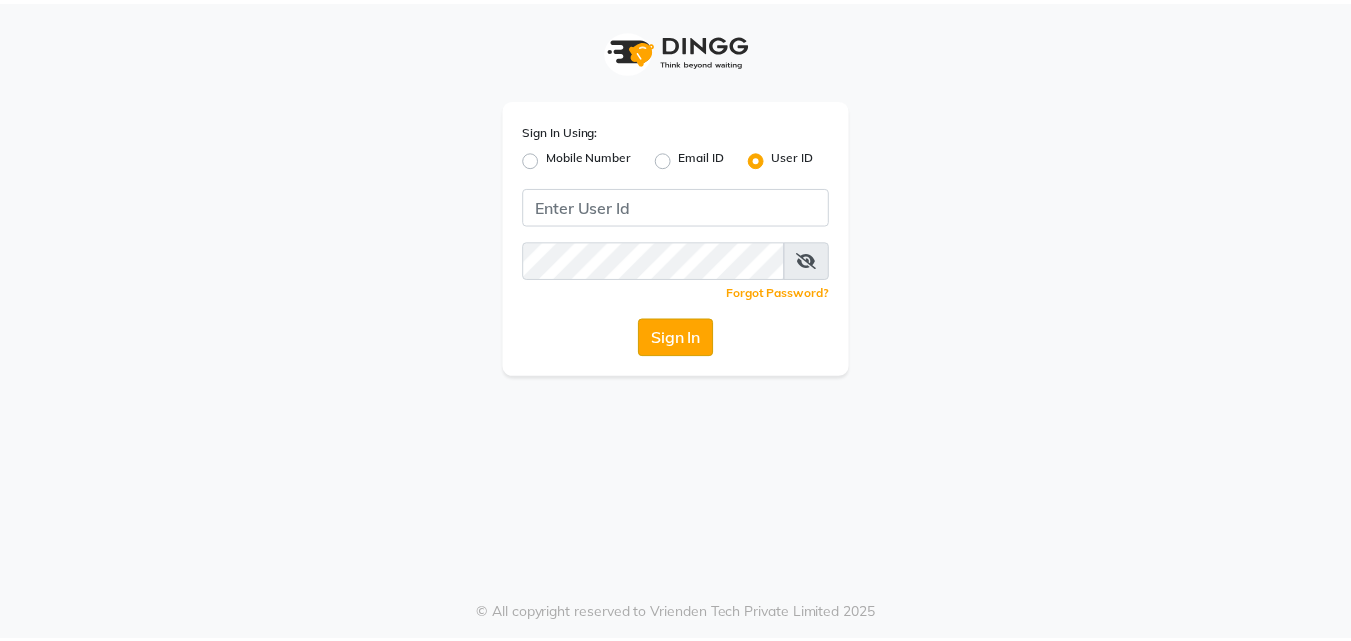 scroll, scrollTop: 0, scrollLeft: 0, axis: both 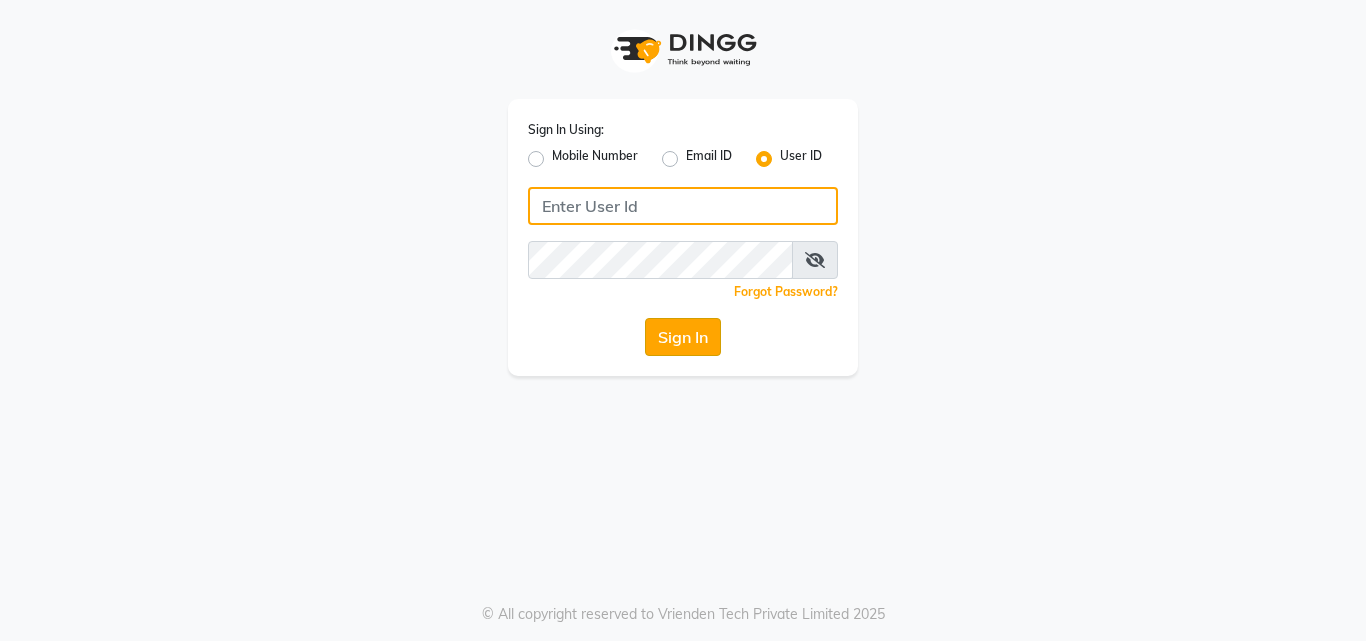 type on "hairportsalon" 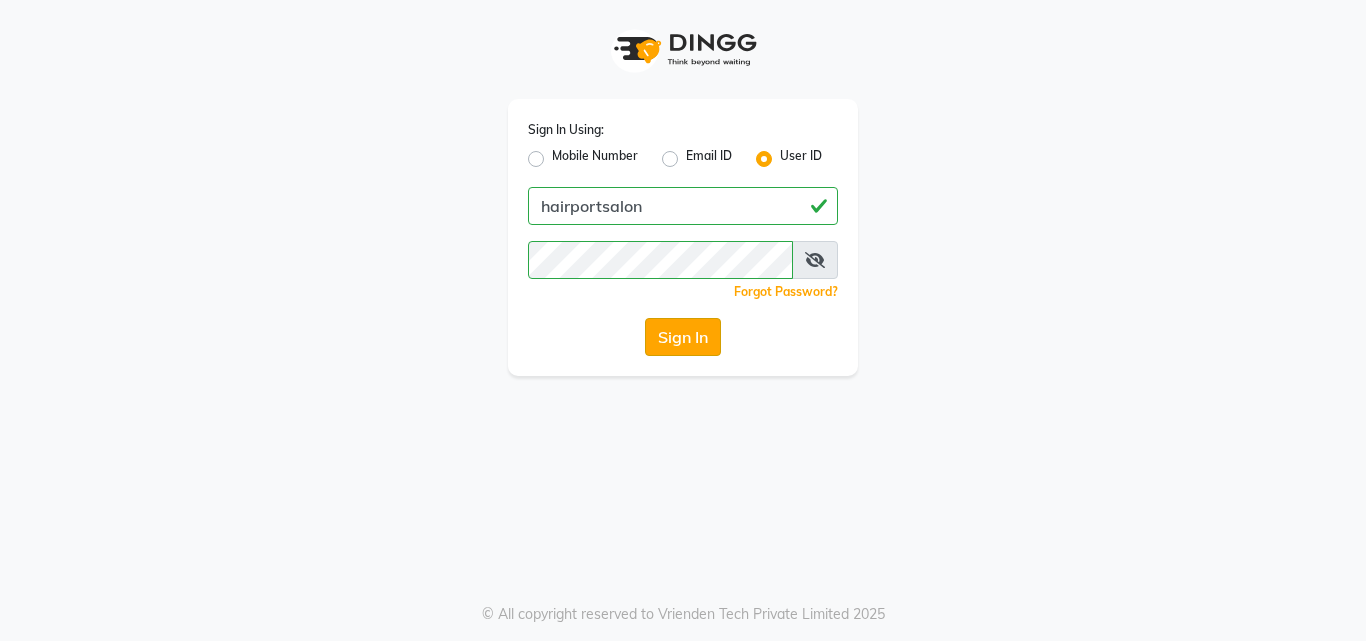 click on "Sign In" 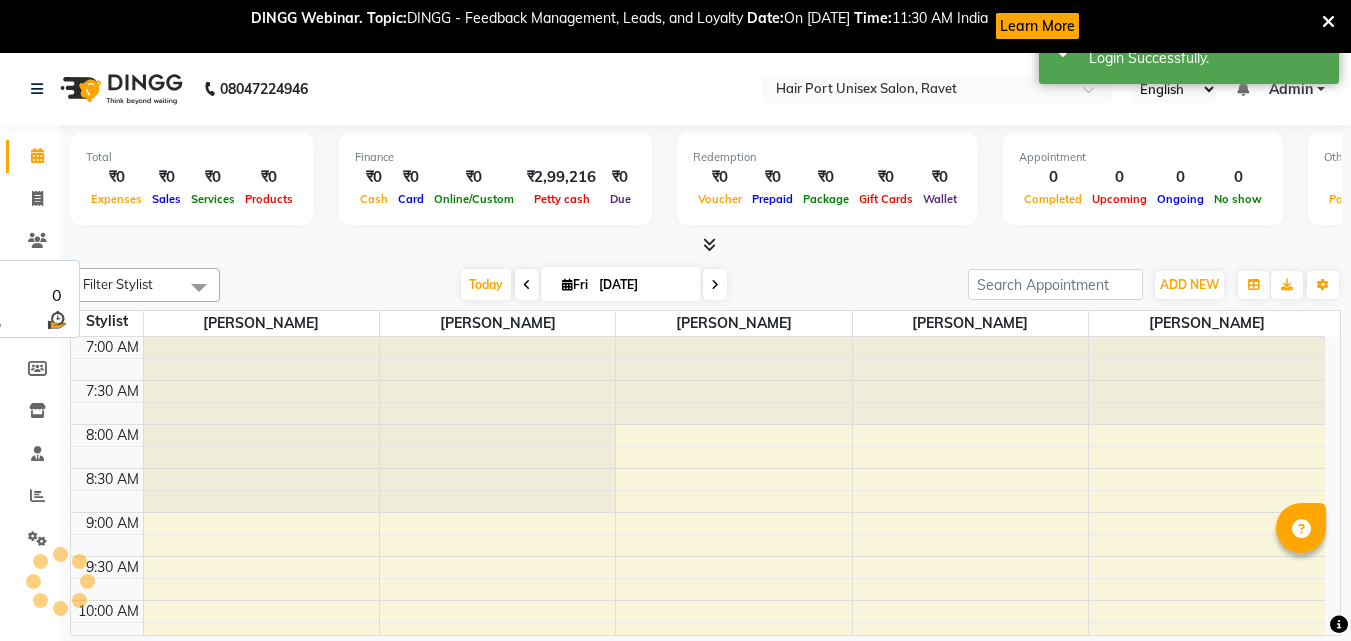 scroll, scrollTop: 0, scrollLeft: 0, axis: both 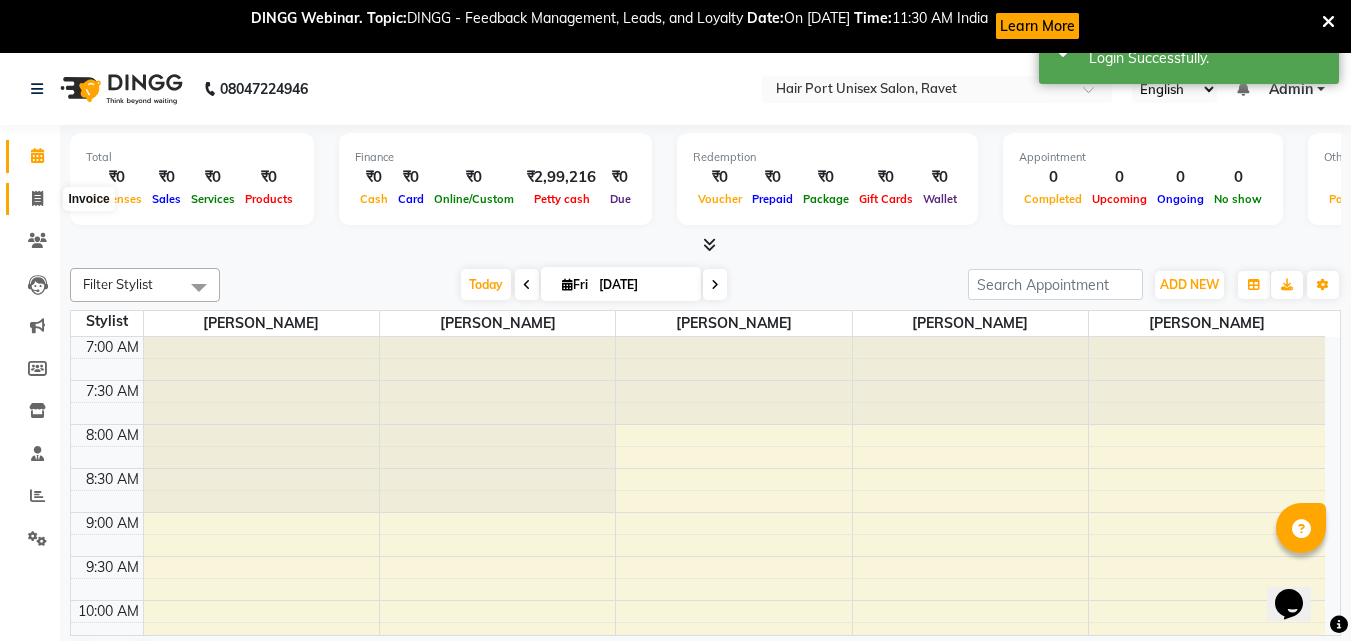 click 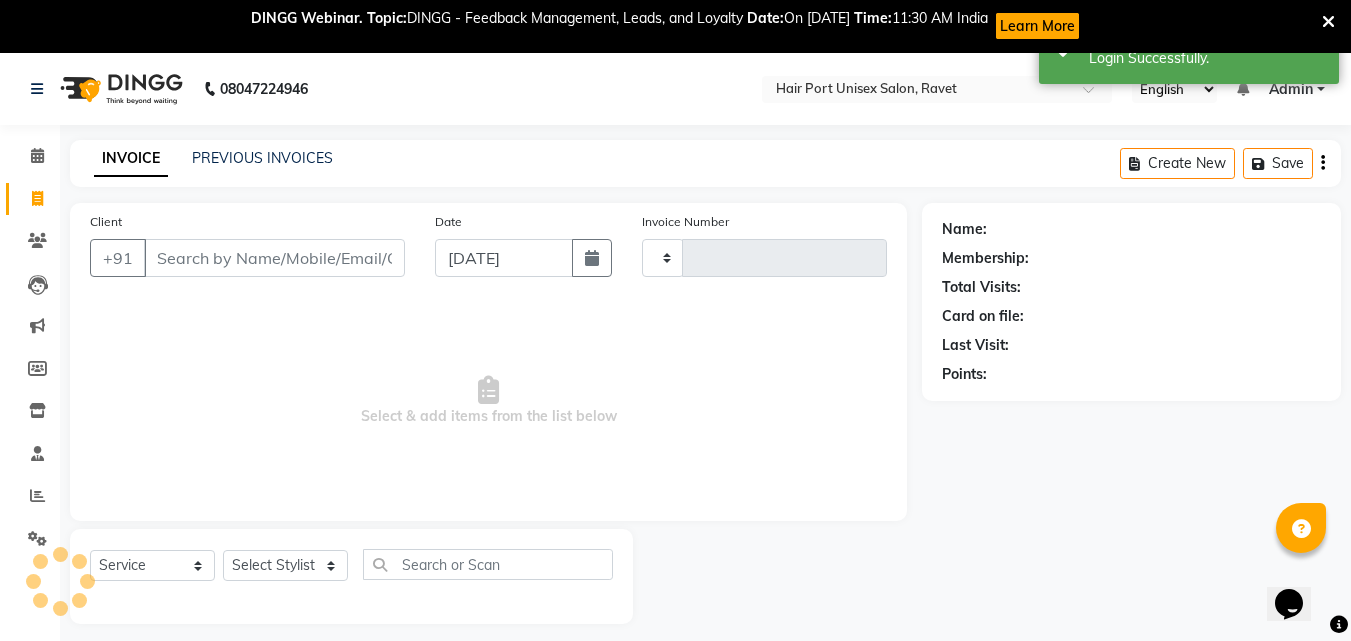 type on "2178" 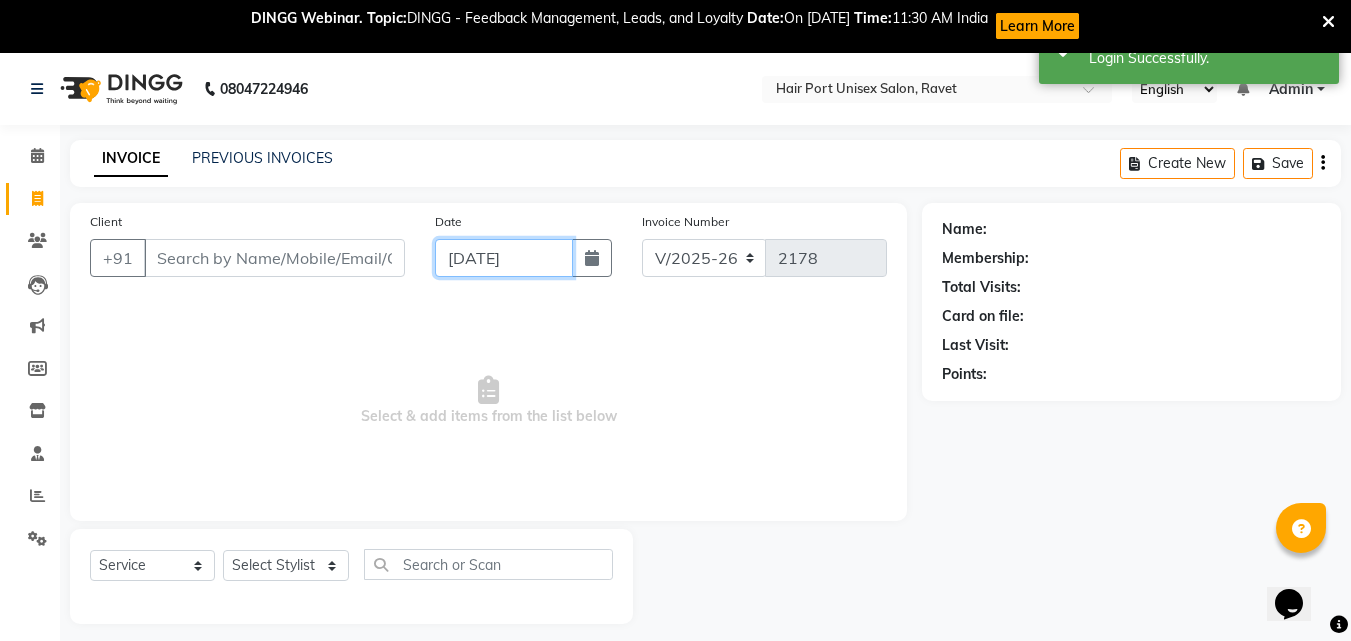 click on "[DATE]" 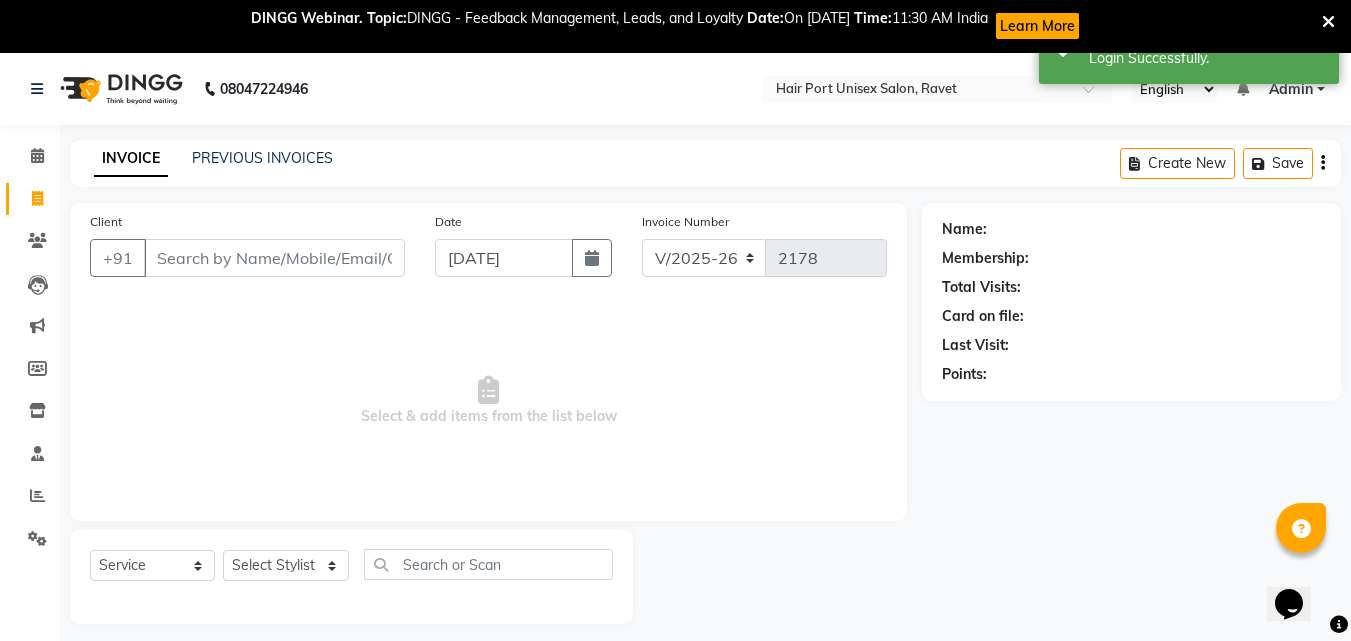 select on "7" 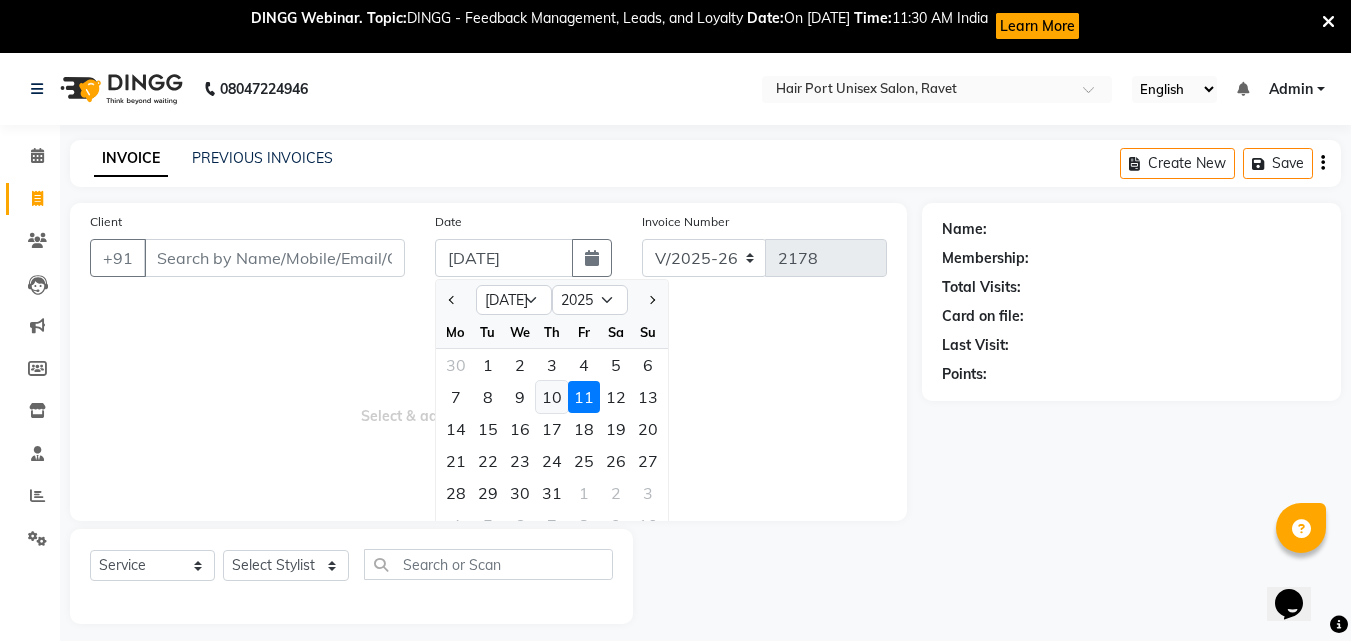 click on "10" 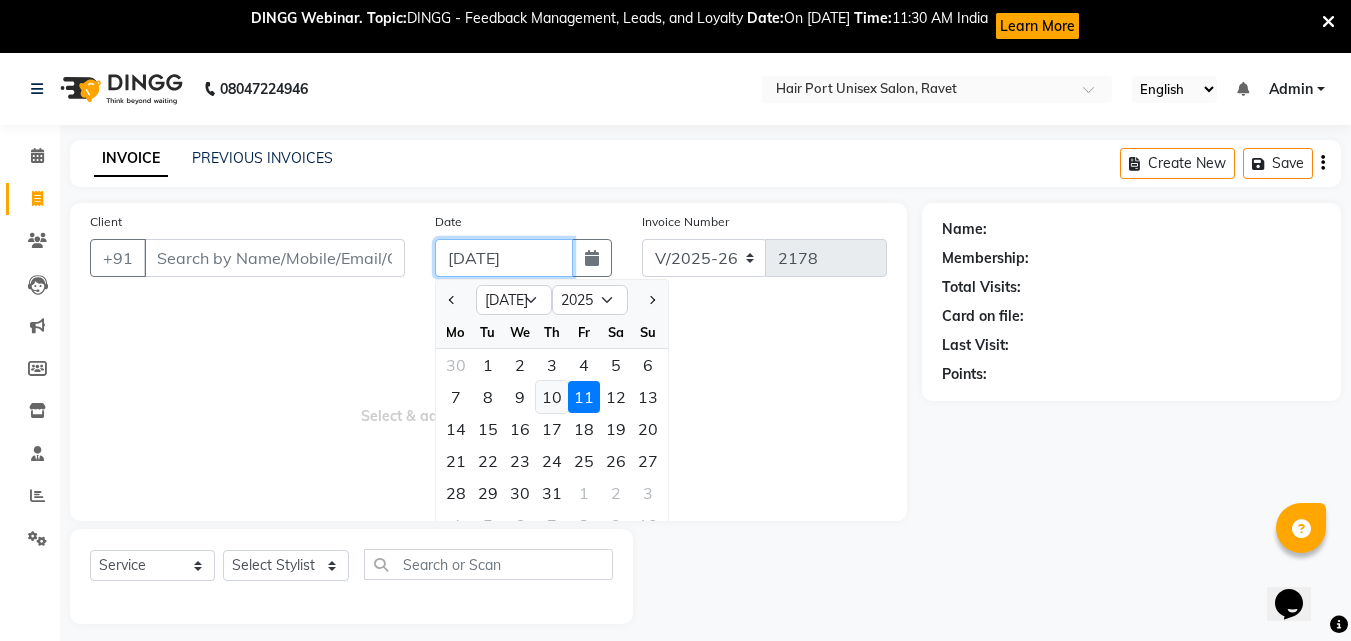 type on "[DATE]" 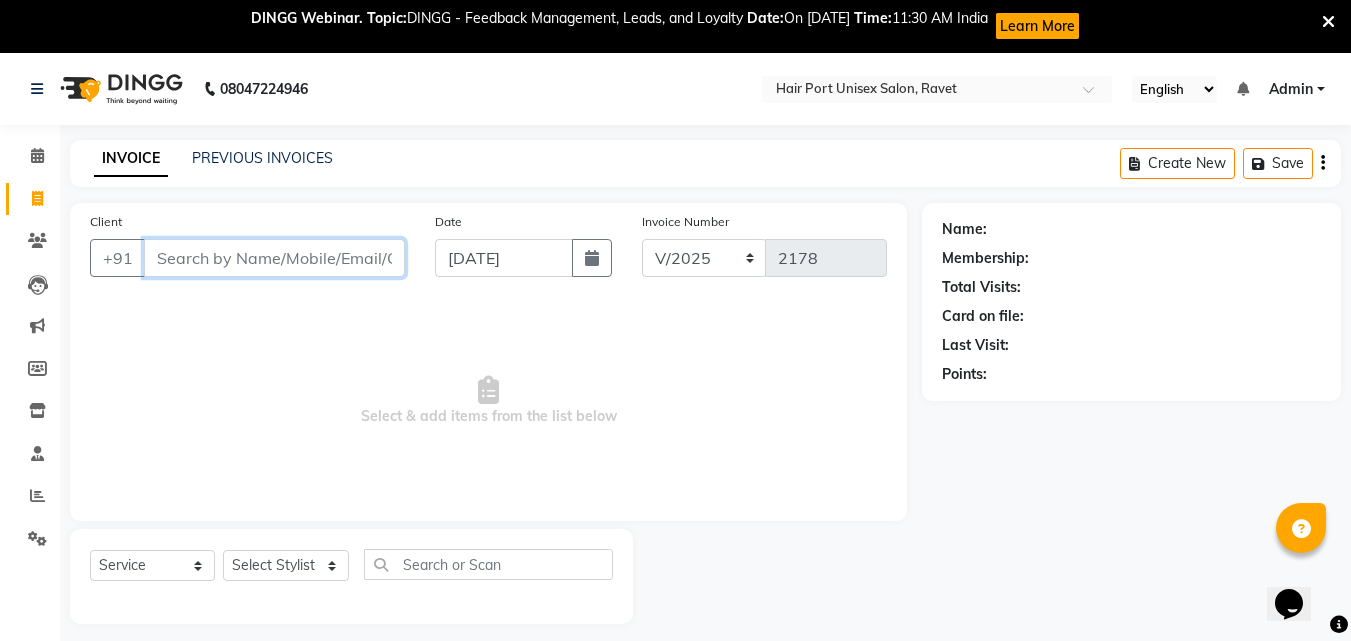 click on "Client" at bounding box center (274, 258) 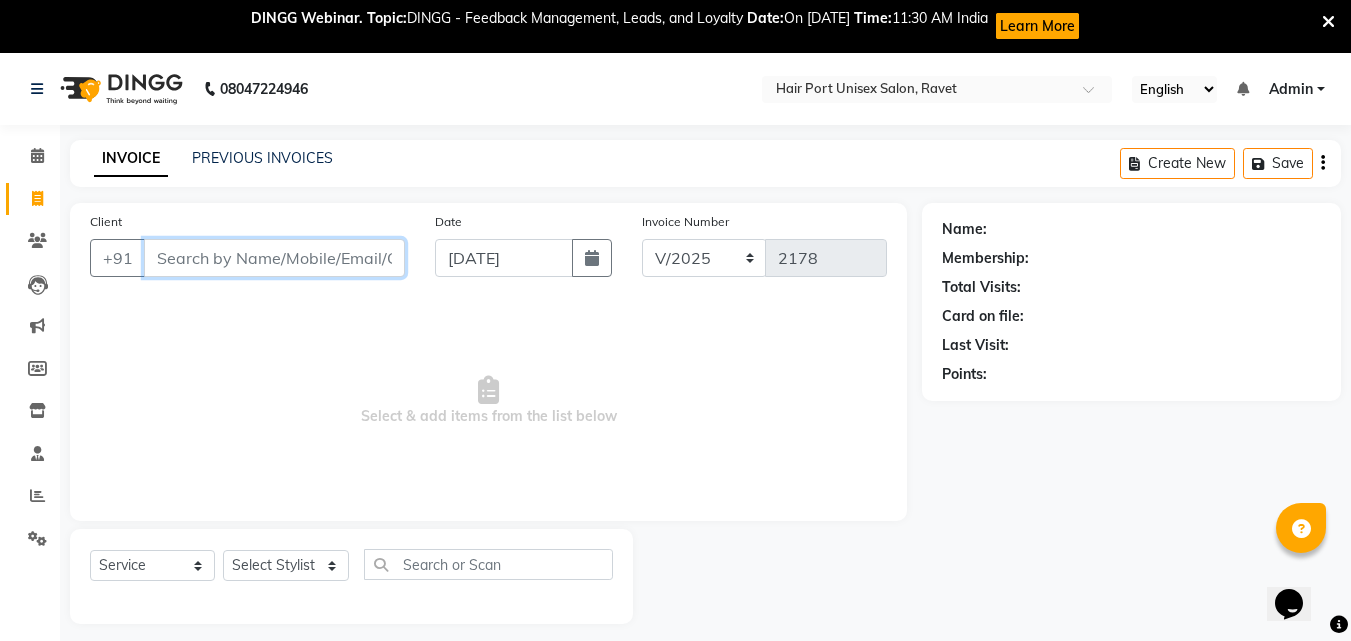click on "Client" at bounding box center (274, 258) 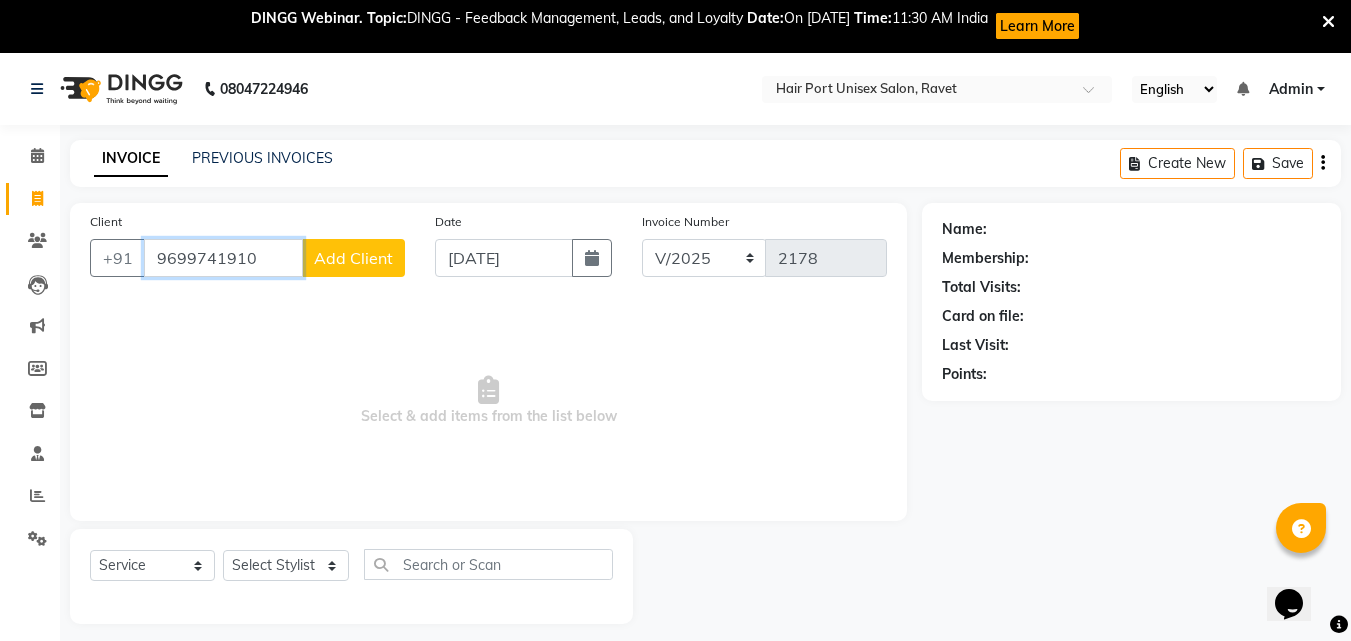 type on "9699741910" 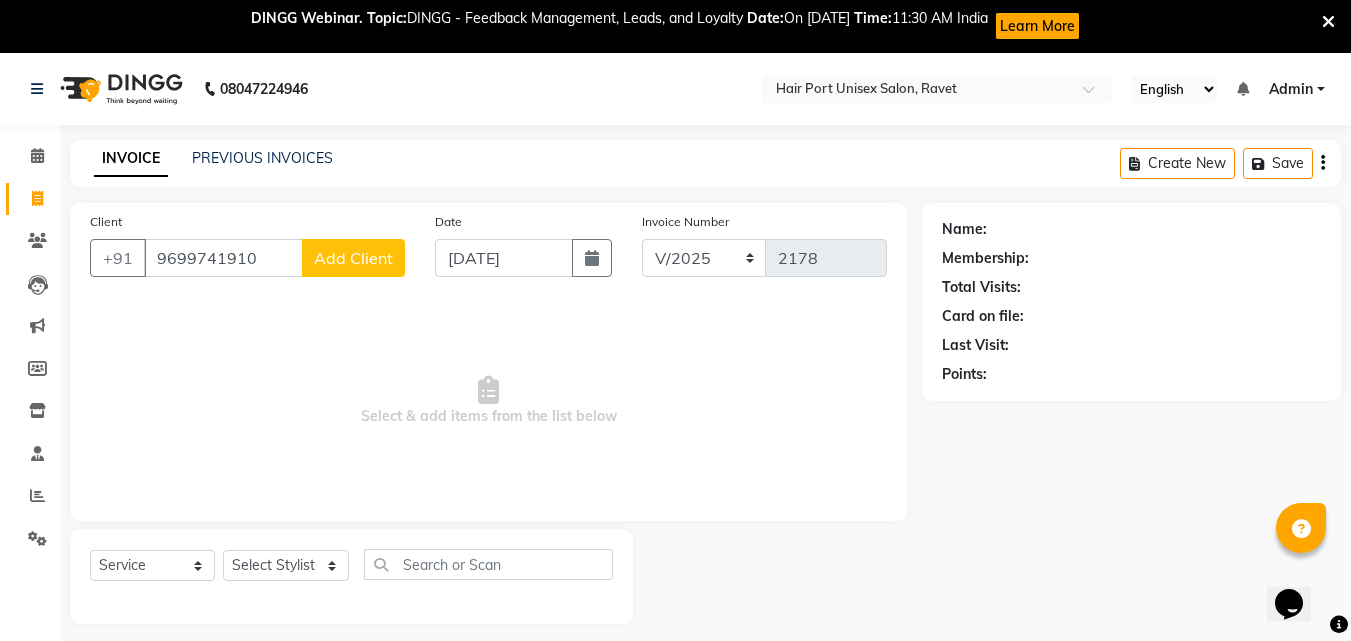click on "Add Client" 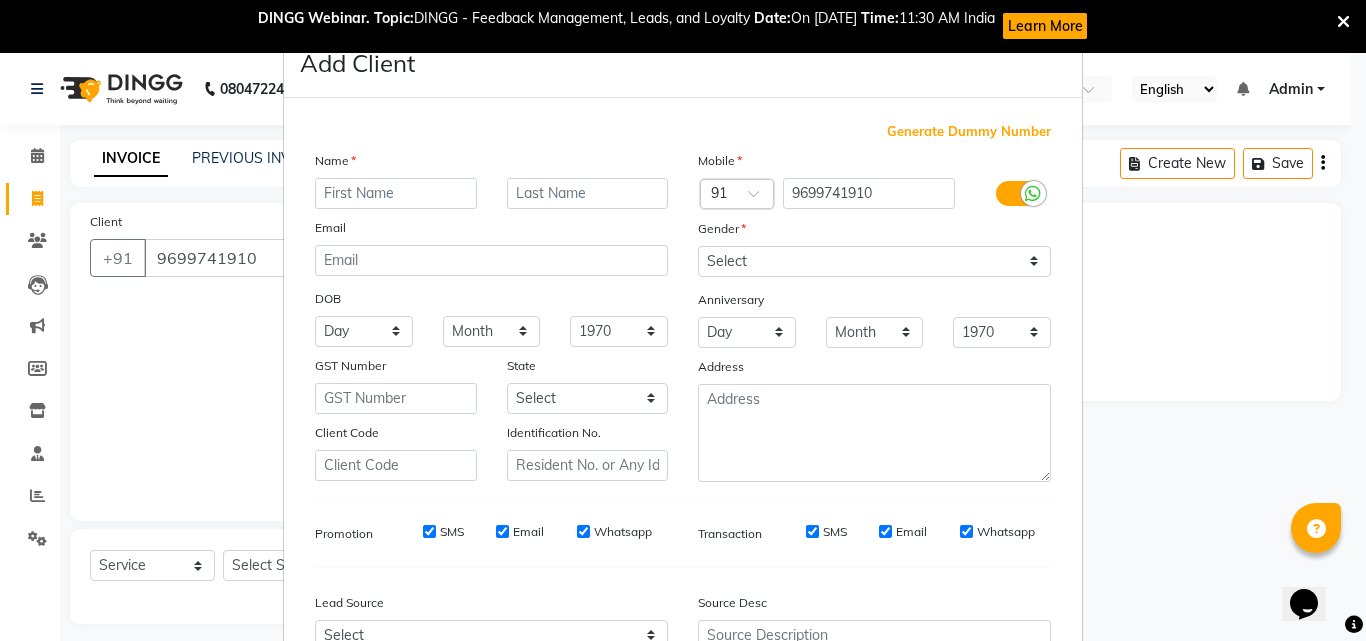 click at bounding box center [396, 193] 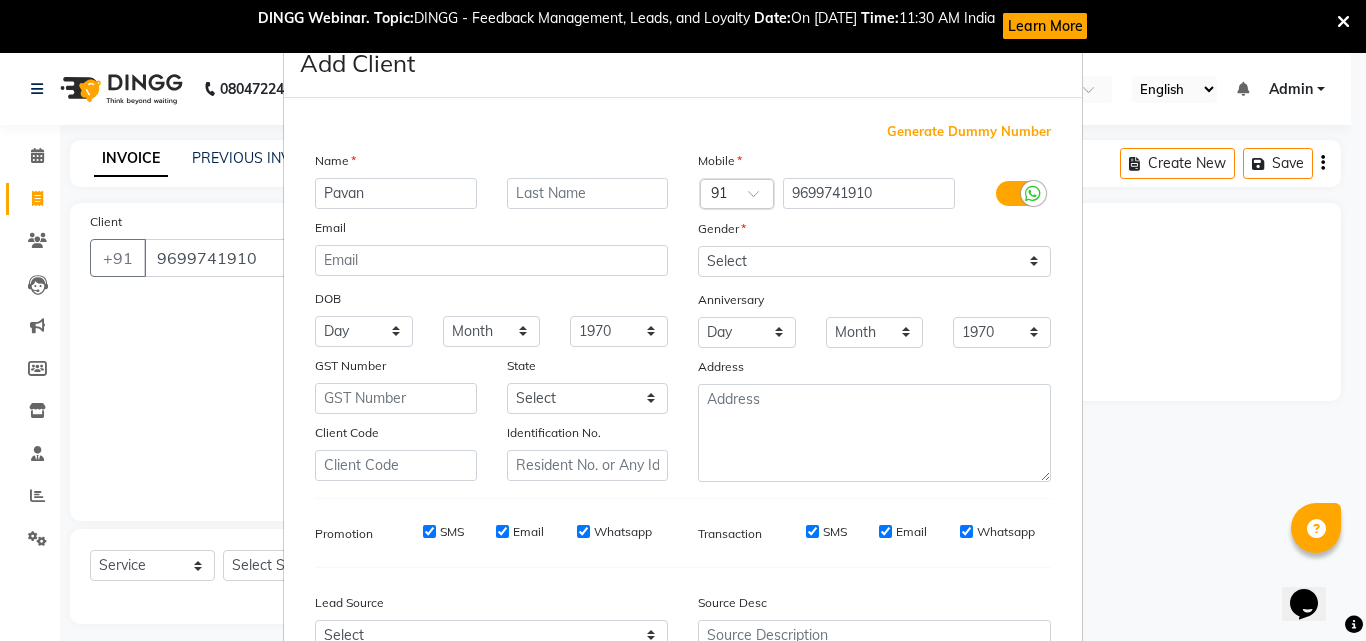 type on "Pavan" 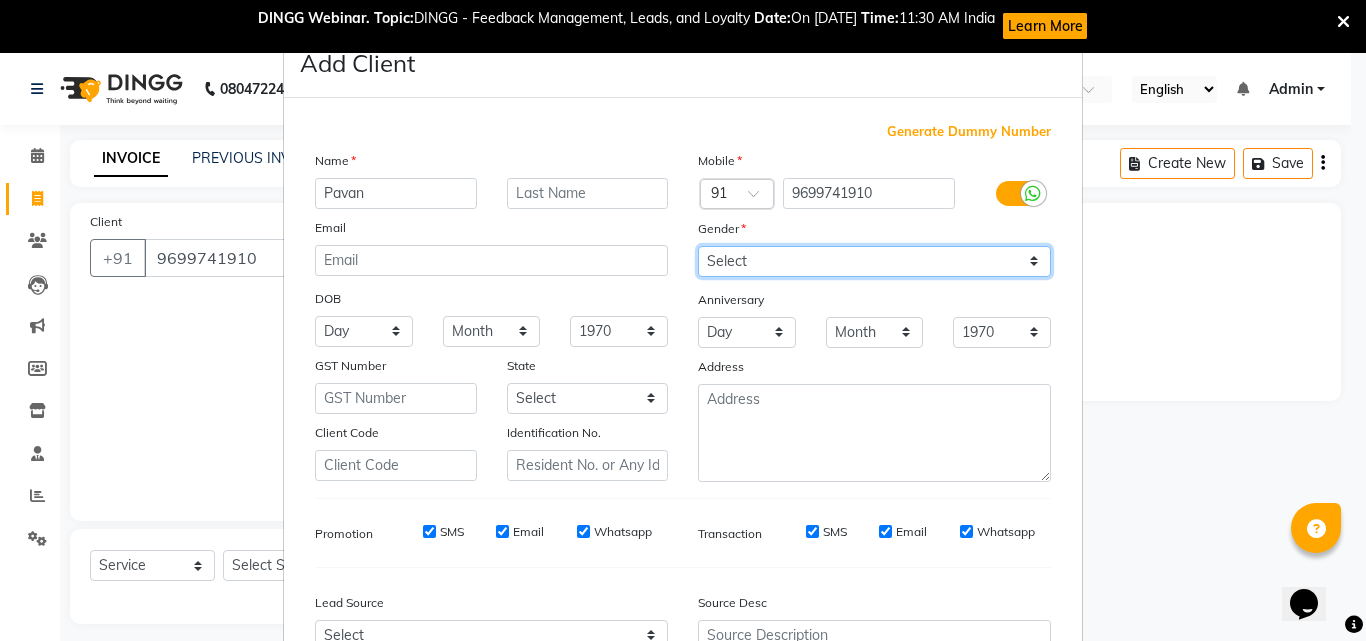 click on "Select [DEMOGRAPHIC_DATA] [DEMOGRAPHIC_DATA] Other Prefer Not To Say" at bounding box center [874, 261] 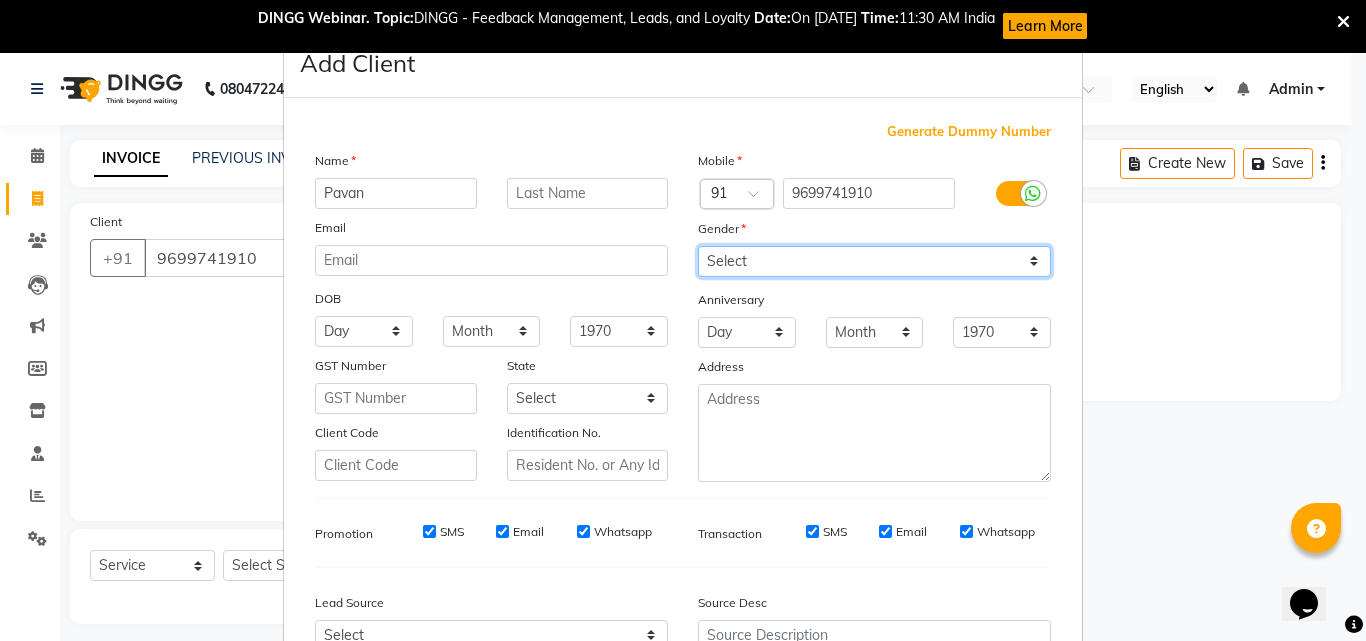 select on "[DEMOGRAPHIC_DATA]" 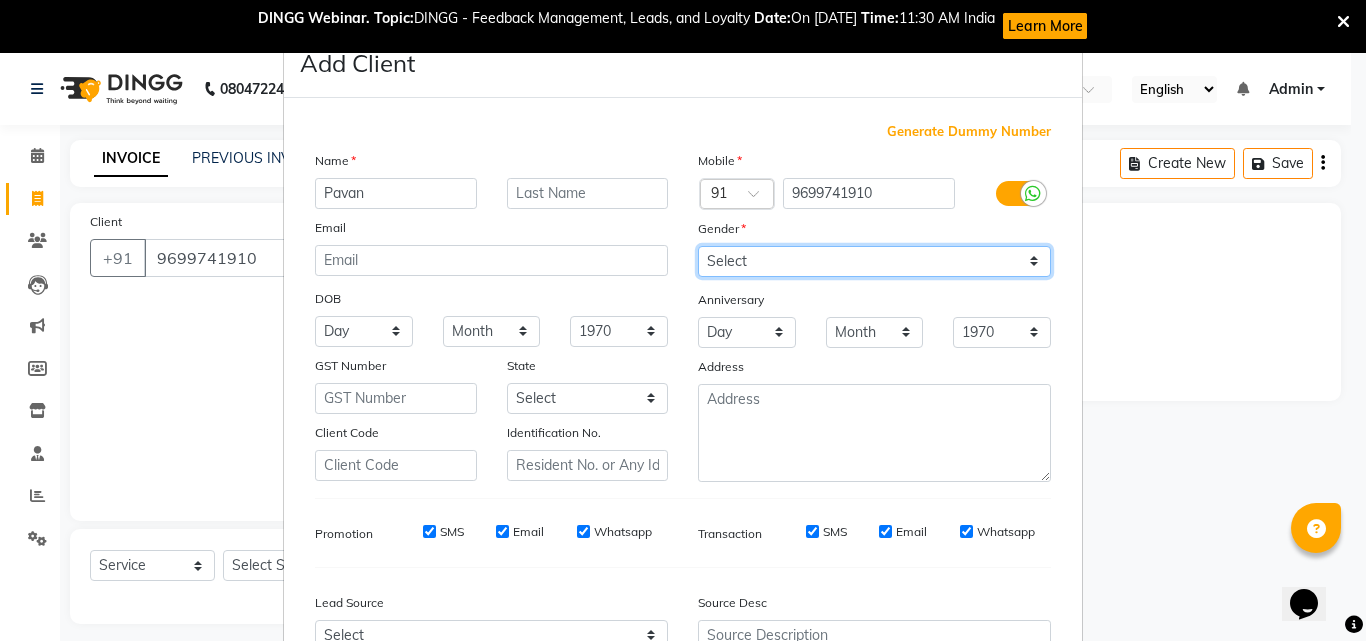 click on "Select [DEMOGRAPHIC_DATA] [DEMOGRAPHIC_DATA] Other Prefer Not To Say" at bounding box center (874, 261) 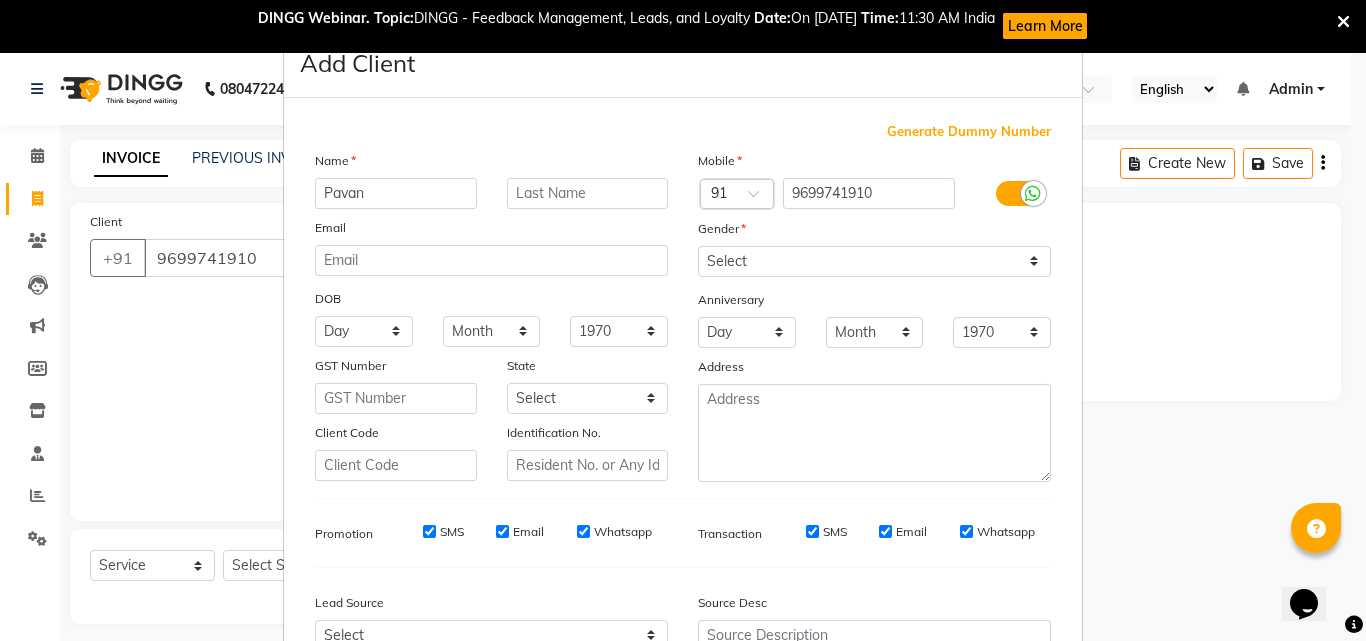 click on "Add Client Generate Dummy Number Name [PERSON_NAME] Email DOB Day 01 02 03 04 05 06 07 08 09 10 11 12 13 14 15 16 17 18 19 20 21 22 23 24 25 26 27 28 29 30 31 Month January February March April May June July August September October November [DATE] 1941 1942 1943 1944 1945 1946 1947 1948 1949 1950 1951 1952 1953 1954 1955 1956 1957 1958 1959 1960 1961 1962 1963 1964 1965 1966 1967 1968 1969 1970 1971 1972 1973 1974 1975 1976 1977 1978 1979 1980 1981 1982 1983 1984 1985 1986 1987 1988 1989 1990 1991 1992 1993 1994 1995 1996 1997 1998 1999 2000 2001 2002 2003 2004 2005 2006 2007 2008 2009 2010 2011 2012 2013 2014 2015 2016 2017 2018 2019 2020 2021 2022 2023 2024 GST Number State Select [GEOGRAPHIC_DATA] [GEOGRAPHIC_DATA] [GEOGRAPHIC_DATA] [GEOGRAPHIC_DATA] [GEOGRAPHIC_DATA] [GEOGRAPHIC_DATA] [GEOGRAPHIC_DATA] [GEOGRAPHIC_DATA] and [GEOGRAPHIC_DATA] [GEOGRAPHIC_DATA] [GEOGRAPHIC_DATA] [GEOGRAPHIC_DATA] [GEOGRAPHIC_DATA] [GEOGRAPHIC_DATA] [GEOGRAPHIC_DATA] [GEOGRAPHIC_DATA] [GEOGRAPHIC_DATA] [GEOGRAPHIC_DATA] [GEOGRAPHIC_DATA] [GEOGRAPHIC_DATA] [GEOGRAPHIC_DATA] [GEOGRAPHIC_DATA] [GEOGRAPHIC_DATA] [GEOGRAPHIC_DATA] [GEOGRAPHIC_DATA] [GEOGRAPHIC_DATA] [GEOGRAPHIC_DATA] [GEOGRAPHIC_DATA] [GEOGRAPHIC_DATA] [GEOGRAPHIC_DATA]" at bounding box center [683, 320] 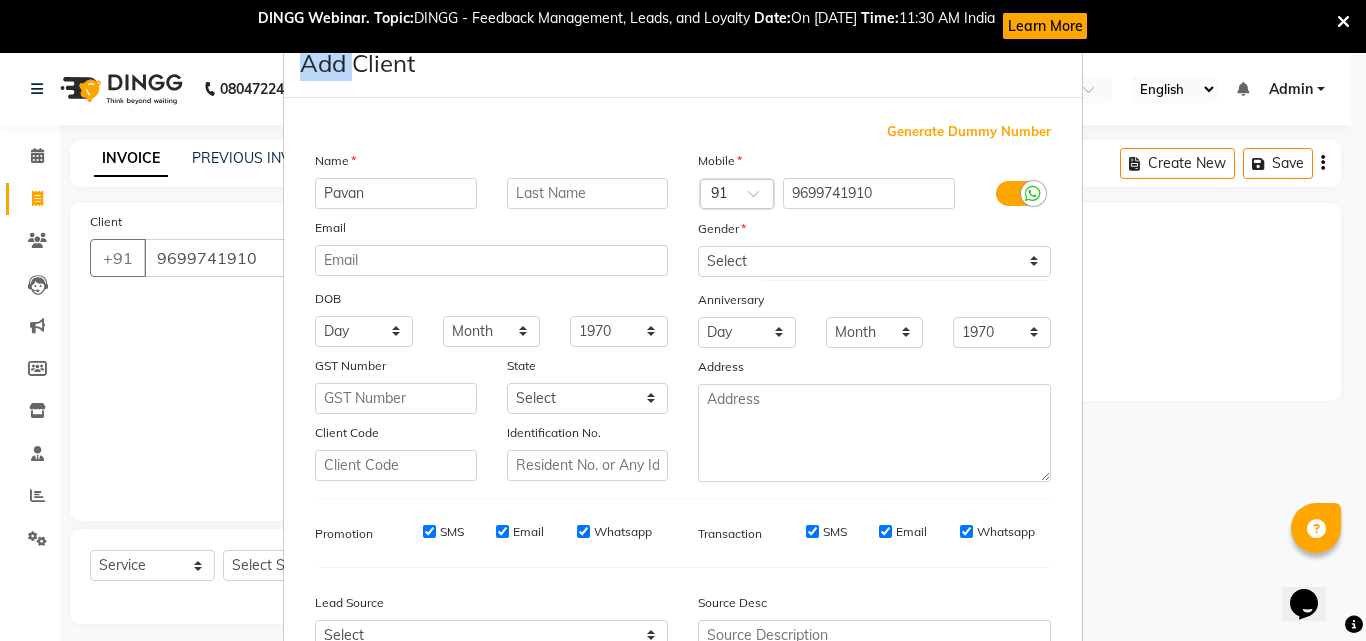 click on "Add Client Generate Dummy Number Name [PERSON_NAME] Email DOB Day 01 02 03 04 05 06 07 08 09 10 11 12 13 14 15 16 17 18 19 20 21 22 23 24 25 26 27 28 29 30 31 Month January February March April May June July August September October November [DATE] 1941 1942 1943 1944 1945 1946 1947 1948 1949 1950 1951 1952 1953 1954 1955 1956 1957 1958 1959 1960 1961 1962 1963 1964 1965 1966 1967 1968 1969 1970 1971 1972 1973 1974 1975 1976 1977 1978 1979 1980 1981 1982 1983 1984 1985 1986 1987 1988 1989 1990 1991 1992 1993 1994 1995 1996 1997 1998 1999 2000 2001 2002 2003 2004 2005 2006 2007 2008 2009 2010 2011 2012 2013 2014 2015 2016 2017 2018 2019 2020 2021 2022 2023 2024 GST Number State Select [GEOGRAPHIC_DATA] [GEOGRAPHIC_DATA] [GEOGRAPHIC_DATA] [GEOGRAPHIC_DATA] [GEOGRAPHIC_DATA] [GEOGRAPHIC_DATA] [GEOGRAPHIC_DATA] [GEOGRAPHIC_DATA] and [GEOGRAPHIC_DATA] [GEOGRAPHIC_DATA] [GEOGRAPHIC_DATA] [GEOGRAPHIC_DATA] [GEOGRAPHIC_DATA] [GEOGRAPHIC_DATA] [GEOGRAPHIC_DATA] [GEOGRAPHIC_DATA] [GEOGRAPHIC_DATA] [GEOGRAPHIC_DATA] [GEOGRAPHIC_DATA] [GEOGRAPHIC_DATA] [GEOGRAPHIC_DATA] [GEOGRAPHIC_DATA] [GEOGRAPHIC_DATA] [GEOGRAPHIC_DATA] [GEOGRAPHIC_DATA] [GEOGRAPHIC_DATA] [GEOGRAPHIC_DATA] [GEOGRAPHIC_DATA] [GEOGRAPHIC_DATA] [GEOGRAPHIC_DATA]" at bounding box center [683, 320] 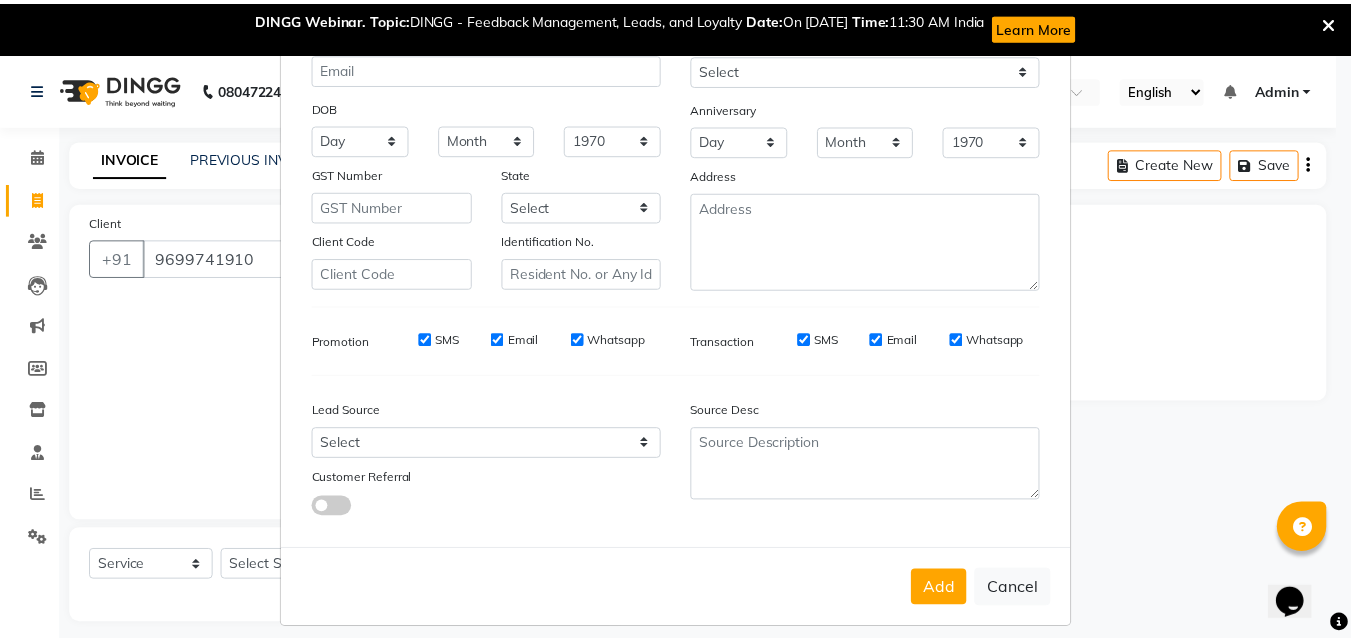 scroll, scrollTop: 208, scrollLeft: 0, axis: vertical 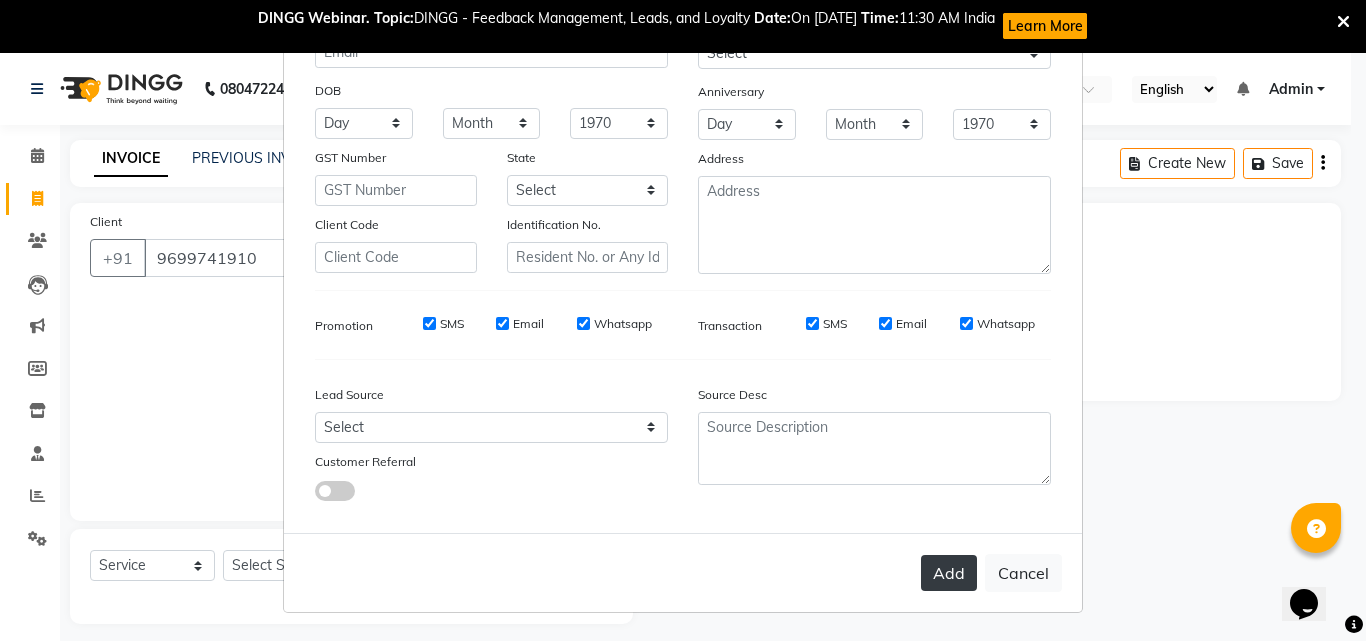 click on "Add" at bounding box center [949, 573] 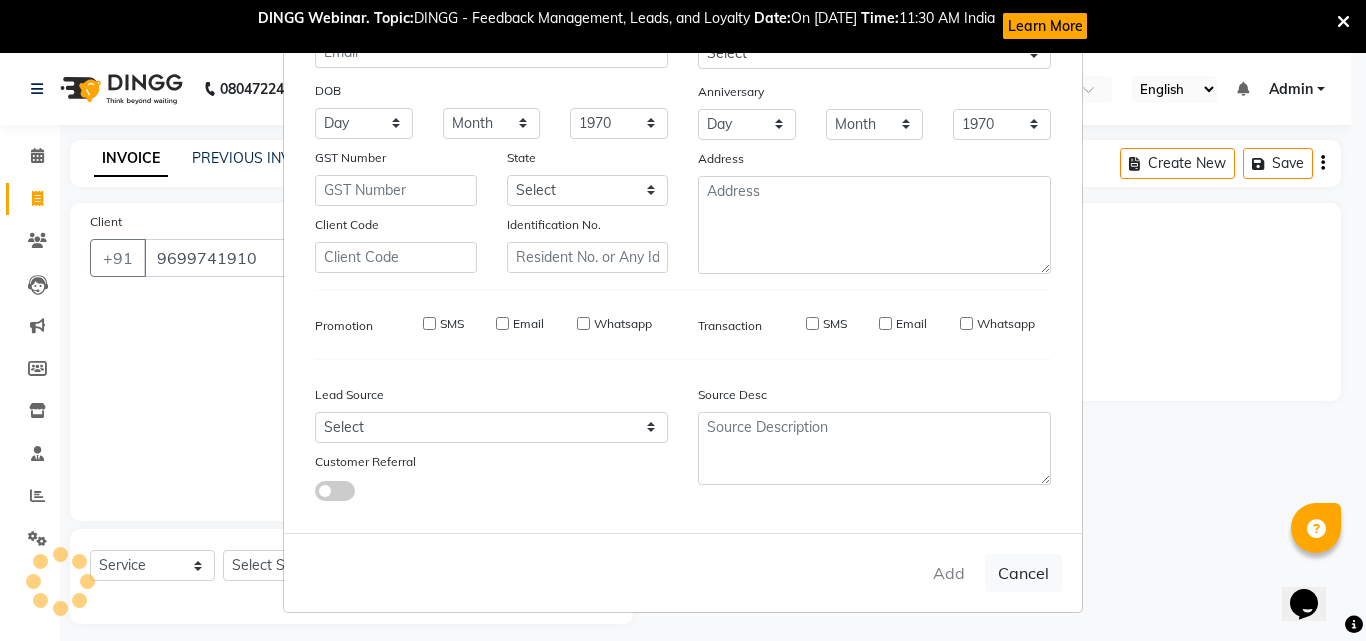 type 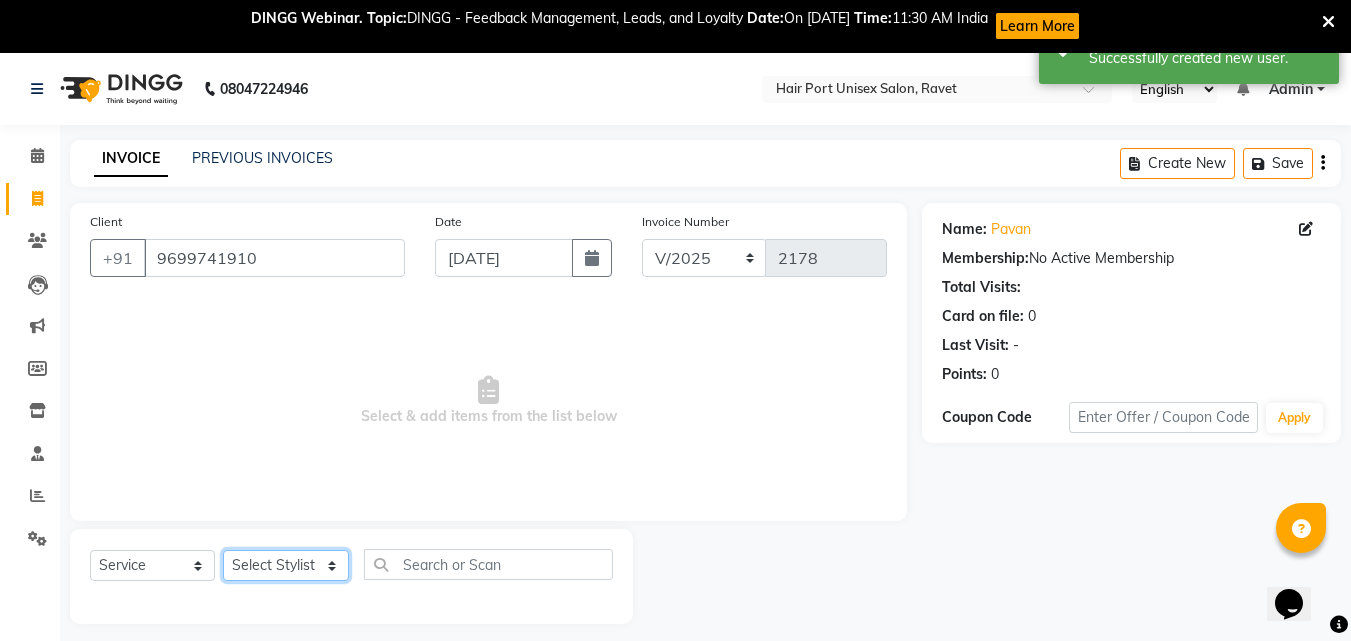 click on "Select Stylist [PERSON_NAME]  [PERSON_NAME] [PERSON_NAME] [PERSON_NAME] [PERSON_NAME]  [PERSON_NAME] [PERSON_NAME] Mane" 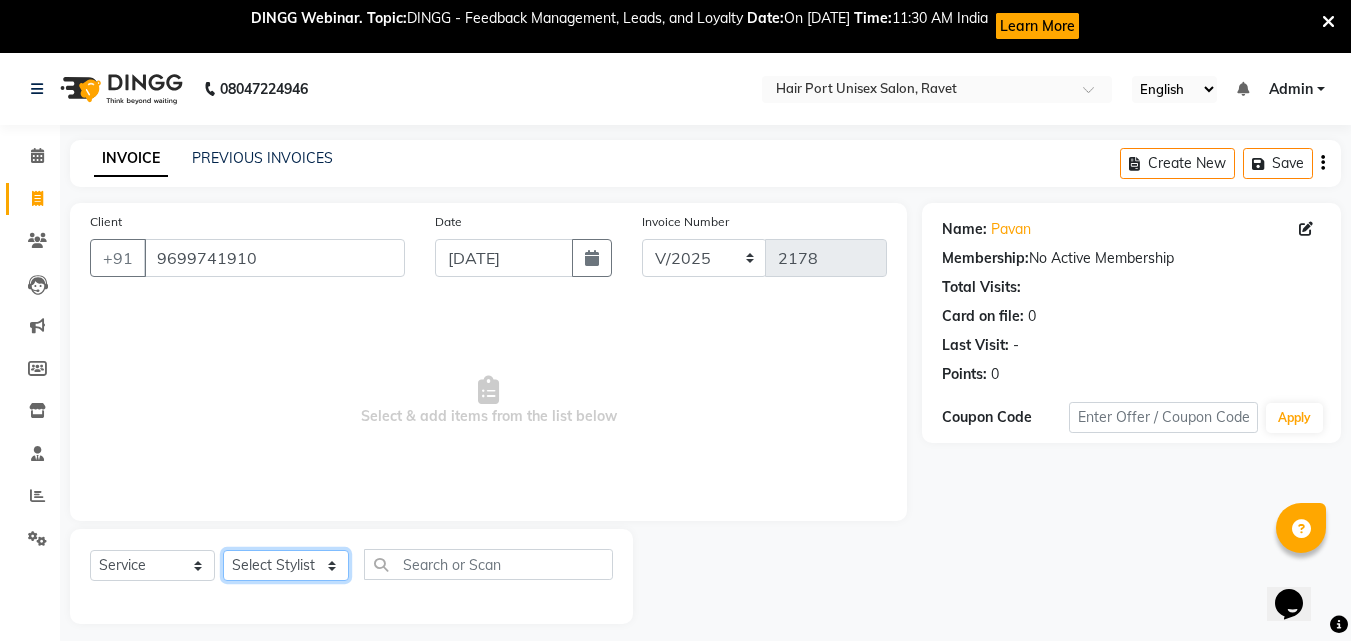 select on "66342" 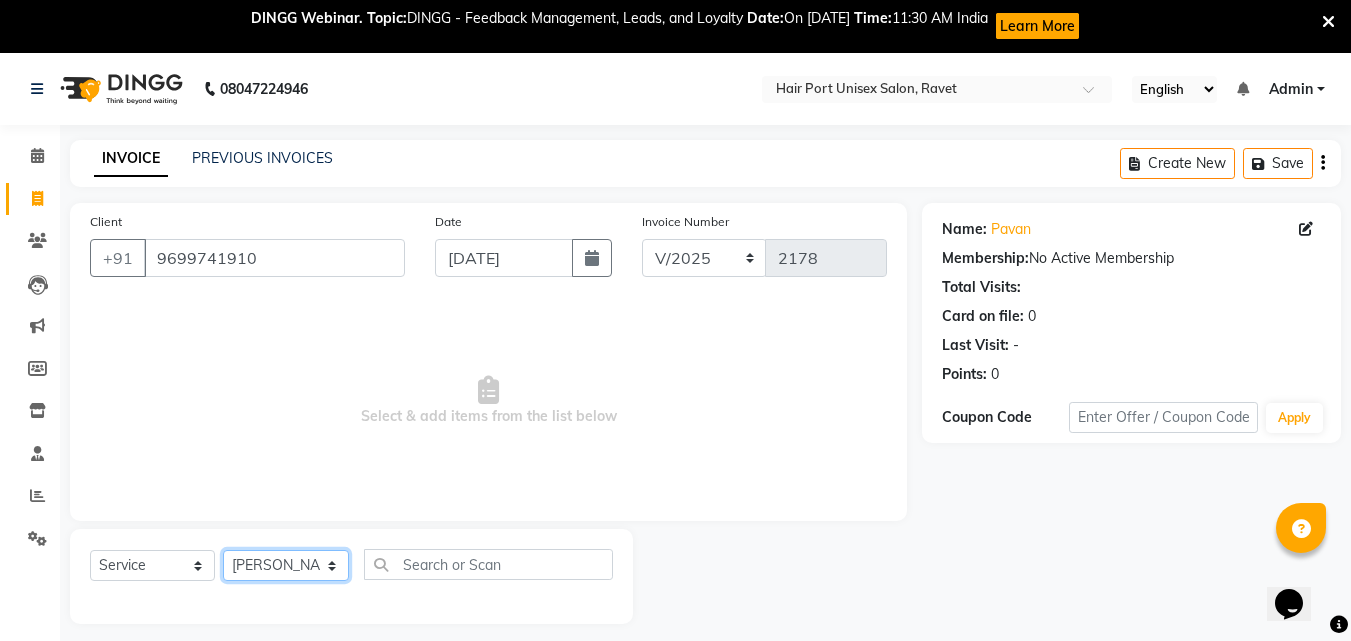 click on "Select Stylist [PERSON_NAME]  [PERSON_NAME] [PERSON_NAME] [PERSON_NAME] [PERSON_NAME]  [PERSON_NAME] [PERSON_NAME] Mane" 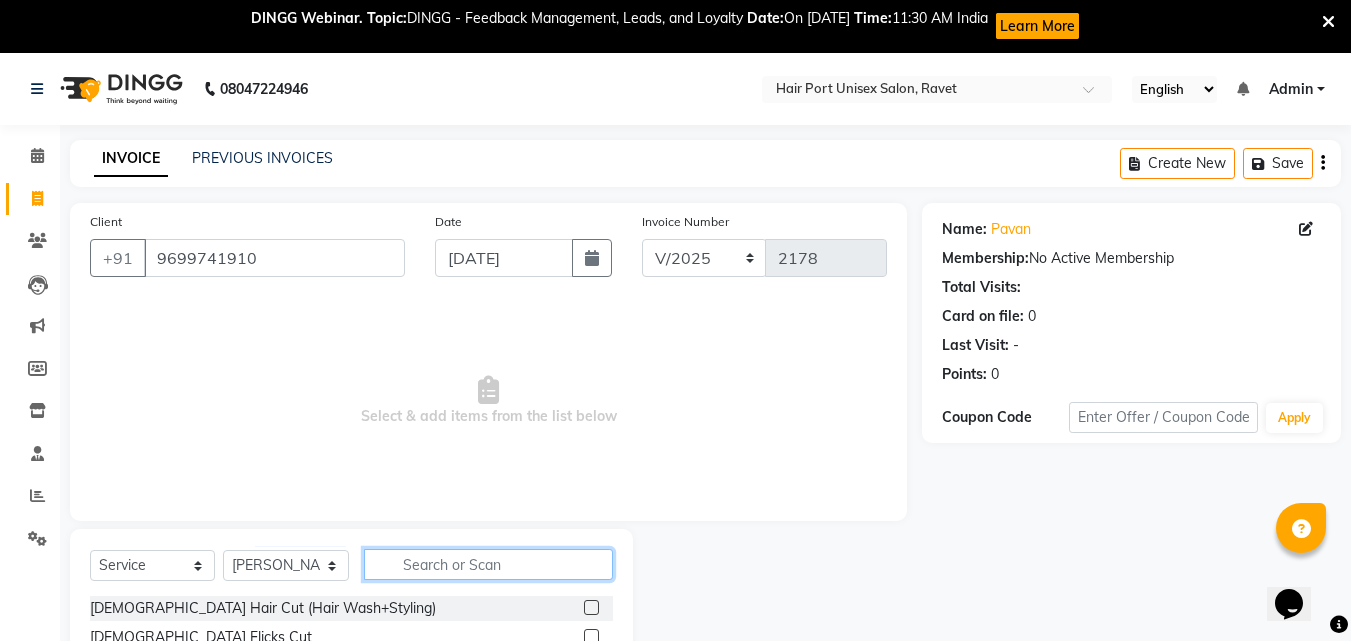 click 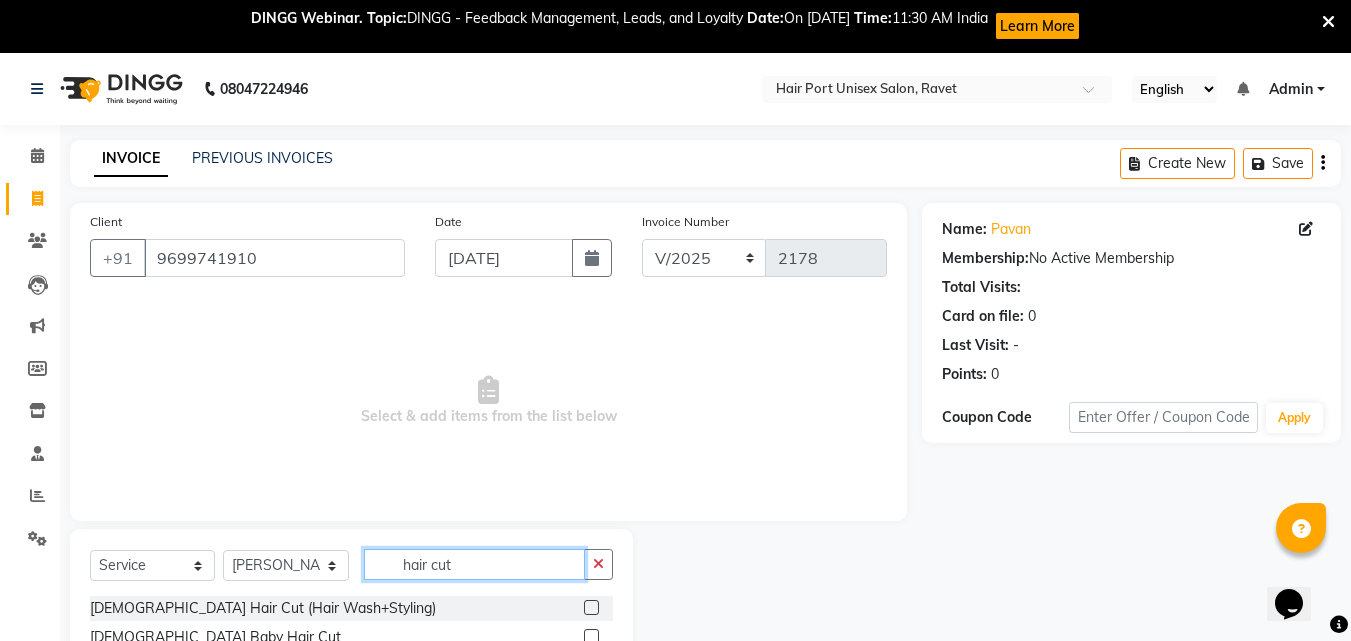 type on "hair cut" 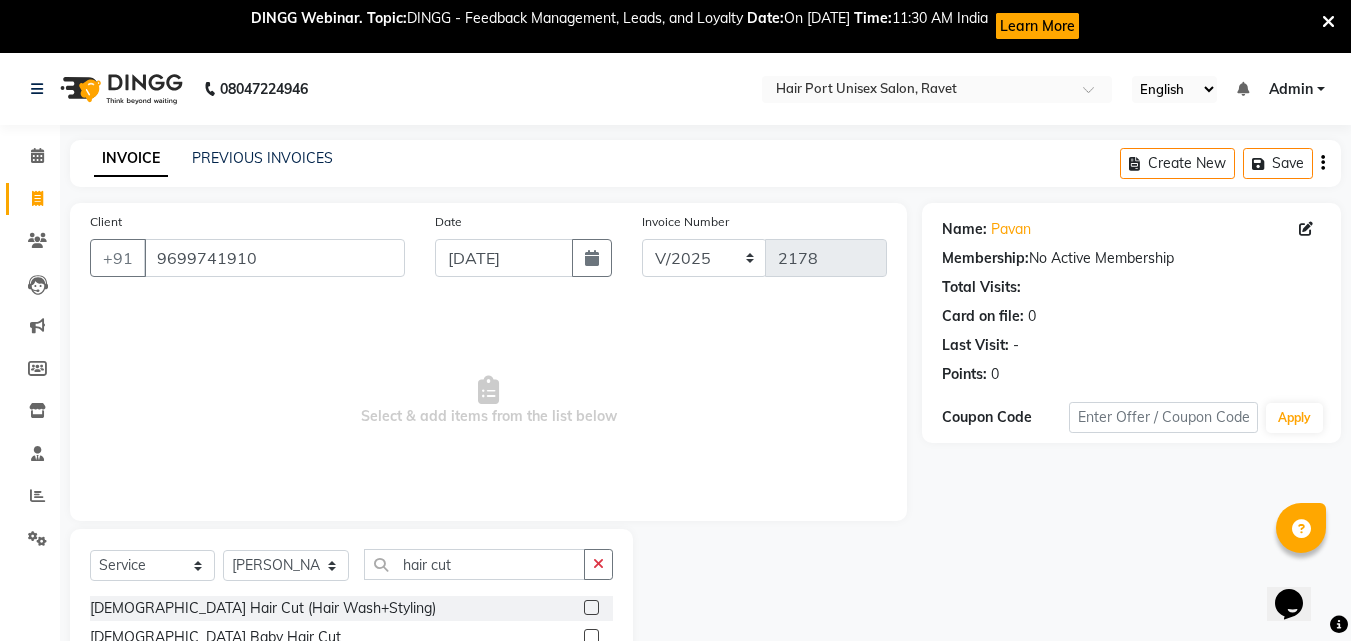 click on "Select  Service  Product  Membership  Package Voucher Prepaid Gift Card  Select Stylist [PERSON_NAME]  [PERSON_NAME] [PERSON_NAME] [PERSON_NAME] [PERSON_NAME]  [PERSON_NAME] [PERSON_NAME] Mane hair cut" 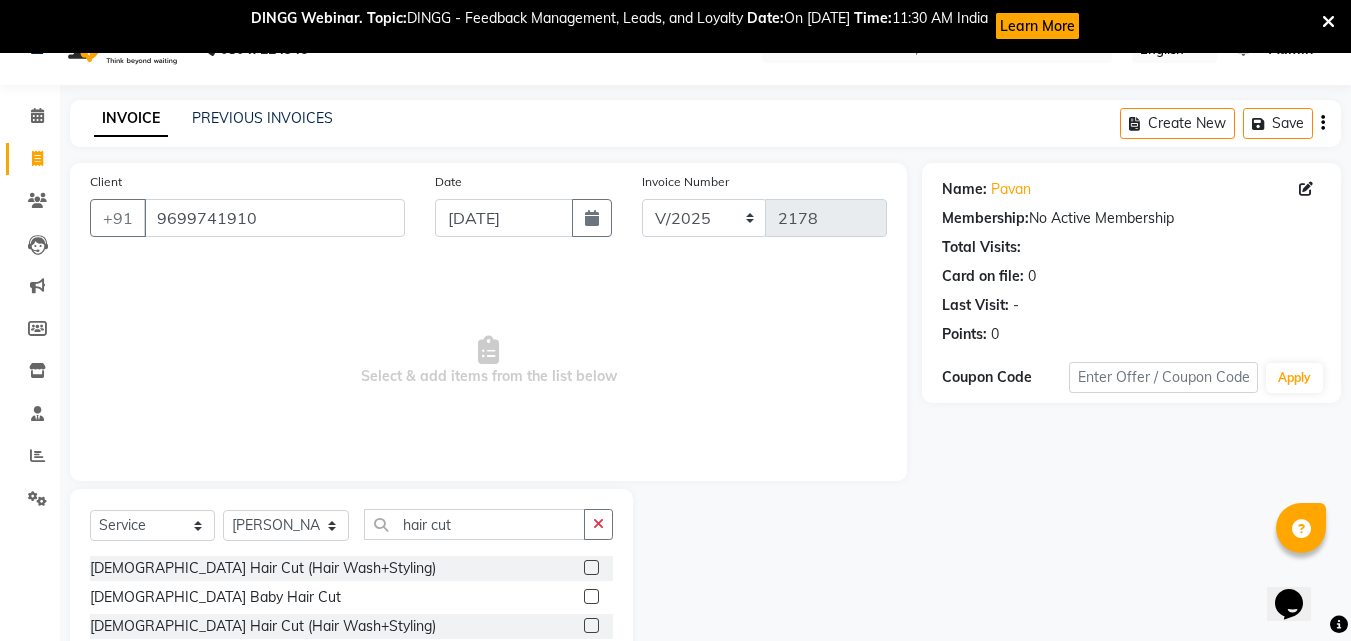 scroll, scrollTop: 129, scrollLeft: 0, axis: vertical 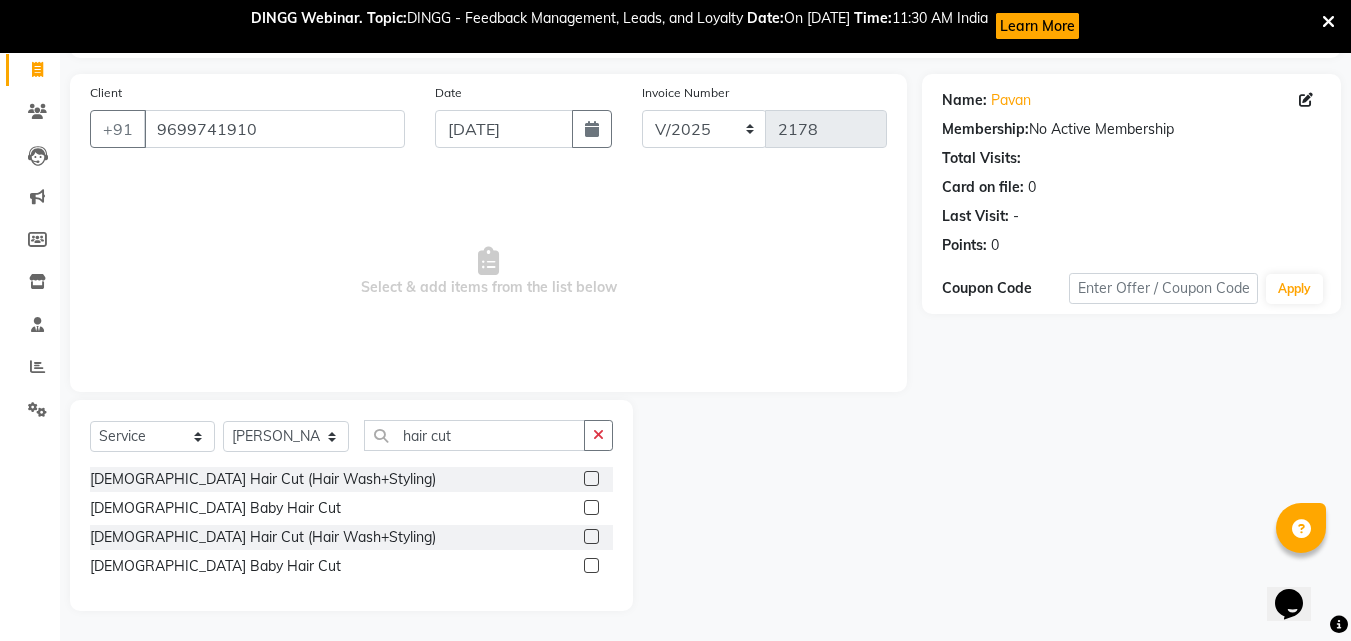 click 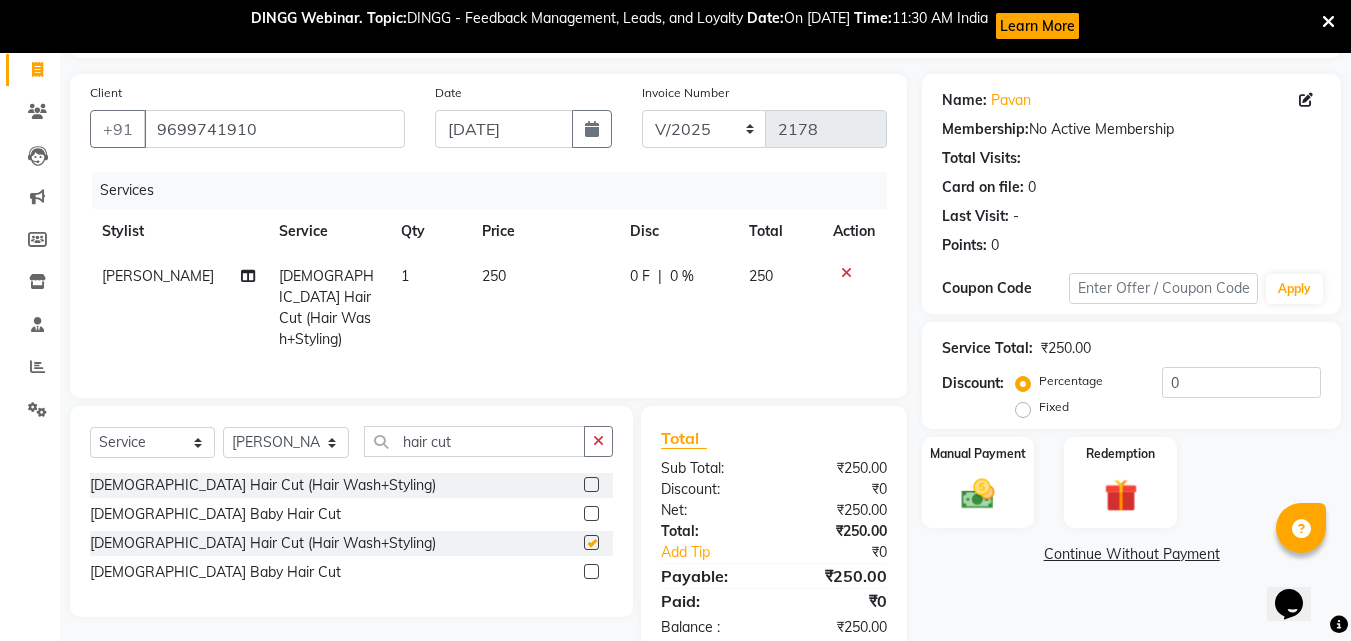 checkbox on "false" 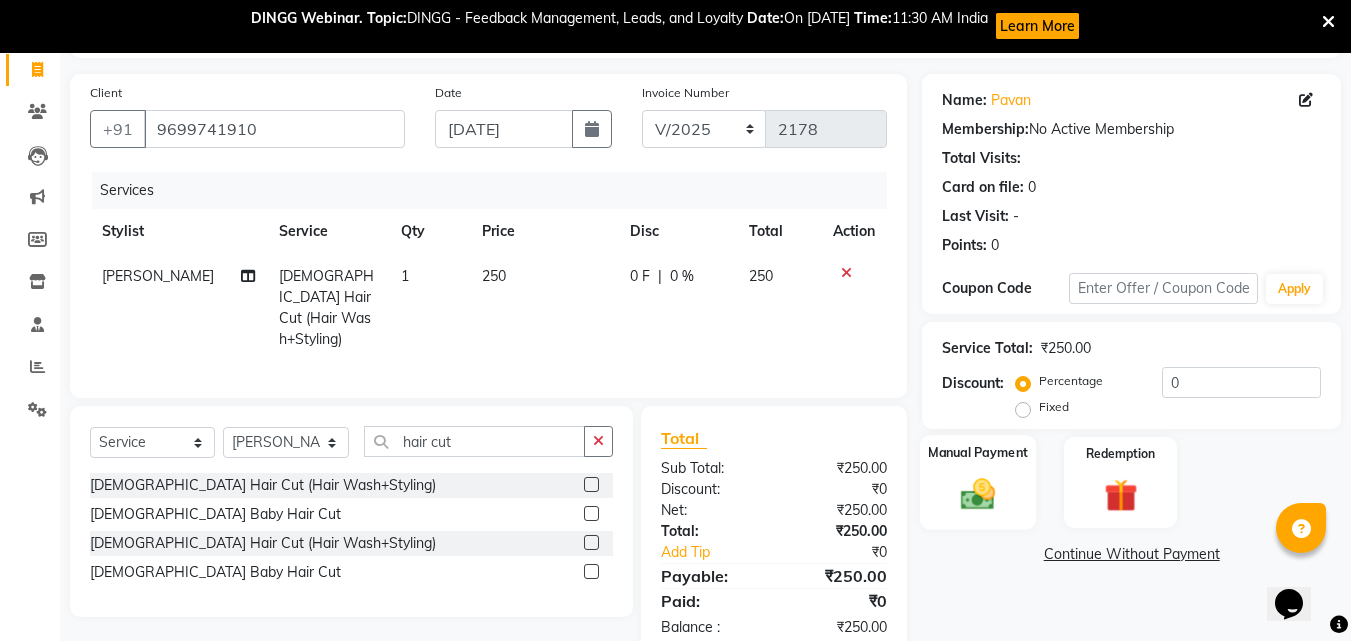 click 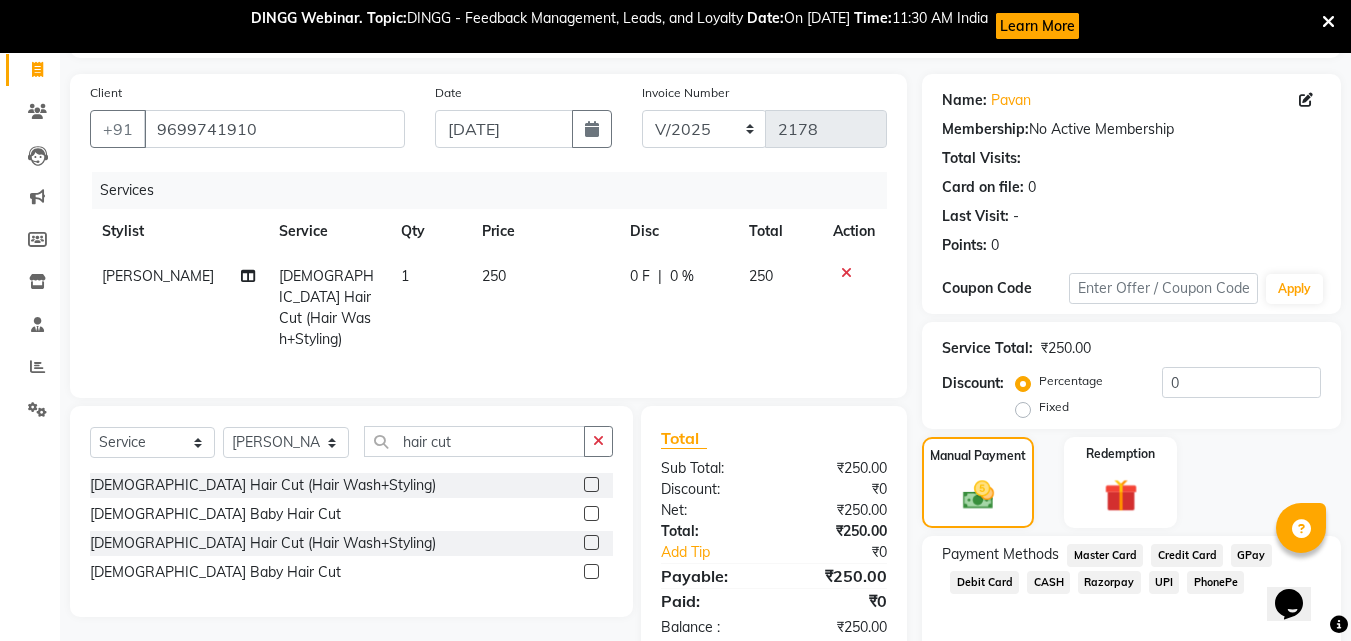 click on "UPI" 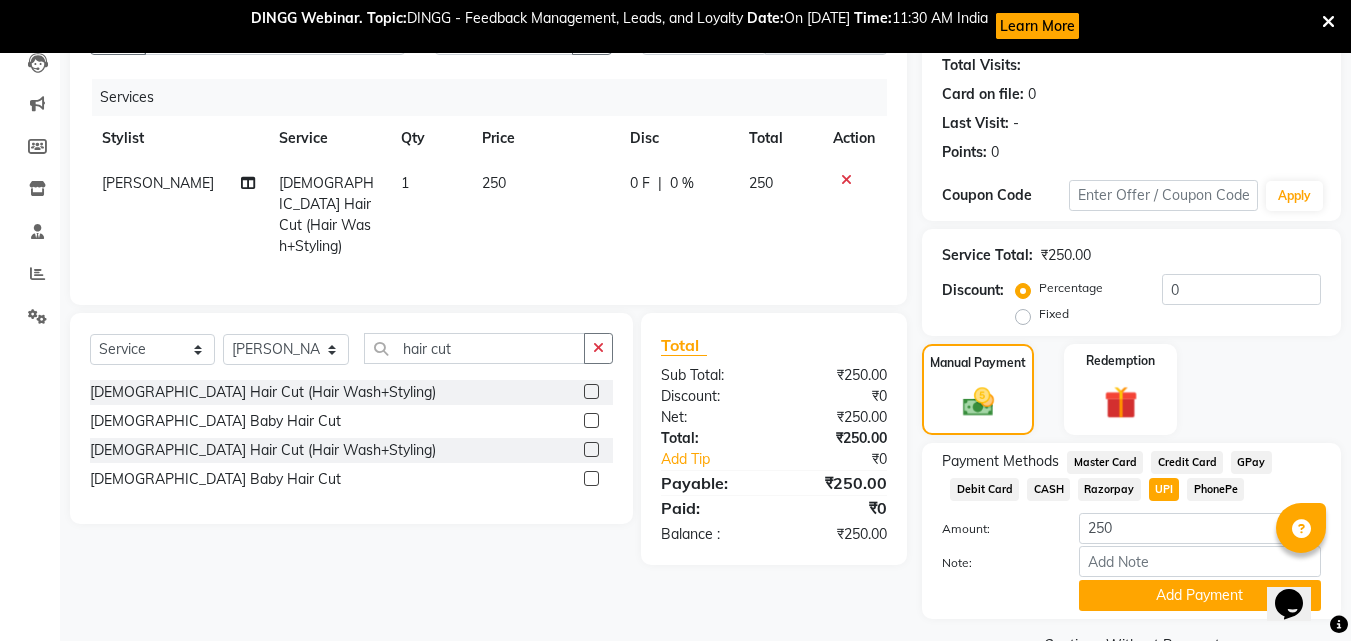 scroll, scrollTop: 271, scrollLeft: 0, axis: vertical 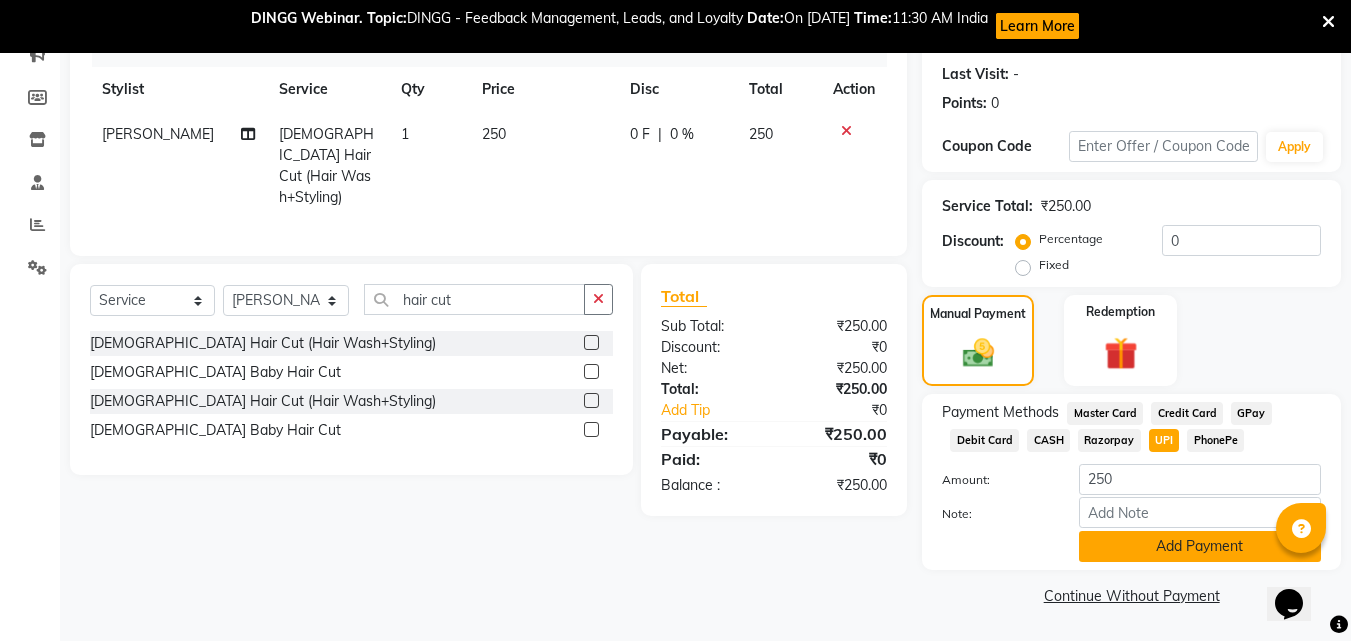 click on "Add Payment" 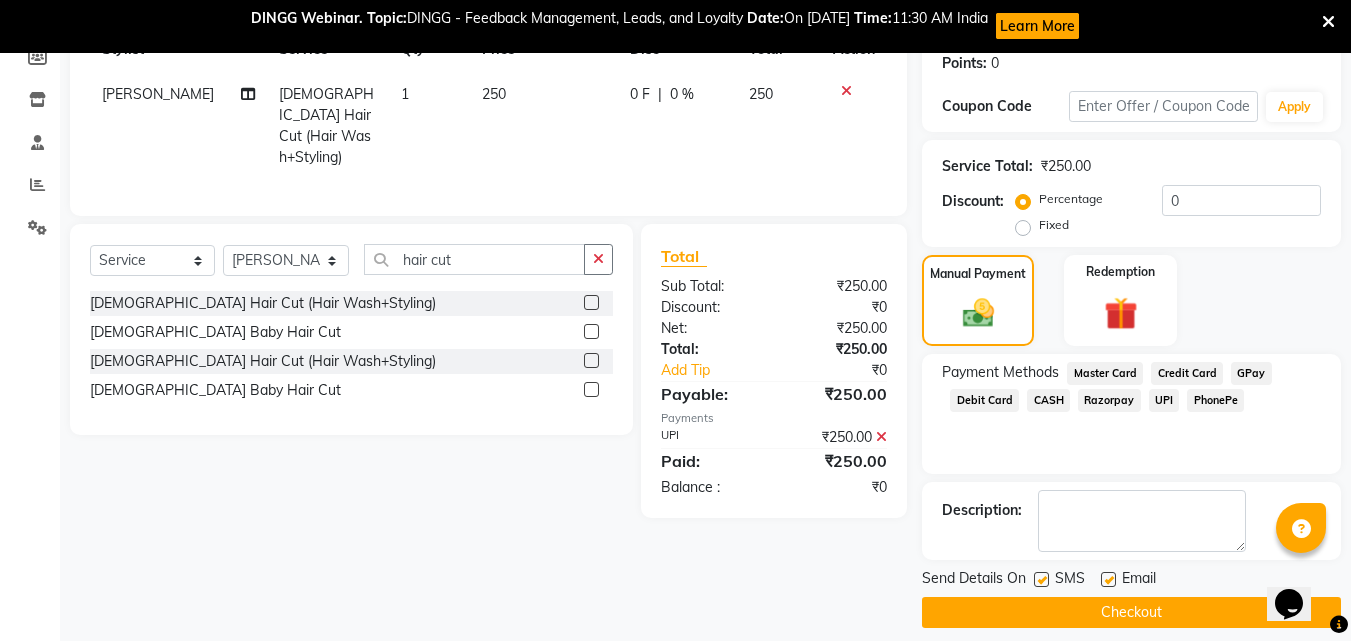 scroll, scrollTop: 328, scrollLeft: 0, axis: vertical 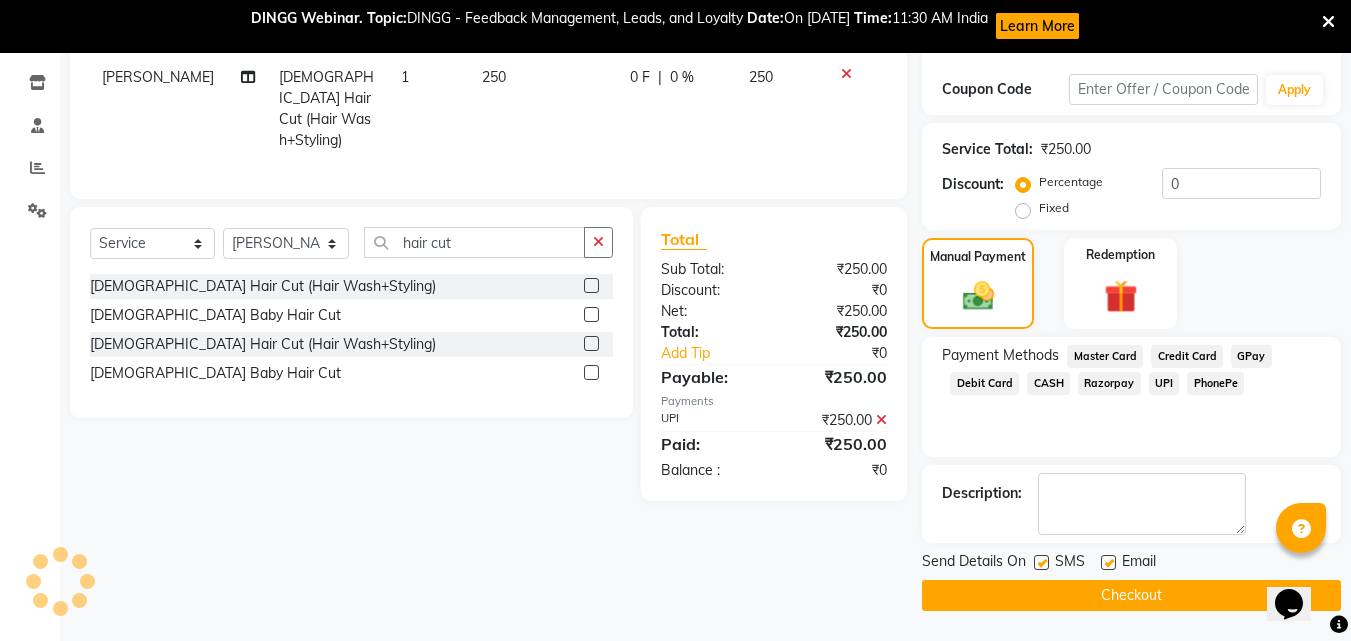 click on "Checkout" 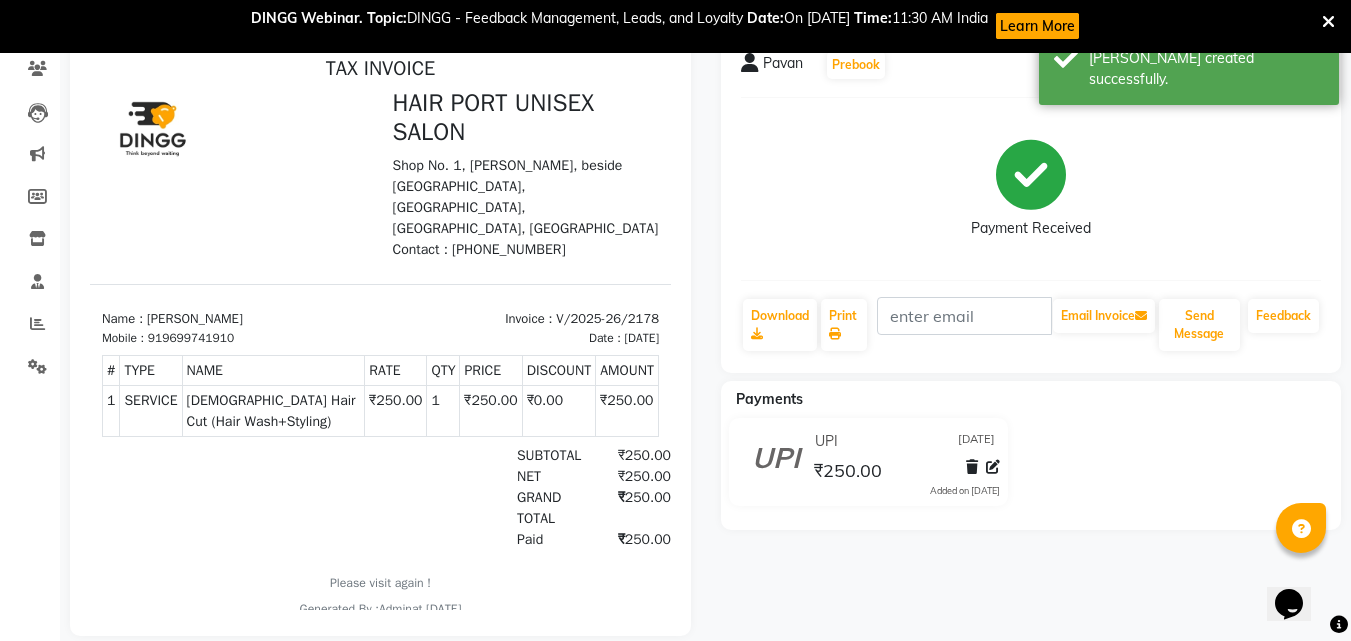 scroll, scrollTop: 92, scrollLeft: 0, axis: vertical 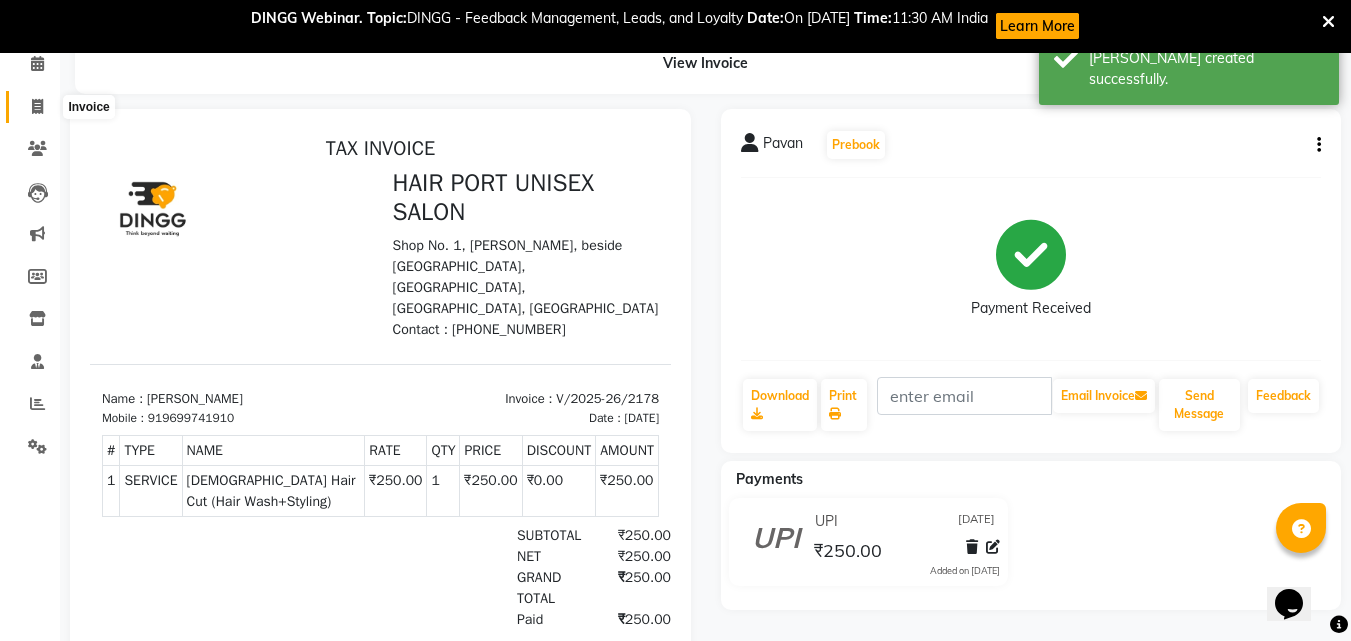 click 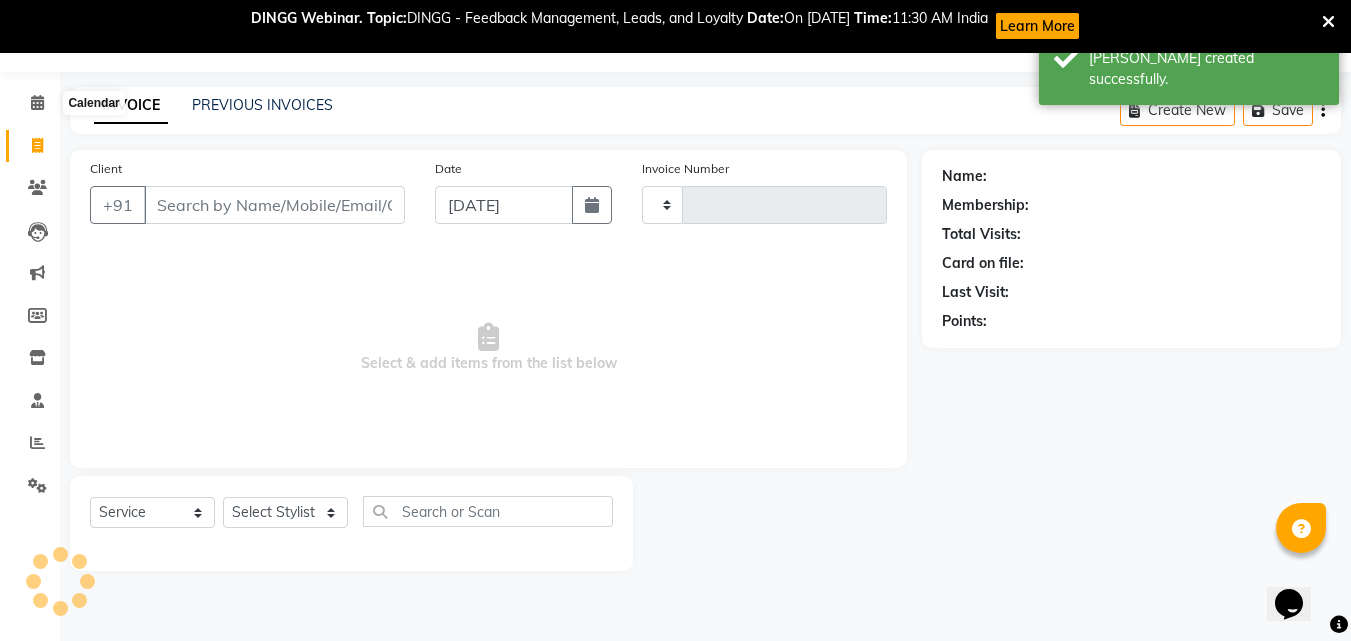 scroll, scrollTop: 53, scrollLeft: 0, axis: vertical 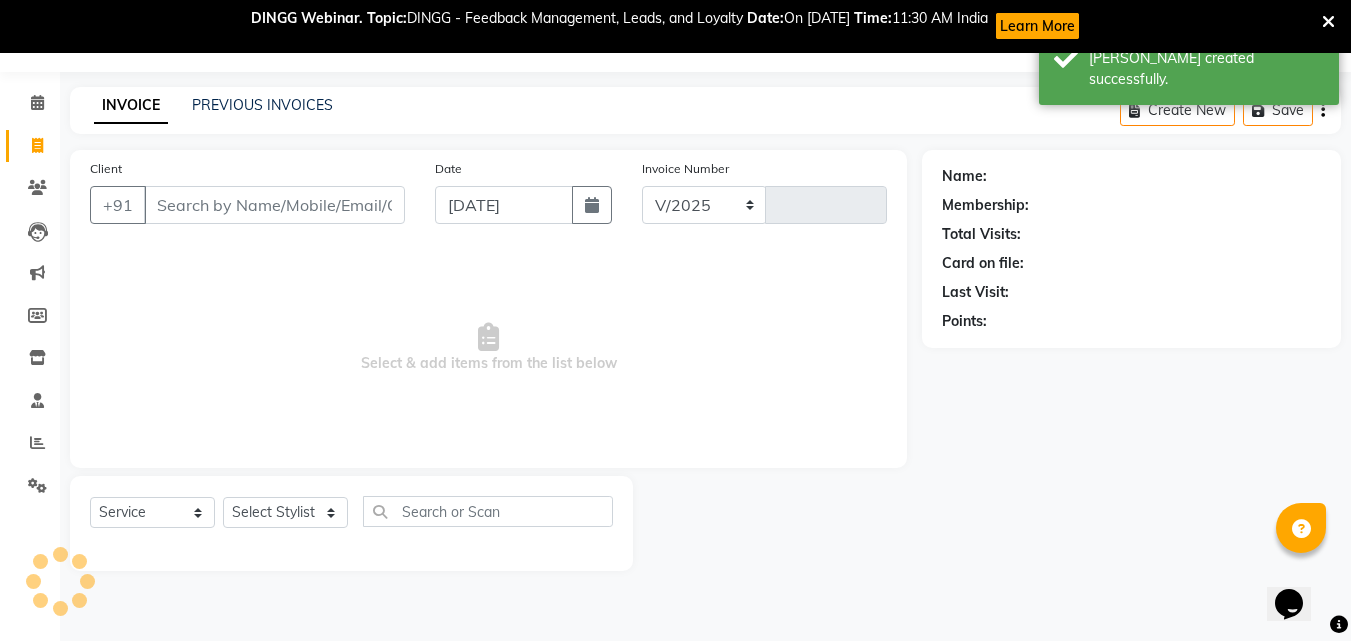 select on "7015" 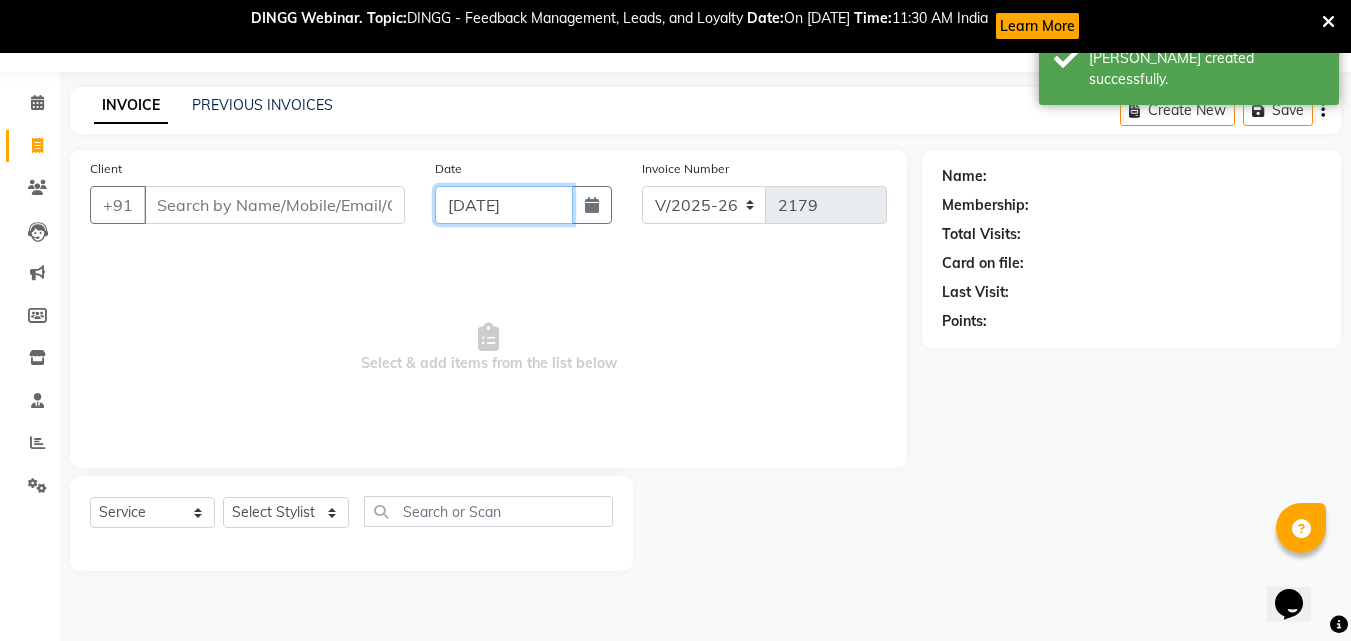 click on "[DATE]" 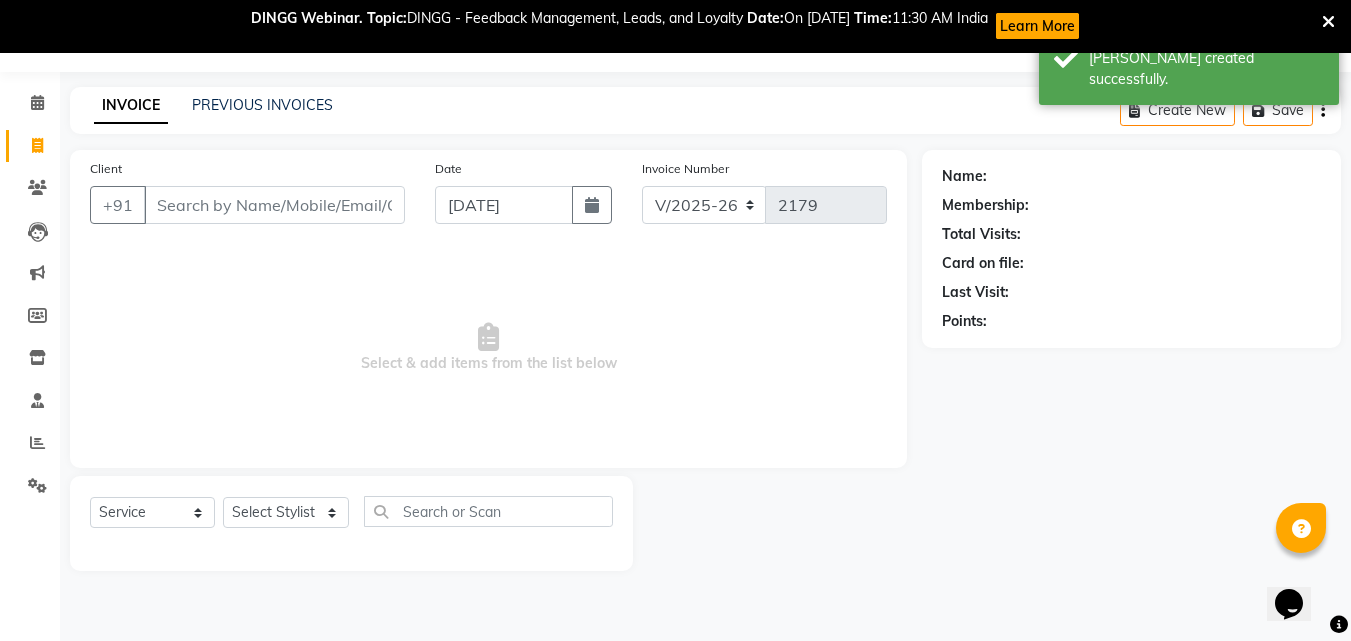 select on "7" 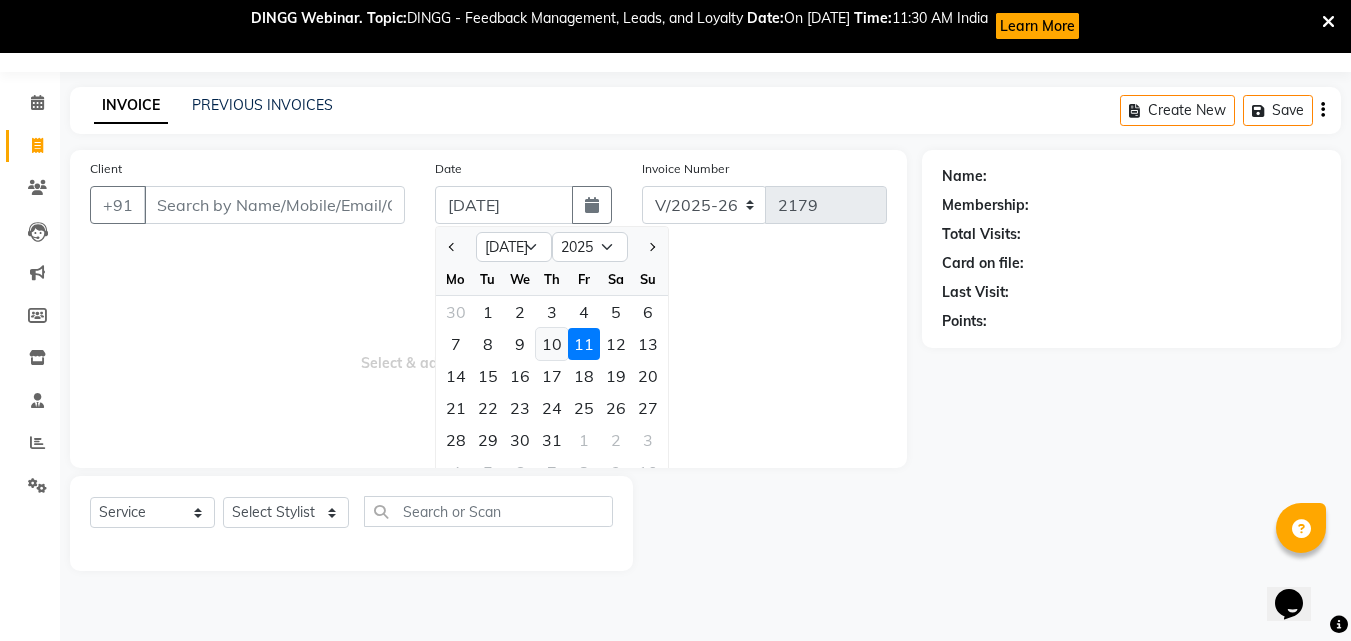 click on "10" 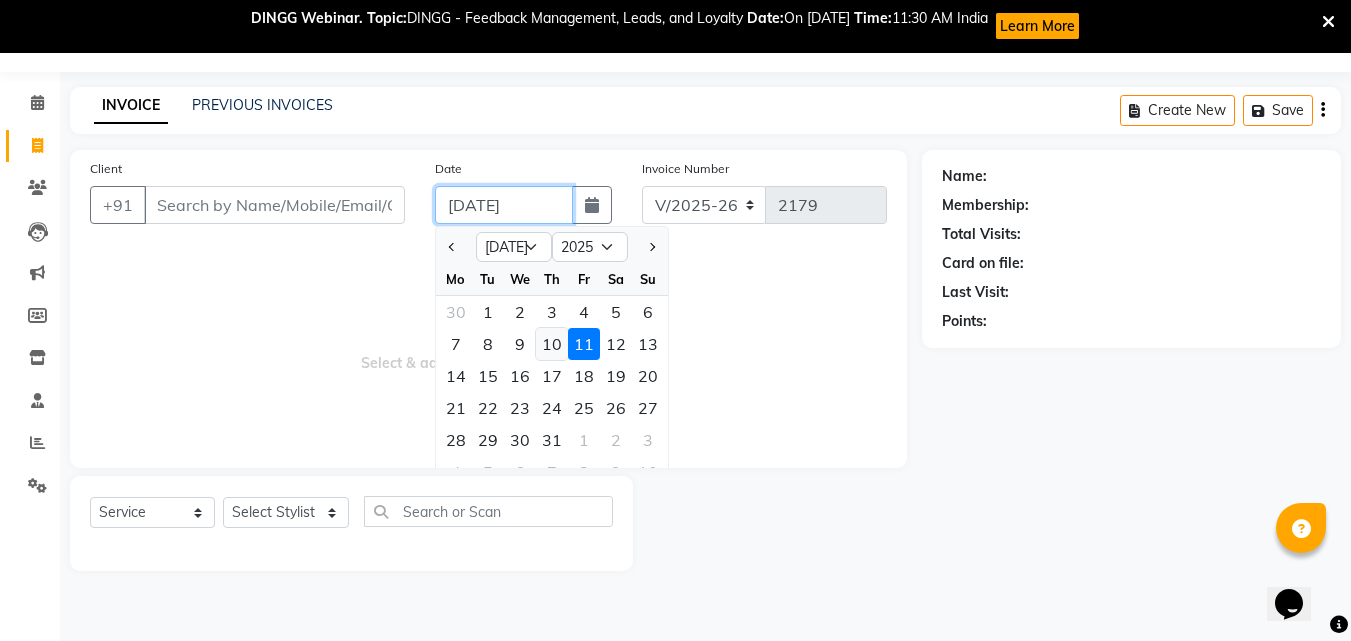 type on "[DATE]" 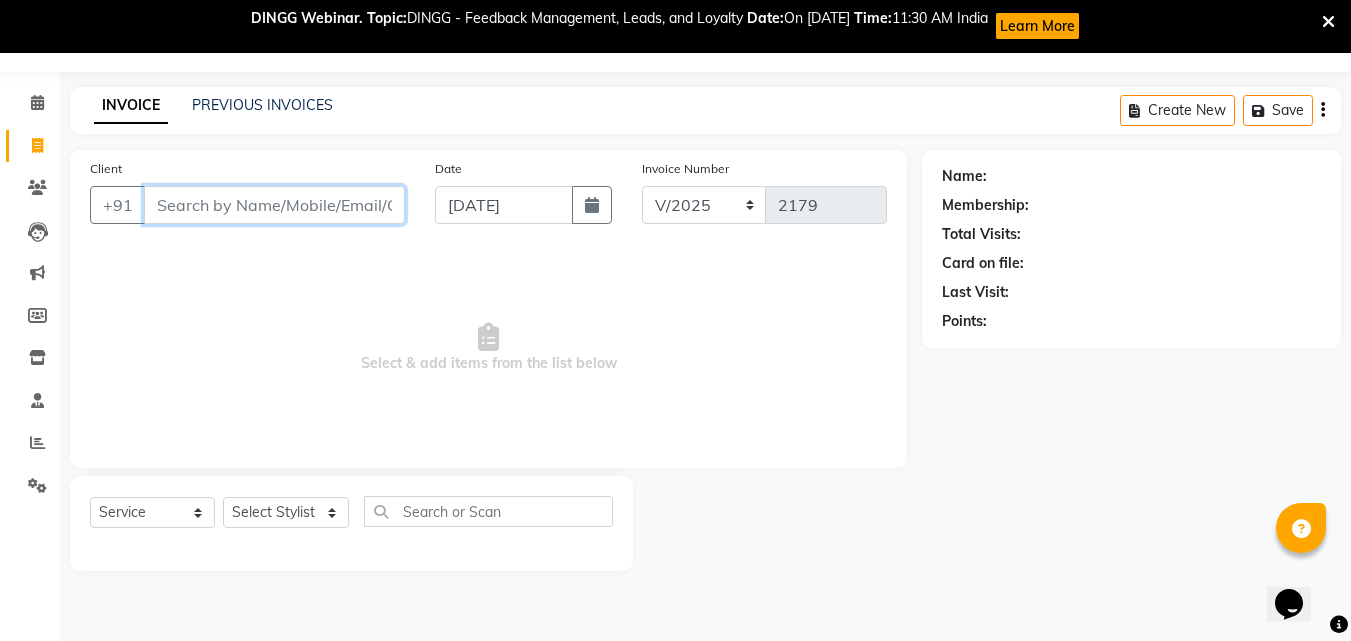 click on "Client" at bounding box center (274, 205) 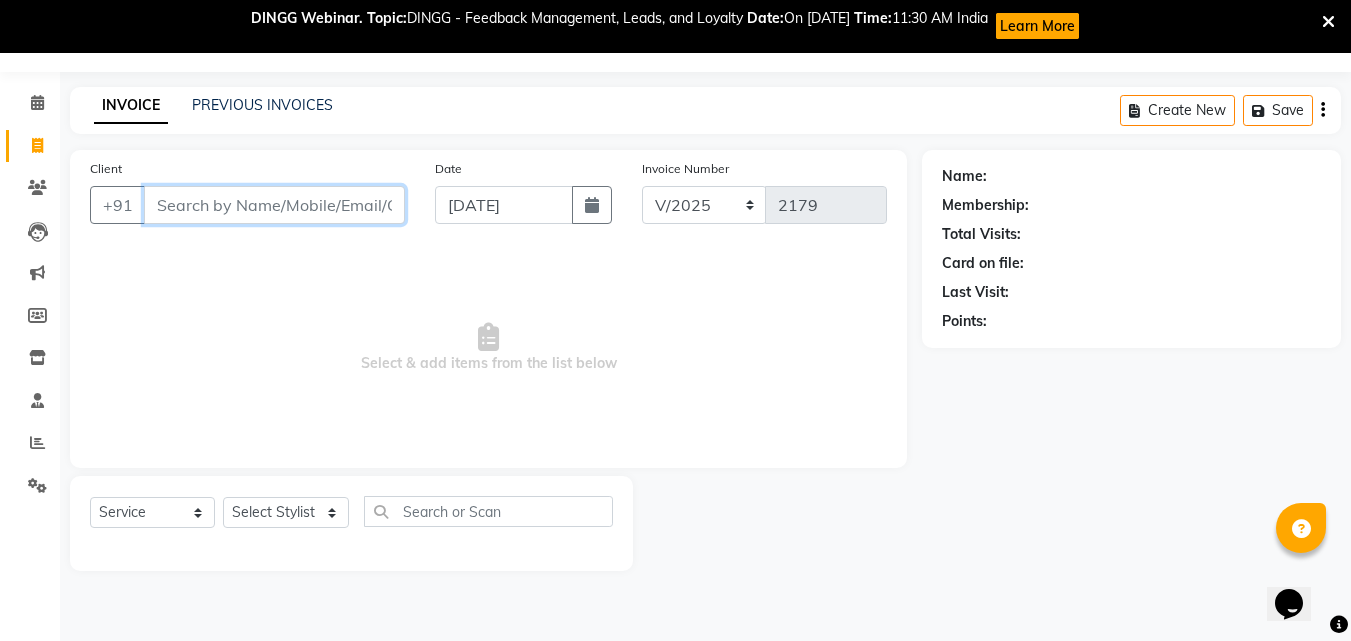 click on "Client" at bounding box center (274, 205) 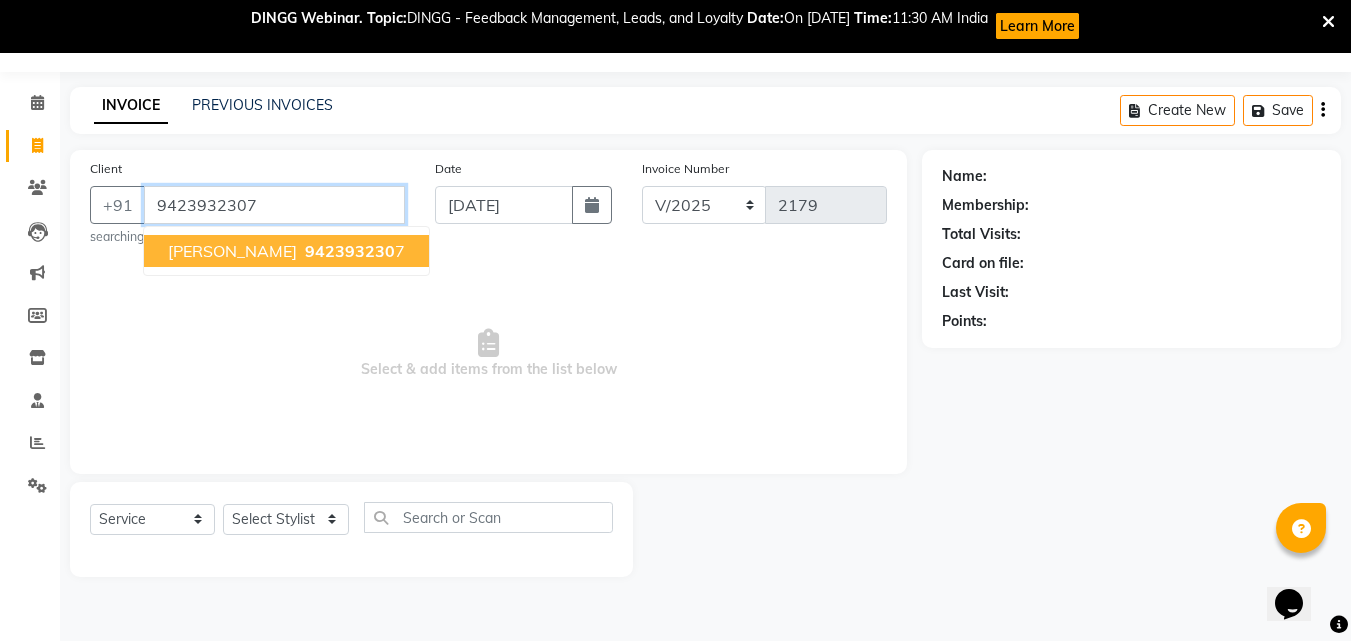 type on "9423932307" 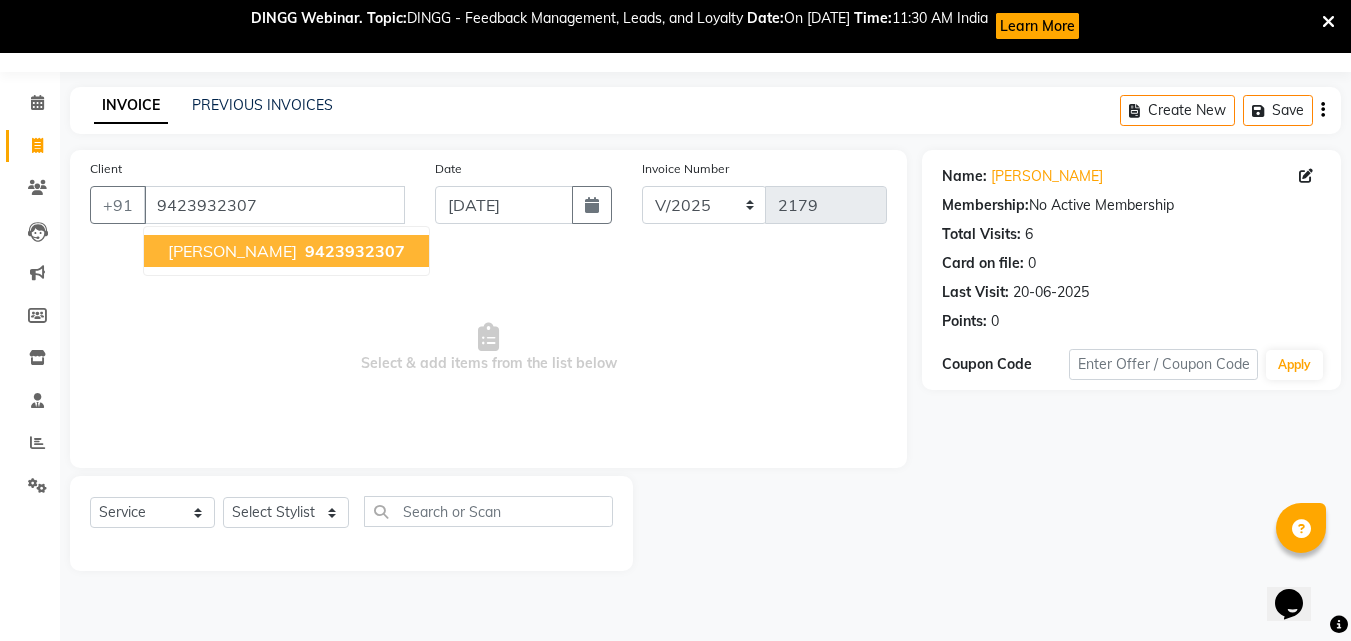 click on "[PERSON_NAME]   9423932307" at bounding box center [286, 251] 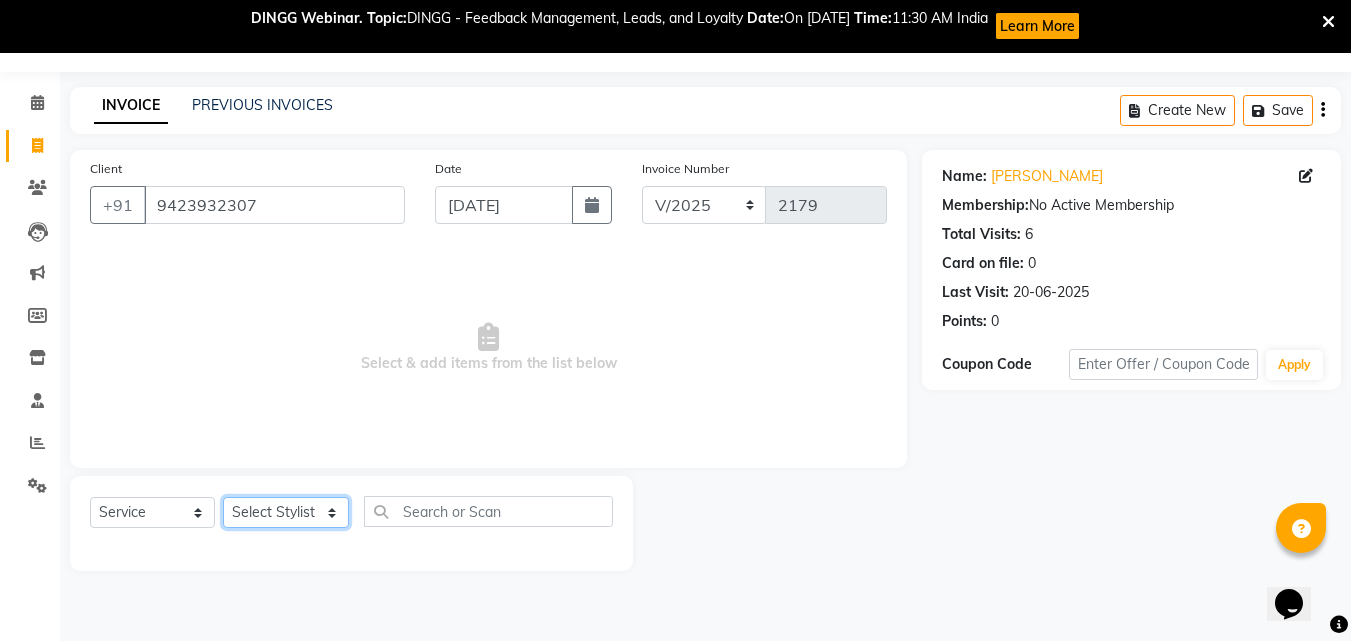 click on "Select Stylist [PERSON_NAME]  [PERSON_NAME] [PERSON_NAME] [PERSON_NAME] [PERSON_NAME]  [PERSON_NAME] [PERSON_NAME] Mane" 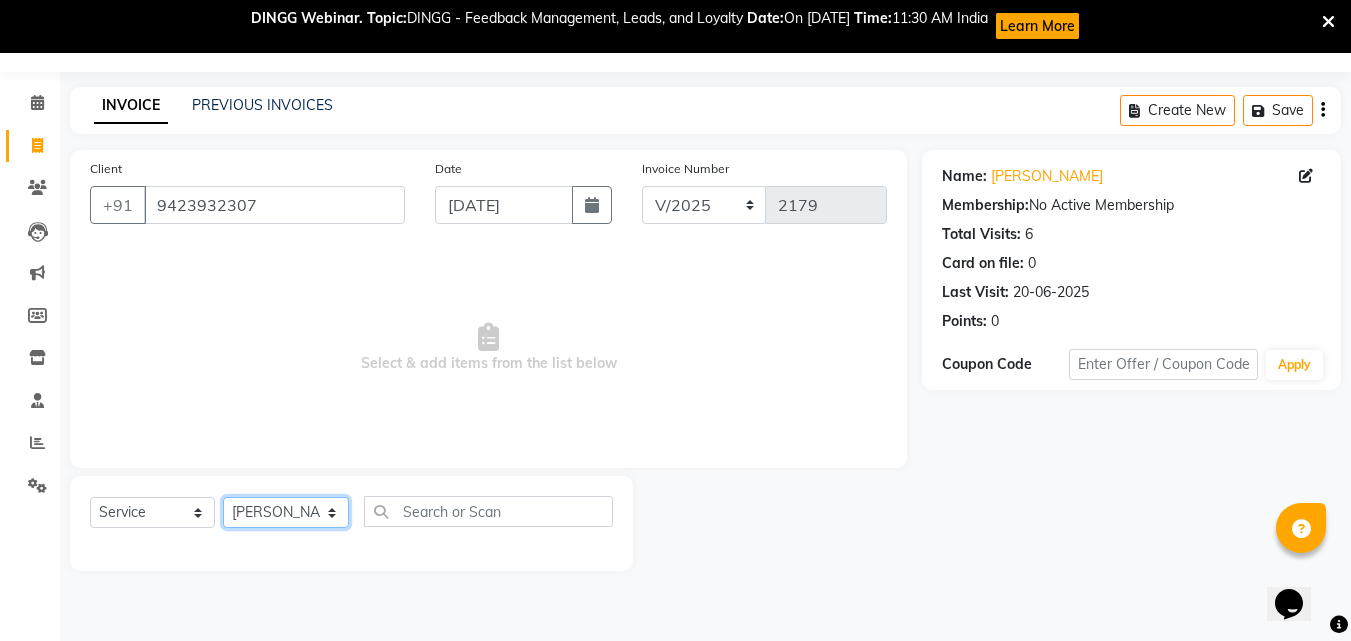 click on "Select Stylist [PERSON_NAME]  [PERSON_NAME] [PERSON_NAME] [PERSON_NAME] [PERSON_NAME]  [PERSON_NAME] [PERSON_NAME] Mane" 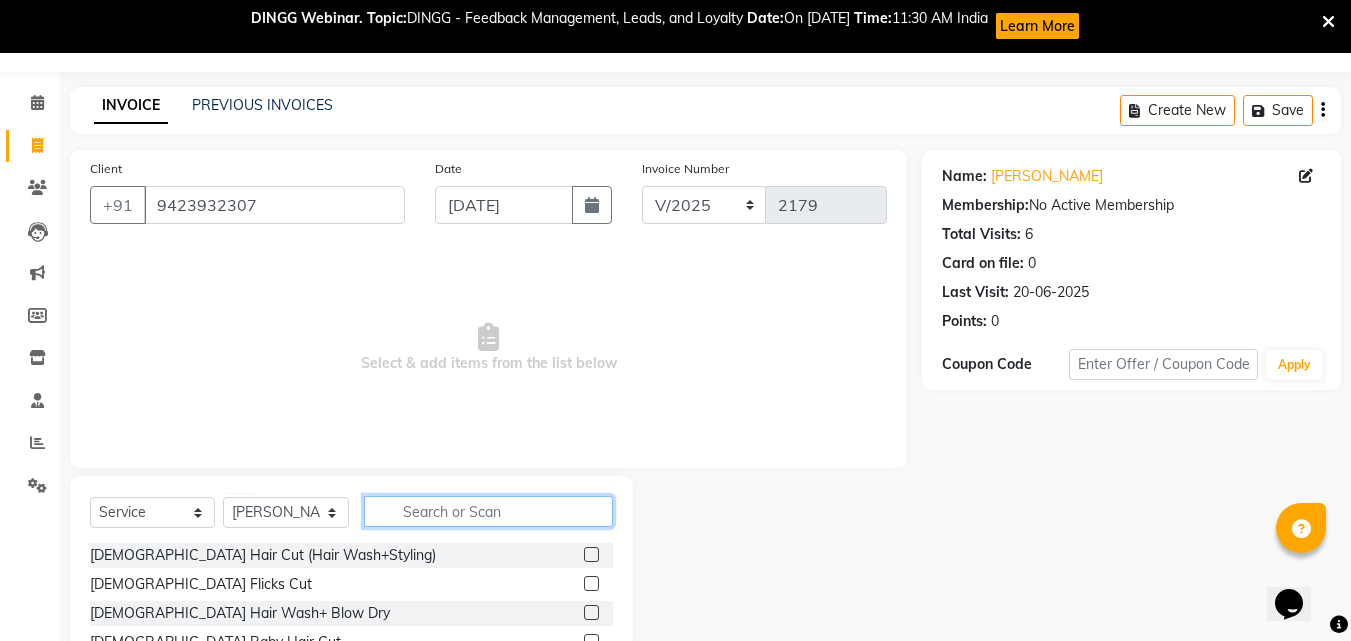 click 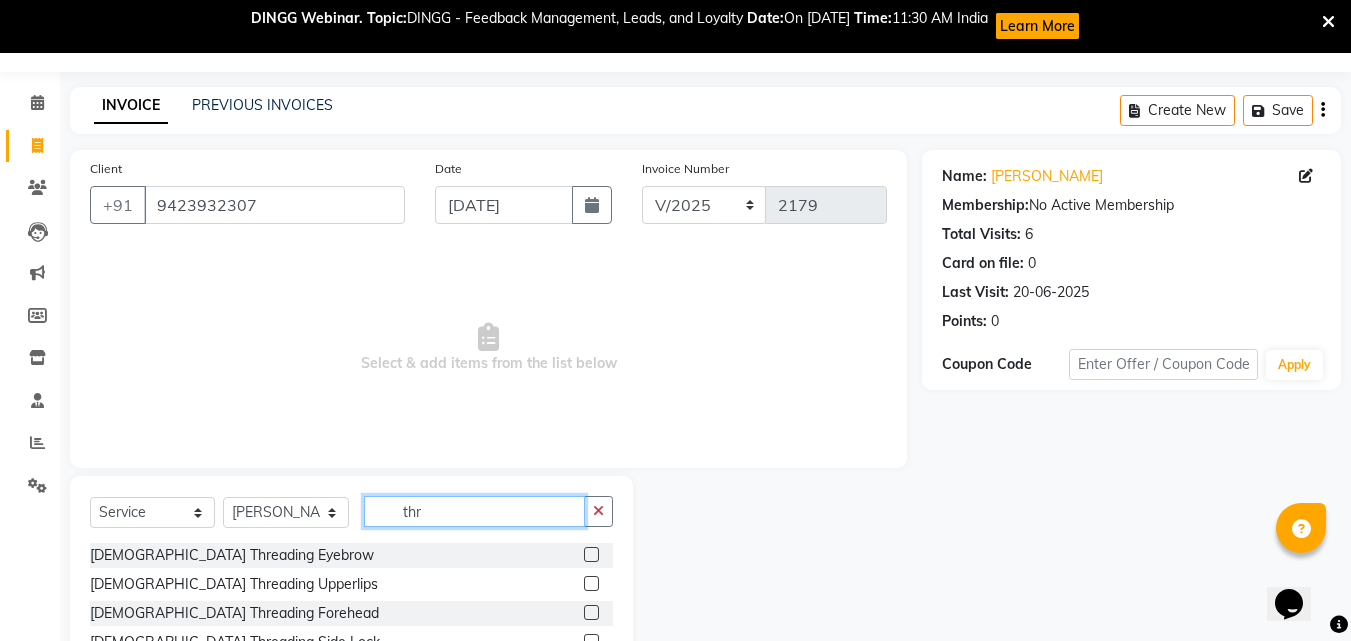type on "thr" 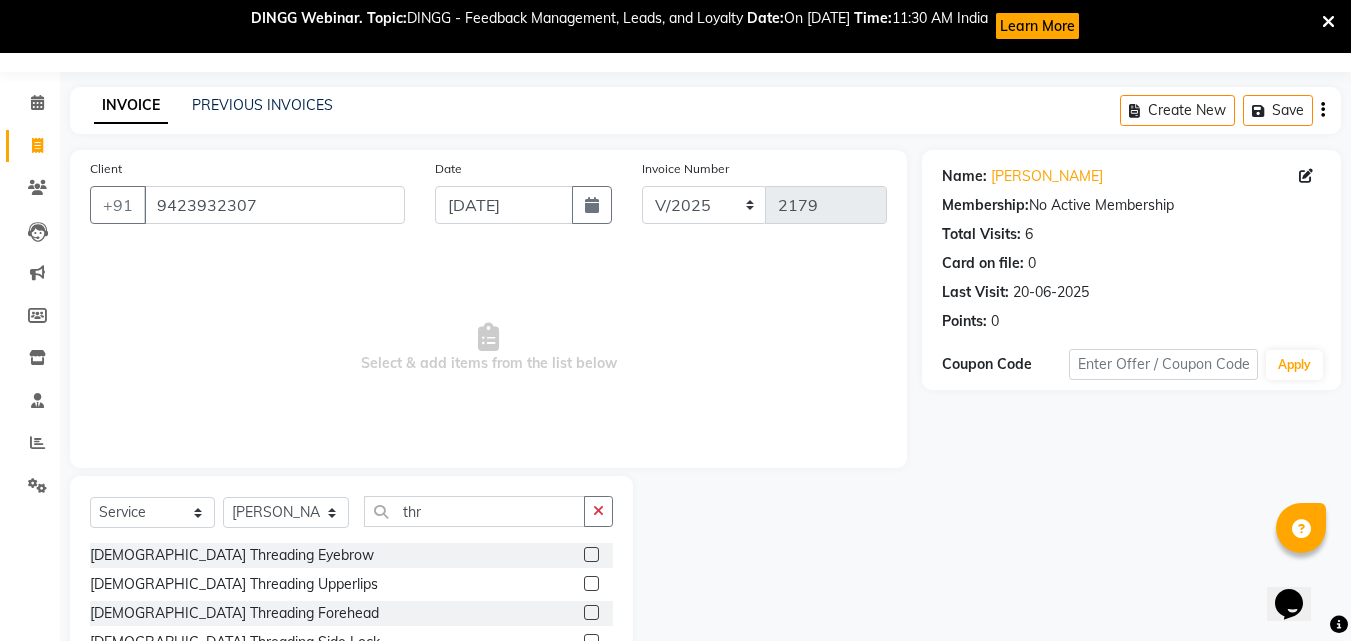 click 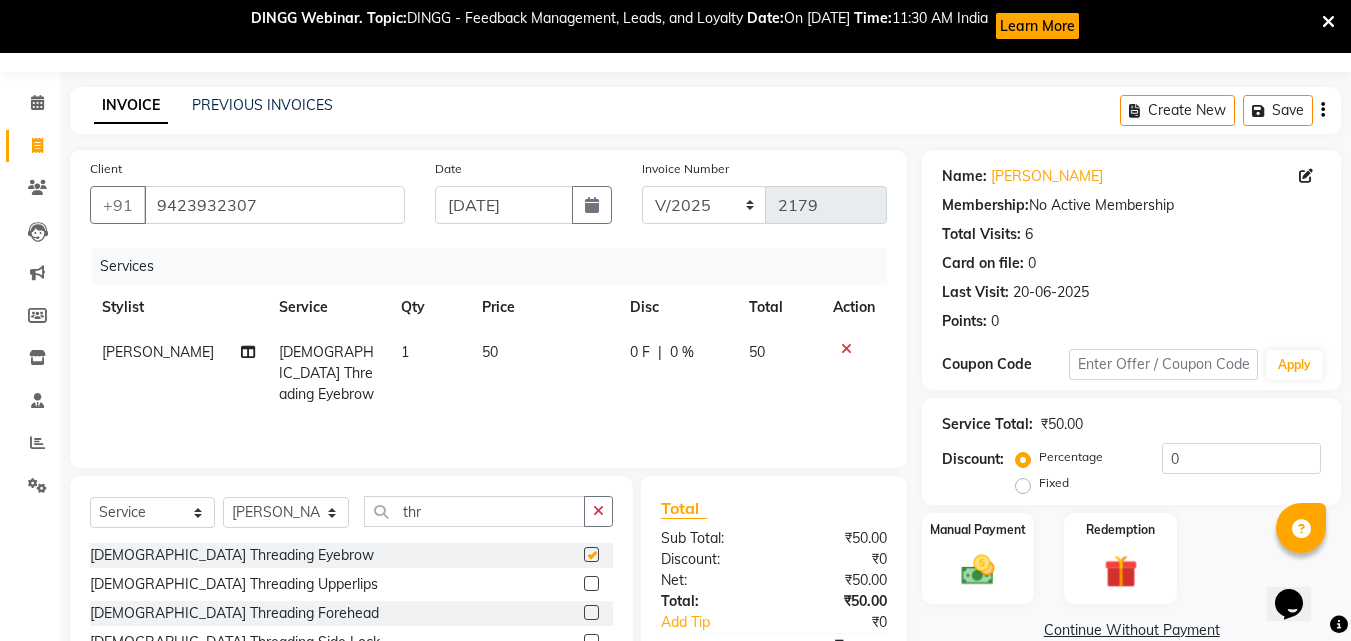 checkbox on "false" 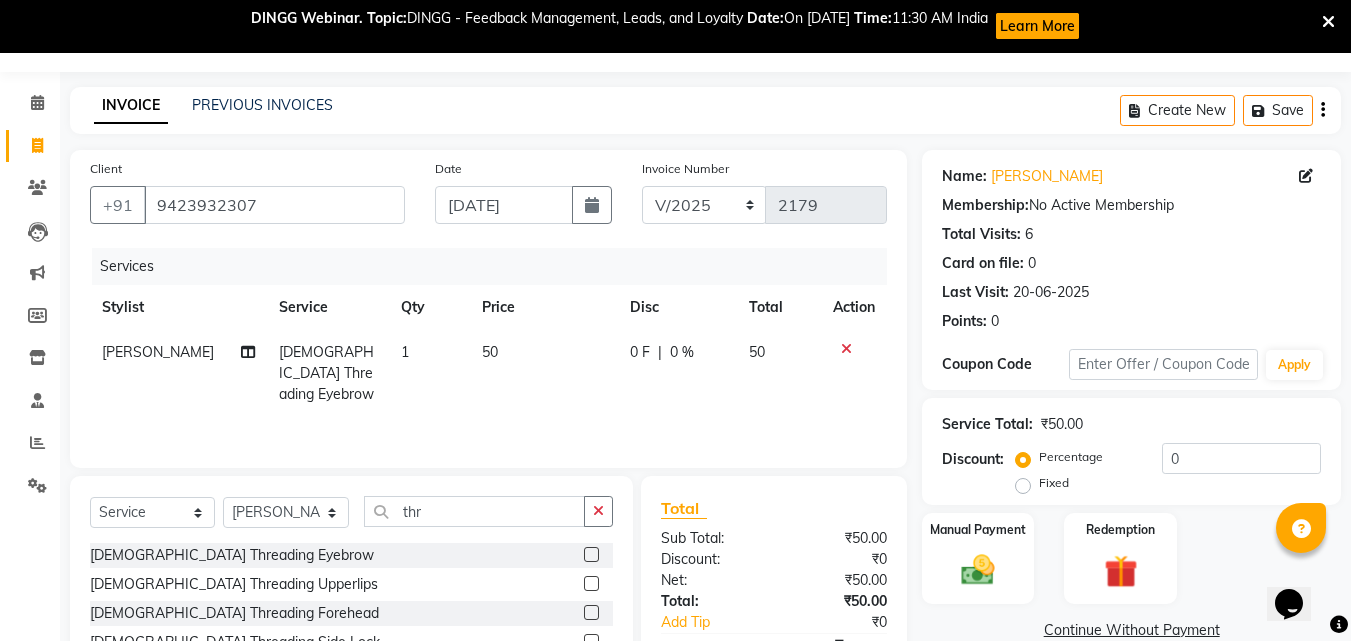 click 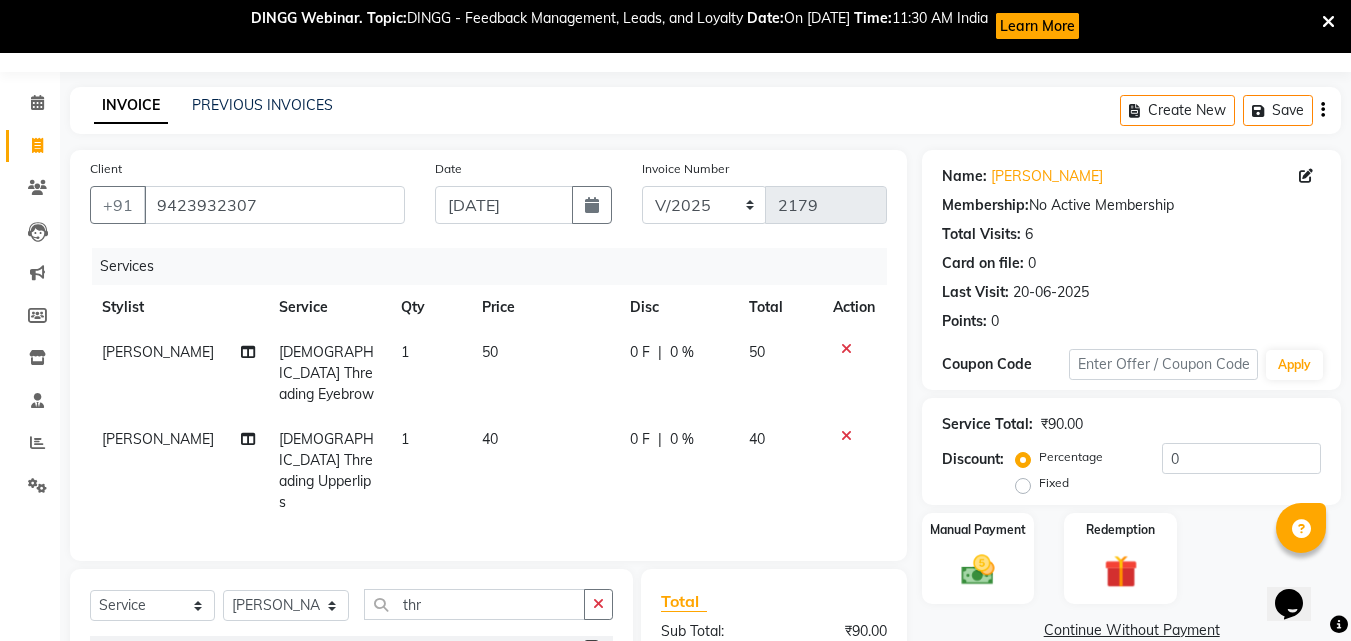 checkbox on "false" 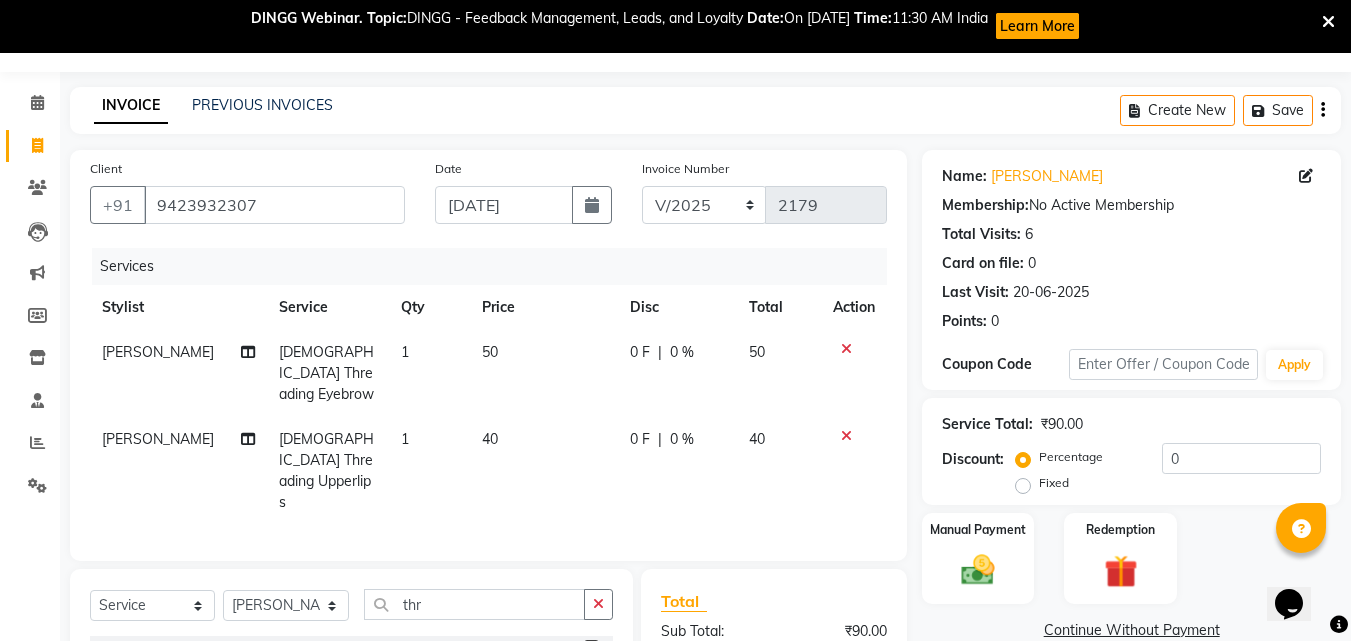 click on "Client [PHONE_NUMBER] Date [DATE] Invoice Number V/2025 V/[PHONE_NUMBER] Services Stylist Service Qty Price Disc Total Action [PERSON_NAME]  [DEMOGRAPHIC_DATA] Threading Eyebrow 1 50 0 F | 0 % 50 [PERSON_NAME]  [DEMOGRAPHIC_DATA] Threading Upperlips 1 40 0 F | 0 % 40" 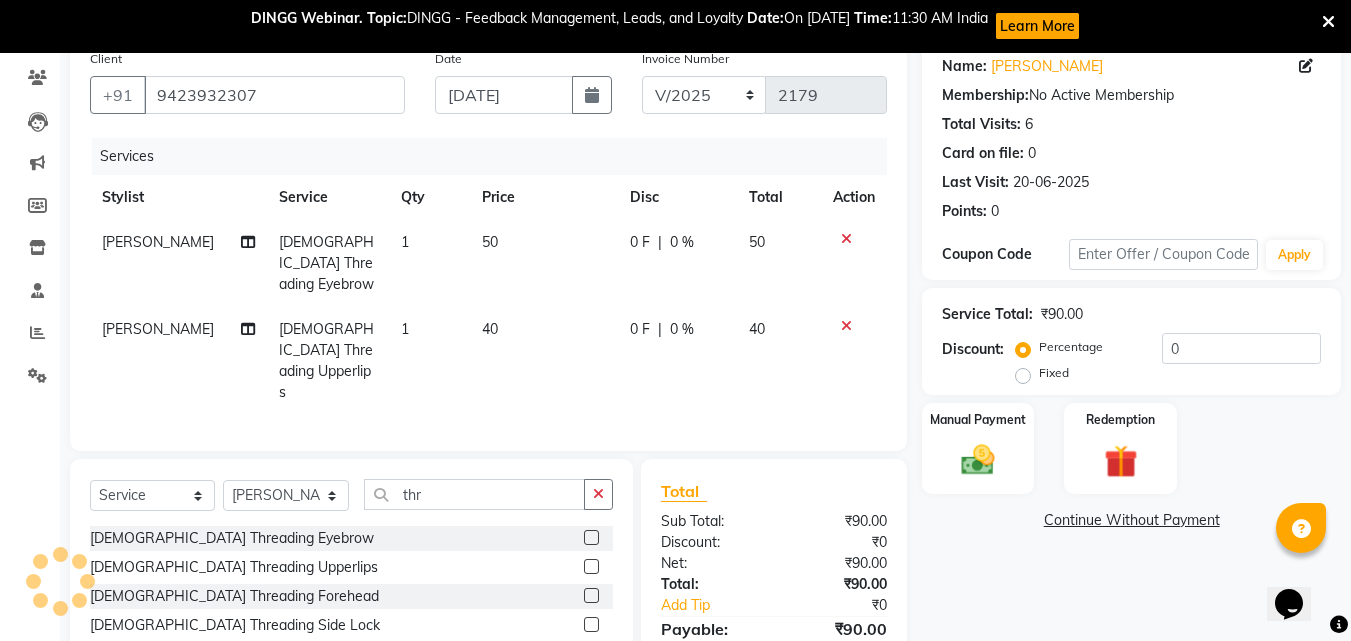 scroll, scrollTop: 258, scrollLeft: 0, axis: vertical 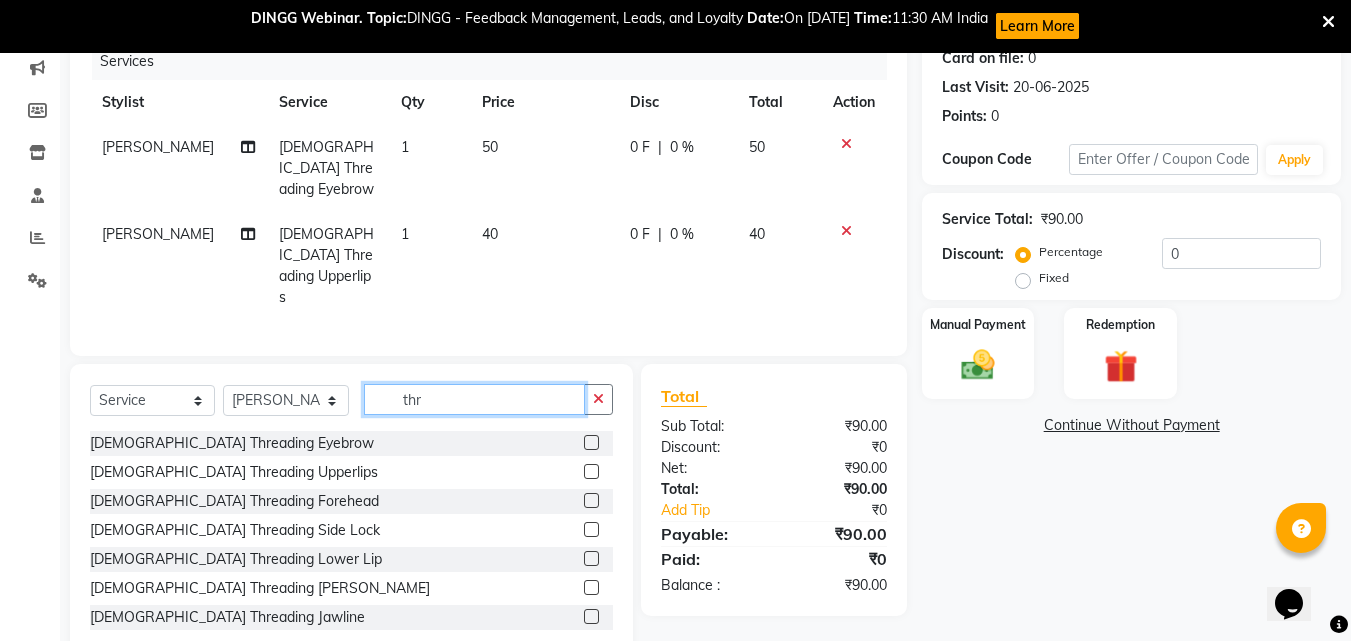 click on "thr" 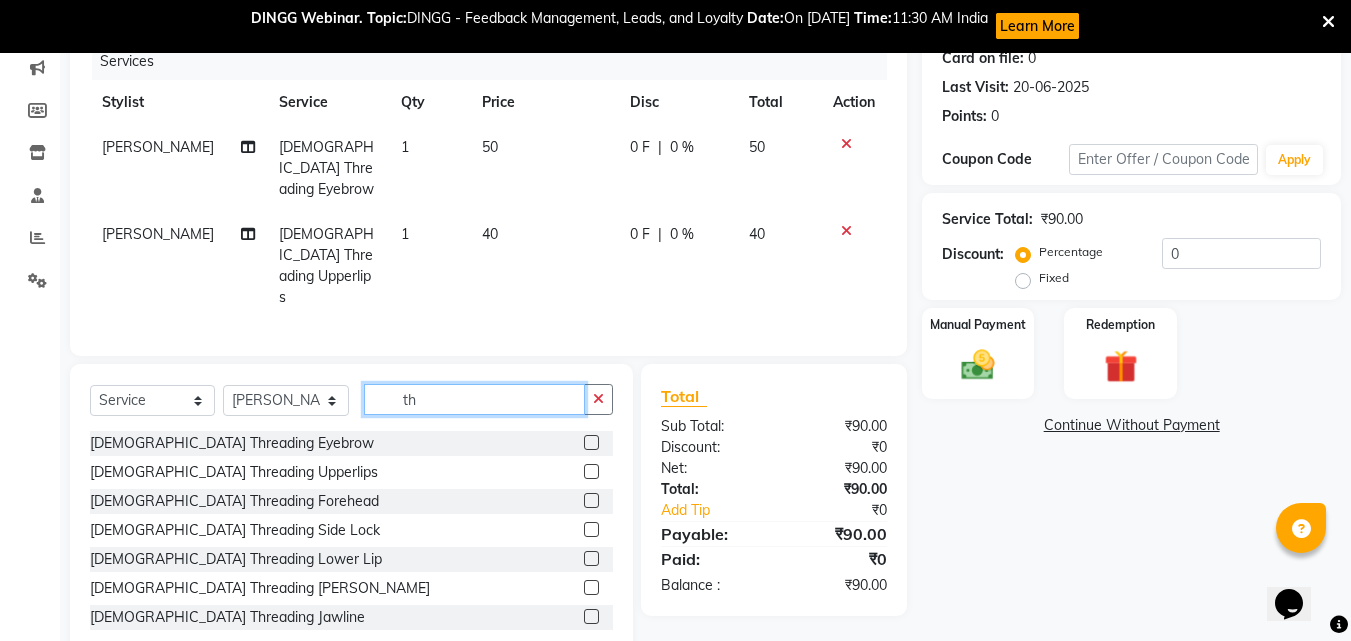 type on "t" 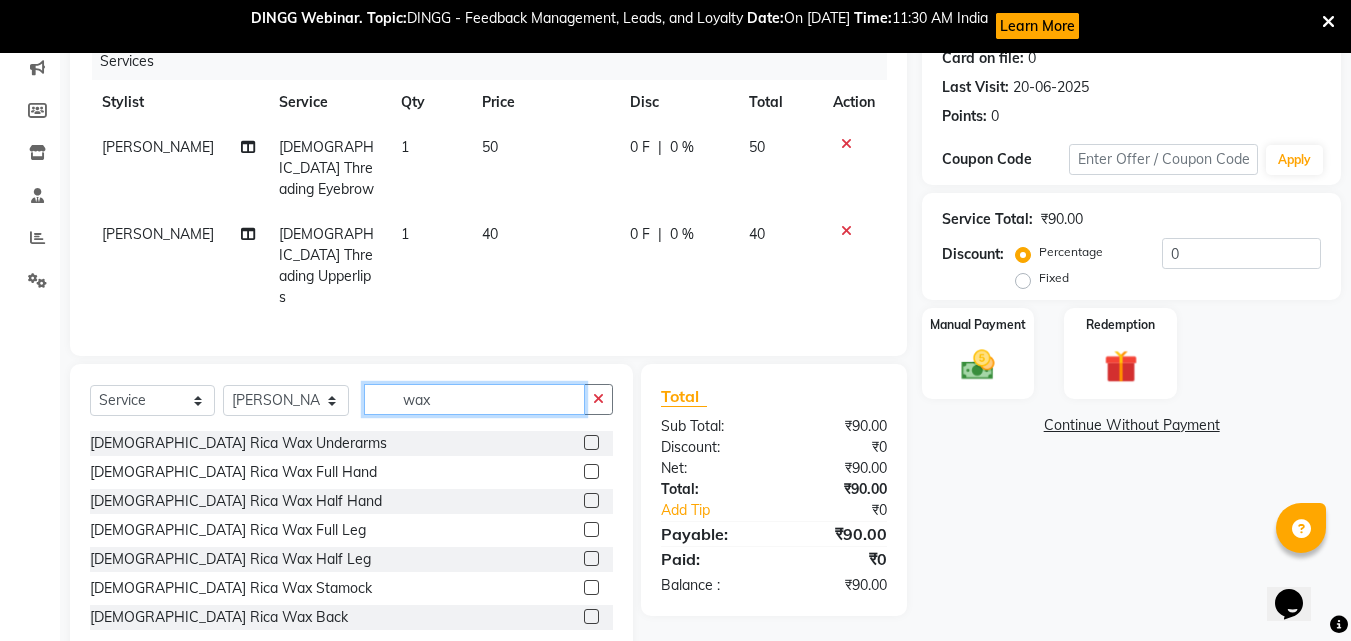 type on "wax" 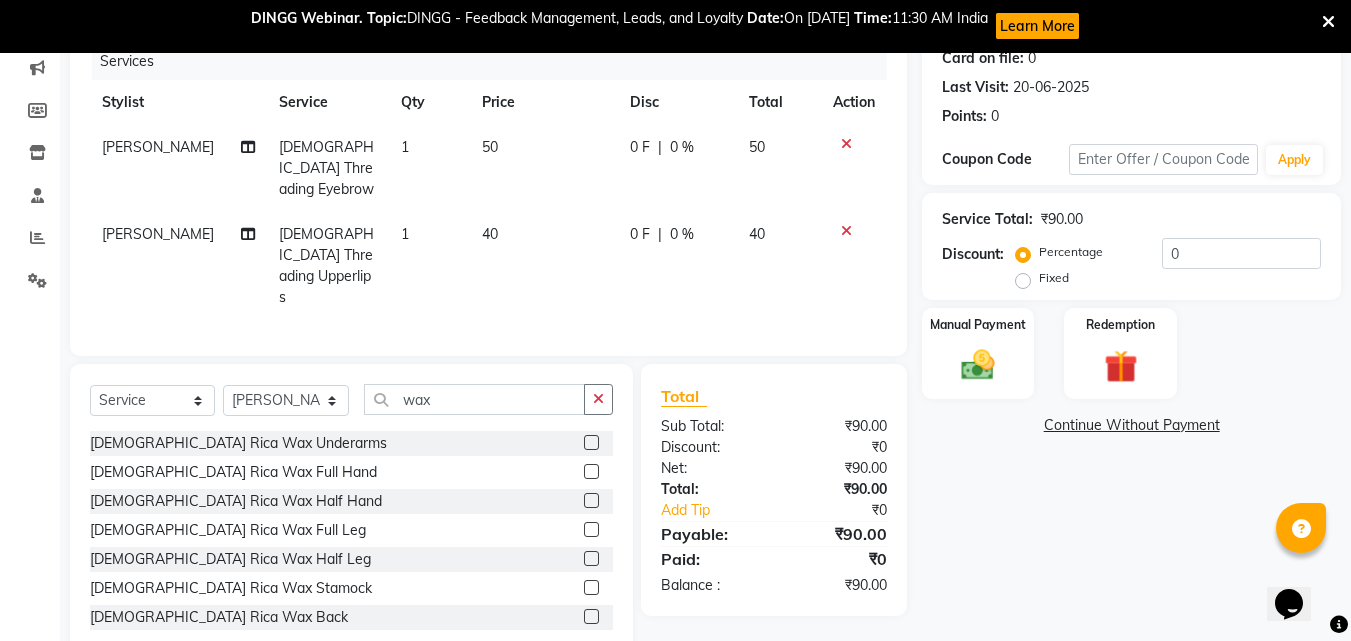 click 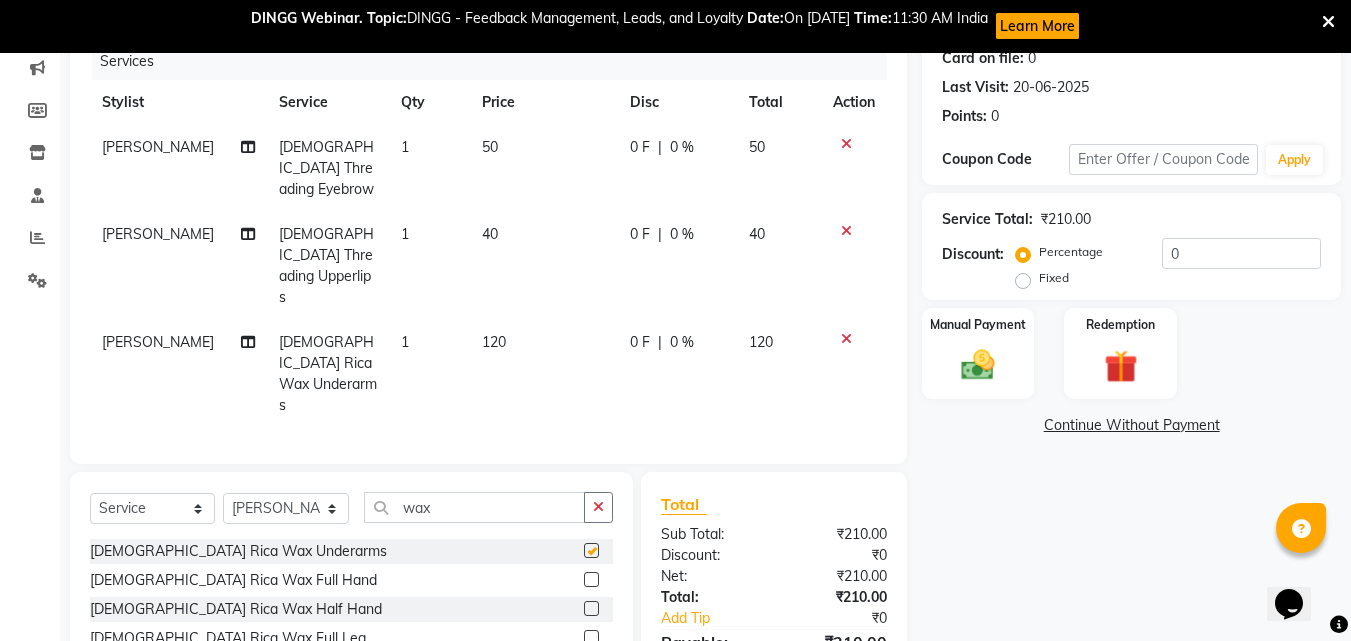 checkbox on "false" 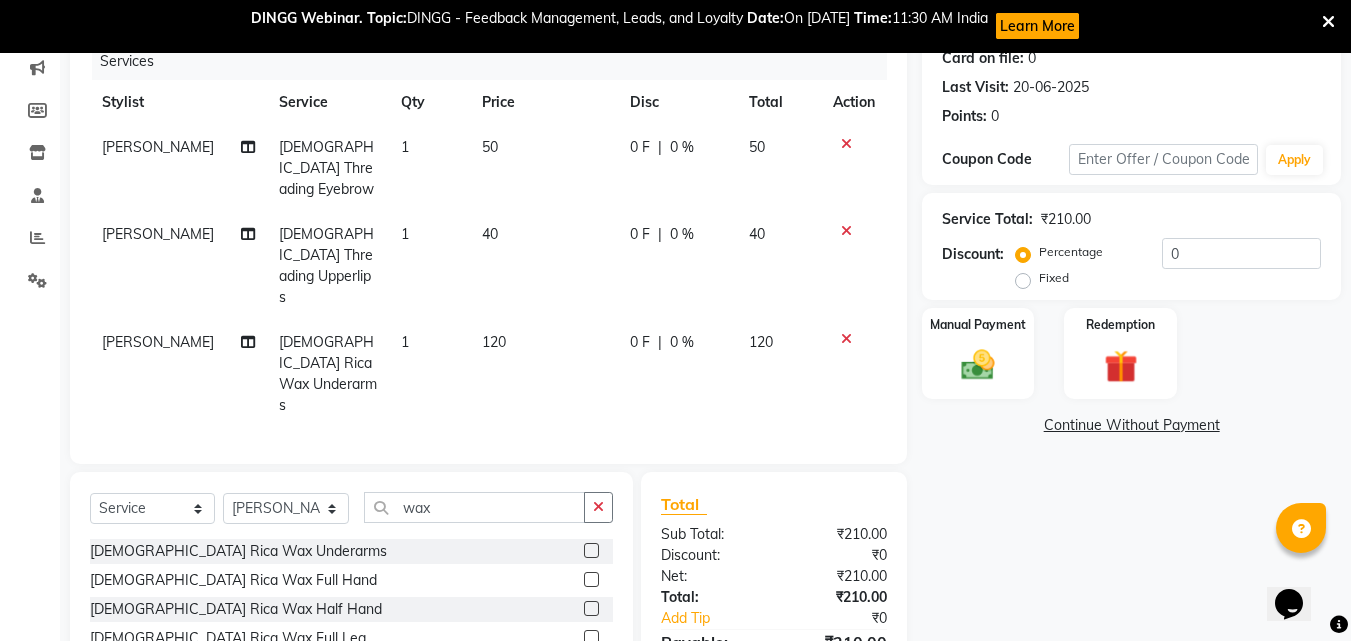 click 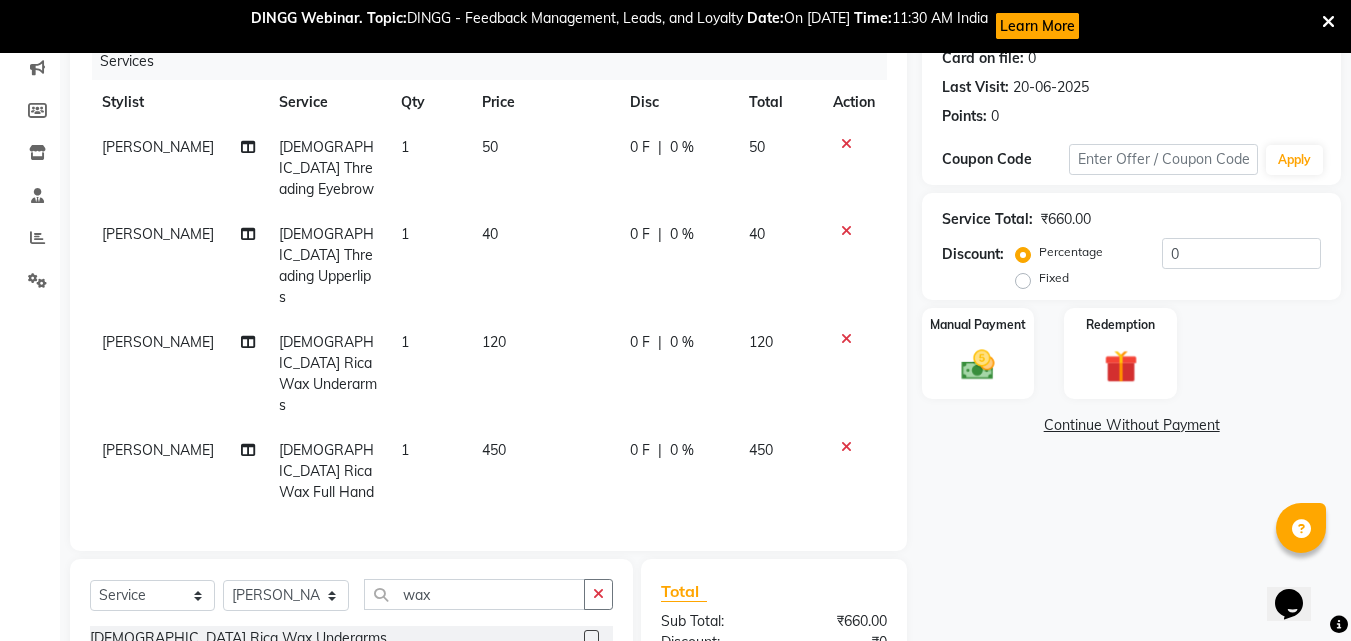 checkbox on "false" 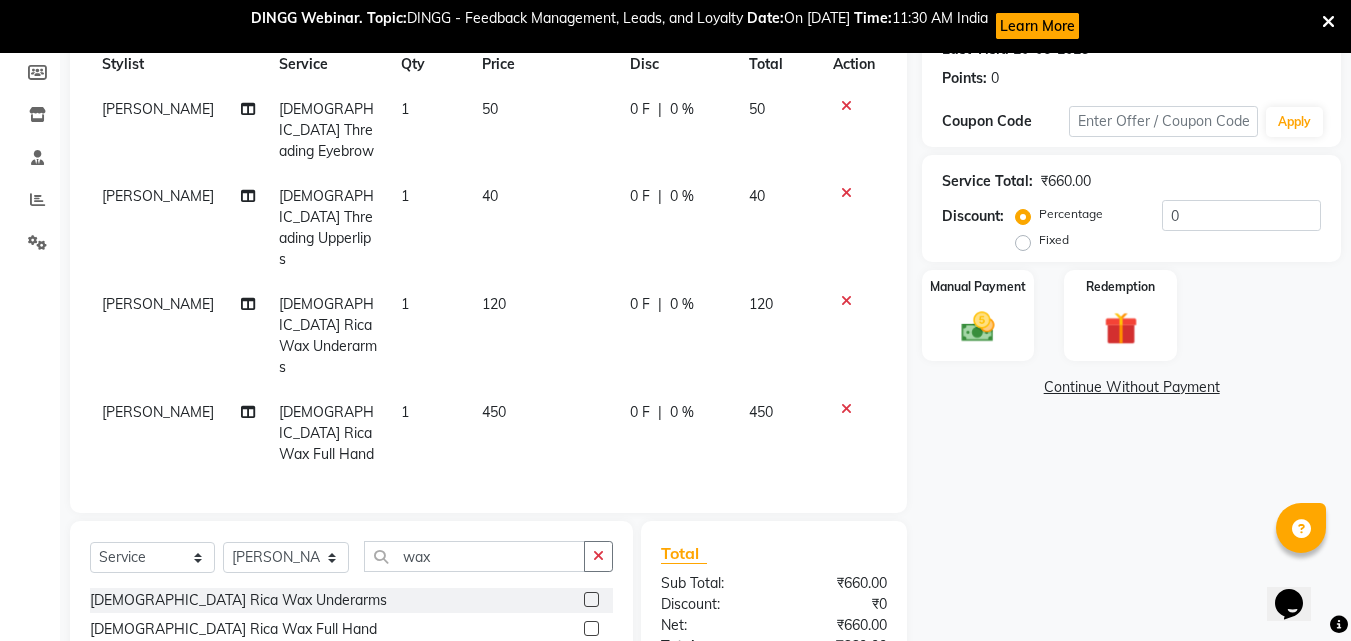 scroll, scrollTop: 298, scrollLeft: 0, axis: vertical 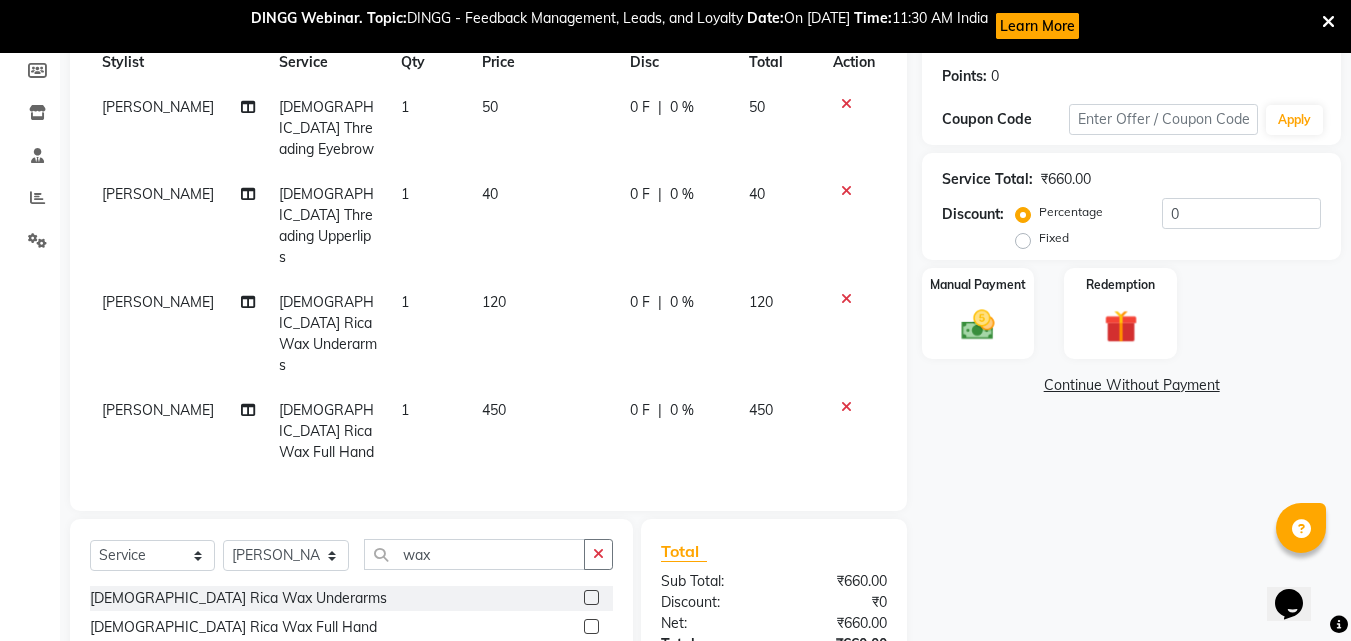 click 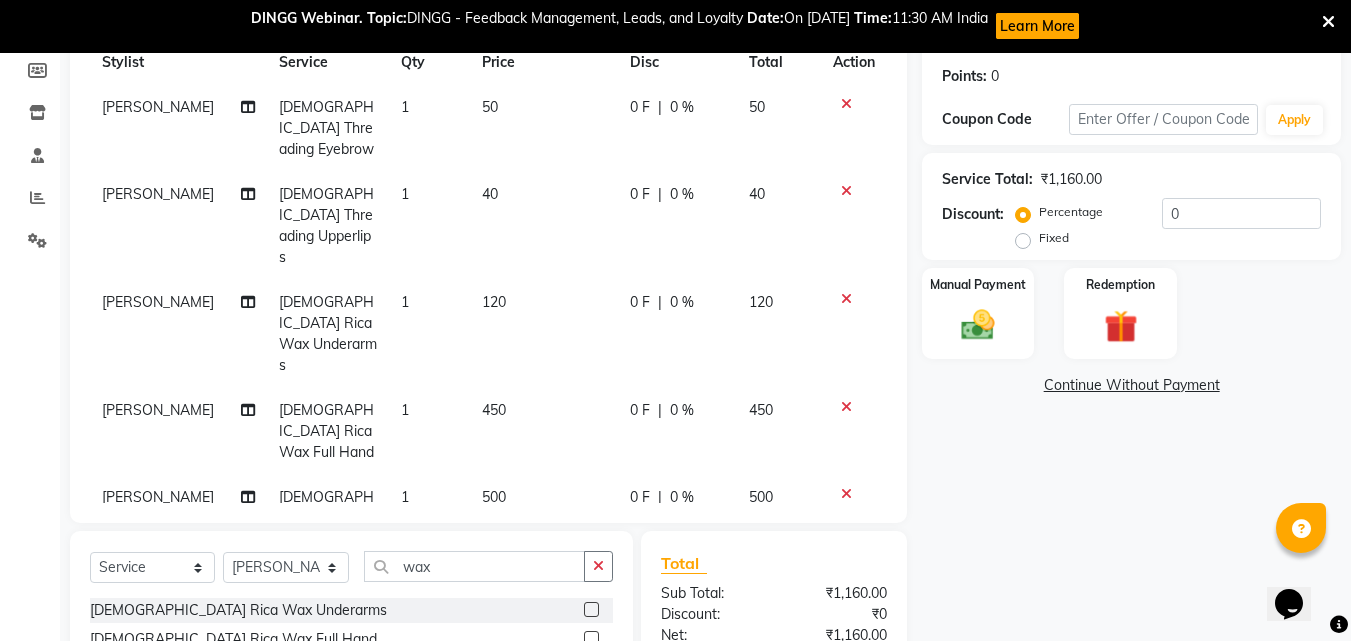 checkbox on "false" 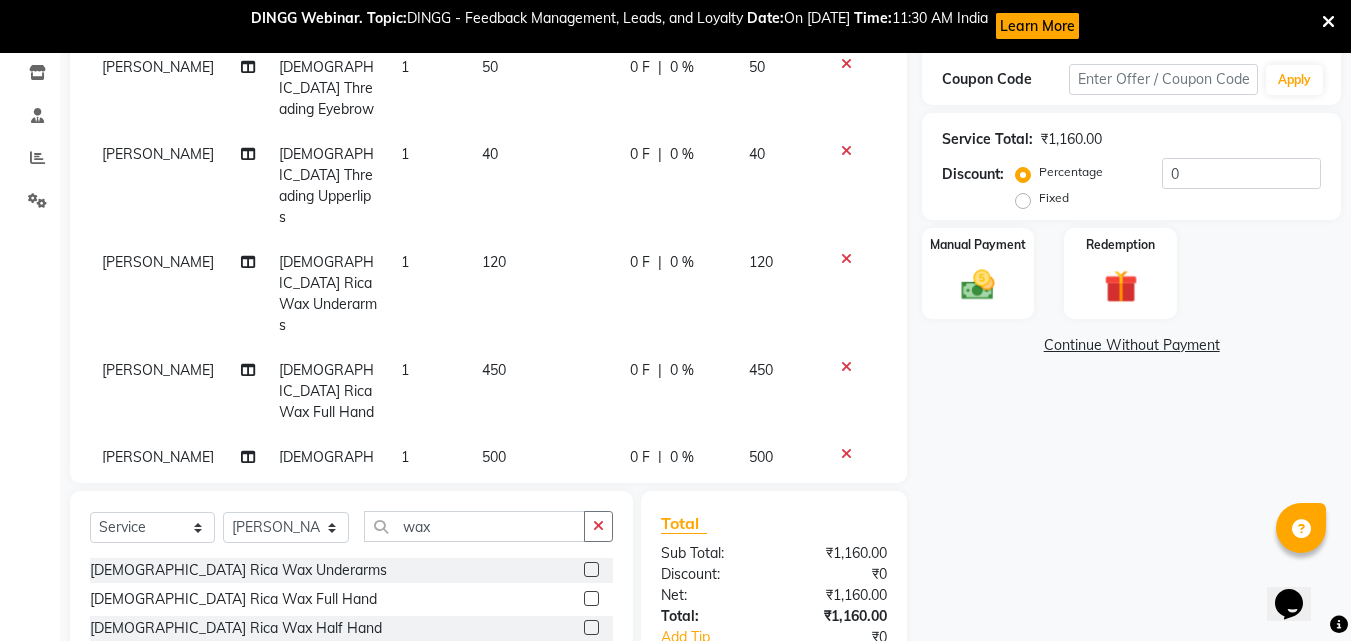 scroll, scrollTop: 456, scrollLeft: 0, axis: vertical 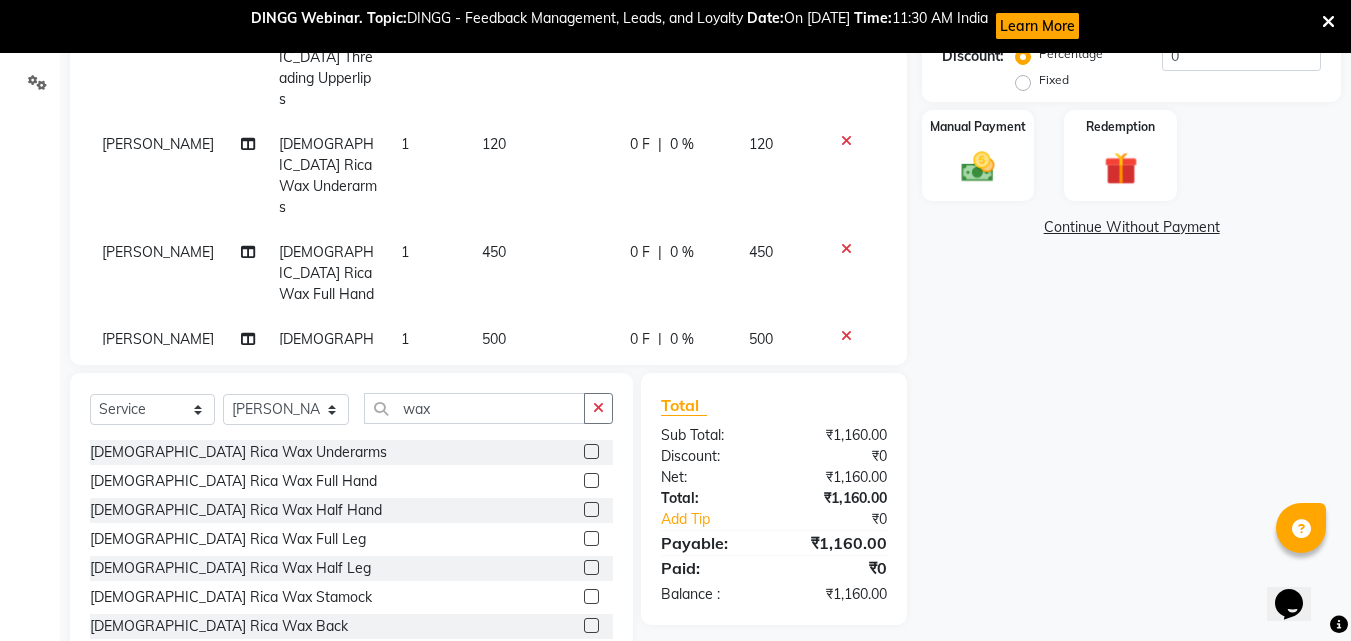 click on "[DEMOGRAPHIC_DATA] Rica Wax Stamock" 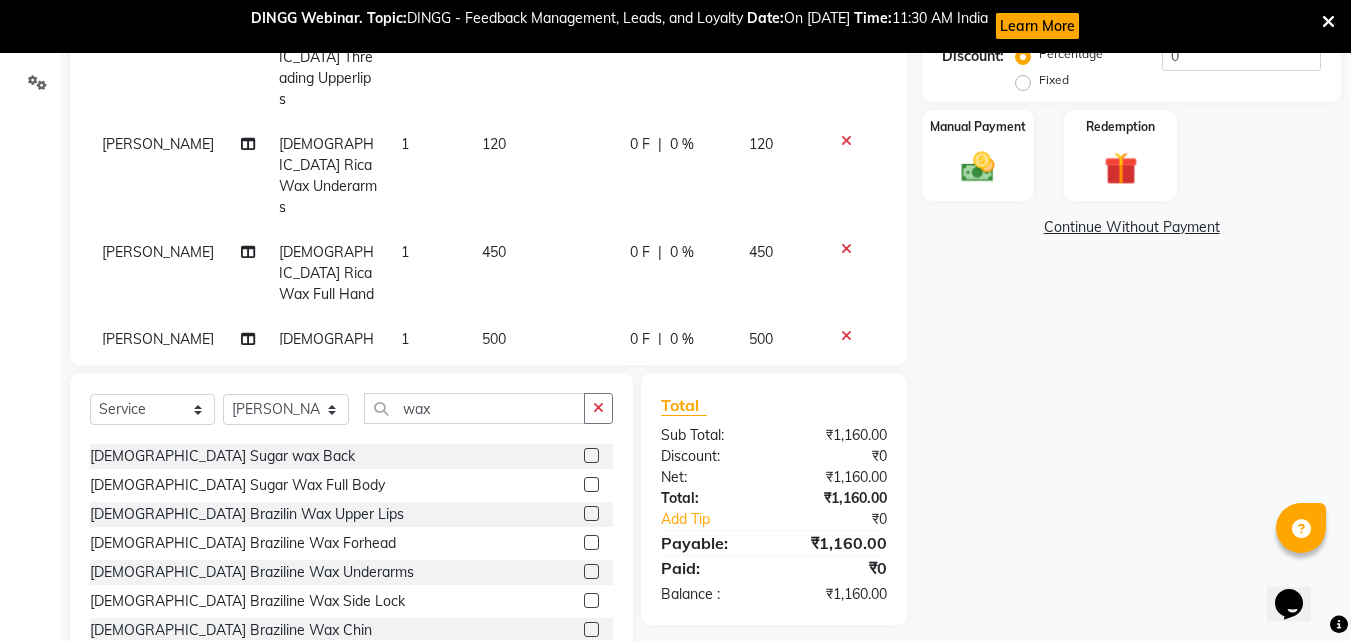 scroll, scrollTop: 400, scrollLeft: 0, axis: vertical 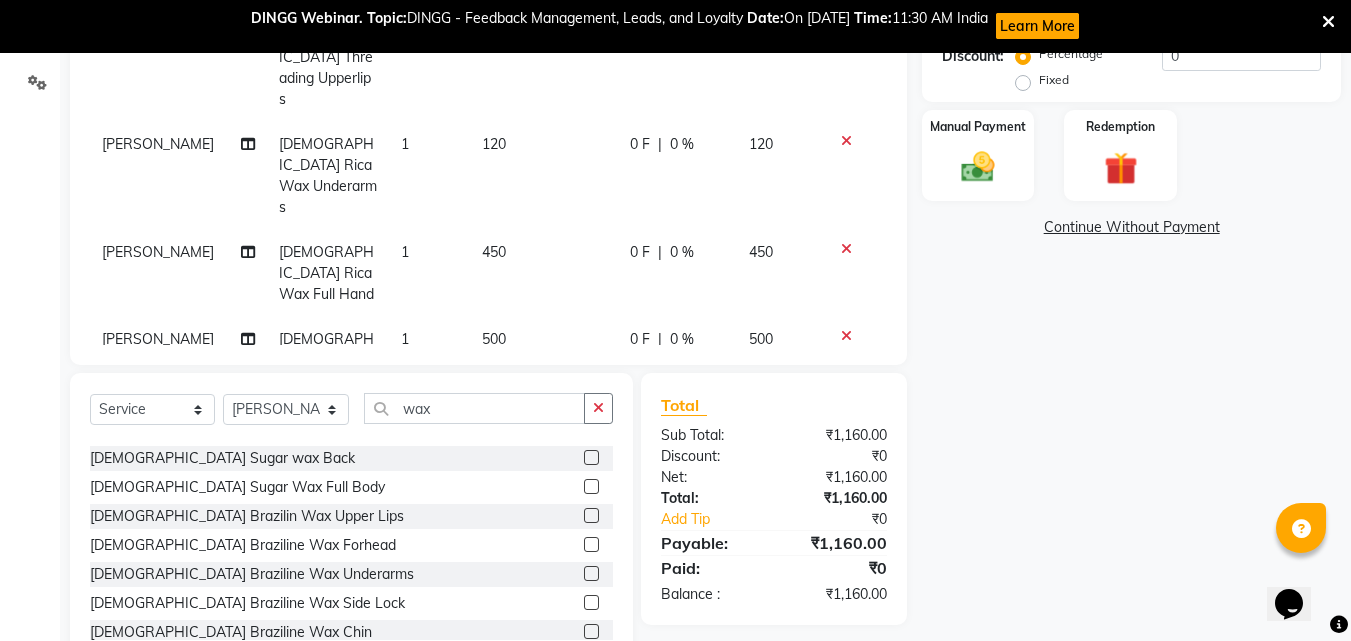 click 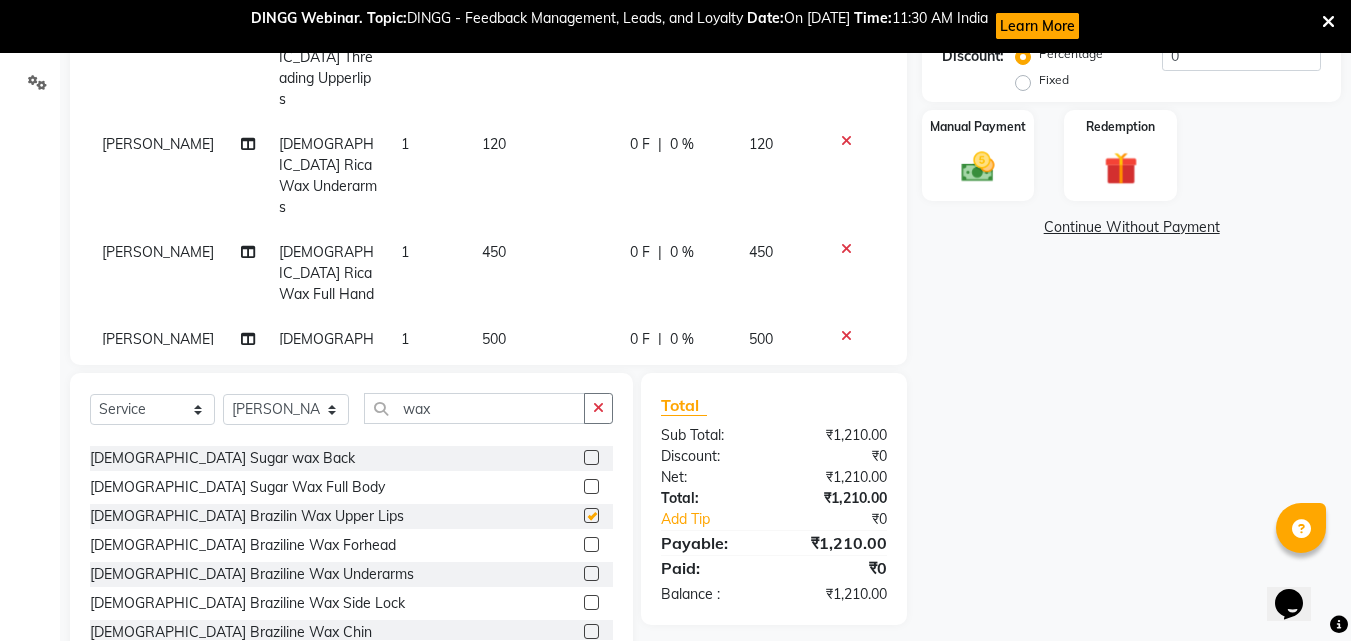 checkbox on "false" 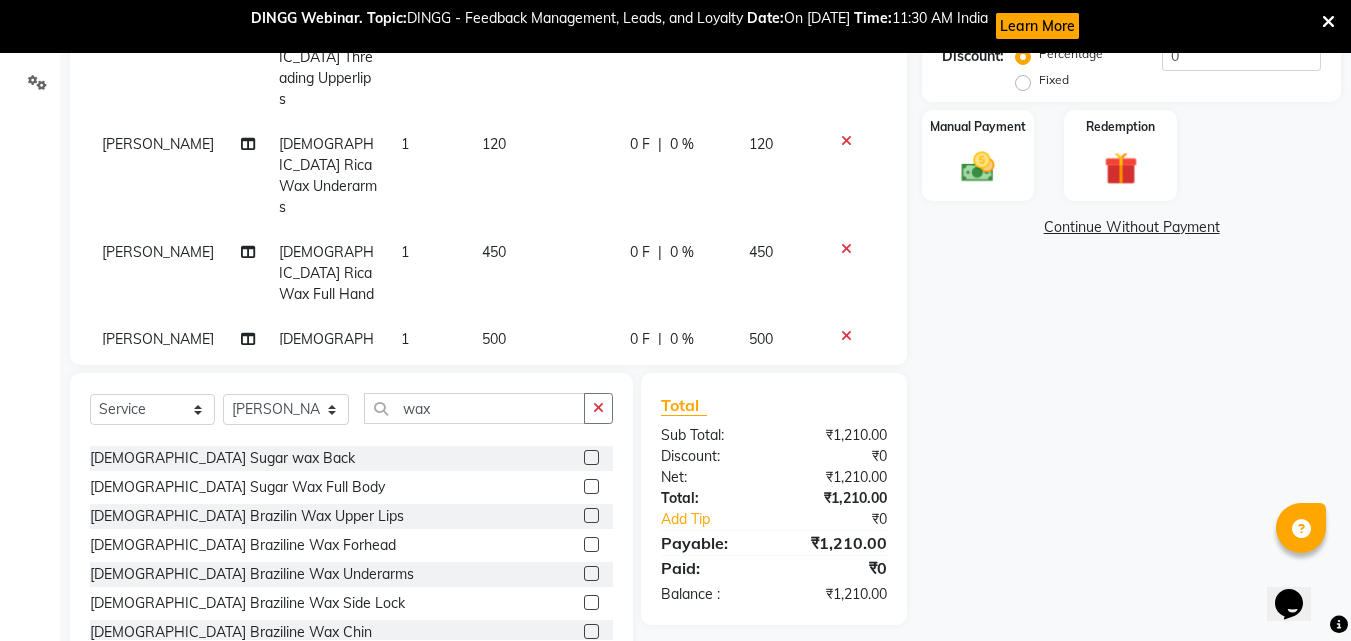 click on "50" 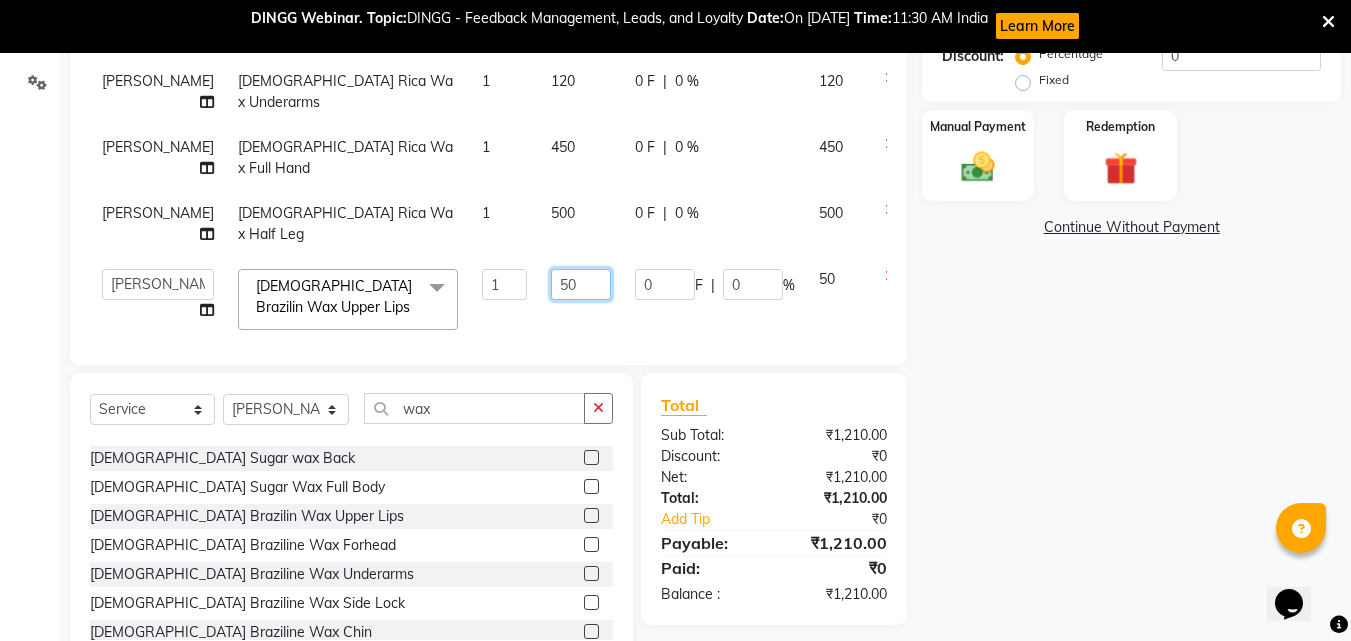 click on "50" 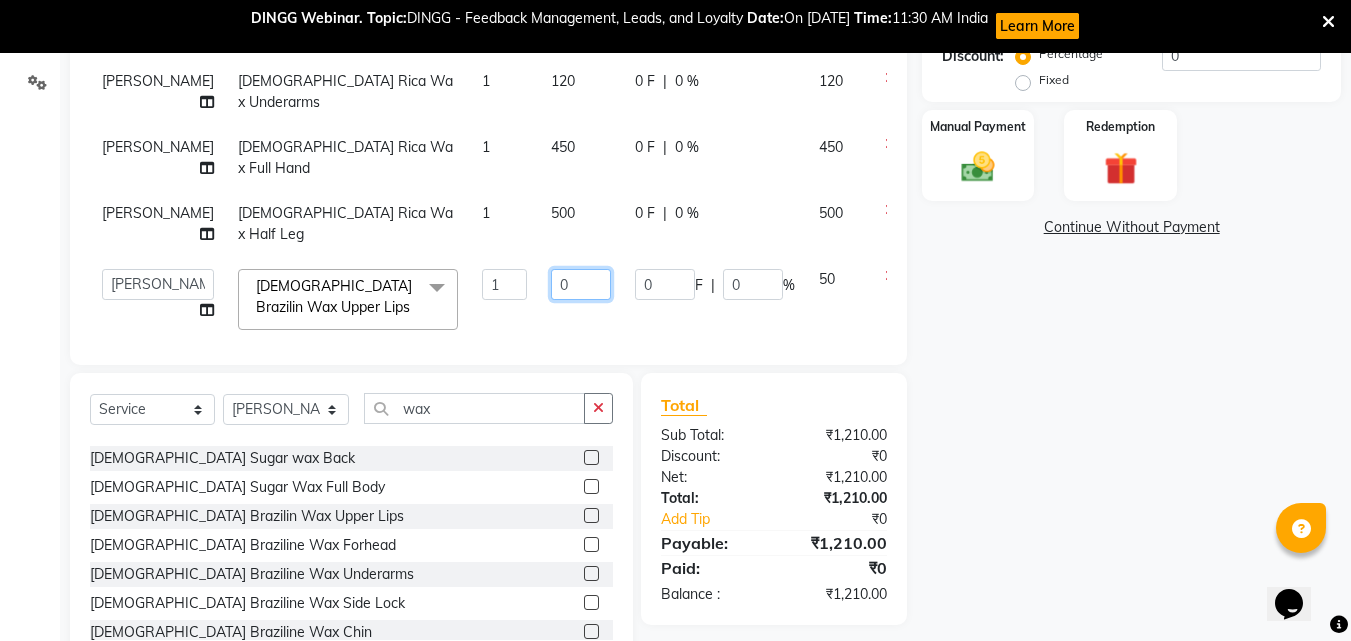 type on "80" 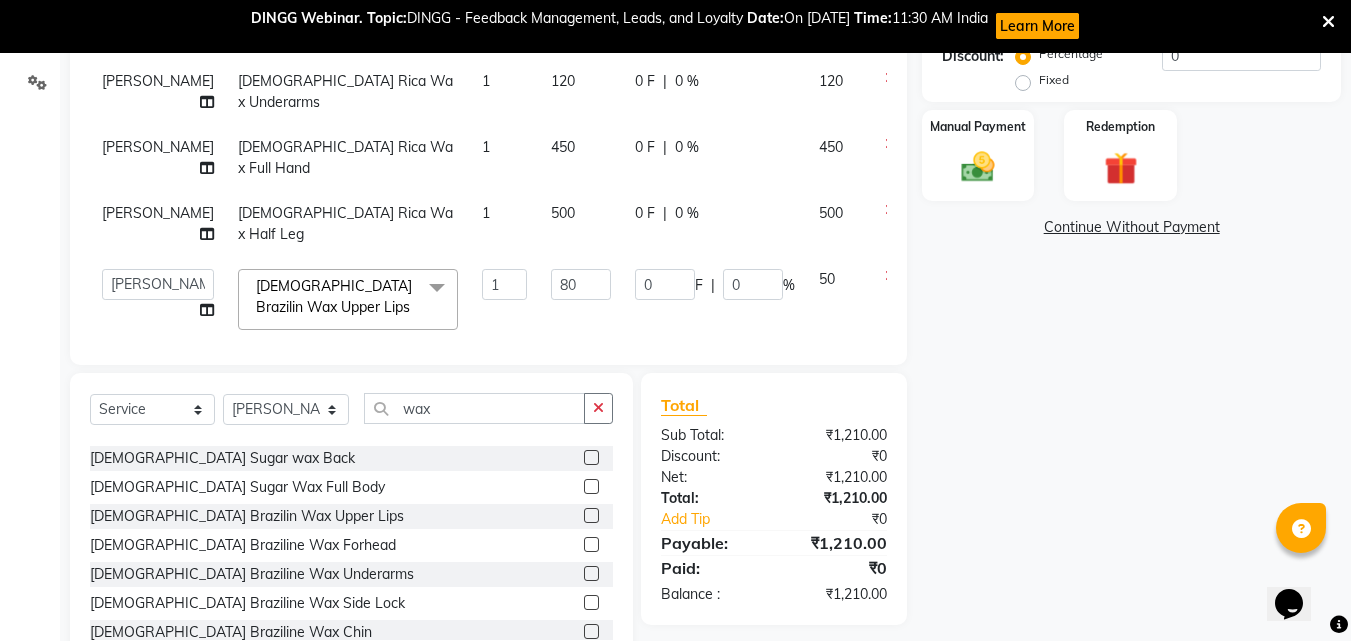 click on "80" 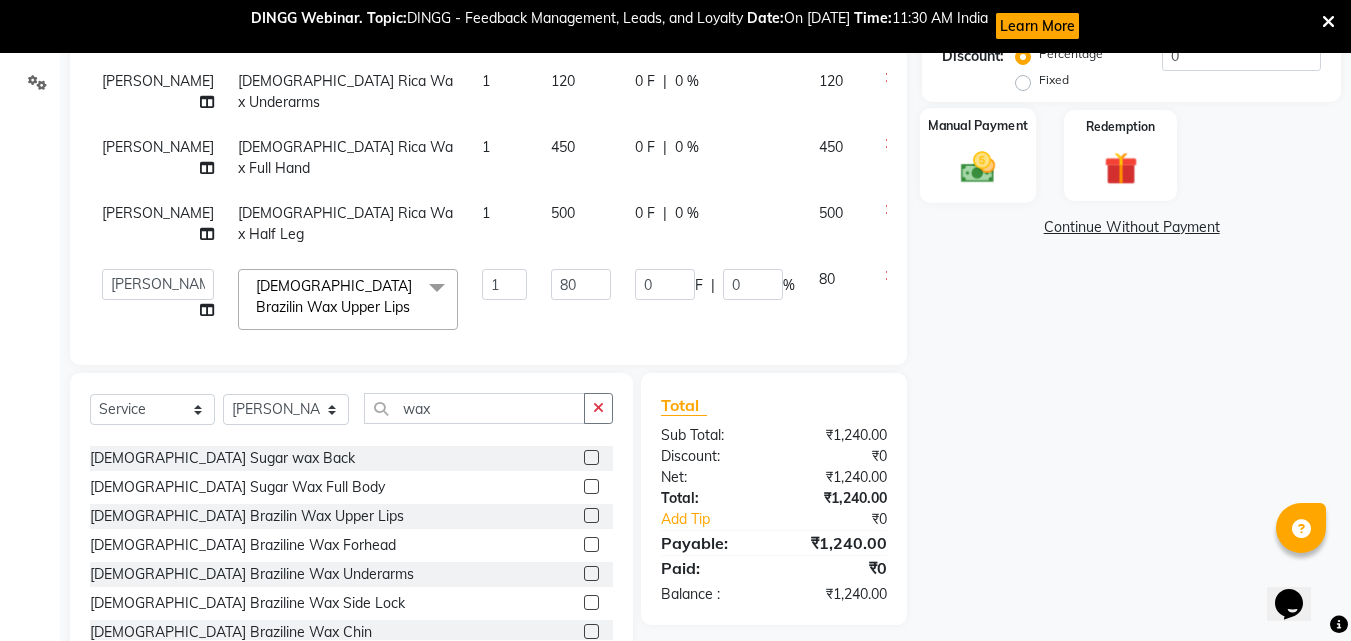 click 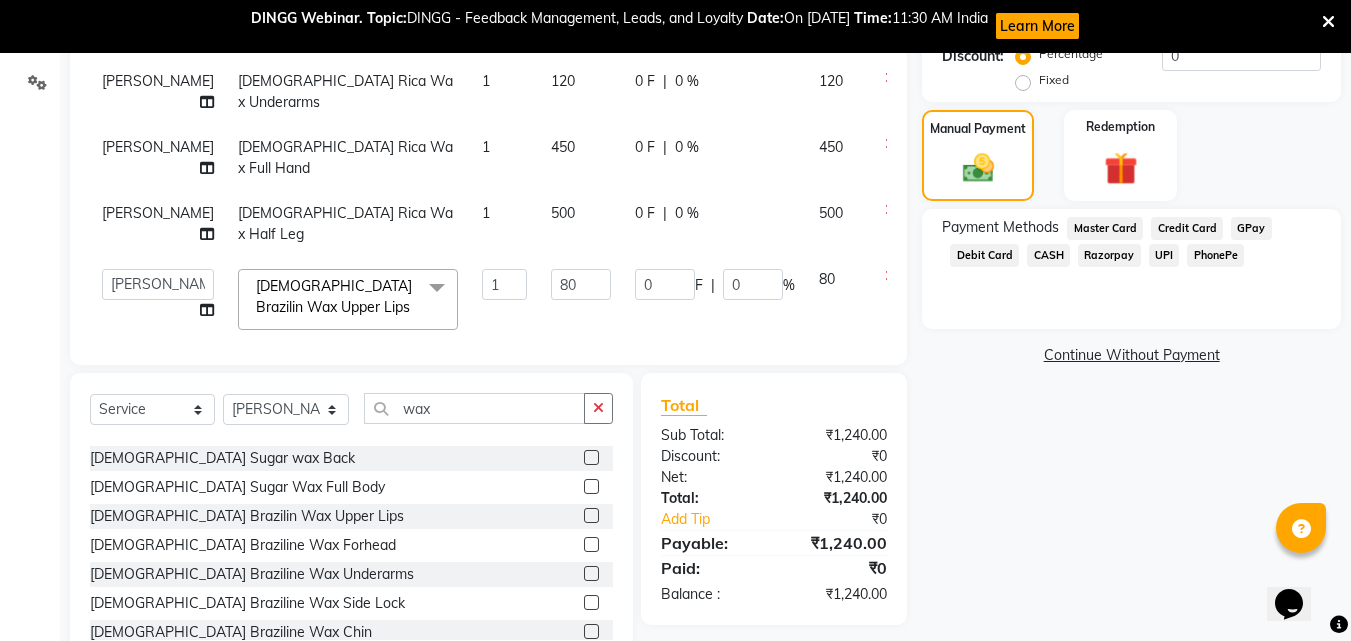 click on "UPI" 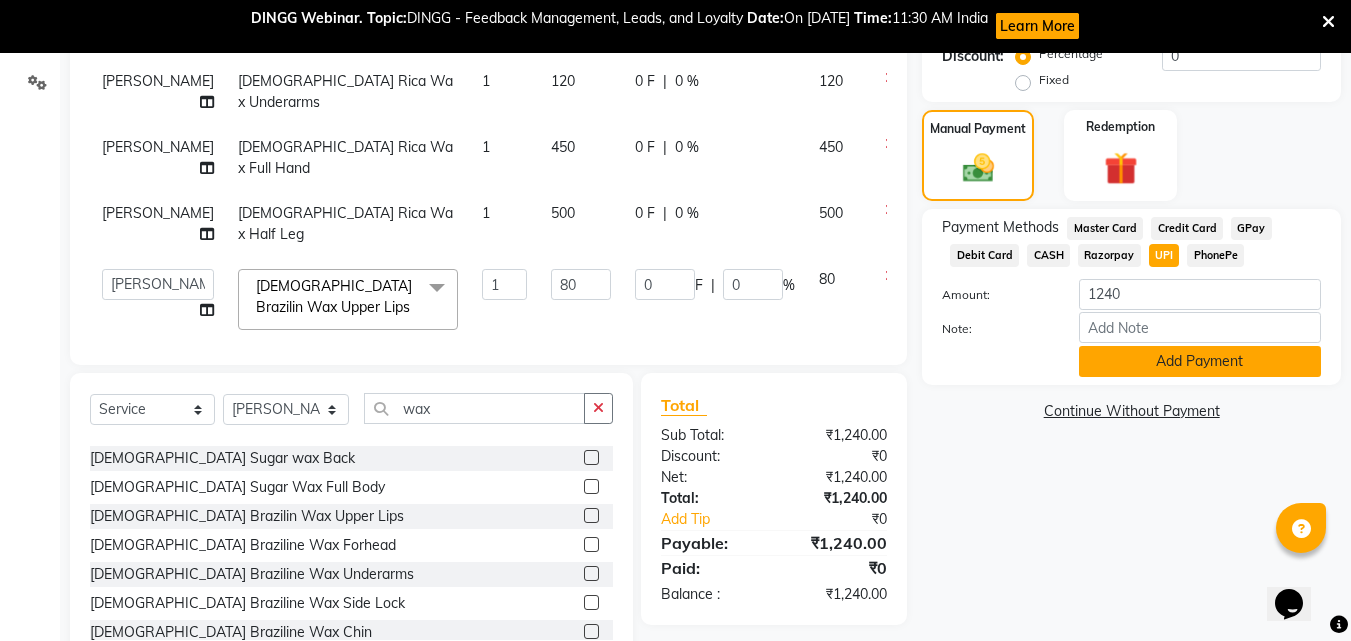 click on "Add Payment" 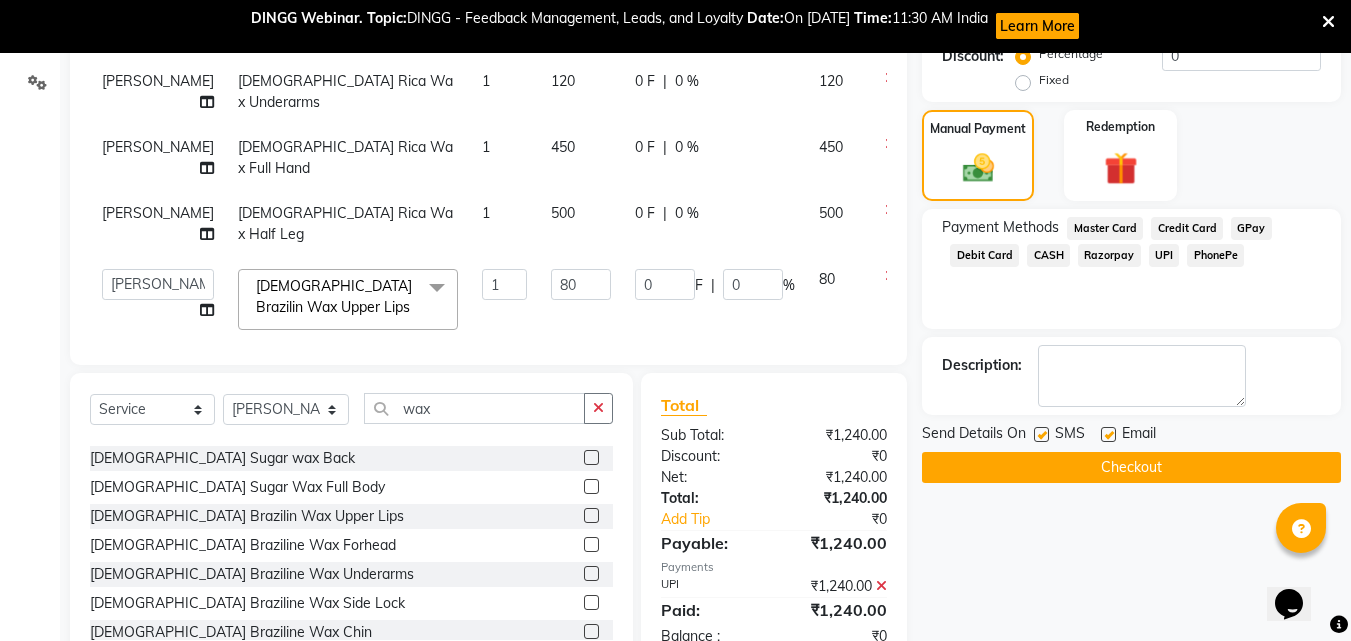 click on "Checkout" 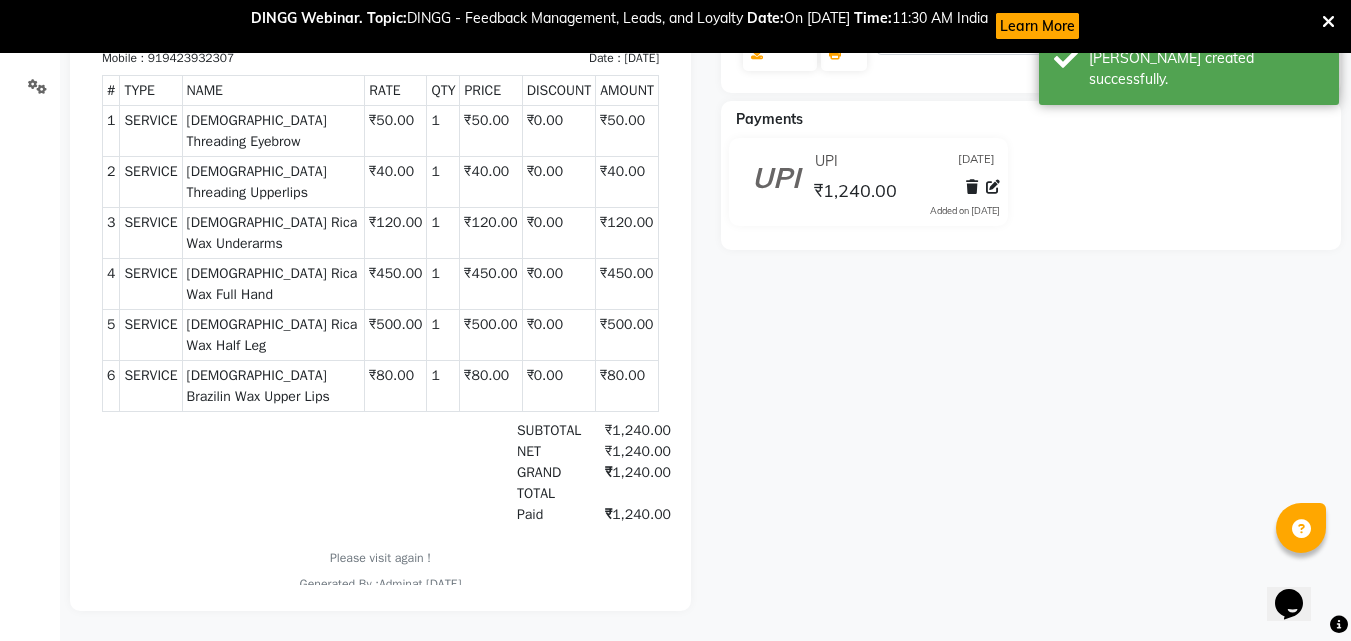 scroll, scrollTop: 0, scrollLeft: 0, axis: both 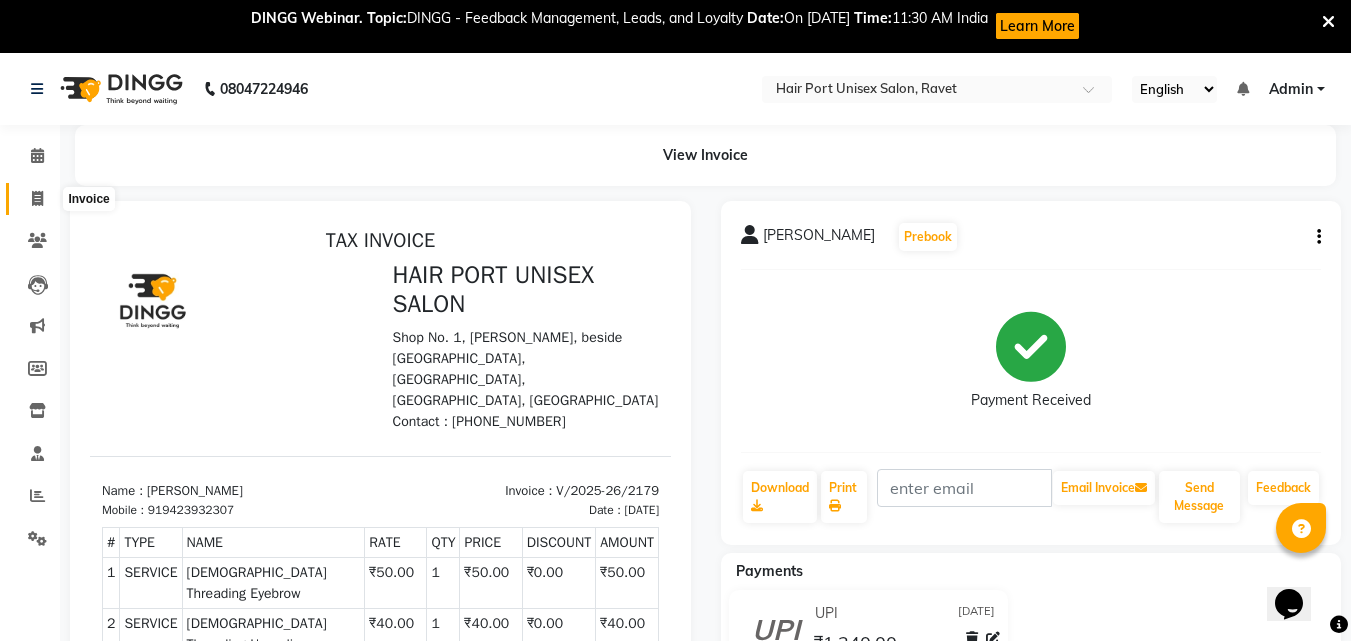click 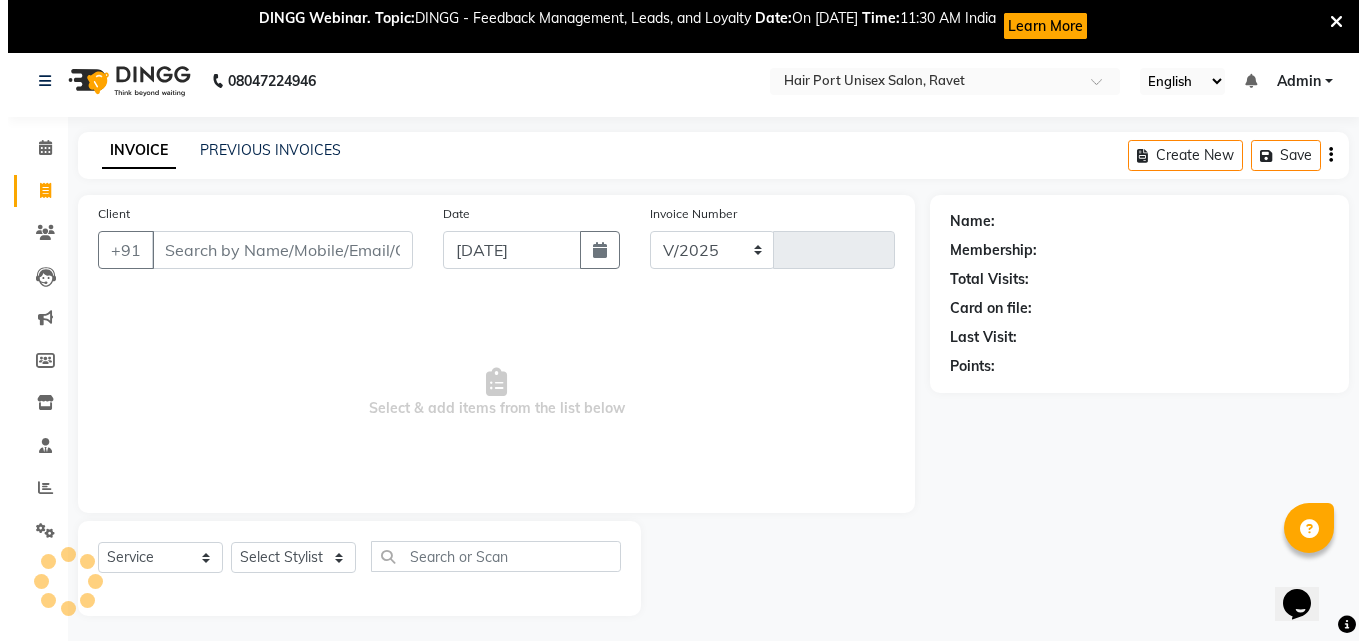 scroll, scrollTop: 53, scrollLeft: 0, axis: vertical 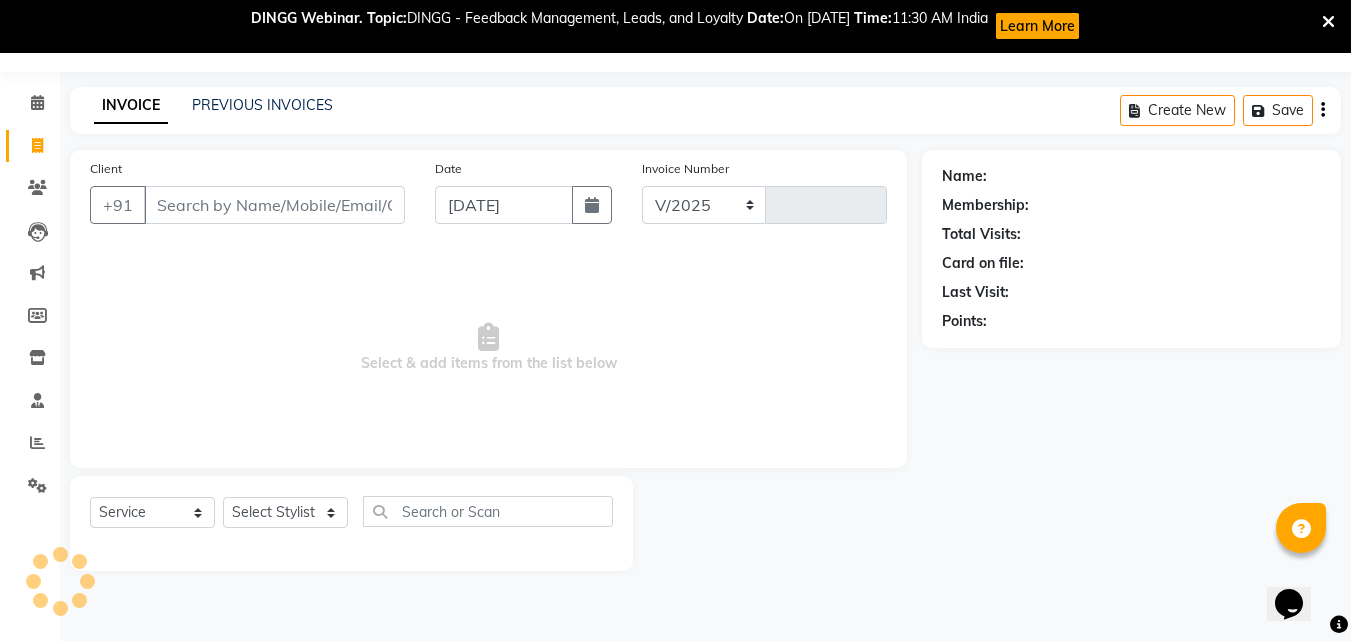 select on "7015" 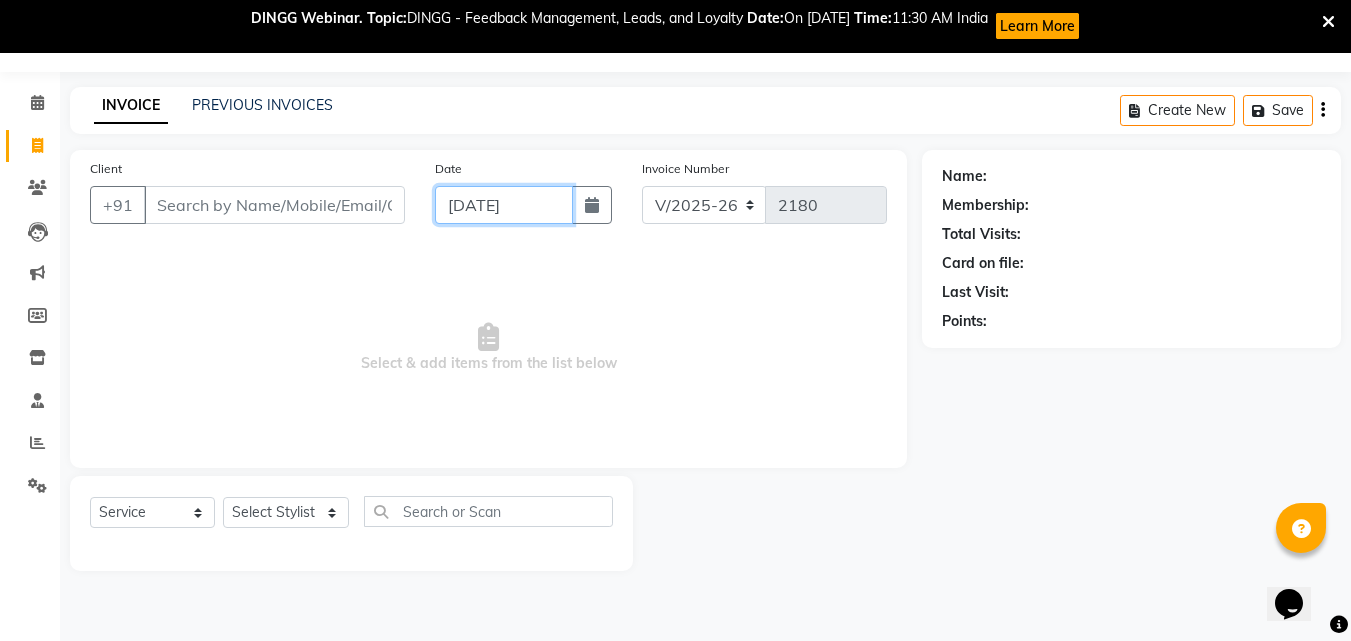 click on "[DATE]" 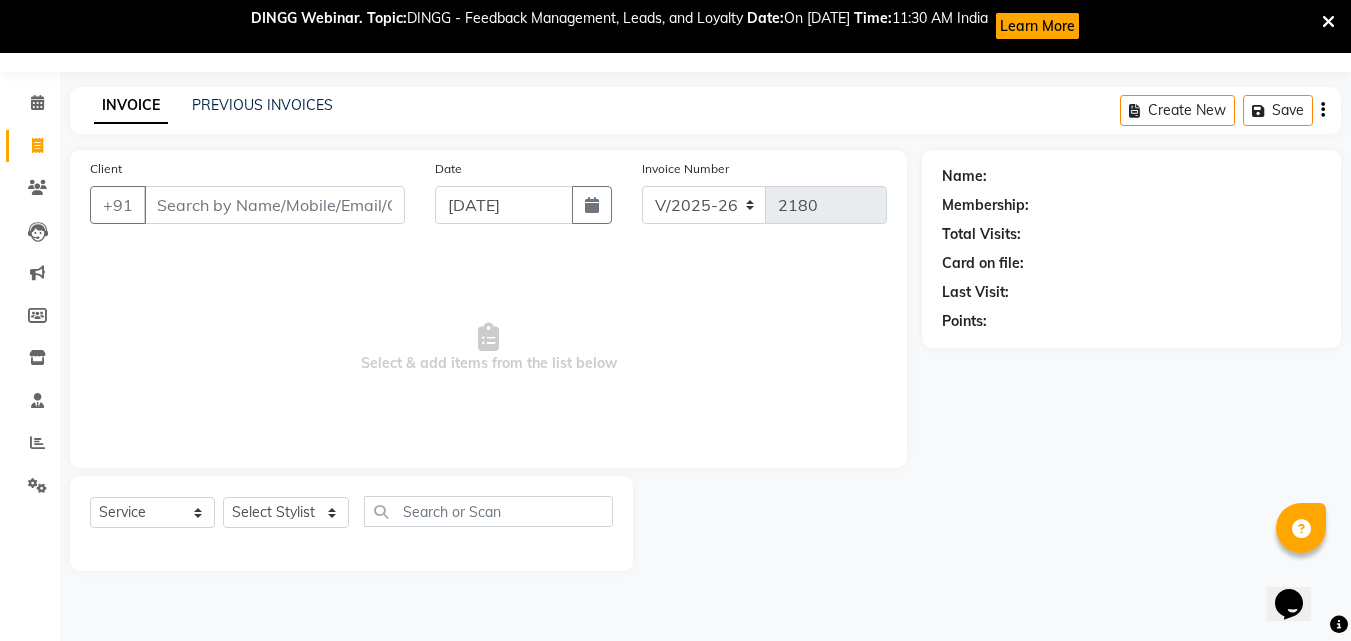 select on "7" 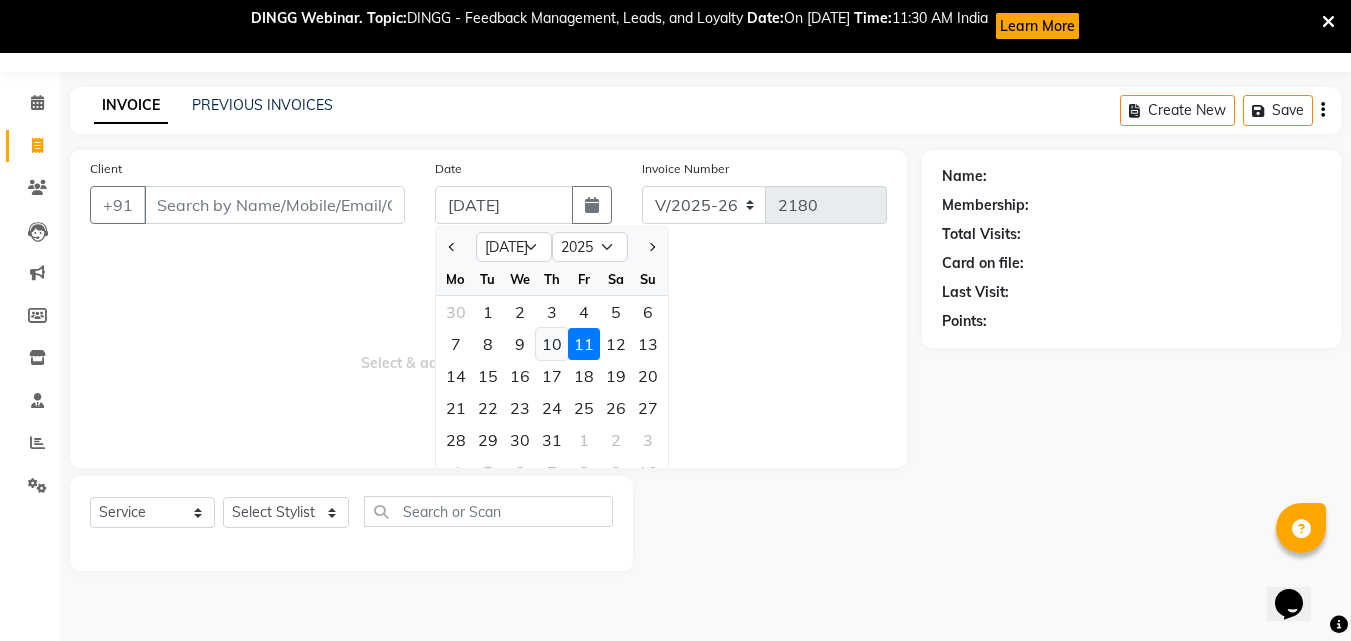 click on "10" 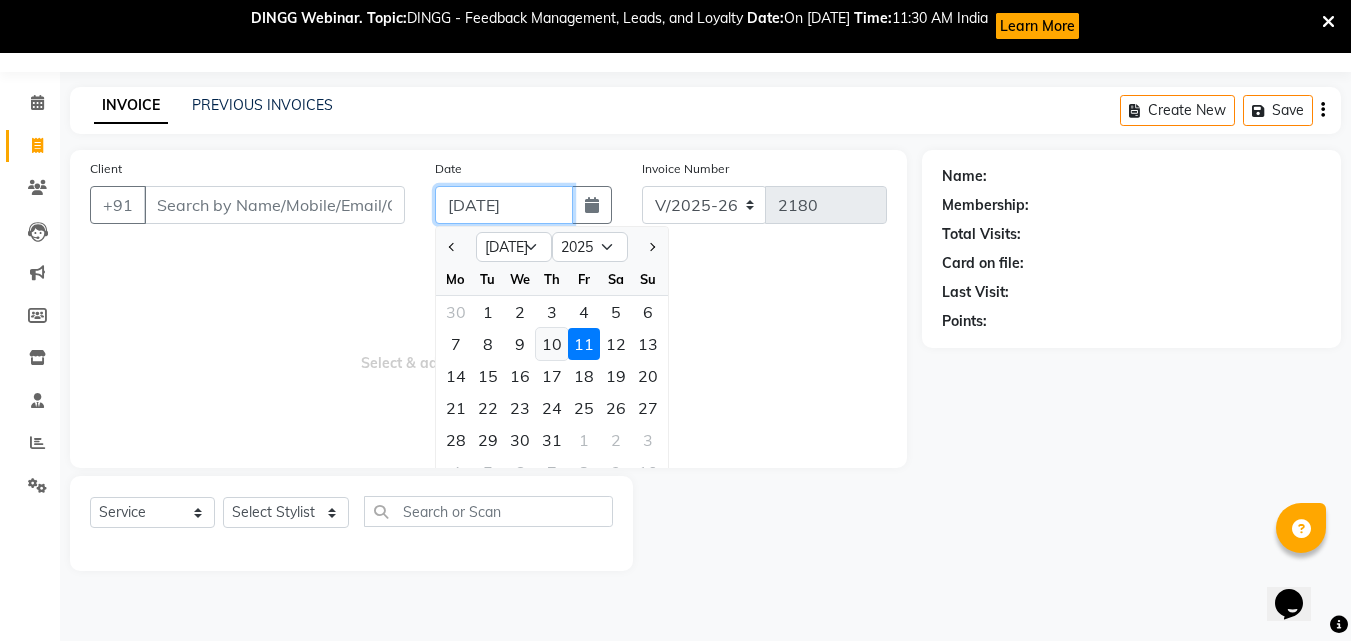 type on "[DATE]" 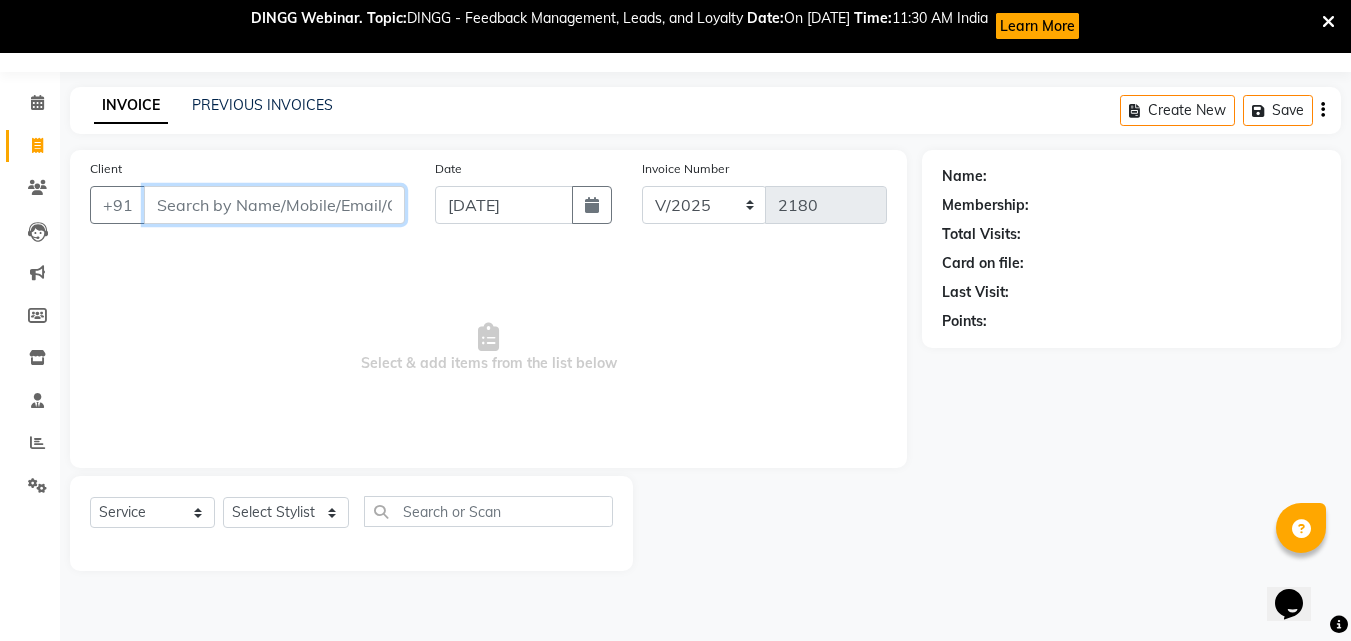 click on "Client" at bounding box center (274, 205) 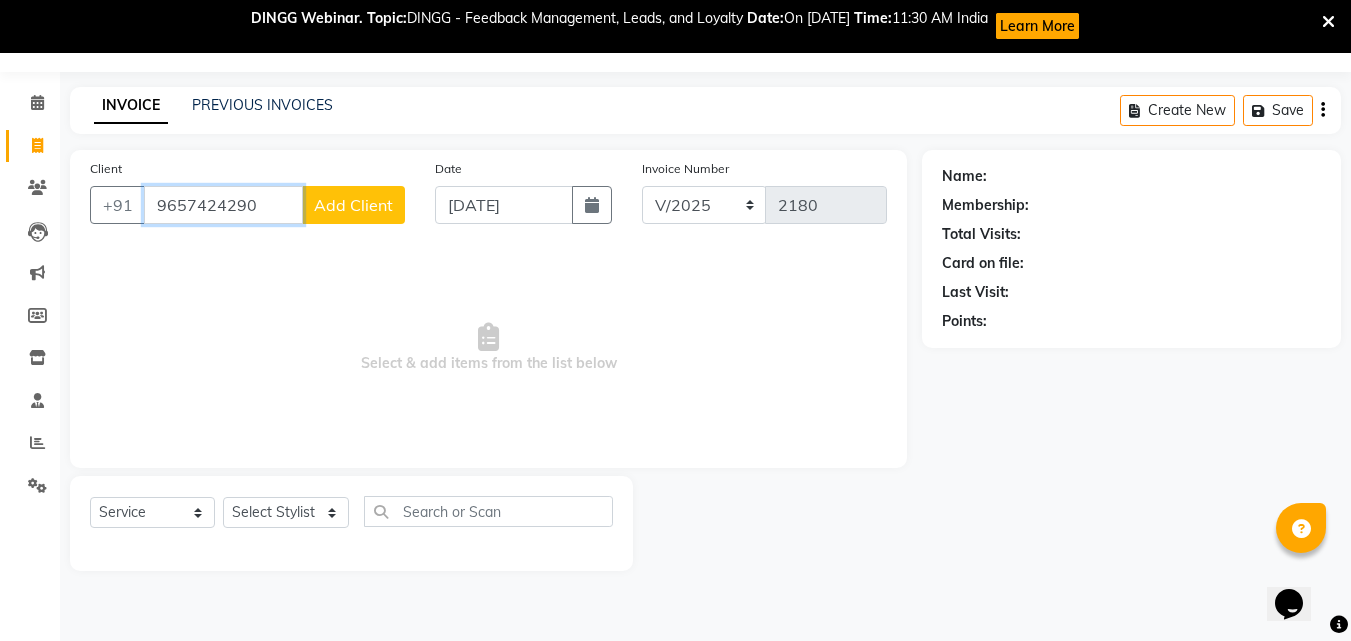 type on "9657424290" 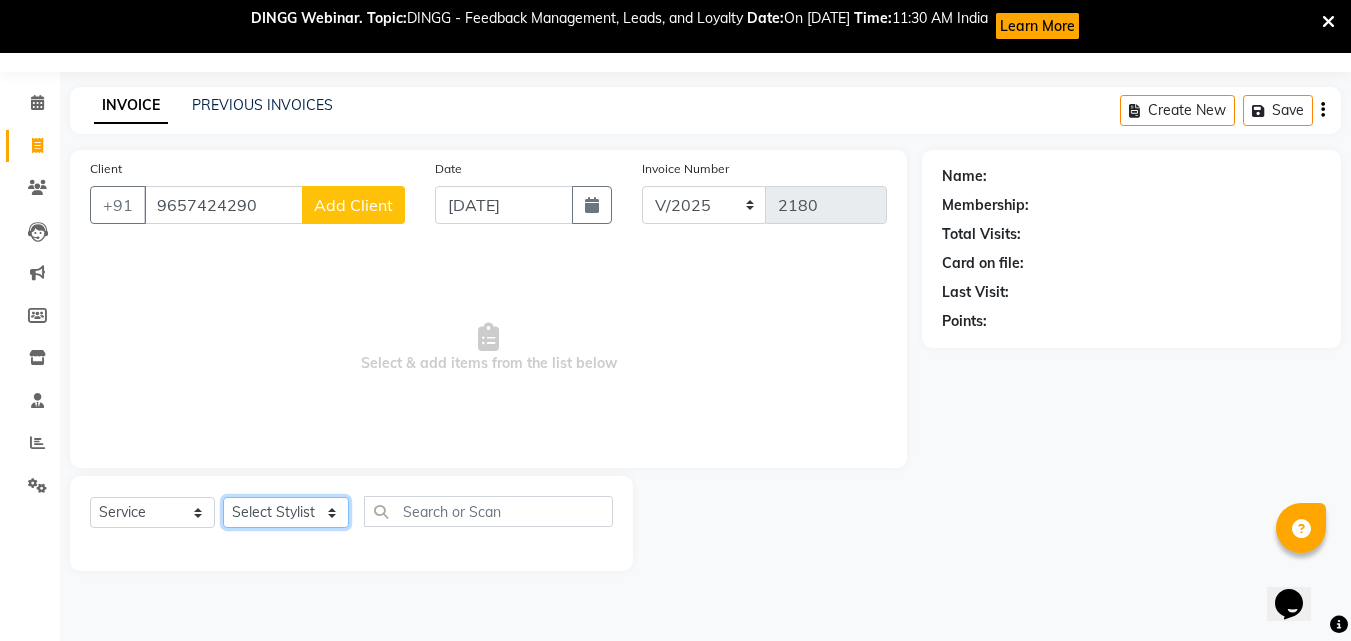 click on "Select Stylist [PERSON_NAME]  [PERSON_NAME] [PERSON_NAME] [PERSON_NAME] [PERSON_NAME]  [PERSON_NAME] [PERSON_NAME] Mane" 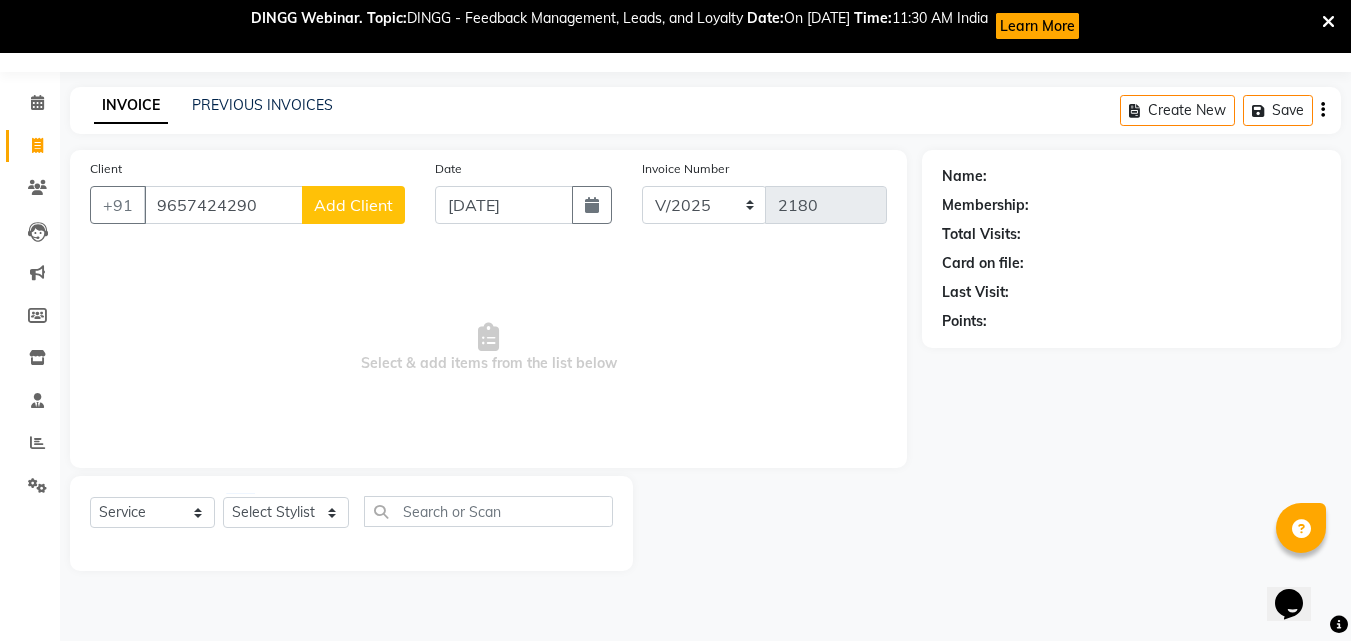click on "Add Client" 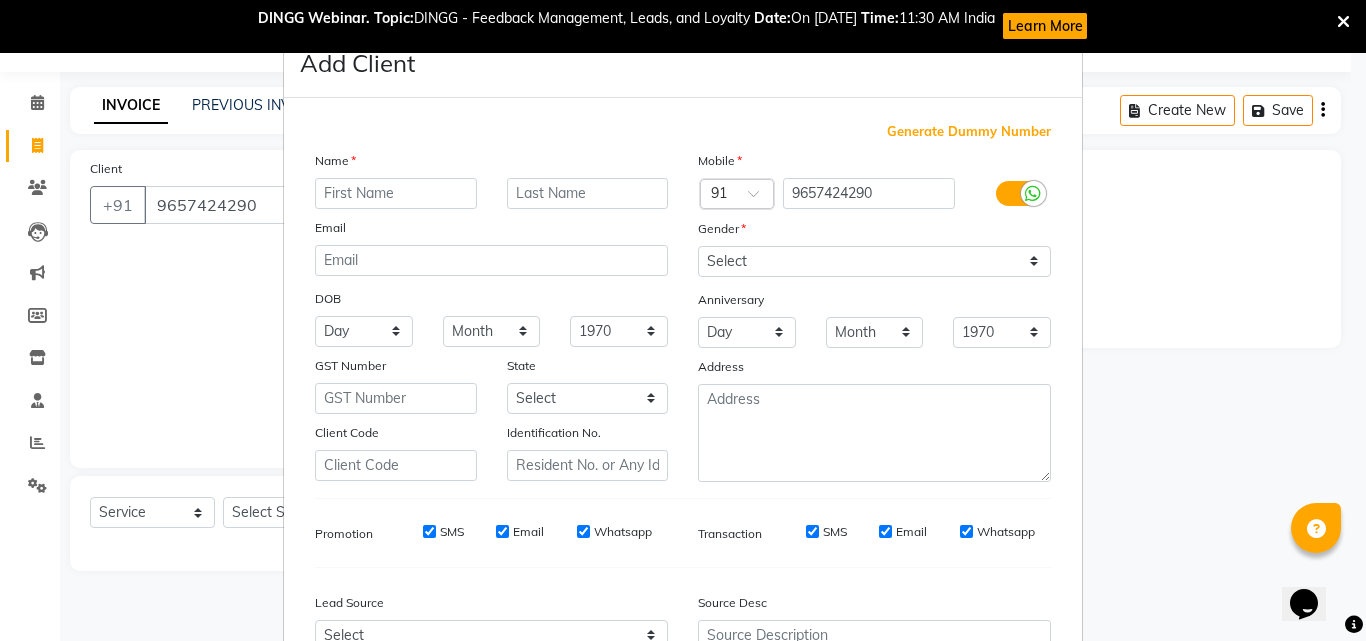 click at bounding box center [396, 193] 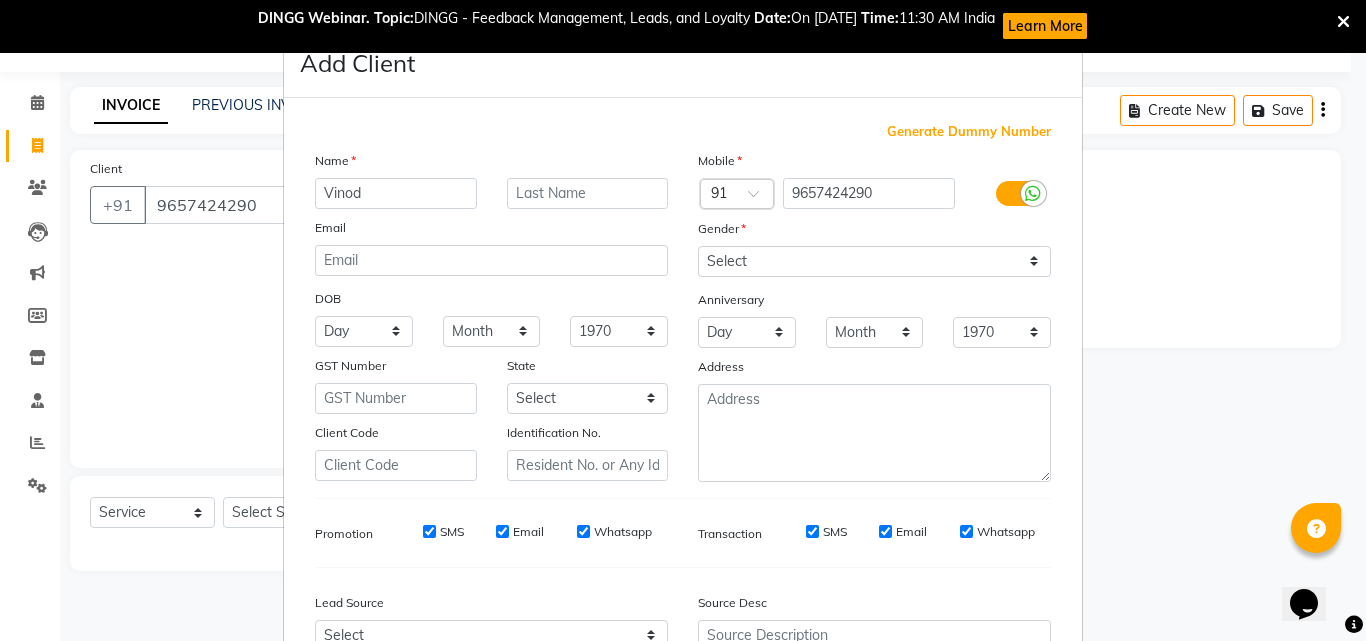 type on "Vinod" 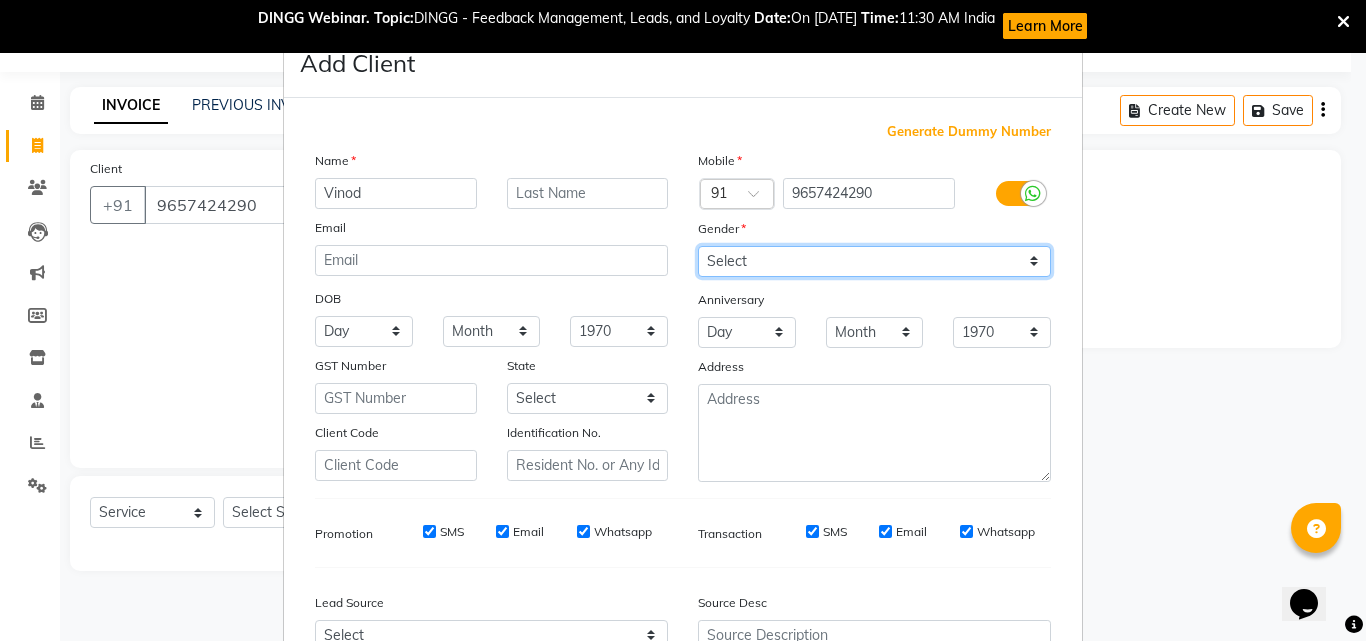 click on "Select [DEMOGRAPHIC_DATA] [DEMOGRAPHIC_DATA] Other Prefer Not To Say" at bounding box center [874, 261] 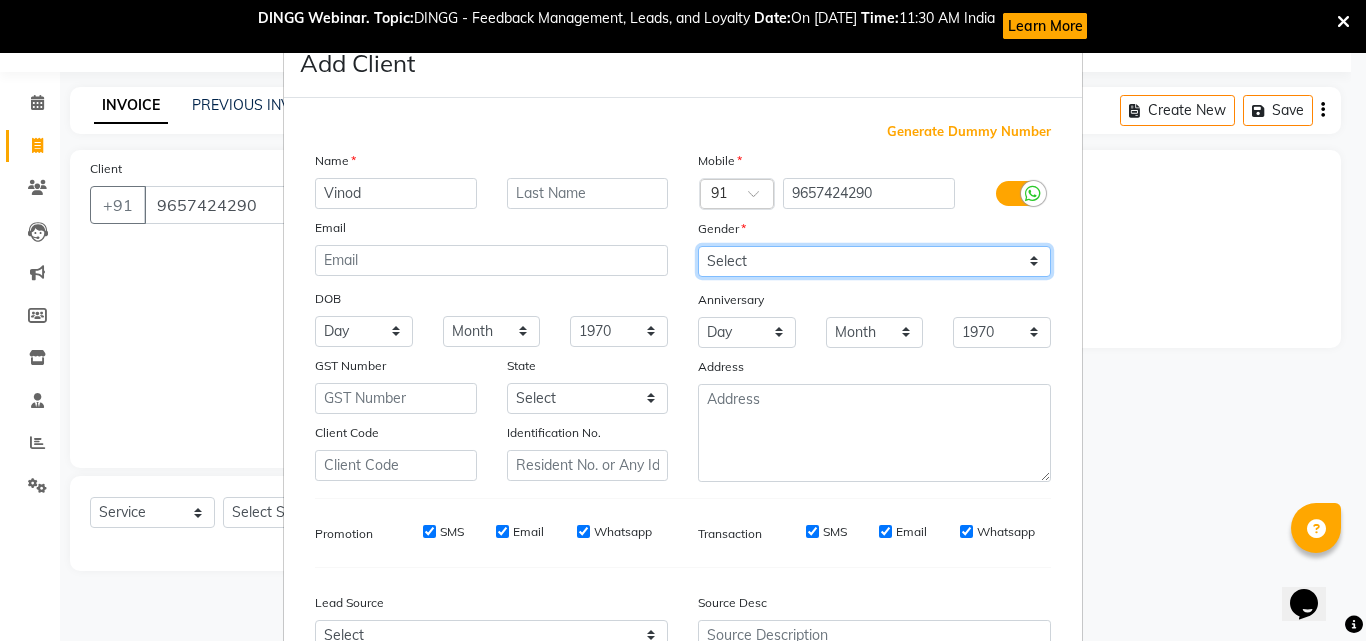 select on "[DEMOGRAPHIC_DATA]" 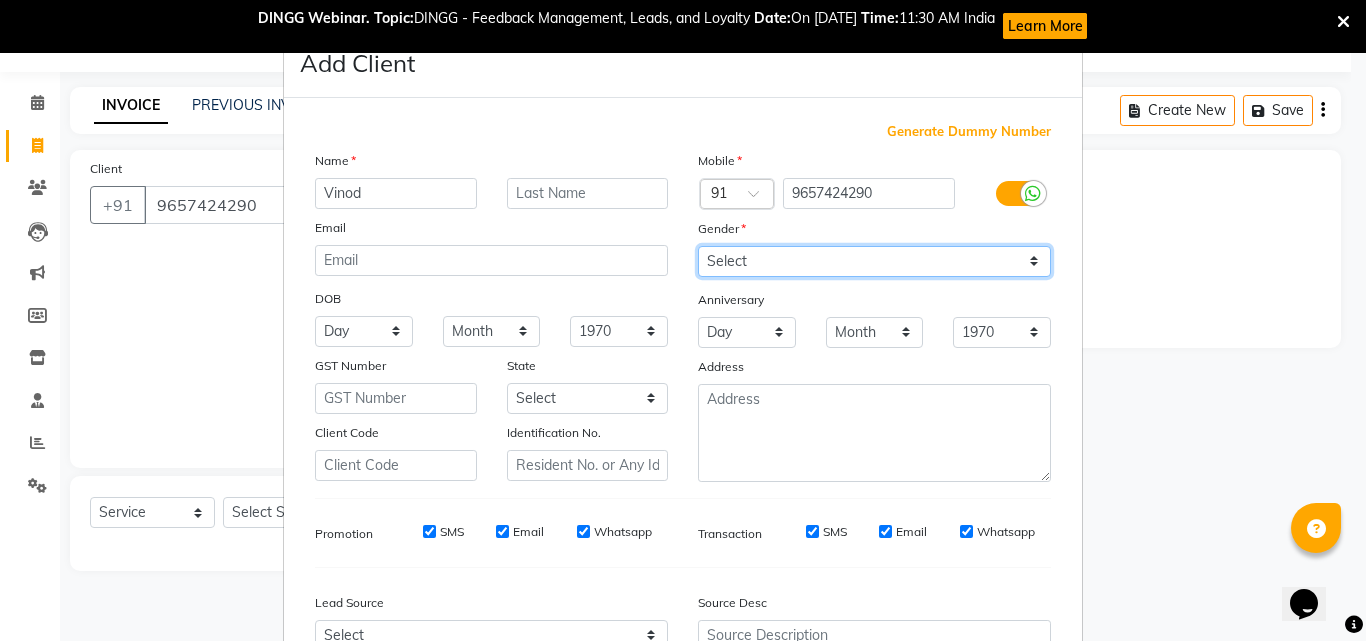click on "Select [DEMOGRAPHIC_DATA] [DEMOGRAPHIC_DATA] Other Prefer Not To Say" at bounding box center (874, 261) 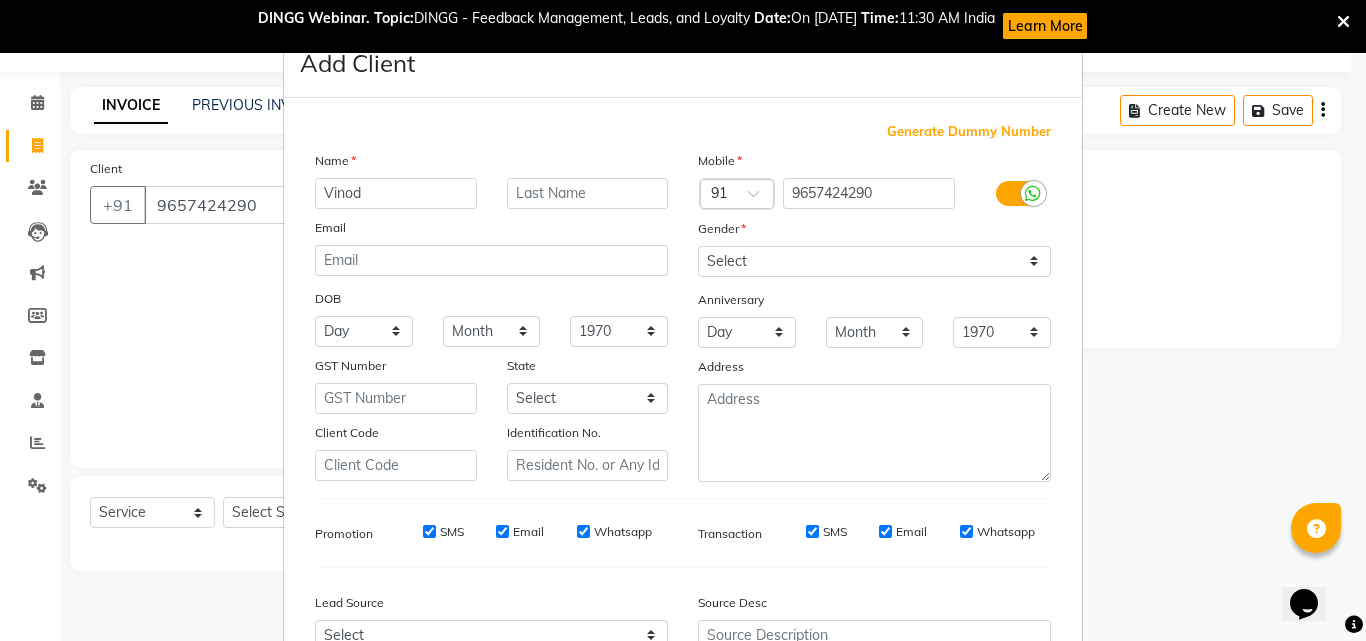 click on "Add Client Generate Dummy Number Name Vinod Email DOB Day 01 02 03 04 05 06 07 08 09 10 11 12 13 14 15 16 17 18 19 20 21 22 23 24 25 26 27 28 29 30 31 Month January February March April May June July August September October November [DATE] 1941 1942 1943 1944 1945 1946 1947 1948 1949 1950 1951 1952 1953 1954 1955 1956 1957 1958 1959 1960 1961 1962 1963 1964 1965 1966 1967 1968 1969 1970 1971 1972 1973 1974 1975 1976 1977 1978 1979 1980 1981 1982 1983 1984 1985 1986 1987 1988 1989 1990 1991 1992 1993 1994 1995 1996 1997 1998 1999 2000 2001 2002 2003 2004 2005 2006 2007 2008 2009 2010 2011 2012 2013 2014 2015 2016 2017 2018 2019 2020 2021 2022 2023 2024 GST Number State Select [GEOGRAPHIC_DATA] [GEOGRAPHIC_DATA] [GEOGRAPHIC_DATA] [GEOGRAPHIC_DATA] [GEOGRAPHIC_DATA] [GEOGRAPHIC_DATA] [GEOGRAPHIC_DATA] [GEOGRAPHIC_DATA] and [GEOGRAPHIC_DATA] [GEOGRAPHIC_DATA] [GEOGRAPHIC_DATA] [GEOGRAPHIC_DATA] [GEOGRAPHIC_DATA] [GEOGRAPHIC_DATA] [GEOGRAPHIC_DATA] [GEOGRAPHIC_DATA] [GEOGRAPHIC_DATA] [GEOGRAPHIC_DATA] [GEOGRAPHIC_DATA] [GEOGRAPHIC_DATA] [GEOGRAPHIC_DATA] [GEOGRAPHIC_DATA] [GEOGRAPHIC_DATA] [GEOGRAPHIC_DATA] [GEOGRAPHIC_DATA] [GEOGRAPHIC_DATA] [GEOGRAPHIC_DATA] [GEOGRAPHIC_DATA] [GEOGRAPHIC_DATA] [GEOGRAPHIC_DATA]" at bounding box center (683, 320) 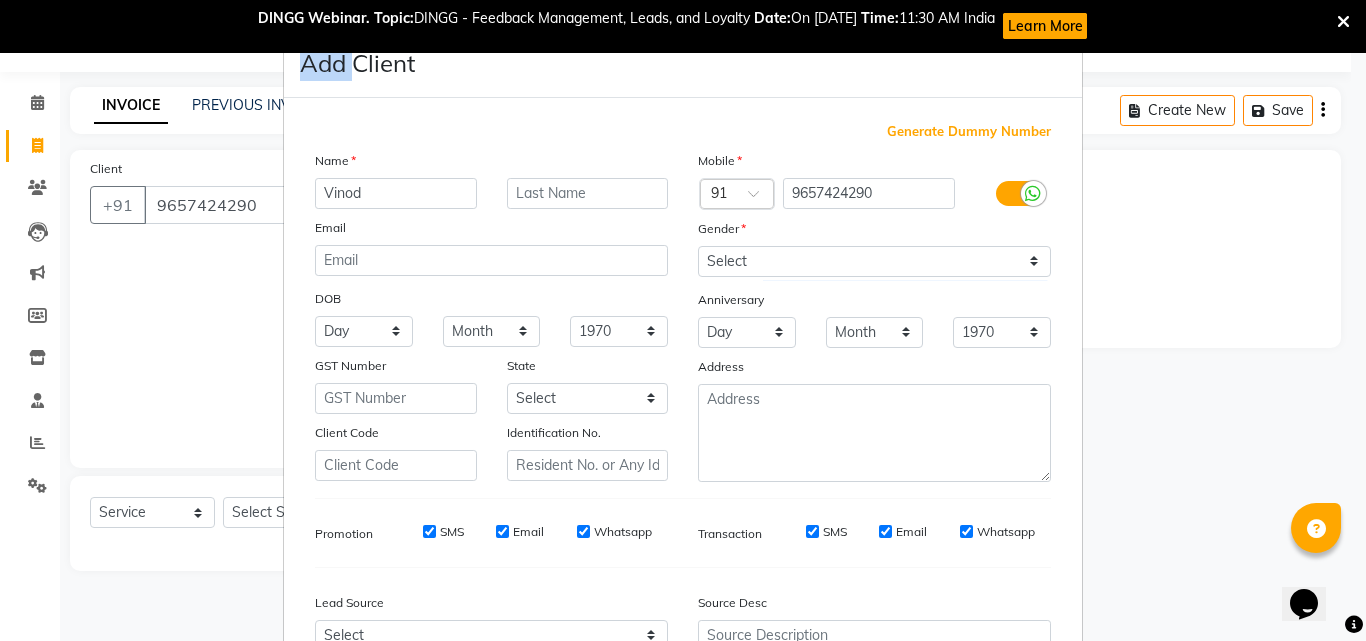 click on "Add Client Generate Dummy Number Name Vinod Email DOB Day 01 02 03 04 05 06 07 08 09 10 11 12 13 14 15 16 17 18 19 20 21 22 23 24 25 26 27 28 29 30 31 Month January February March April May June July August September October November [DATE] 1941 1942 1943 1944 1945 1946 1947 1948 1949 1950 1951 1952 1953 1954 1955 1956 1957 1958 1959 1960 1961 1962 1963 1964 1965 1966 1967 1968 1969 1970 1971 1972 1973 1974 1975 1976 1977 1978 1979 1980 1981 1982 1983 1984 1985 1986 1987 1988 1989 1990 1991 1992 1993 1994 1995 1996 1997 1998 1999 2000 2001 2002 2003 2004 2005 2006 2007 2008 2009 2010 2011 2012 2013 2014 2015 2016 2017 2018 2019 2020 2021 2022 2023 2024 GST Number State Select [GEOGRAPHIC_DATA] [GEOGRAPHIC_DATA] [GEOGRAPHIC_DATA] [GEOGRAPHIC_DATA] [GEOGRAPHIC_DATA] [GEOGRAPHIC_DATA] [GEOGRAPHIC_DATA] [GEOGRAPHIC_DATA] and [GEOGRAPHIC_DATA] [GEOGRAPHIC_DATA] [GEOGRAPHIC_DATA] [GEOGRAPHIC_DATA] [GEOGRAPHIC_DATA] [GEOGRAPHIC_DATA] [GEOGRAPHIC_DATA] [GEOGRAPHIC_DATA] [GEOGRAPHIC_DATA] [GEOGRAPHIC_DATA] [GEOGRAPHIC_DATA] [GEOGRAPHIC_DATA] [GEOGRAPHIC_DATA] [GEOGRAPHIC_DATA] [GEOGRAPHIC_DATA] [GEOGRAPHIC_DATA] [GEOGRAPHIC_DATA] [GEOGRAPHIC_DATA] [GEOGRAPHIC_DATA] [GEOGRAPHIC_DATA] [GEOGRAPHIC_DATA] [GEOGRAPHIC_DATA]" at bounding box center (683, 320) 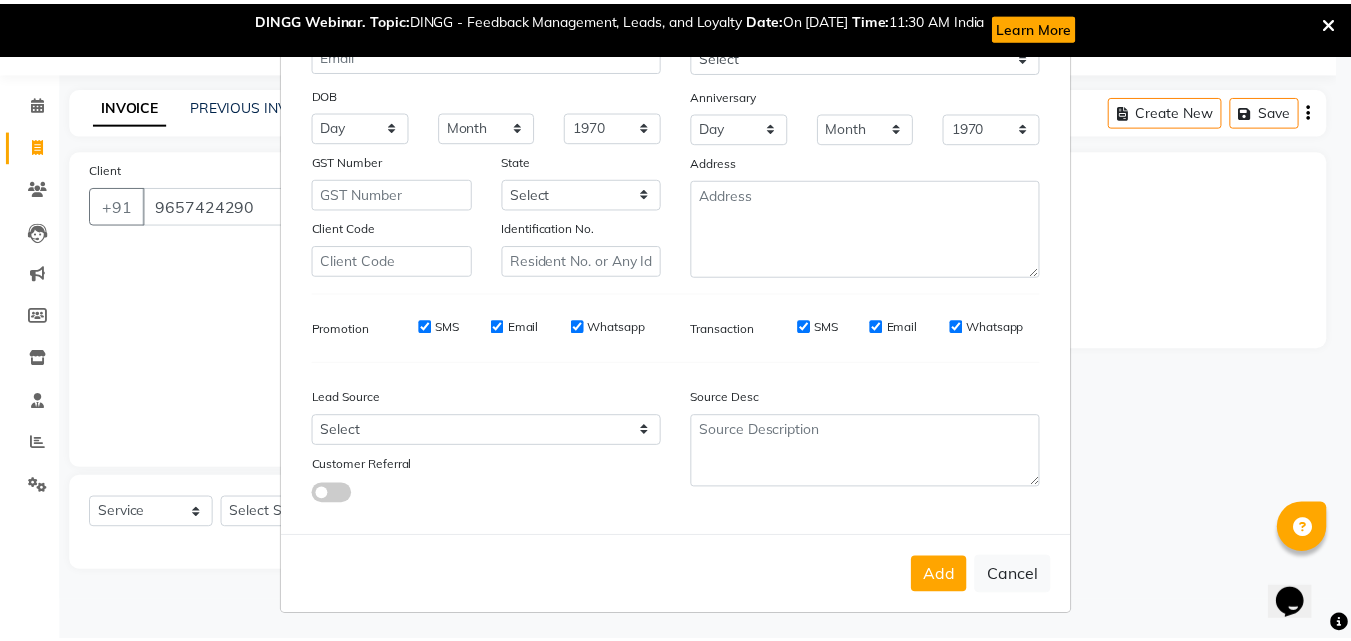 scroll, scrollTop: 208, scrollLeft: 0, axis: vertical 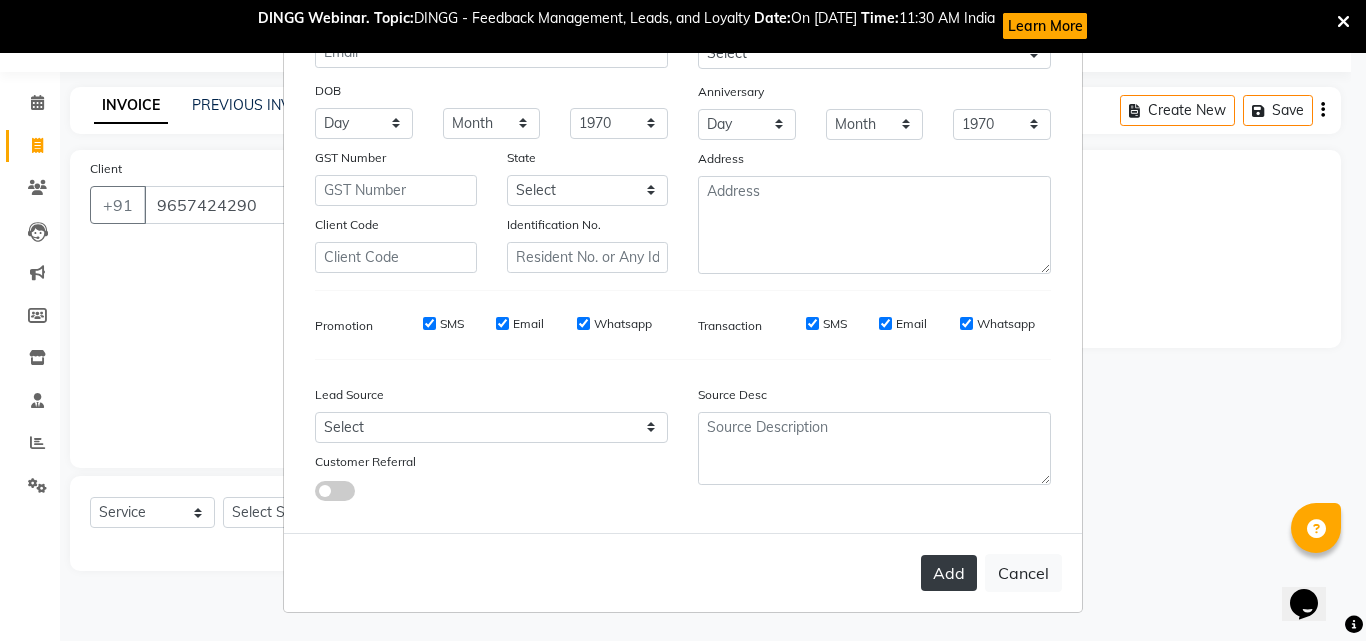 click on "Add" at bounding box center (949, 573) 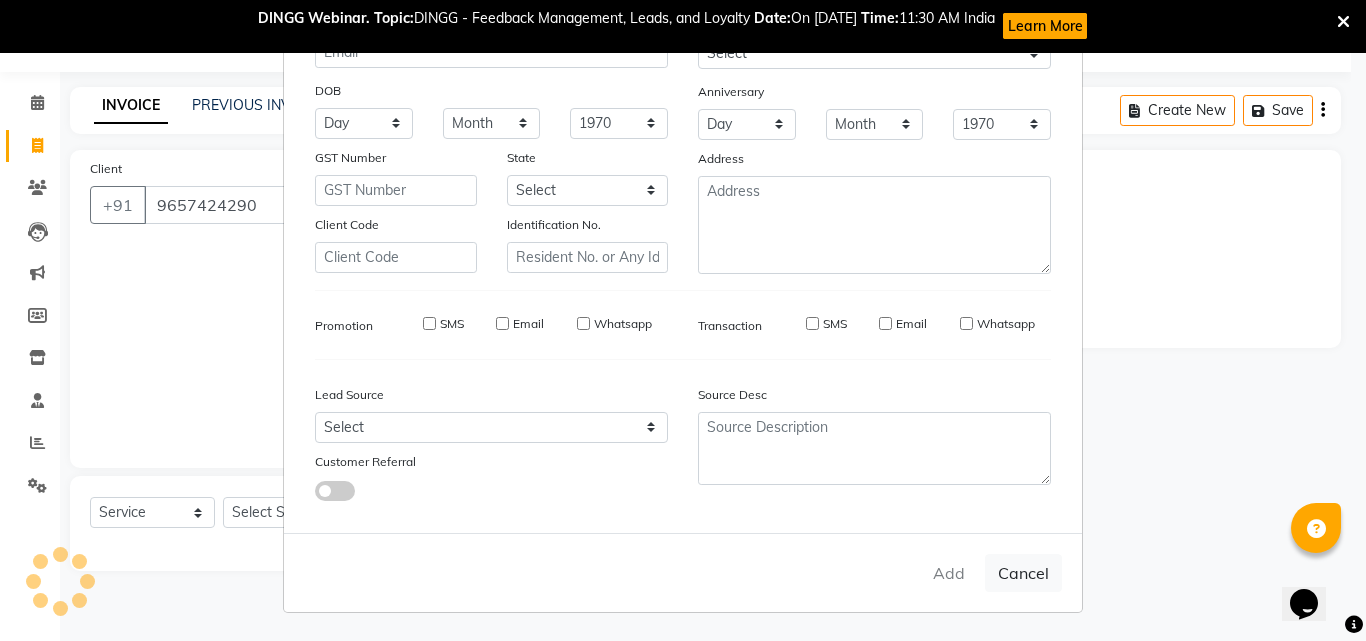 type 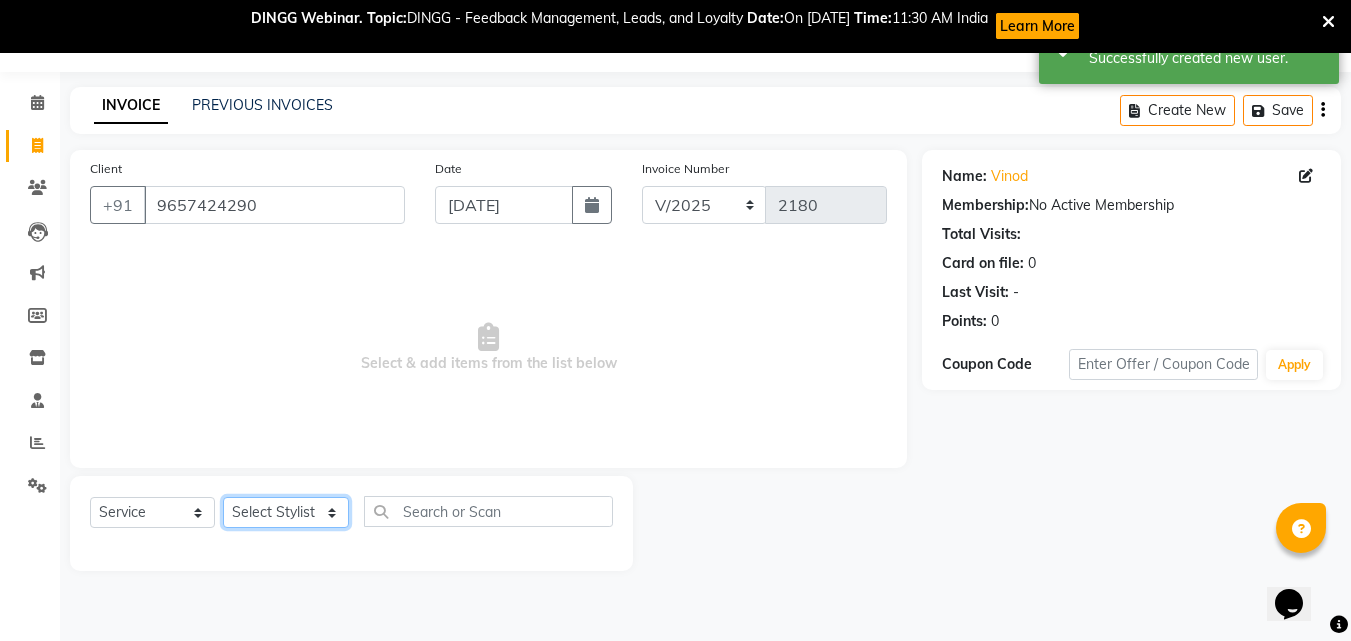 click on "Select Stylist [PERSON_NAME]  [PERSON_NAME] [PERSON_NAME] [PERSON_NAME] [PERSON_NAME]  [PERSON_NAME] [PERSON_NAME] Mane" 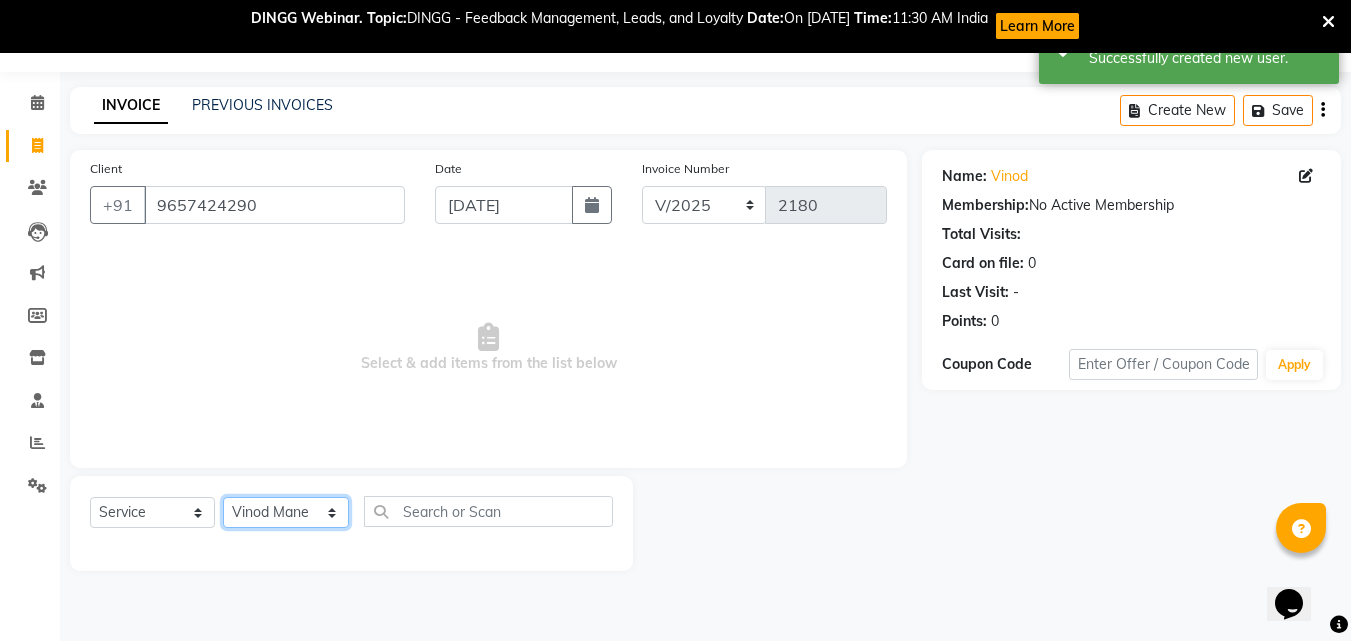 click on "Select Stylist [PERSON_NAME]  [PERSON_NAME] [PERSON_NAME] [PERSON_NAME] [PERSON_NAME]  [PERSON_NAME] [PERSON_NAME] Mane" 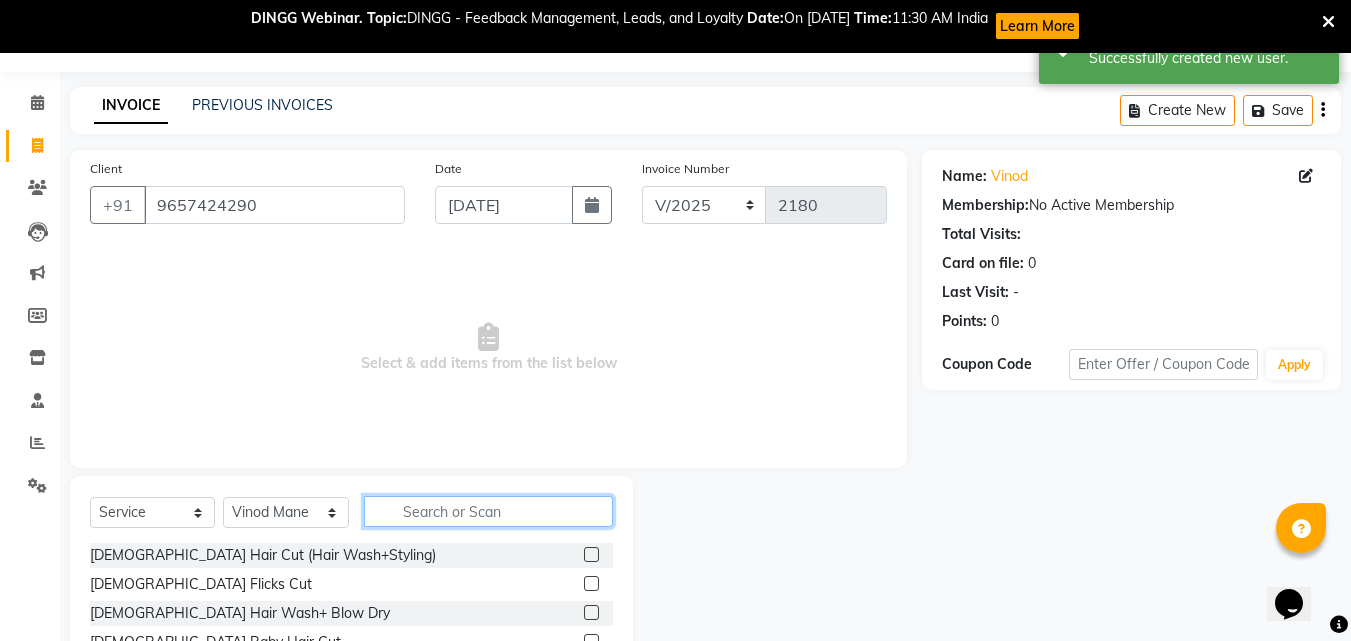 click 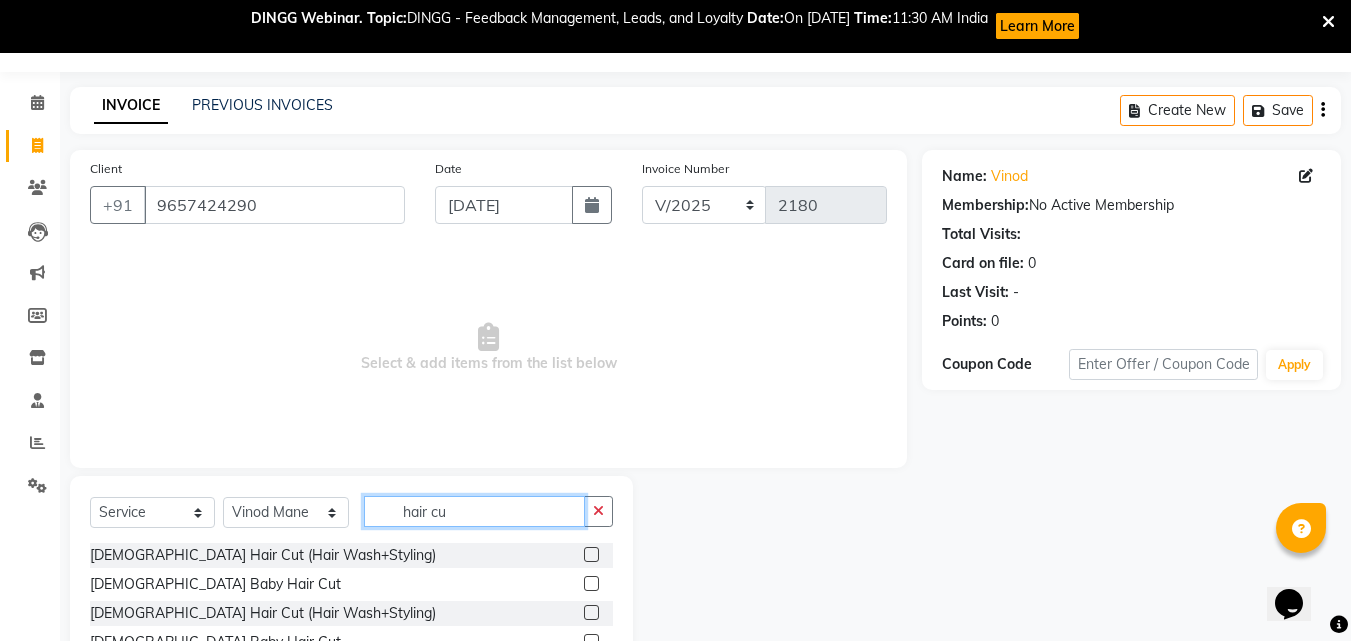 type on "hair cu" 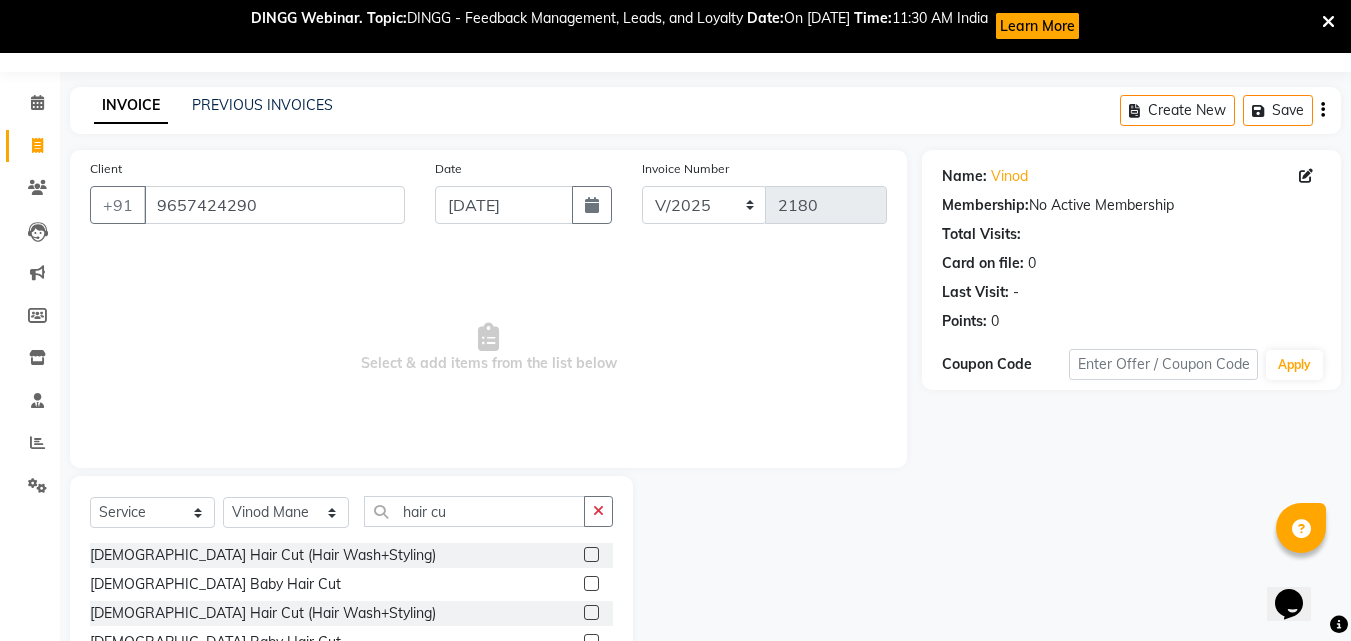 click 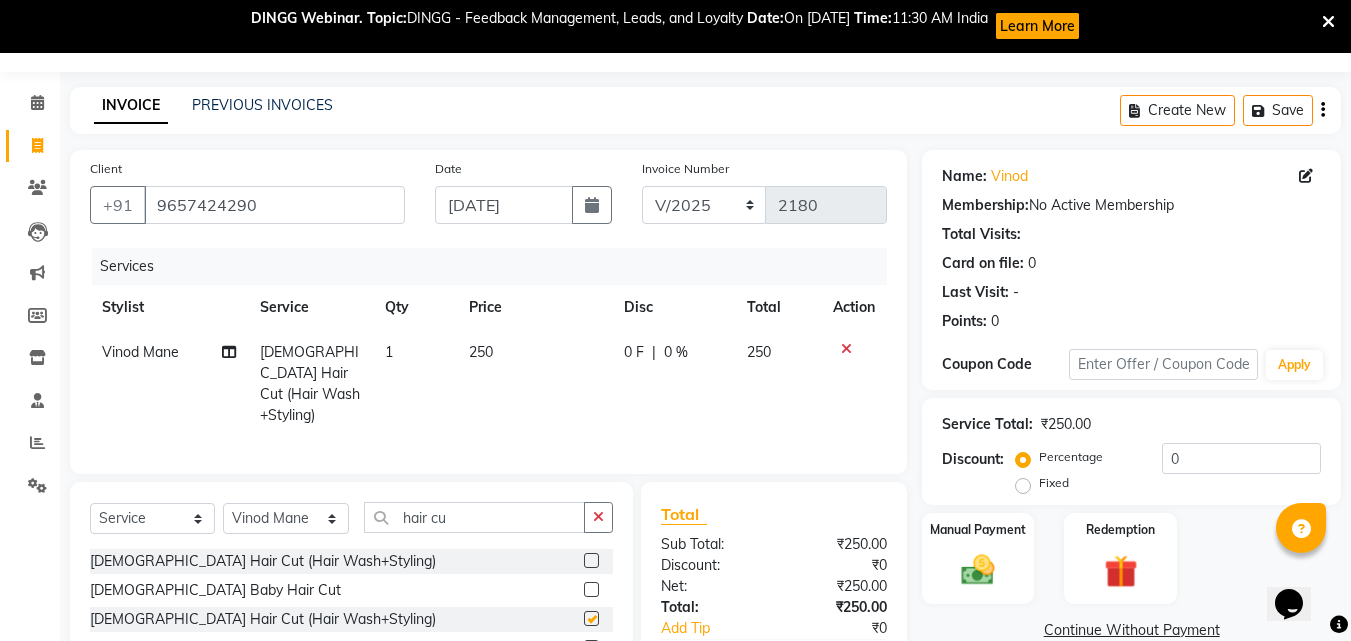 checkbox on "false" 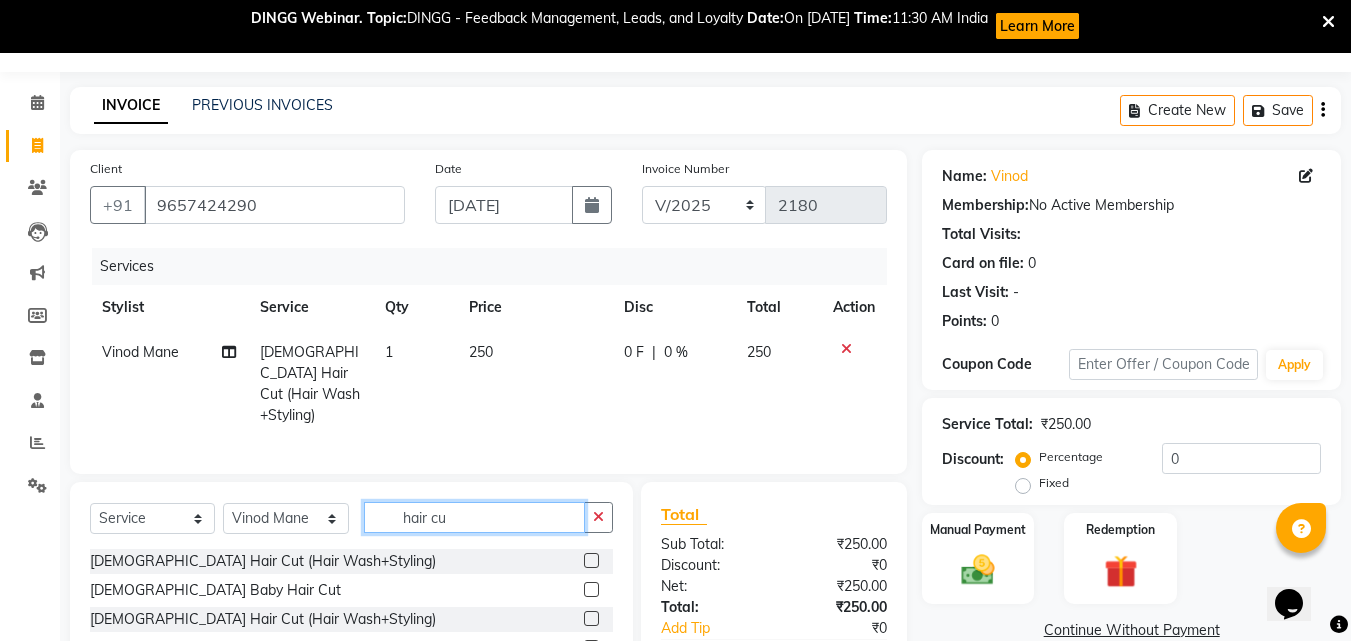 click on "hair cu" 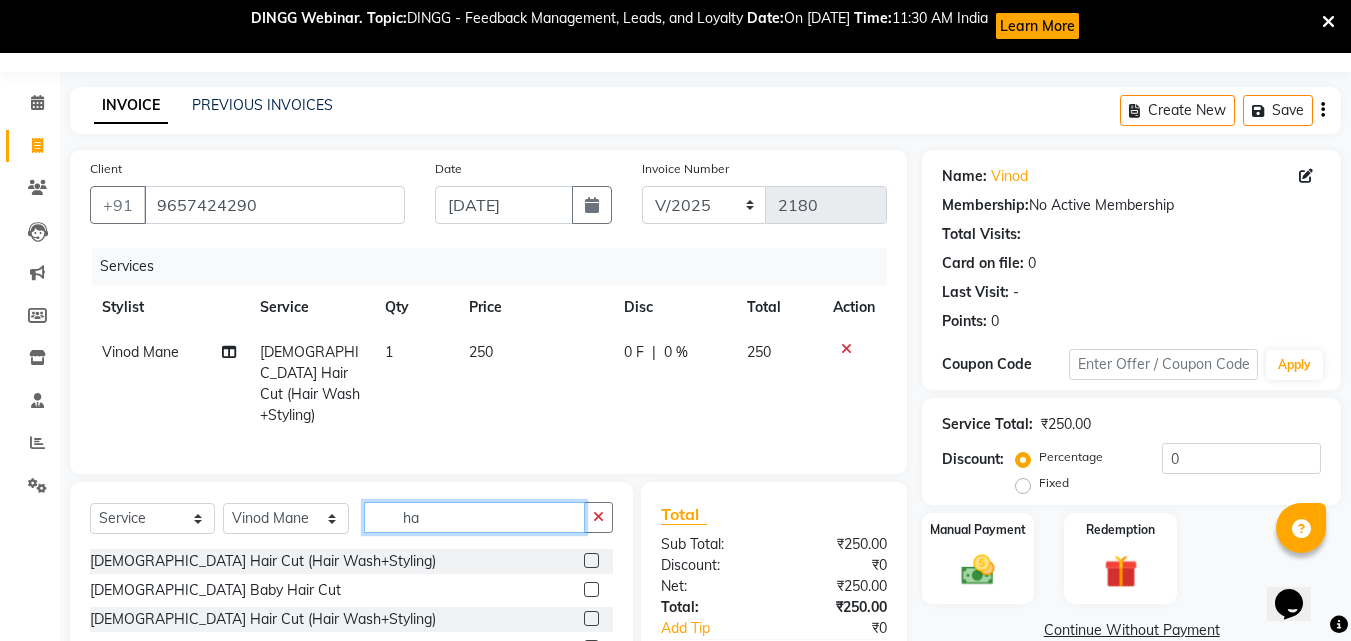 type on "h" 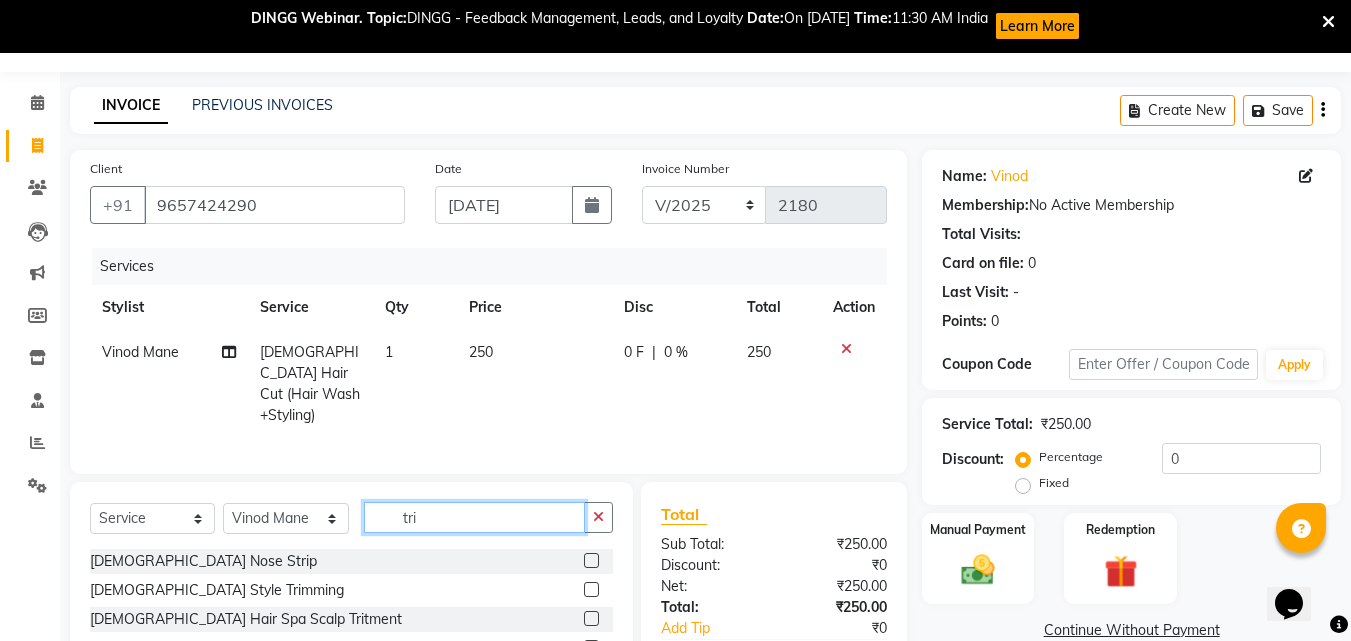 type on "tri" 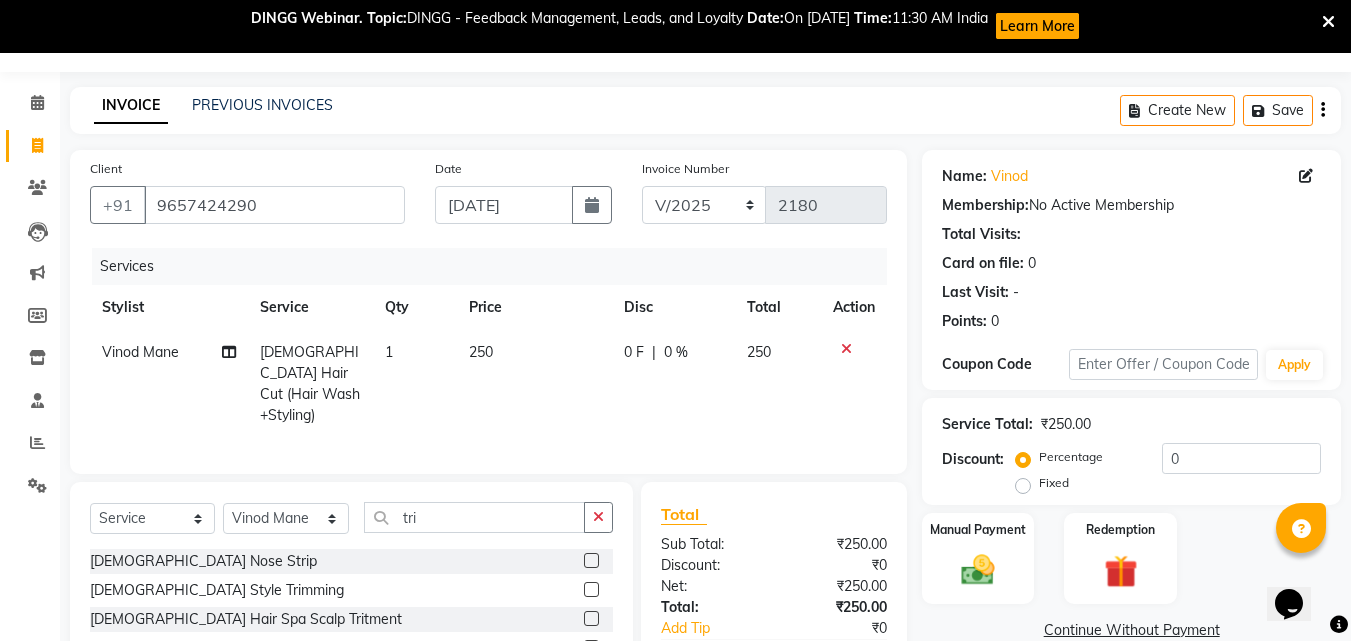 click 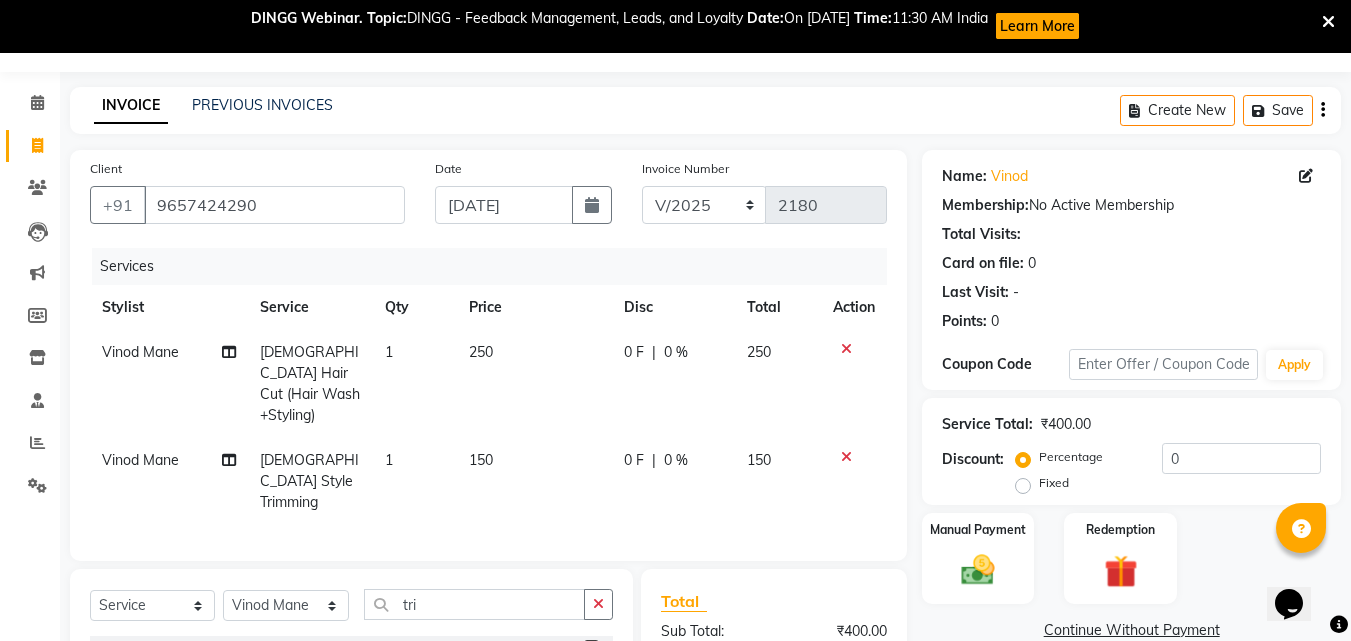 checkbox on "false" 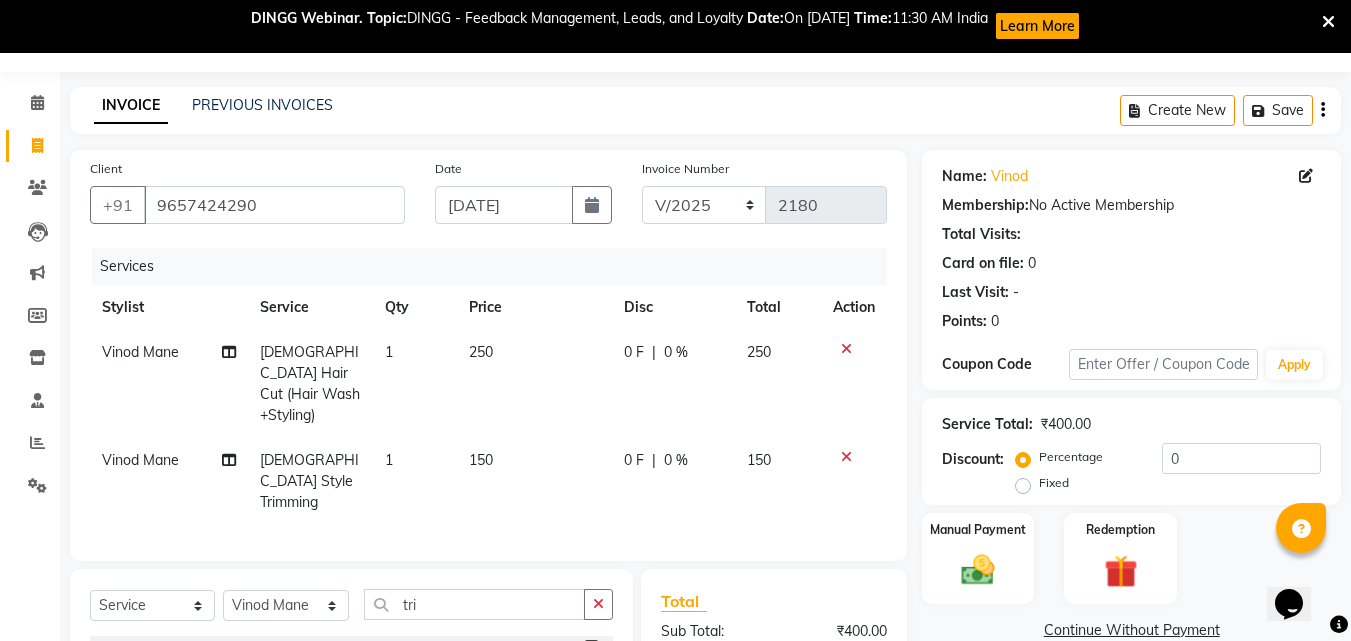 click on "Client [PHONE_NUMBER] Date [DATE] Invoice Number V/2025 V/[PHONE_NUMBER] Services Stylist Service Qty Price Disc Total Action Vinod Mane [DEMOGRAPHIC_DATA] Hair Cut (Hair Wash+Styling) 1 250 0 F | 0 % 250 Vinod Mane [DEMOGRAPHIC_DATA] Style Trimming  1 150 0 F | 0 % 150" 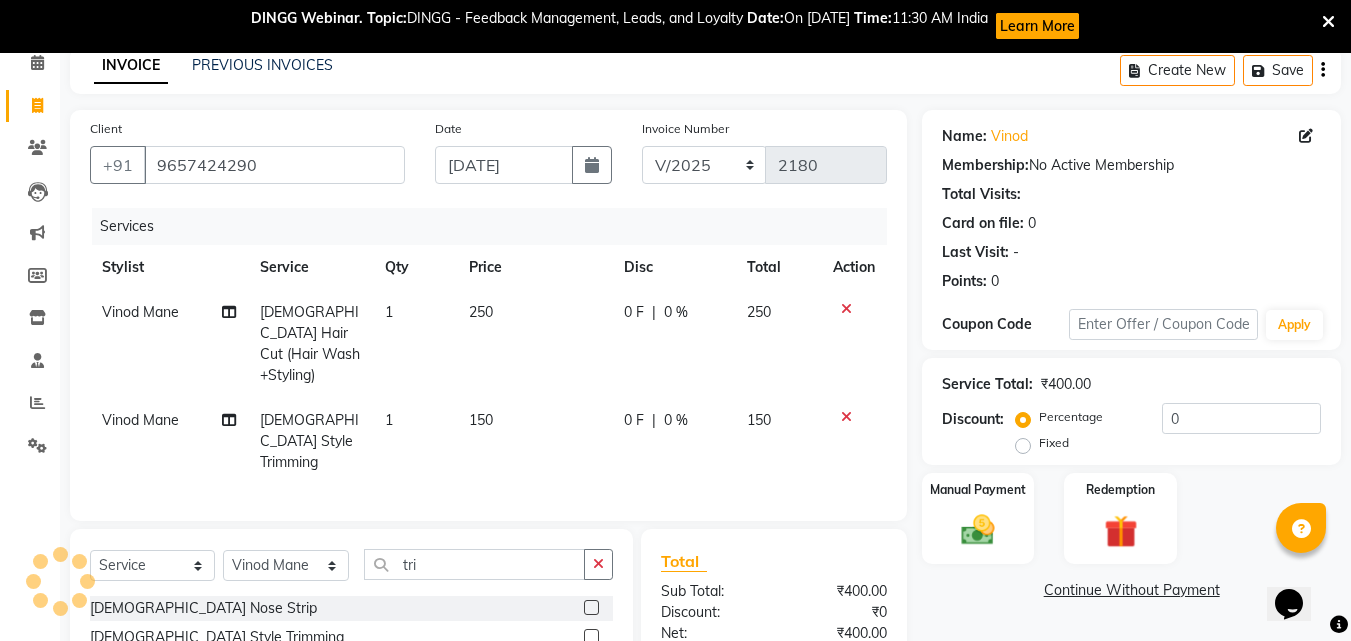 scroll, scrollTop: 236, scrollLeft: 0, axis: vertical 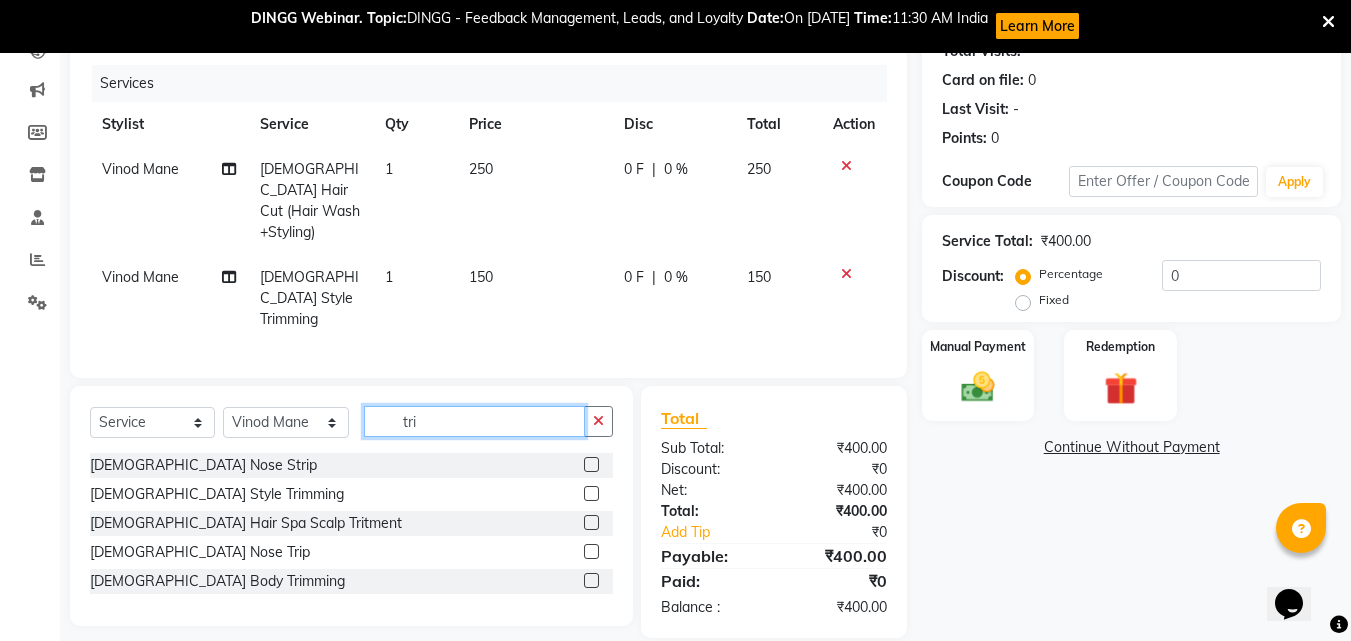 click on "tri" 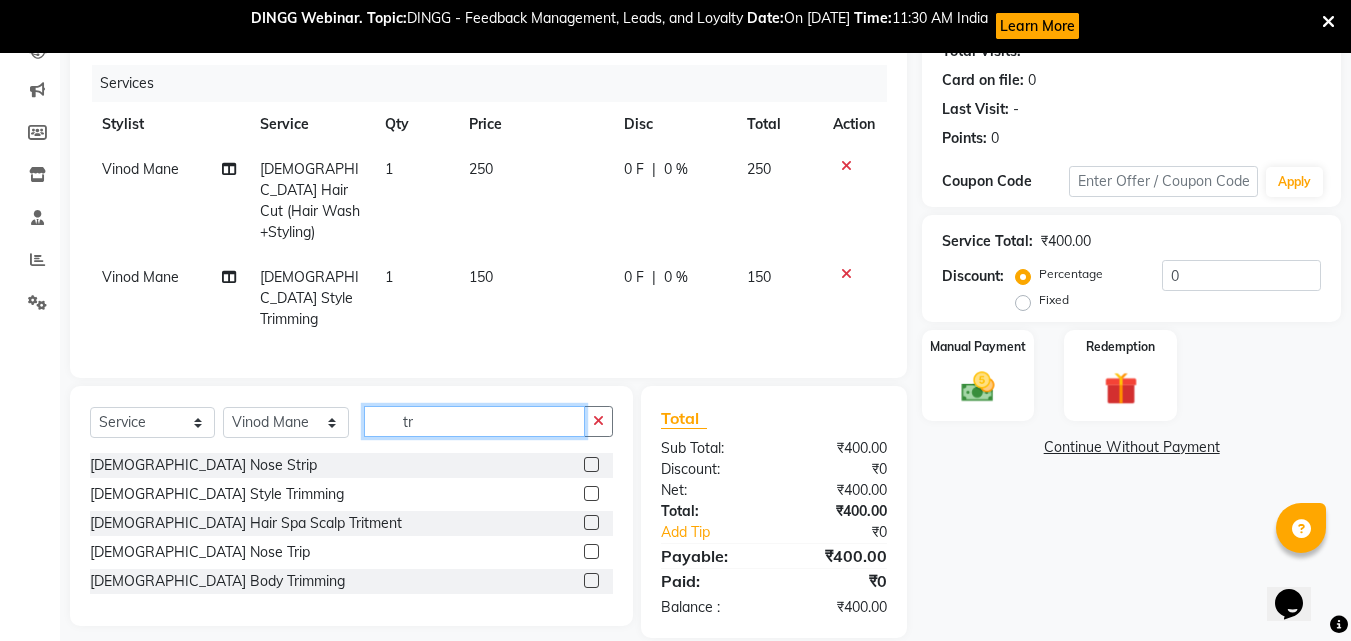 type on "t" 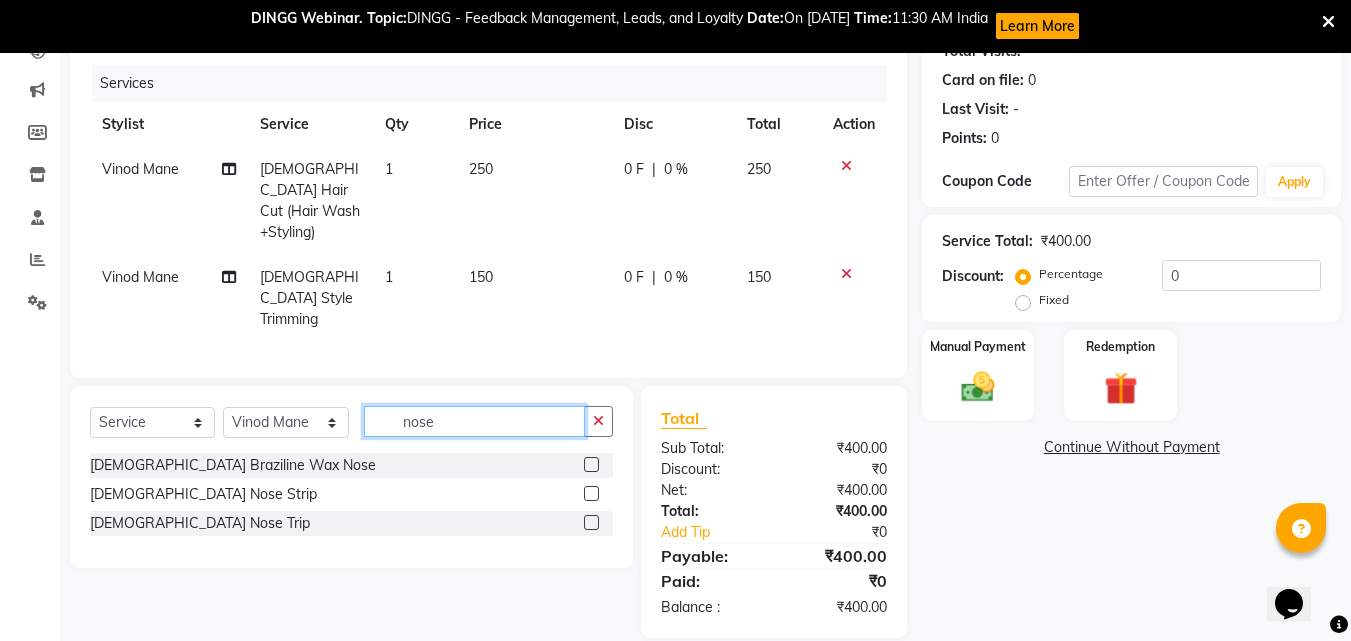 type on "nose" 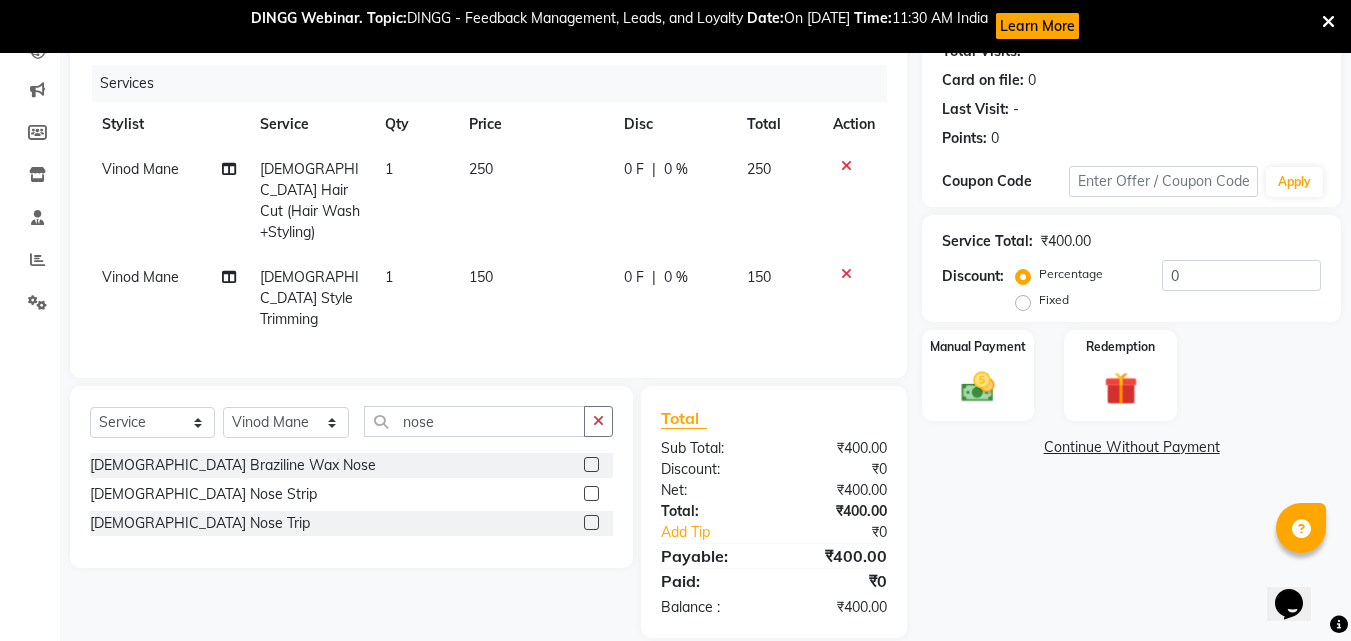 click 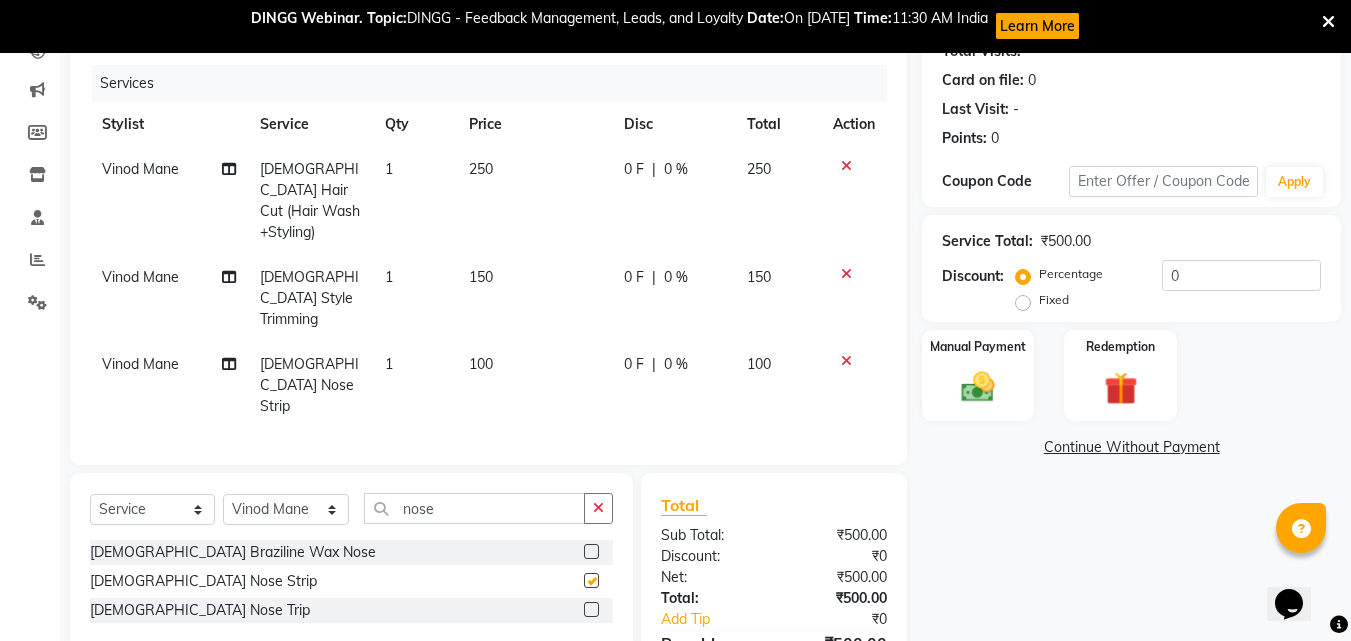 checkbox on "false" 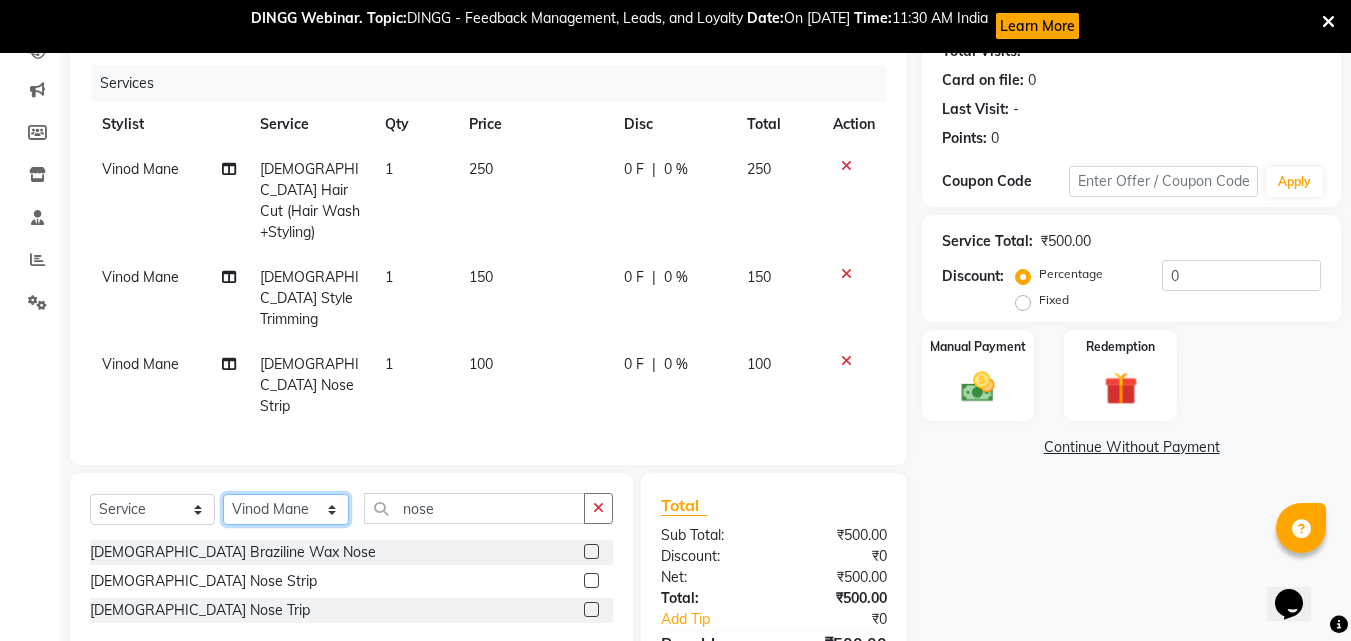 click on "Select Stylist [PERSON_NAME]  [PERSON_NAME] [PERSON_NAME] [PERSON_NAME] [PERSON_NAME]  [PERSON_NAME] [PERSON_NAME] Mane" 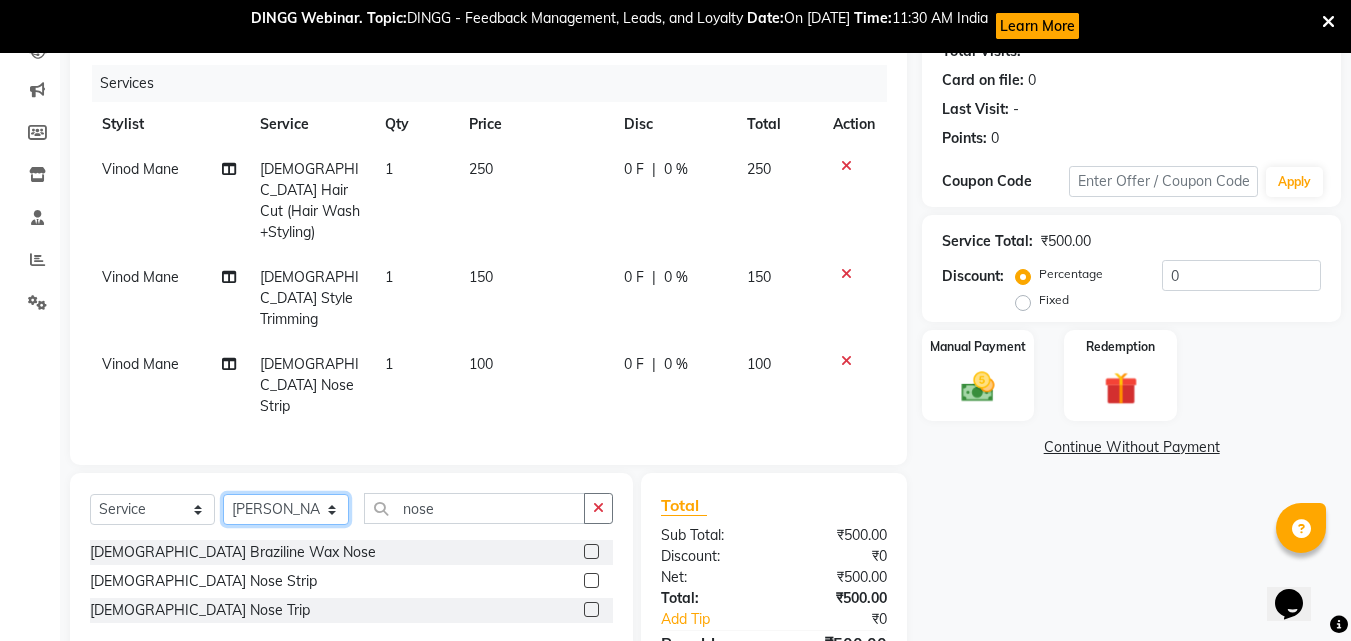 click on "Select Stylist [PERSON_NAME]  [PERSON_NAME] [PERSON_NAME] [PERSON_NAME] [PERSON_NAME]  [PERSON_NAME] [PERSON_NAME] Mane" 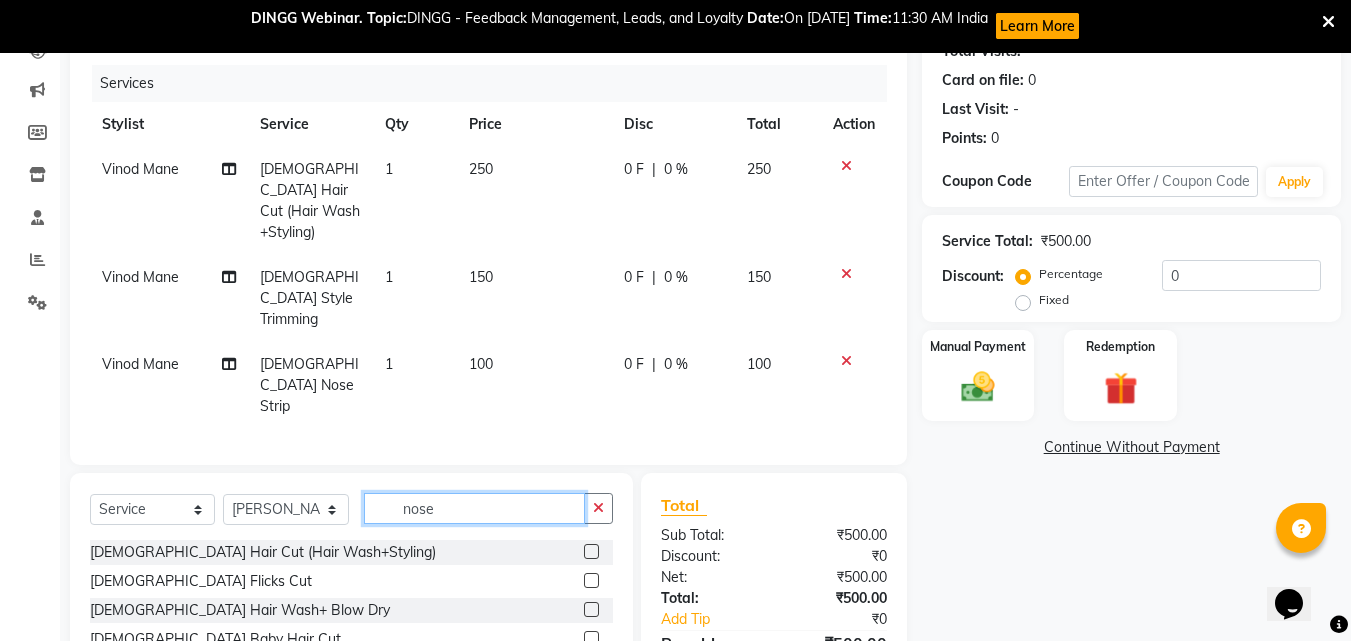 click on "nose" 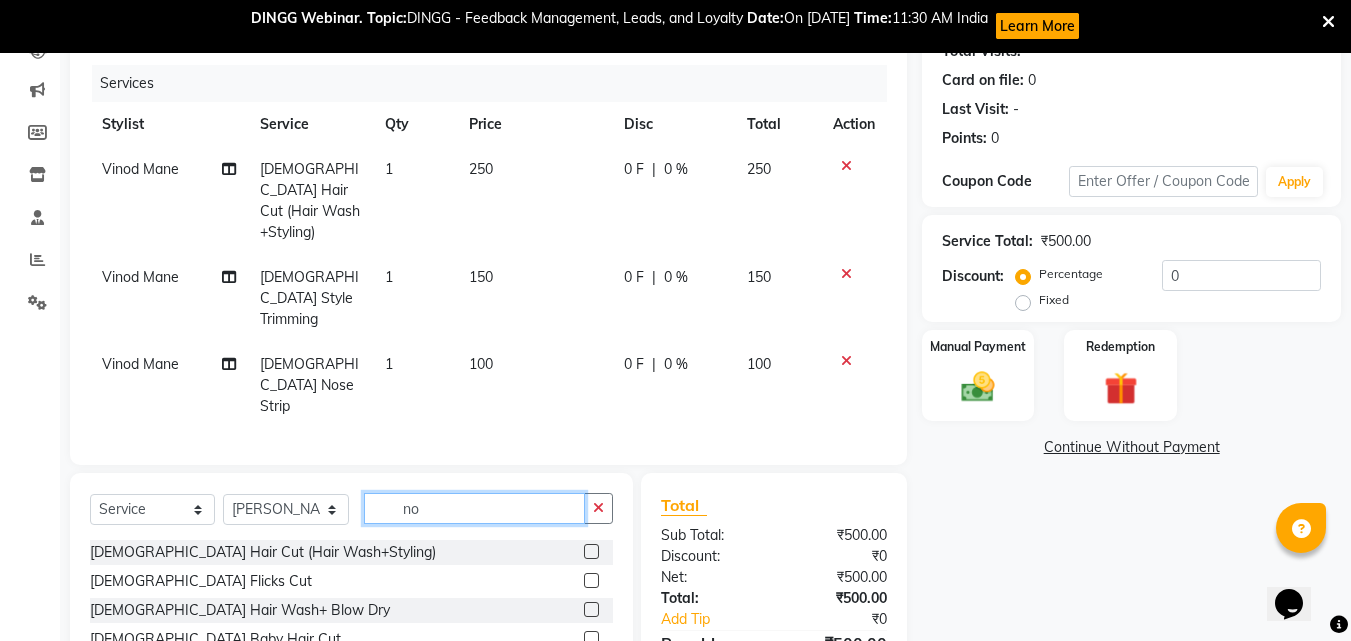 type on "n" 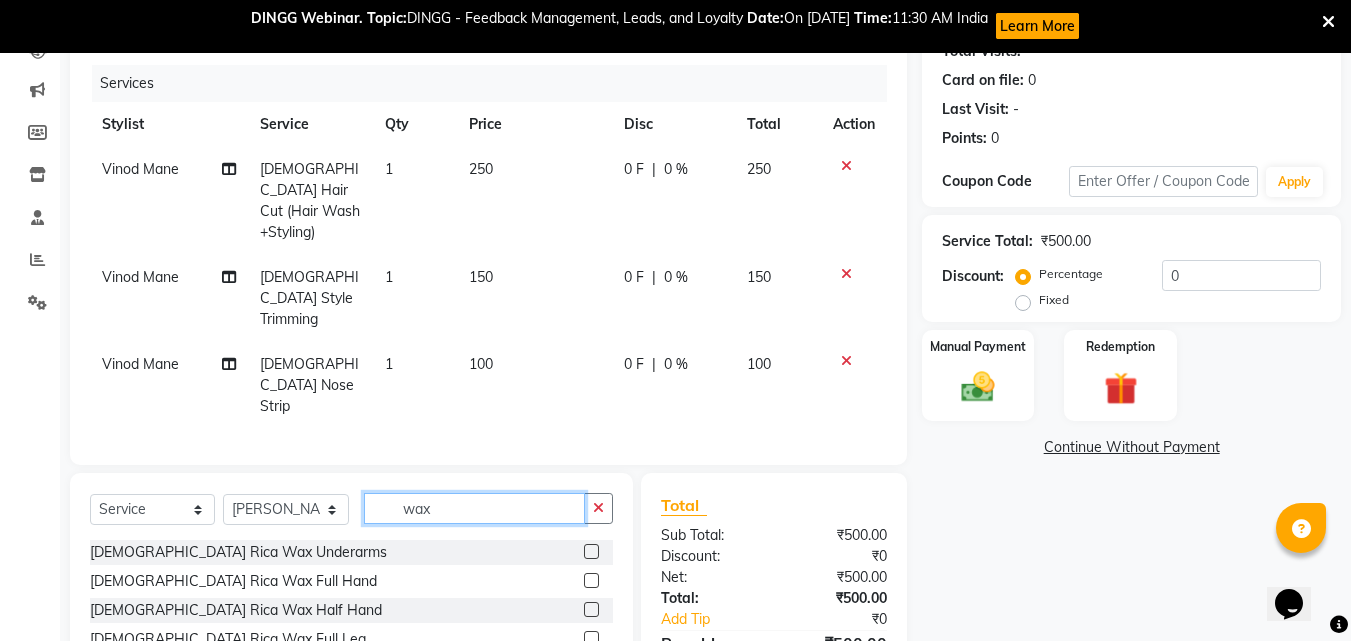type on "wax" 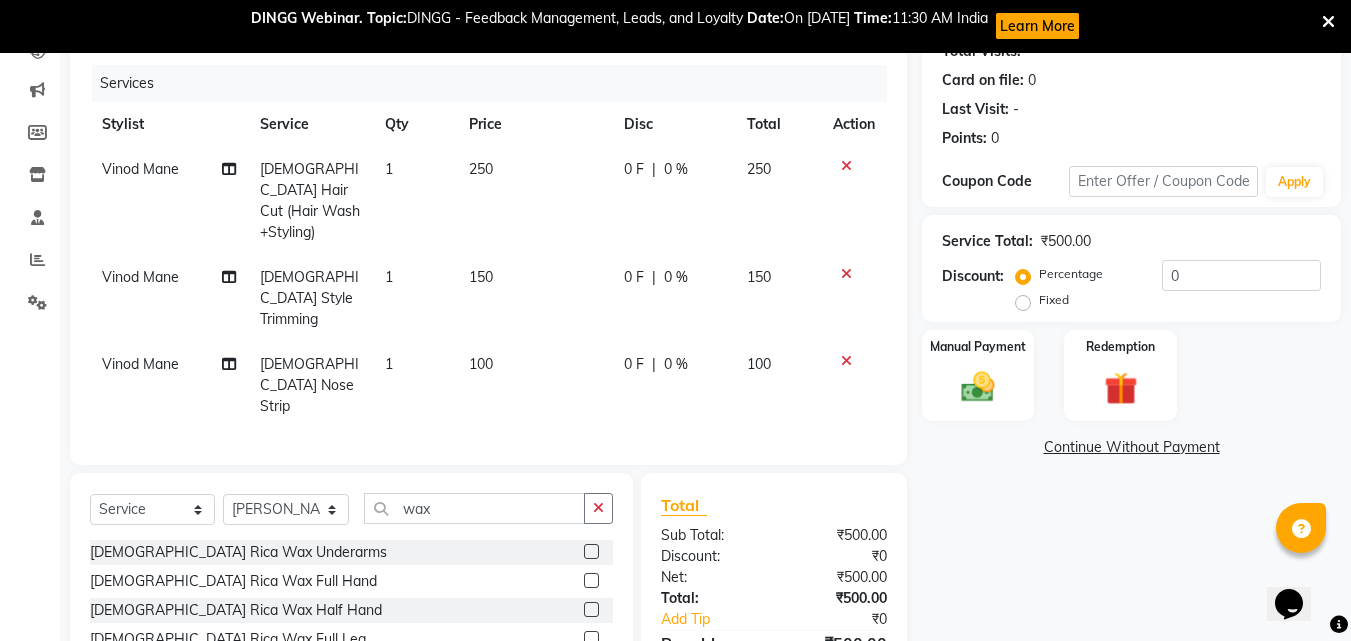 click on "[DEMOGRAPHIC_DATA] Rica Wax Full Hand" 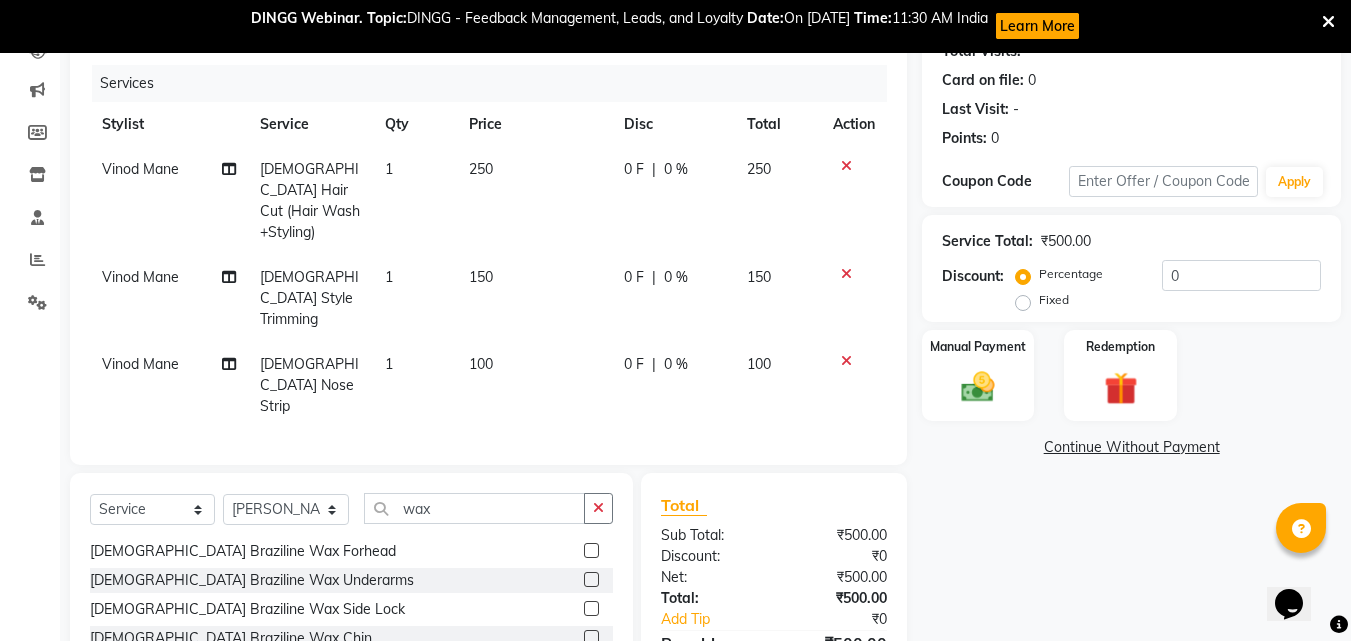 scroll, scrollTop: 492, scrollLeft: 0, axis: vertical 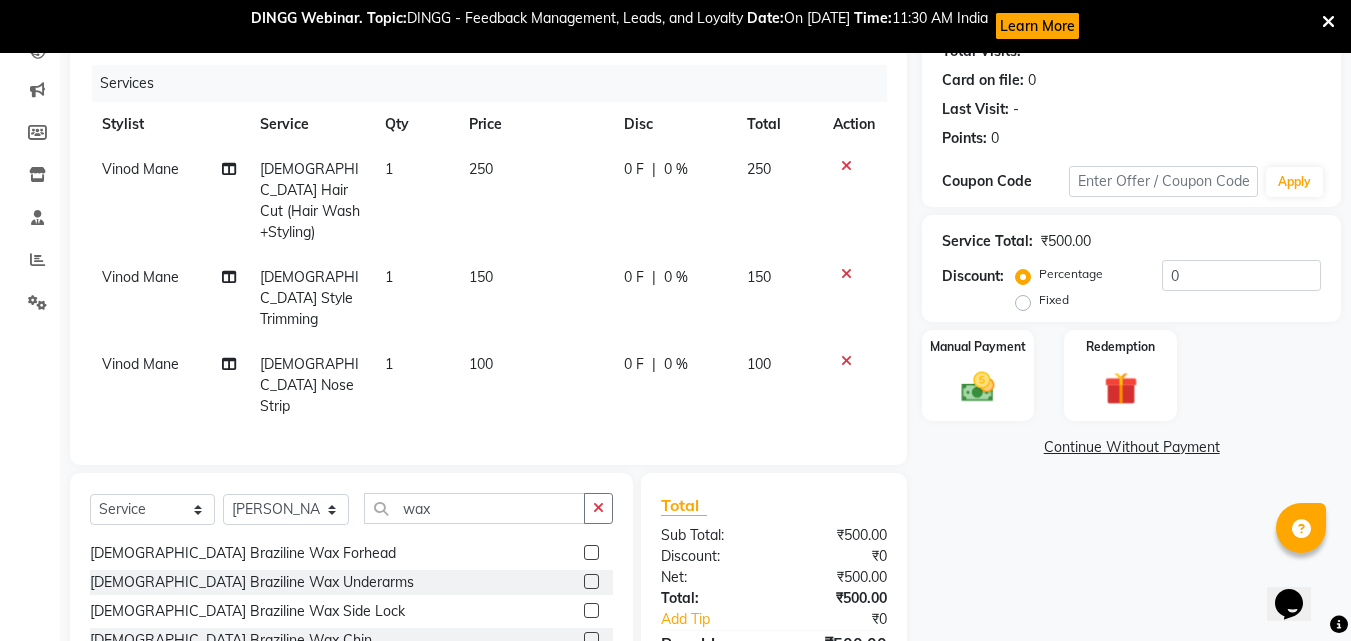 click 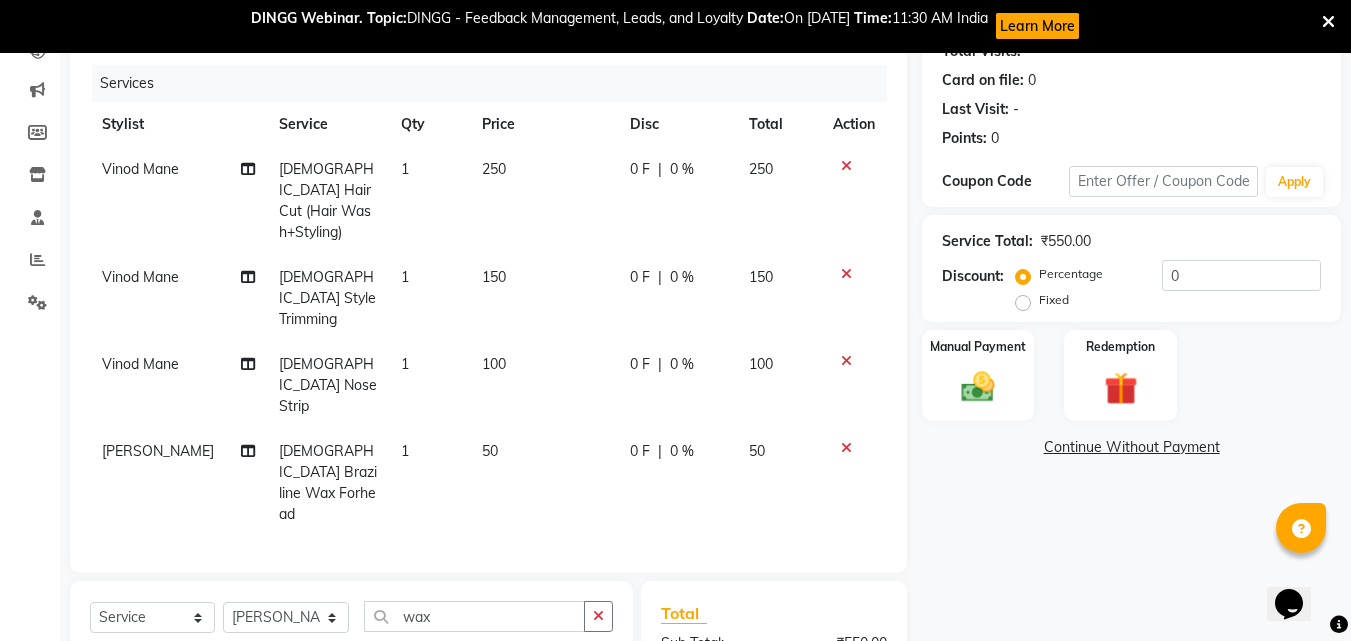 checkbox on "false" 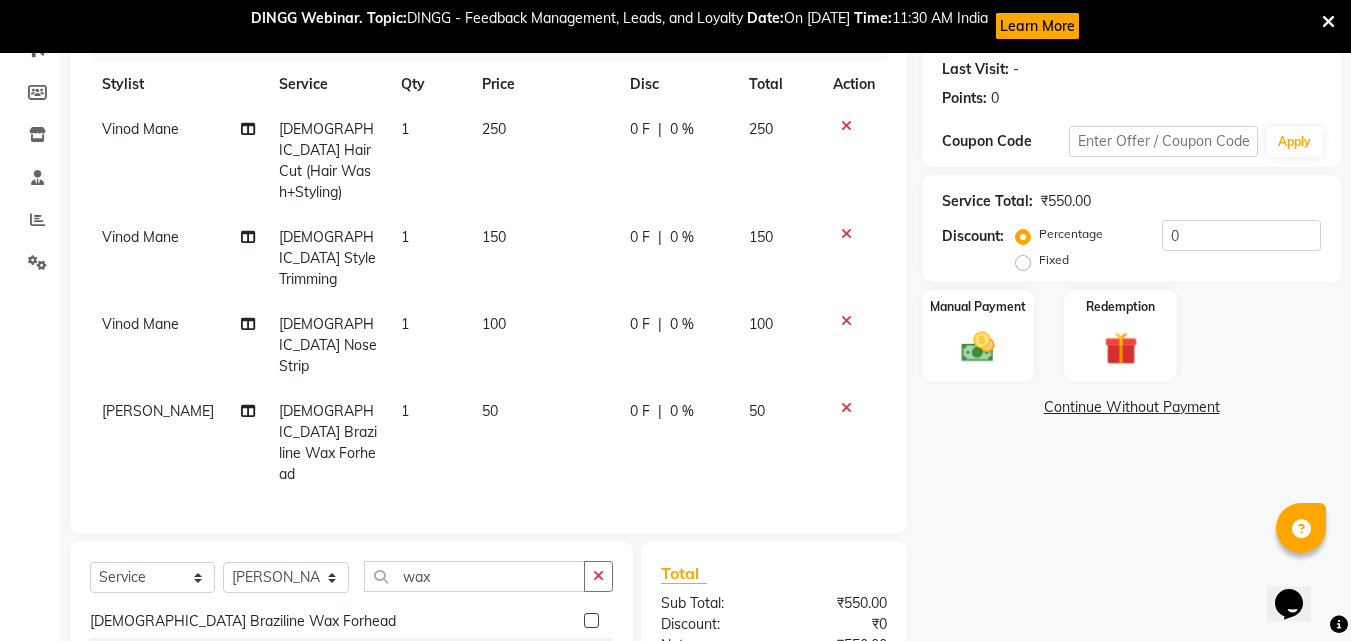 scroll, scrollTop: 316, scrollLeft: 0, axis: vertical 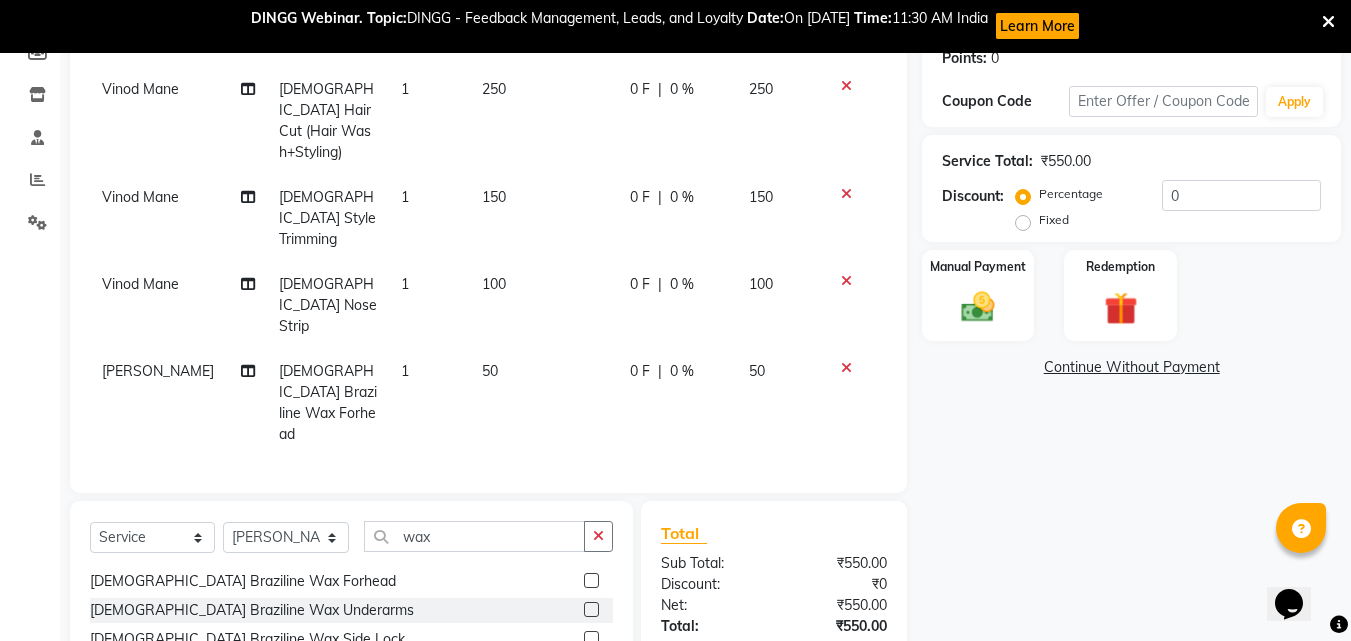 click 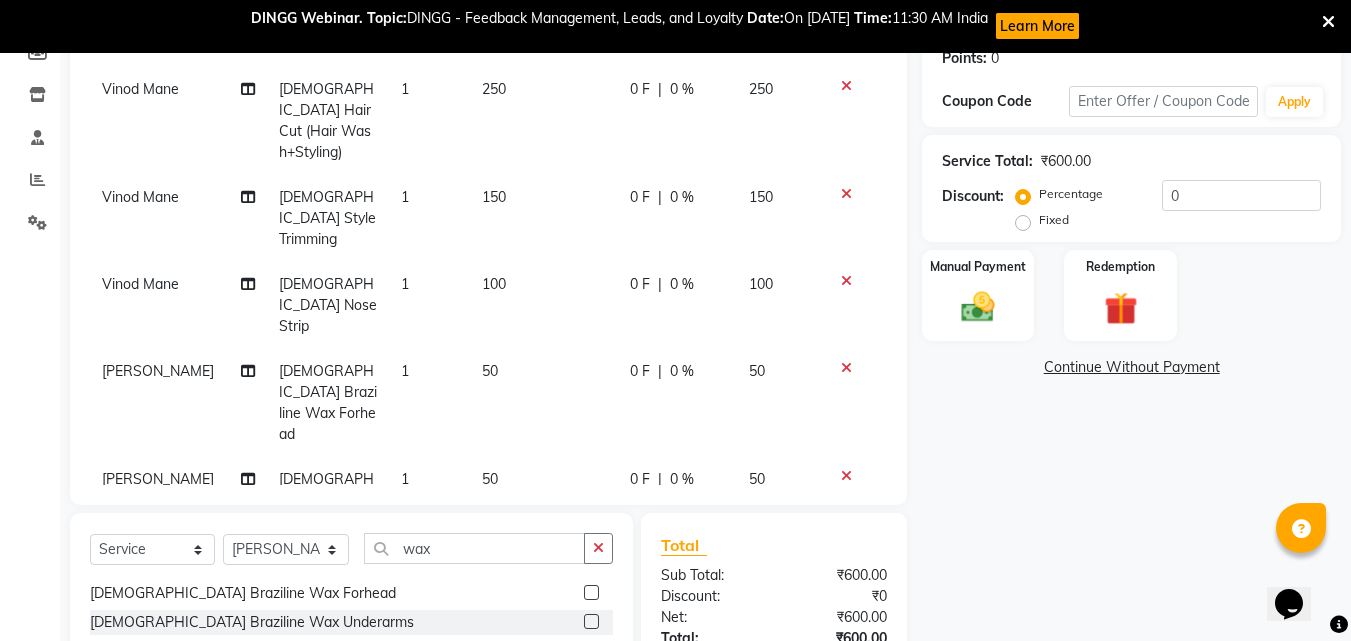 checkbox on "false" 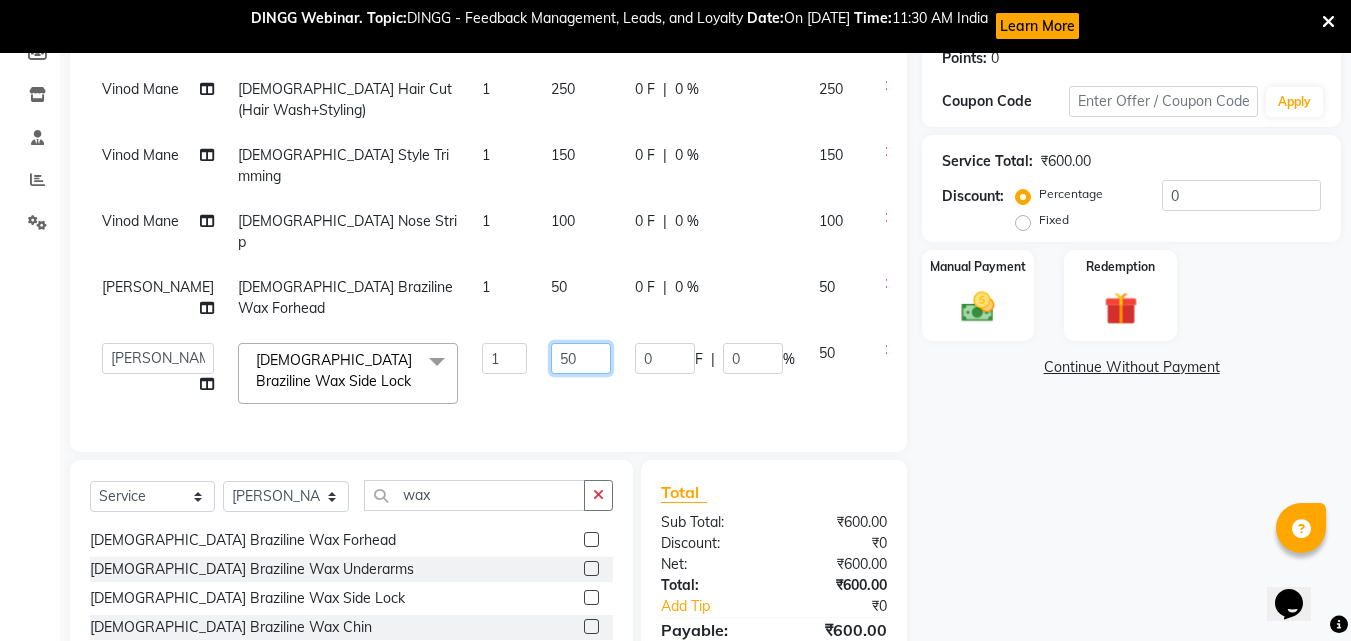 click on "50" 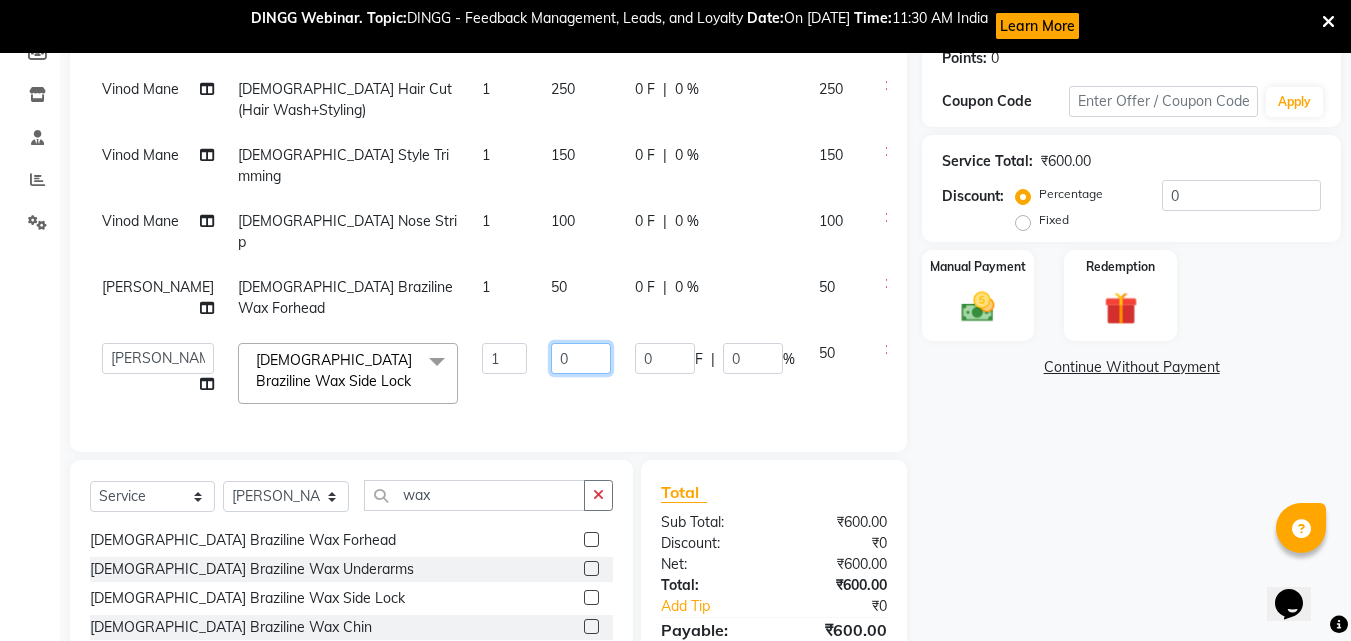 type on "80" 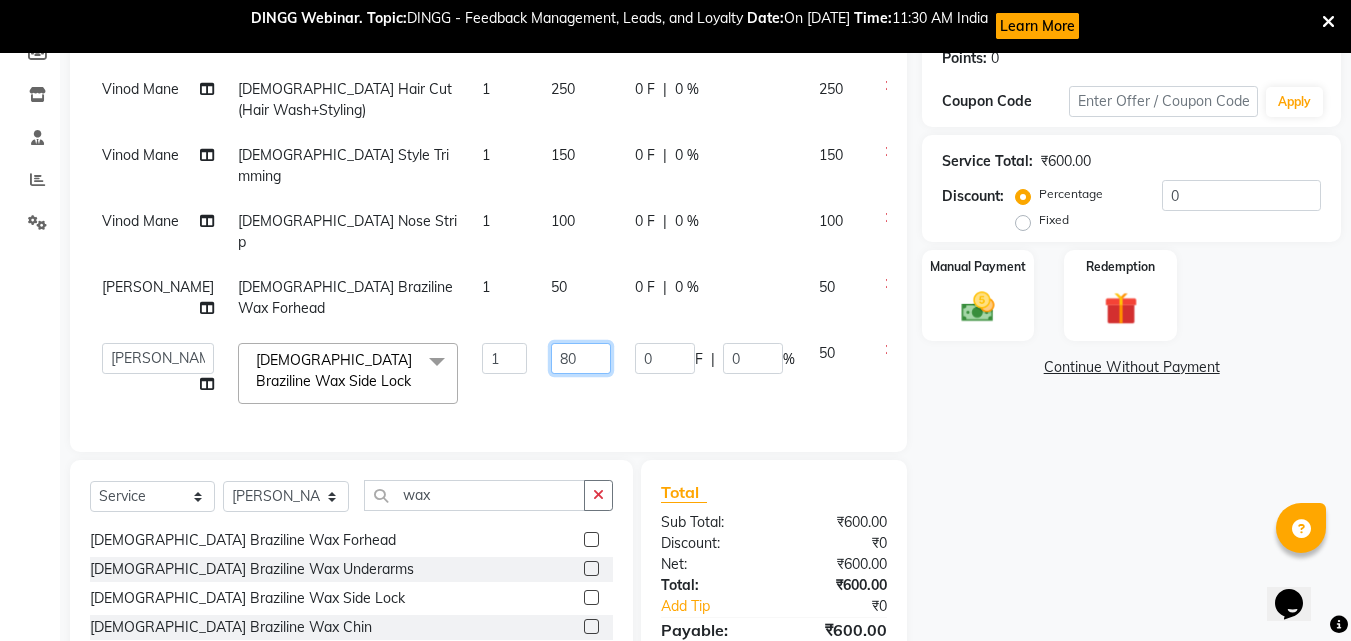 click on "80" 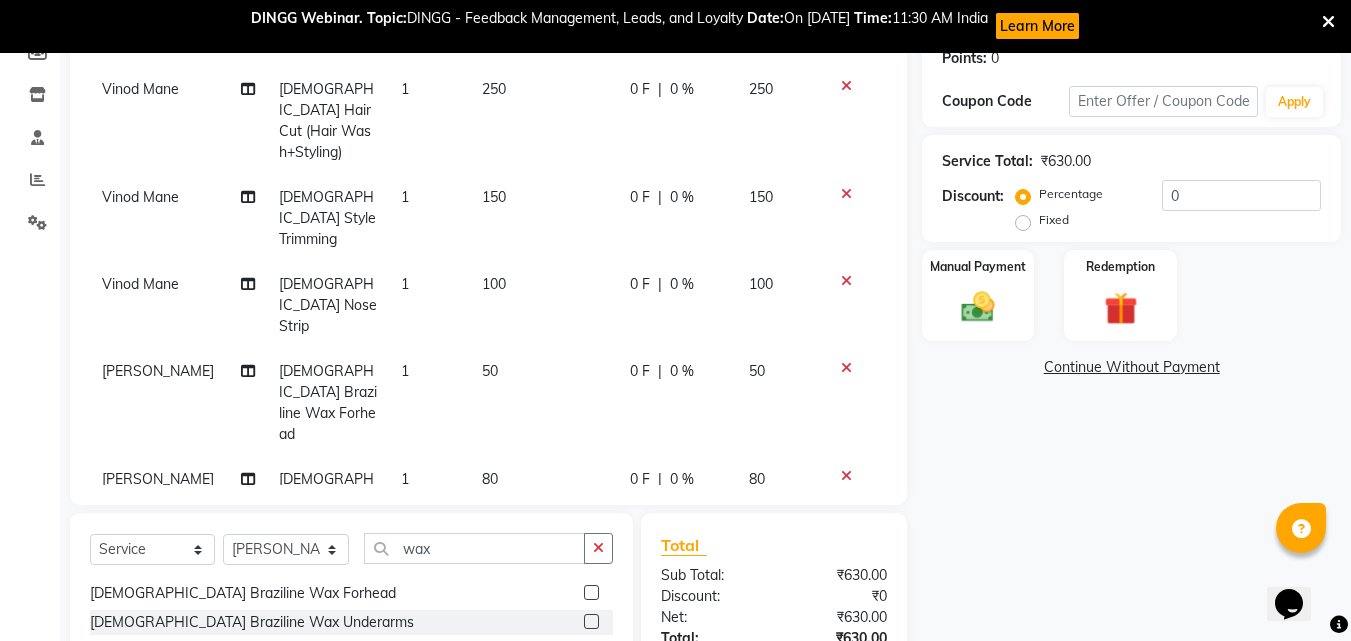 click on "80" 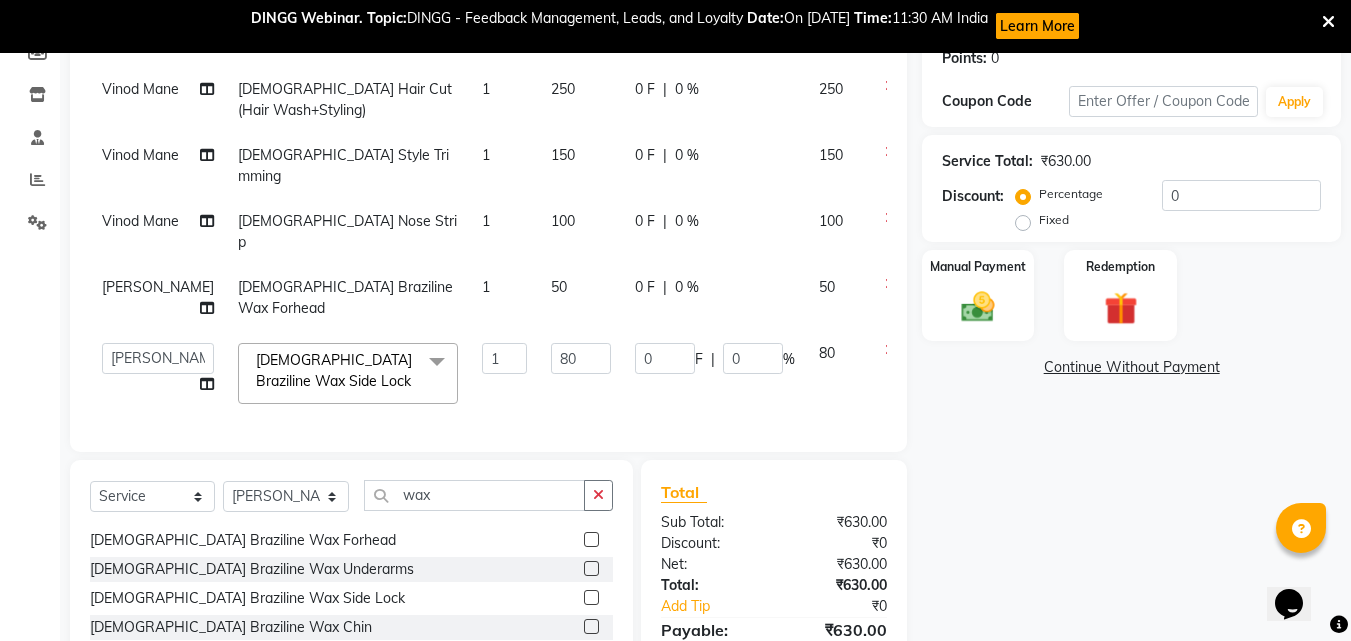 click on "50" 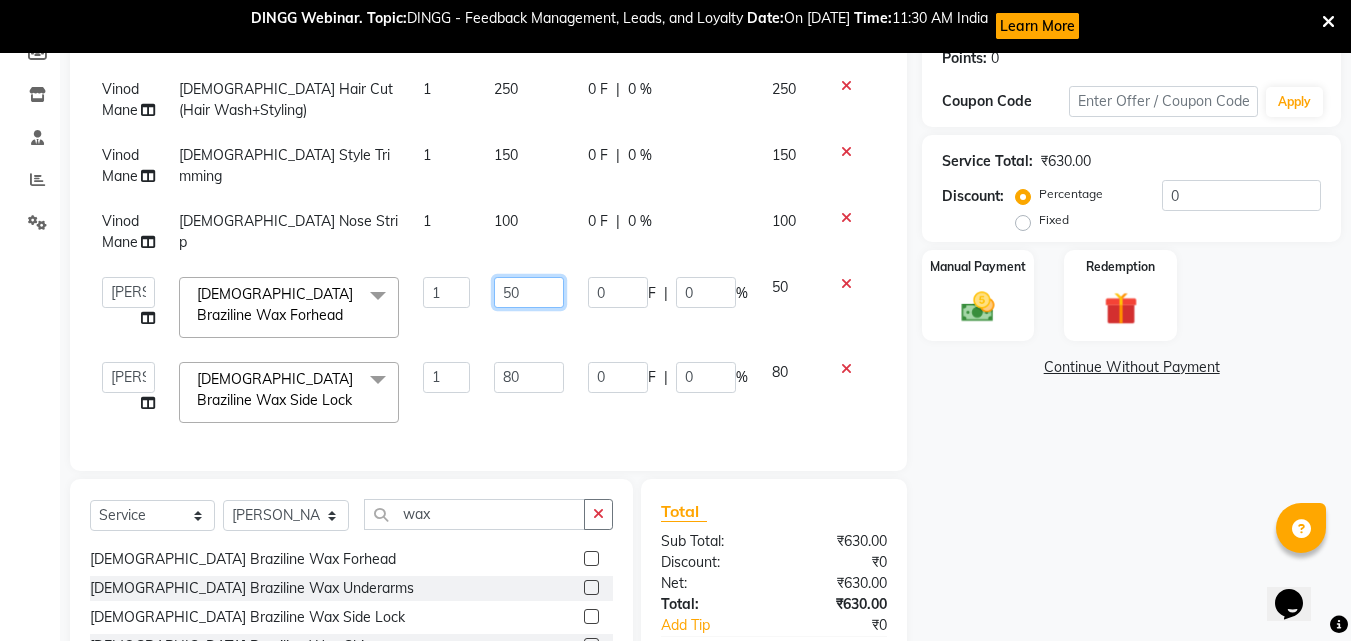 click on "50" 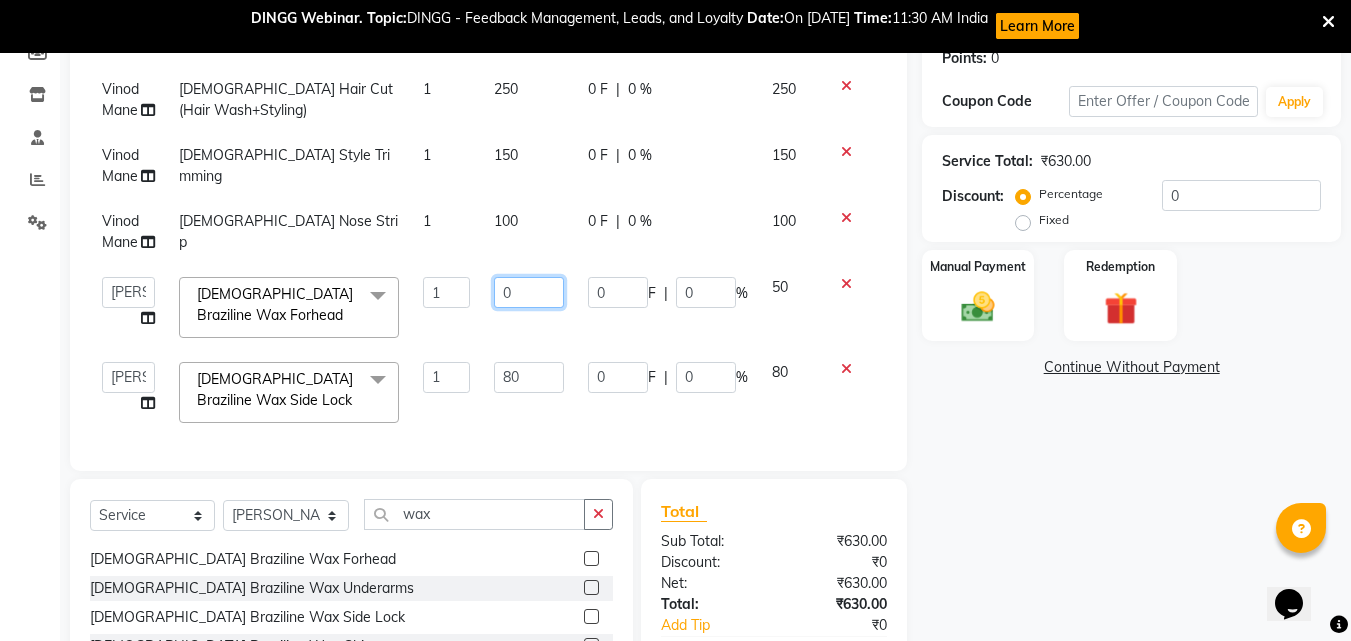 type on "80" 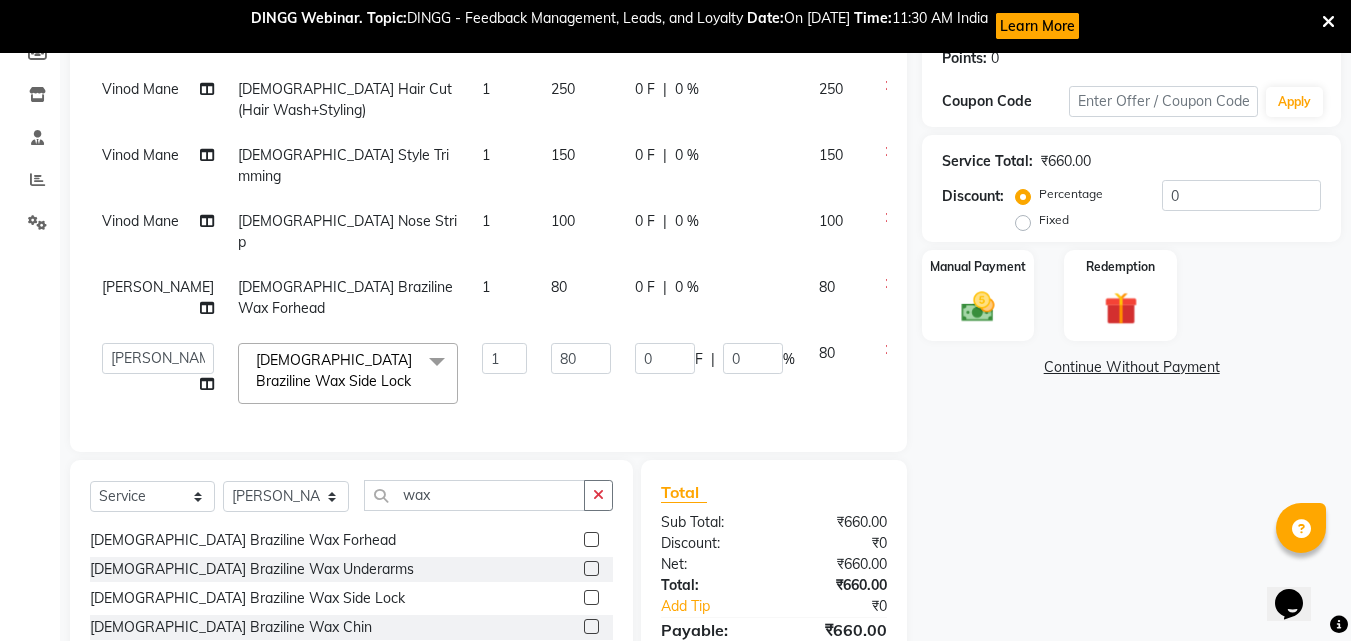 click on "80" 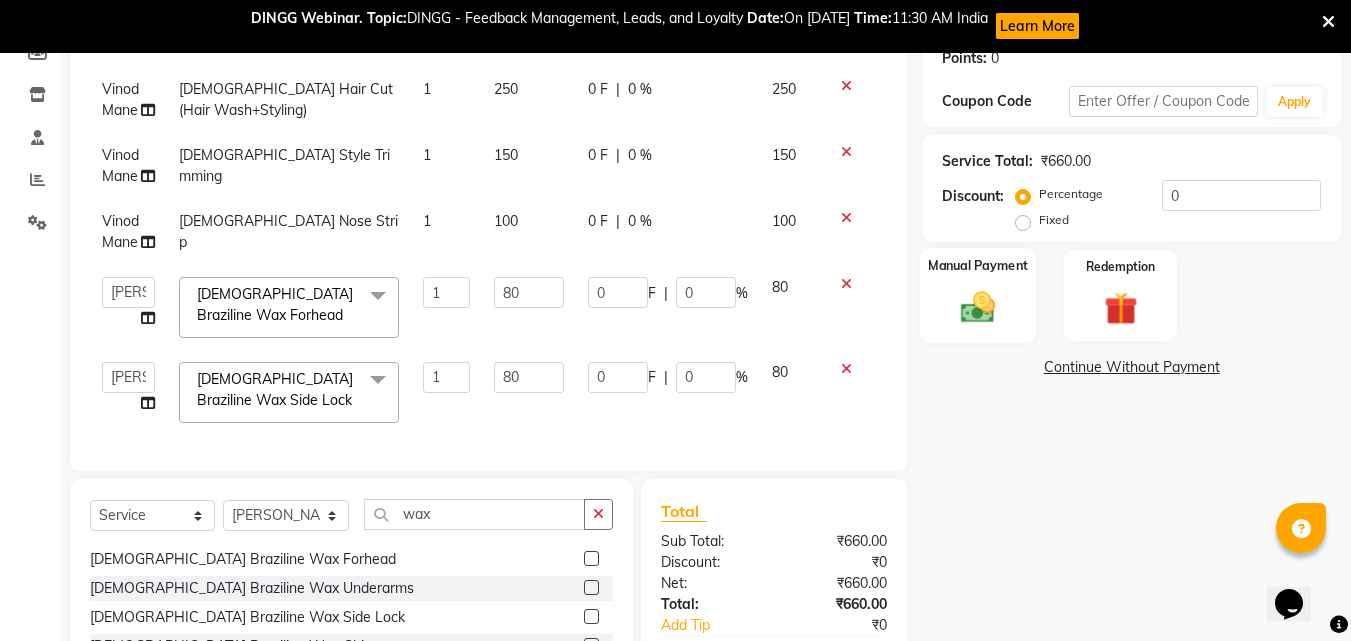 click 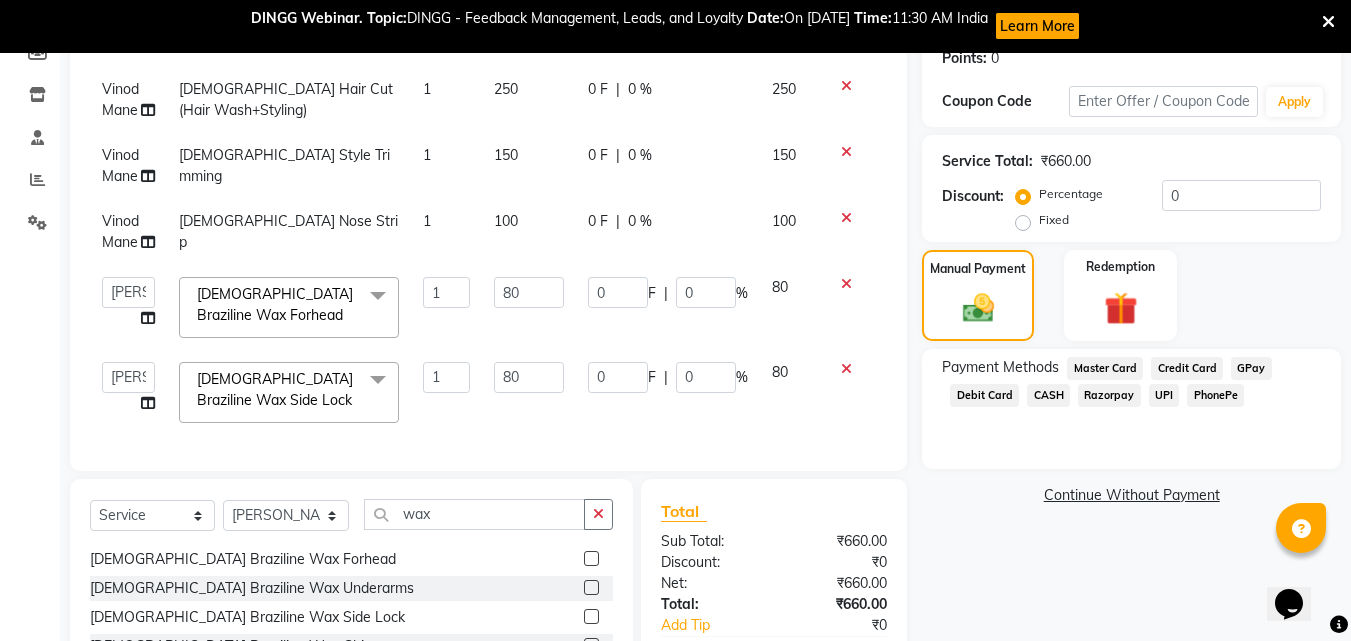 click on "UPI" 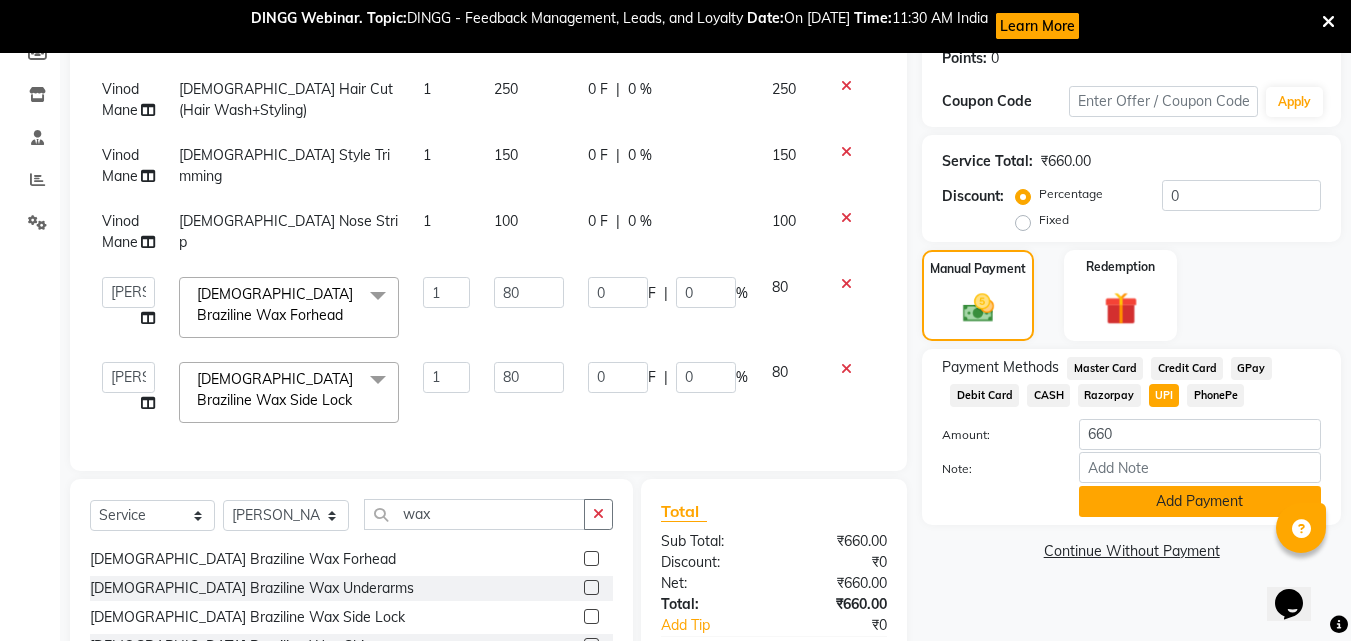 click on "Add Payment" 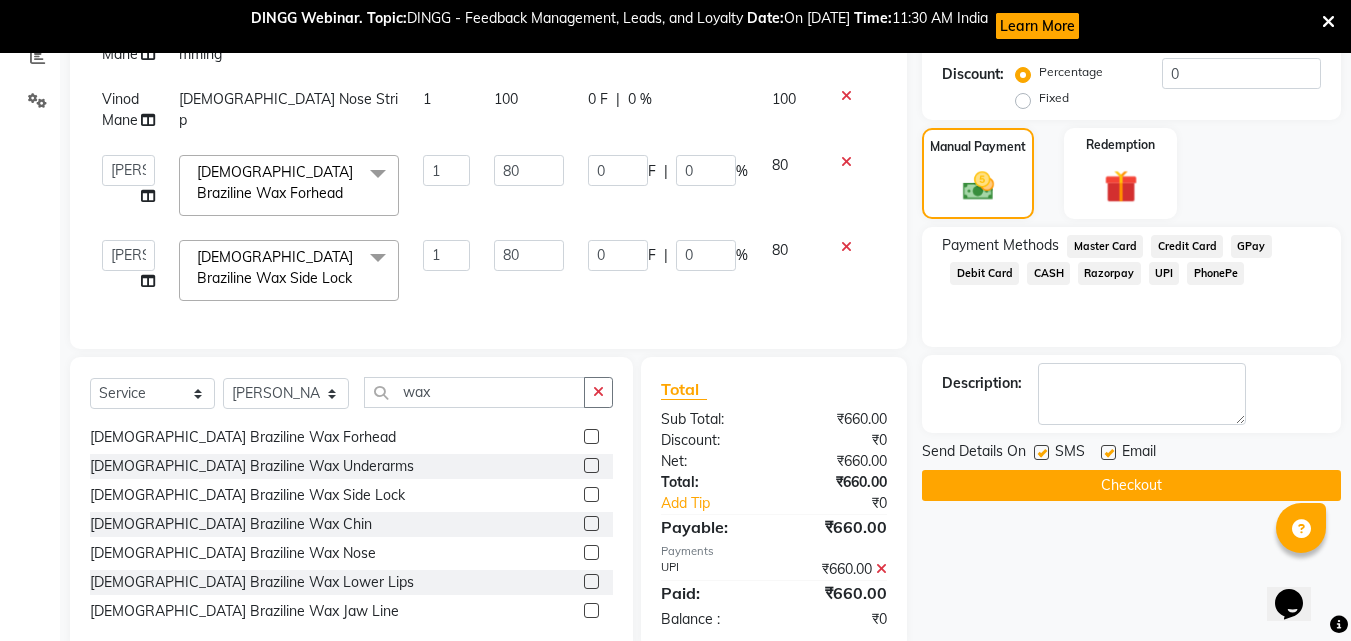 scroll, scrollTop: 476, scrollLeft: 0, axis: vertical 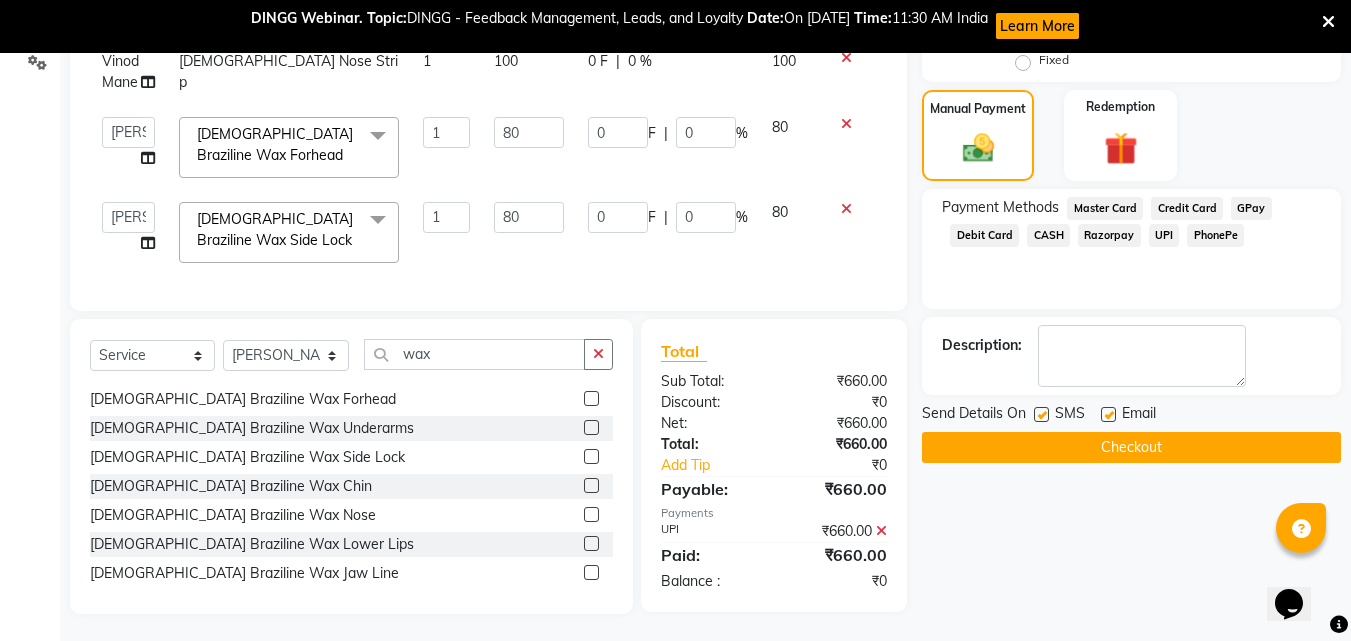 click on "Checkout" 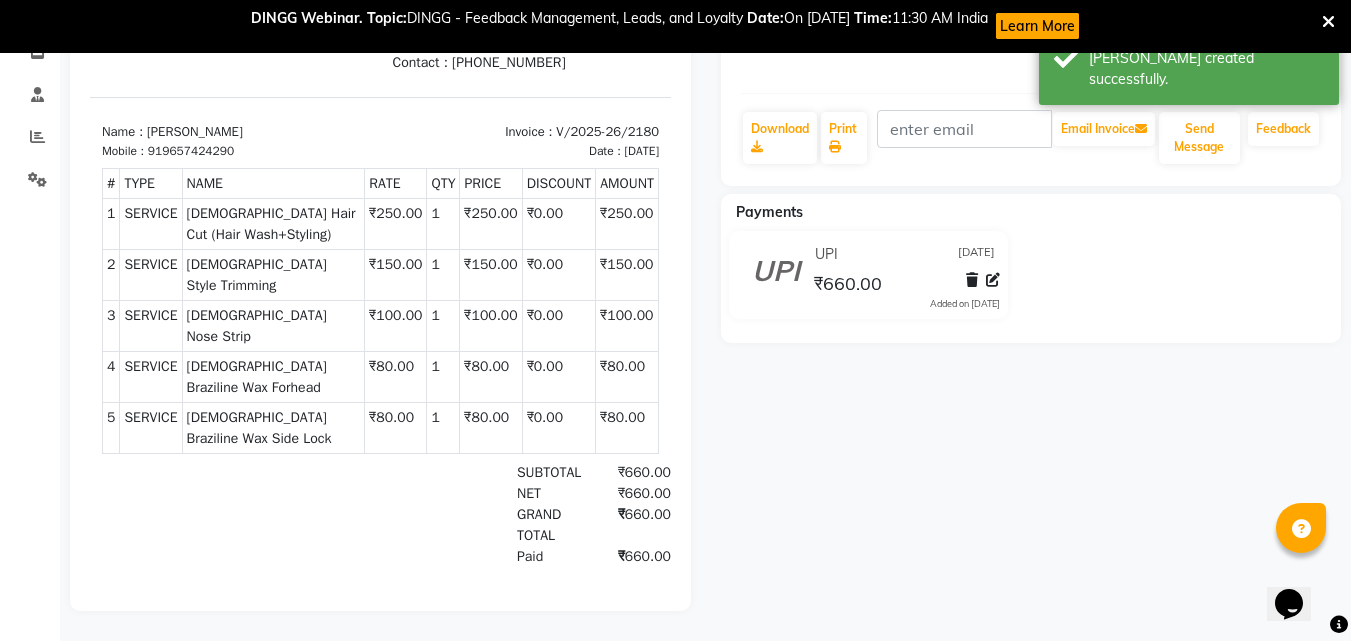 scroll, scrollTop: 0, scrollLeft: 0, axis: both 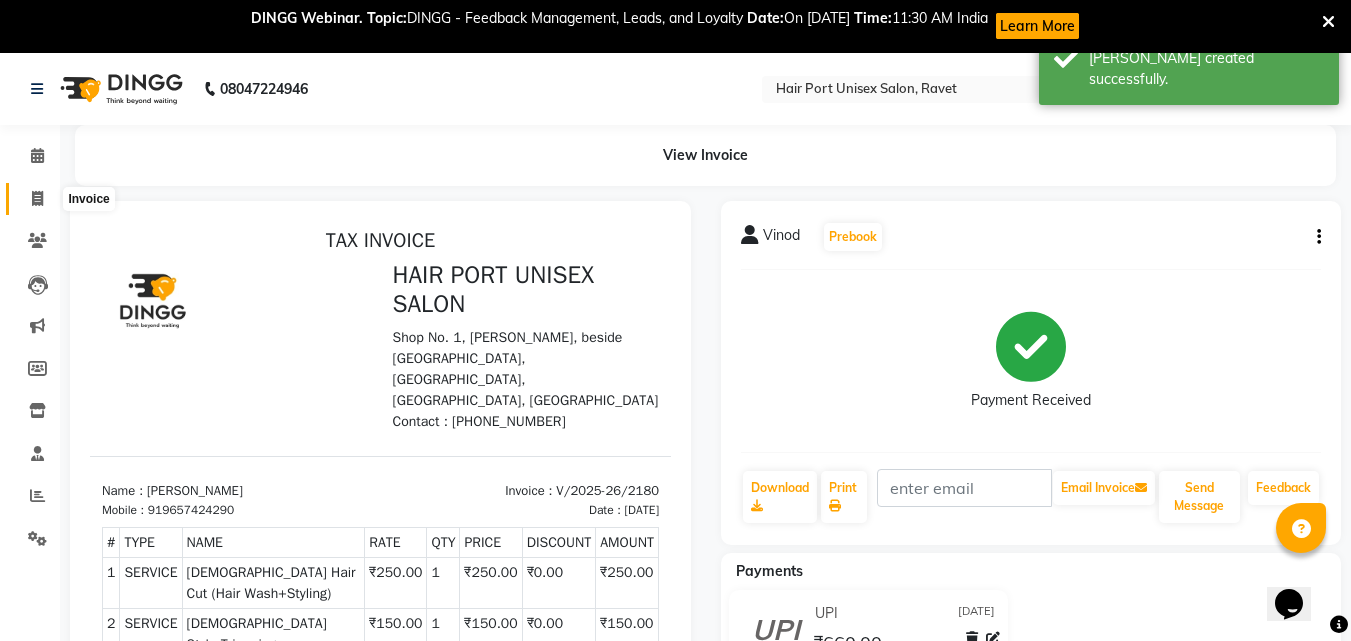 click 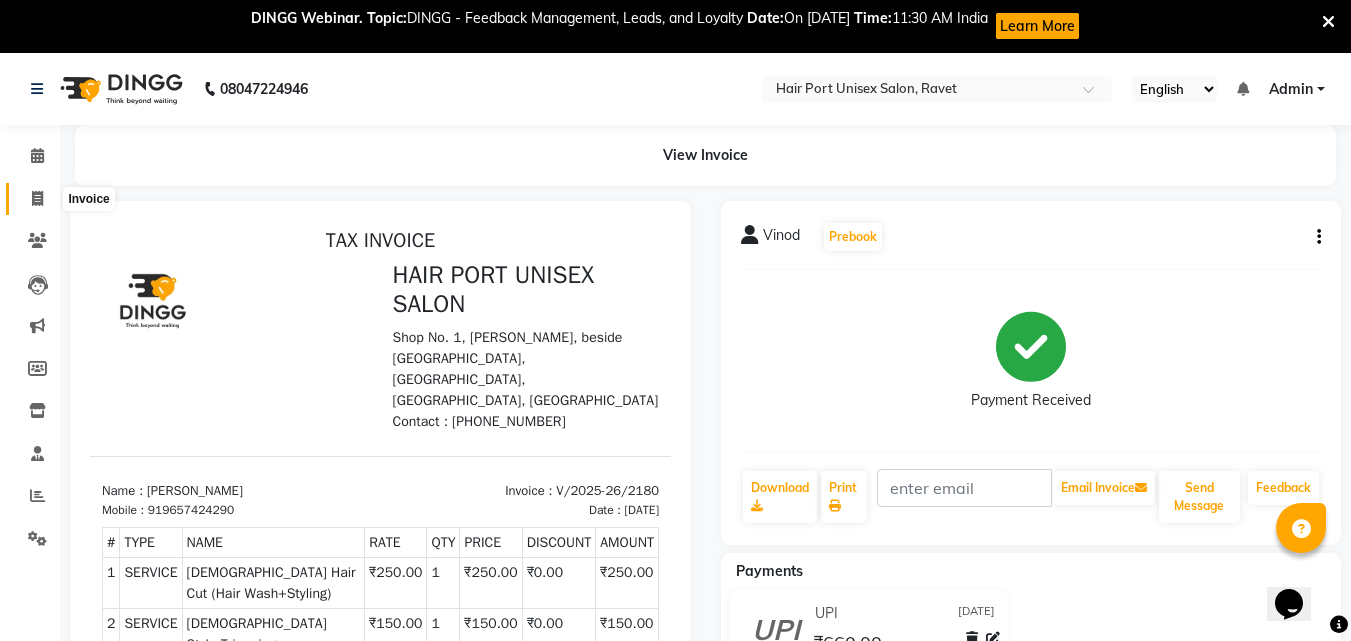 select on "7015" 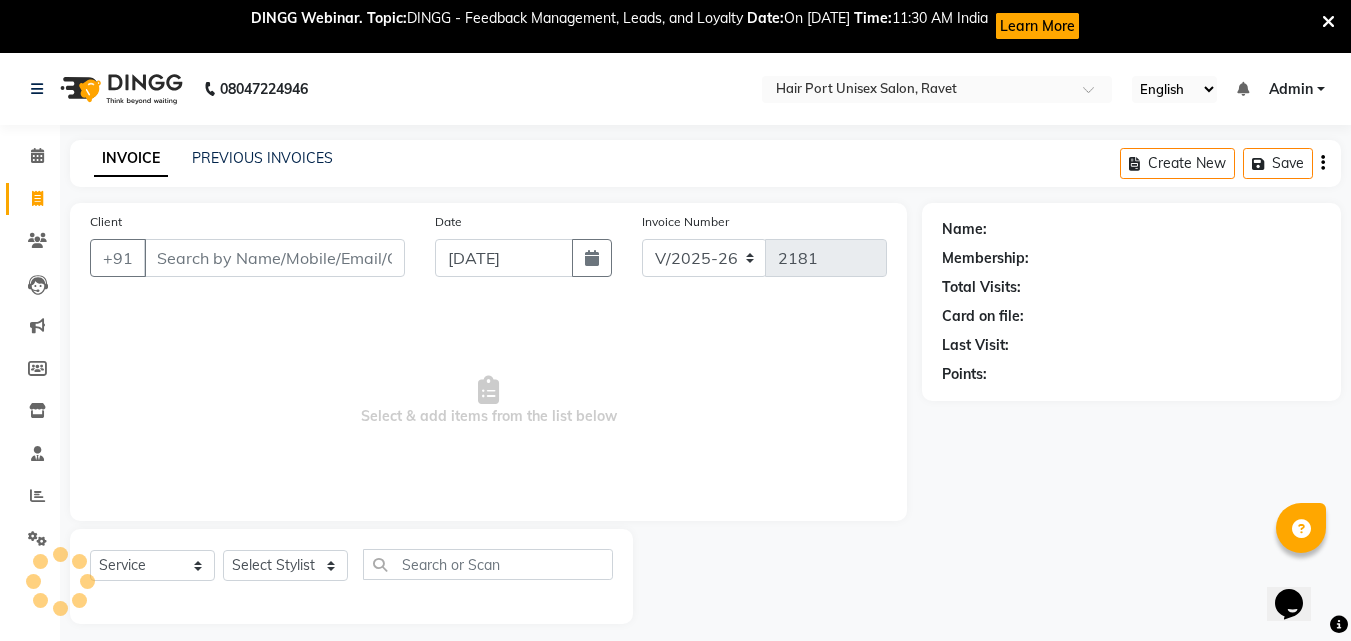 scroll, scrollTop: 53, scrollLeft: 0, axis: vertical 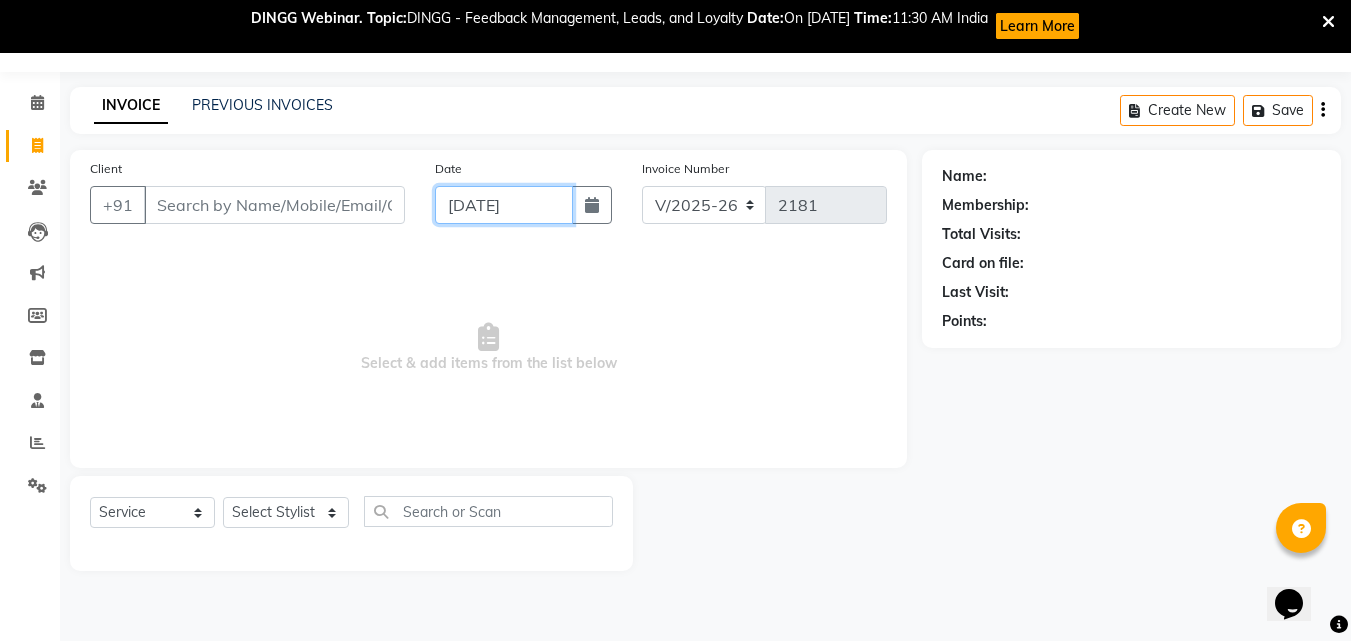 click on "[DATE]" 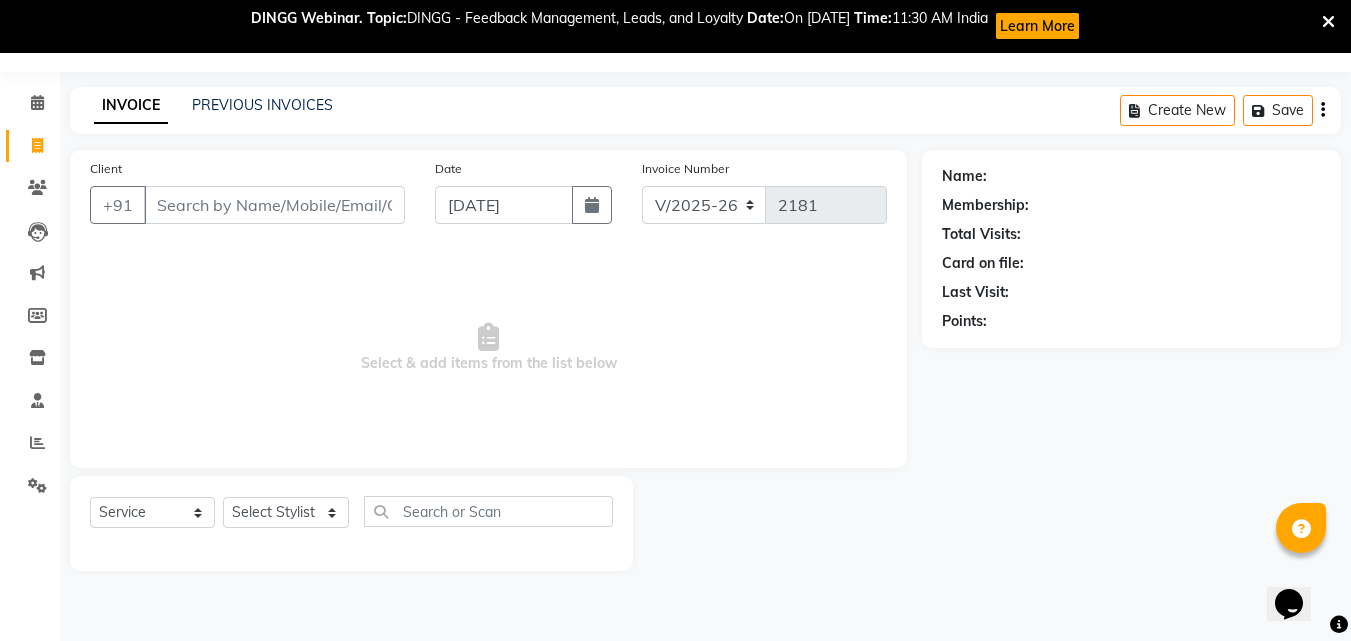 select on "7" 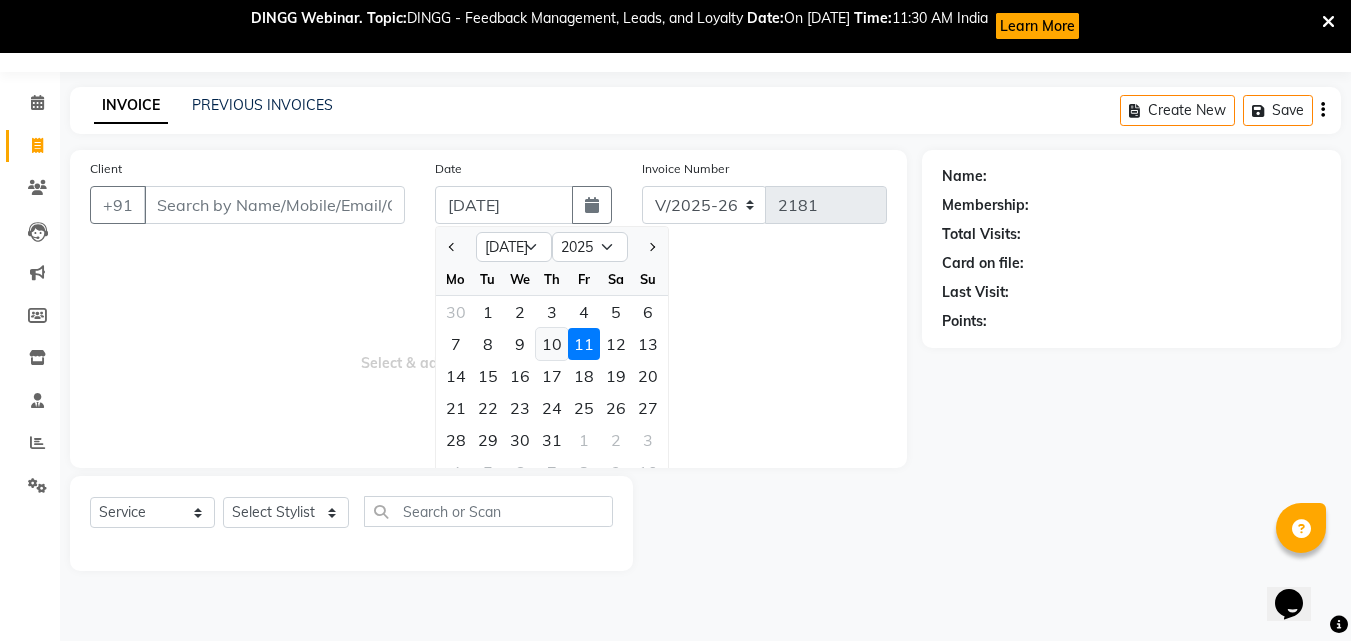 click on "10" 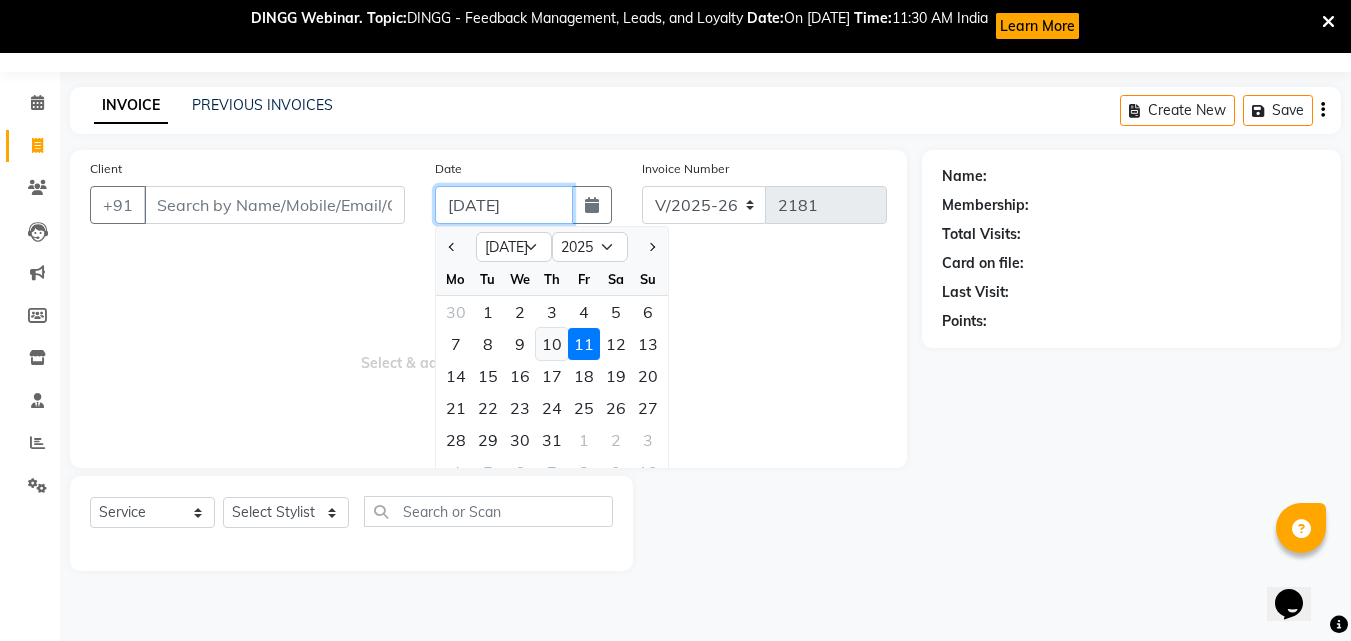 type on "[DATE]" 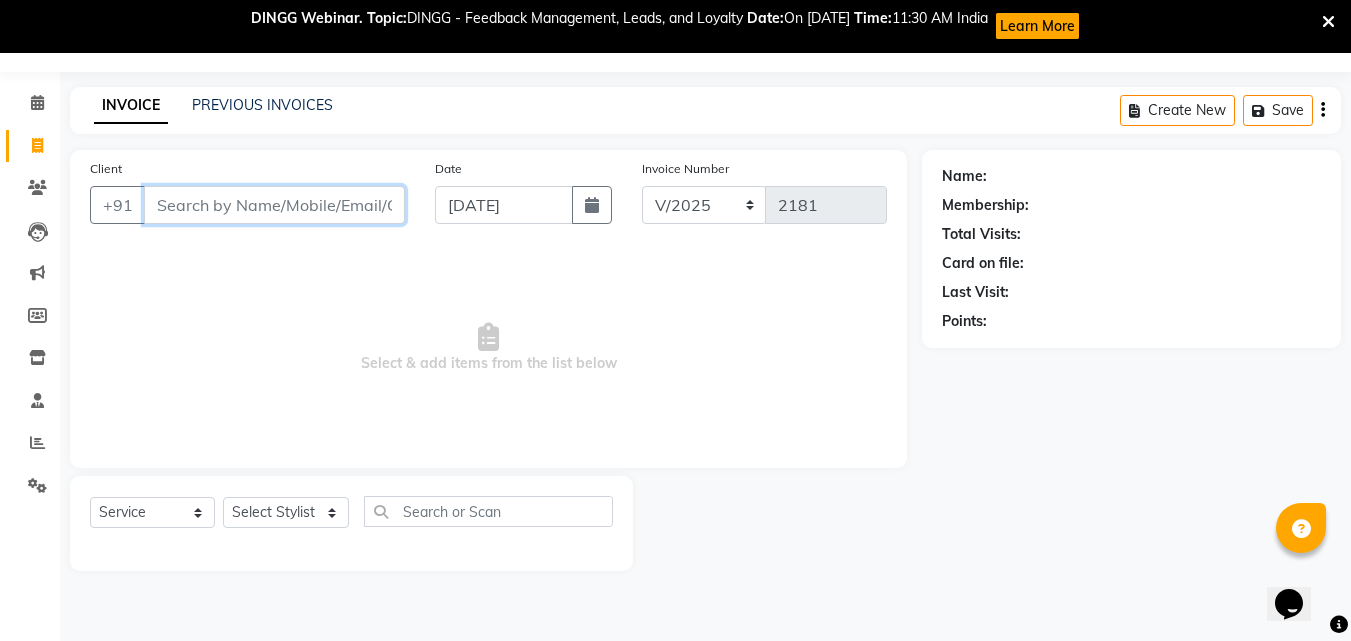 click on "Client" at bounding box center (274, 205) 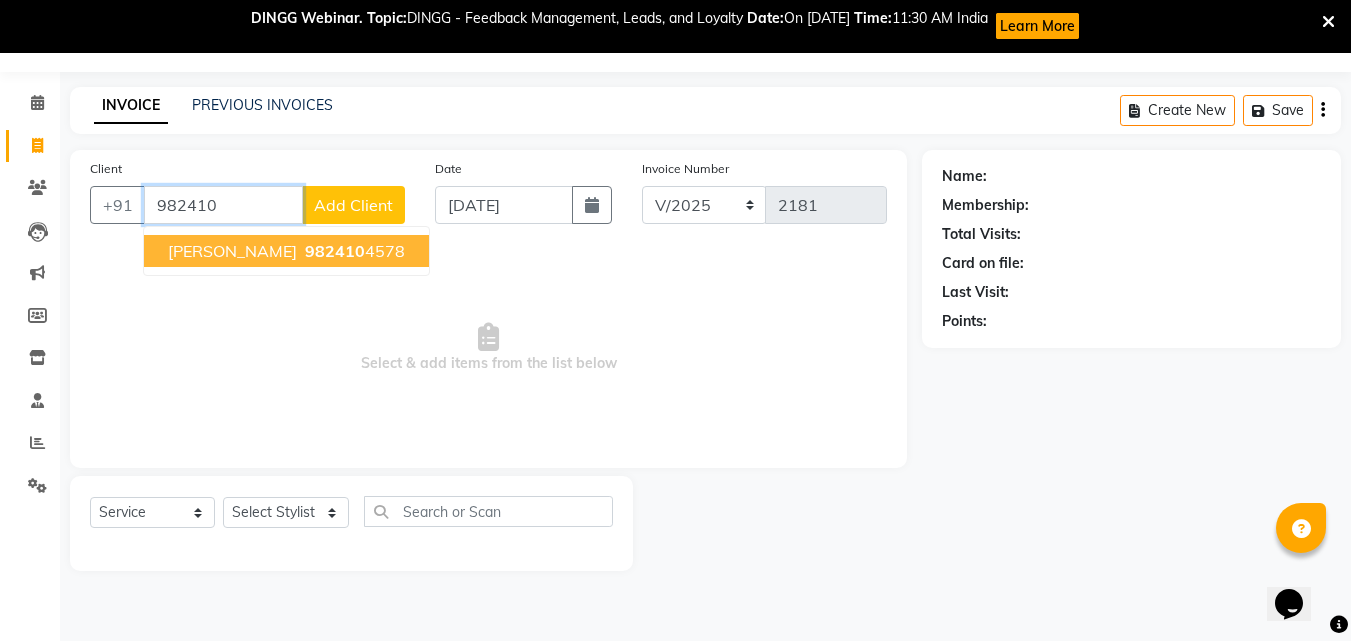 click on "982410" at bounding box center (335, 251) 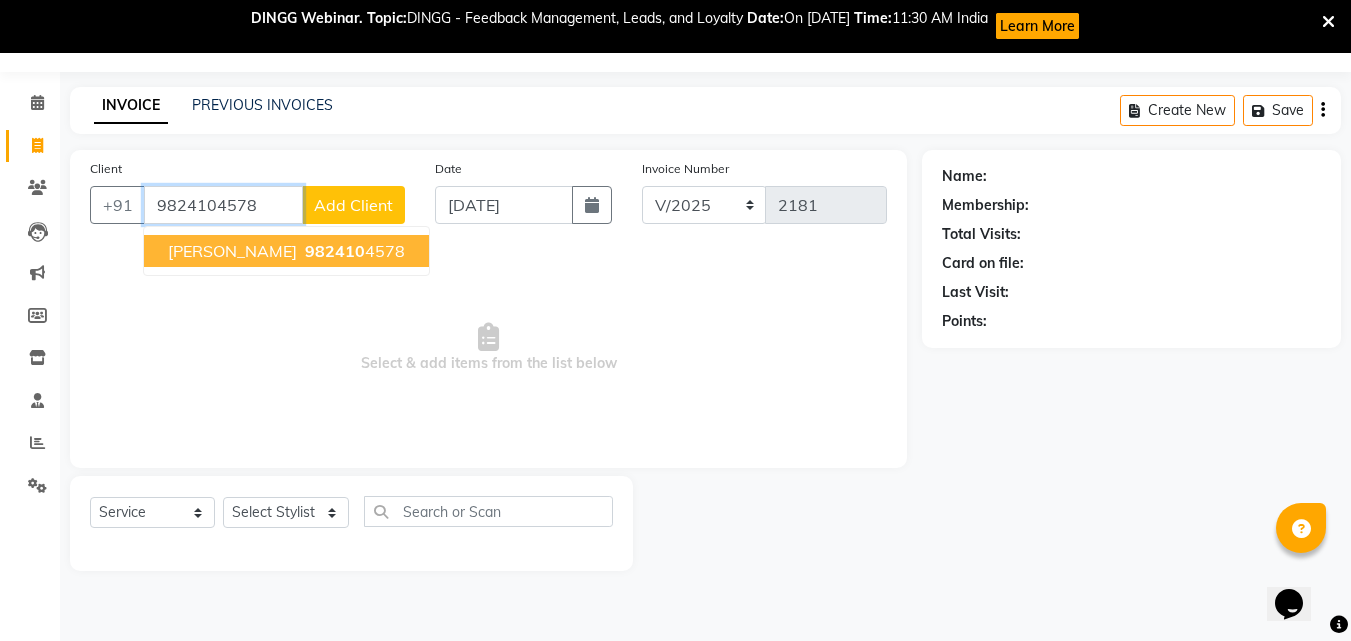 type on "9824104578" 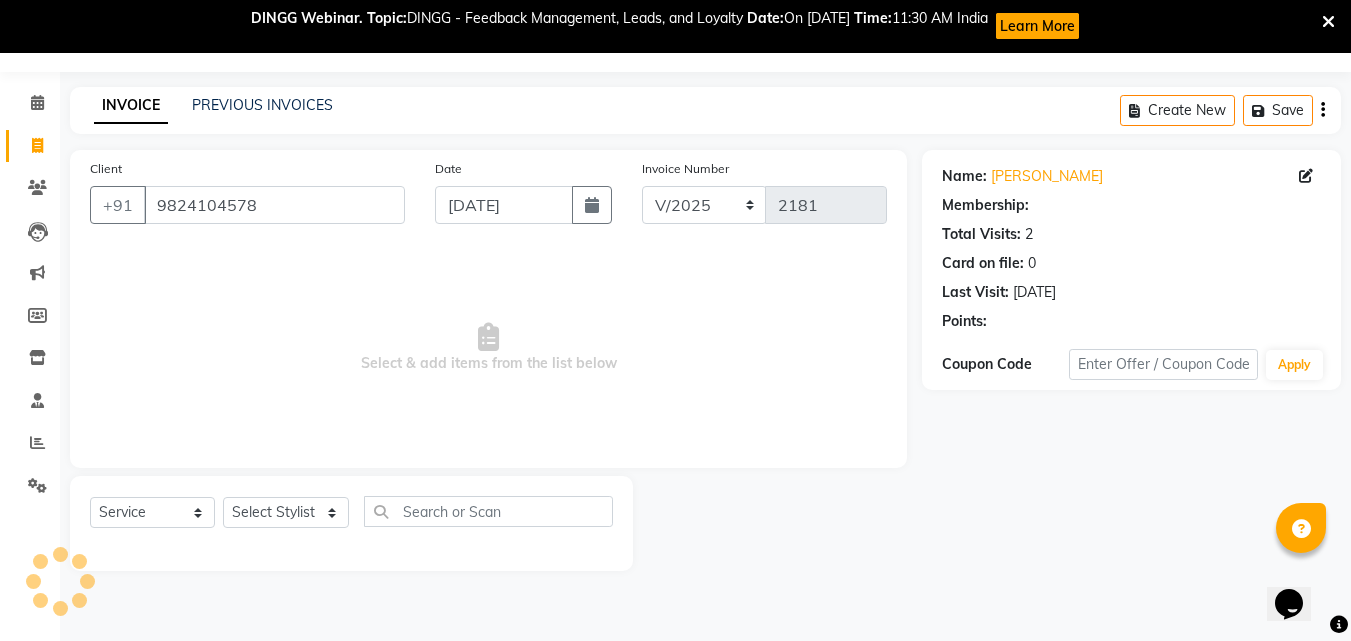 select on "1: Object" 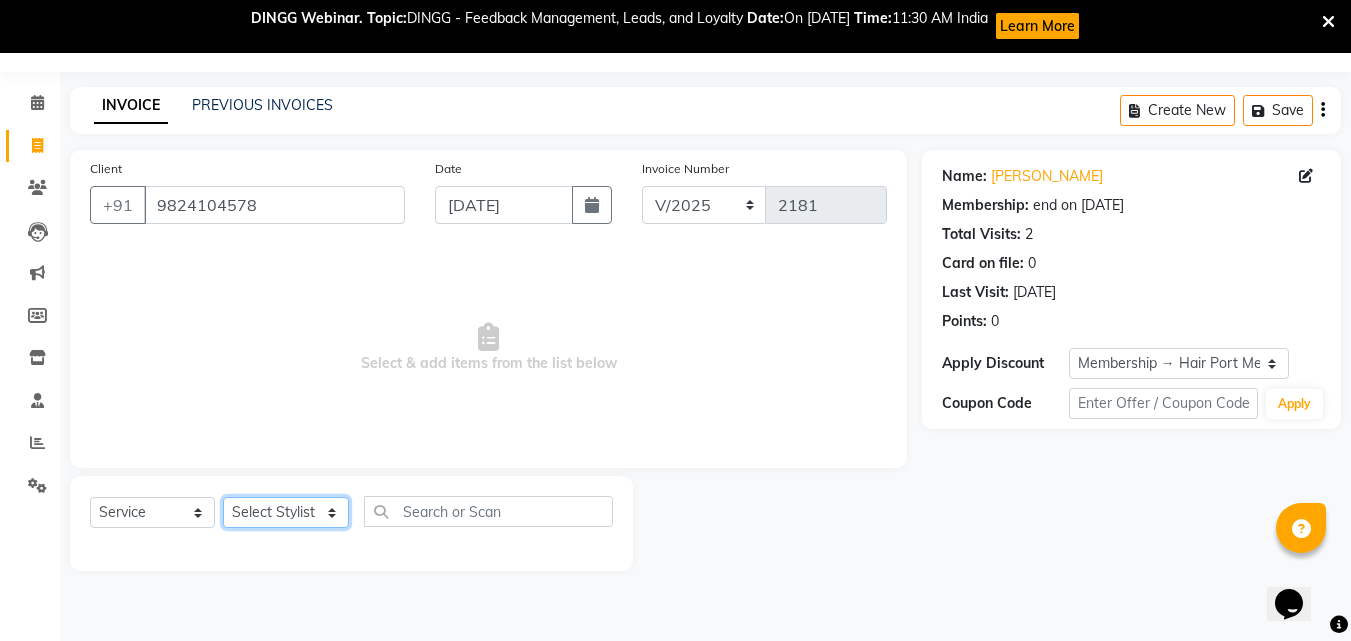 click on "Select Stylist [PERSON_NAME]  [PERSON_NAME] [PERSON_NAME] [PERSON_NAME] [PERSON_NAME]  [PERSON_NAME] [PERSON_NAME] Mane" 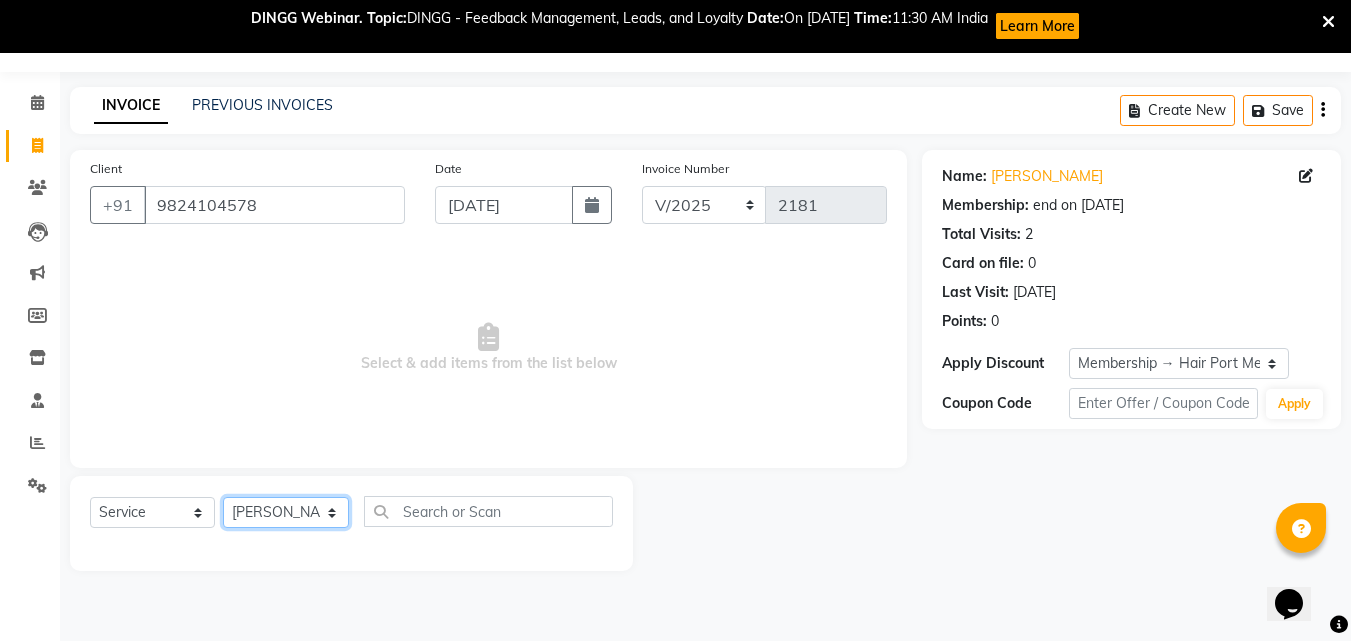 click on "Select Stylist [PERSON_NAME]  [PERSON_NAME] [PERSON_NAME] [PERSON_NAME] [PERSON_NAME]  [PERSON_NAME] [PERSON_NAME] Mane" 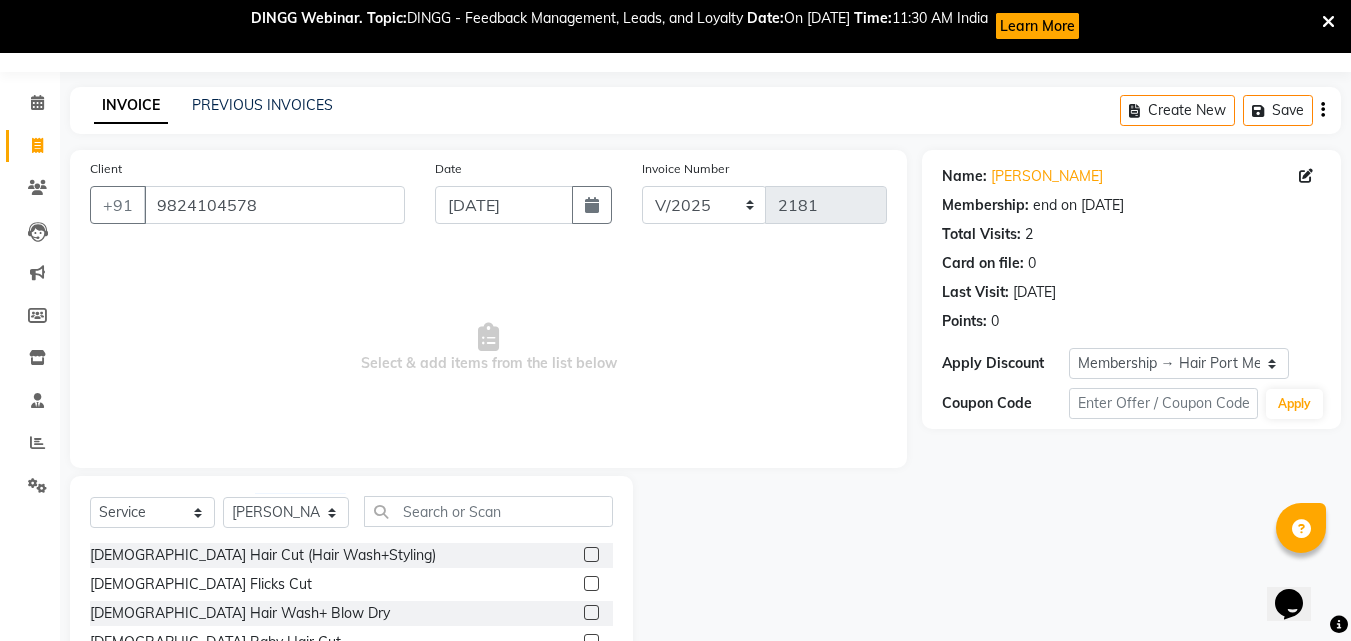 click on "Select  Service  Product  Membership  Package Voucher Prepaid Gift Card  Select Stylist [PERSON_NAME]  [PERSON_NAME] [PERSON_NAME] [PERSON_NAME] [PERSON_NAME]  [PERSON_NAME] [PERSON_NAME] Mane [DEMOGRAPHIC_DATA] Hair Cut (Hair Wash+Styling)  [DEMOGRAPHIC_DATA] Flicks Cut  [DEMOGRAPHIC_DATA] Hair Wash+ Blow Dry  [DEMOGRAPHIC_DATA] Baby Hair Cut  [DEMOGRAPHIC_DATA] Treated Hair Wash+ Blow Dry  [DEMOGRAPHIC_DATA] Styling Short Hair  [DEMOGRAPHIC_DATA] Styling Medium Hair  [DEMOGRAPHIC_DATA] Styling Long Hair   [DEMOGRAPHIC_DATA] Styling Iron/Tong Short Hair  [DEMOGRAPHIC_DATA] Styling Iron/Tong Medium Hair  [DEMOGRAPHIC_DATA] Styling Iron/Tong Long Hair  [DEMOGRAPHIC_DATA] Straightening Short Hair  [DEMOGRAPHIC_DATA] Straightening Medium Hair  [DEMOGRAPHIC_DATA] Staightening Long Hair  [DEMOGRAPHIC_DATA] Smoothing Short Hair  [DEMOGRAPHIC_DATA] Smoothing Medium Hair  [DEMOGRAPHIC_DATA] Smoothing Long Hair  [DEMOGRAPHIC_DATA] Nanoplastla Short Hair  [DEMOGRAPHIC_DATA] Nanoplastla Medium Hair  [DEMOGRAPHIC_DATA] Nanoplastla Long Hair   [DEMOGRAPHIC_DATA] Keratin Short Hair  [DEMOGRAPHIC_DATA] Keratin Medium Hair   [DEMOGRAPHIC_DATA] Keratin Long Hair  [DEMOGRAPHIC_DATA] Bluetox Short Hair  [DEMOGRAPHIC_DATA] Bluetox Medium Hair   [DEMOGRAPHIC_DATA] Bluetox Tong Hair  [DEMOGRAPHIC_DATA] Hair Spa Deep Nourishing" 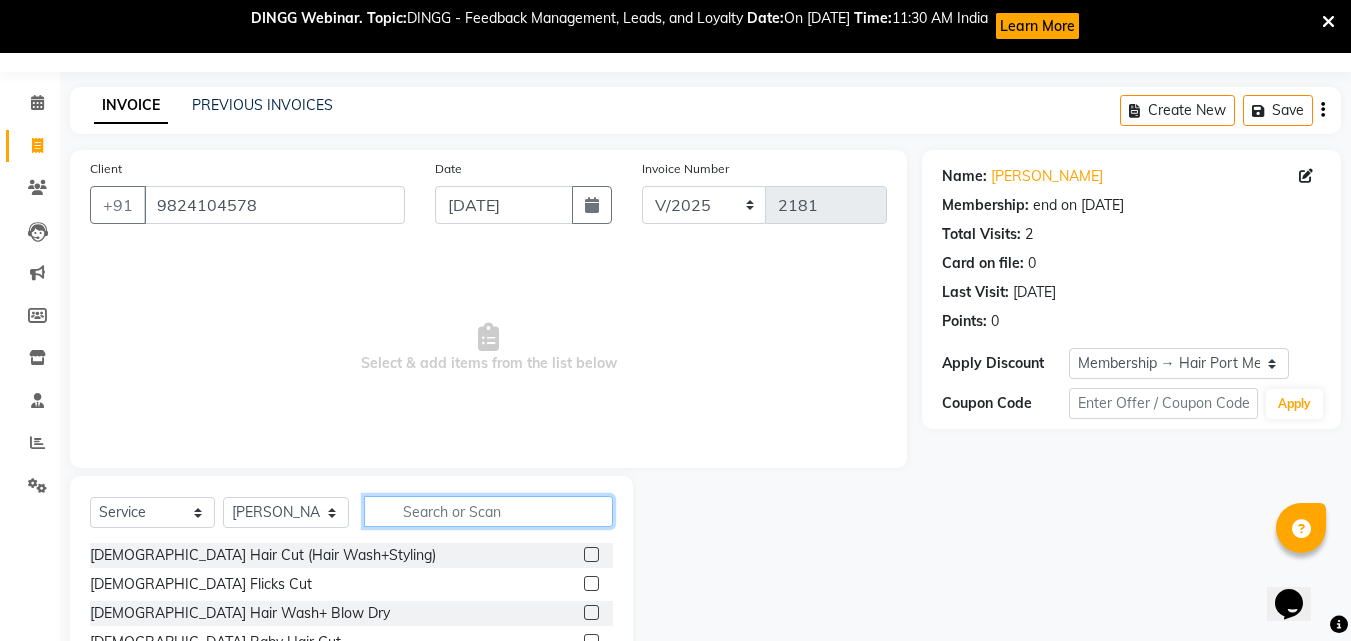 click 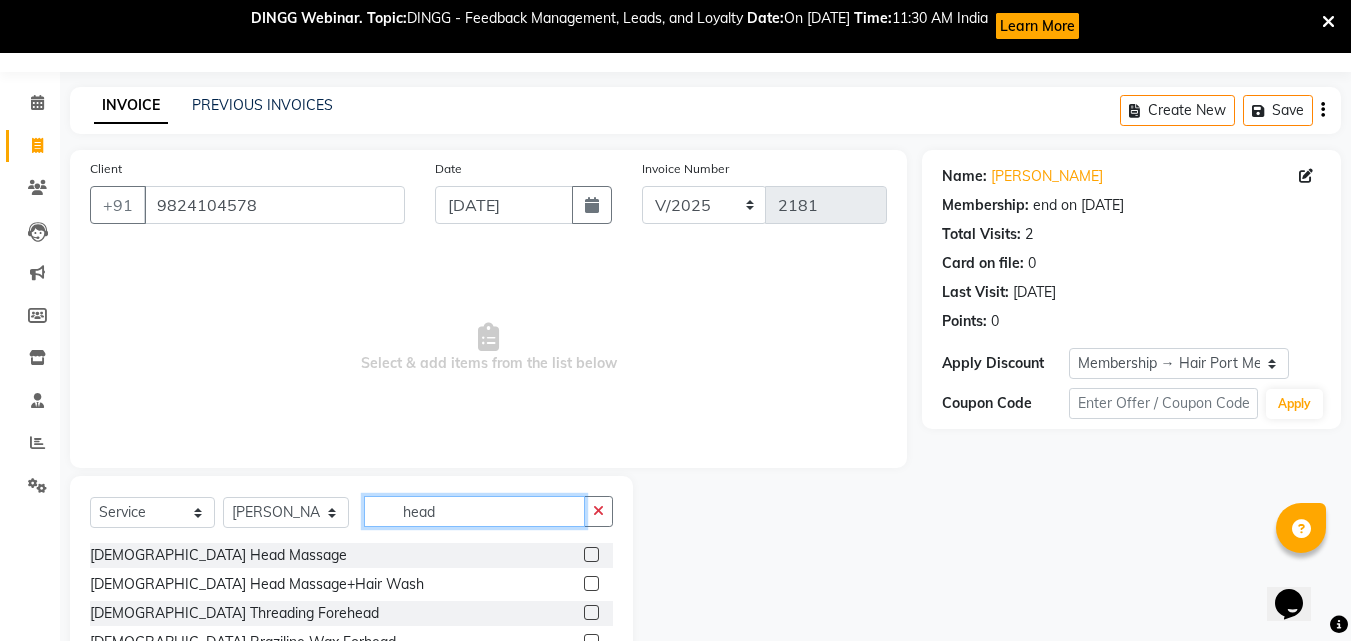 type on "head" 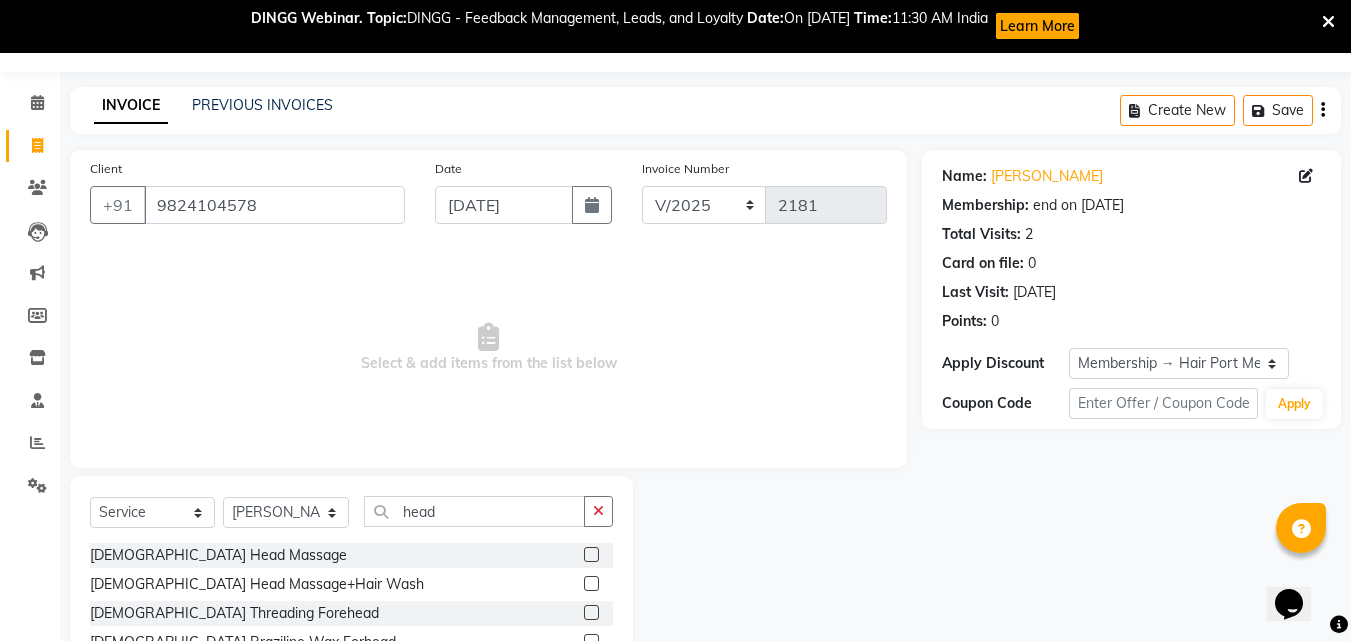 click on "[DEMOGRAPHIC_DATA] Head Massage" 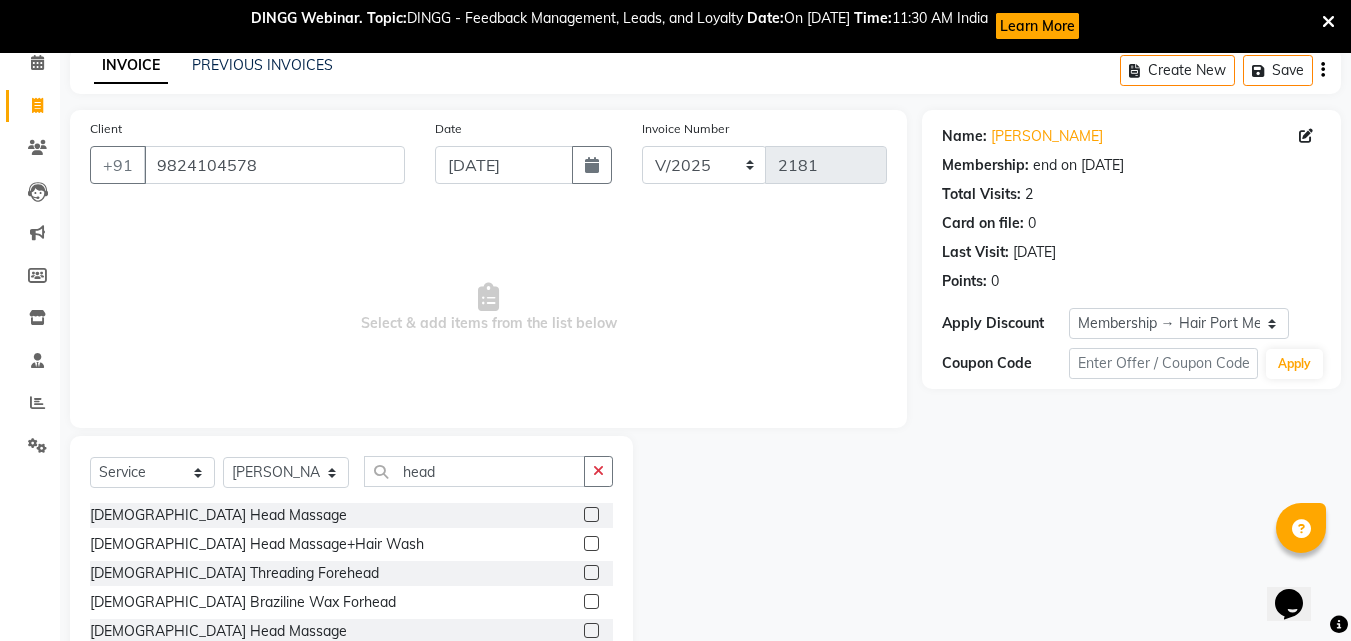 scroll, scrollTop: 187, scrollLeft: 0, axis: vertical 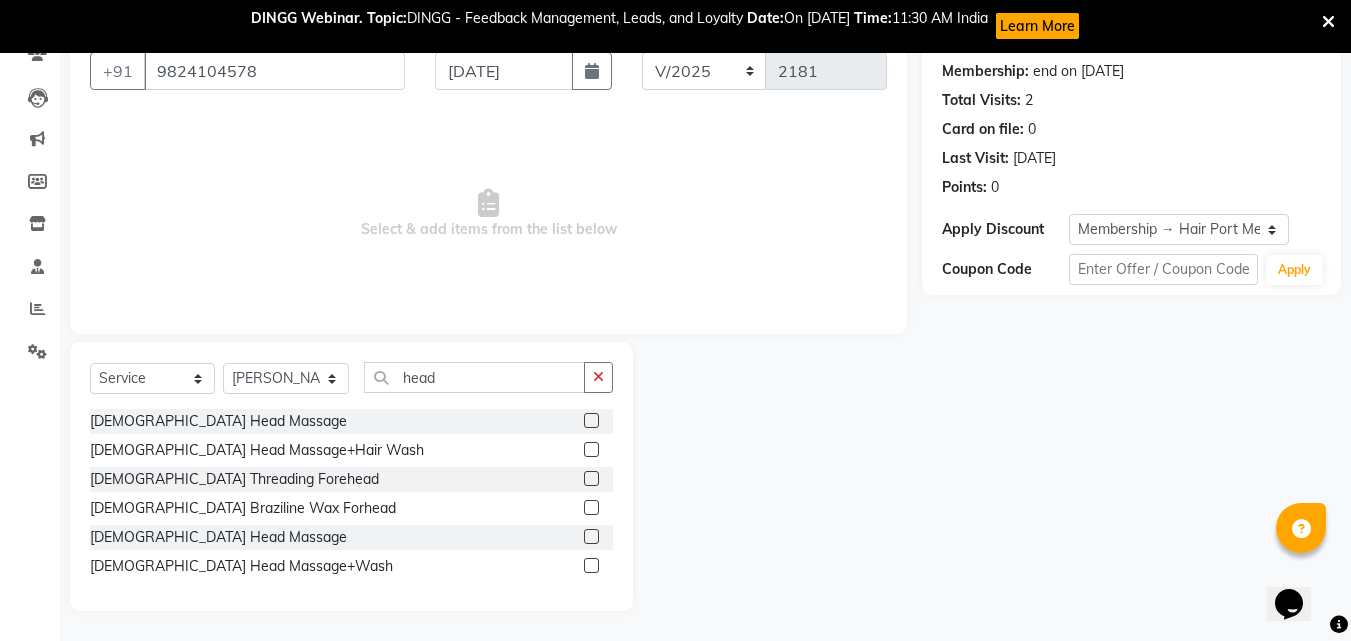 click 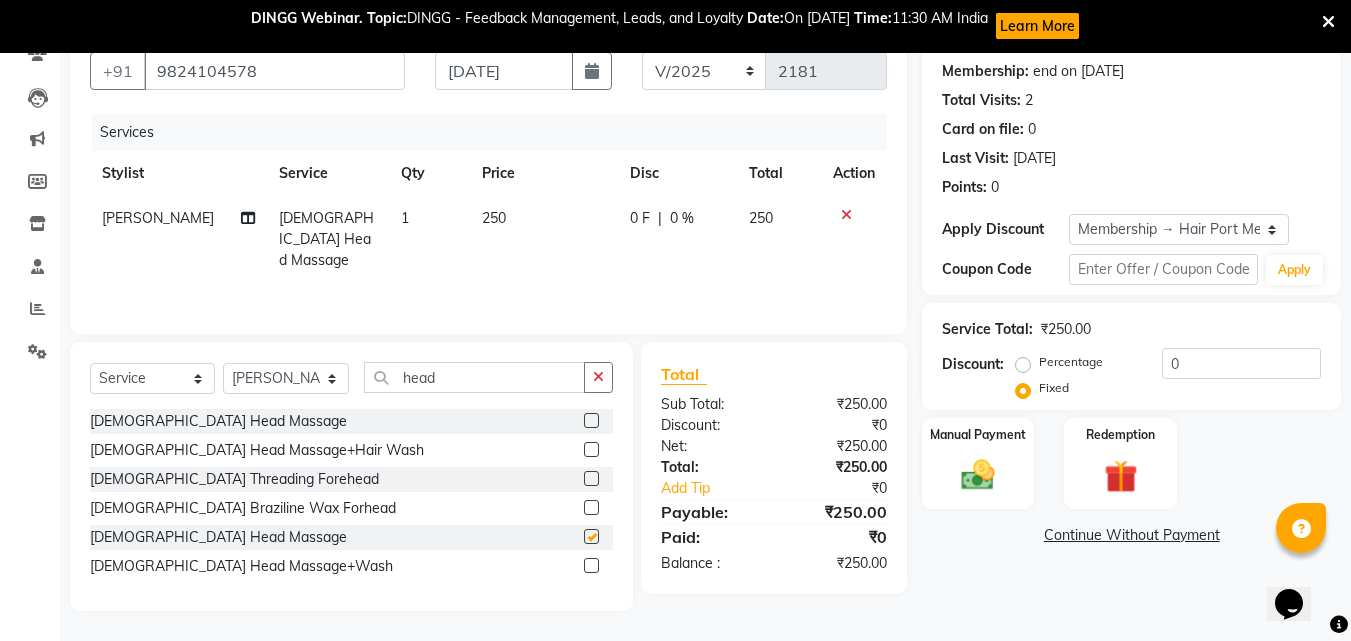checkbox on "false" 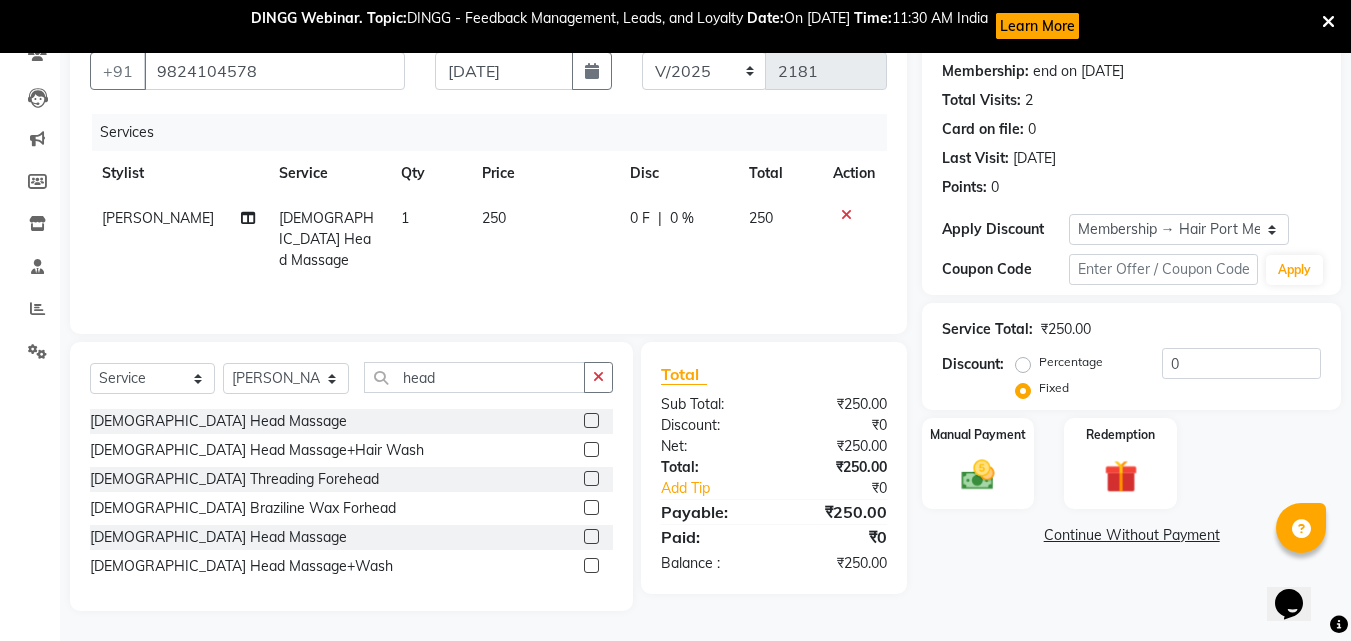 click 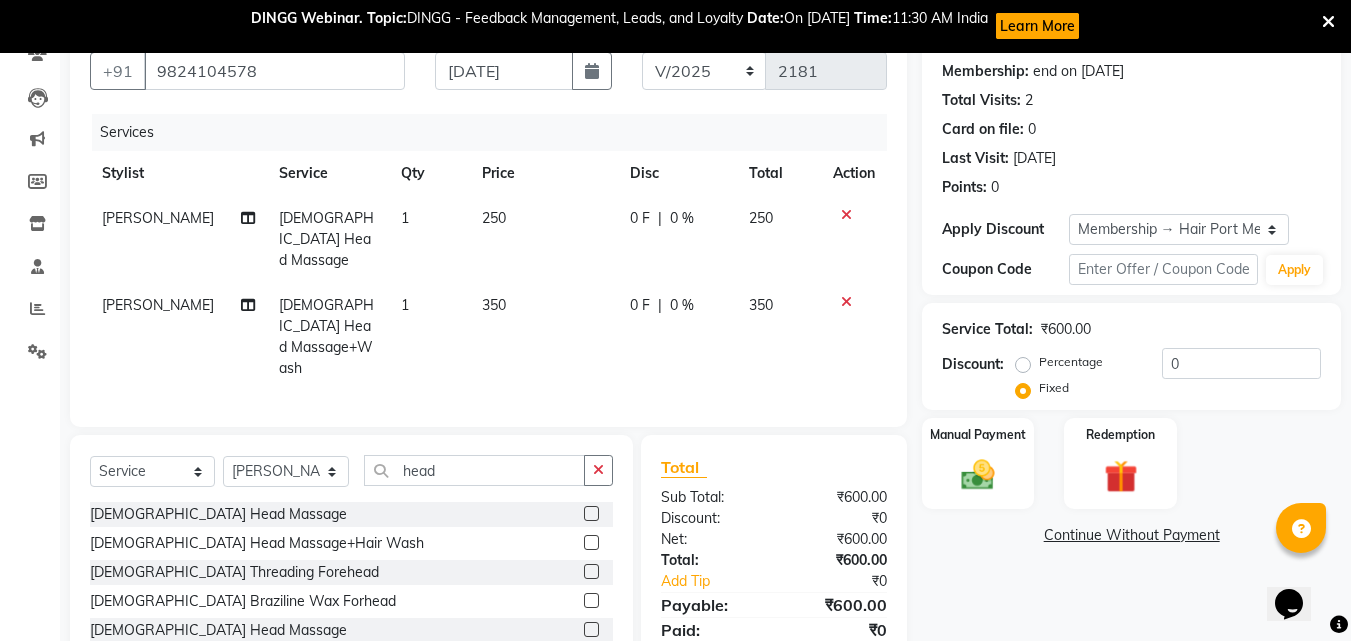 checkbox on "false" 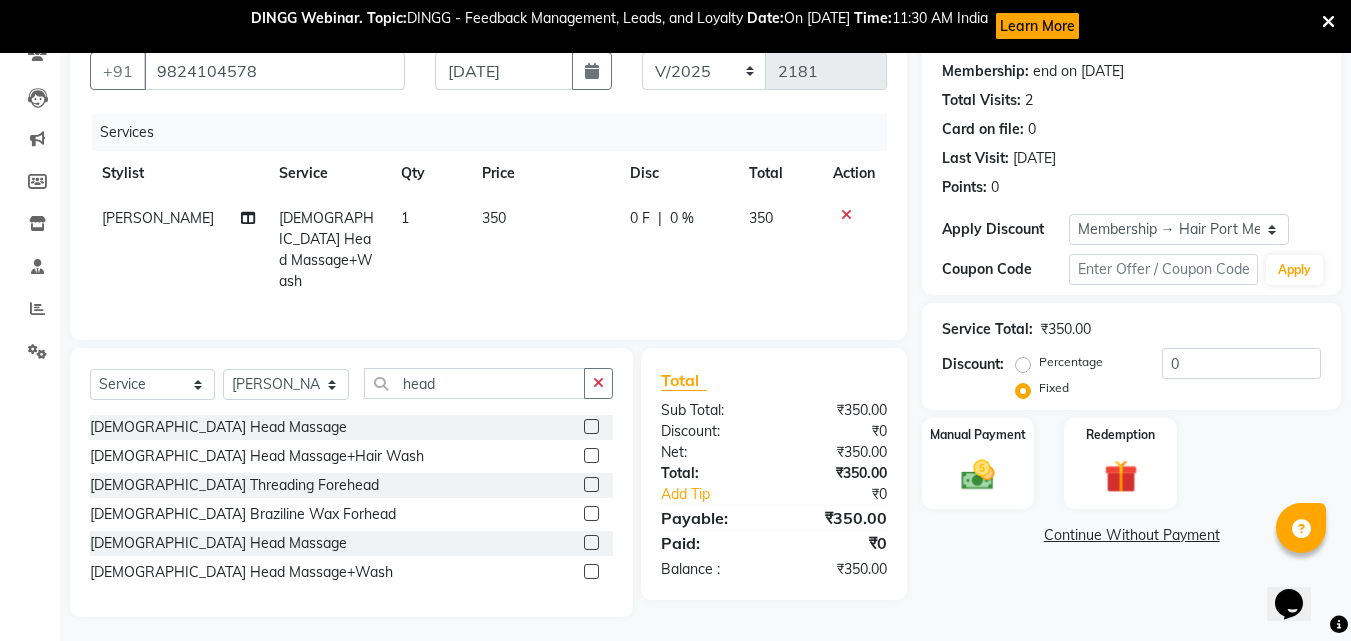 click on "350" 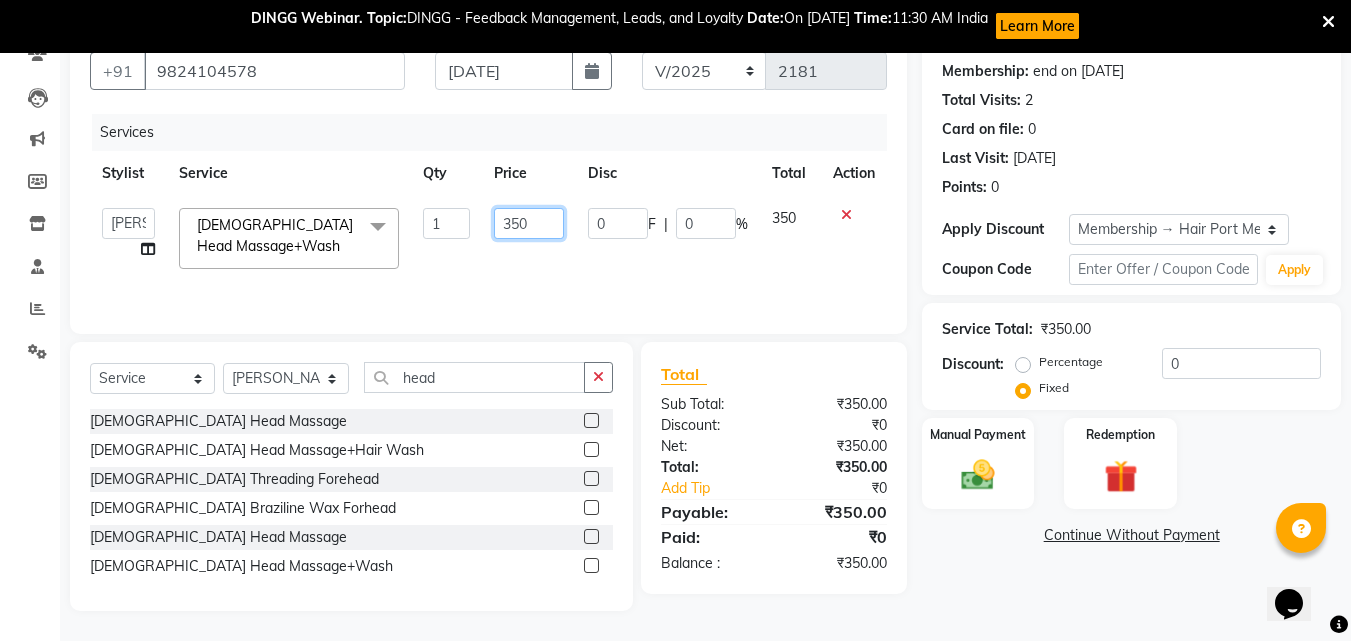 click on "350" 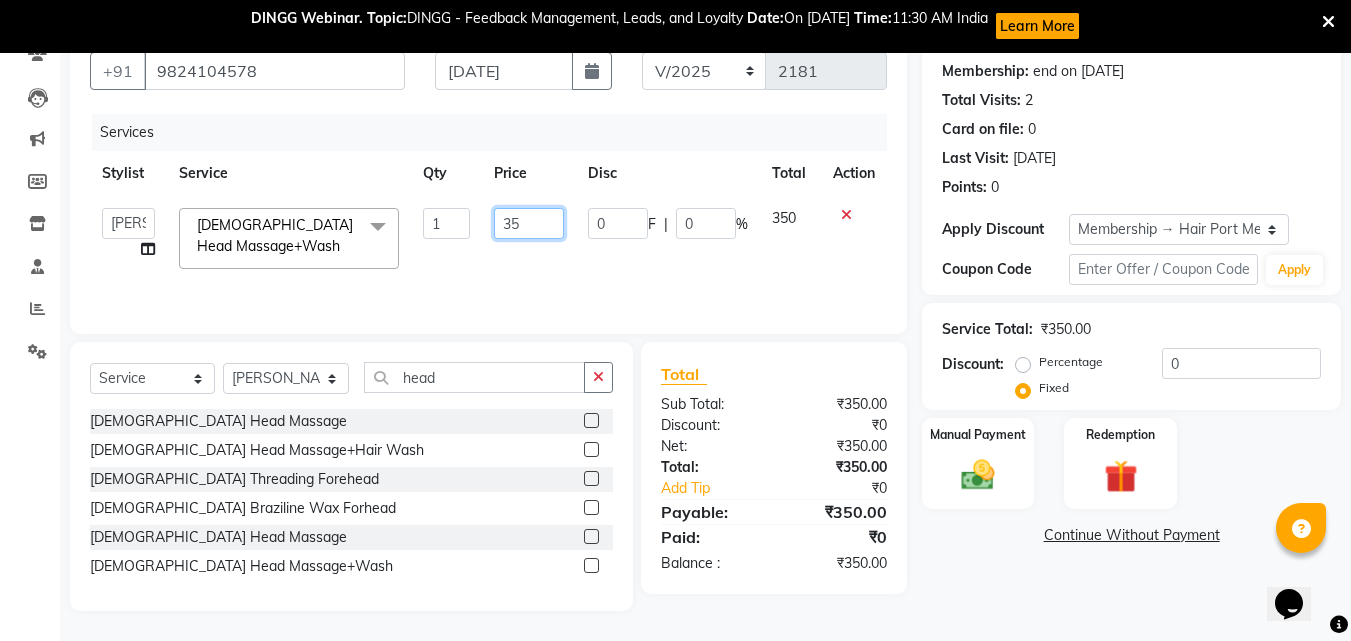 type on "3" 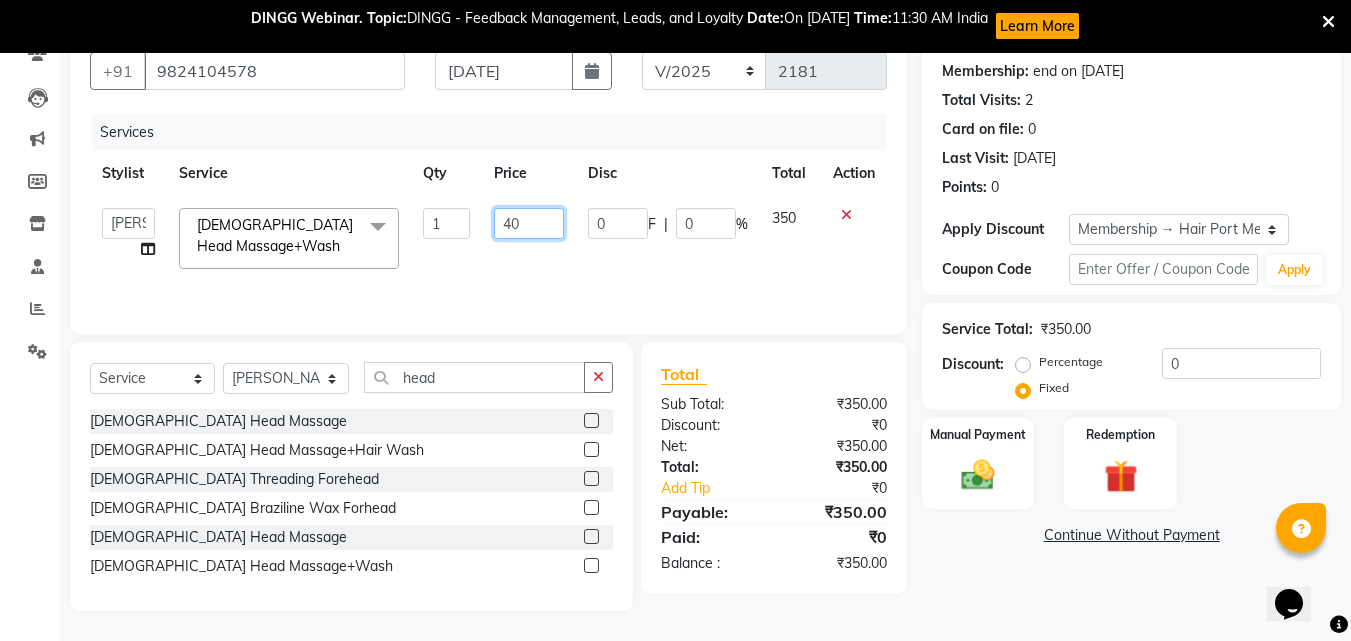 type on "400" 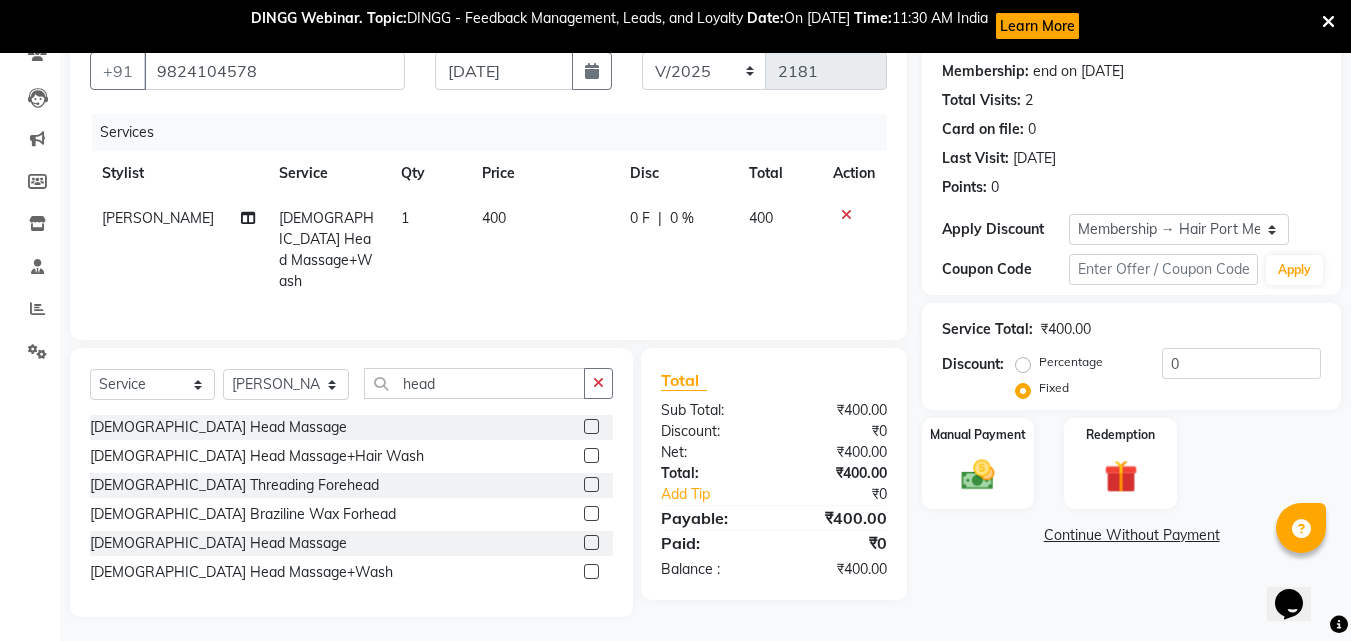 click on "[PERSON_NAME] [DEMOGRAPHIC_DATA] Head Massage+Wash 1 400 0 F | 0 % 400" 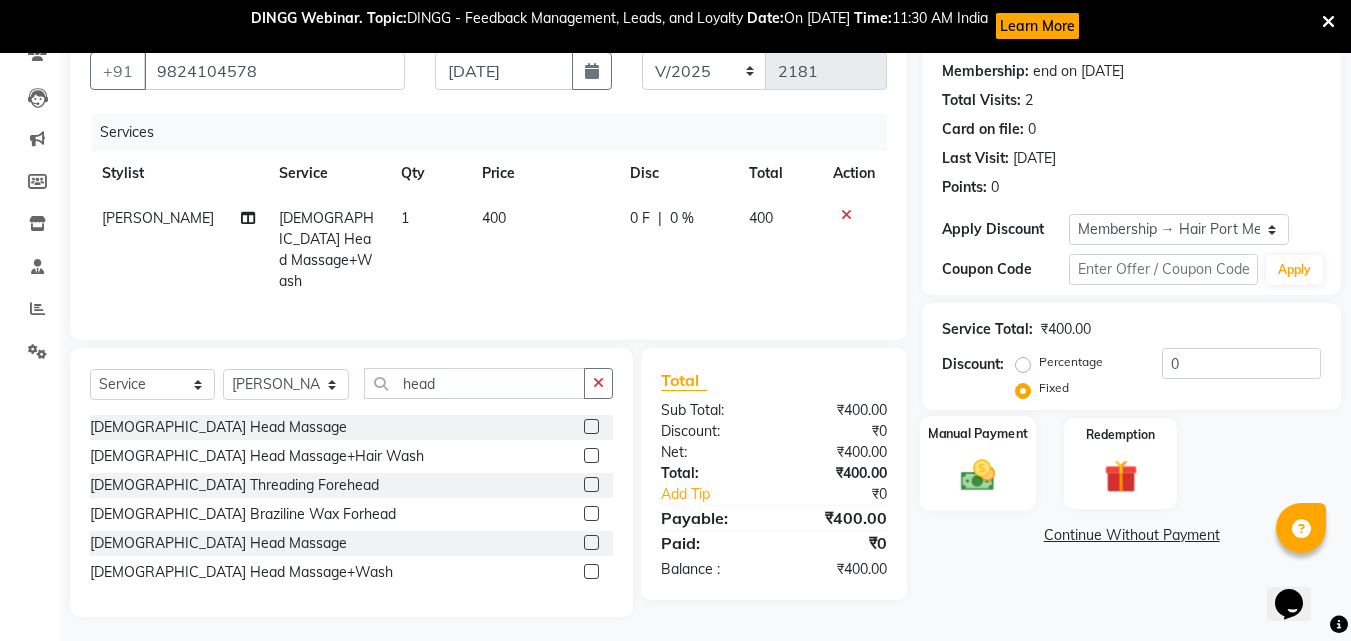 click 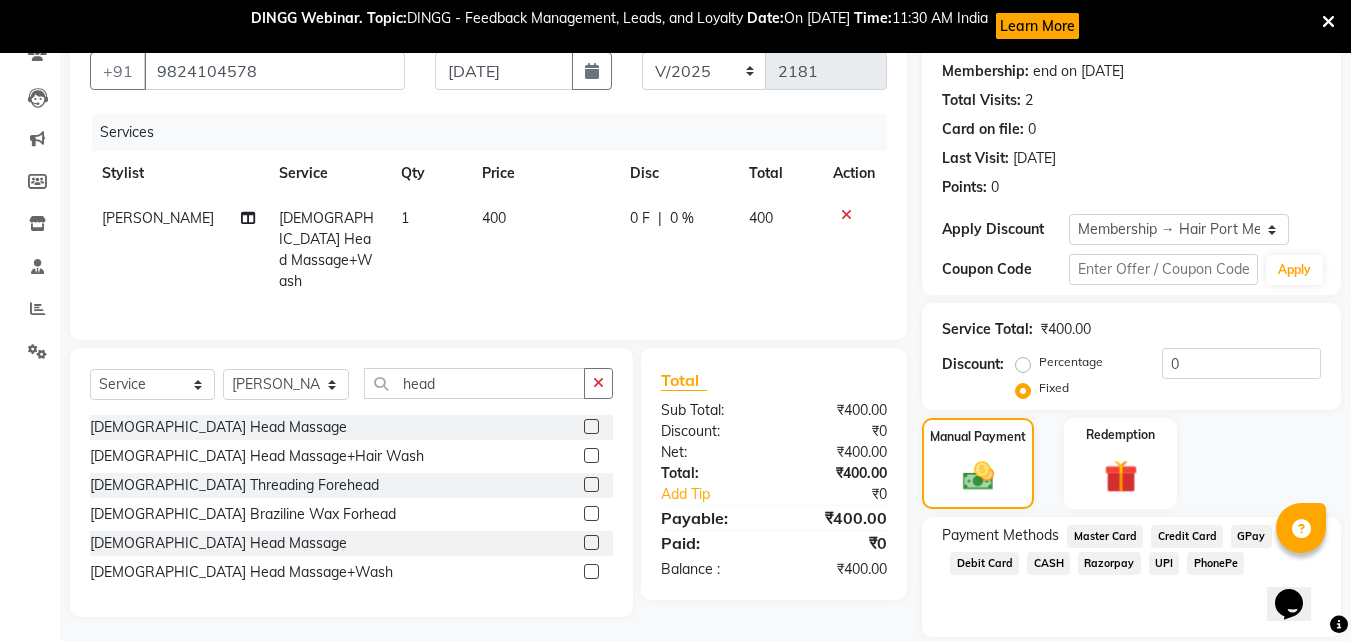 click on "UPI" 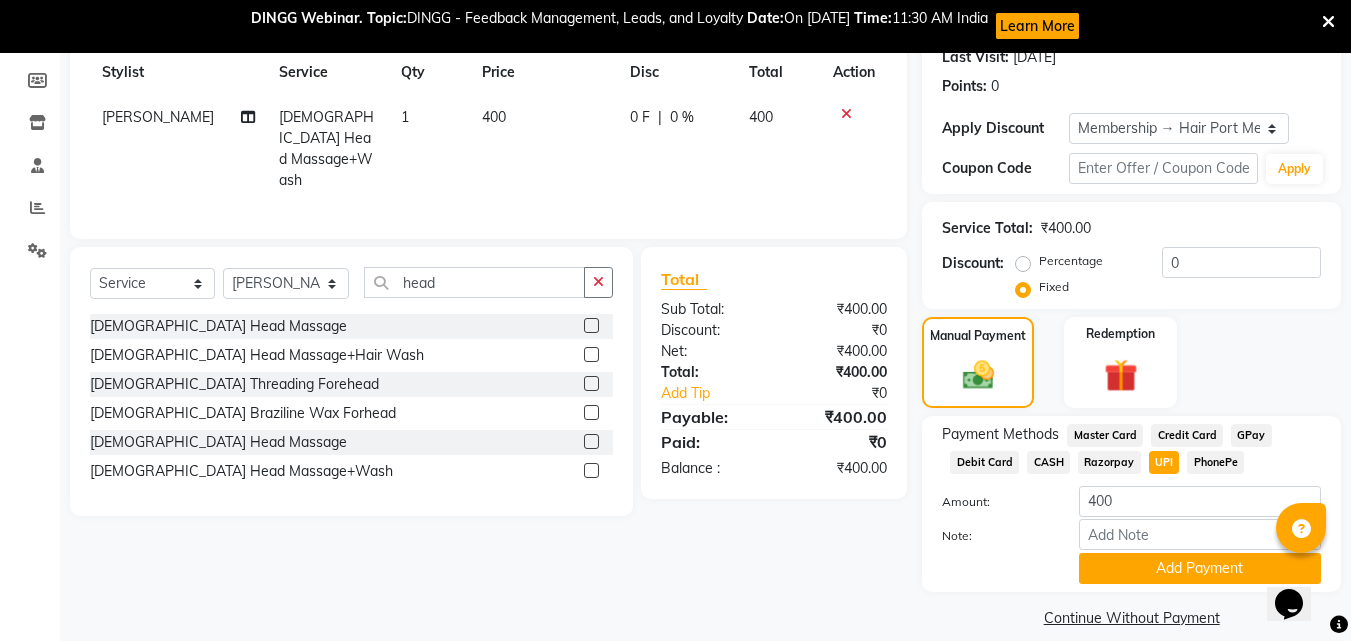 scroll, scrollTop: 310, scrollLeft: 0, axis: vertical 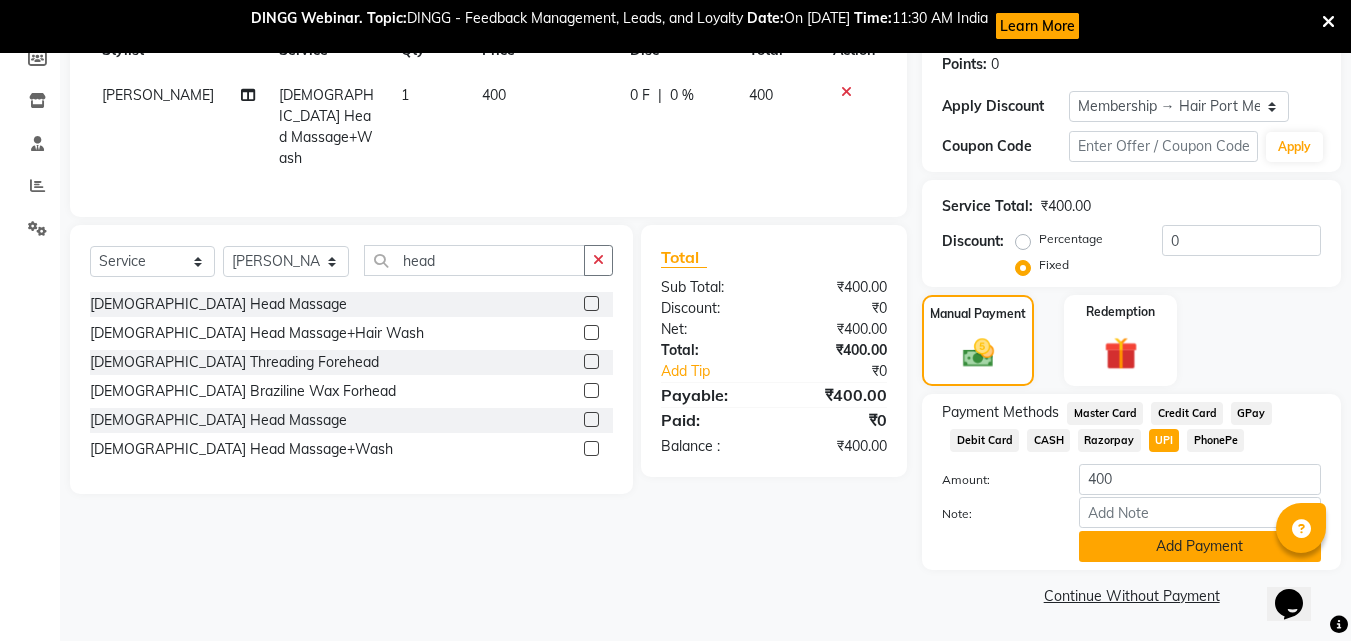 click on "Add Payment" 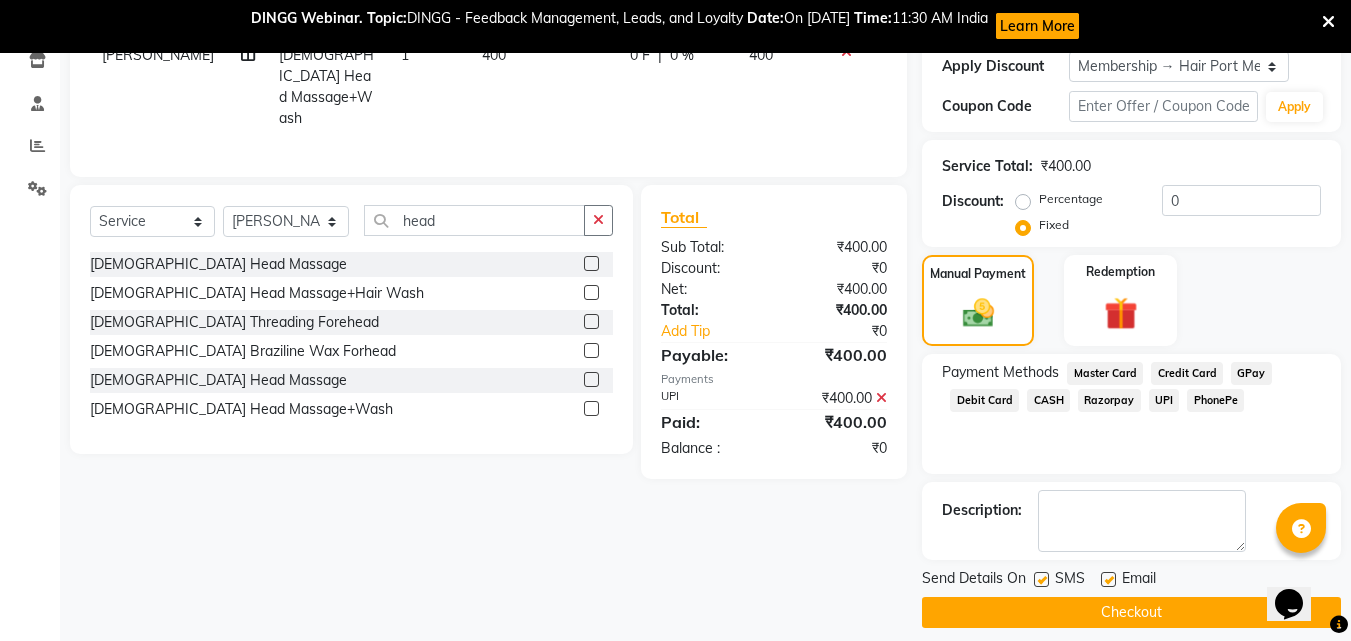 scroll, scrollTop: 367, scrollLeft: 0, axis: vertical 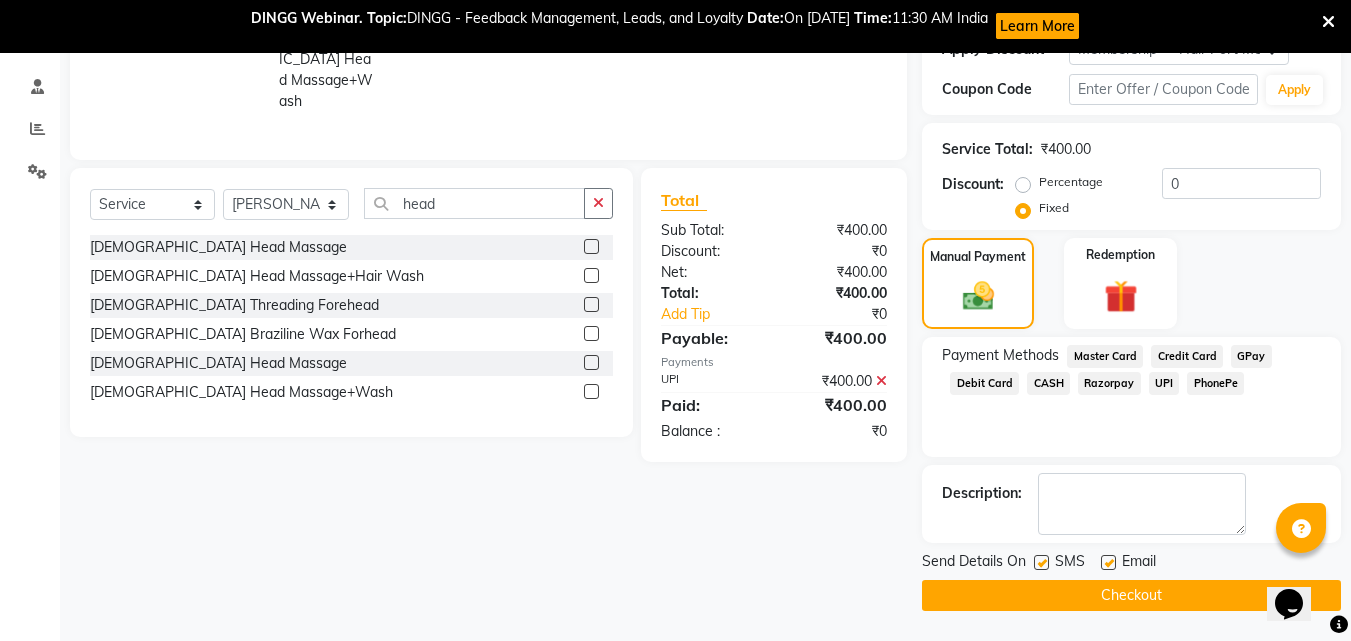 click on "Checkout" 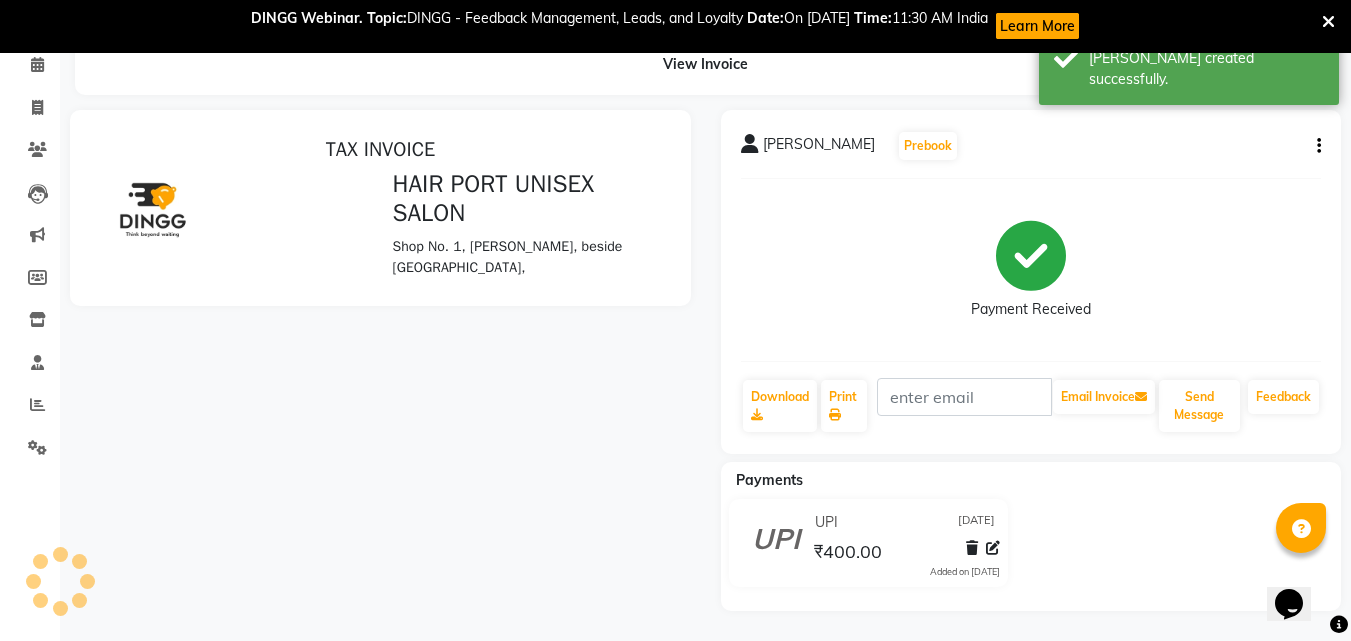 scroll, scrollTop: 0, scrollLeft: 0, axis: both 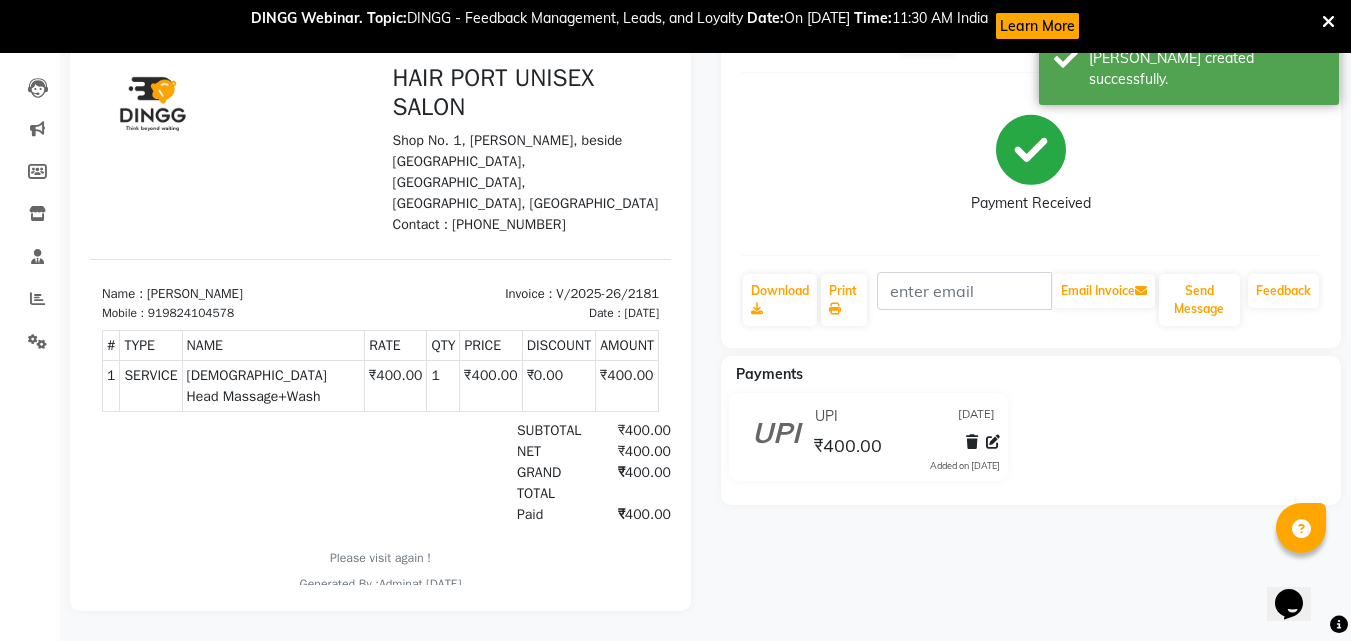 click at bounding box center [380, 307] 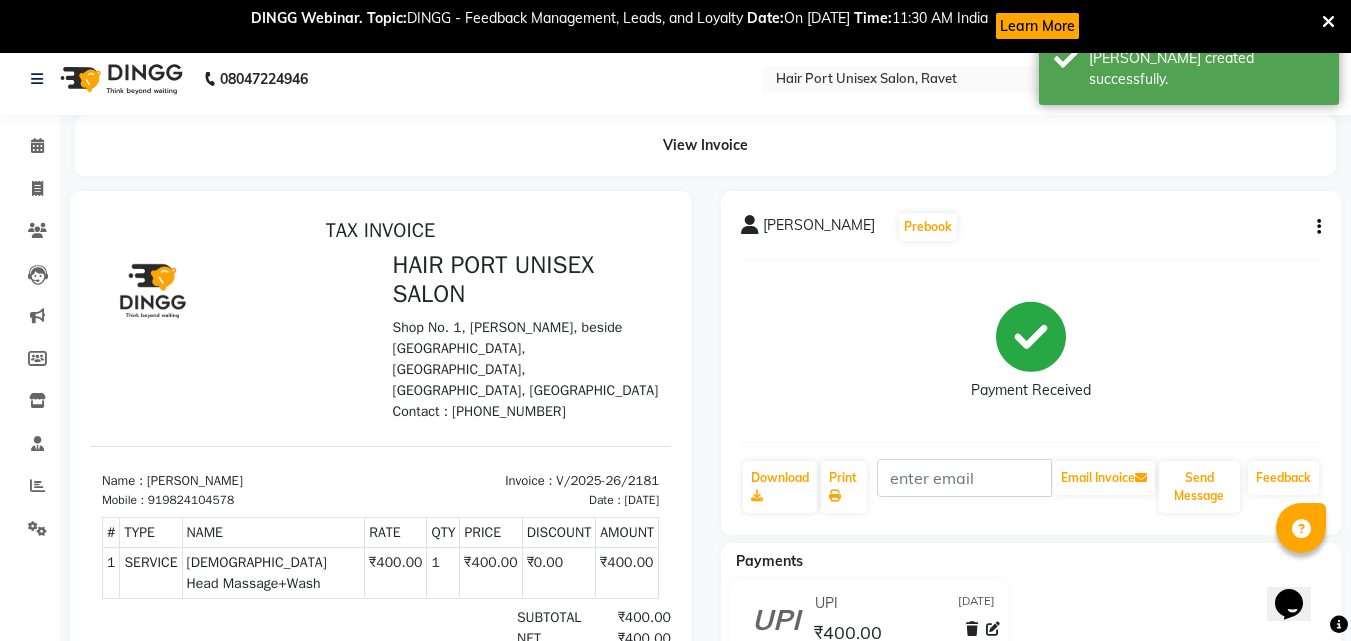 scroll, scrollTop: 0, scrollLeft: 0, axis: both 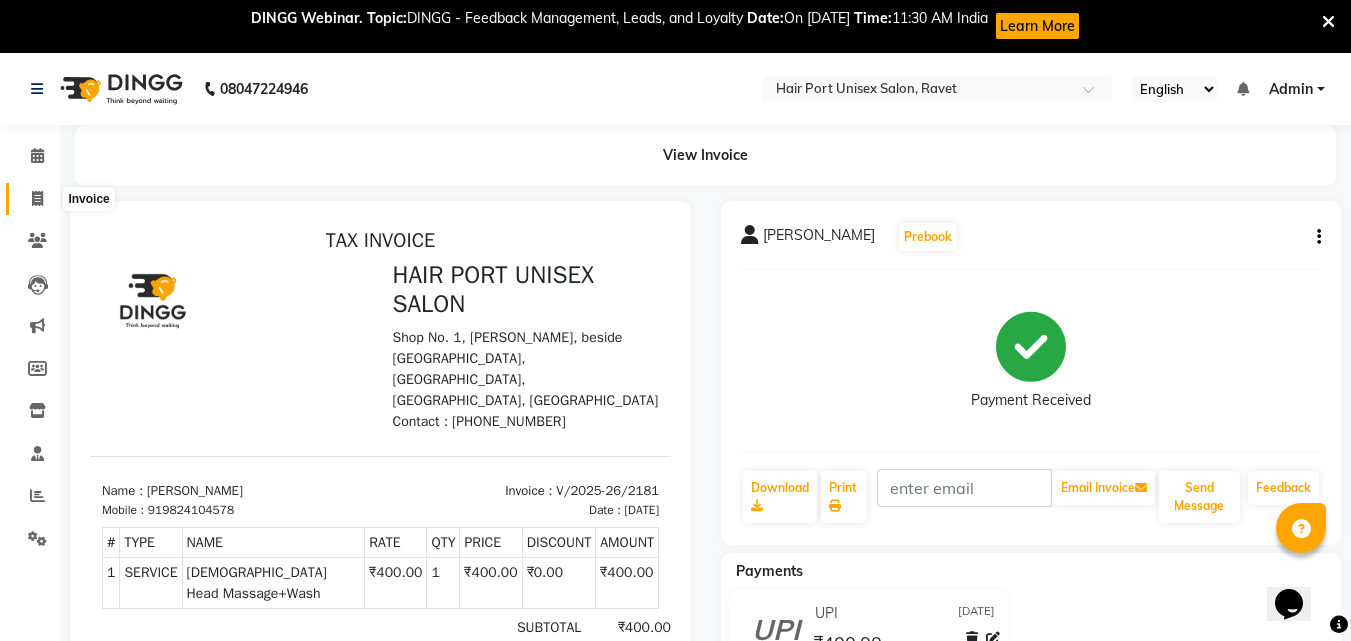 click 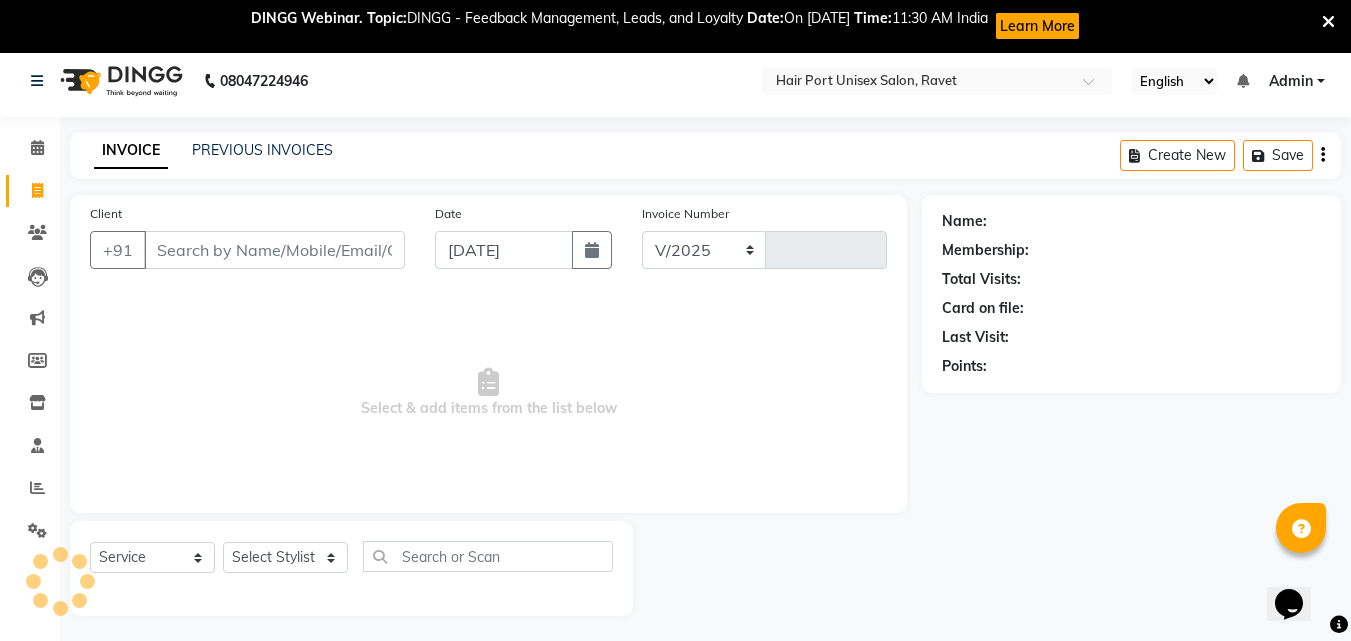 select on "7015" 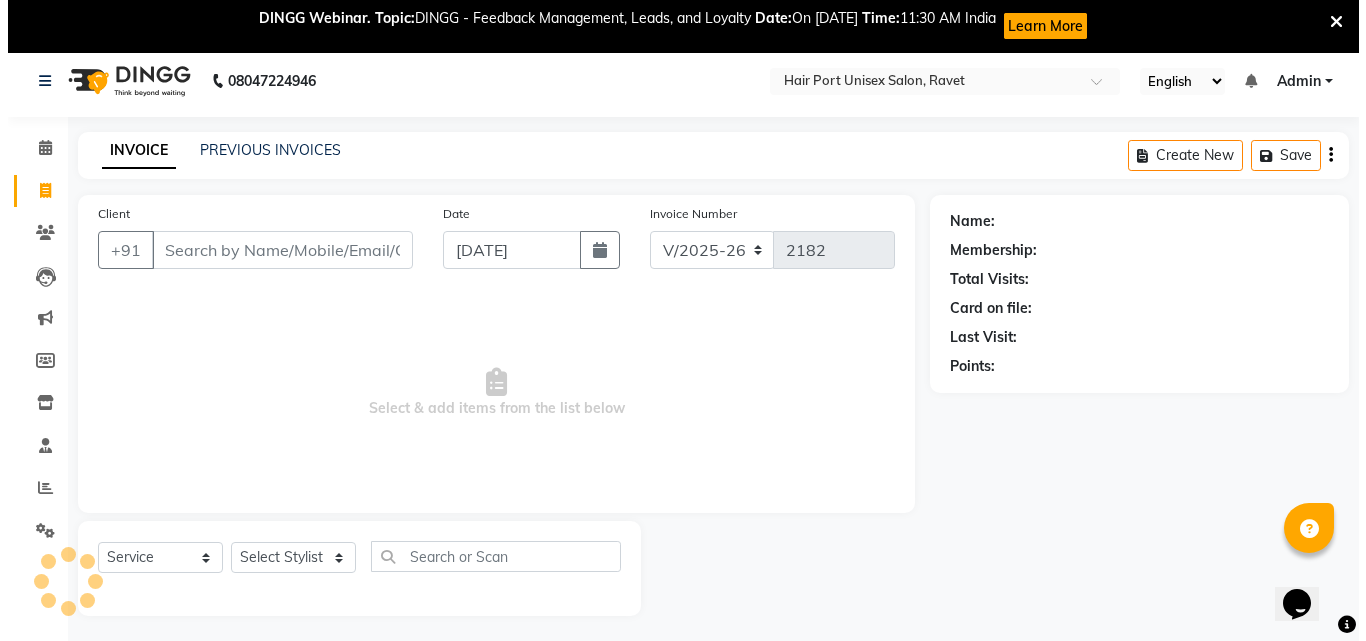 scroll, scrollTop: 53, scrollLeft: 0, axis: vertical 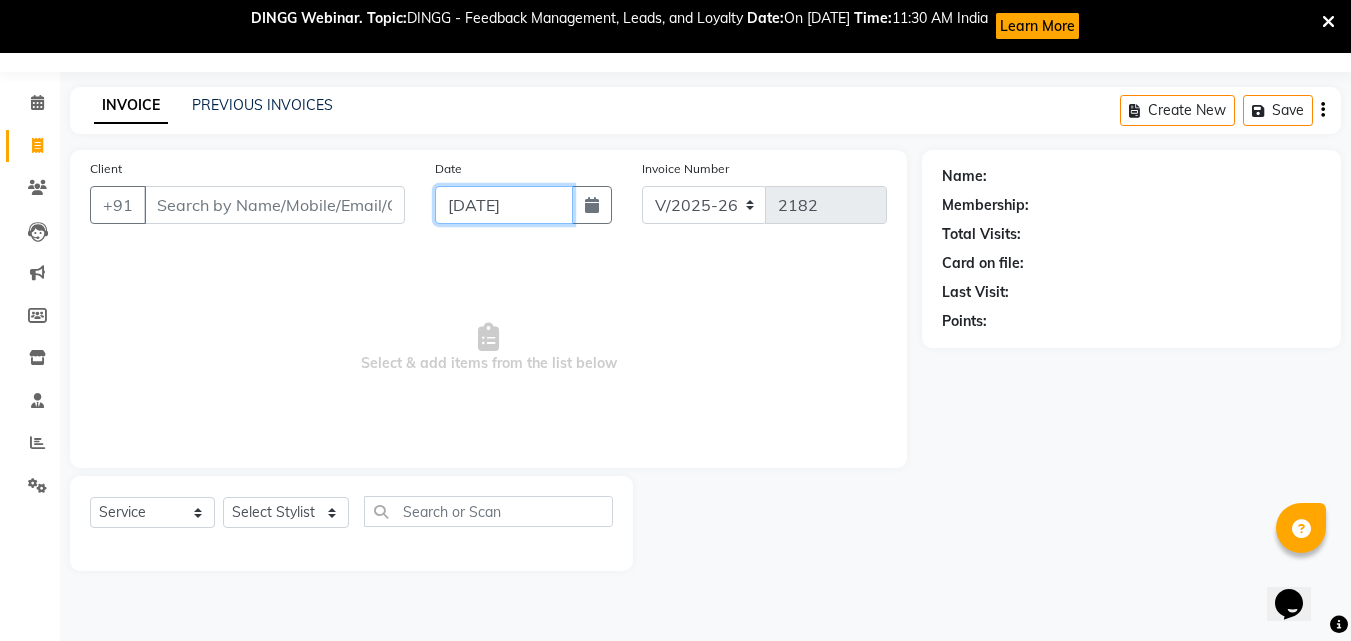 click on "[DATE]" 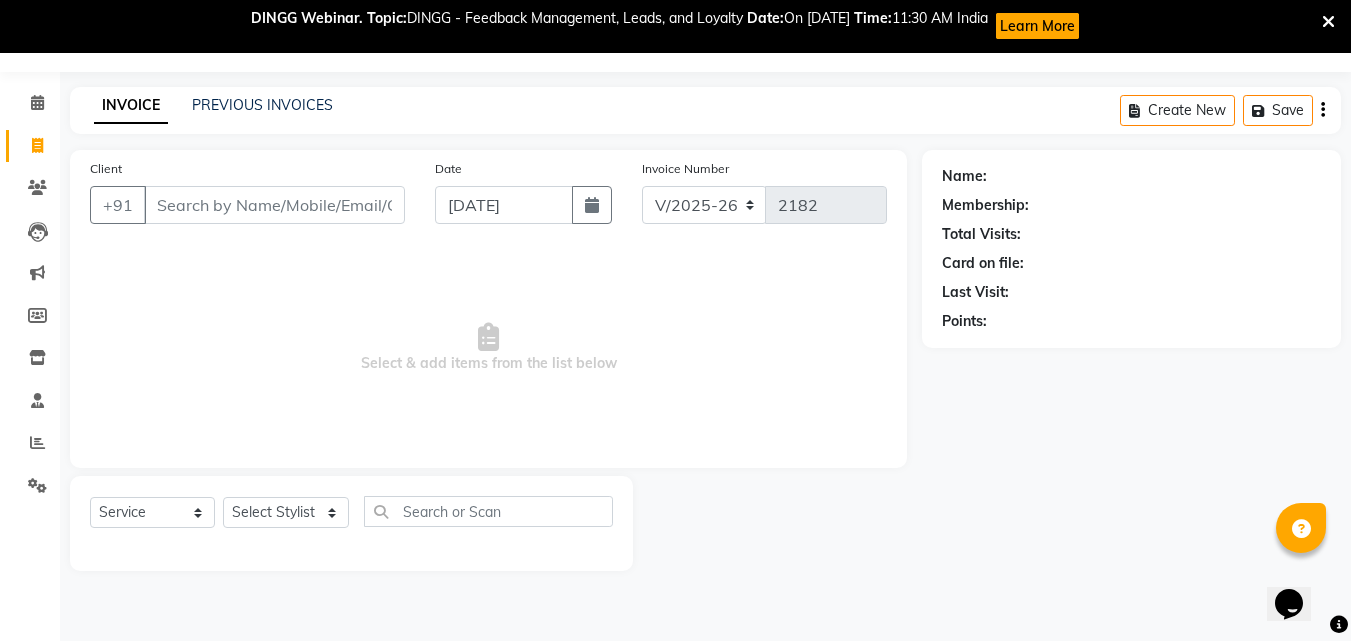 select on "7" 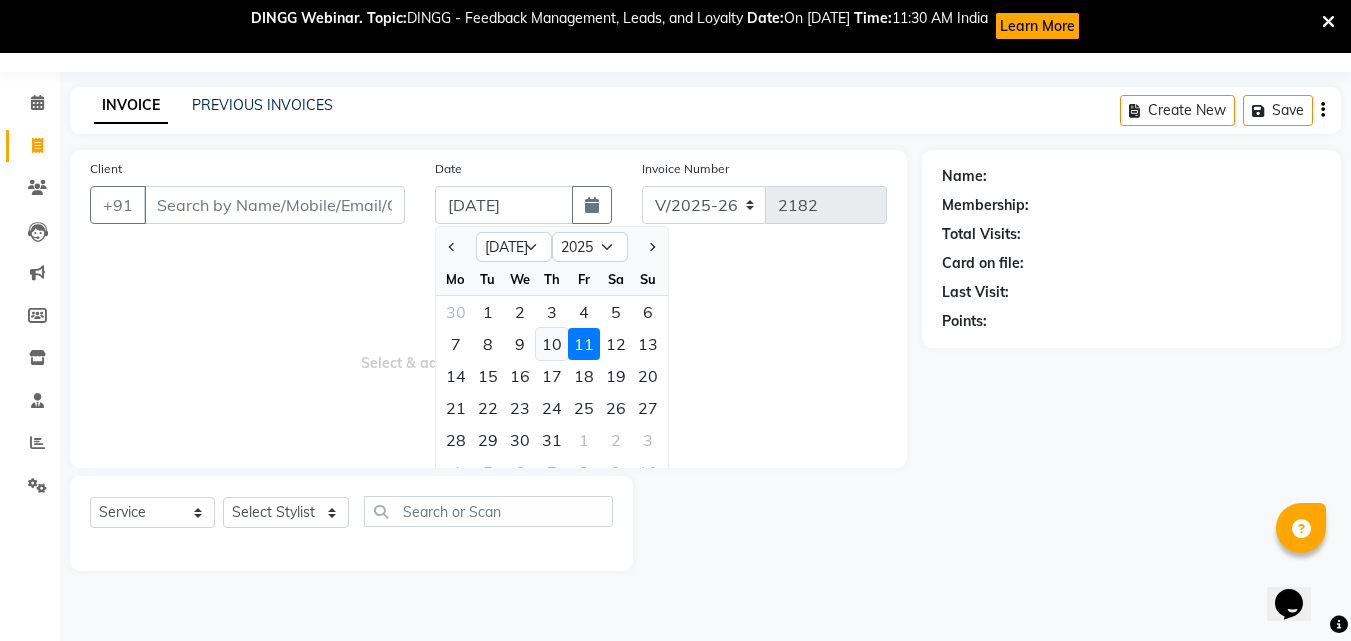 click on "10" 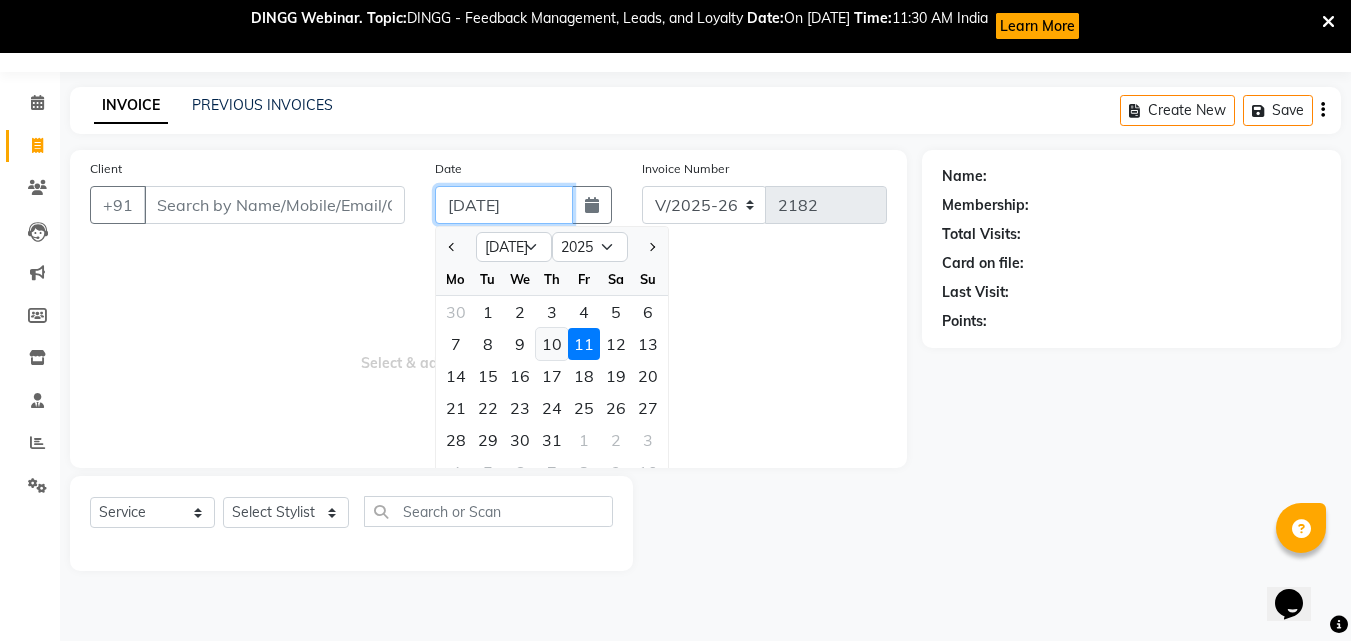 type on "[DATE]" 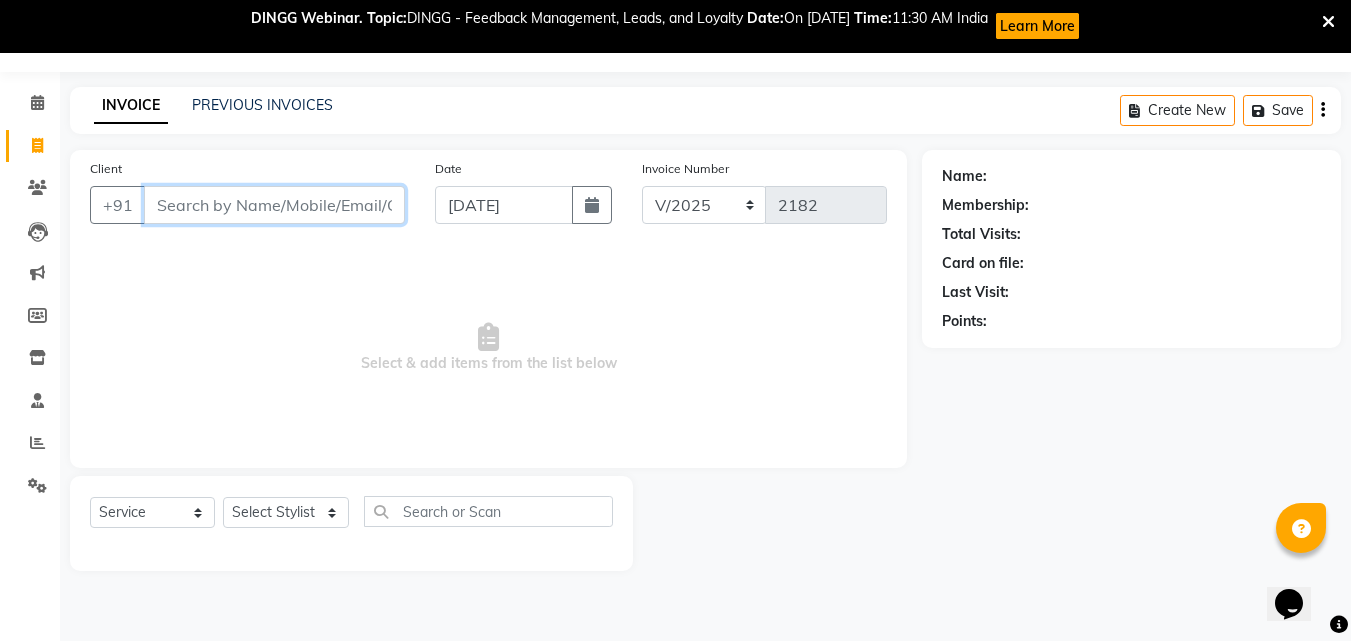 click on "Client" at bounding box center [274, 205] 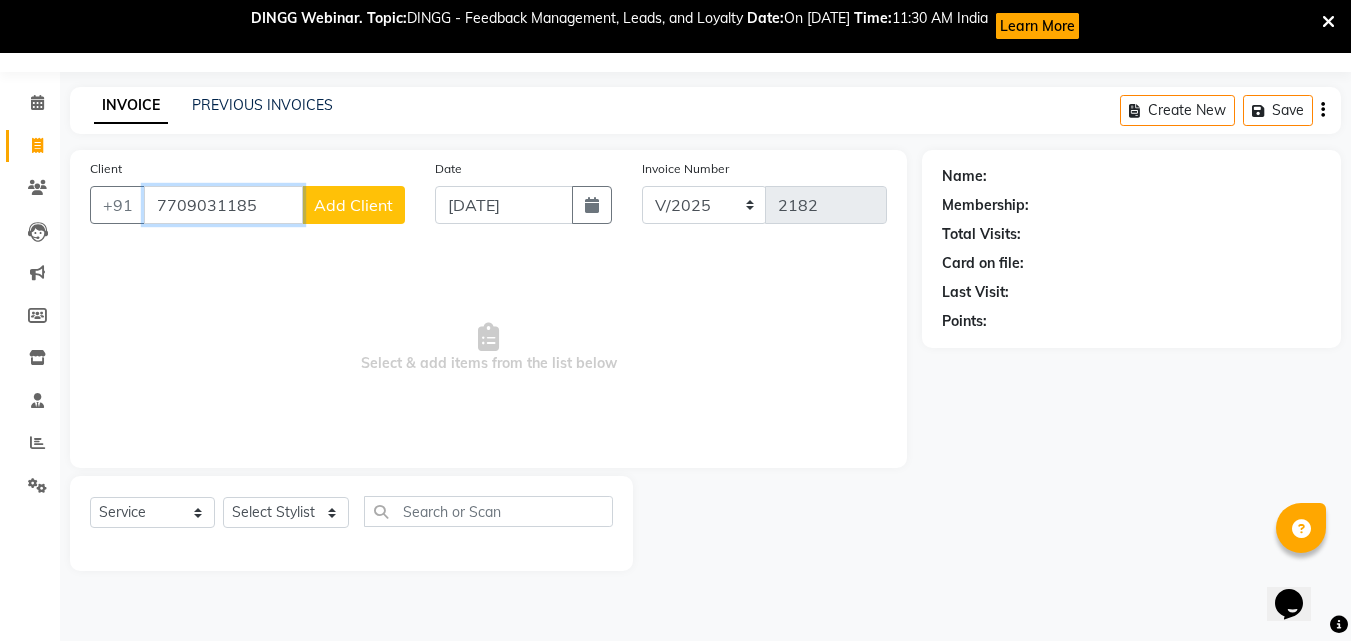 type on "7709031185" 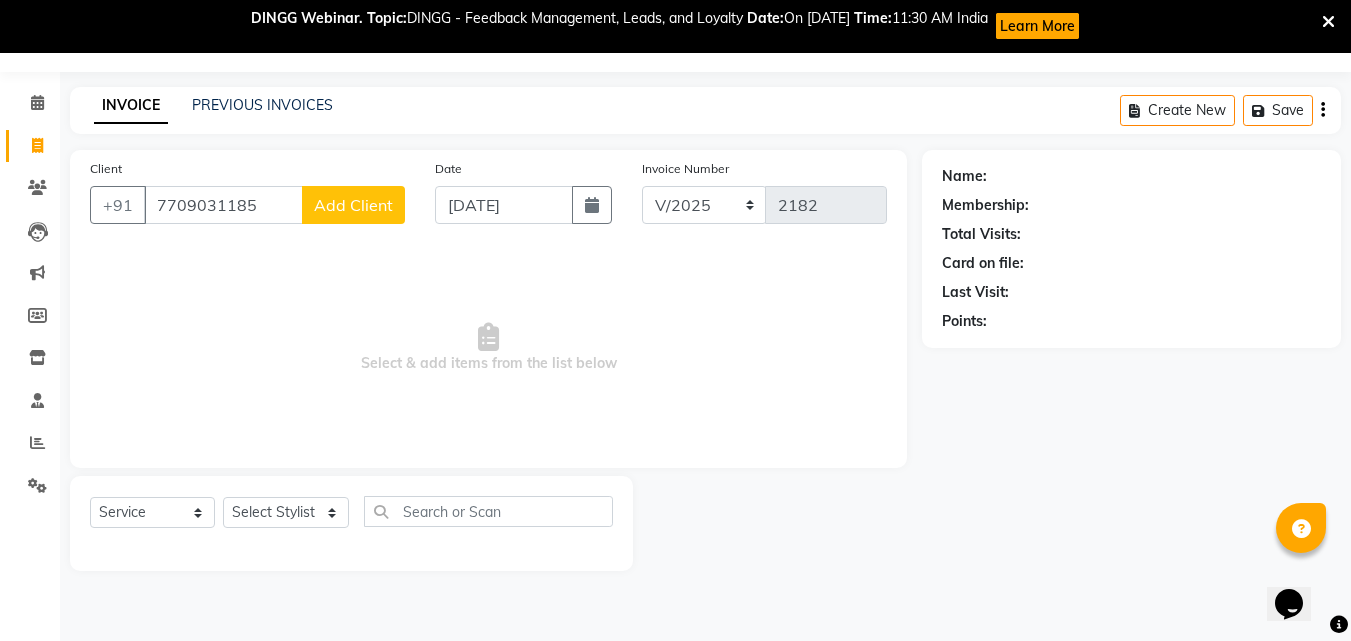 click on "Add Client" 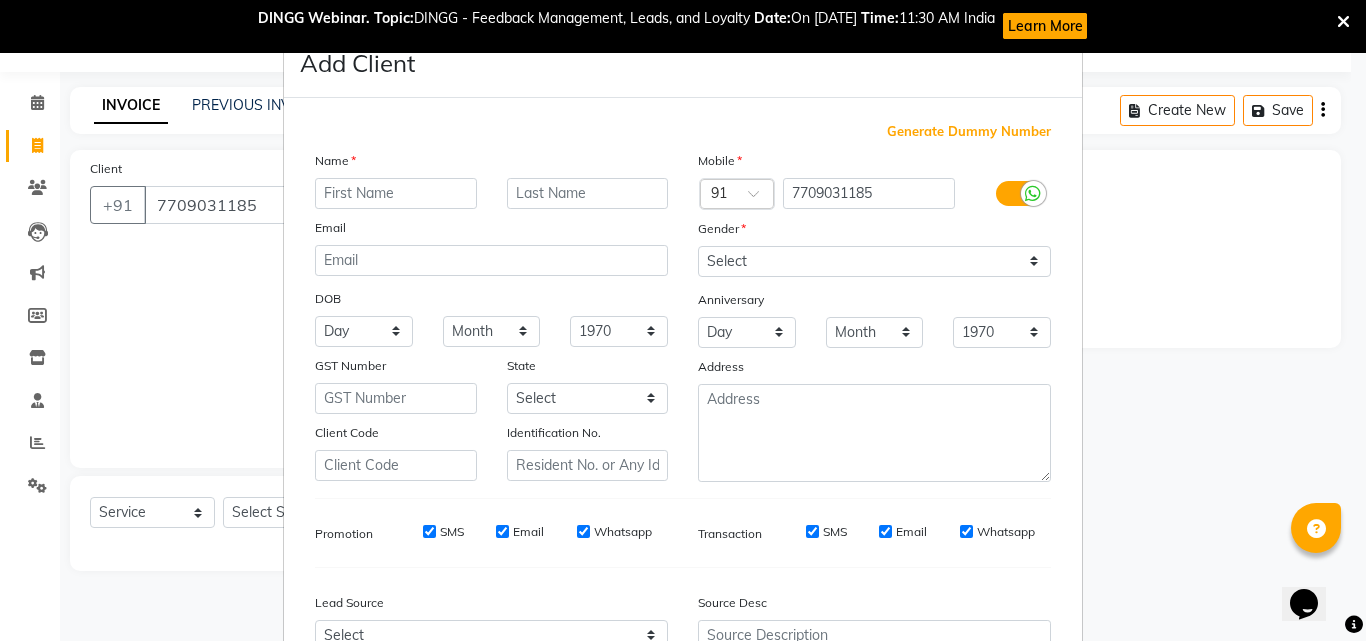 click at bounding box center [396, 193] 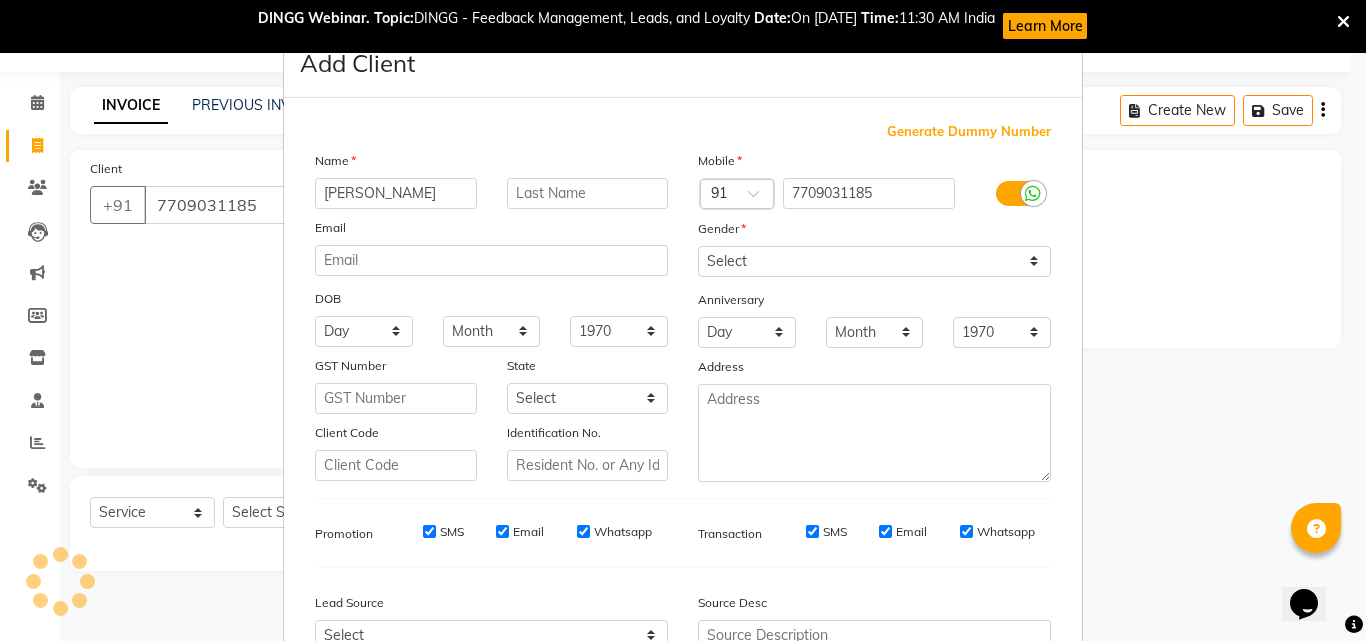 type on "[PERSON_NAME]" 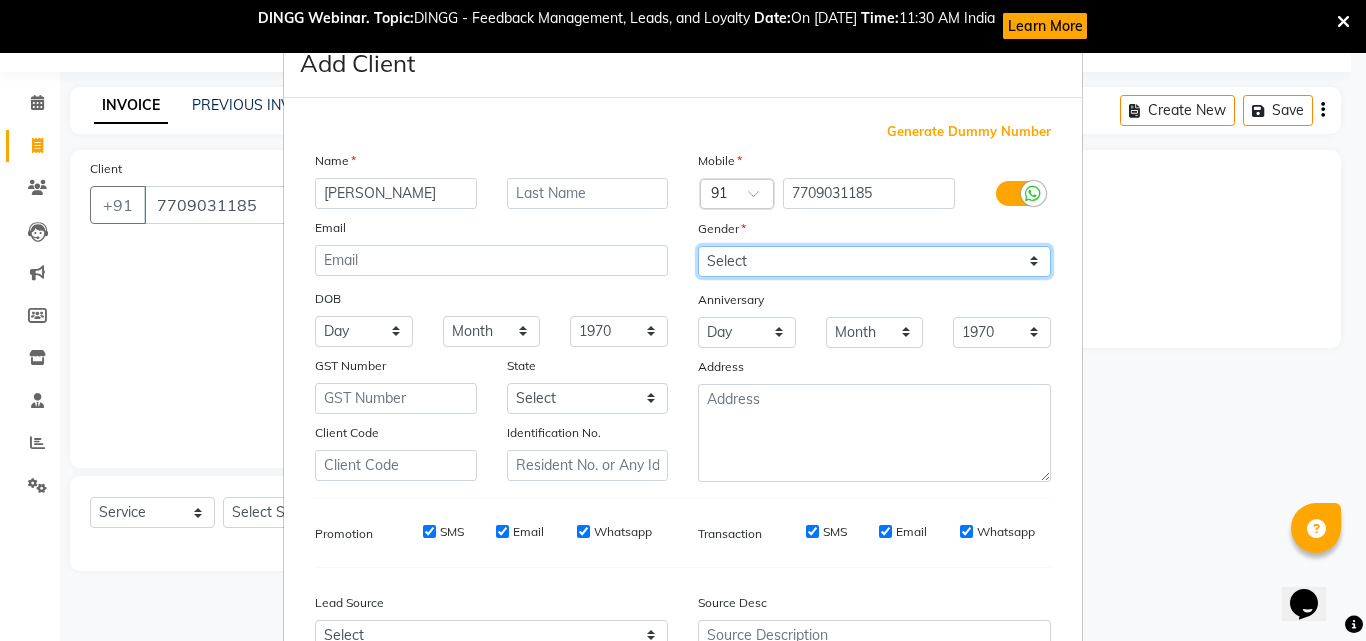 click on "Select [DEMOGRAPHIC_DATA] [DEMOGRAPHIC_DATA] Other Prefer Not To Say" at bounding box center (874, 261) 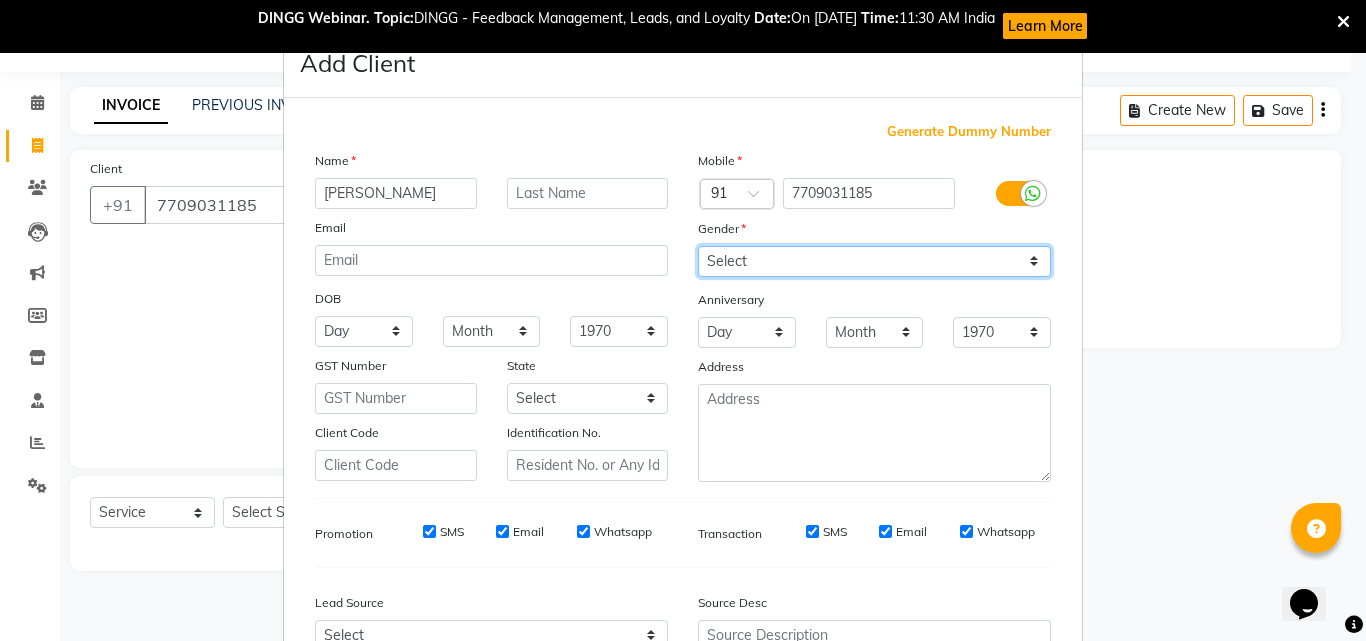 select on "[DEMOGRAPHIC_DATA]" 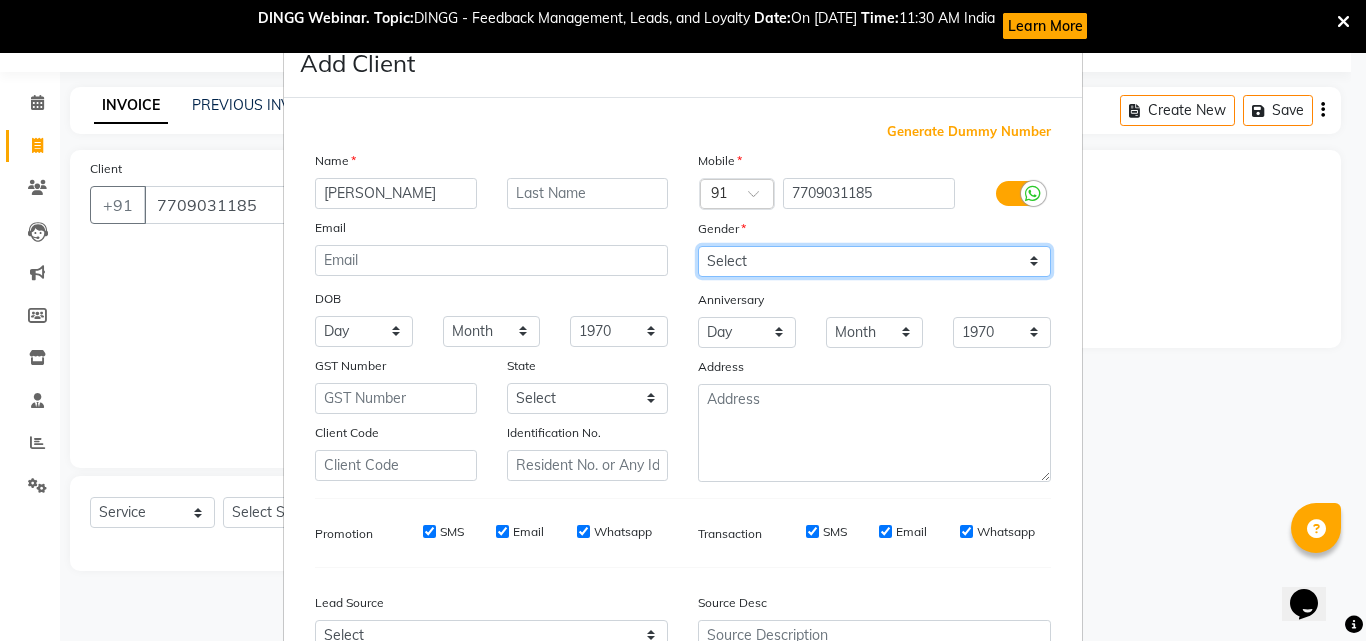 click on "Select [DEMOGRAPHIC_DATA] [DEMOGRAPHIC_DATA] Other Prefer Not To Say" at bounding box center [874, 261] 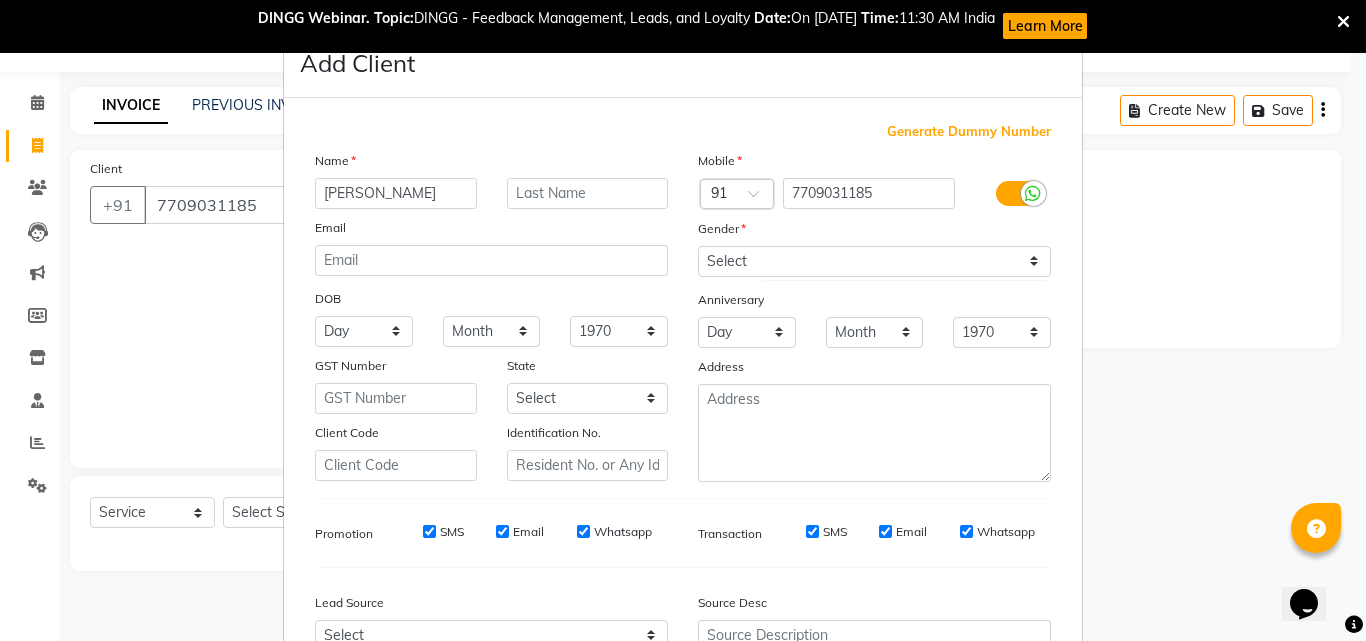 click on "Add Client Generate Dummy Number Name [PERSON_NAME] Email DOB Day 01 02 03 04 05 06 07 08 09 10 11 12 13 14 15 16 17 18 19 20 21 22 23 24 25 26 27 28 29 30 31 Month January February March April May June July August September October November [DATE] 1941 1942 1943 1944 1945 1946 1947 1948 1949 1950 1951 1952 1953 1954 1955 1956 1957 1958 1959 1960 1961 1962 1963 1964 1965 1966 1967 1968 1969 1970 1971 1972 1973 1974 1975 1976 1977 1978 1979 1980 1981 1982 1983 1984 1985 1986 1987 1988 1989 1990 1991 1992 1993 1994 1995 1996 1997 1998 1999 2000 2001 2002 2003 2004 2005 2006 2007 2008 2009 2010 2011 2012 2013 2014 2015 2016 2017 2018 2019 2020 2021 2022 2023 2024 GST Number State Select [GEOGRAPHIC_DATA] [GEOGRAPHIC_DATA] [GEOGRAPHIC_DATA] [GEOGRAPHIC_DATA] [GEOGRAPHIC_DATA] [GEOGRAPHIC_DATA] [GEOGRAPHIC_DATA] [GEOGRAPHIC_DATA] and [GEOGRAPHIC_DATA] [GEOGRAPHIC_DATA] [GEOGRAPHIC_DATA] [GEOGRAPHIC_DATA] [GEOGRAPHIC_DATA] [GEOGRAPHIC_DATA] [GEOGRAPHIC_DATA] [GEOGRAPHIC_DATA] [GEOGRAPHIC_DATA] [GEOGRAPHIC_DATA] [GEOGRAPHIC_DATA] [GEOGRAPHIC_DATA] [GEOGRAPHIC_DATA] [GEOGRAPHIC_DATA] [GEOGRAPHIC_DATA] [GEOGRAPHIC_DATA] [GEOGRAPHIC_DATA] [GEOGRAPHIC_DATA] [GEOGRAPHIC_DATA] [GEOGRAPHIC_DATA] [GEOGRAPHIC_DATA] [GEOGRAPHIC_DATA]" at bounding box center (683, 320) 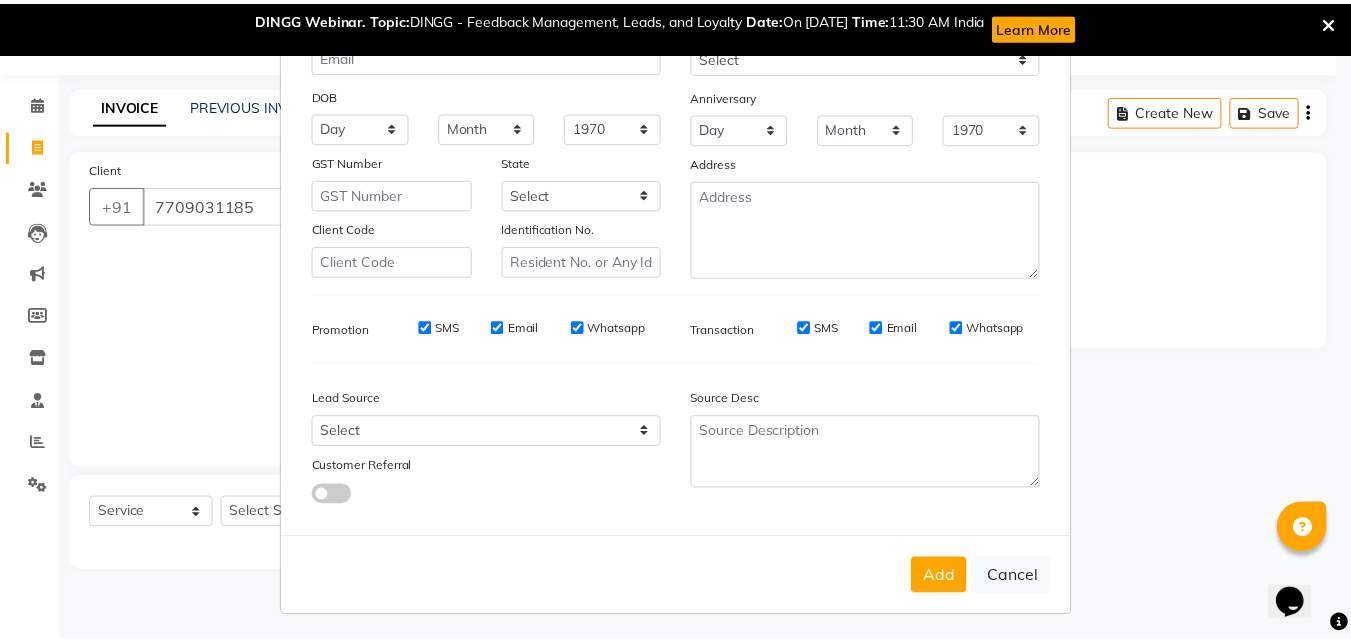 scroll, scrollTop: 208, scrollLeft: 0, axis: vertical 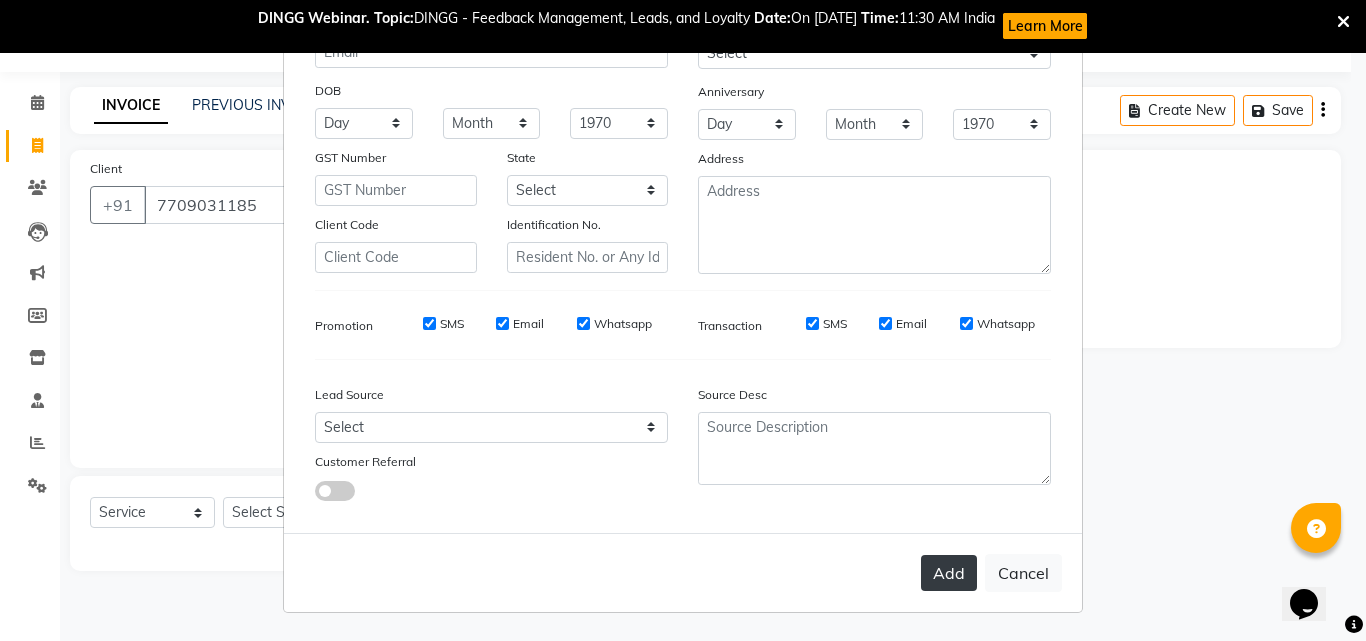 click on "Add" at bounding box center [949, 573] 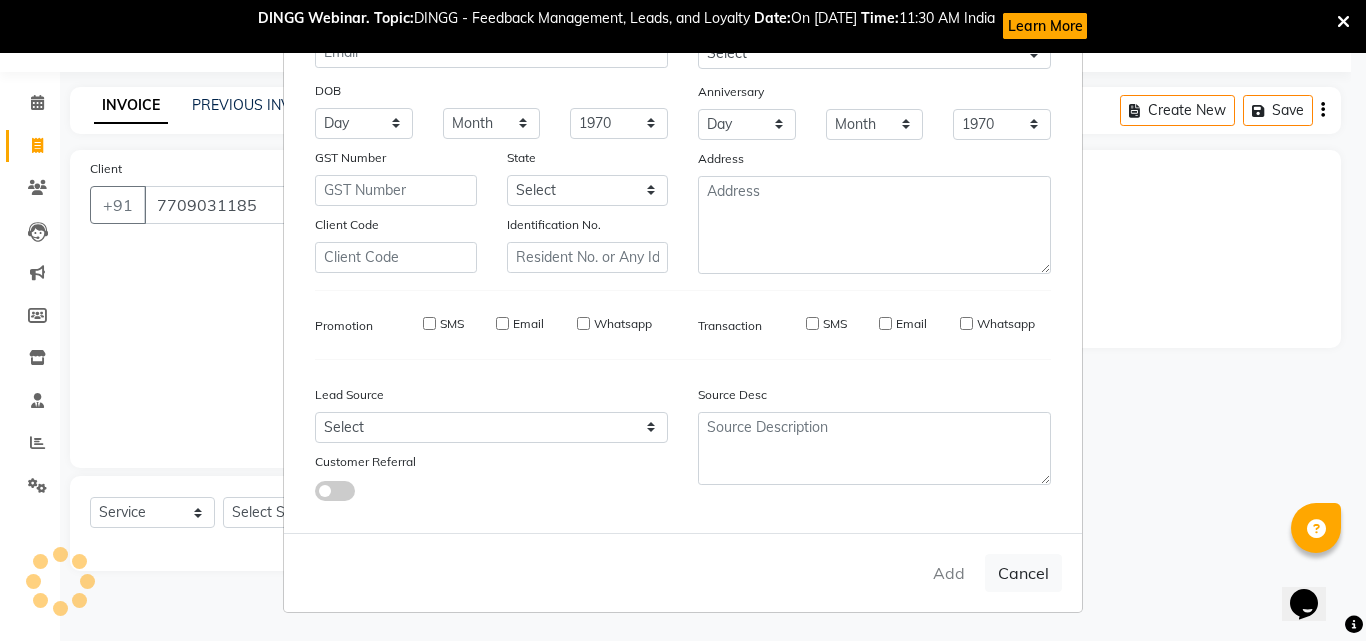 type 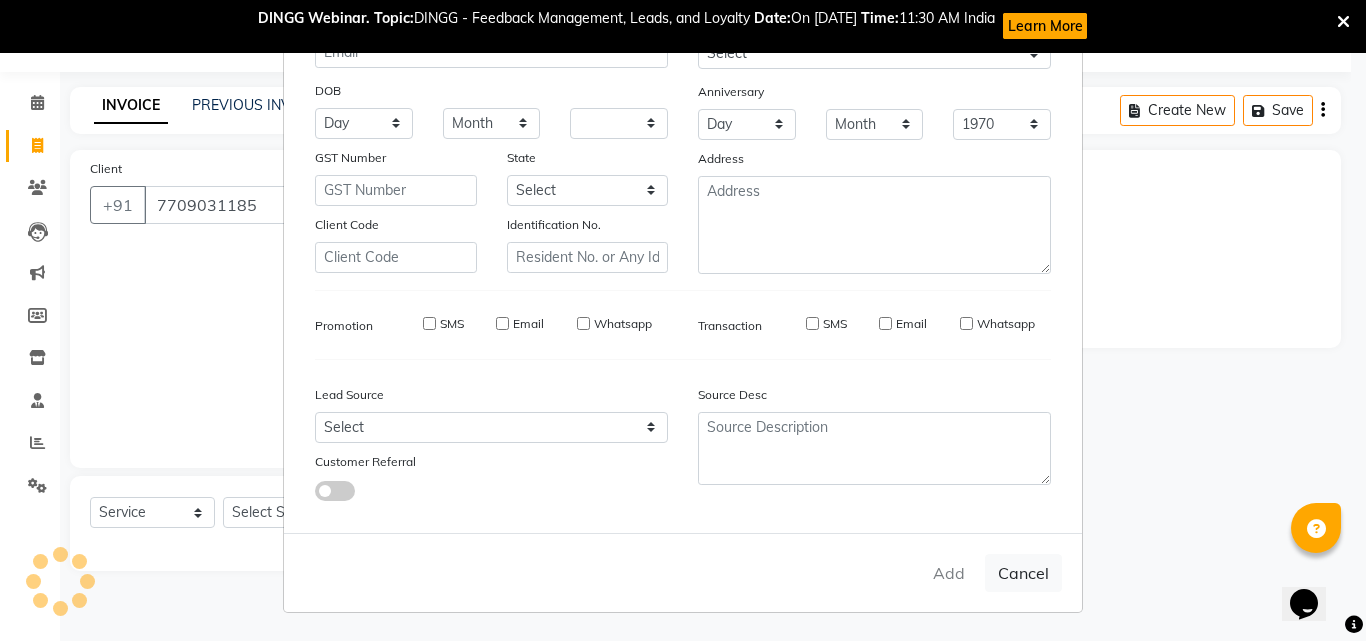 select 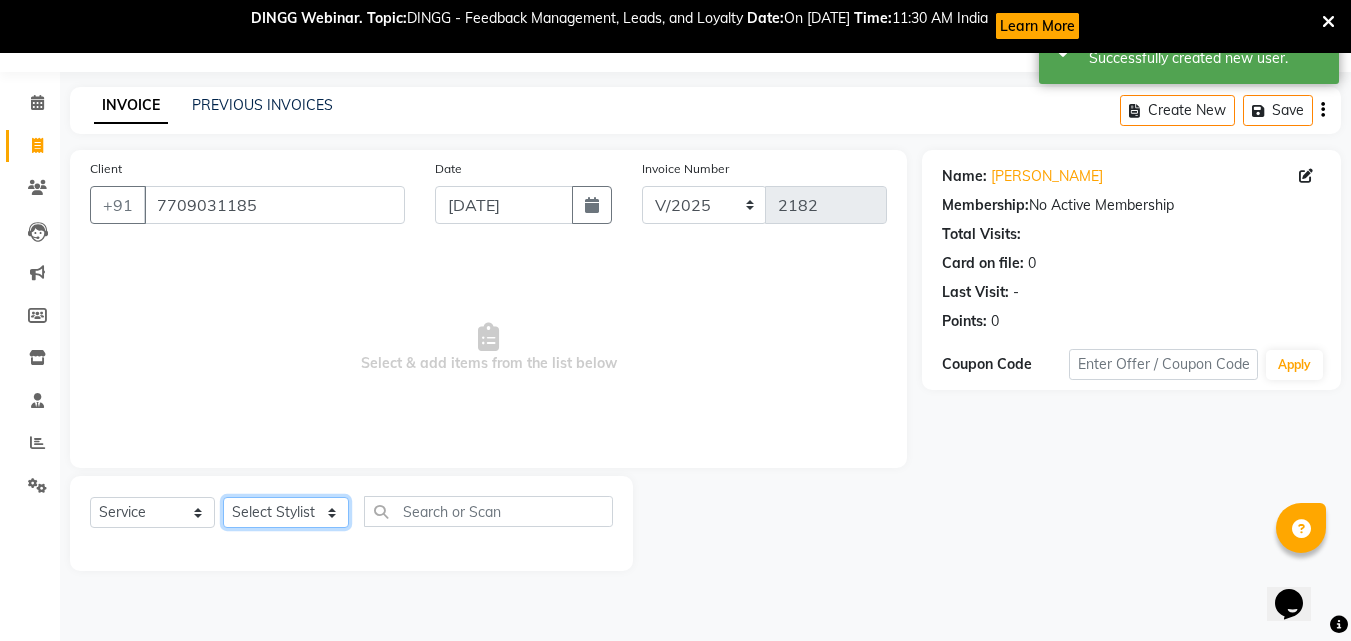 click on "Select Stylist [PERSON_NAME]  [PERSON_NAME] [PERSON_NAME] [PERSON_NAME] [PERSON_NAME]  [PERSON_NAME] [PERSON_NAME] Mane" 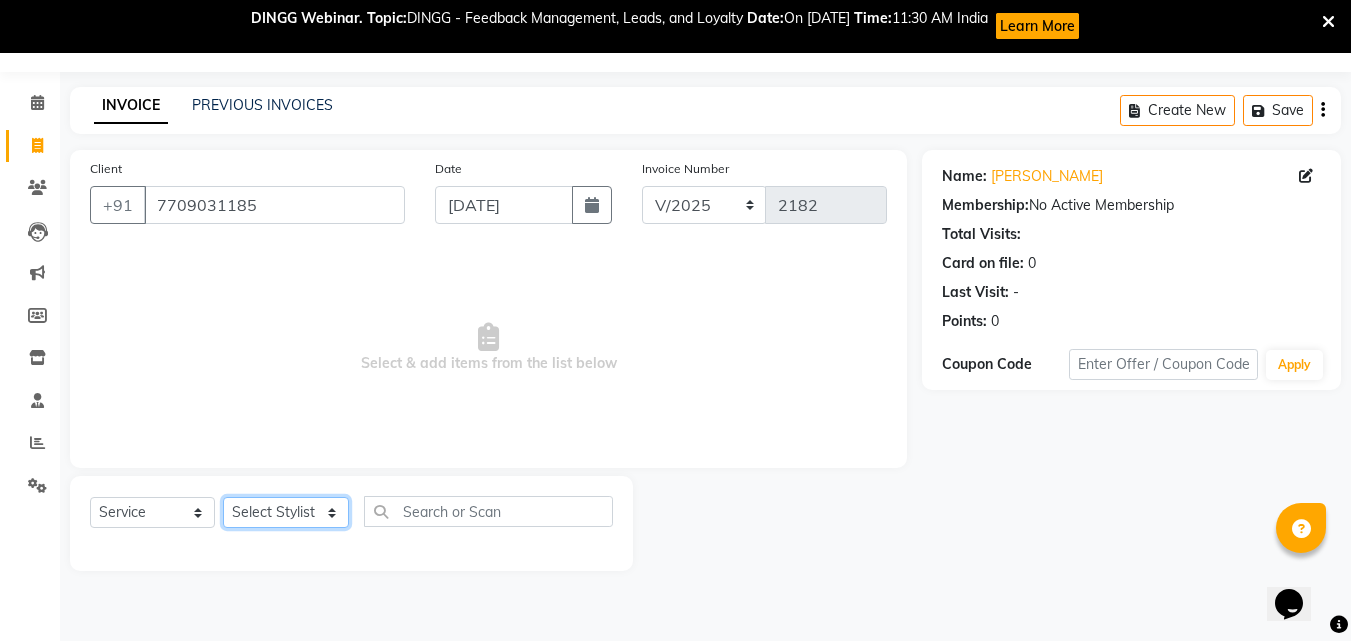 click on "Select Stylist [PERSON_NAME]  [PERSON_NAME] [PERSON_NAME] [PERSON_NAME] [PERSON_NAME]  [PERSON_NAME] [PERSON_NAME] Mane" 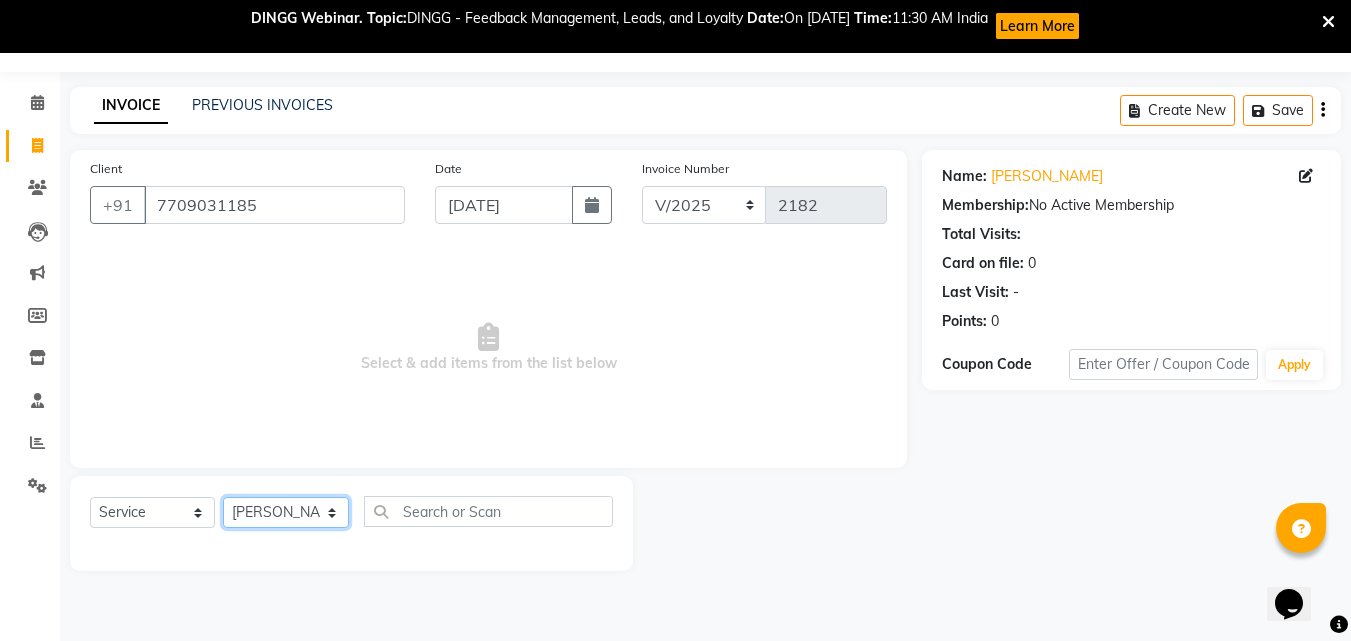 click on "Select Stylist [PERSON_NAME]  [PERSON_NAME] [PERSON_NAME] [PERSON_NAME] [PERSON_NAME]  [PERSON_NAME] [PERSON_NAME] Mane" 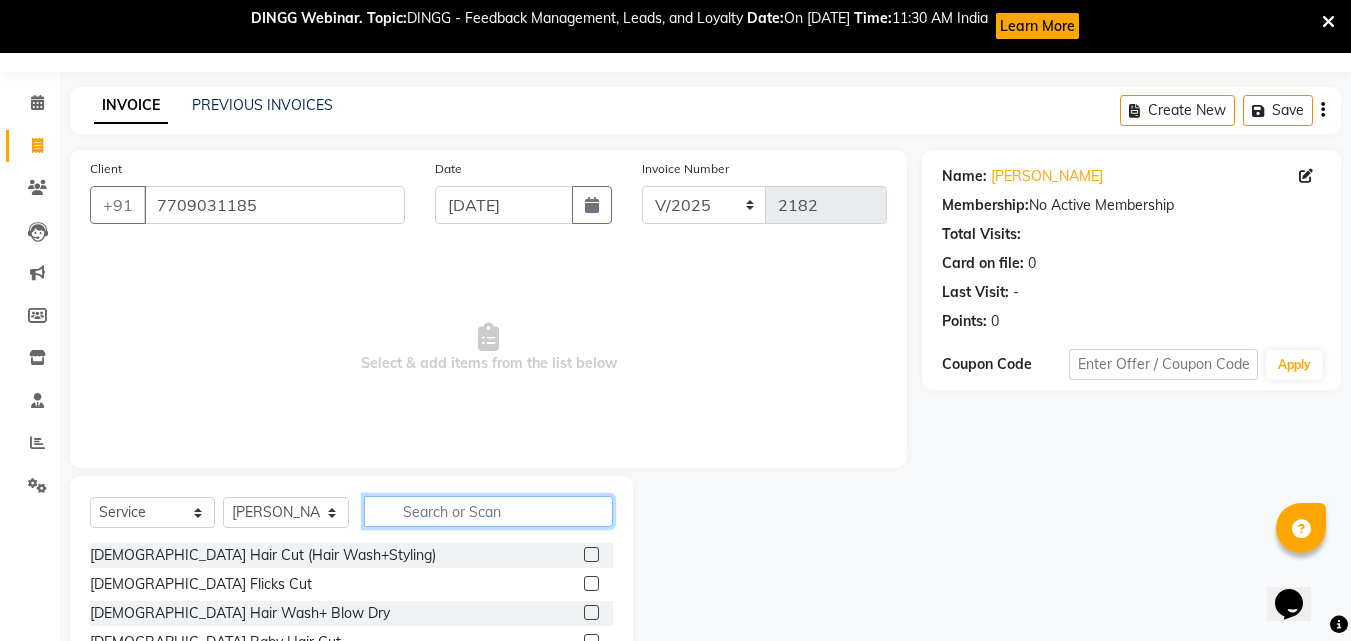click 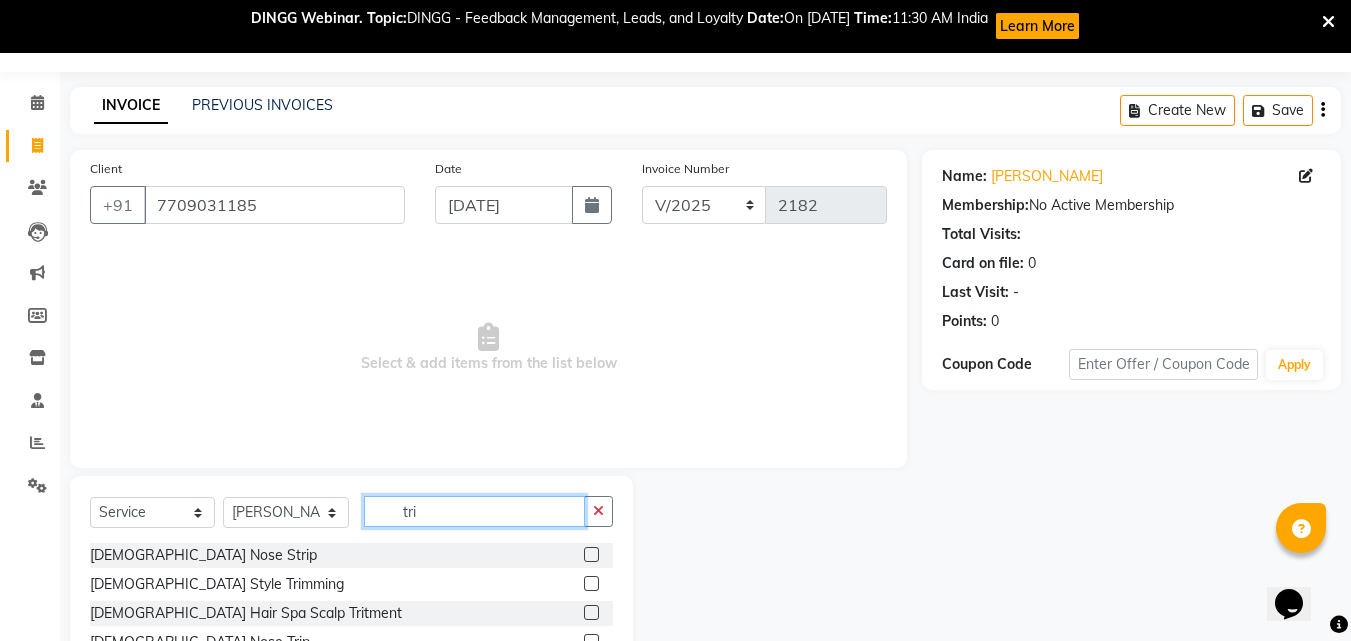 type on "tri" 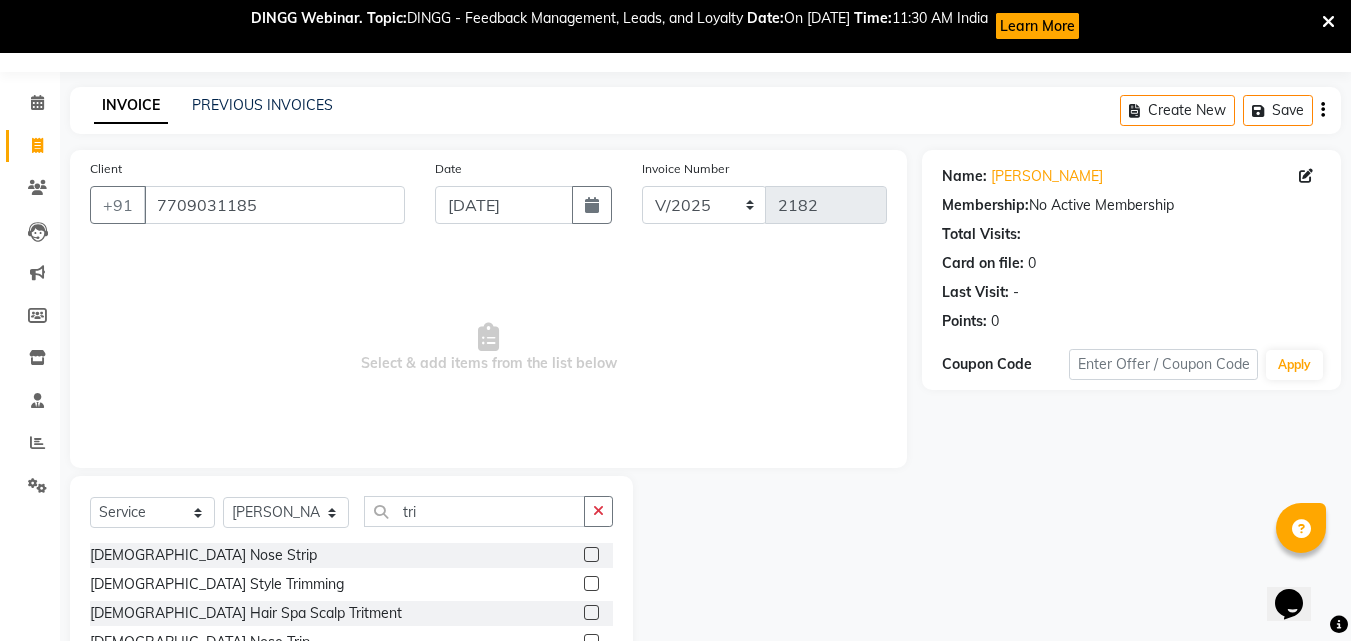 click 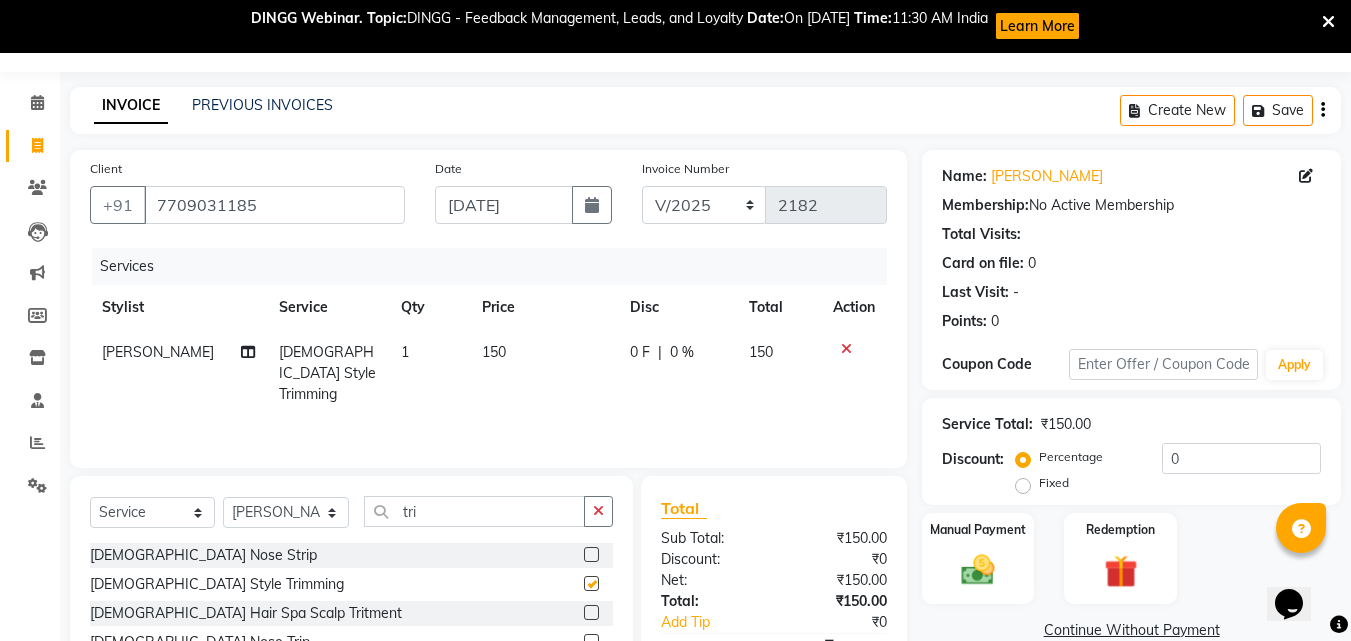 checkbox on "false" 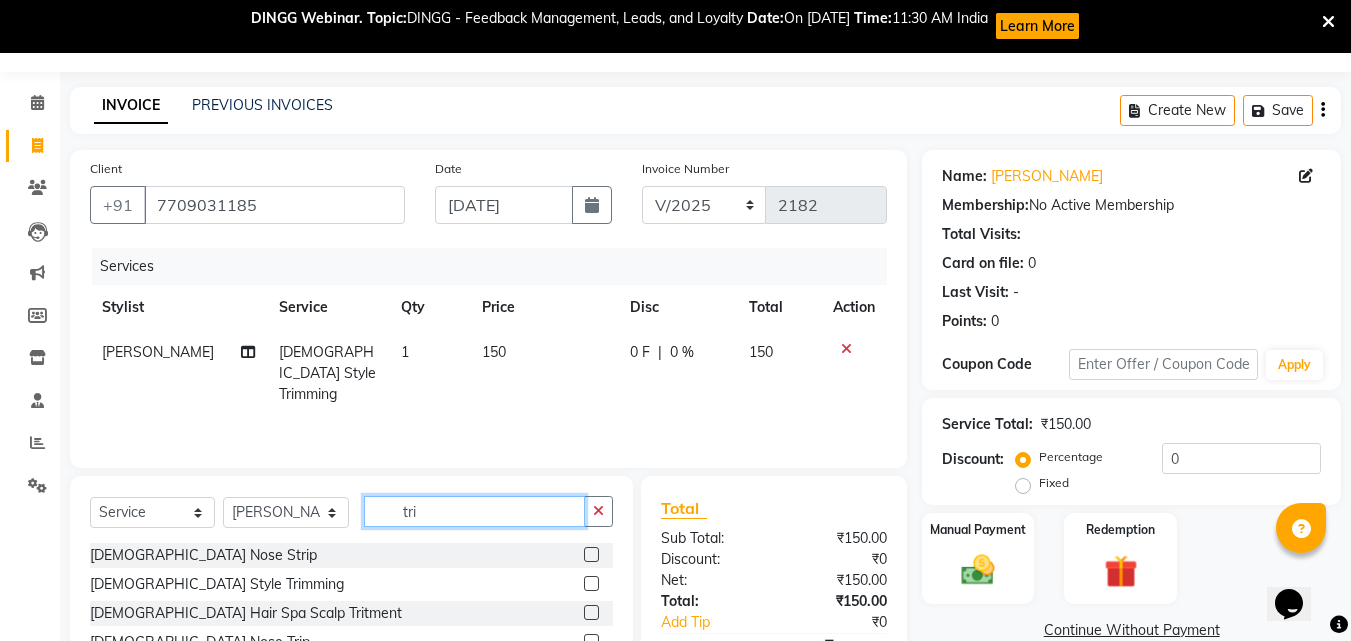 click on "tri" 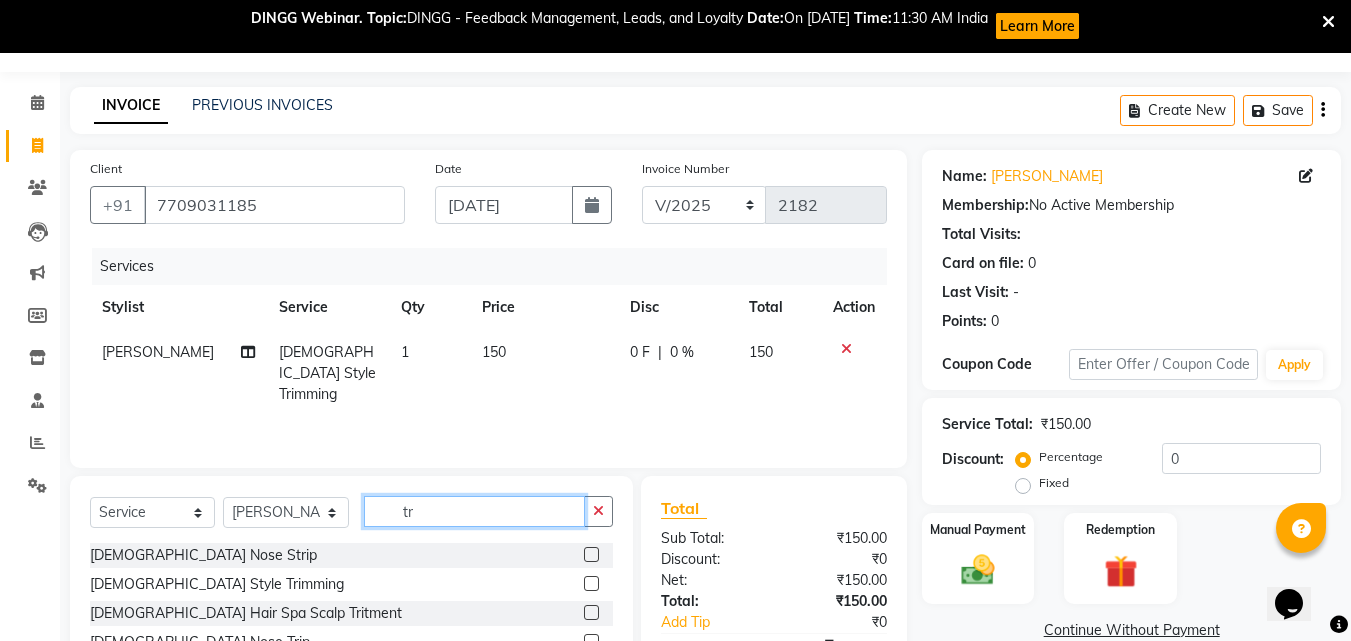 type on "t" 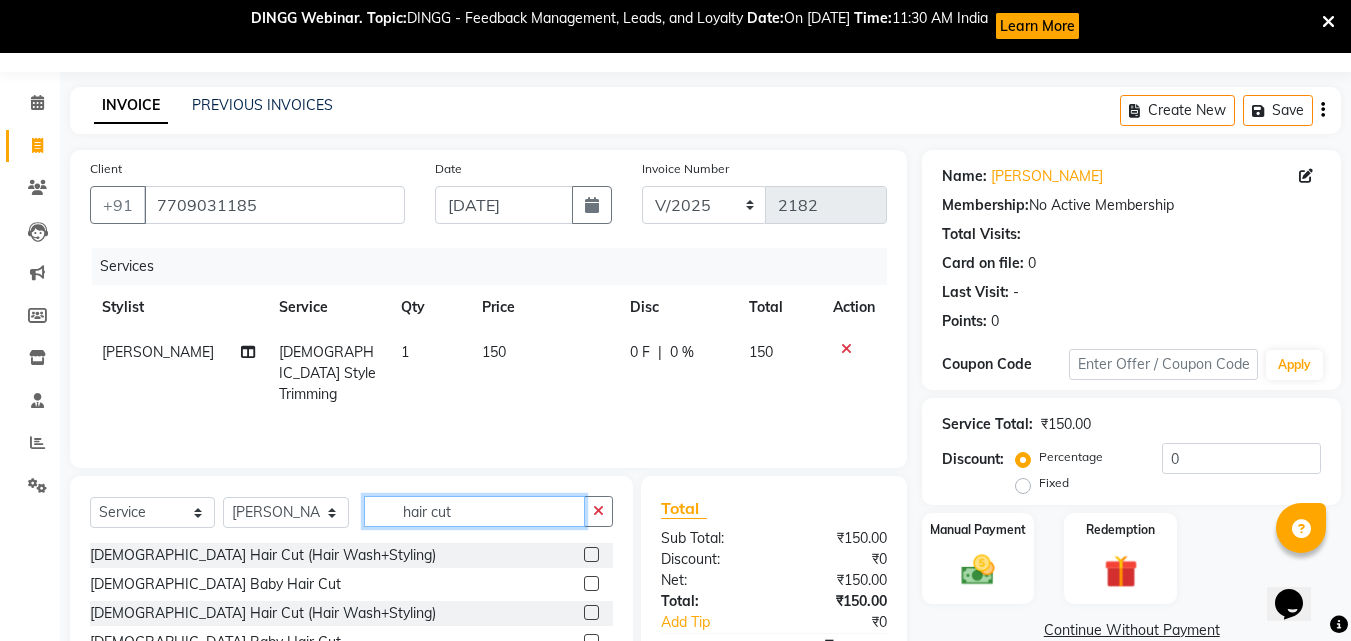 type on "hair cut" 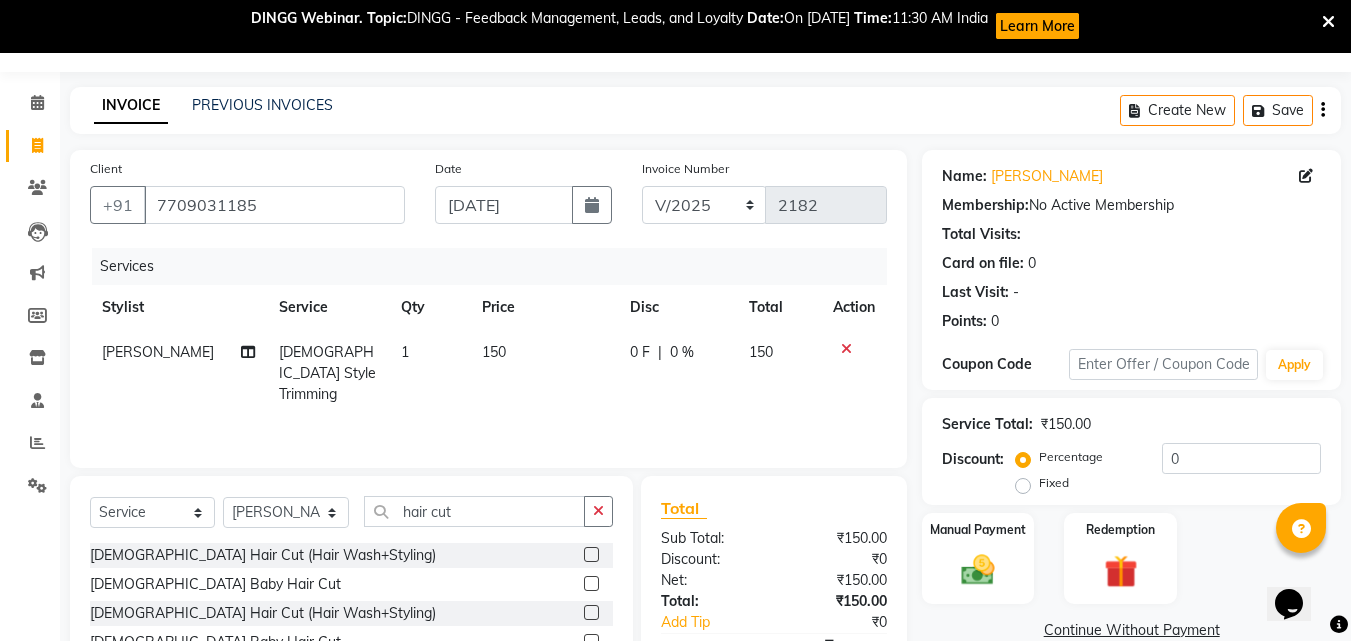click 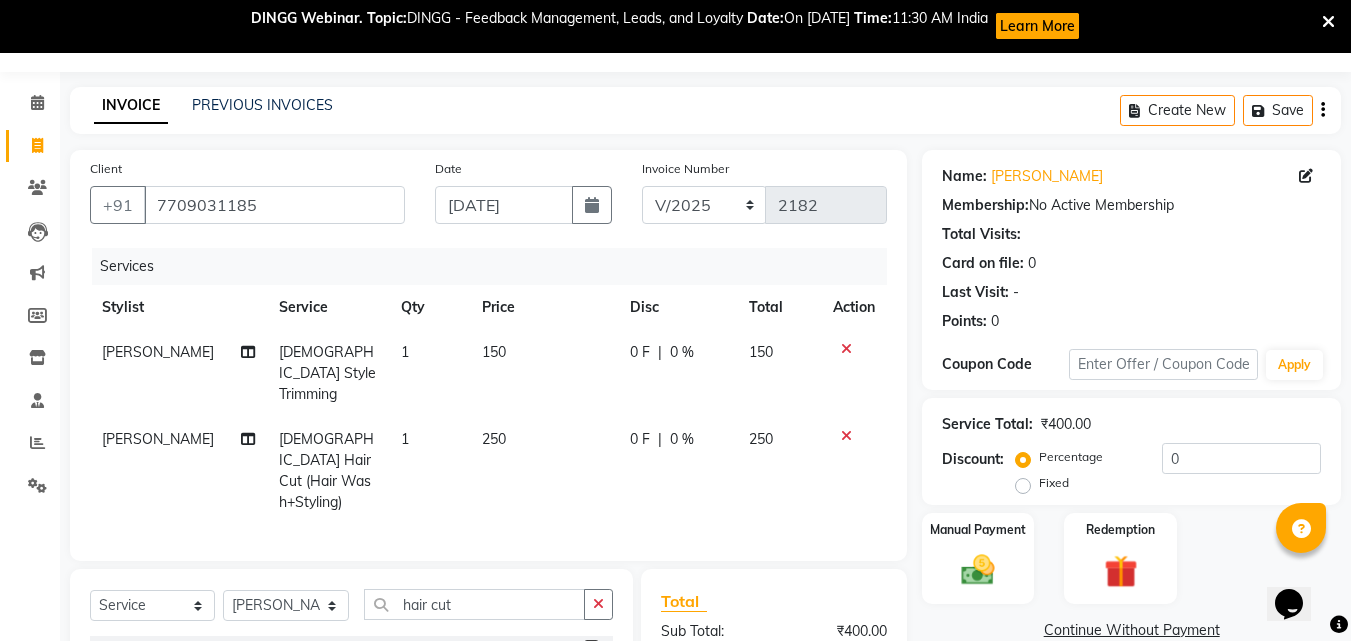 checkbox on "false" 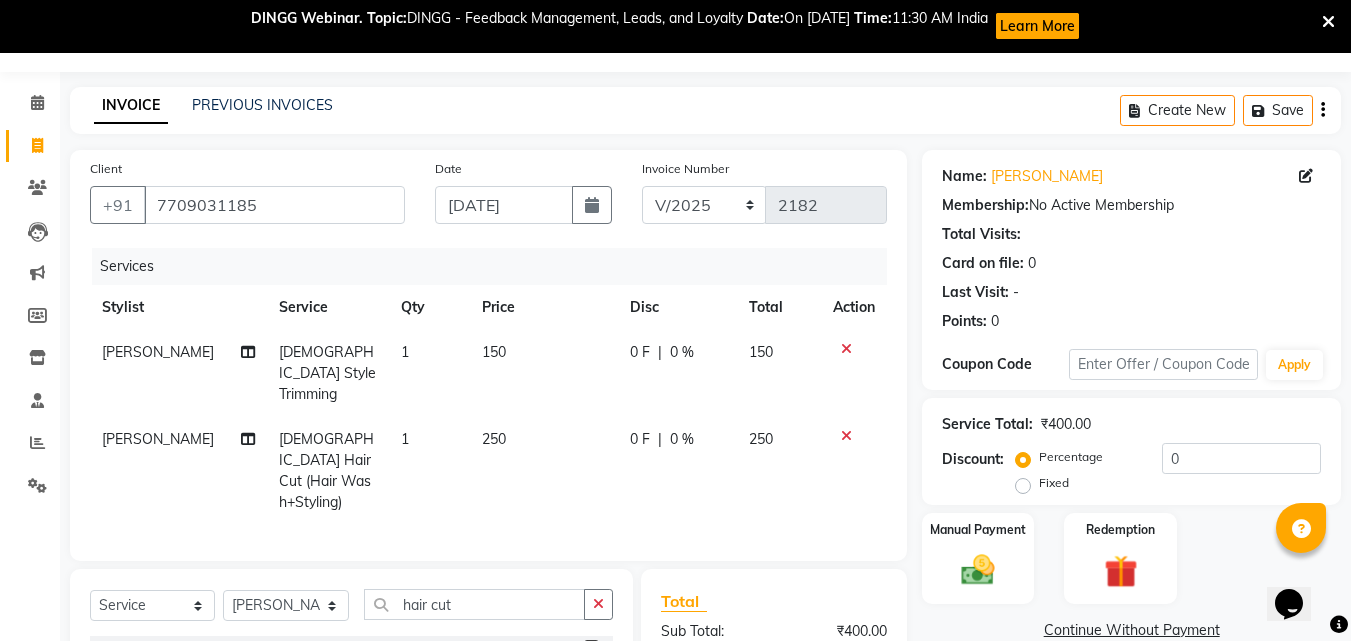 click on "Client [PHONE_NUMBER] Date [DATE] Invoice Number V/2025 V/[PHONE_NUMBER] Services Stylist Service Qty Price Disc Total Action [PERSON_NAME] [DEMOGRAPHIC_DATA] Style Trimming  1 150 0 F | 0 % 150 [PERSON_NAME] [DEMOGRAPHIC_DATA] Hair Cut (Hair Wash+Styling) 1 250 0 F | 0 % 250" 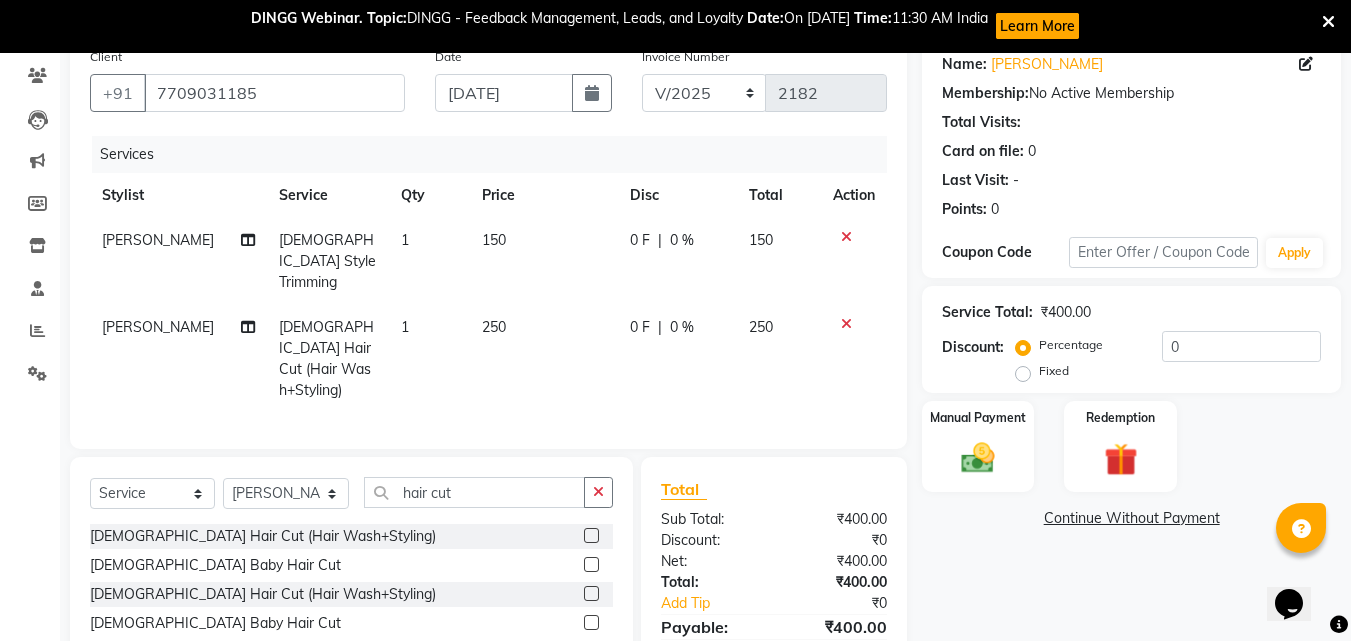 scroll, scrollTop: 236, scrollLeft: 0, axis: vertical 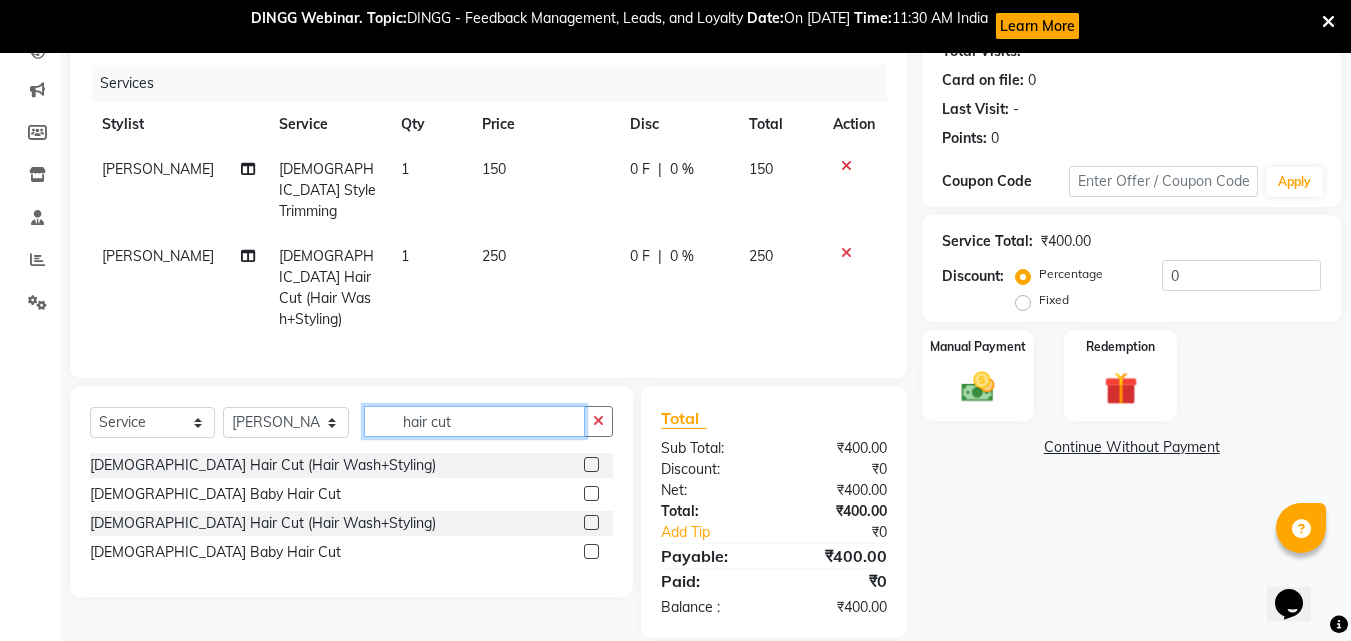 click on "hair cut" 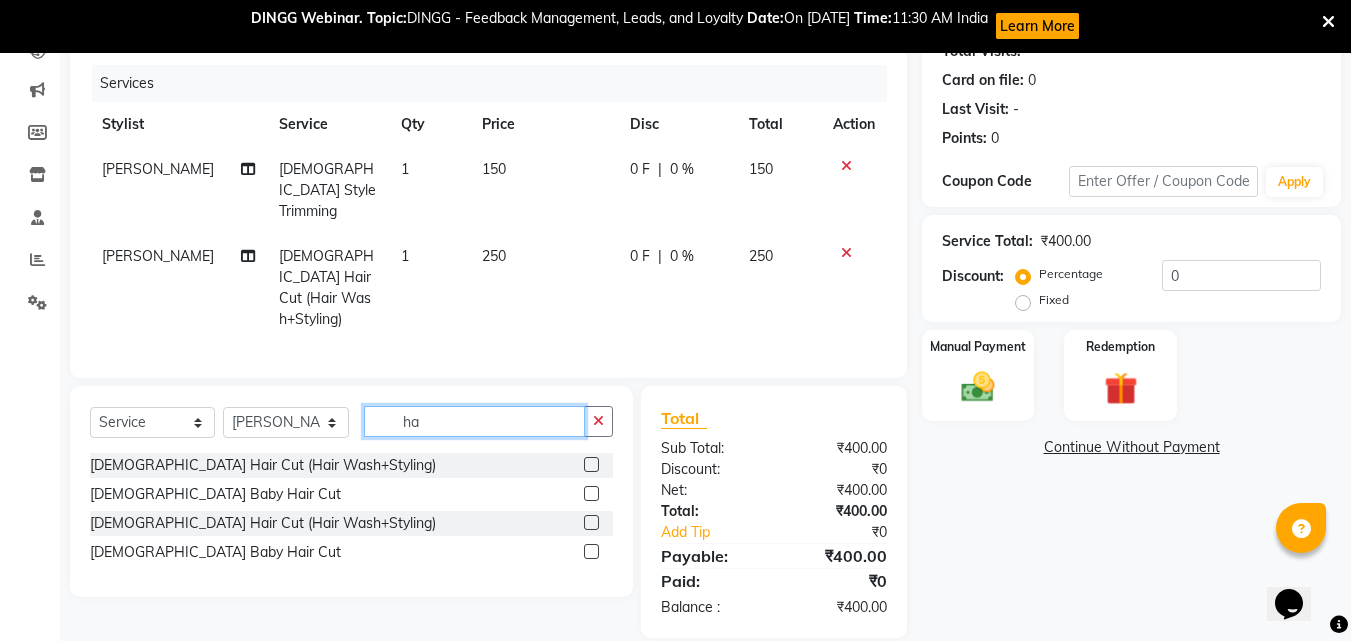 type on "h" 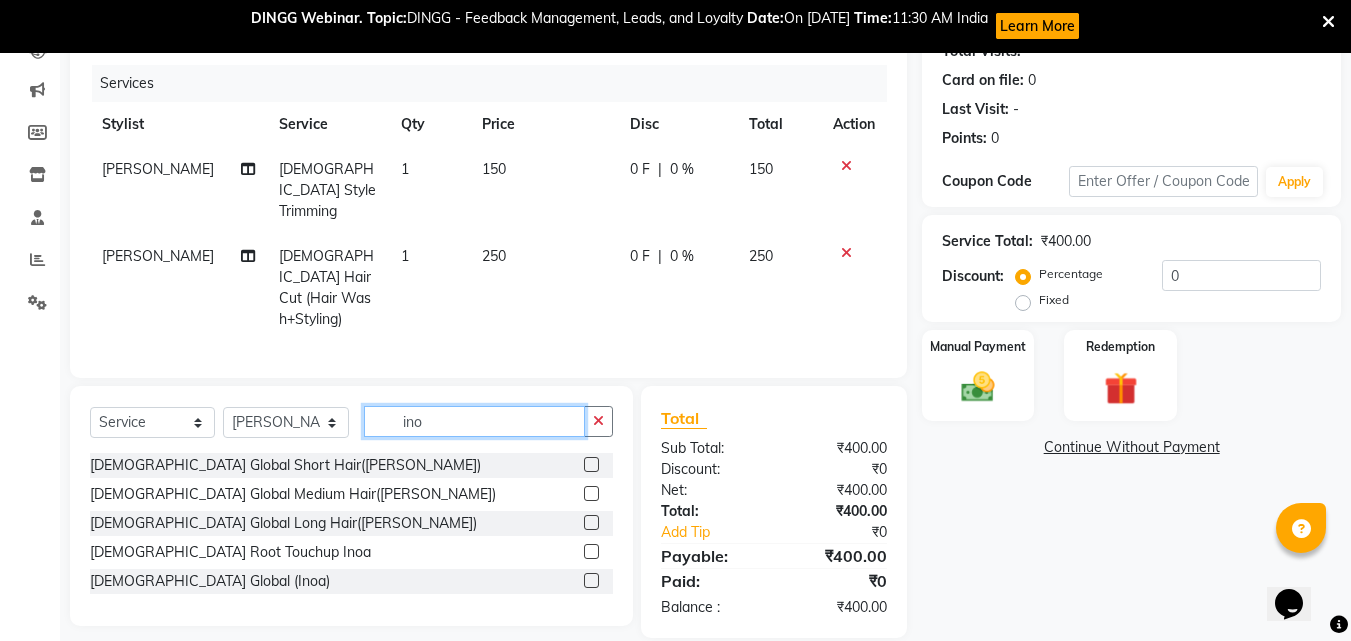 type on "ino" 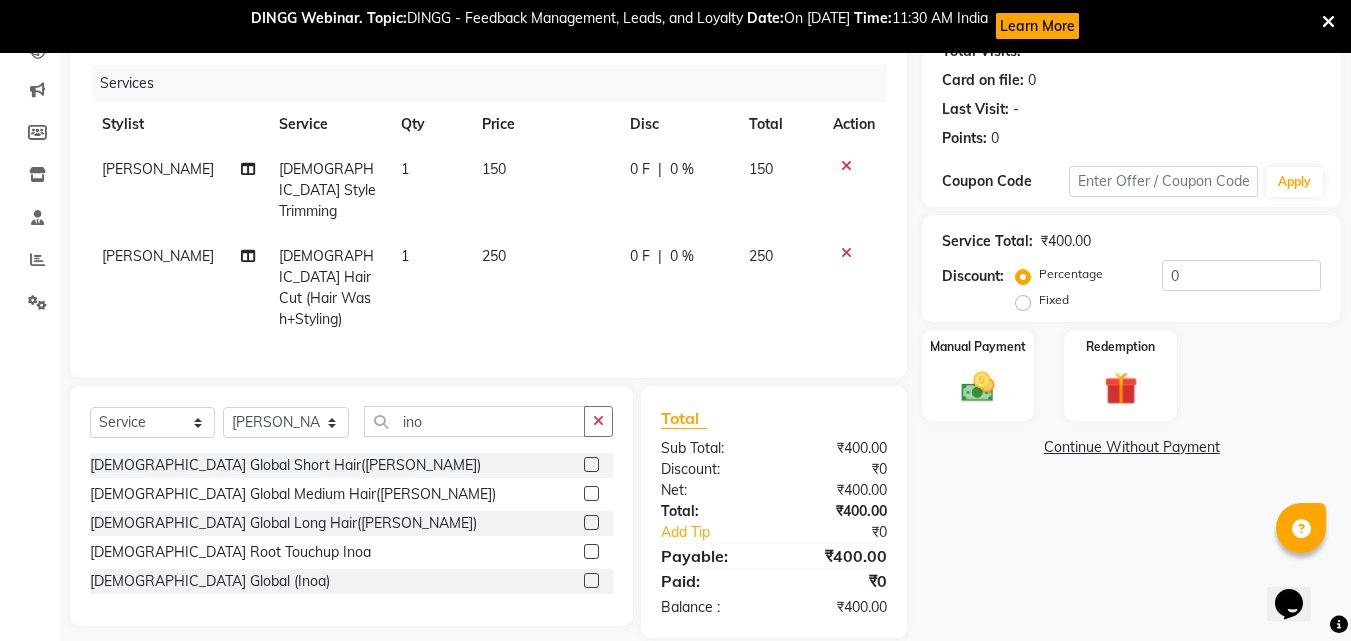 click 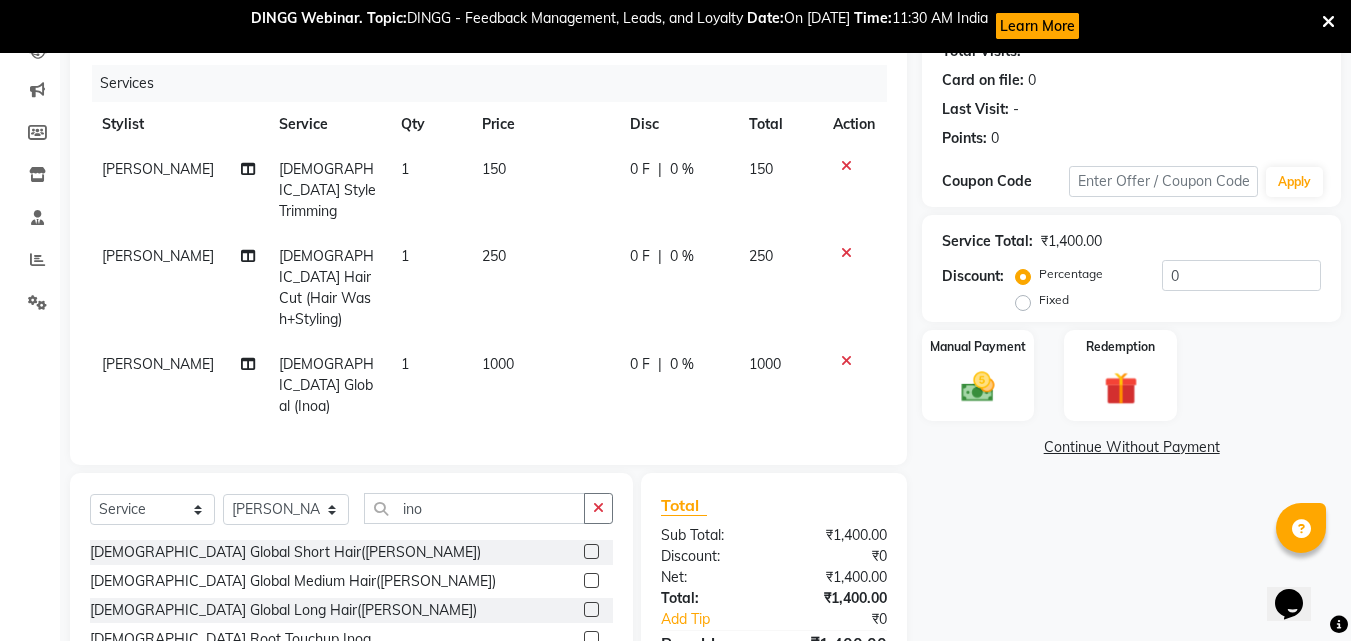checkbox on "false" 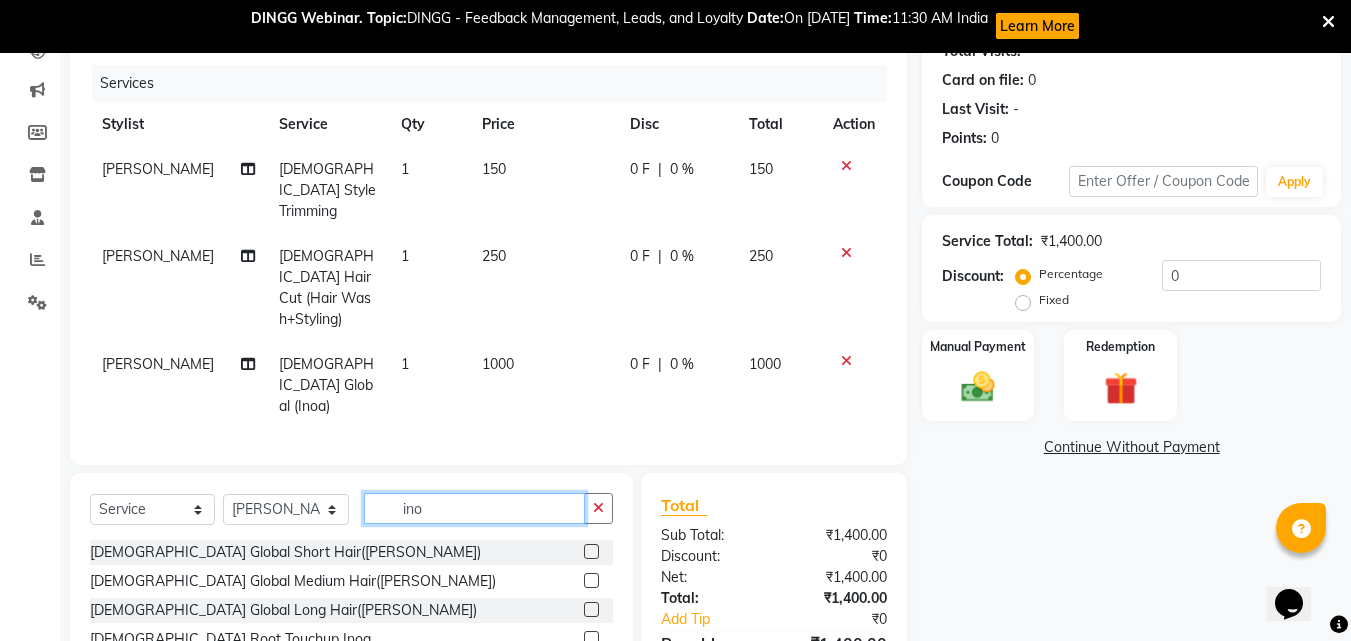 click on "ino" 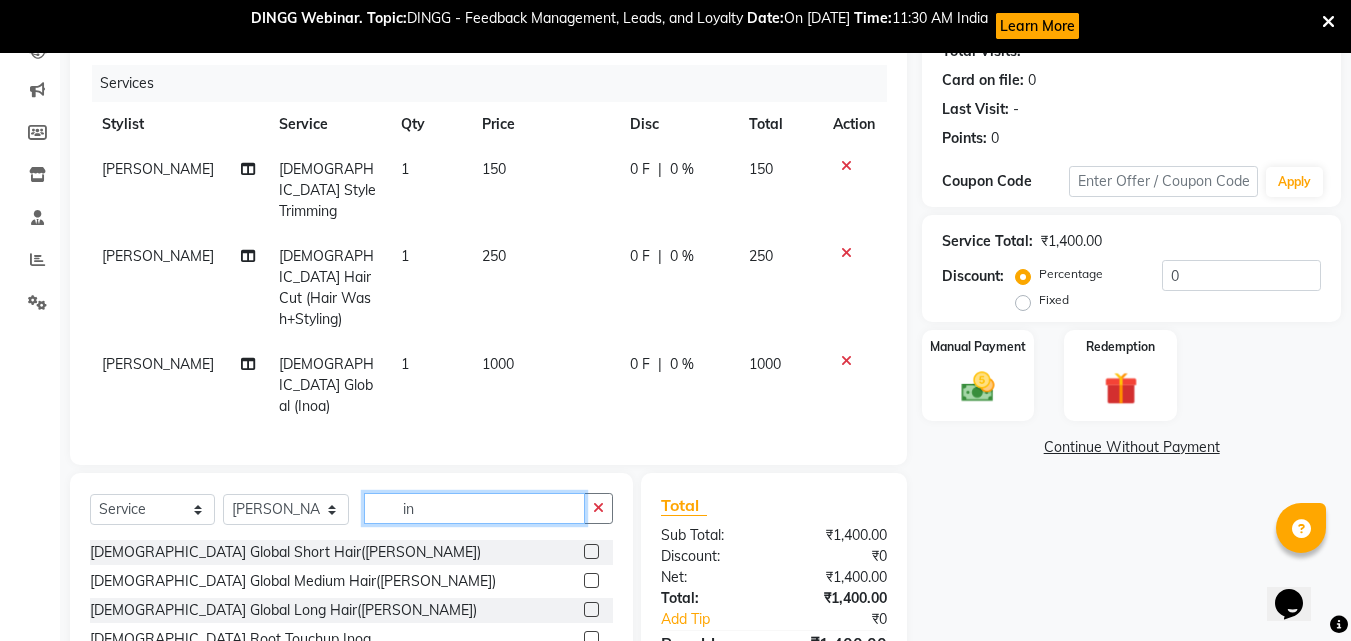 type on "i" 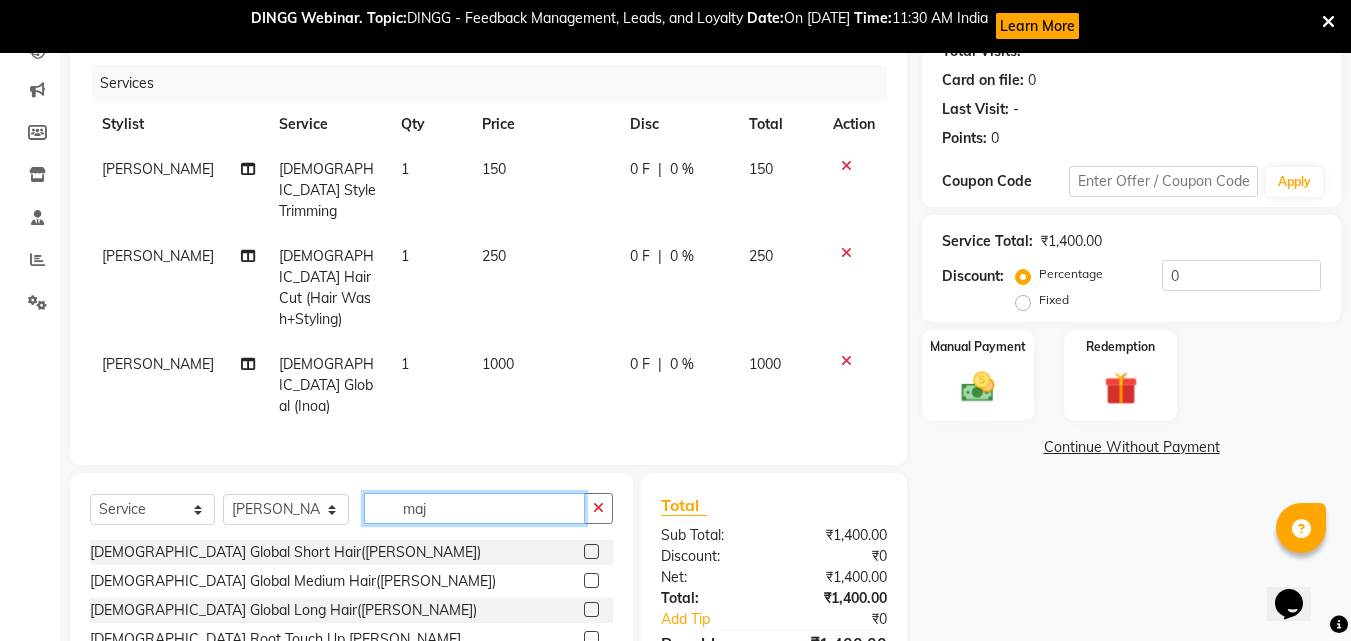 type on "maj" 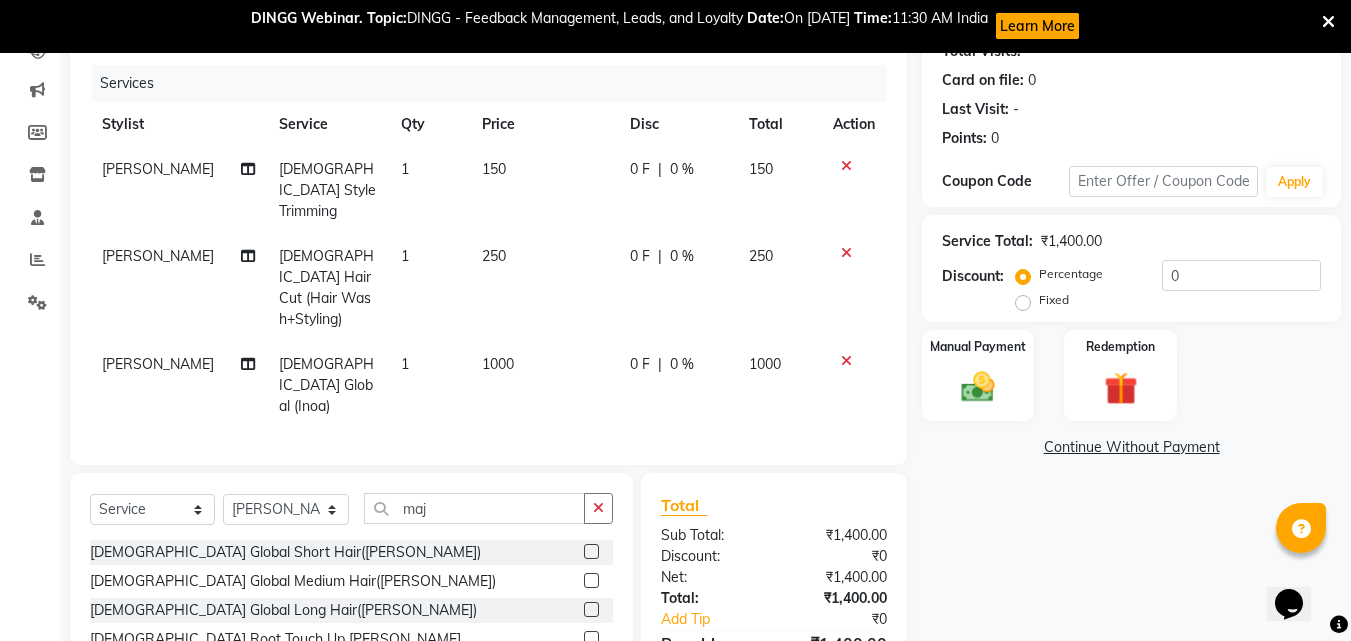 click 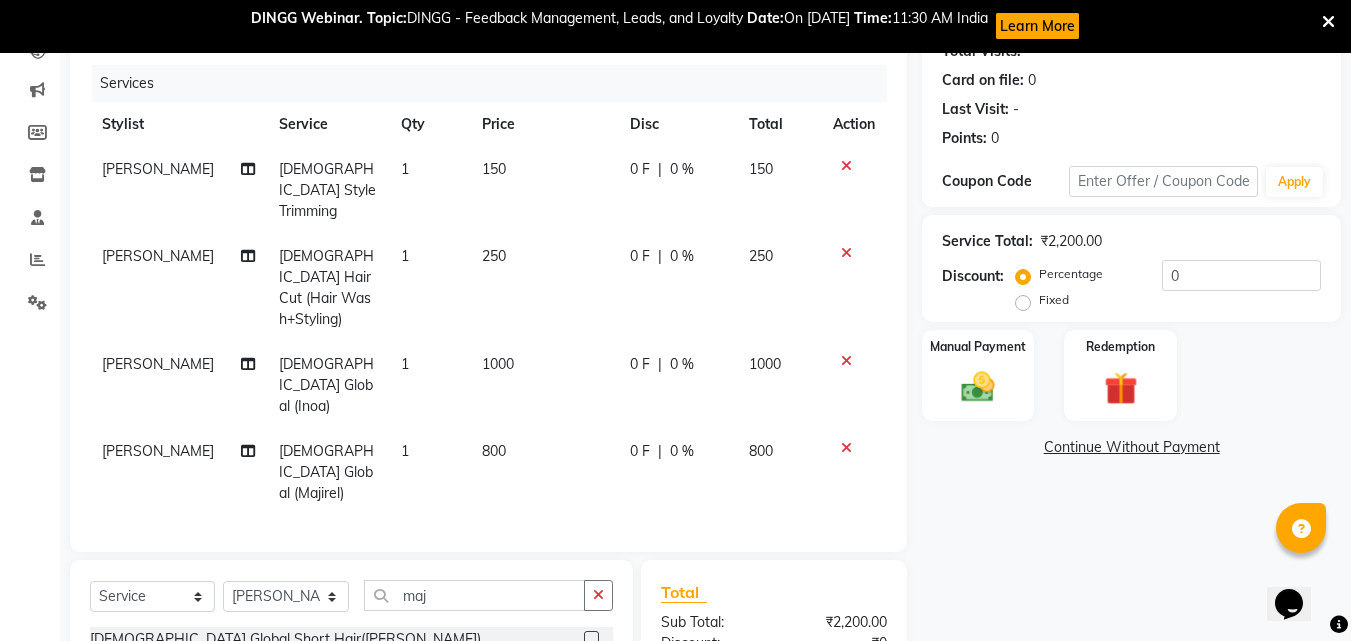 checkbox on "false" 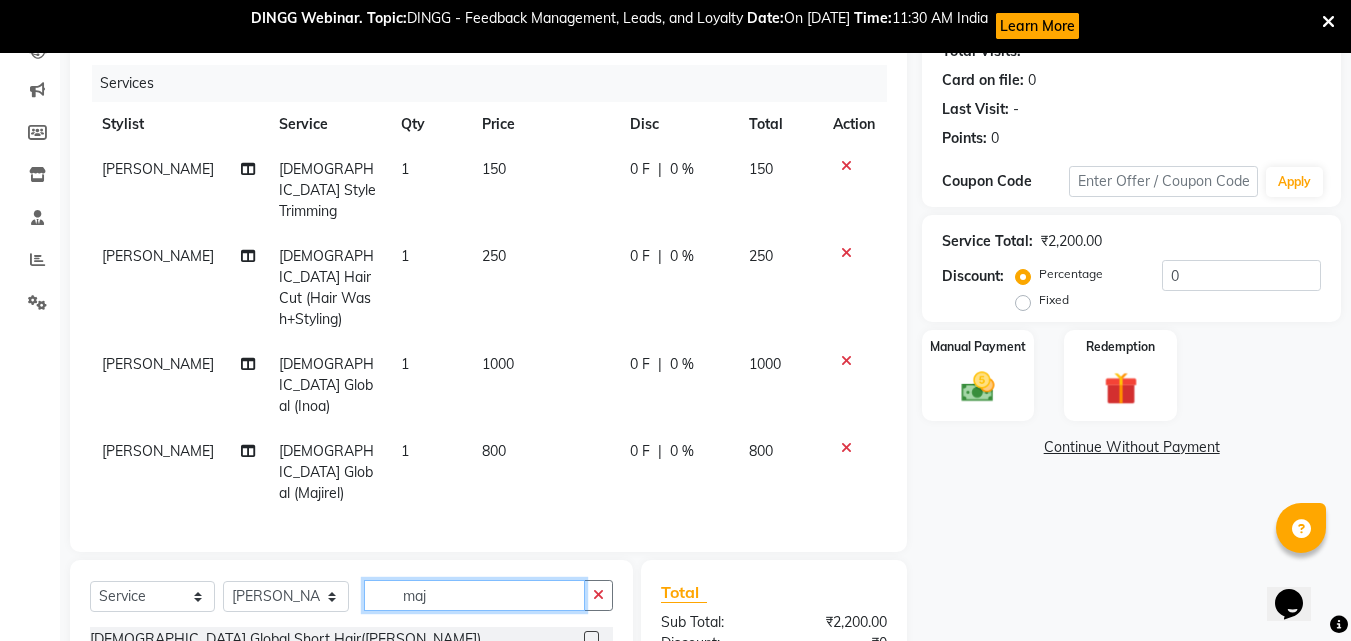 click on "maj" 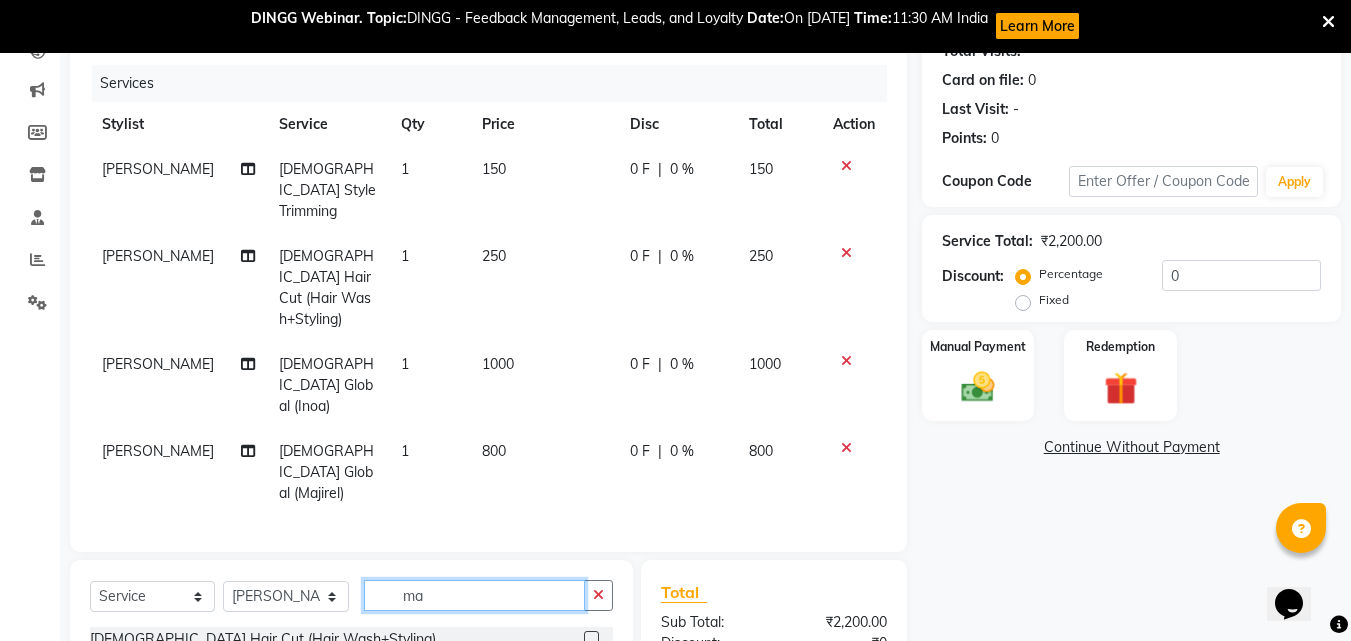 type on "m" 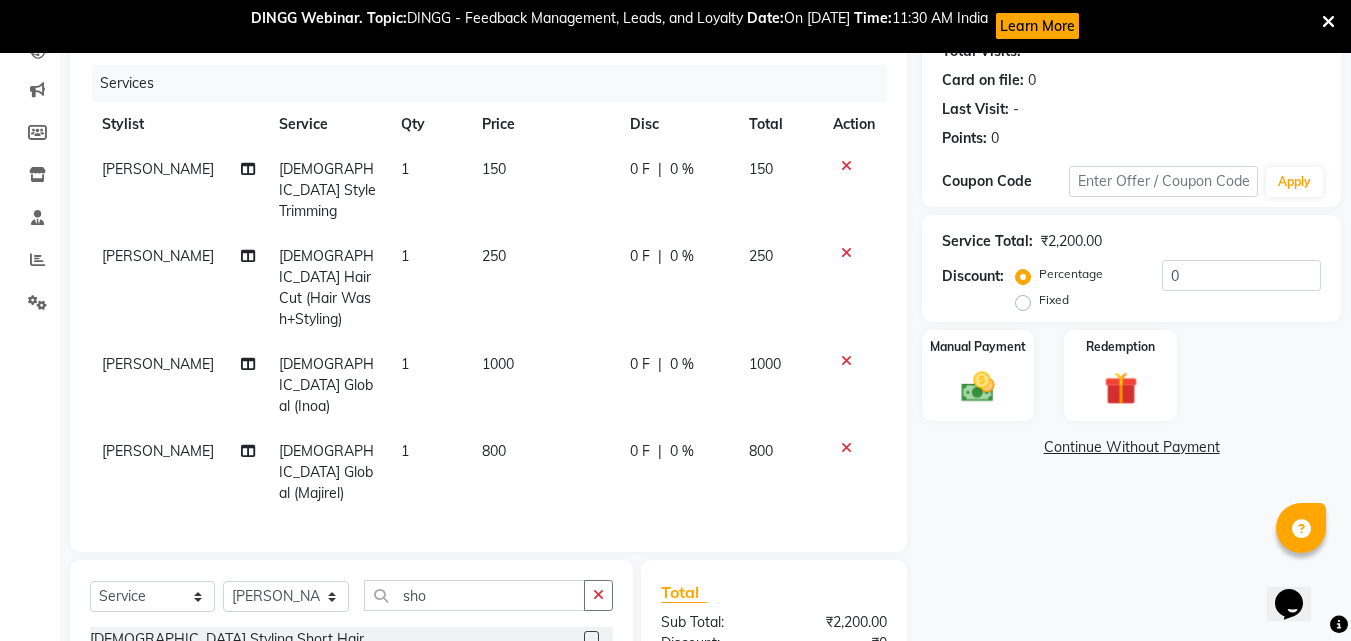 click on "Select  Service  Product  Membership  Package Voucher Prepaid Gift Card  Select Stylist [PERSON_NAME]  [PERSON_NAME] [PERSON_NAME] [PERSON_NAME] [PERSON_NAME]  [PERSON_NAME] [PERSON_NAME] Mane sho" 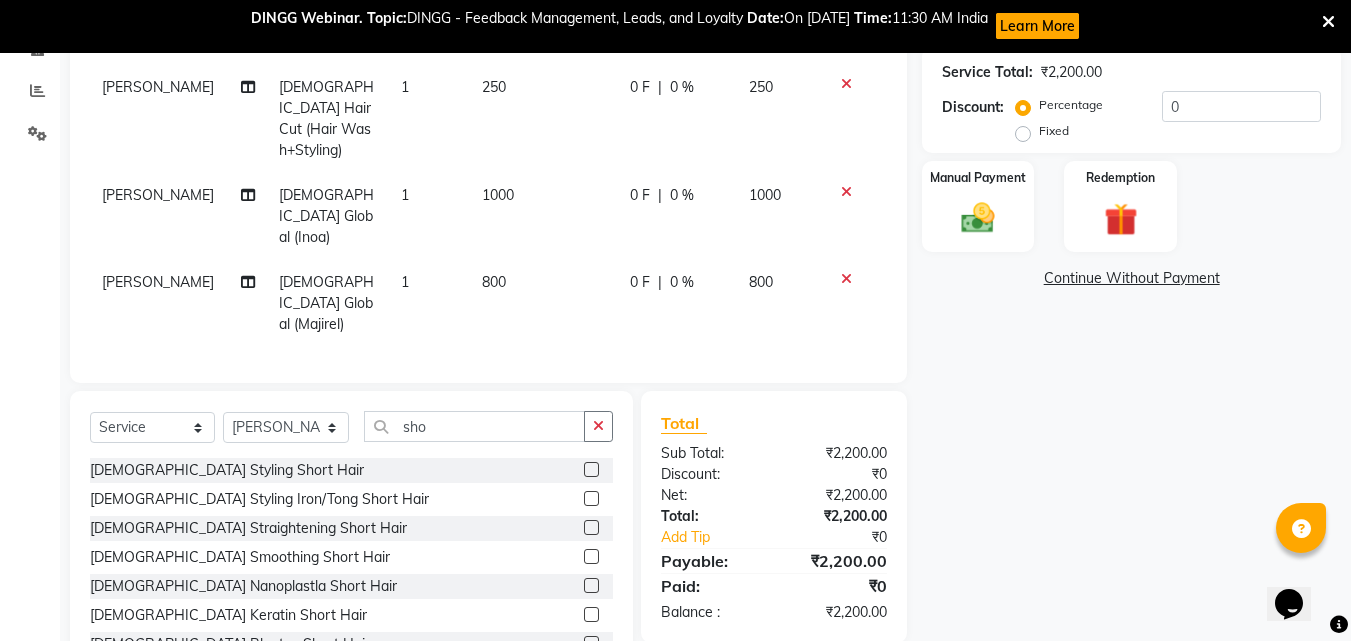 scroll, scrollTop: 411, scrollLeft: 0, axis: vertical 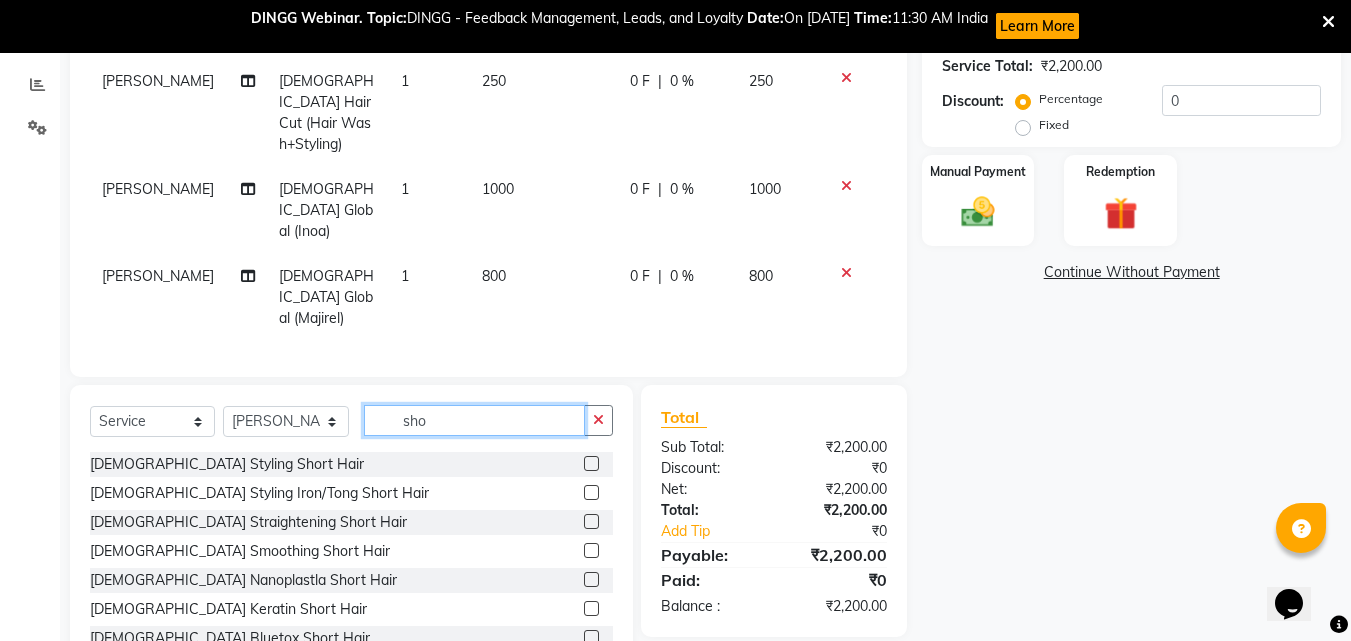 click on "sho" 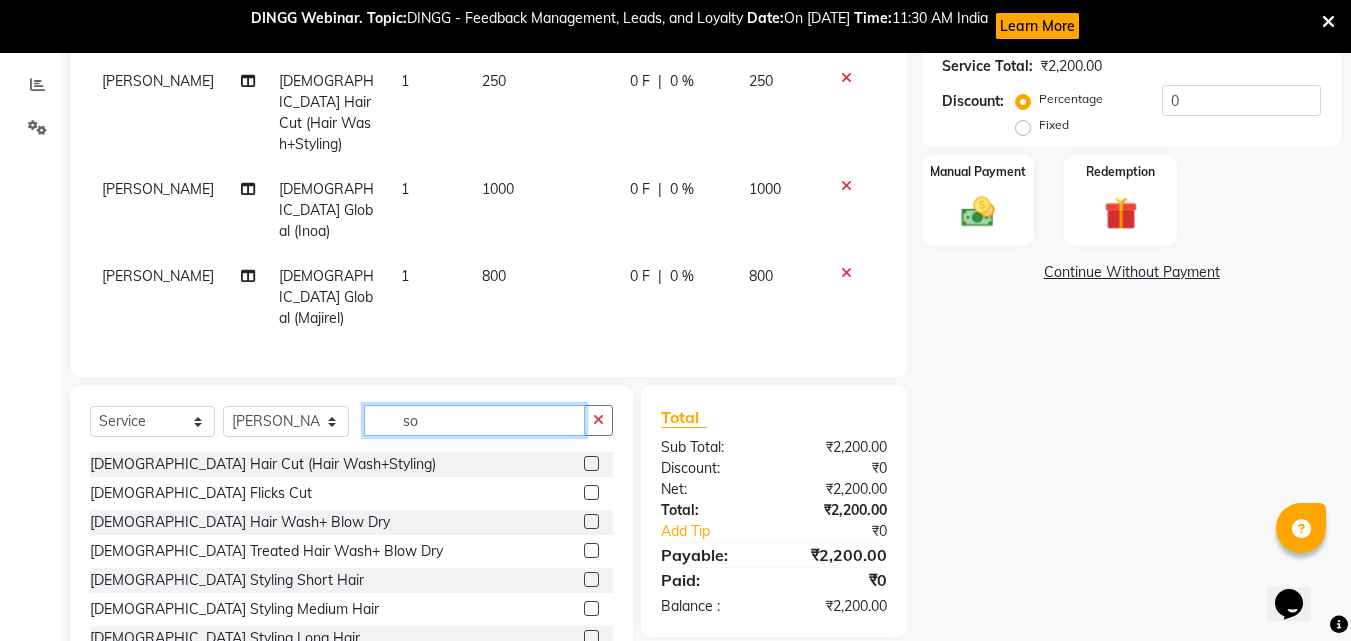 scroll, scrollTop: 368, scrollLeft: 0, axis: vertical 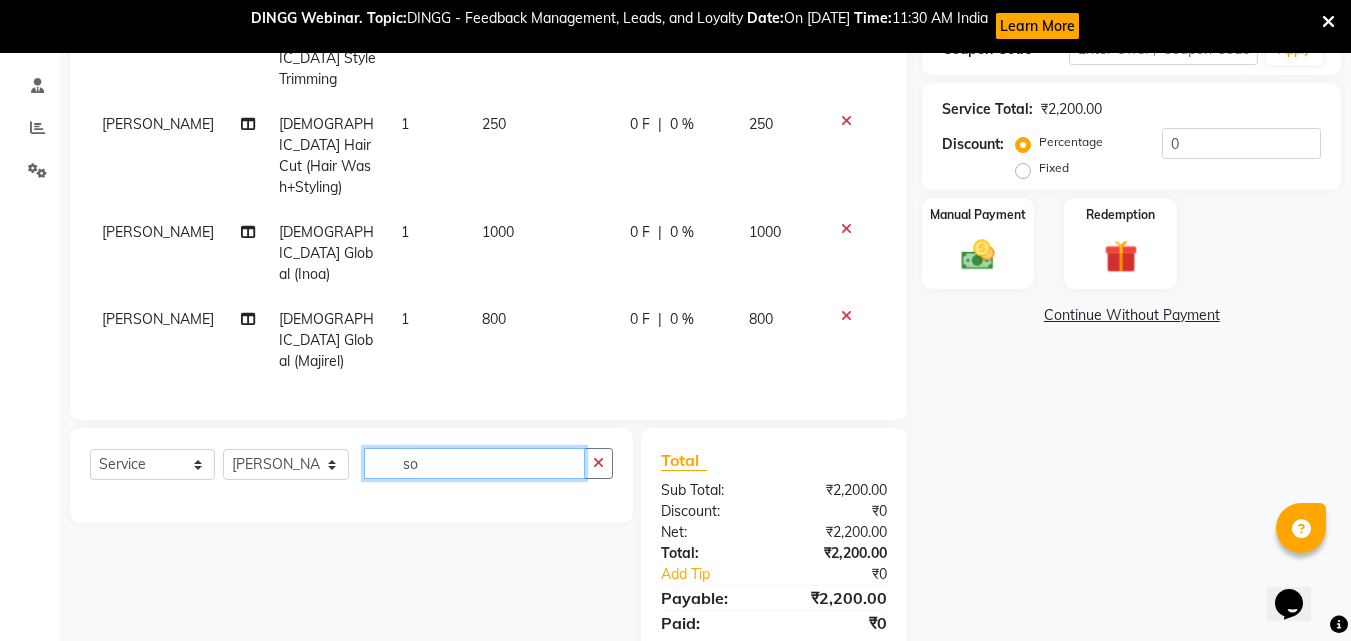type on "s" 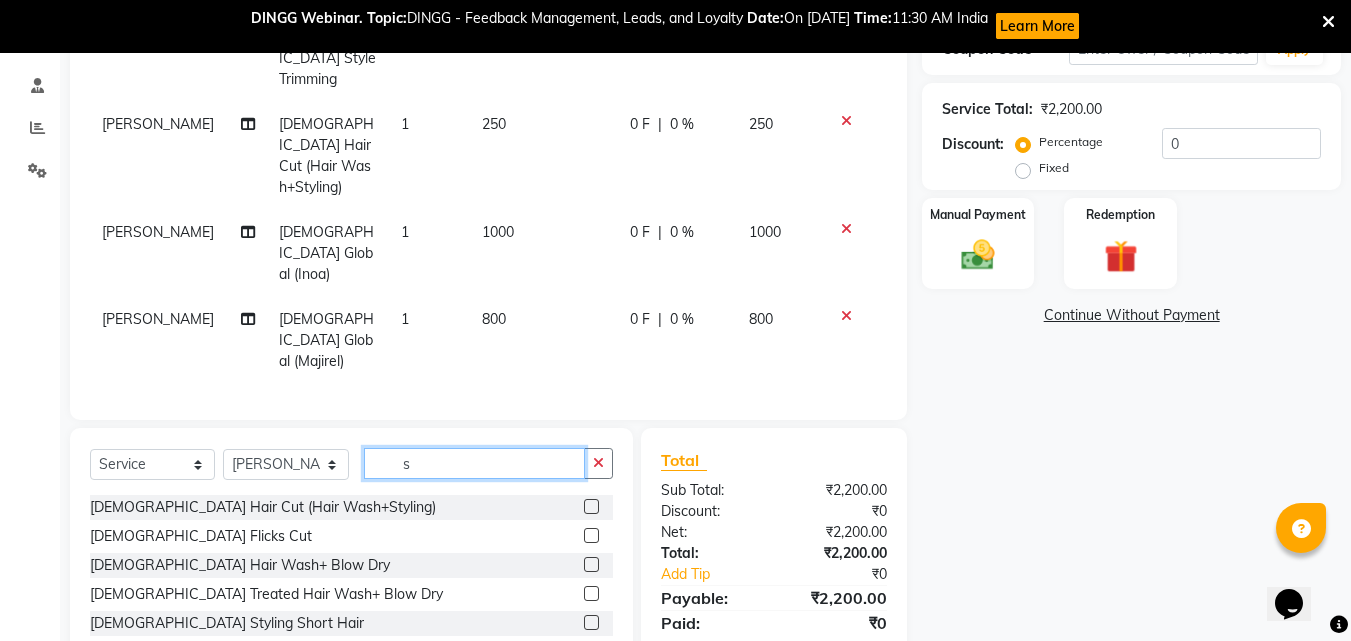 scroll, scrollTop: 411, scrollLeft: 0, axis: vertical 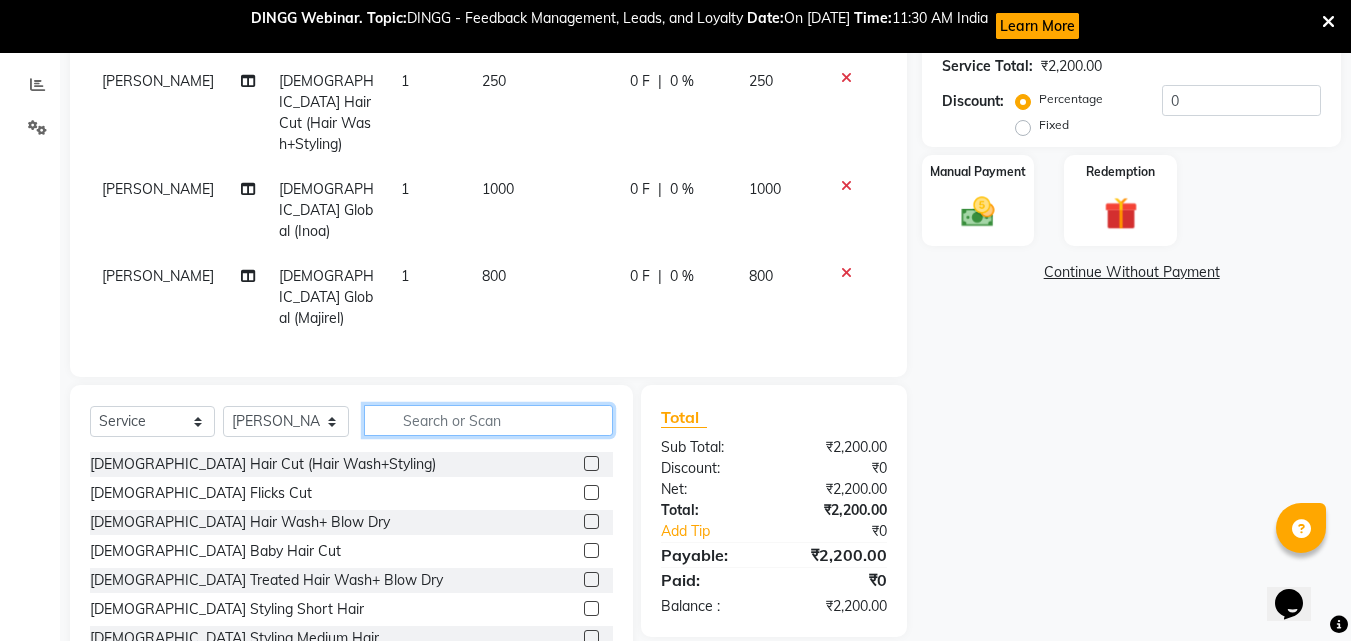 type 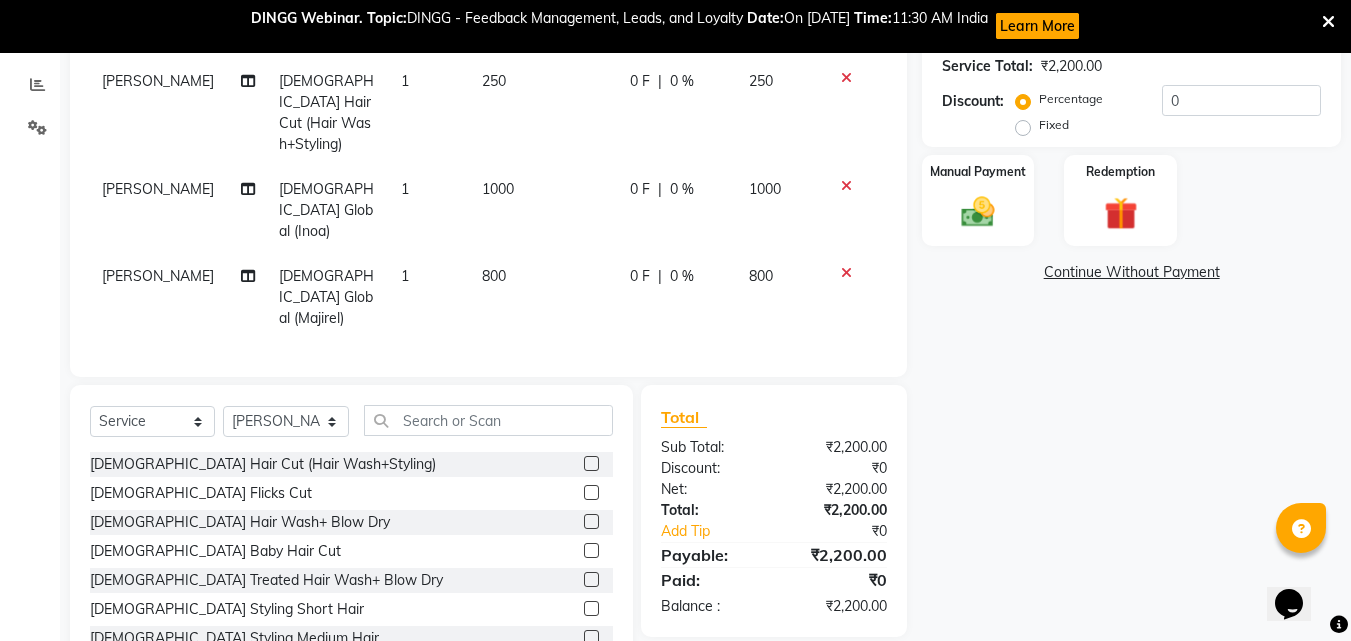 click on "1000" 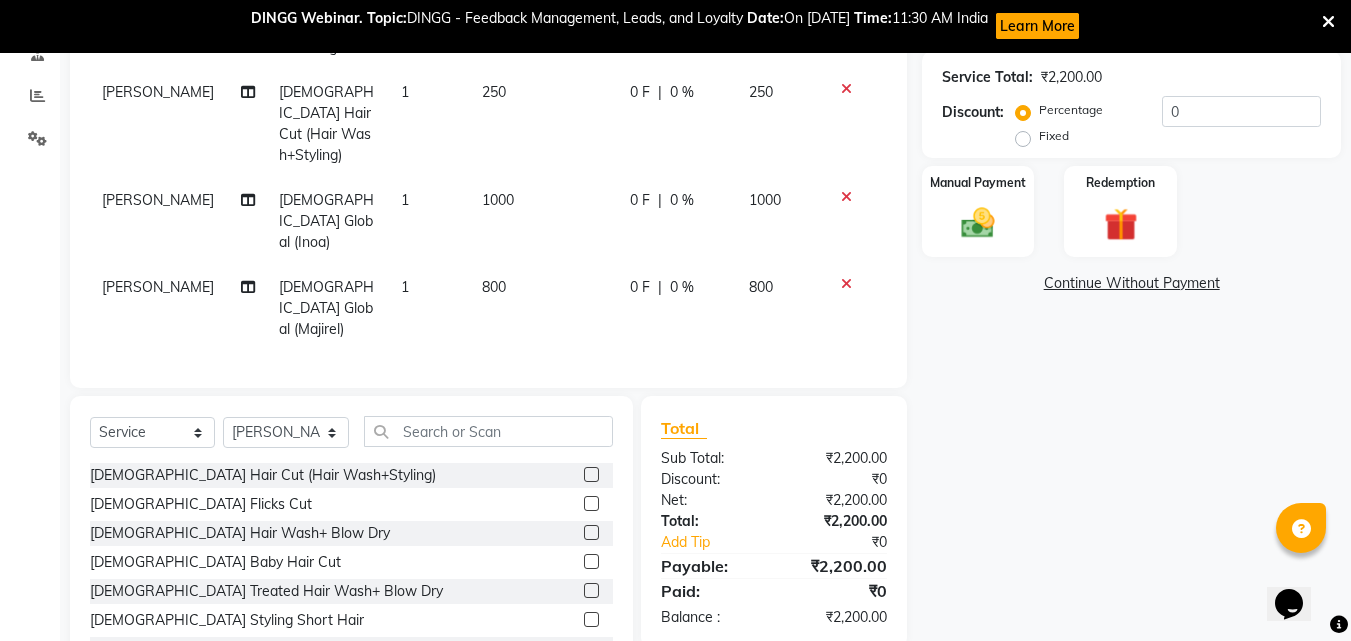 select on "63965" 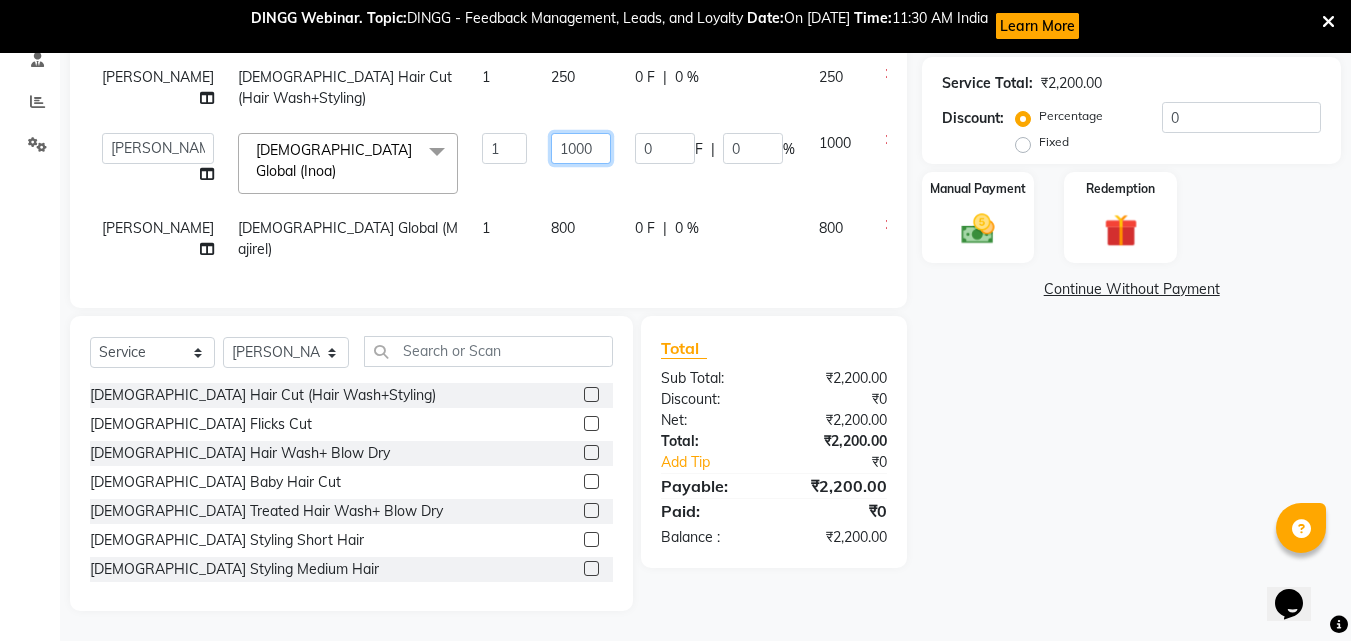 click on "1000" 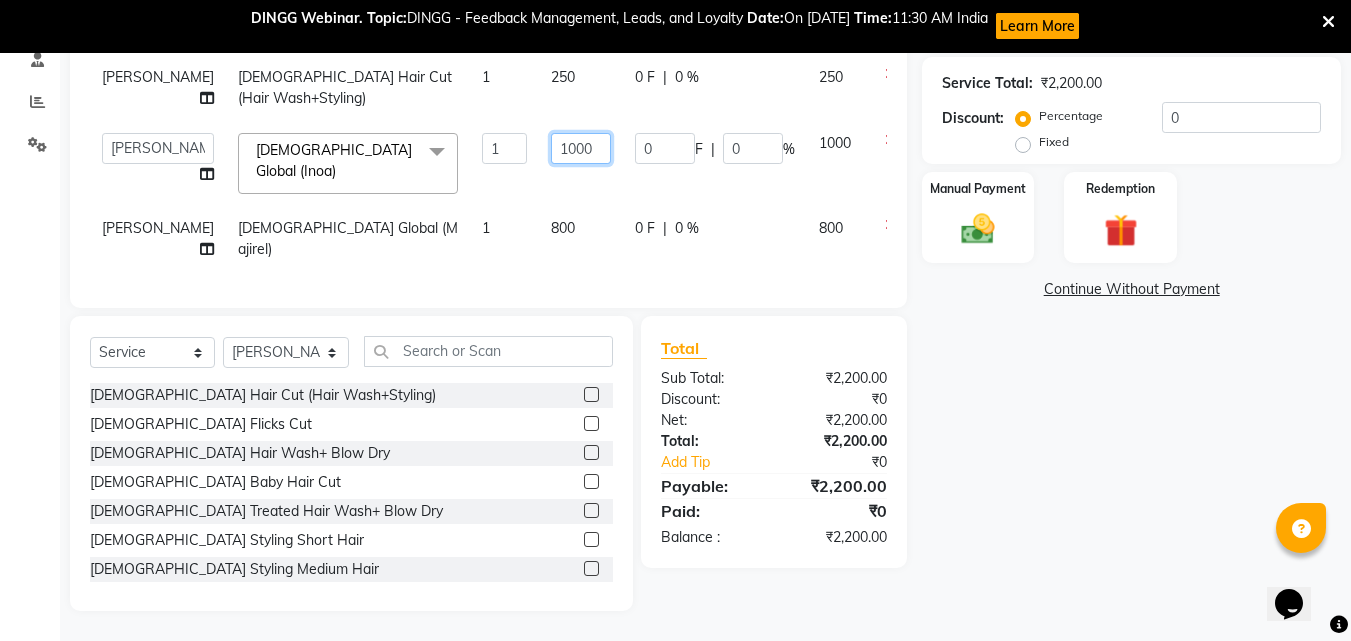 click on "1000" 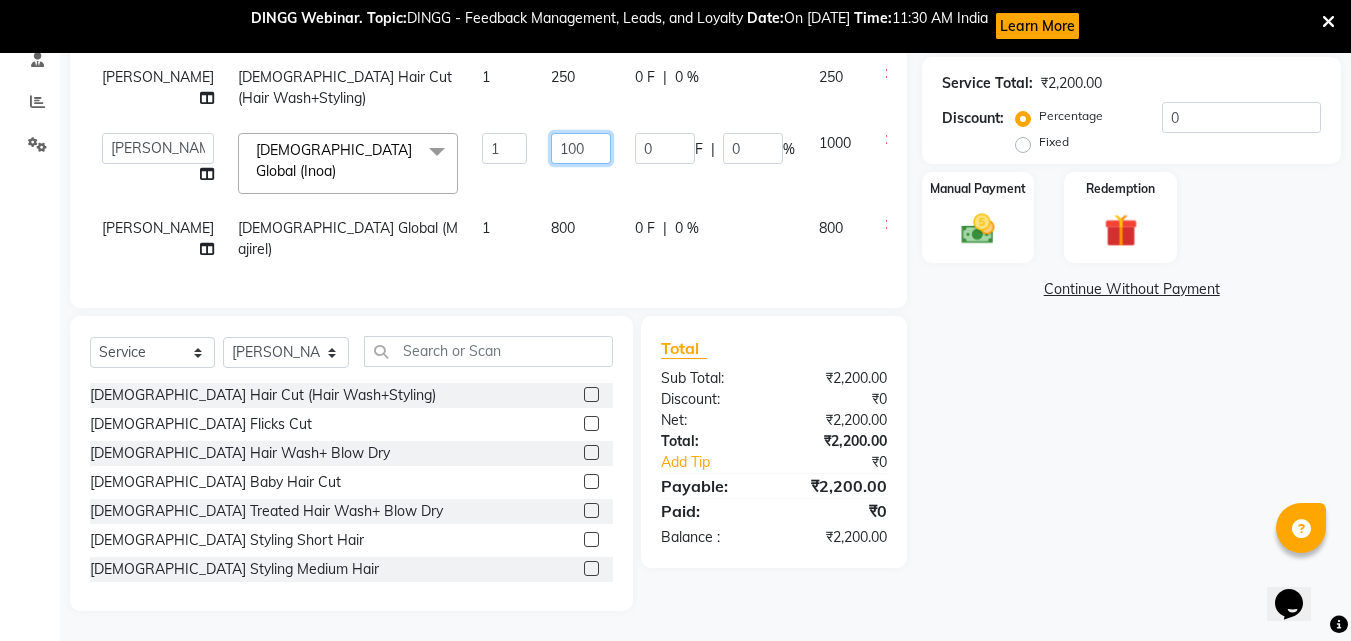 type on "1200" 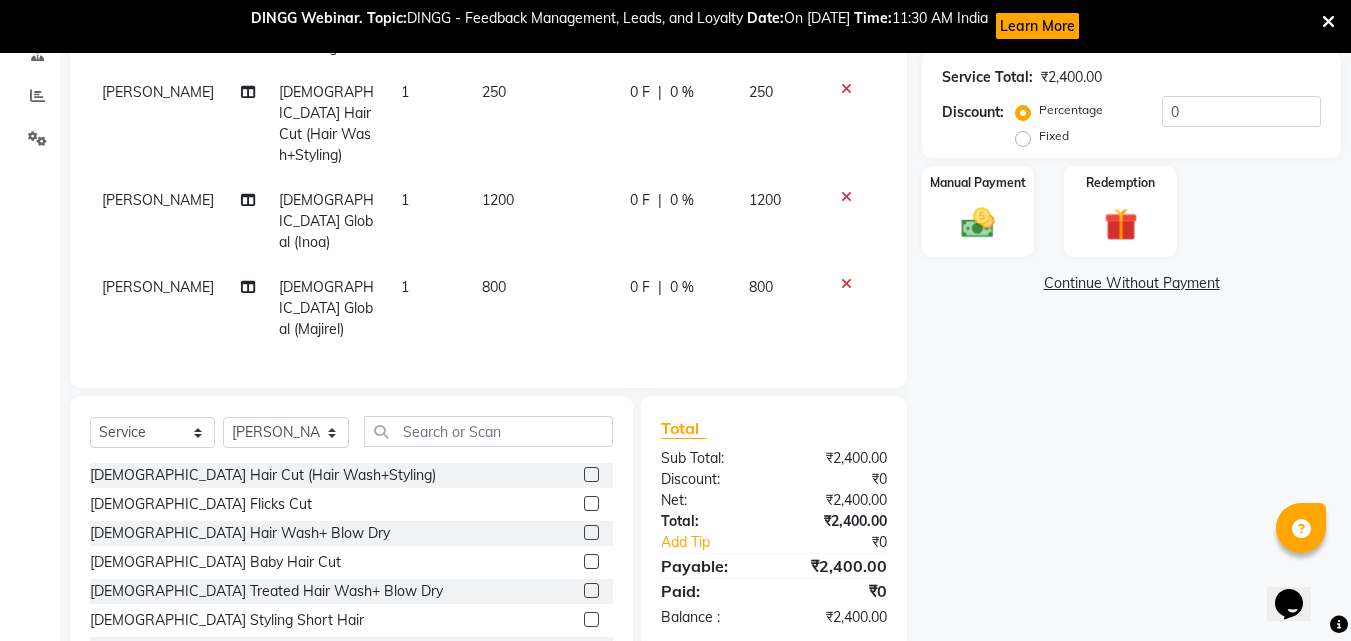 click on "800" 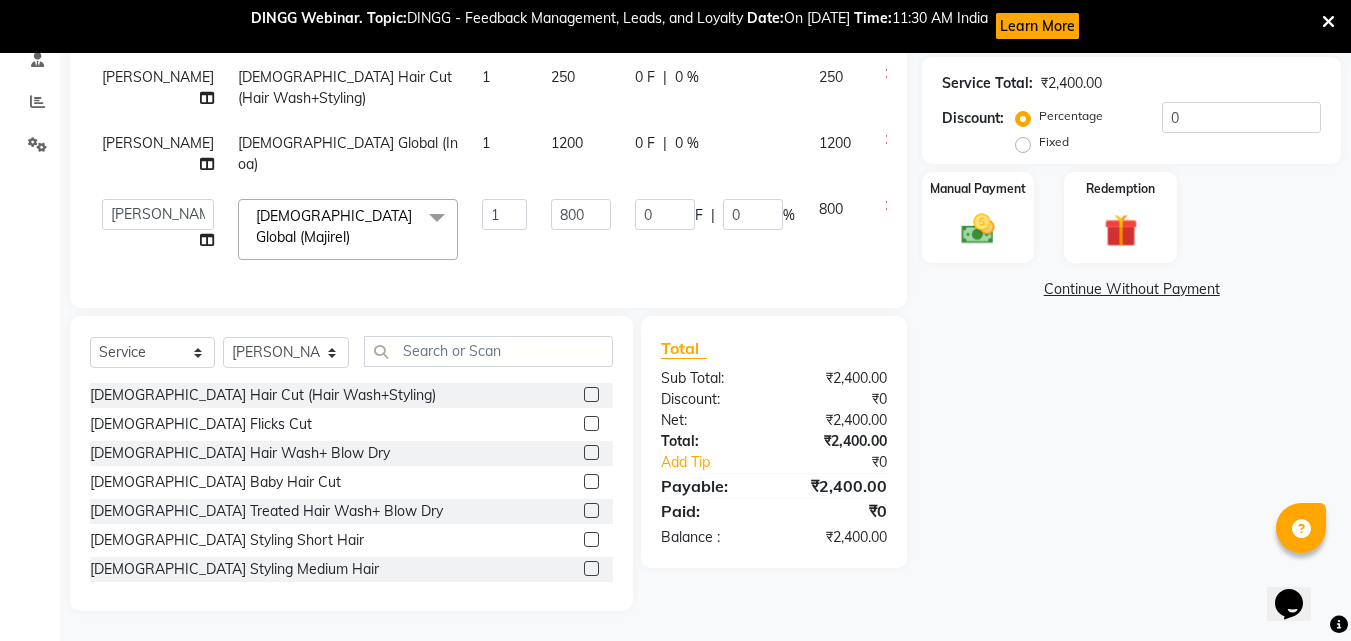 click 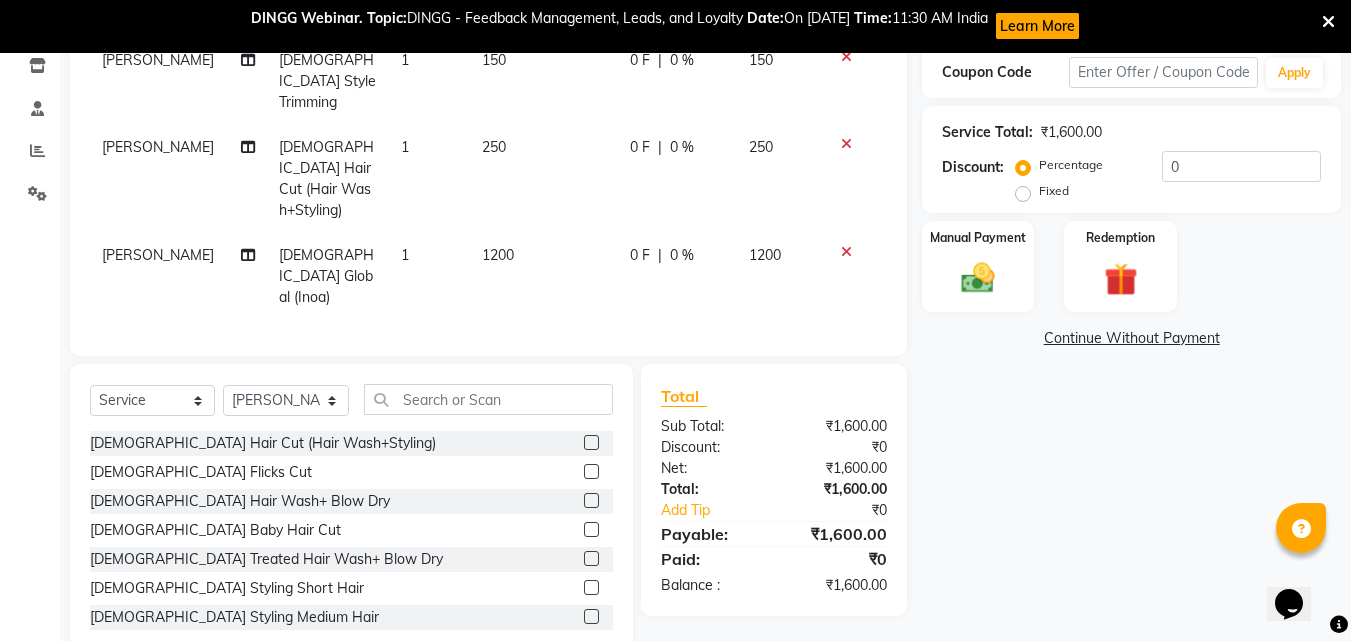 click on "1200" 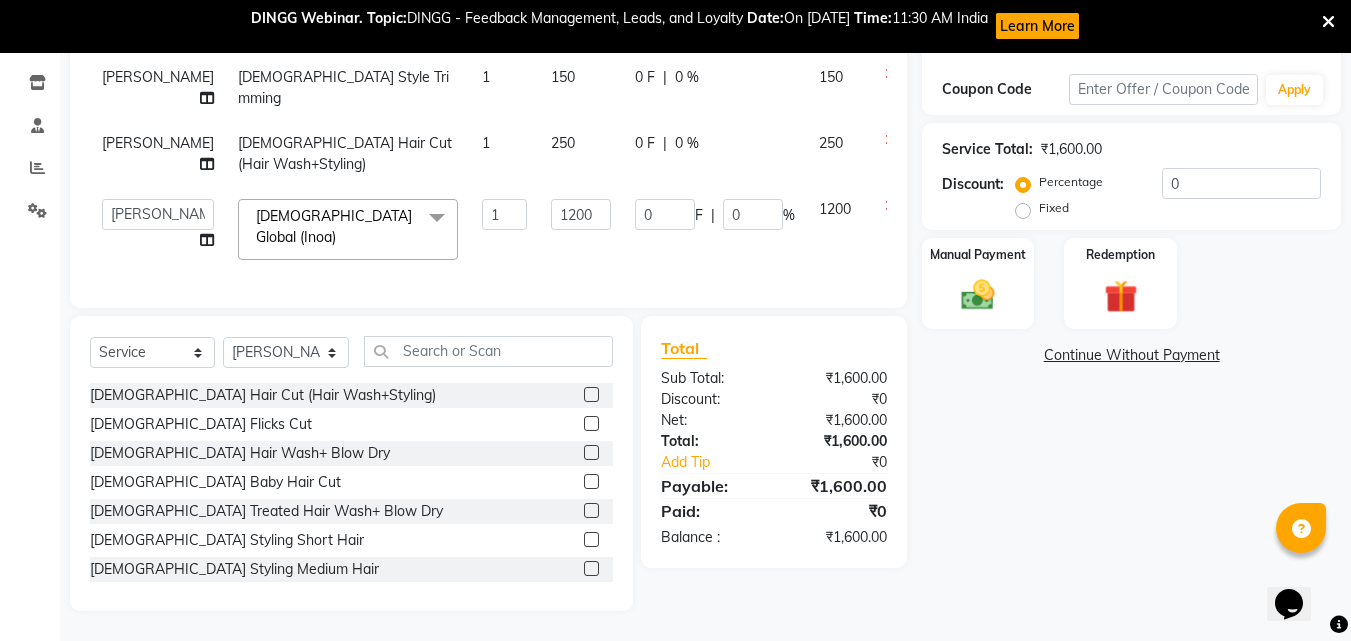 scroll, scrollTop: 334, scrollLeft: 0, axis: vertical 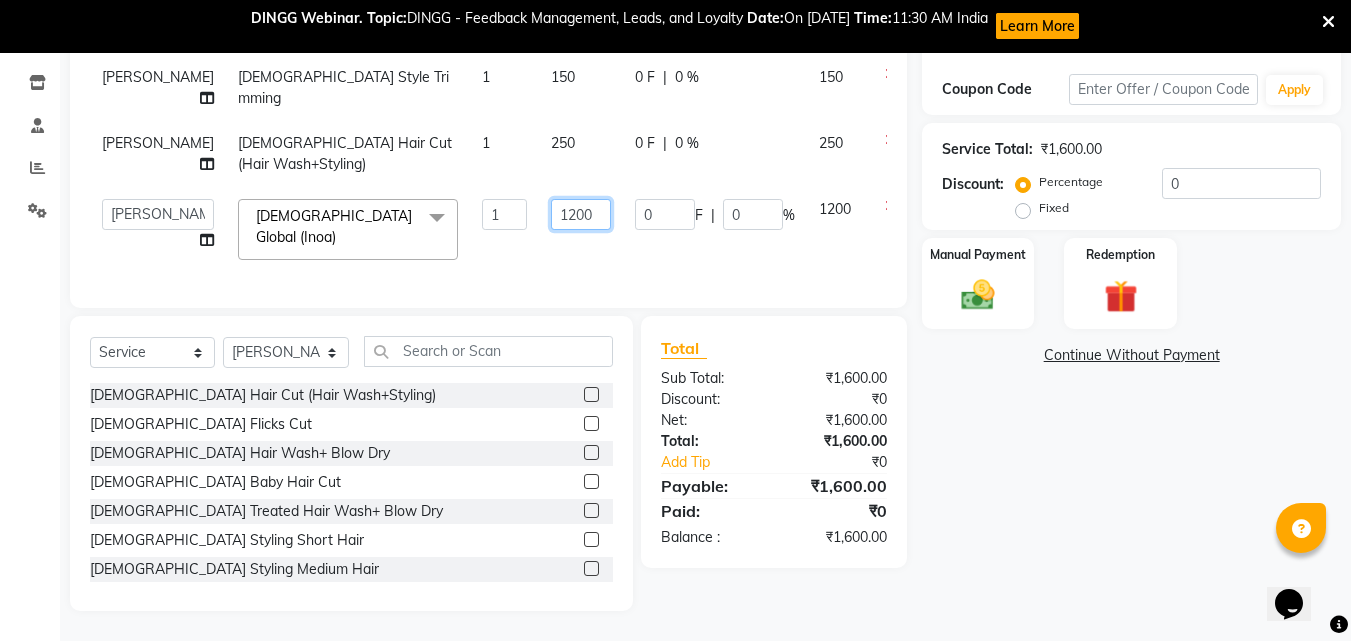 click on "1200" 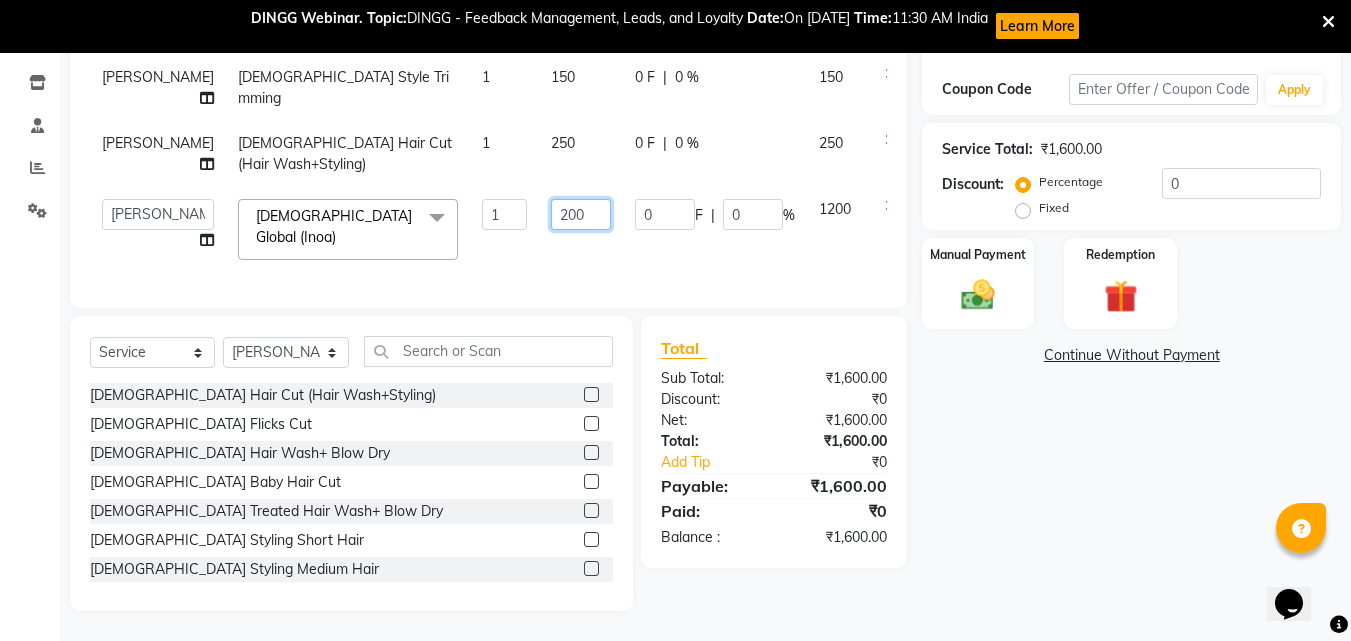 click on "200" 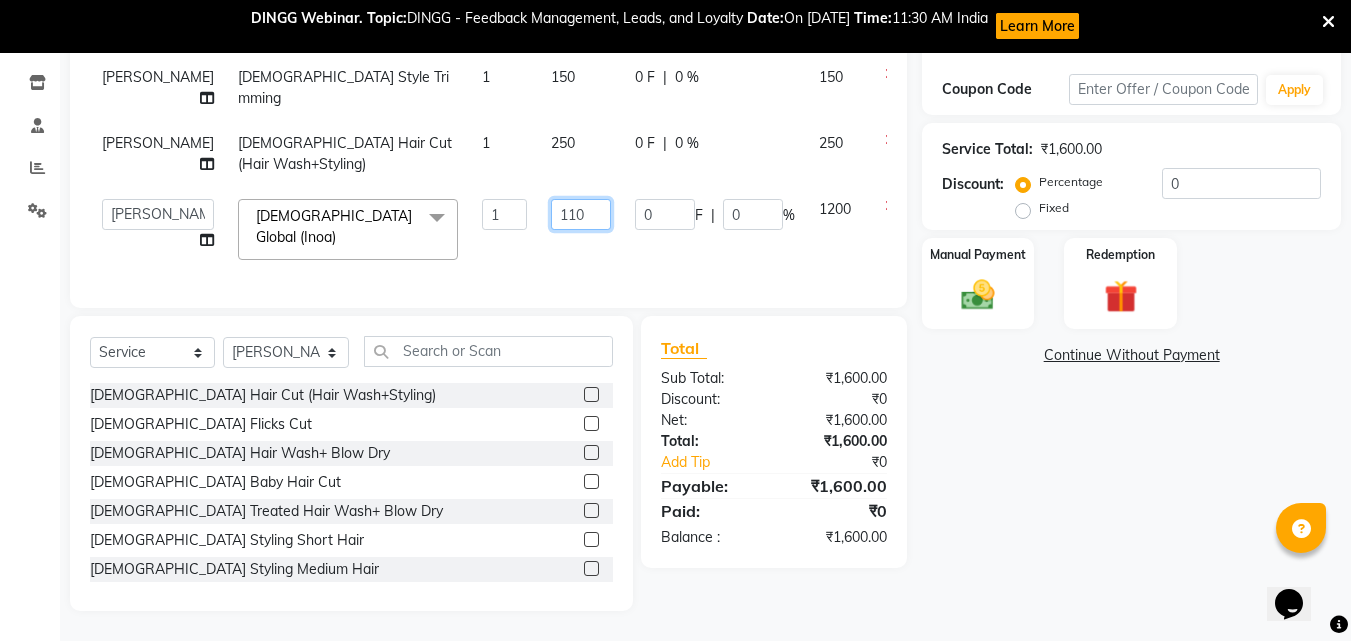 type on "1100" 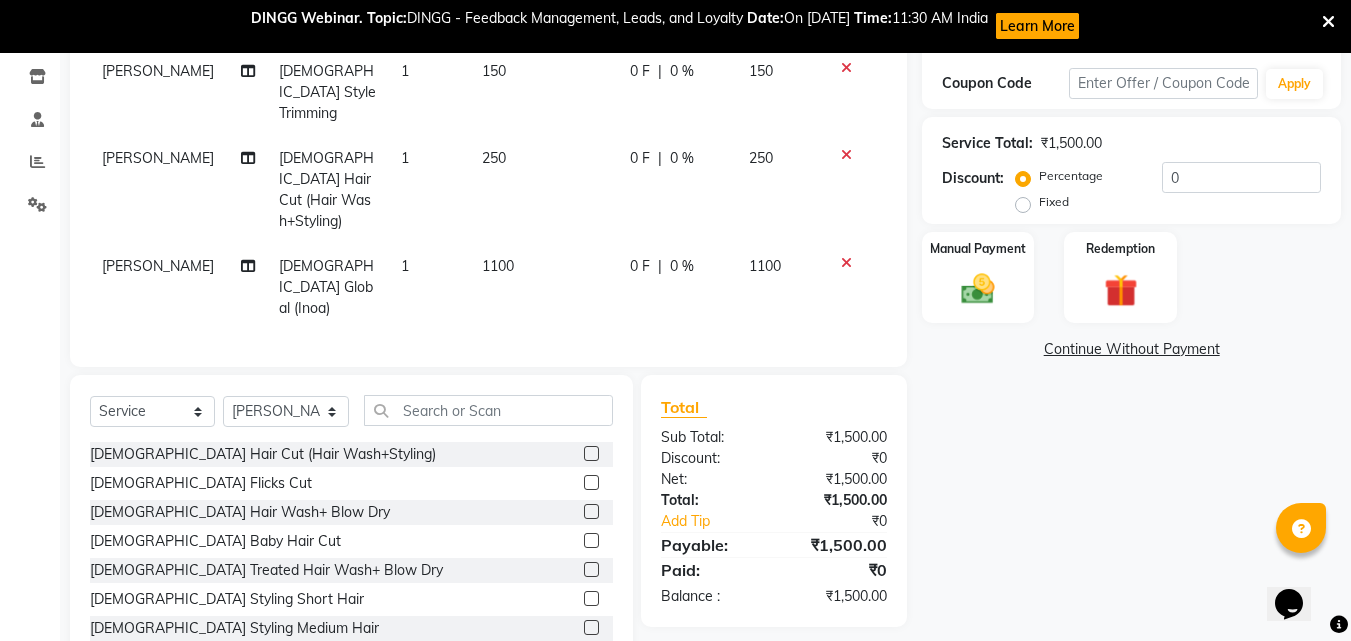 click on "1100" 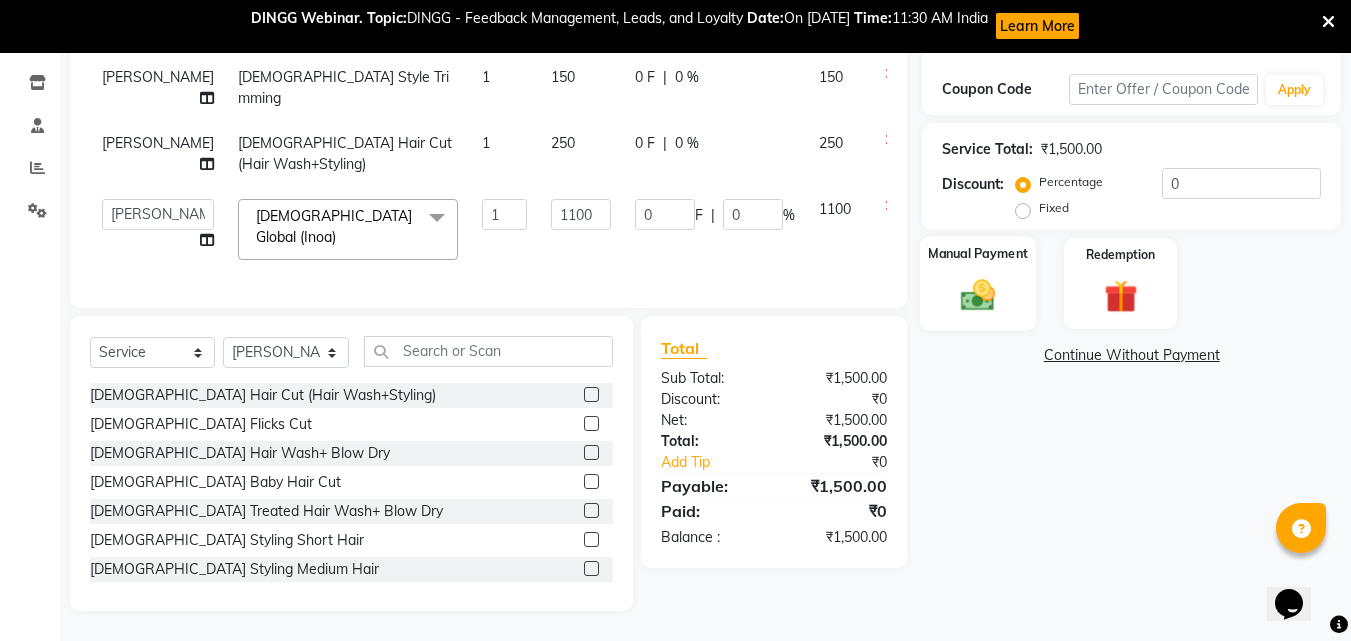click 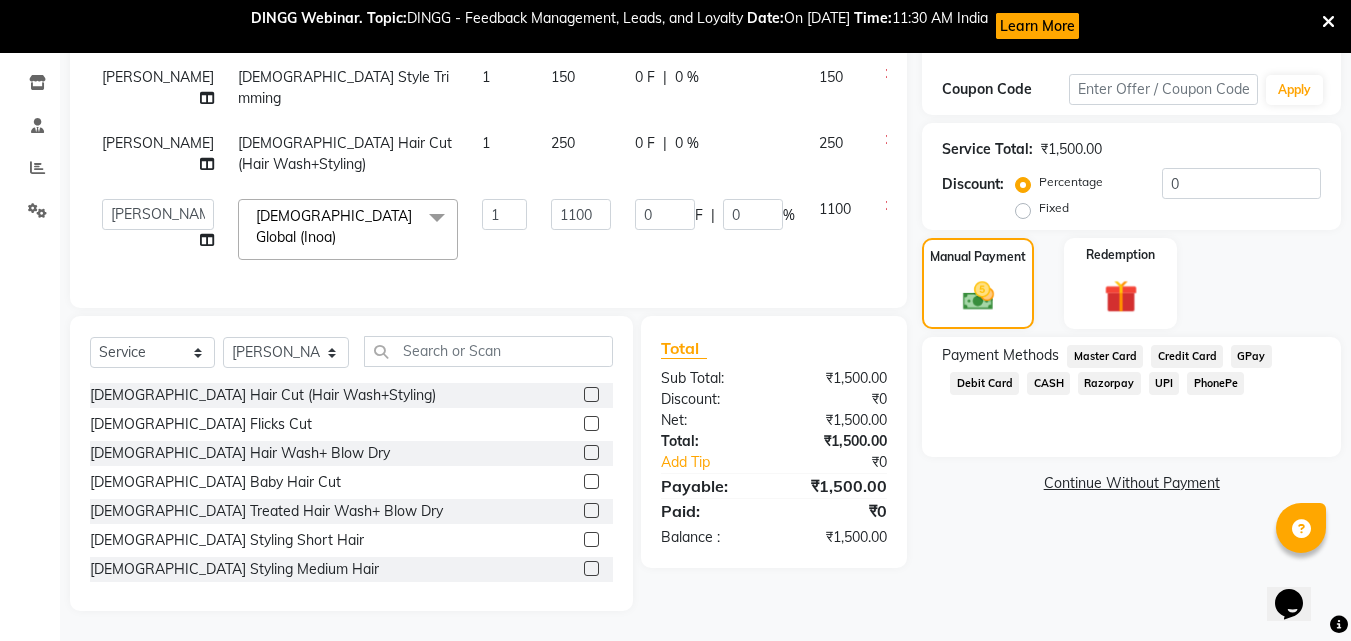 click on "UPI" 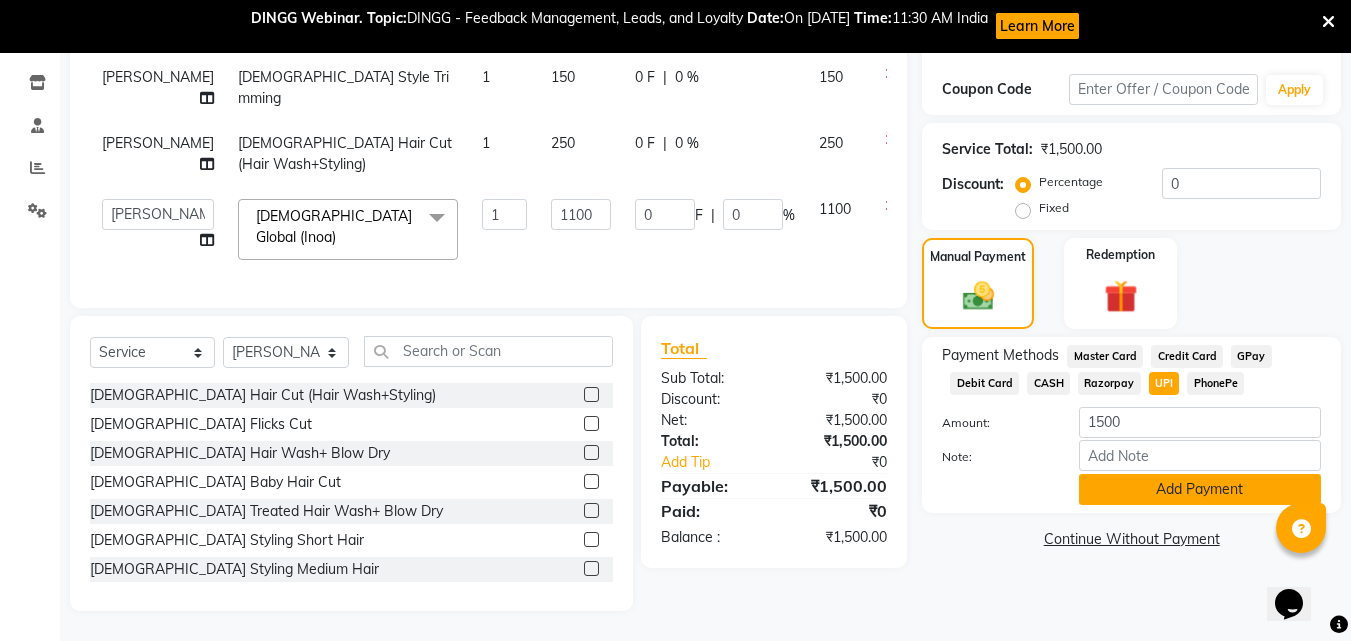 click on "Add Payment" 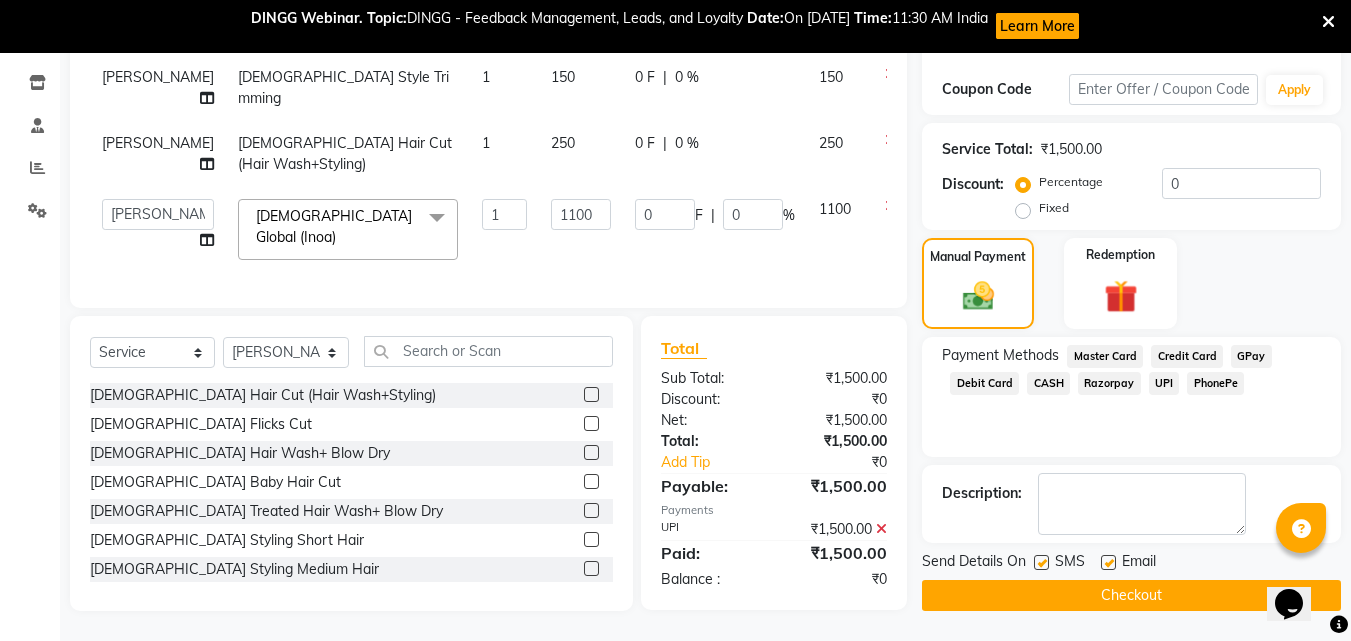 click on "Checkout" 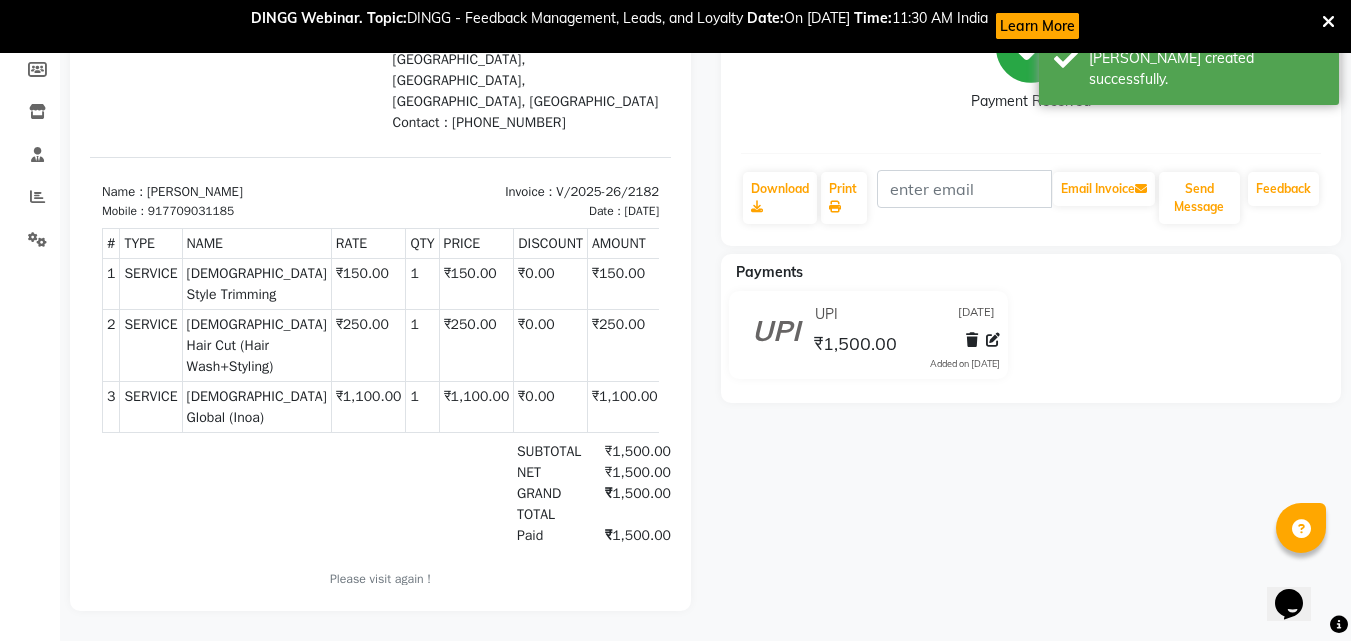 scroll, scrollTop: 0, scrollLeft: 0, axis: both 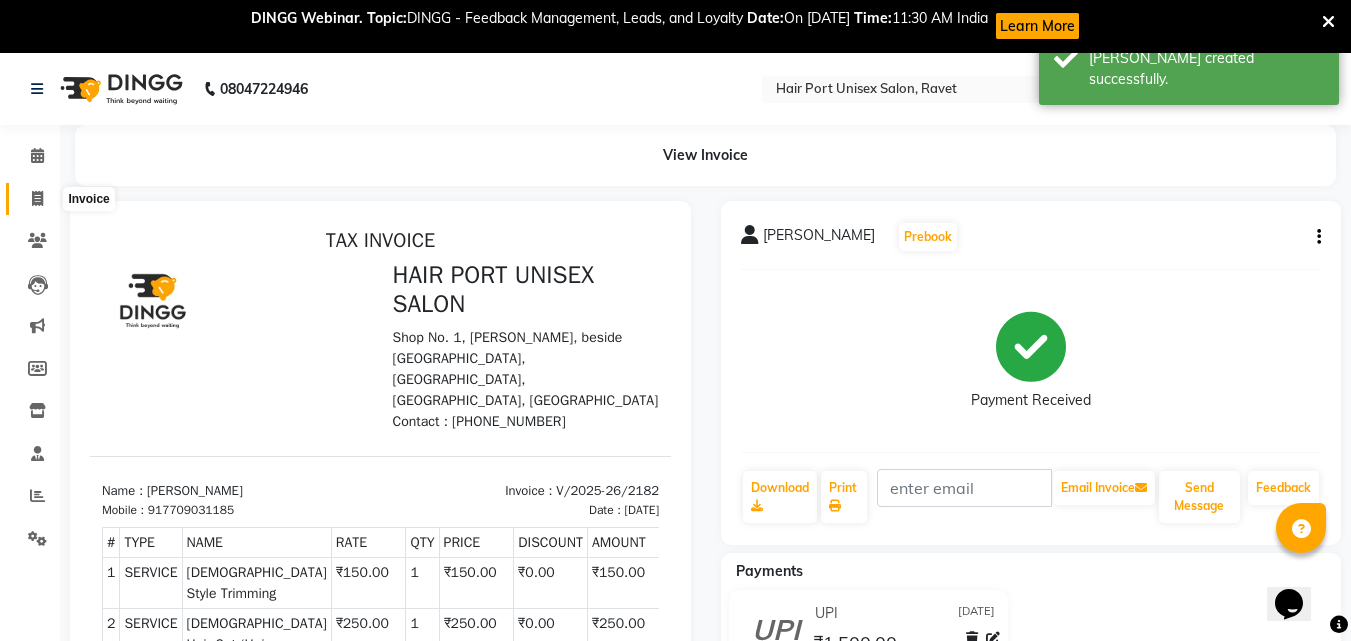 click 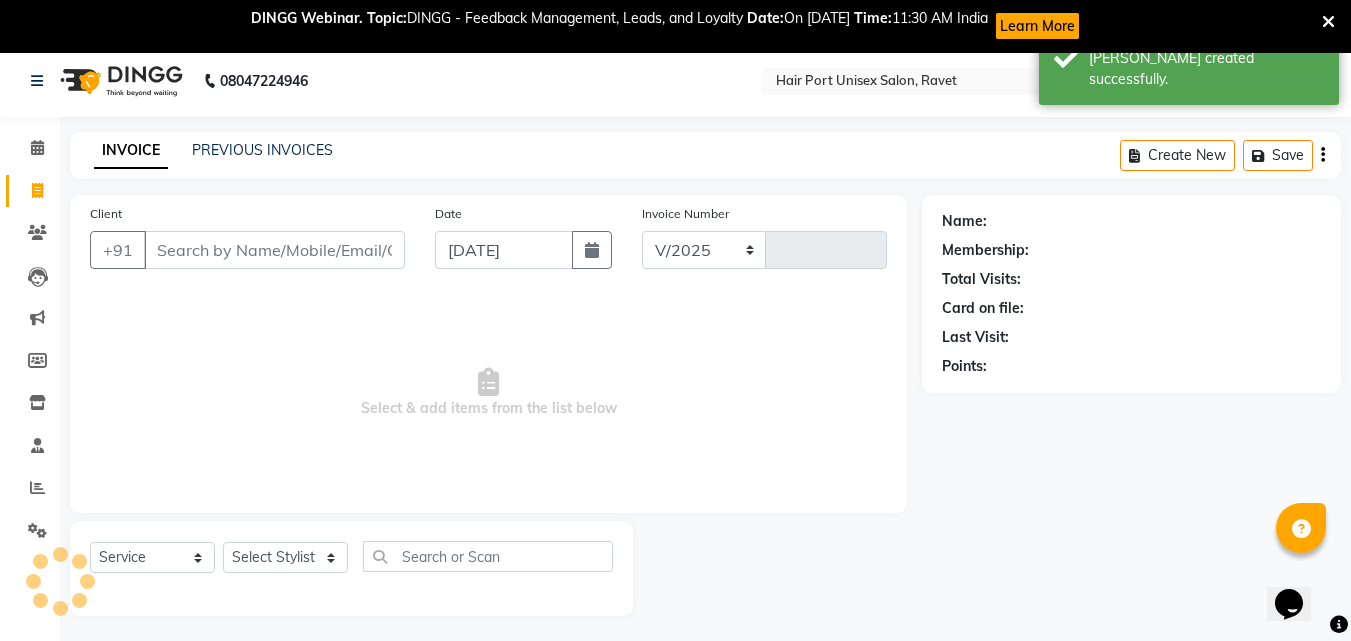select on "7015" 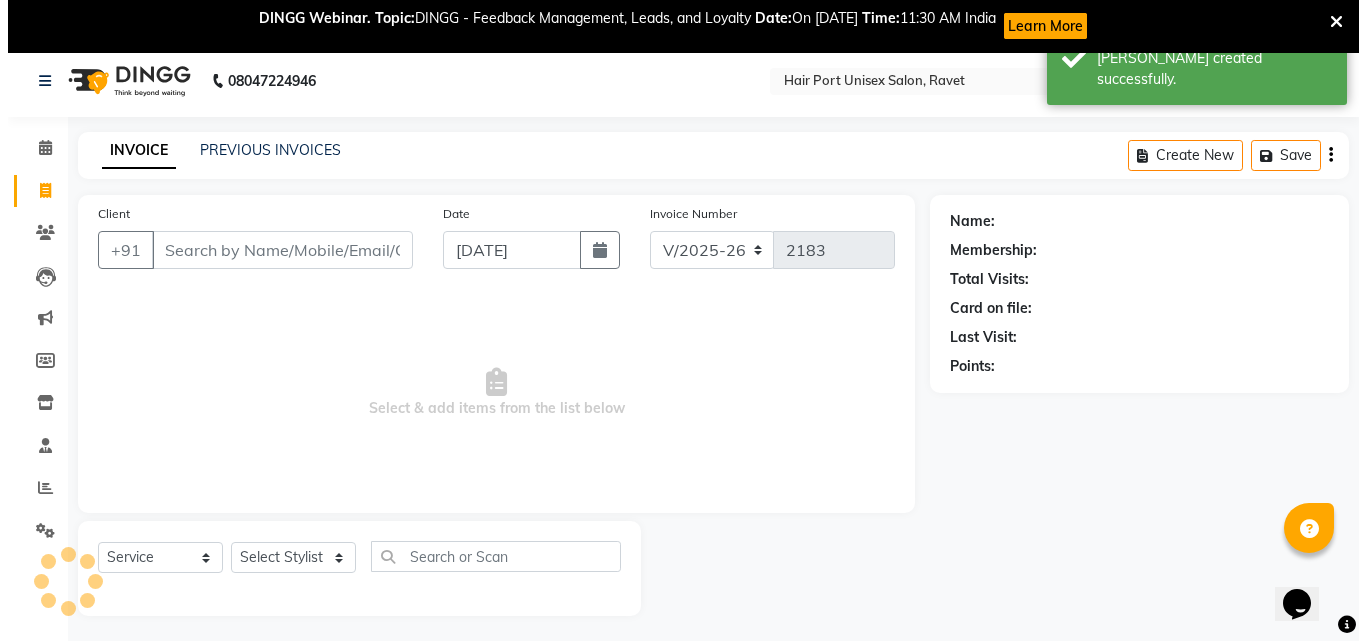 scroll, scrollTop: 53, scrollLeft: 0, axis: vertical 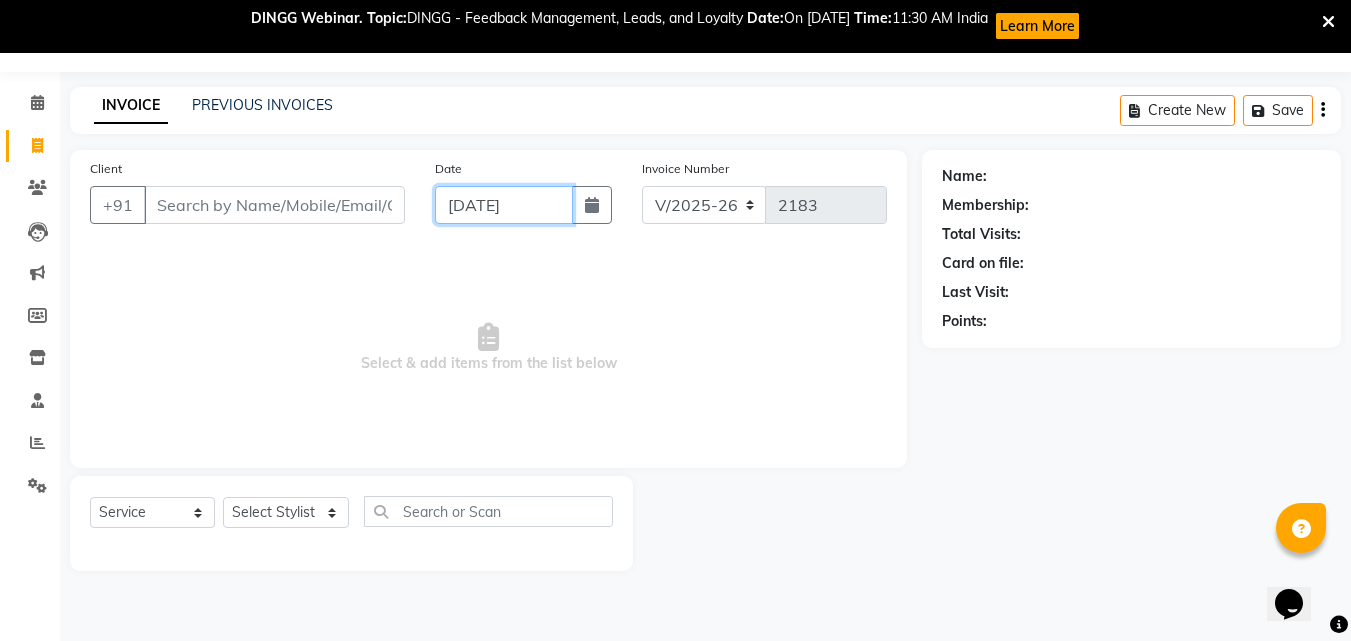 click on "[DATE]" 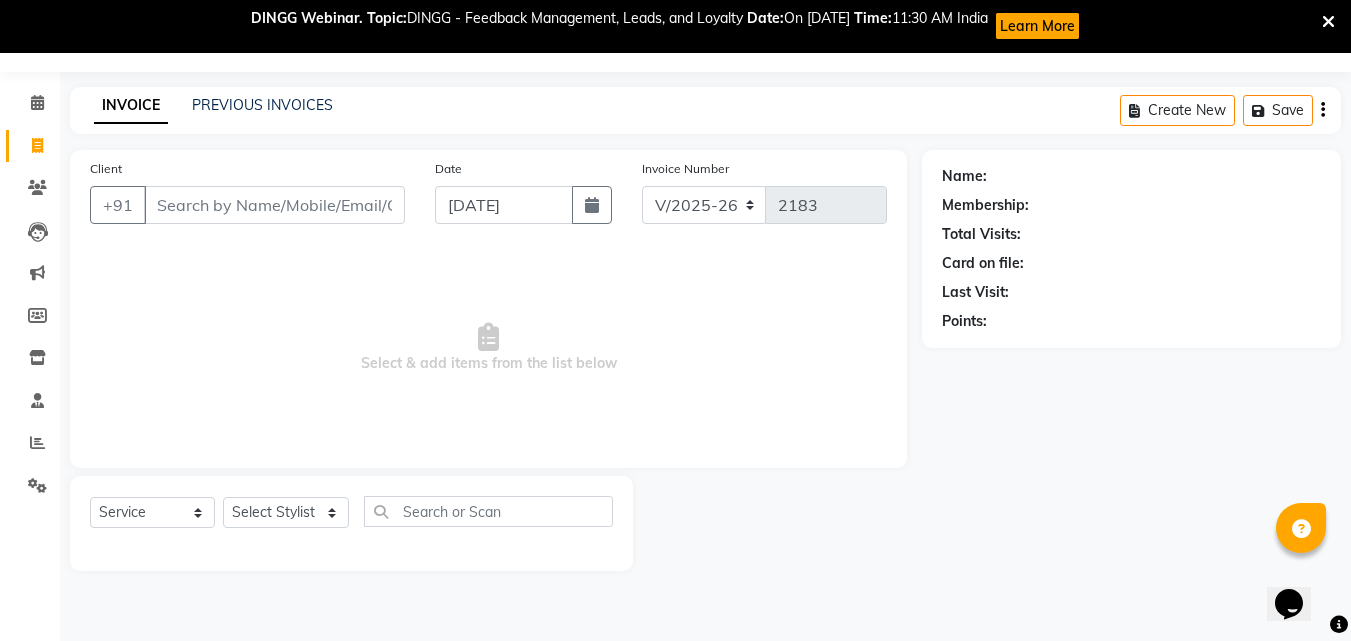 select on "7" 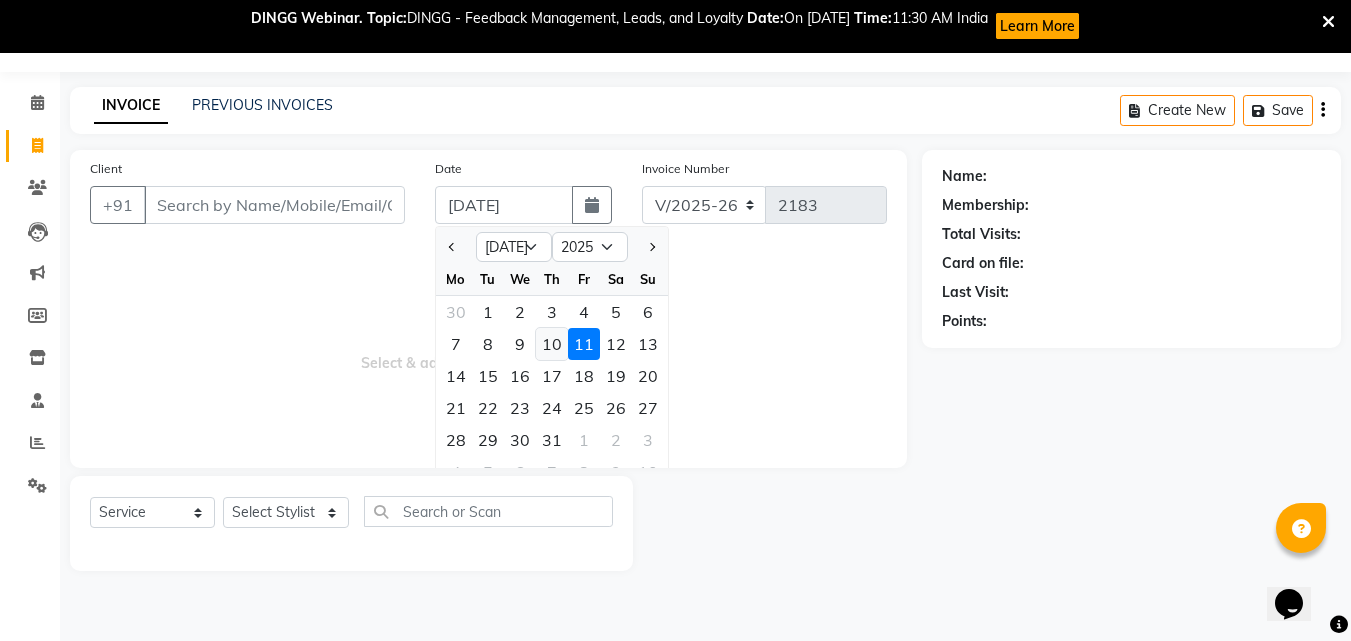 click on "10" 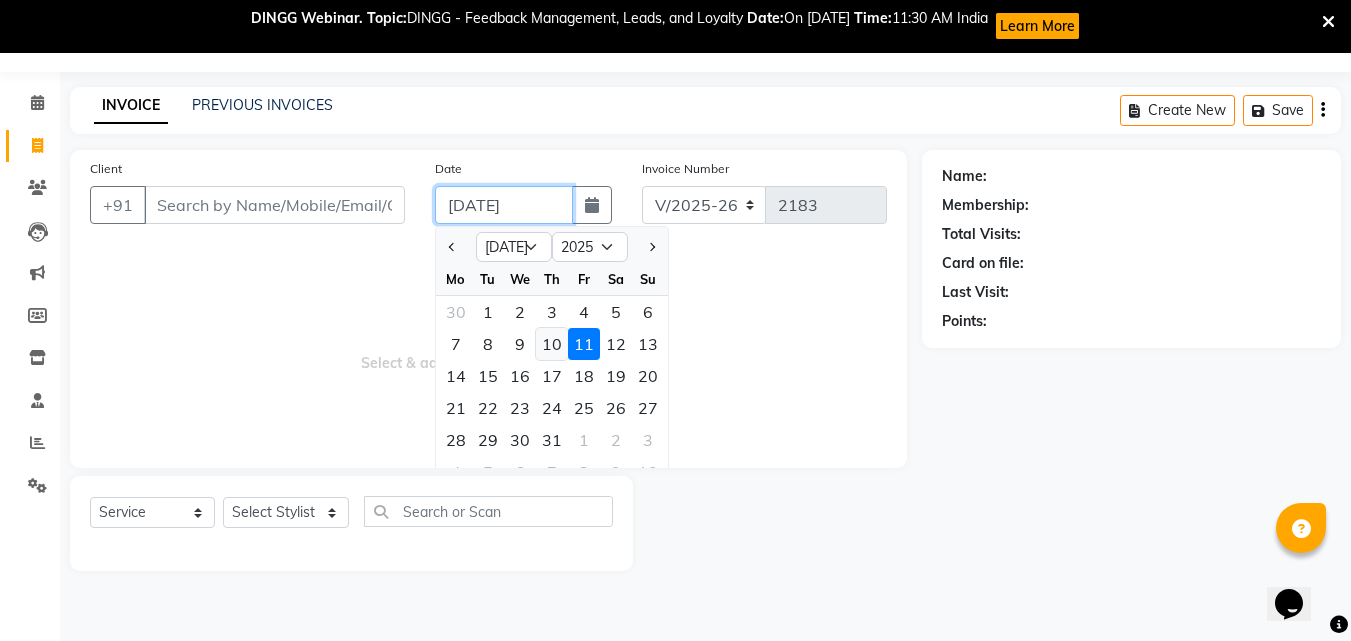 type on "[DATE]" 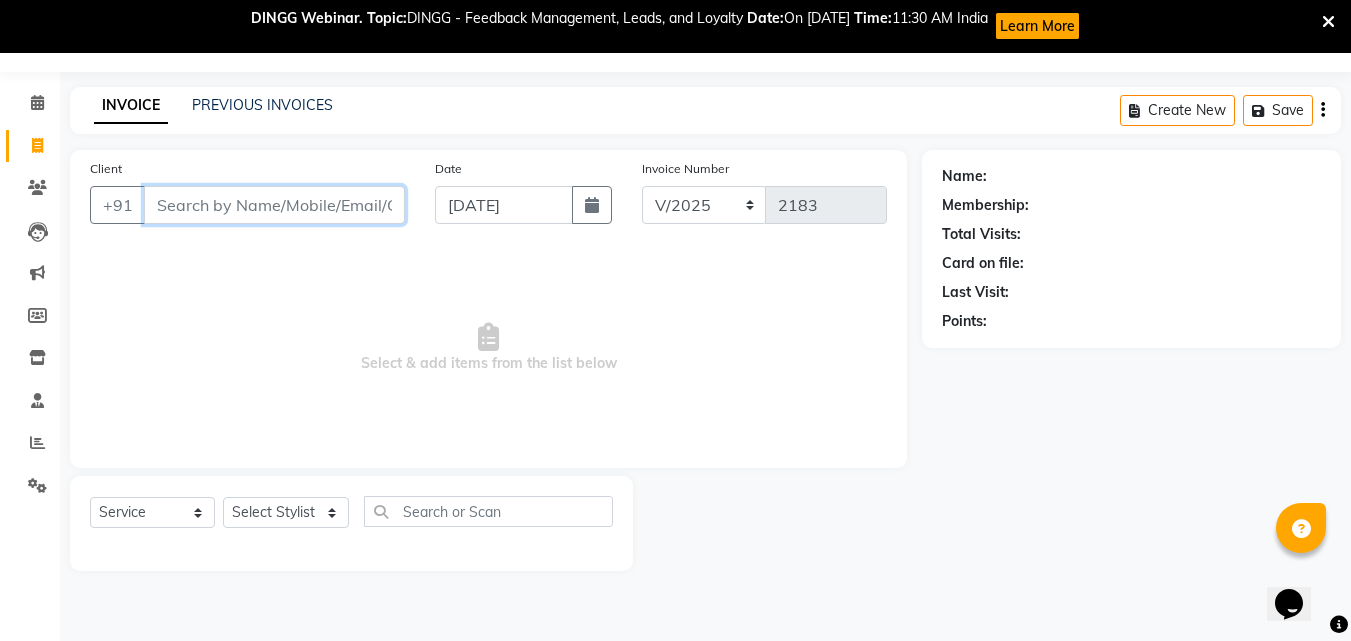 click on "Client" at bounding box center [274, 205] 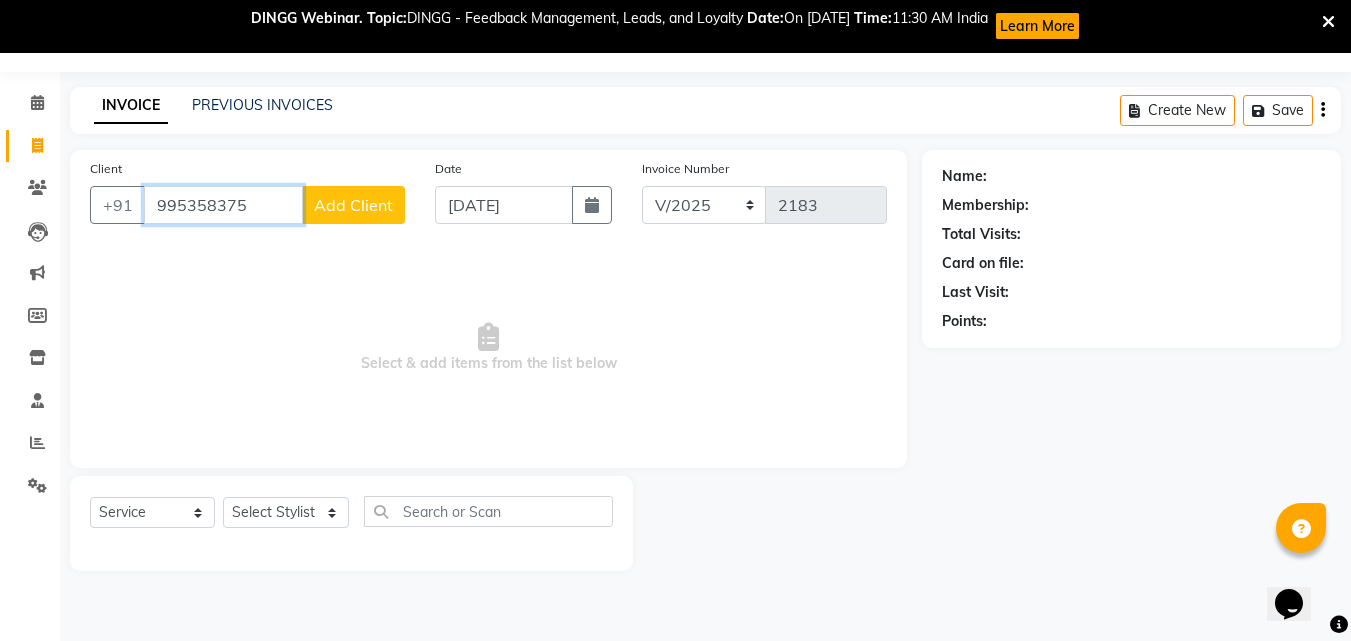 type on "995358375" 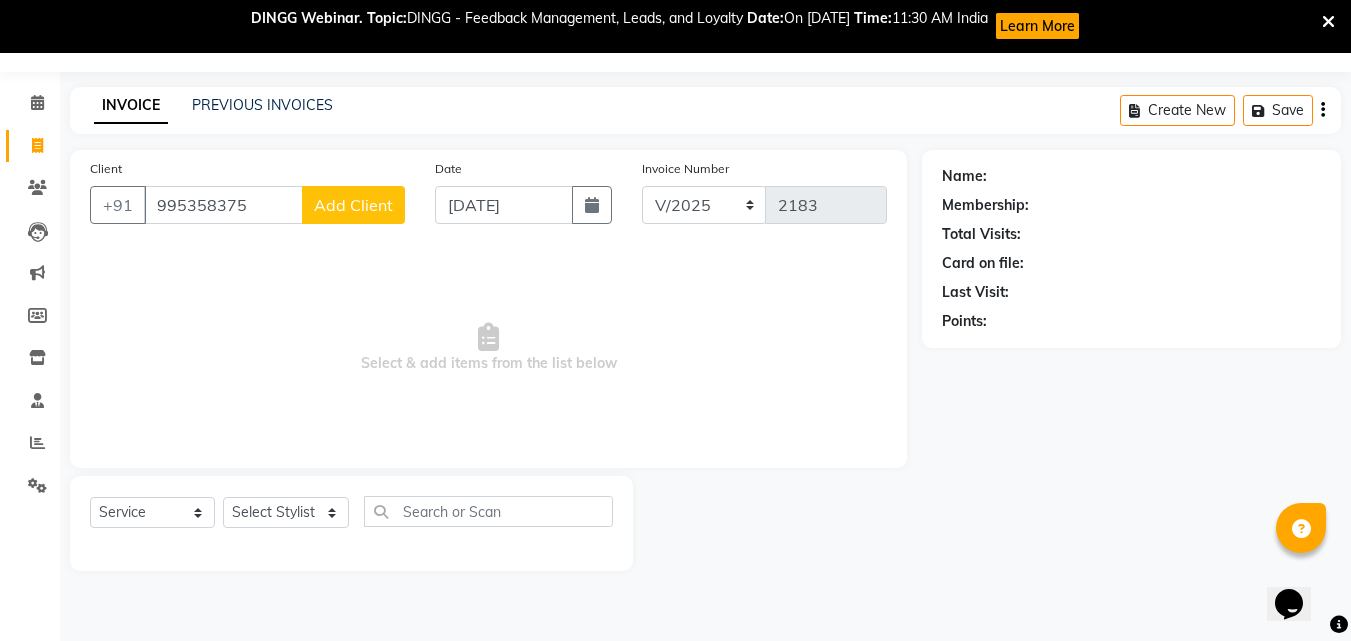 click on "Add Client" 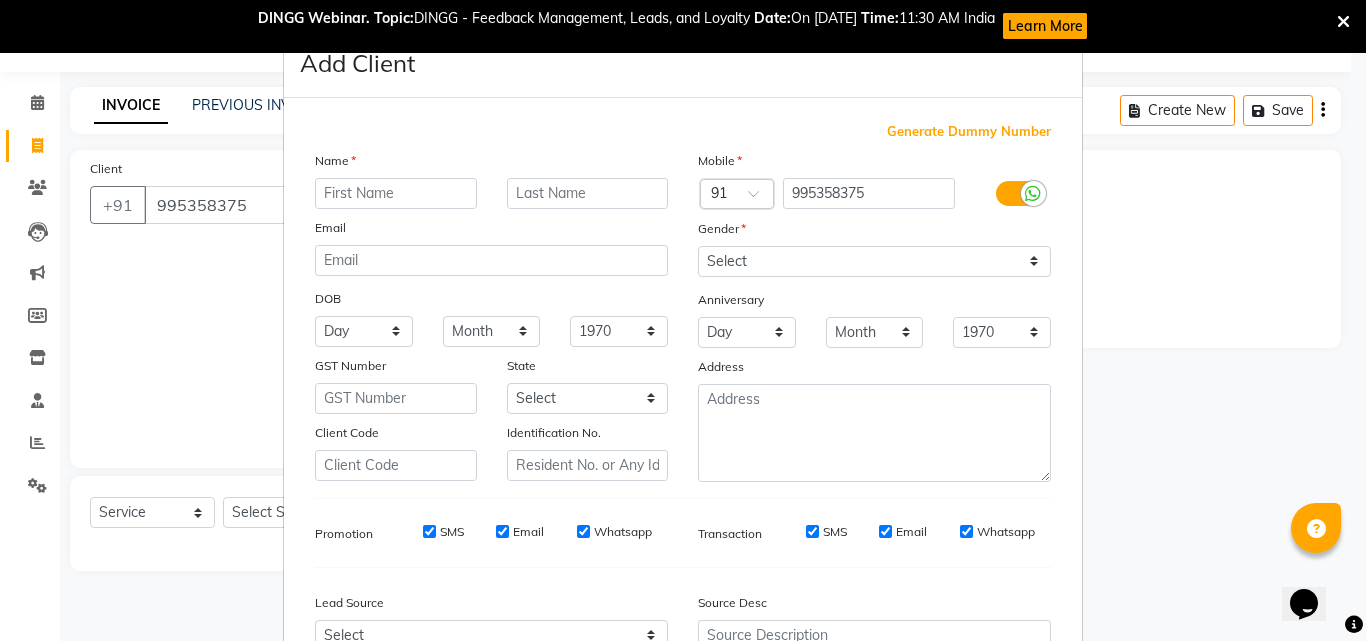 click at bounding box center (396, 193) 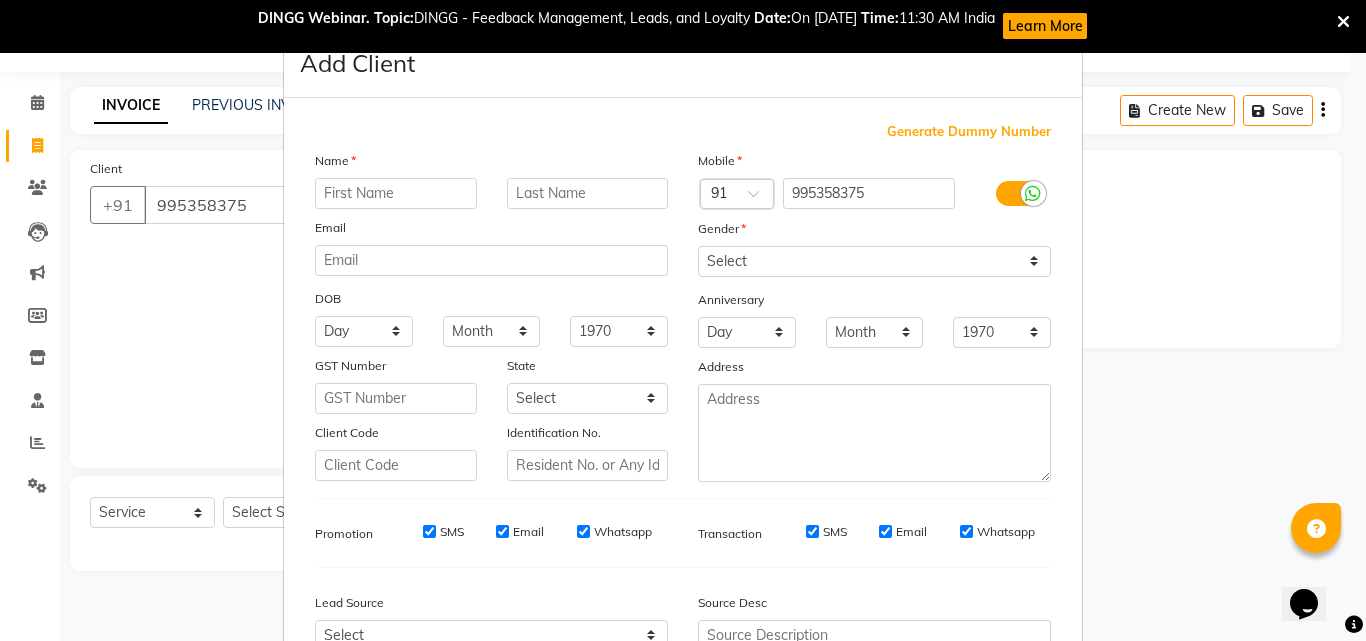 click on "Add Client Generate Dummy Number Name Email DOB Day 01 02 03 04 05 06 07 08 09 10 11 12 13 14 15 16 17 18 19 20 21 22 23 24 25 26 27 28 29 30 31 Month January February March April May June July August September October November [DATE] 1941 1942 1943 1944 1945 1946 1947 1948 1949 1950 1951 1952 1953 1954 1955 1956 1957 1958 1959 1960 1961 1962 1963 1964 1965 1966 1967 1968 1969 1970 1971 1972 1973 1974 1975 1976 1977 1978 1979 1980 1981 1982 1983 1984 1985 1986 1987 1988 1989 1990 1991 1992 1993 1994 1995 1996 1997 1998 1999 2000 2001 2002 2003 2004 2005 2006 2007 2008 2009 2010 2011 2012 2013 2014 2015 2016 2017 2018 2019 2020 2021 2022 2023 2024 GST Number State Select [GEOGRAPHIC_DATA] [GEOGRAPHIC_DATA] [GEOGRAPHIC_DATA] [GEOGRAPHIC_DATA] [GEOGRAPHIC_DATA] [GEOGRAPHIC_DATA] [GEOGRAPHIC_DATA] [GEOGRAPHIC_DATA] and [GEOGRAPHIC_DATA] [GEOGRAPHIC_DATA] [GEOGRAPHIC_DATA] [GEOGRAPHIC_DATA] [GEOGRAPHIC_DATA] [GEOGRAPHIC_DATA] [GEOGRAPHIC_DATA] [GEOGRAPHIC_DATA] [GEOGRAPHIC_DATA] [GEOGRAPHIC_DATA] [GEOGRAPHIC_DATA] [GEOGRAPHIC_DATA] [GEOGRAPHIC_DATA] [GEOGRAPHIC_DATA] [GEOGRAPHIC_DATA] [GEOGRAPHIC_DATA] [GEOGRAPHIC_DATA] [GEOGRAPHIC_DATA] [GEOGRAPHIC_DATA] [GEOGRAPHIC_DATA] [GEOGRAPHIC_DATA] [GEOGRAPHIC_DATA] [GEOGRAPHIC_DATA]" at bounding box center (683, 320) 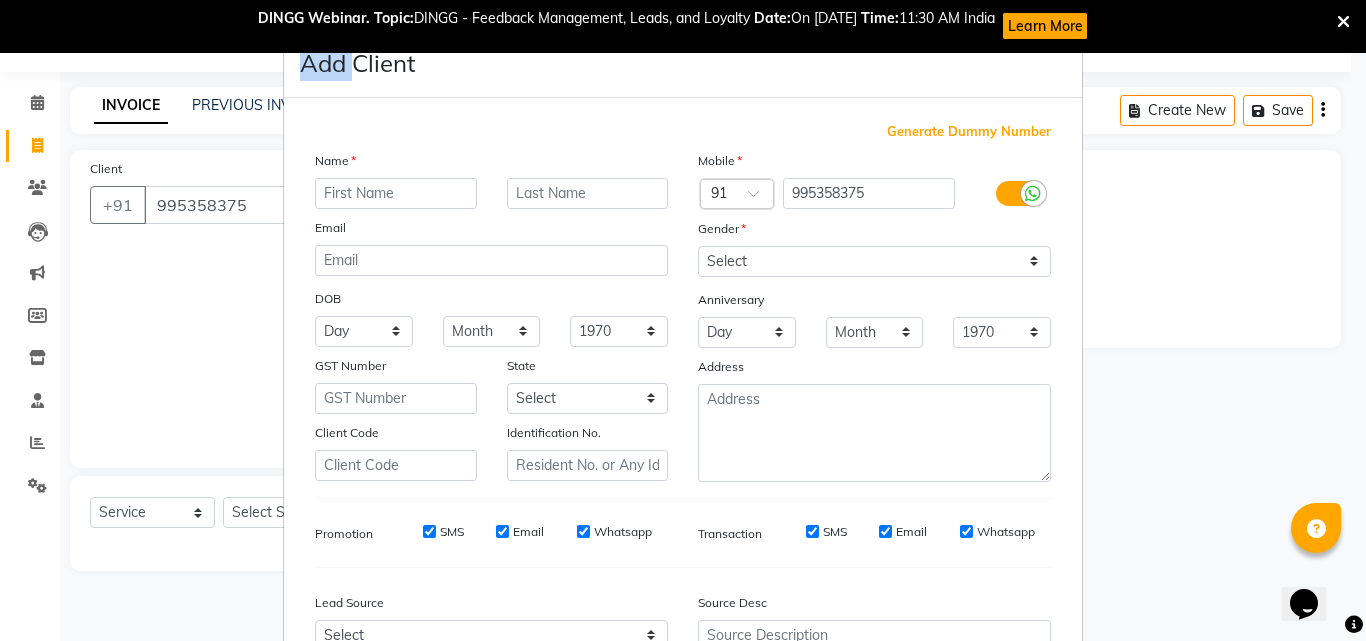 click on "Add Client Generate Dummy Number Name Email DOB Day 01 02 03 04 05 06 07 08 09 10 11 12 13 14 15 16 17 18 19 20 21 22 23 24 25 26 27 28 29 30 31 Month January February March April May June July August September October November [DATE] 1941 1942 1943 1944 1945 1946 1947 1948 1949 1950 1951 1952 1953 1954 1955 1956 1957 1958 1959 1960 1961 1962 1963 1964 1965 1966 1967 1968 1969 1970 1971 1972 1973 1974 1975 1976 1977 1978 1979 1980 1981 1982 1983 1984 1985 1986 1987 1988 1989 1990 1991 1992 1993 1994 1995 1996 1997 1998 1999 2000 2001 2002 2003 2004 2005 2006 2007 2008 2009 2010 2011 2012 2013 2014 2015 2016 2017 2018 2019 2020 2021 2022 2023 2024 GST Number State Select [GEOGRAPHIC_DATA] [GEOGRAPHIC_DATA] [GEOGRAPHIC_DATA] [GEOGRAPHIC_DATA] [GEOGRAPHIC_DATA] [GEOGRAPHIC_DATA] [GEOGRAPHIC_DATA] [GEOGRAPHIC_DATA] and [GEOGRAPHIC_DATA] [GEOGRAPHIC_DATA] [GEOGRAPHIC_DATA] [GEOGRAPHIC_DATA] [GEOGRAPHIC_DATA] [GEOGRAPHIC_DATA] [GEOGRAPHIC_DATA] [GEOGRAPHIC_DATA] [GEOGRAPHIC_DATA] [GEOGRAPHIC_DATA] [GEOGRAPHIC_DATA] [GEOGRAPHIC_DATA] [GEOGRAPHIC_DATA] [GEOGRAPHIC_DATA] [GEOGRAPHIC_DATA] [GEOGRAPHIC_DATA] [GEOGRAPHIC_DATA] [GEOGRAPHIC_DATA] [GEOGRAPHIC_DATA] [GEOGRAPHIC_DATA] [GEOGRAPHIC_DATA] [GEOGRAPHIC_DATA] [GEOGRAPHIC_DATA]" at bounding box center (683, 320) 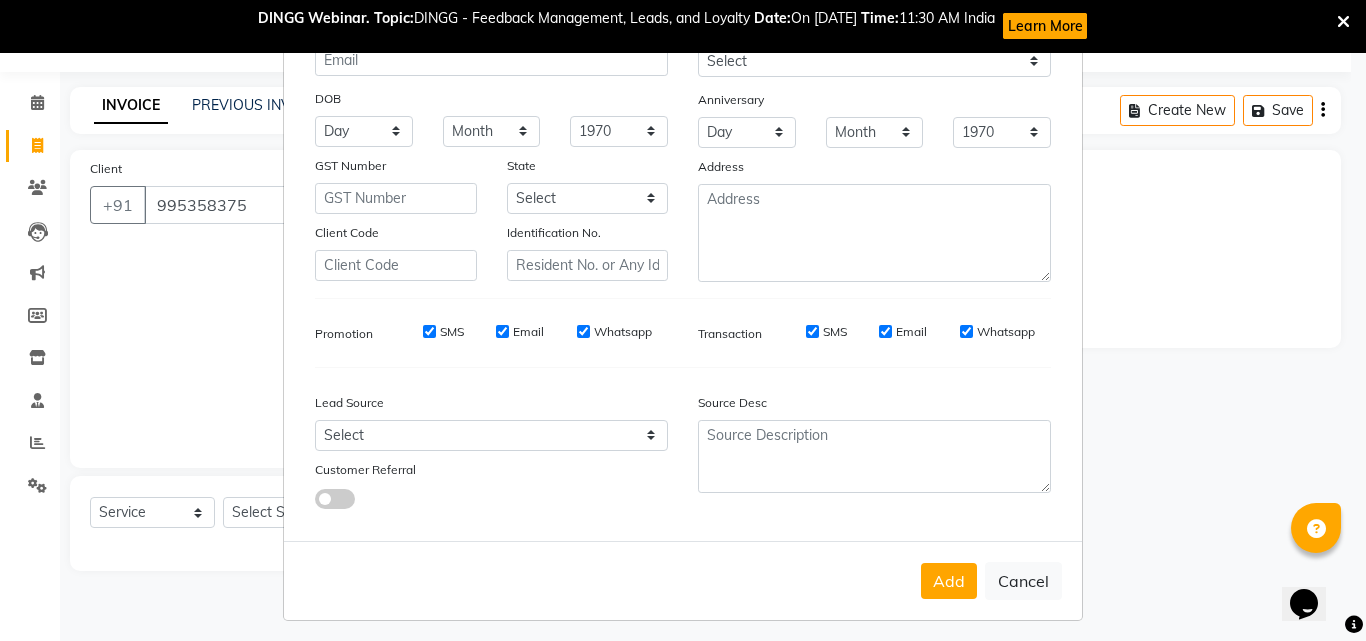 scroll, scrollTop: 208, scrollLeft: 0, axis: vertical 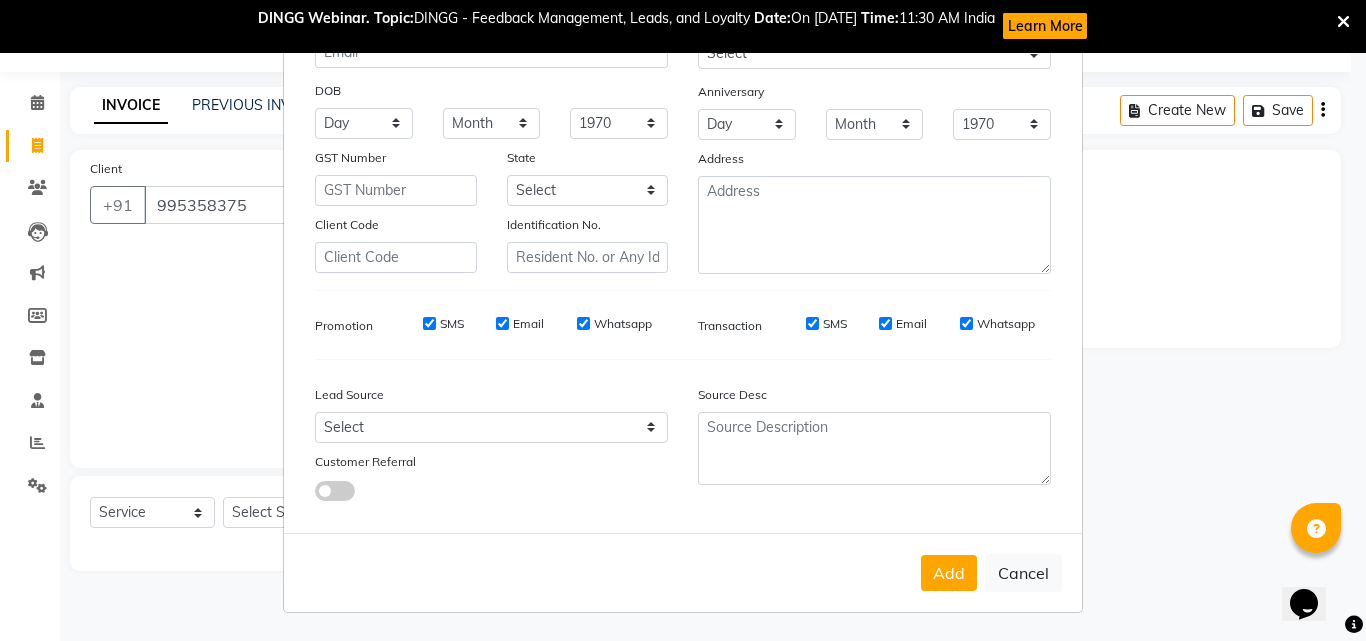 click at bounding box center [1343, 22] 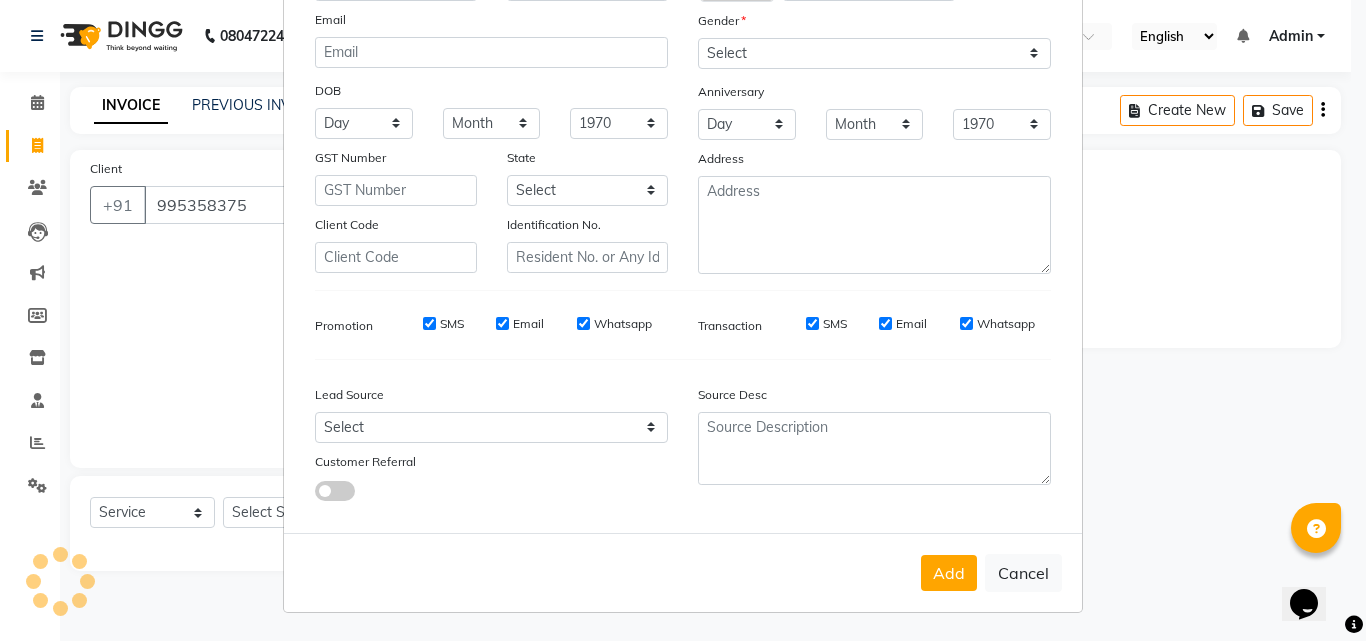scroll, scrollTop: 0, scrollLeft: 0, axis: both 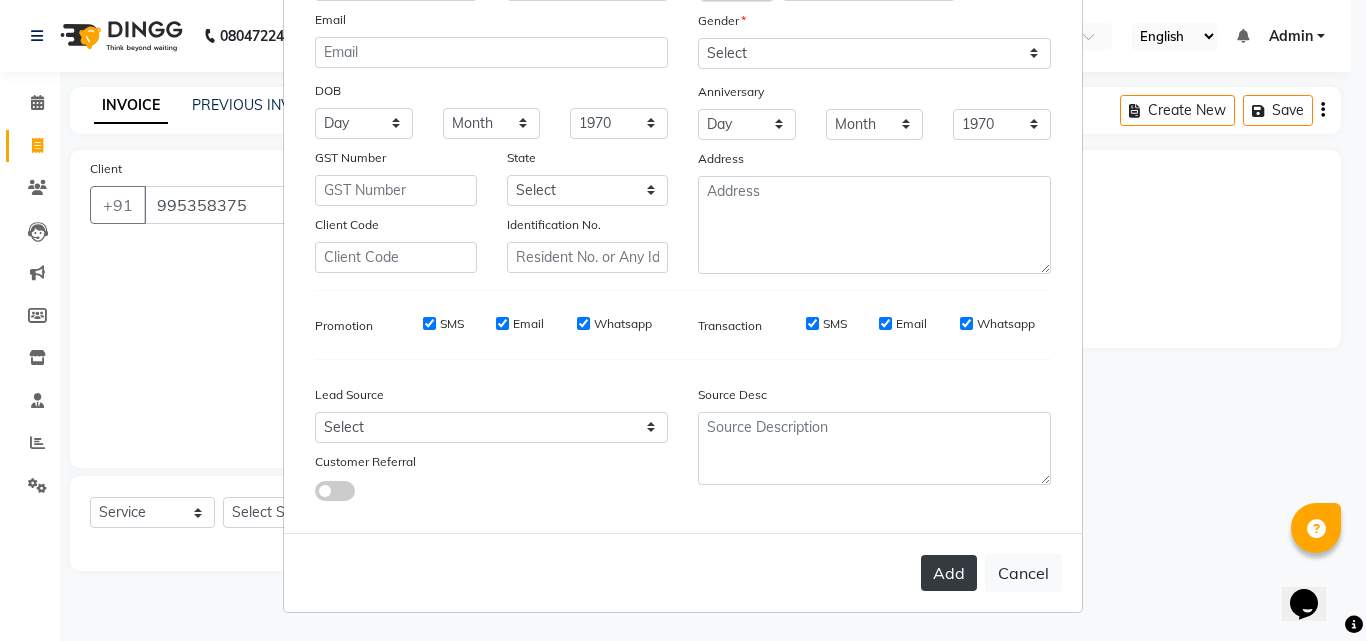 click on "Add" at bounding box center (949, 573) 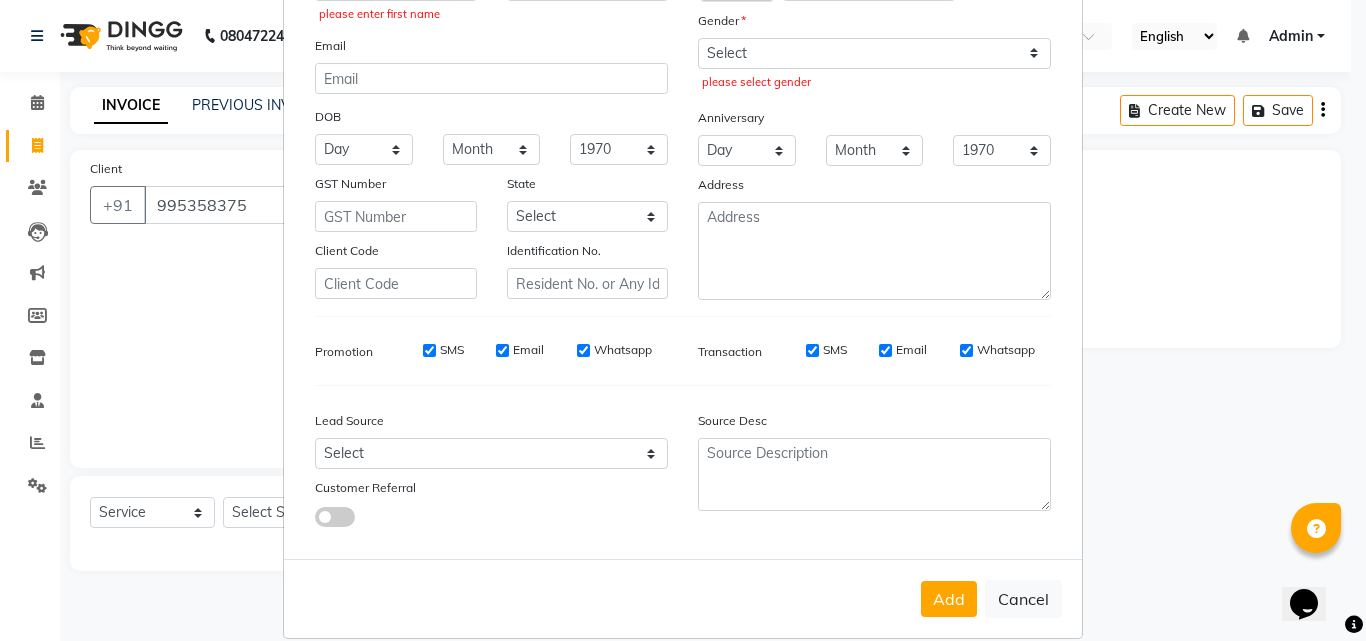 click on "Add Client Generate Dummy Number Name  please enter first name Email DOB Day 01 02 03 04 05 06 07 08 09 10 11 12 13 14 15 16 17 18 19 20 21 22 23 24 25 26 27 28 29 30 31 Month January February March April May June July August September October November [DATE] 1941 1942 1943 1944 1945 1946 1947 1948 1949 1950 1951 1952 1953 1954 1955 1956 1957 1958 1959 1960 1961 1962 1963 1964 1965 1966 1967 1968 1969 1970 1971 1972 1973 1974 1975 1976 1977 1978 1979 1980 1981 1982 1983 1984 1985 1986 1987 1988 1989 1990 1991 1992 1993 1994 1995 1996 1997 1998 1999 2000 2001 2002 2003 2004 2005 2006 2007 2008 2009 2010 2011 2012 2013 2014 2015 2016 2017 2018 2019 2020 2021 2022 2023 2024 GST Number State Select [GEOGRAPHIC_DATA] [GEOGRAPHIC_DATA] [GEOGRAPHIC_DATA] [GEOGRAPHIC_DATA] [GEOGRAPHIC_DATA] [GEOGRAPHIC_DATA] [GEOGRAPHIC_DATA] [GEOGRAPHIC_DATA] [GEOGRAPHIC_DATA] and [GEOGRAPHIC_DATA] [GEOGRAPHIC_DATA] [GEOGRAPHIC_DATA] [GEOGRAPHIC_DATA] [GEOGRAPHIC_DATA] [GEOGRAPHIC_DATA] [GEOGRAPHIC_DATA] [GEOGRAPHIC_DATA] [GEOGRAPHIC_DATA] [GEOGRAPHIC_DATA] [GEOGRAPHIC_DATA] [GEOGRAPHIC_DATA] [GEOGRAPHIC_DATA] [GEOGRAPHIC_DATA] [GEOGRAPHIC_DATA] [GEOGRAPHIC_DATA] [GEOGRAPHIC_DATA] [GEOGRAPHIC_DATA] [GEOGRAPHIC_DATA] ×" at bounding box center (683, 320) 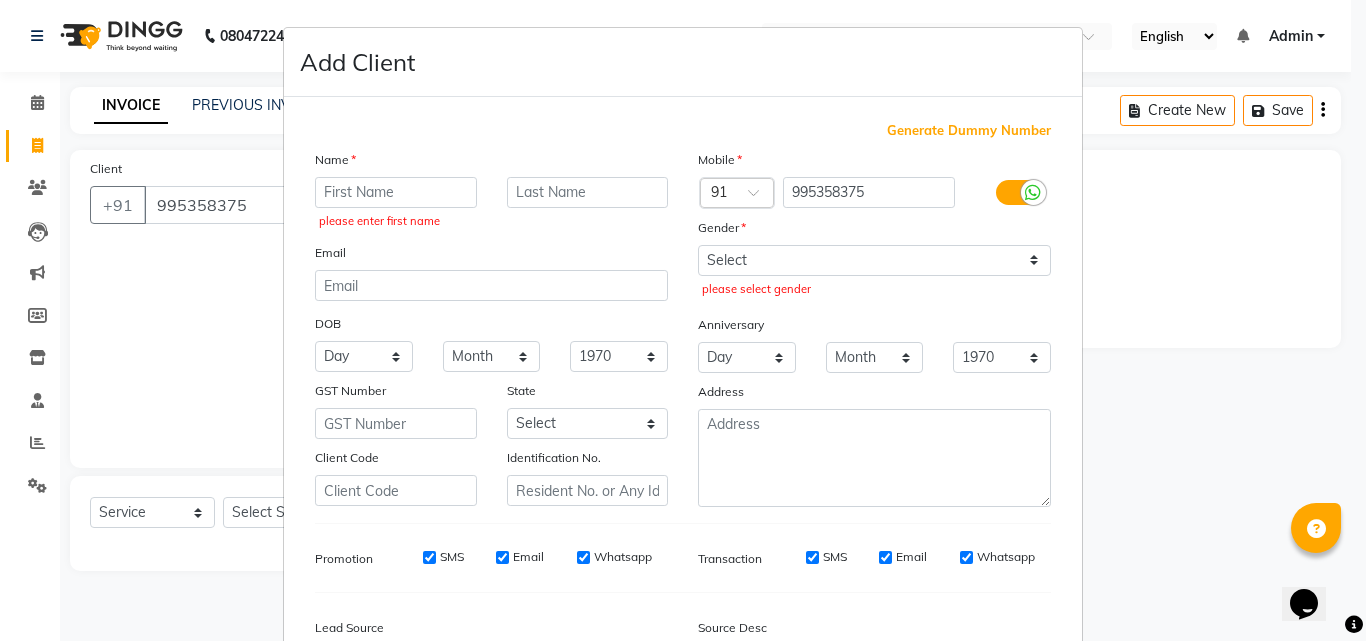 scroll, scrollTop: 0, scrollLeft: 0, axis: both 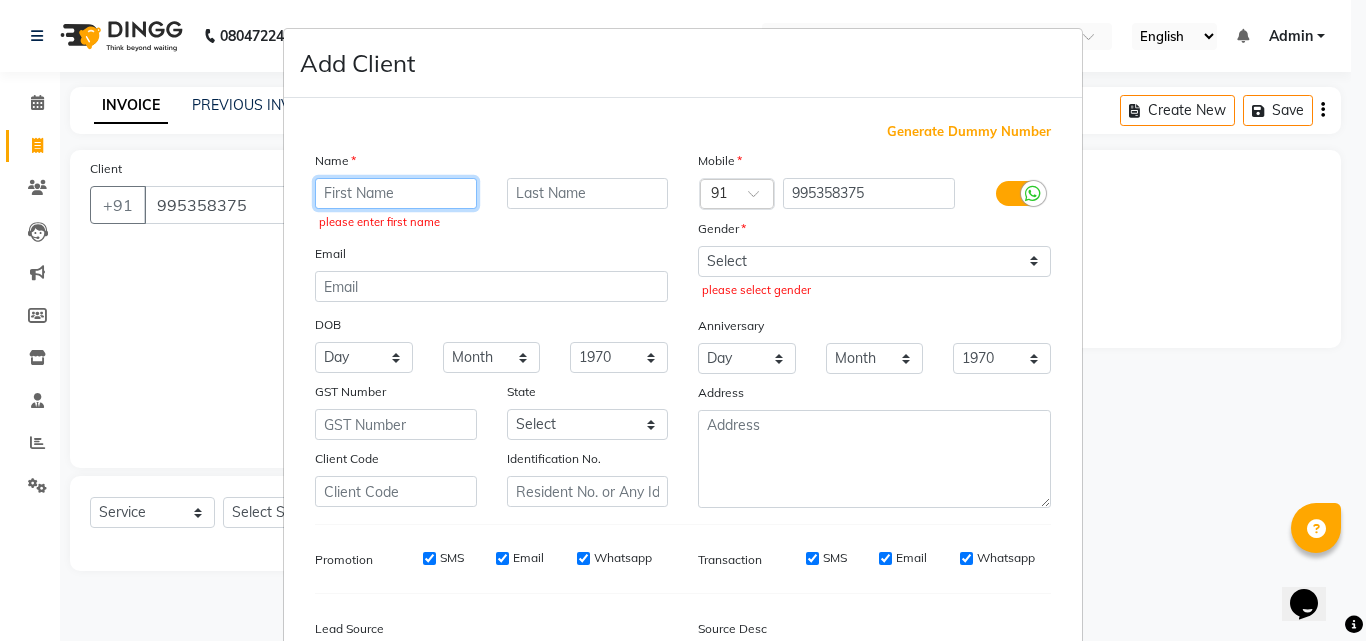 click at bounding box center (396, 193) 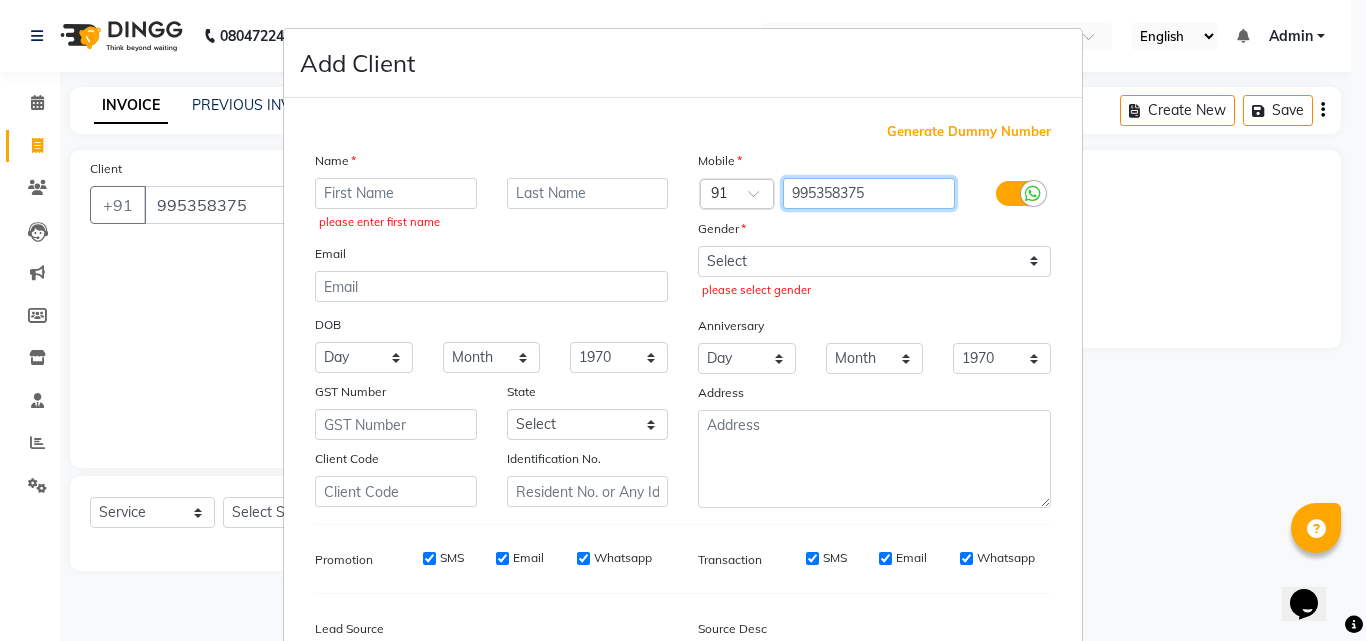 click on "995358375" at bounding box center [869, 193] 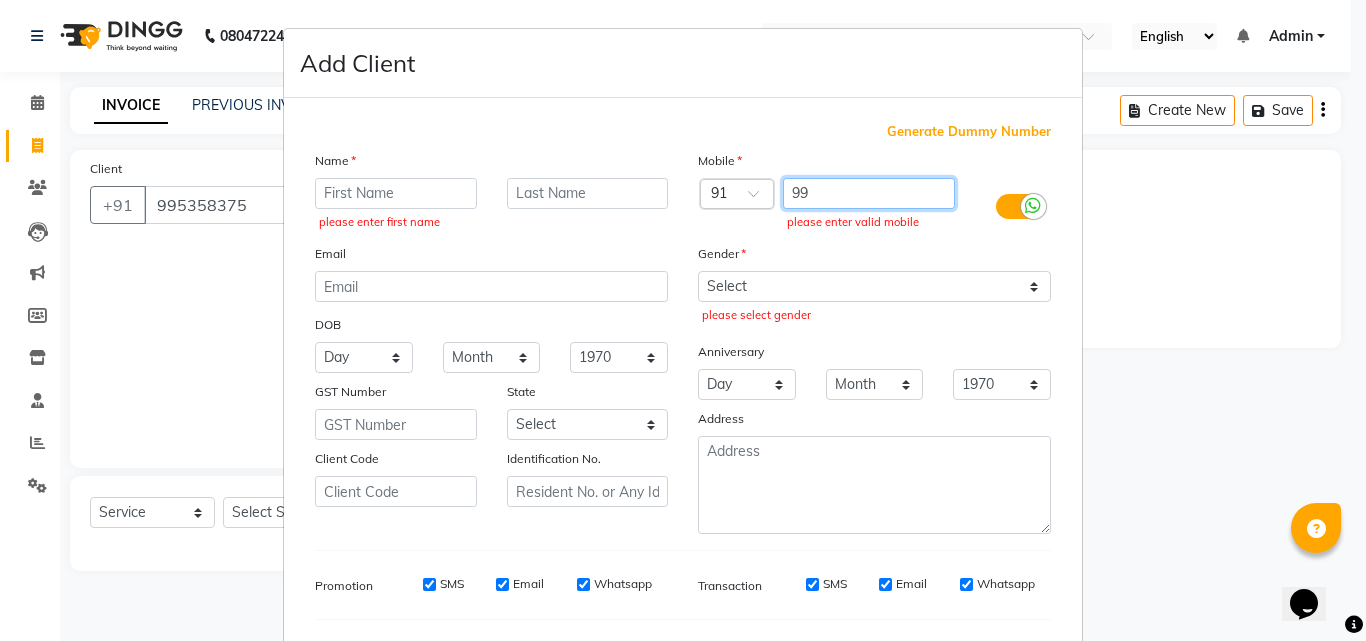type on "9" 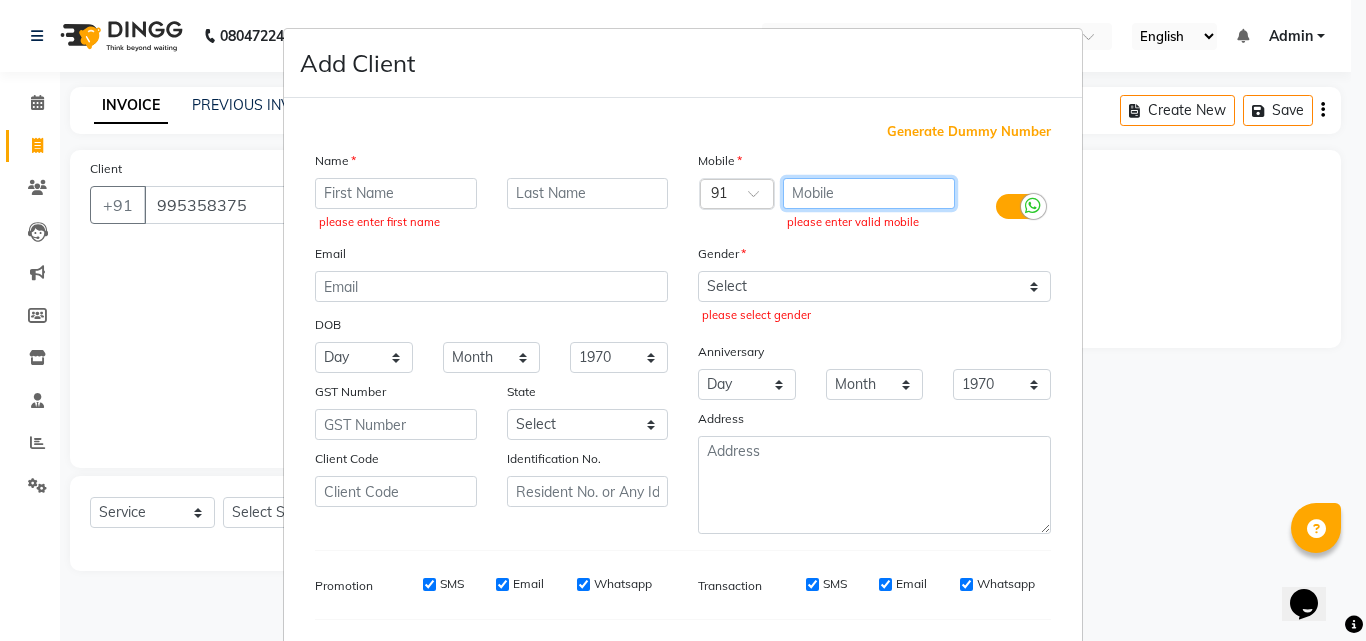 type 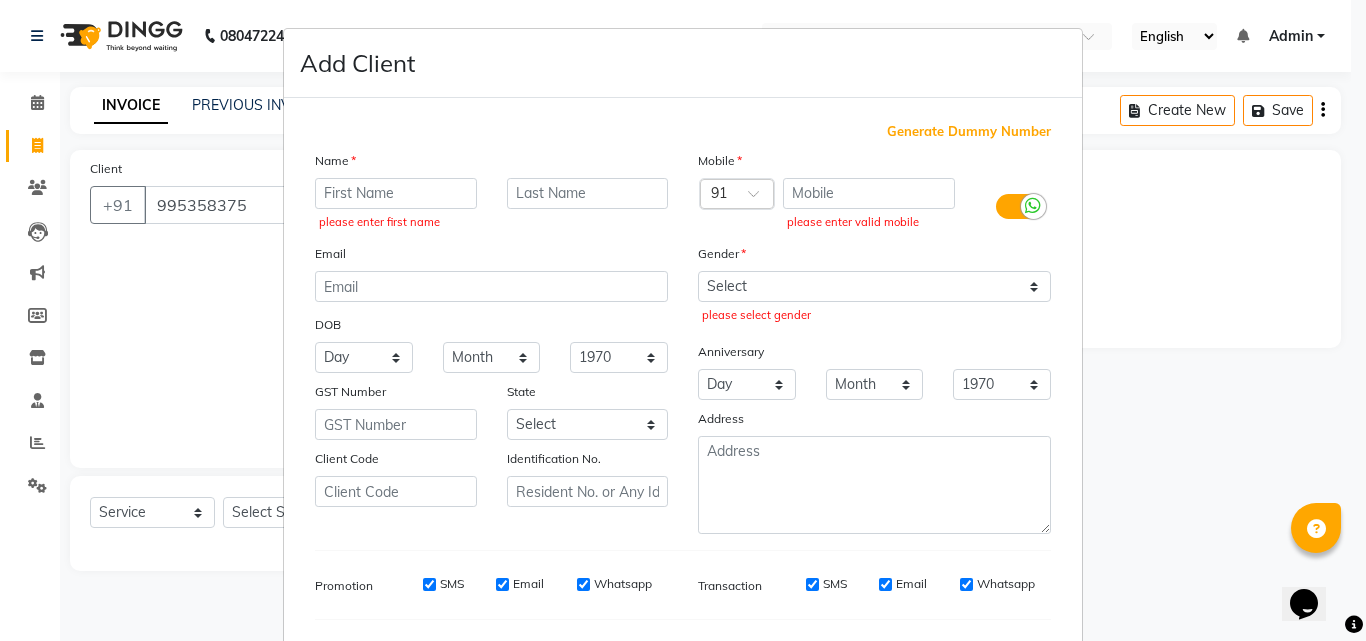 click on "Add Client Generate Dummy Number Name  please enter first name Email DOB Day 01 02 03 04 05 06 07 08 09 10 11 12 13 14 15 16 17 18 19 20 21 22 23 24 25 26 27 28 29 30 31 Month January February March April May June July August September October November [DATE] 1941 1942 1943 1944 1945 1946 1947 1948 1949 1950 1951 1952 1953 1954 1955 1956 1957 1958 1959 1960 1961 1962 1963 1964 1965 1966 1967 1968 1969 1970 1971 1972 1973 1974 1975 1976 1977 1978 1979 1980 1981 1982 1983 1984 1985 1986 1987 1988 1989 1990 1991 1992 1993 1994 1995 1996 1997 1998 1999 2000 2001 2002 2003 2004 2005 2006 2007 2008 2009 2010 2011 2012 2013 2014 2015 2016 2017 2018 2019 2020 2021 2022 2023 2024 GST Number State Select [GEOGRAPHIC_DATA] [GEOGRAPHIC_DATA] [GEOGRAPHIC_DATA] [GEOGRAPHIC_DATA] [GEOGRAPHIC_DATA] [GEOGRAPHIC_DATA] [GEOGRAPHIC_DATA] [GEOGRAPHIC_DATA] [GEOGRAPHIC_DATA] and [GEOGRAPHIC_DATA] [GEOGRAPHIC_DATA] [GEOGRAPHIC_DATA] [GEOGRAPHIC_DATA] [GEOGRAPHIC_DATA] [GEOGRAPHIC_DATA] [GEOGRAPHIC_DATA] [GEOGRAPHIC_DATA] [GEOGRAPHIC_DATA] [GEOGRAPHIC_DATA] [GEOGRAPHIC_DATA] [GEOGRAPHIC_DATA] [GEOGRAPHIC_DATA] [GEOGRAPHIC_DATA] [GEOGRAPHIC_DATA] [GEOGRAPHIC_DATA] [GEOGRAPHIC_DATA] [GEOGRAPHIC_DATA] [GEOGRAPHIC_DATA] ×" at bounding box center [683, 320] 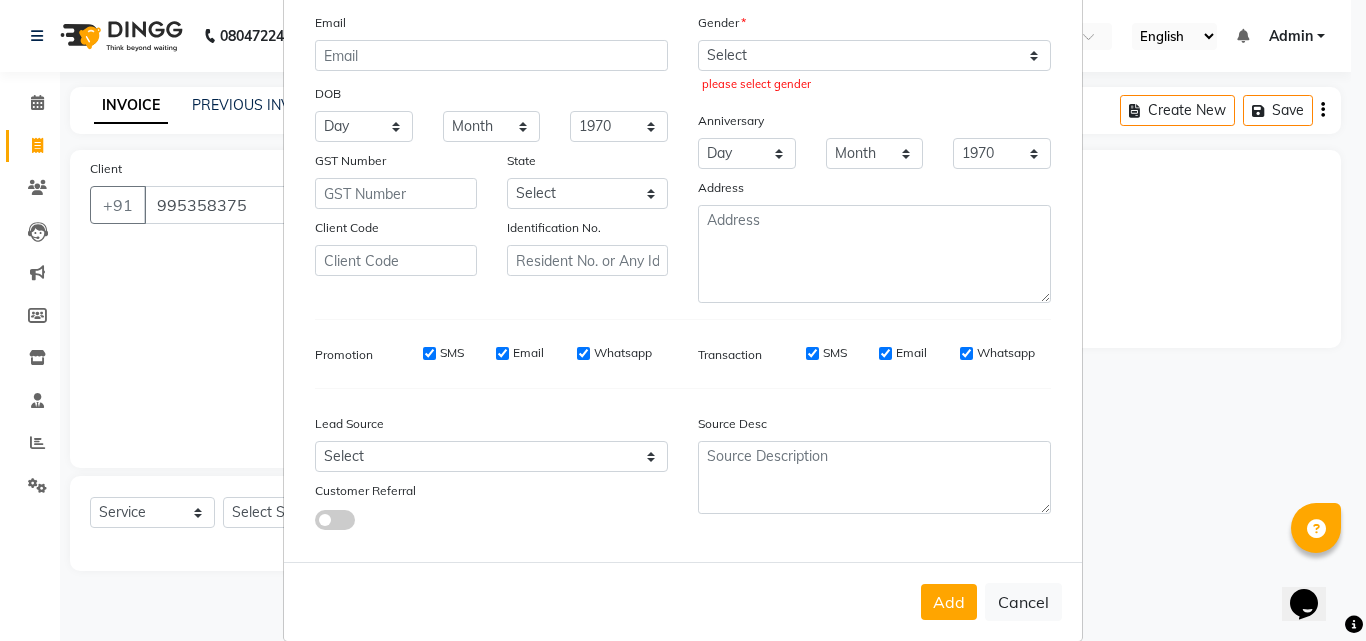 scroll, scrollTop: 260, scrollLeft: 0, axis: vertical 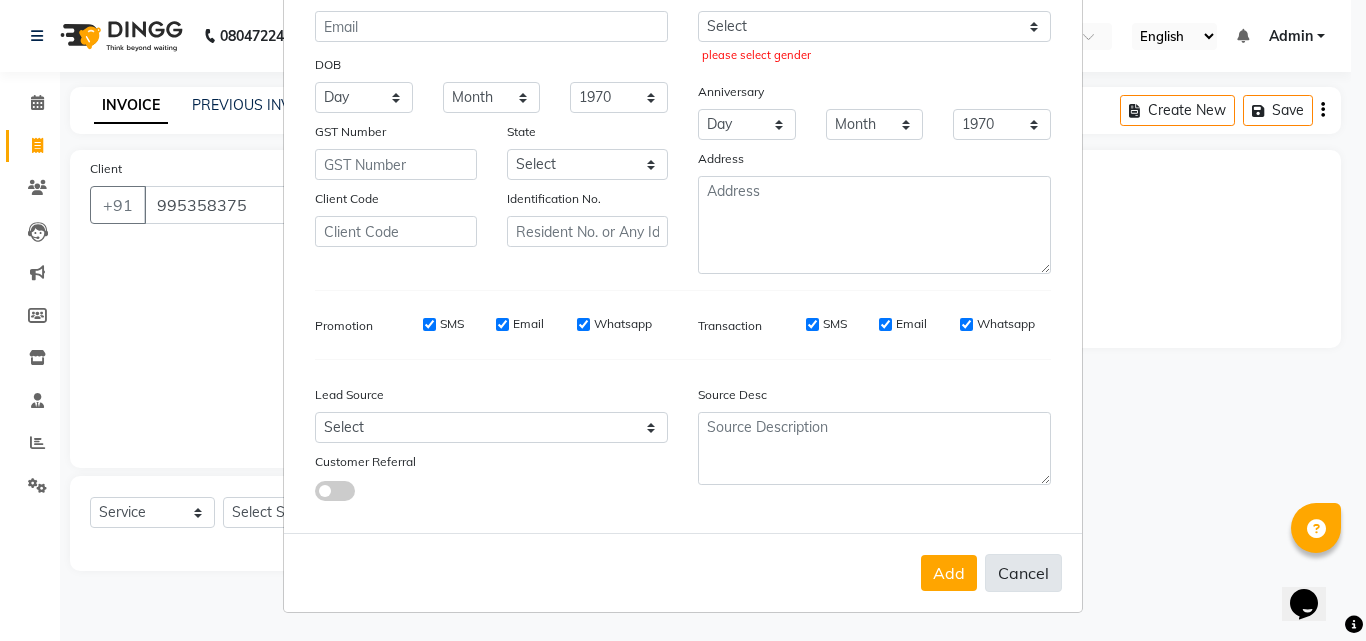 click on "Cancel" at bounding box center (1023, 573) 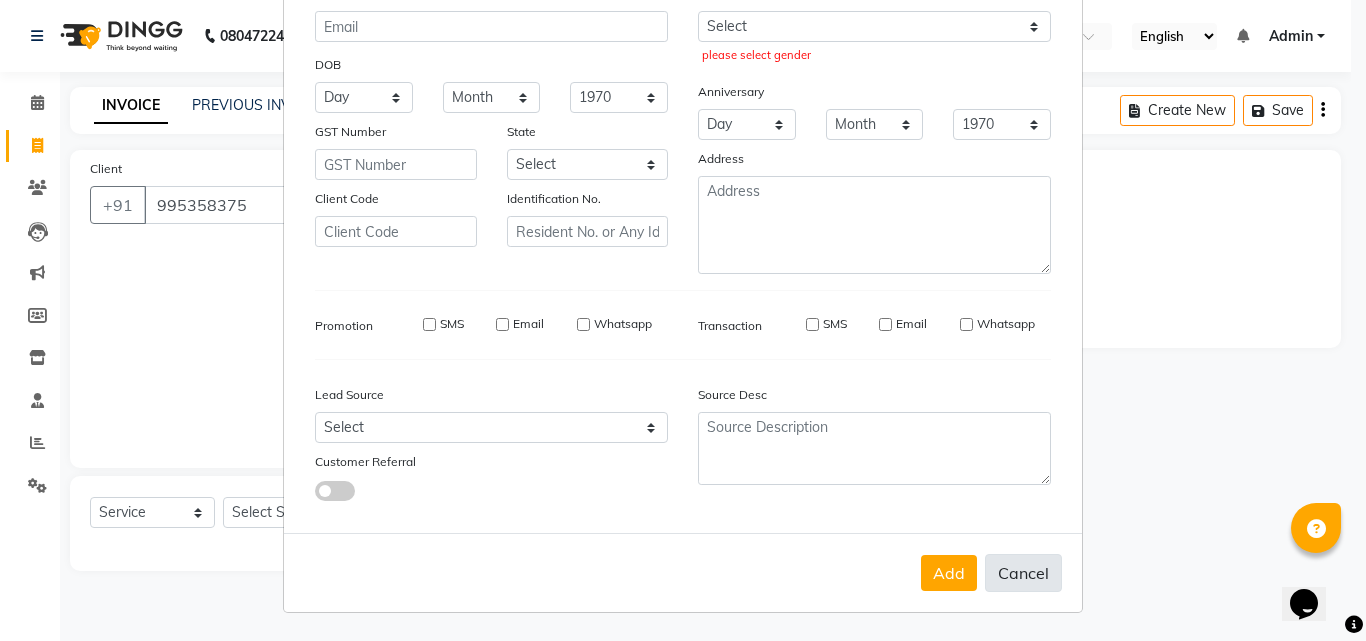select 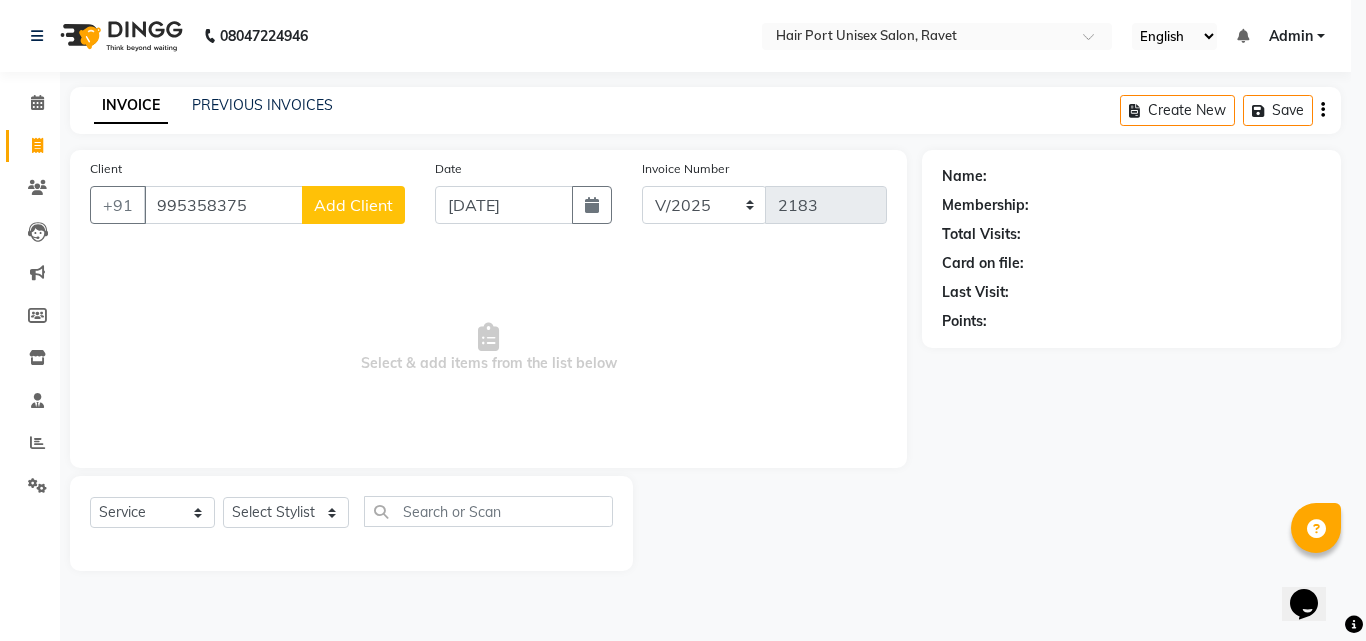 scroll, scrollTop: 229, scrollLeft: 0, axis: vertical 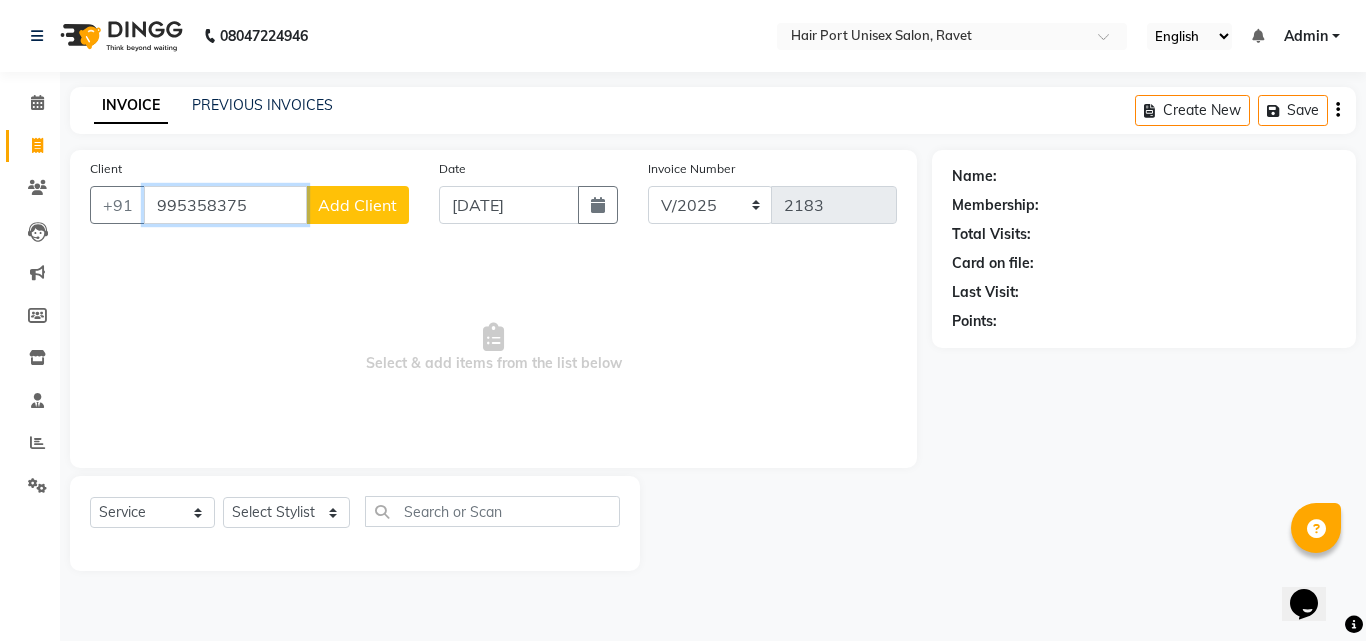 click on "995358375" at bounding box center (225, 205) 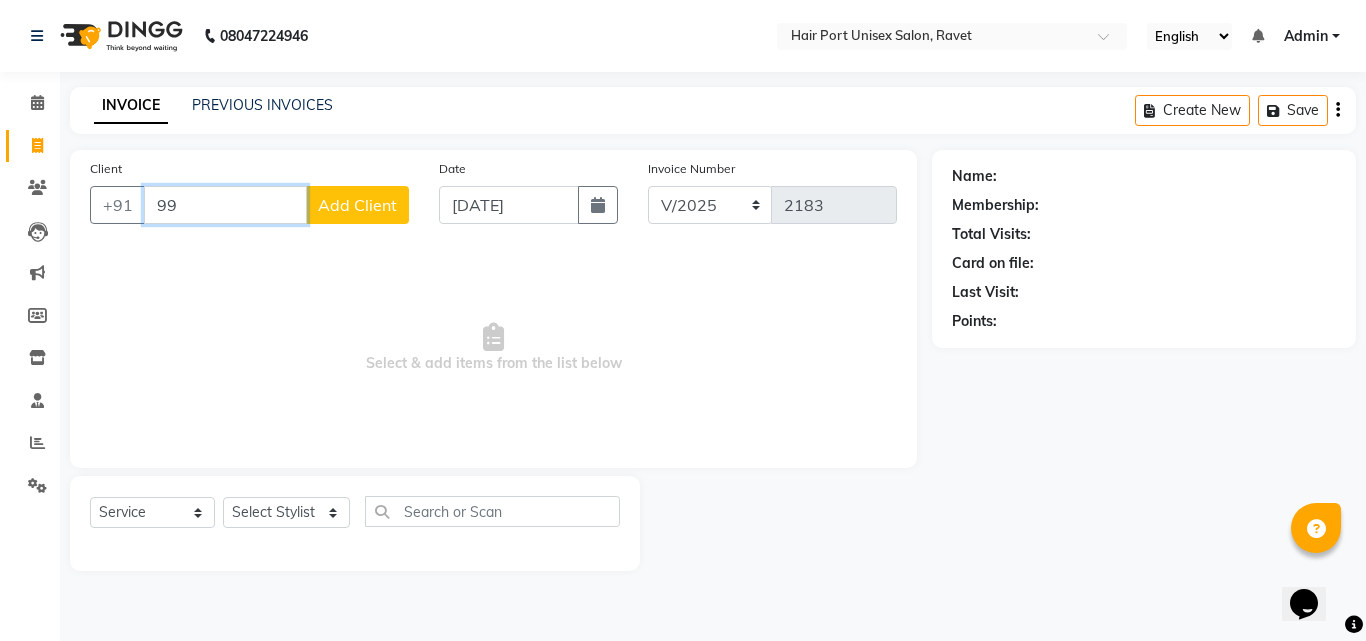type on "9" 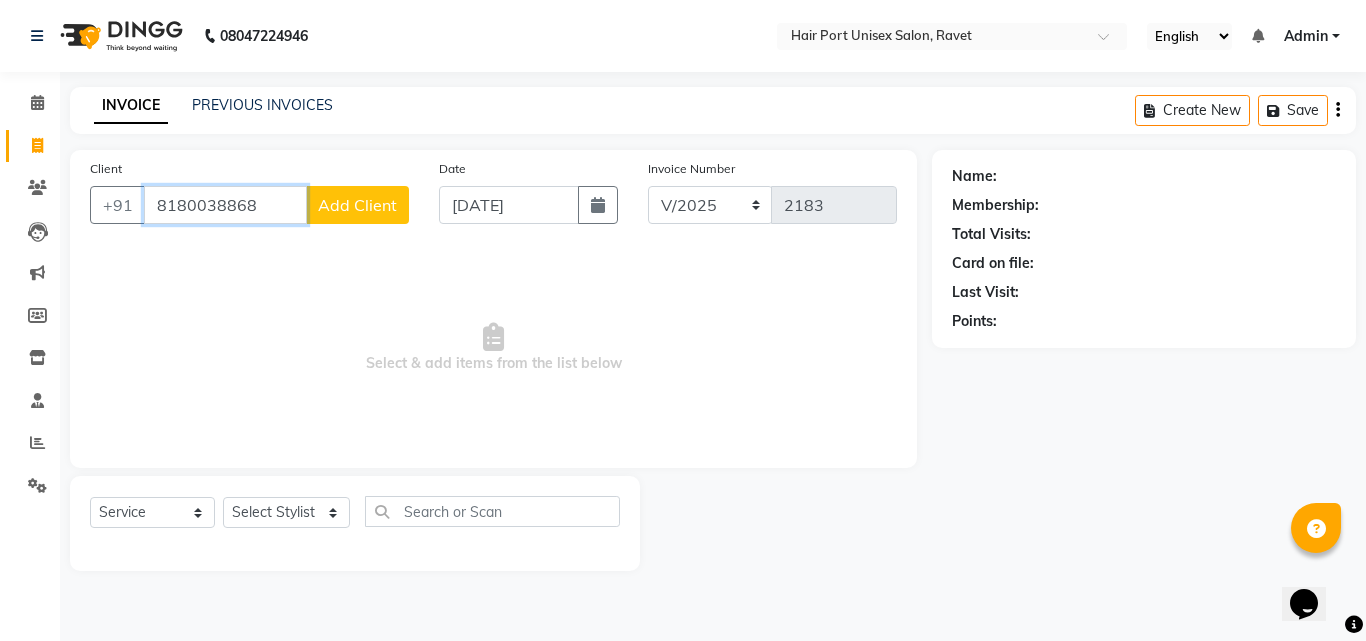type on "8180038868" 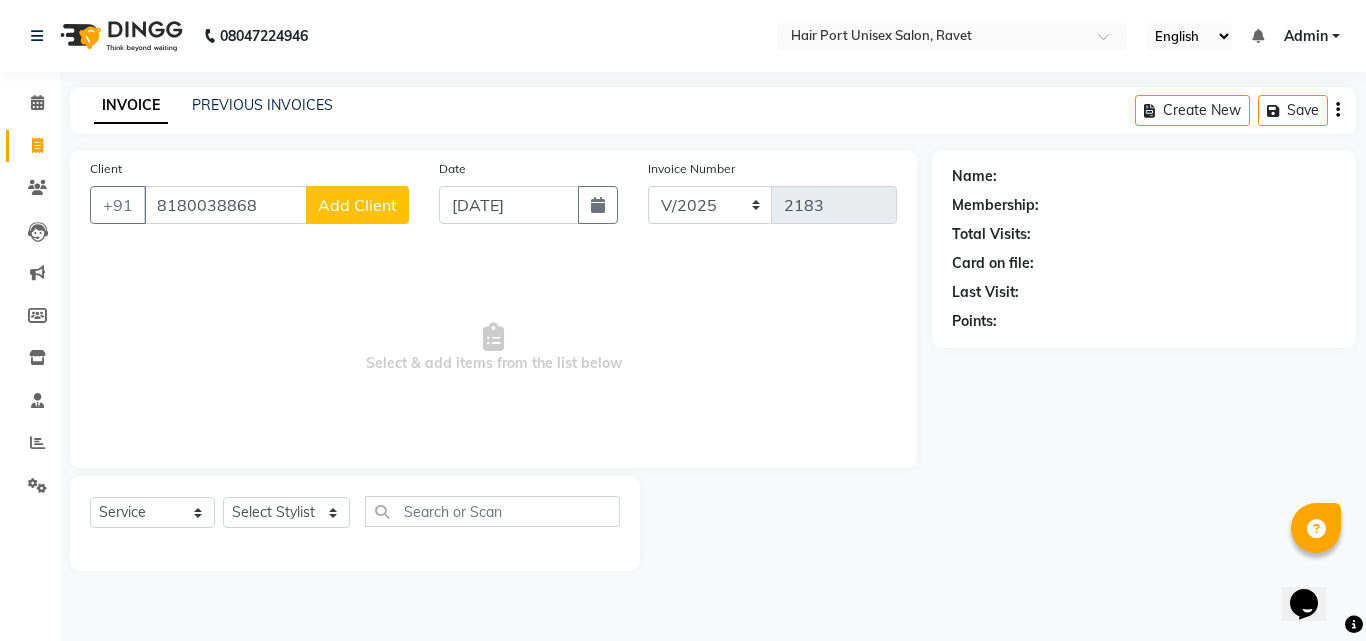 click on "Add Client" 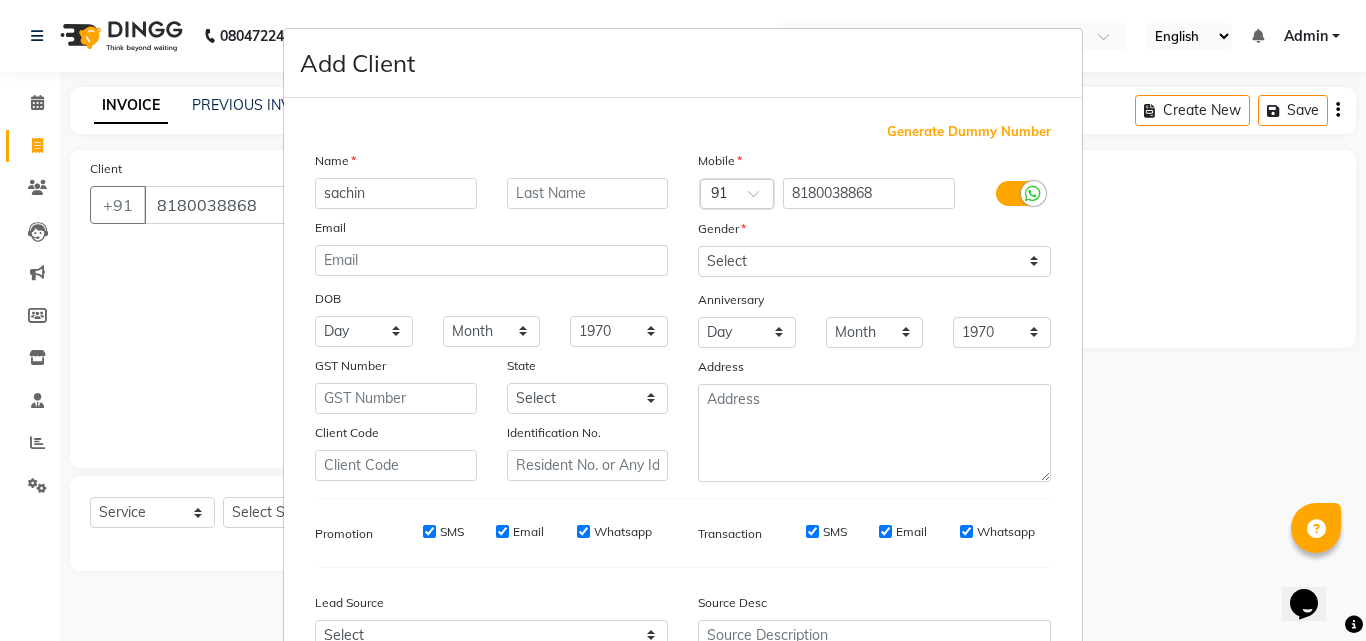 type on "sachin" 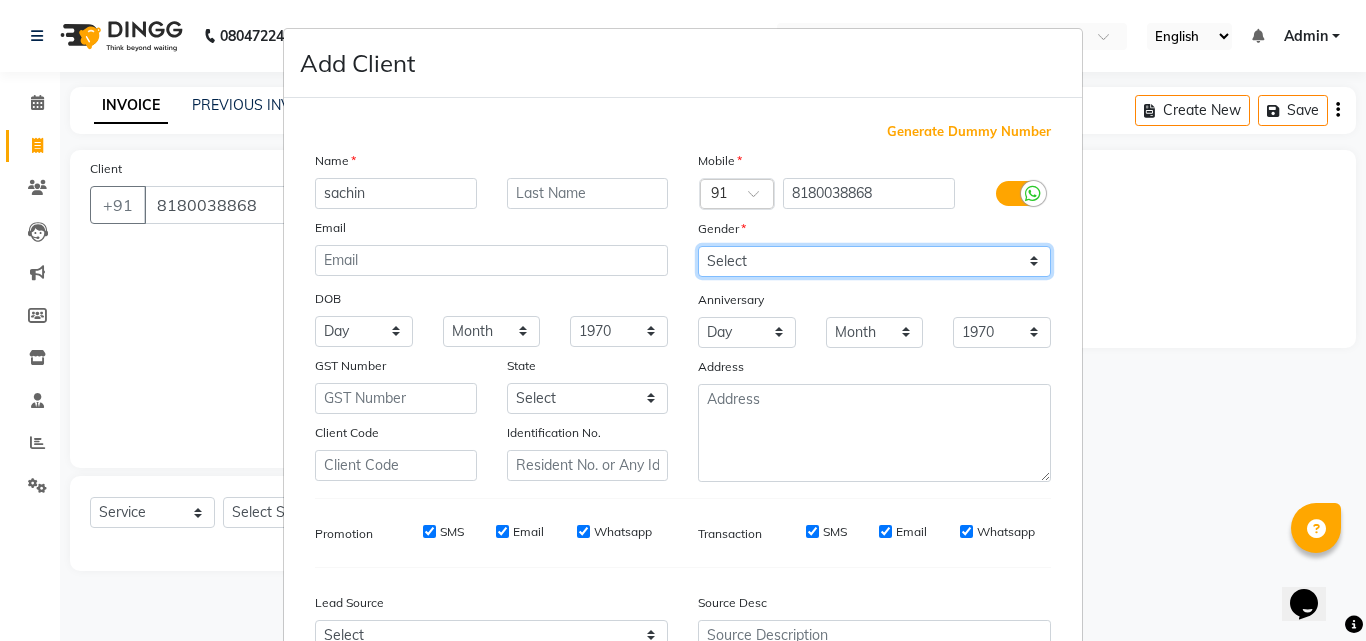 click on "Select [DEMOGRAPHIC_DATA] [DEMOGRAPHIC_DATA] Other Prefer Not To Say" at bounding box center (874, 261) 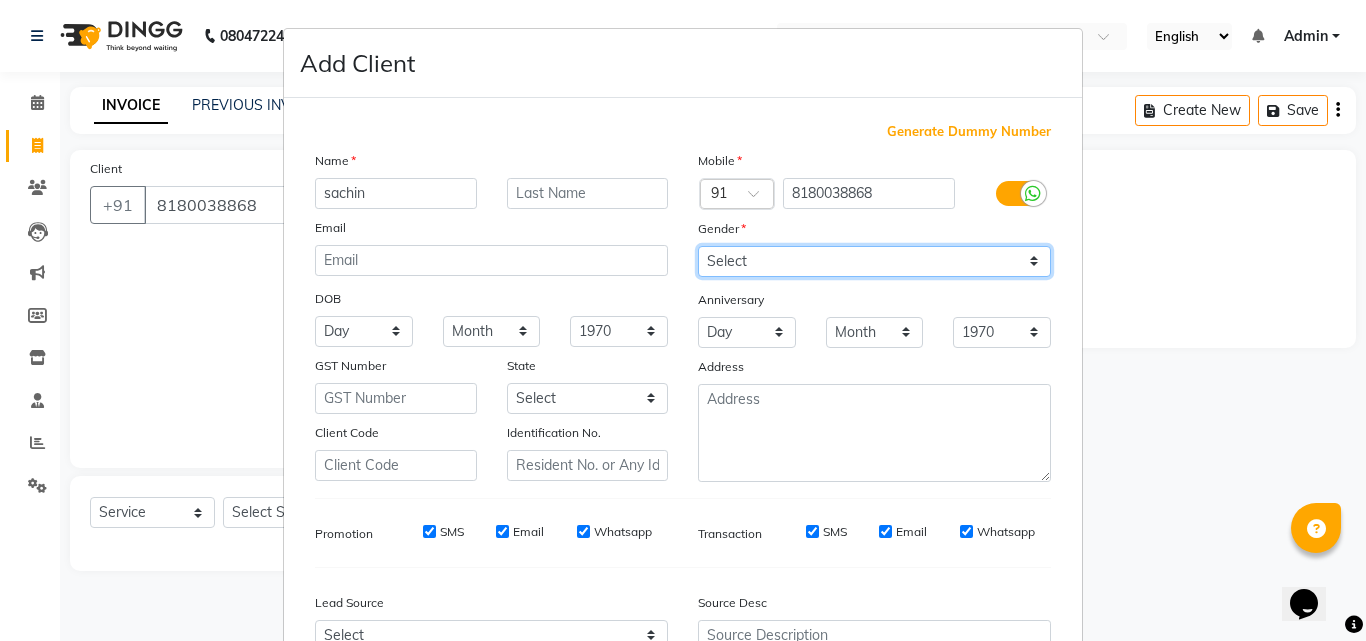 select on "[DEMOGRAPHIC_DATA]" 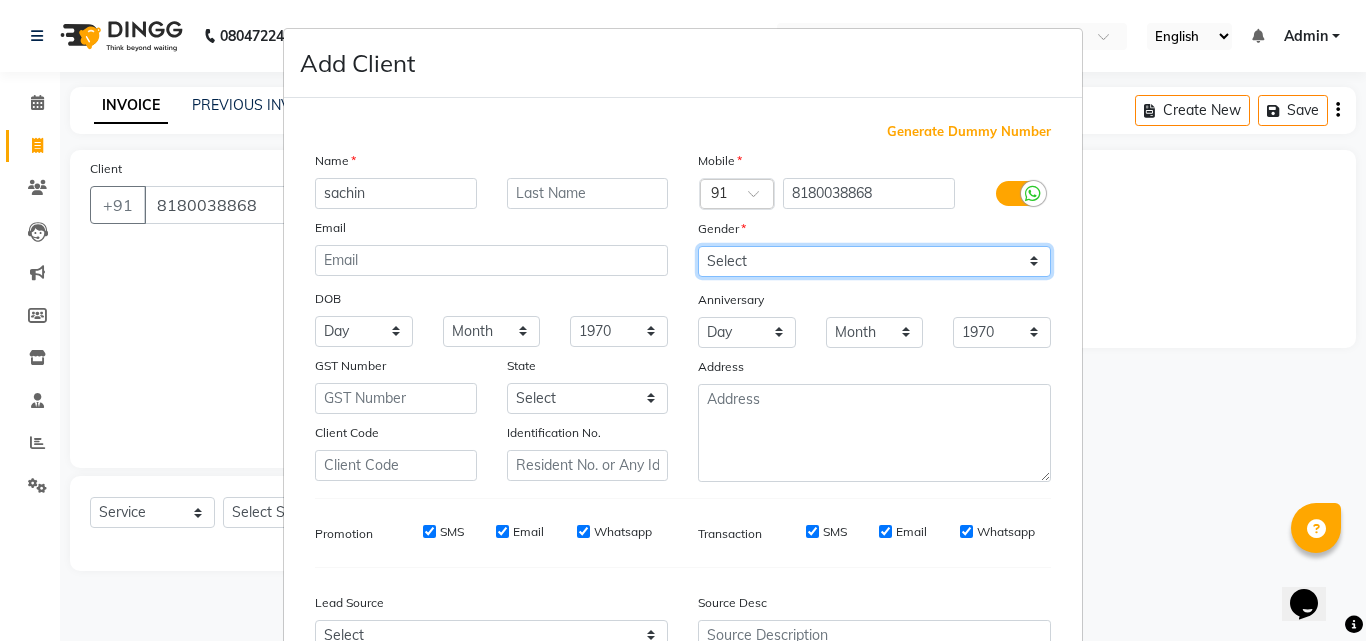 click on "Select [DEMOGRAPHIC_DATA] [DEMOGRAPHIC_DATA] Other Prefer Not To Say" at bounding box center (874, 261) 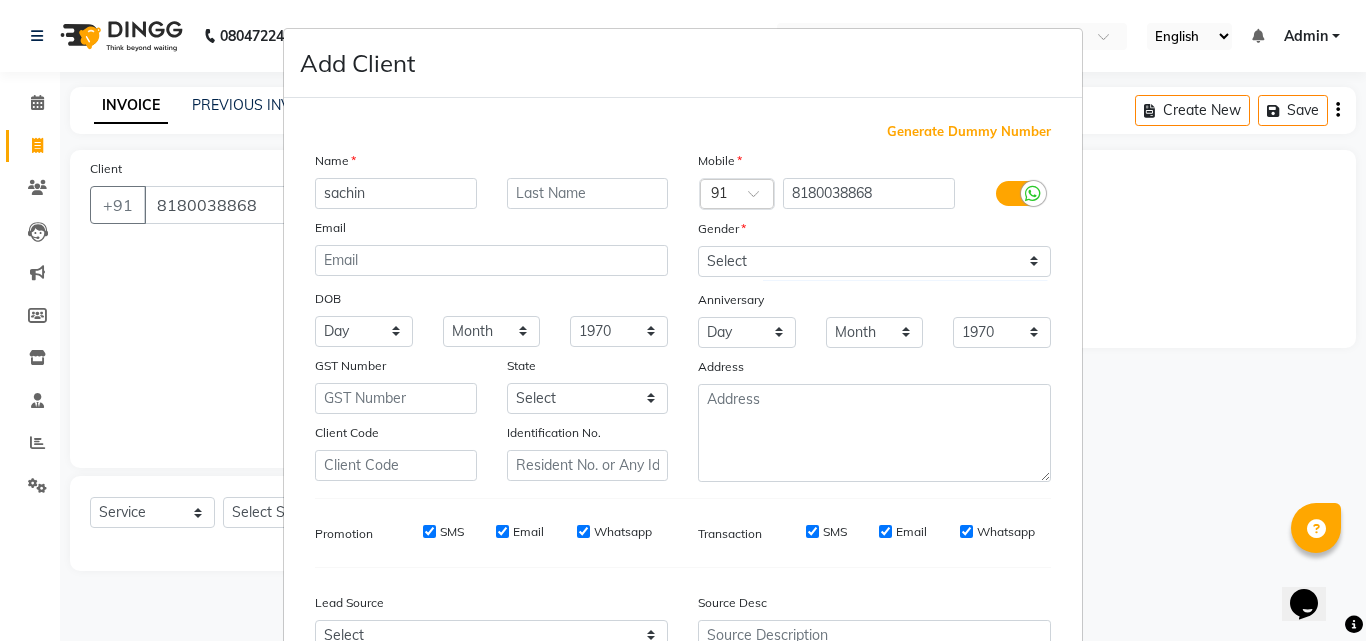 click on "Add Client Generate Dummy Number Name sachin Email DOB Day 01 02 03 04 05 06 07 08 09 10 11 12 13 14 15 16 17 18 19 20 21 22 23 24 25 26 27 28 29 30 31 Month January February March April May June July August September October November [DATE] 1941 1942 1943 1944 1945 1946 1947 1948 1949 1950 1951 1952 1953 1954 1955 1956 1957 1958 1959 1960 1961 1962 1963 1964 1965 1966 1967 1968 1969 1970 1971 1972 1973 1974 1975 1976 1977 1978 1979 1980 1981 1982 1983 1984 1985 1986 1987 1988 1989 1990 1991 1992 1993 1994 1995 1996 1997 1998 1999 2000 2001 2002 2003 2004 2005 2006 2007 2008 2009 2010 2011 2012 2013 2014 2015 2016 2017 2018 2019 2020 2021 2022 2023 2024 GST Number State Select [GEOGRAPHIC_DATA] [GEOGRAPHIC_DATA] [GEOGRAPHIC_DATA] [GEOGRAPHIC_DATA] [GEOGRAPHIC_DATA] [GEOGRAPHIC_DATA] [GEOGRAPHIC_DATA] [GEOGRAPHIC_DATA] and [GEOGRAPHIC_DATA] [GEOGRAPHIC_DATA] [GEOGRAPHIC_DATA] [GEOGRAPHIC_DATA] [GEOGRAPHIC_DATA] [GEOGRAPHIC_DATA] [GEOGRAPHIC_DATA] [GEOGRAPHIC_DATA] [GEOGRAPHIC_DATA] [GEOGRAPHIC_DATA] [GEOGRAPHIC_DATA] [GEOGRAPHIC_DATA] [GEOGRAPHIC_DATA] [GEOGRAPHIC_DATA] [GEOGRAPHIC_DATA] [GEOGRAPHIC_DATA] [GEOGRAPHIC_DATA] [GEOGRAPHIC_DATA] [GEOGRAPHIC_DATA] [GEOGRAPHIC_DATA] [GEOGRAPHIC_DATA] [GEOGRAPHIC_DATA]" at bounding box center [683, 320] 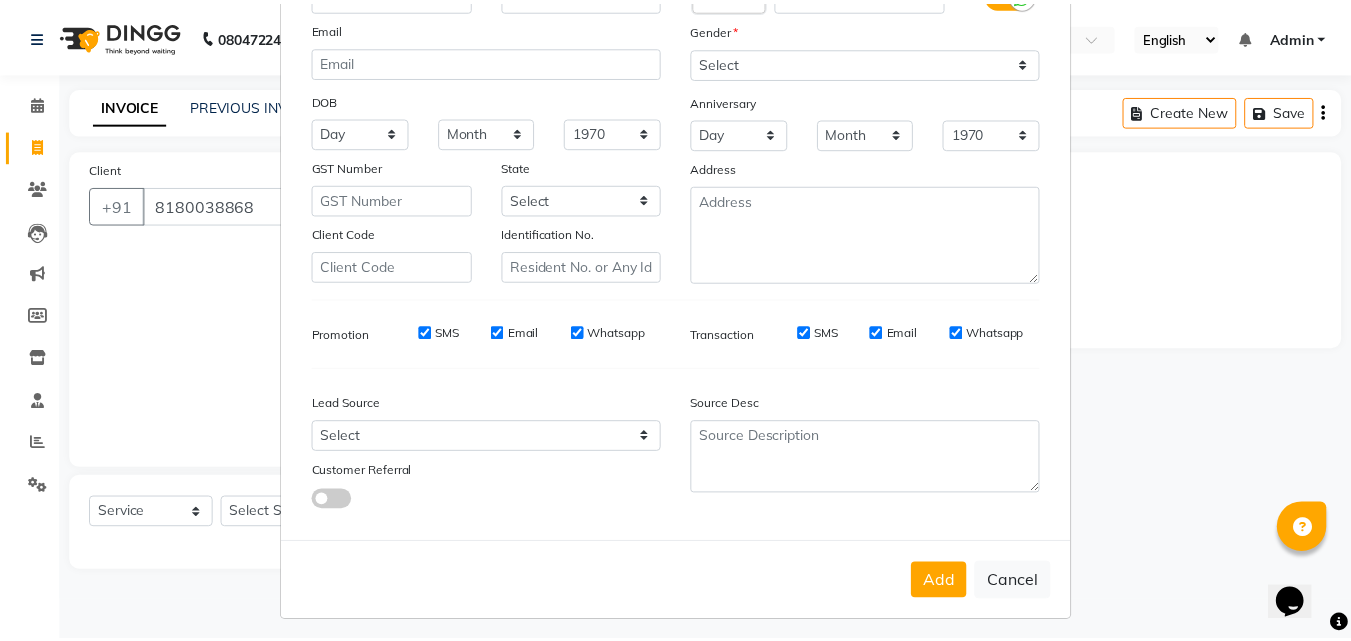 scroll, scrollTop: 208, scrollLeft: 0, axis: vertical 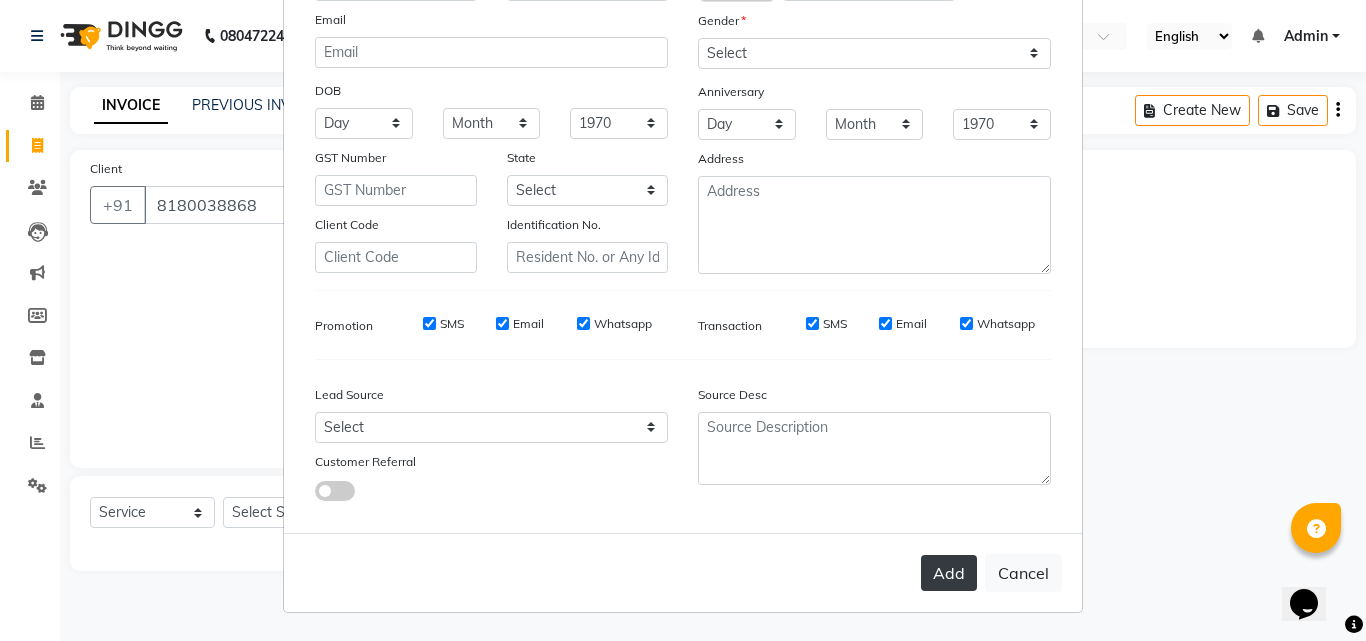 click on "Add" at bounding box center (949, 573) 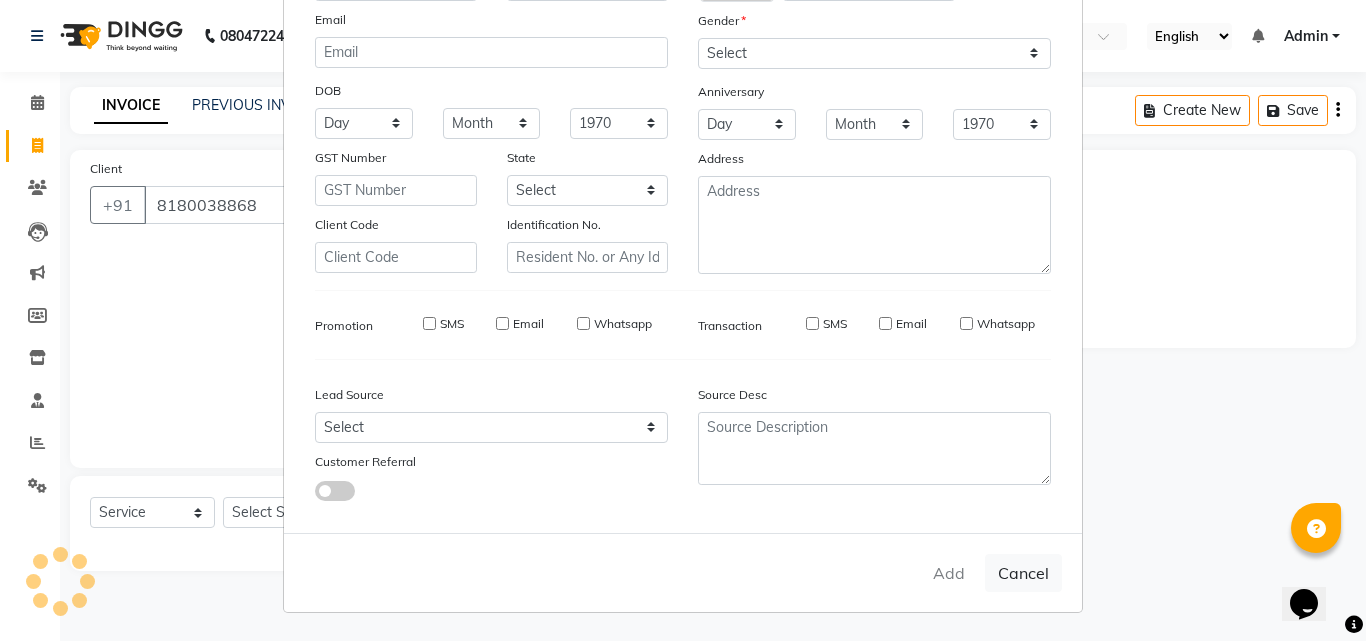 type 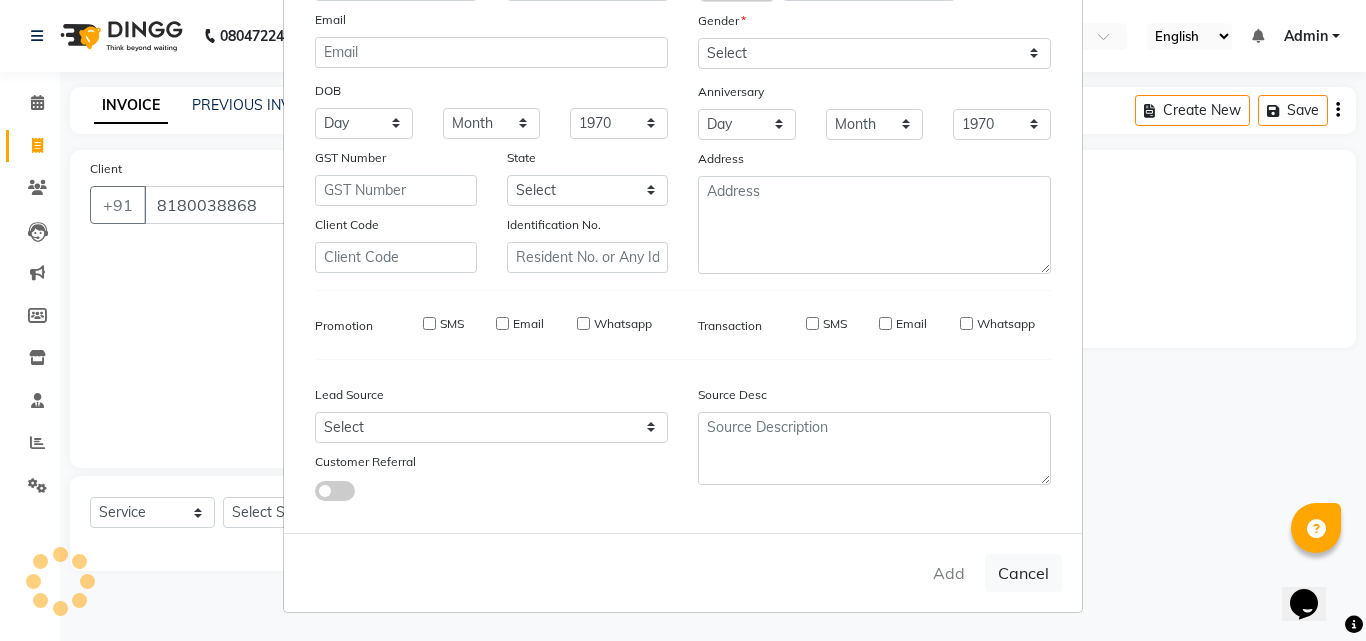 select 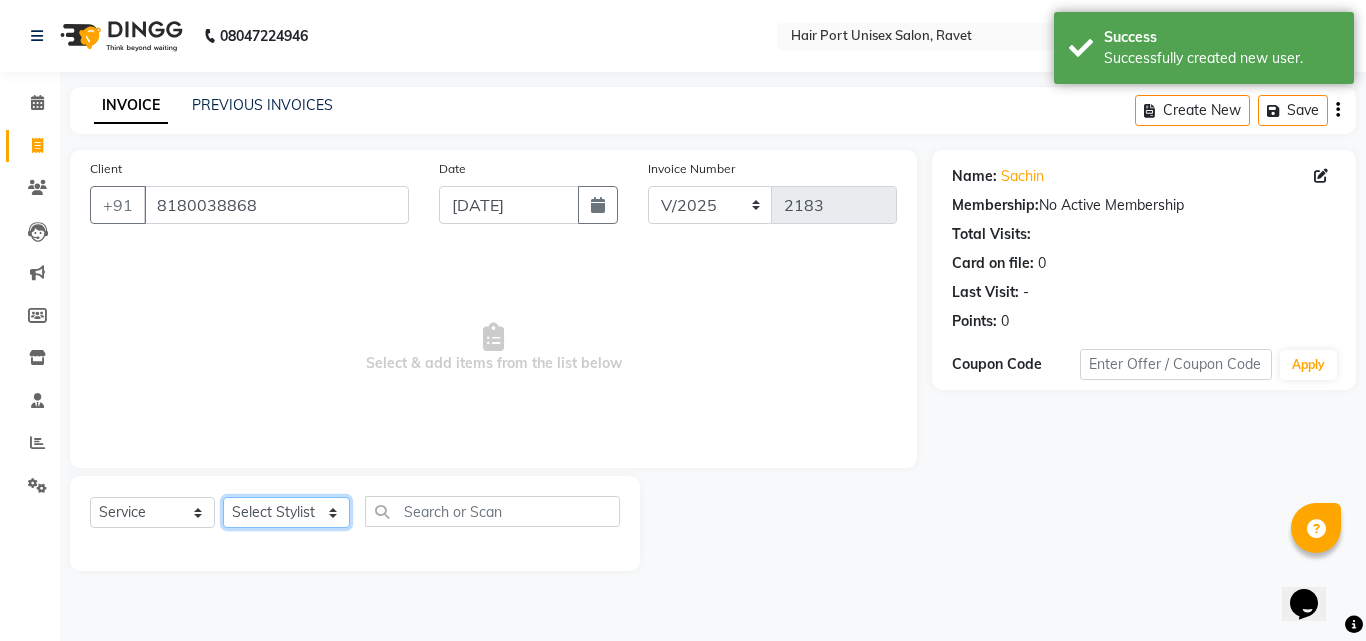 click on "Select Stylist [PERSON_NAME]  [PERSON_NAME] [PERSON_NAME] [PERSON_NAME] [PERSON_NAME]  [PERSON_NAME] [PERSON_NAME] Mane" 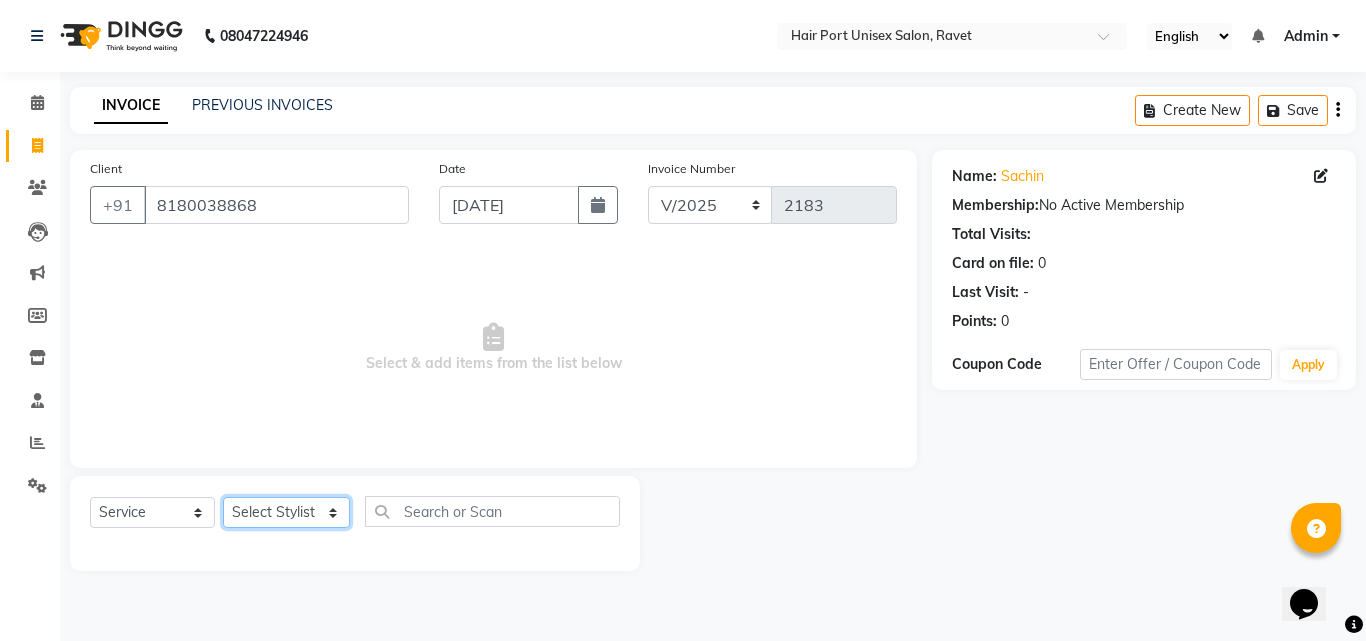 select on "66342" 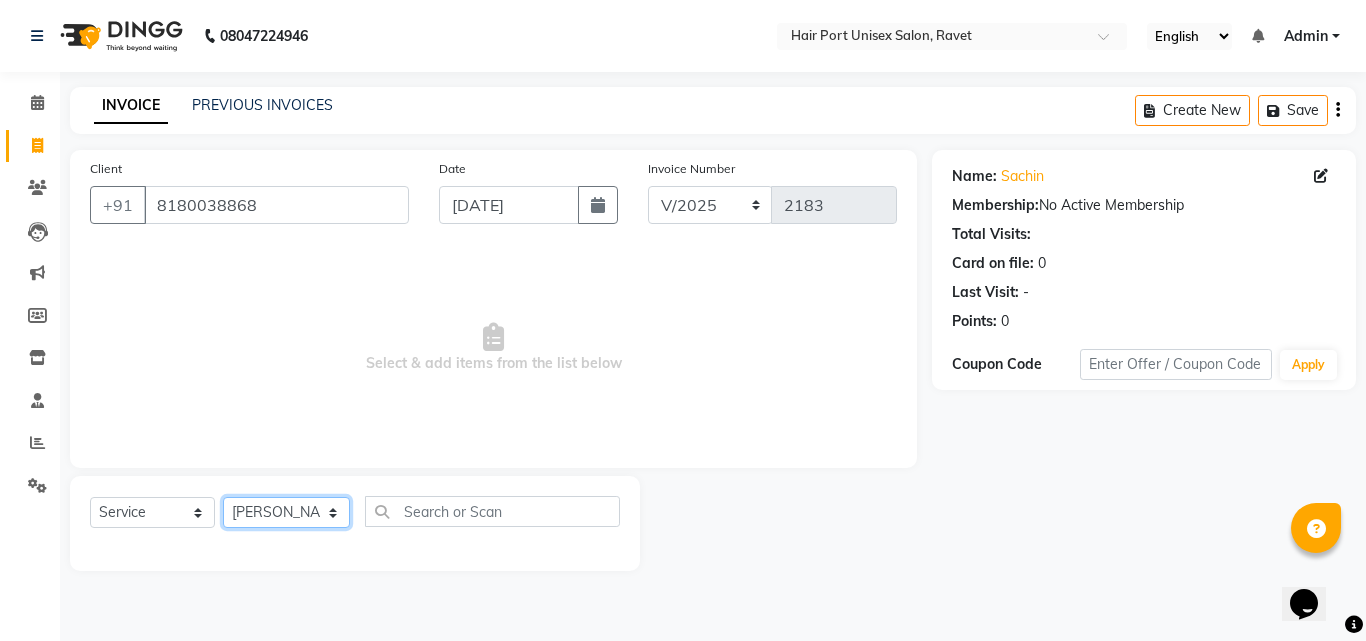 click on "Select Stylist [PERSON_NAME]  [PERSON_NAME] [PERSON_NAME] [PERSON_NAME] [PERSON_NAME]  [PERSON_NAME] [PERSON_NAME] Mane" 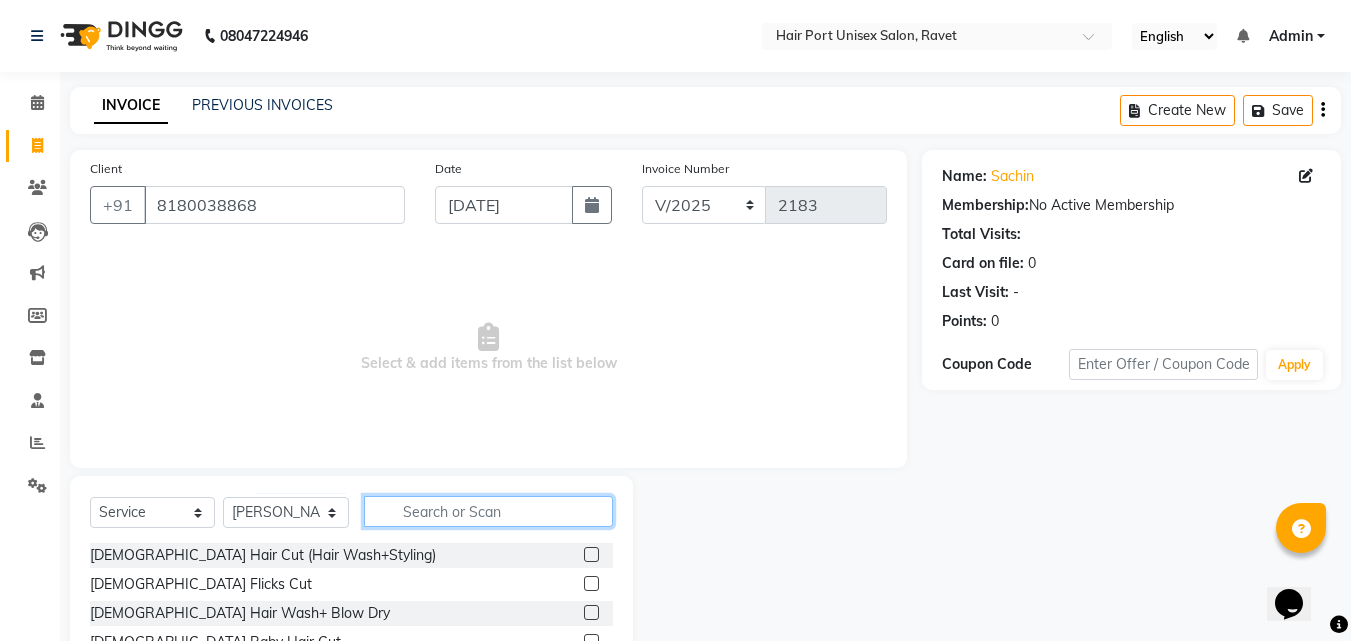 click 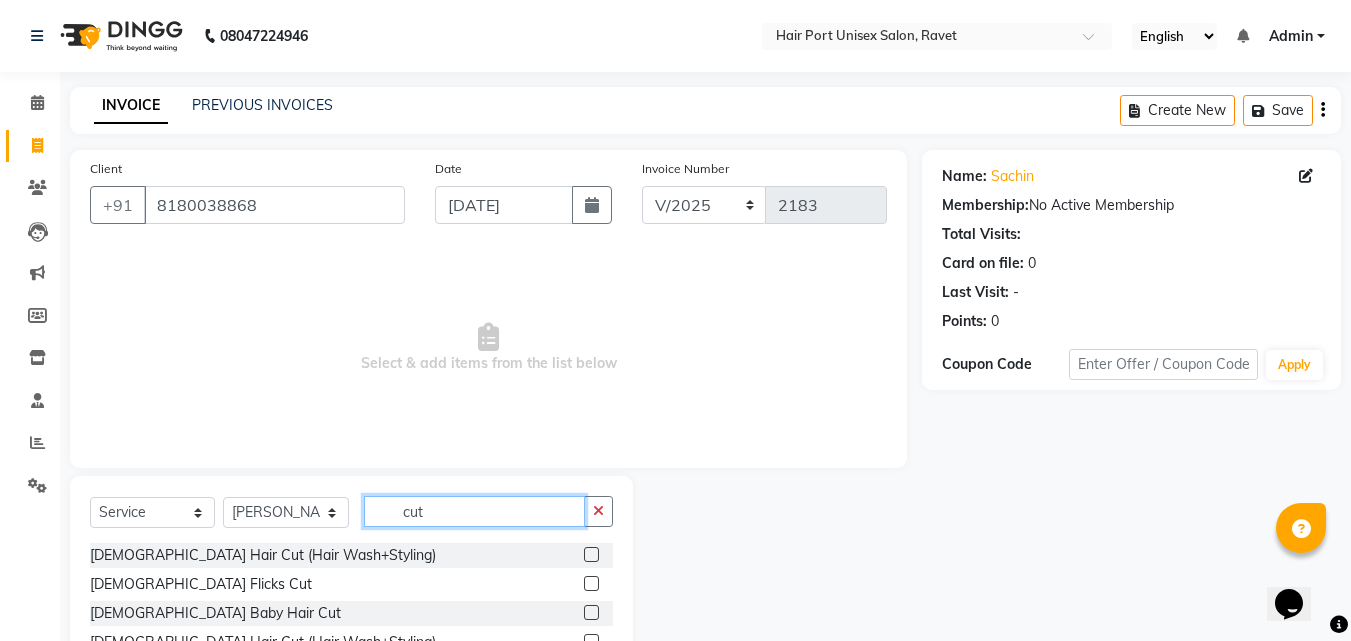 type on "cut" 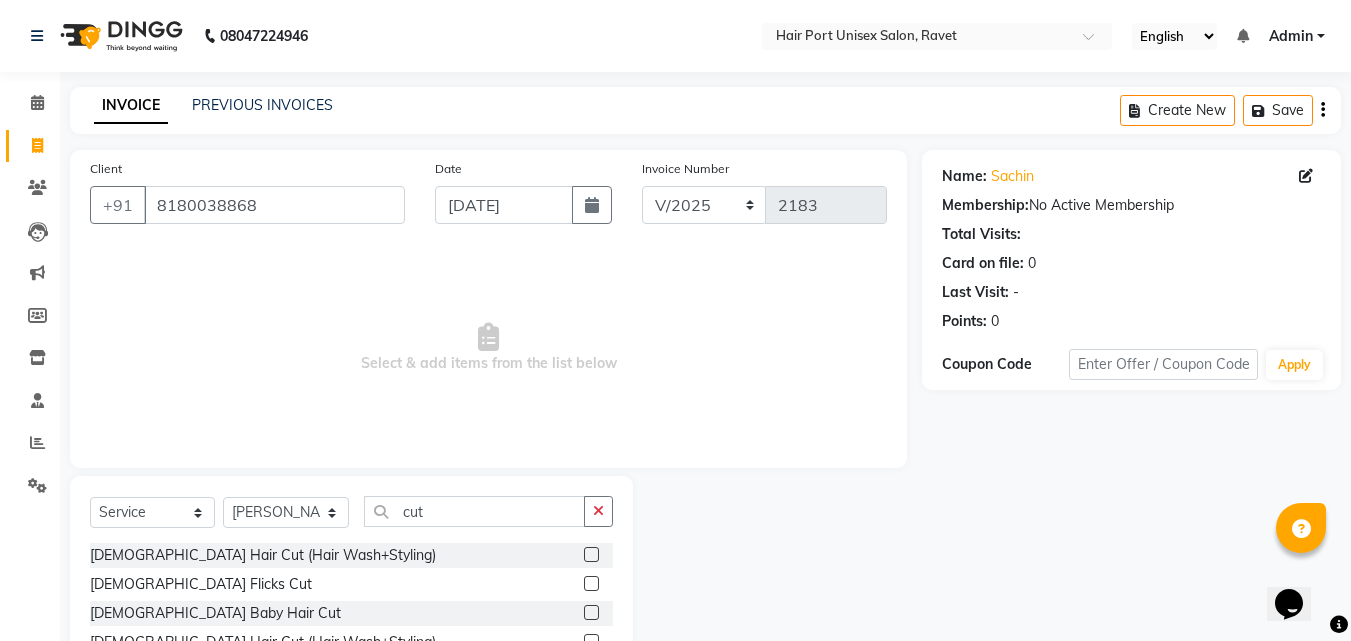 click 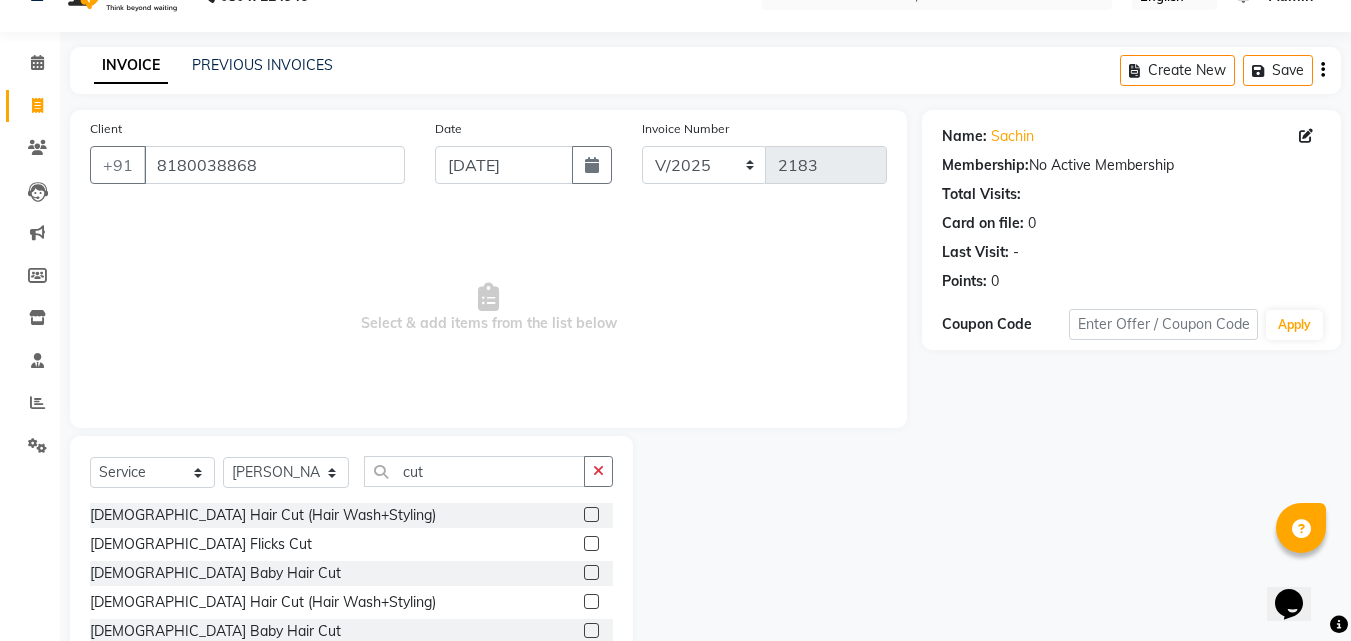 scroll, scrollTop: 105, scrollLeft: 0, axis: vertical 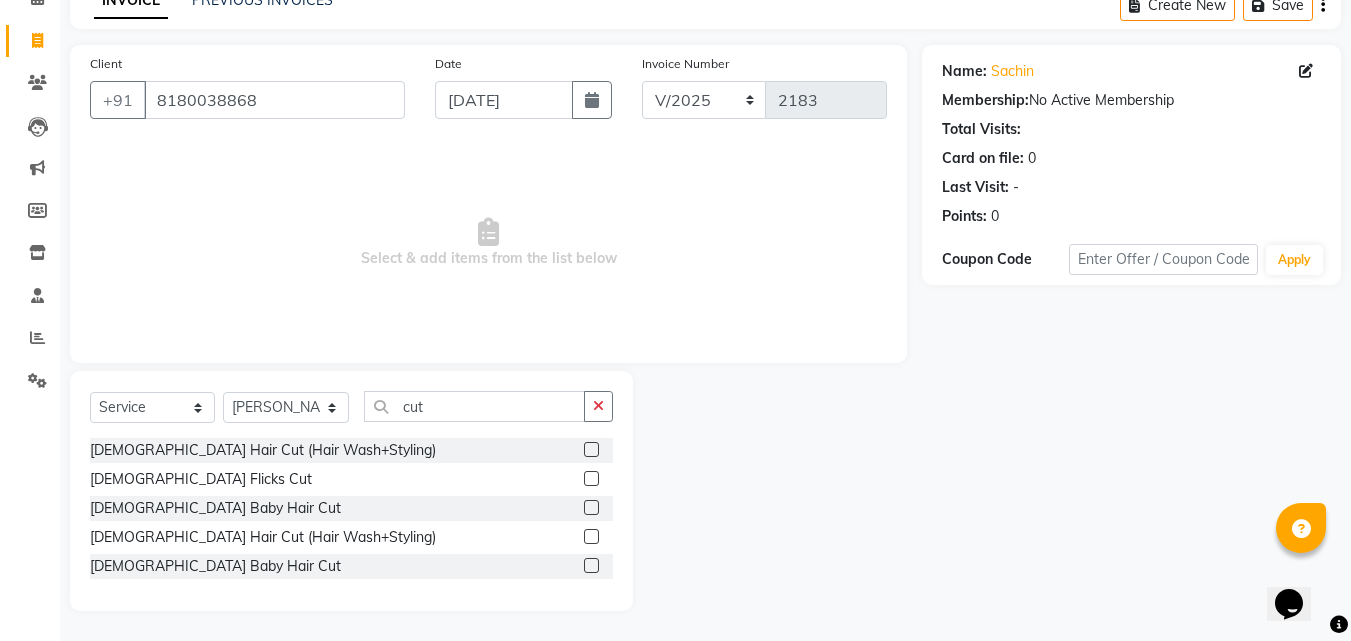click 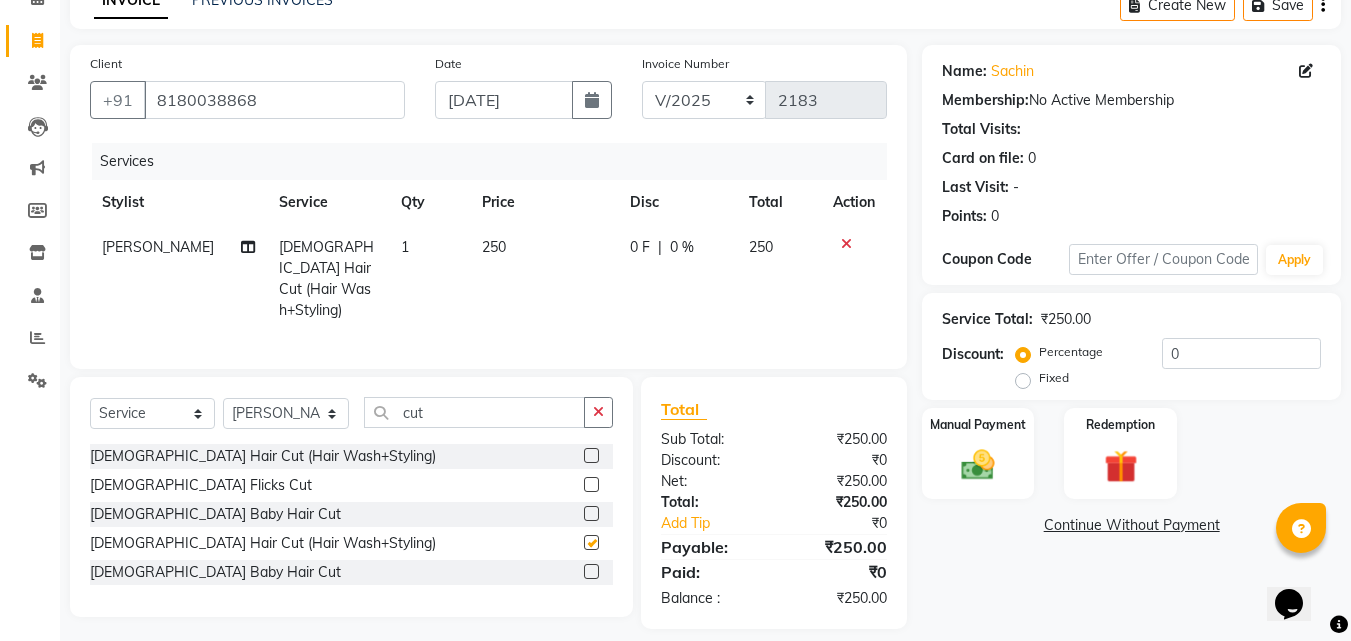 checkbox on "false" 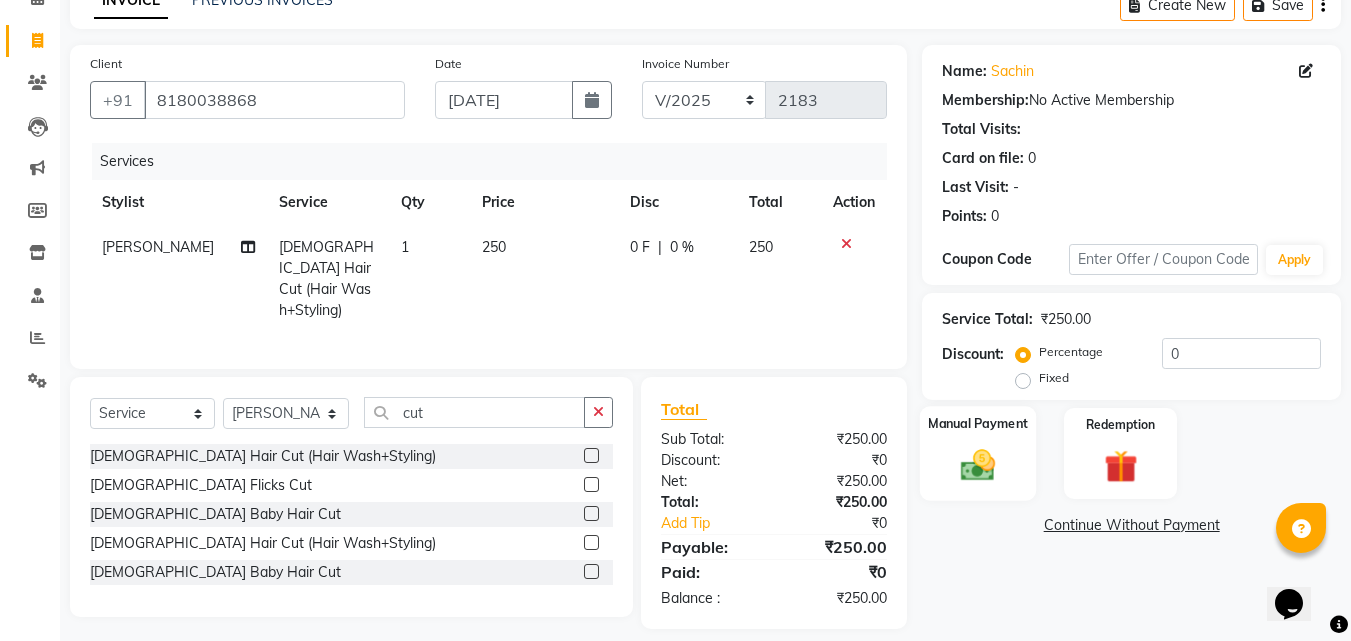 click 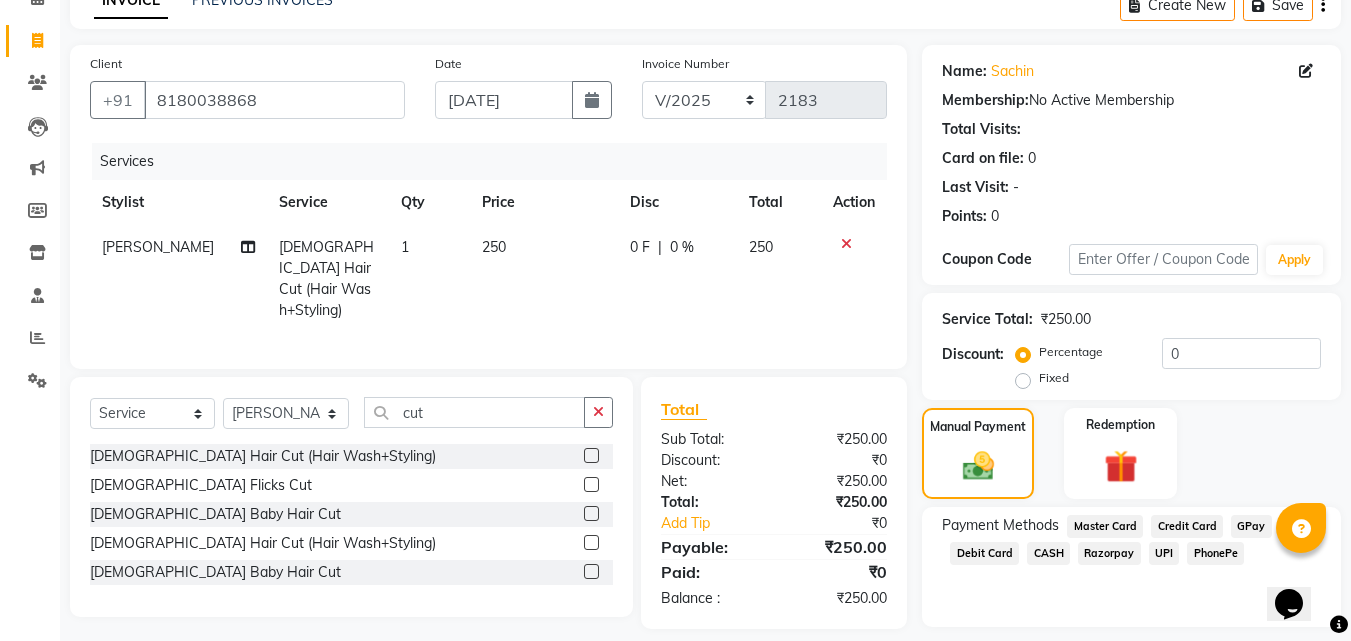 click on "PhonePe" 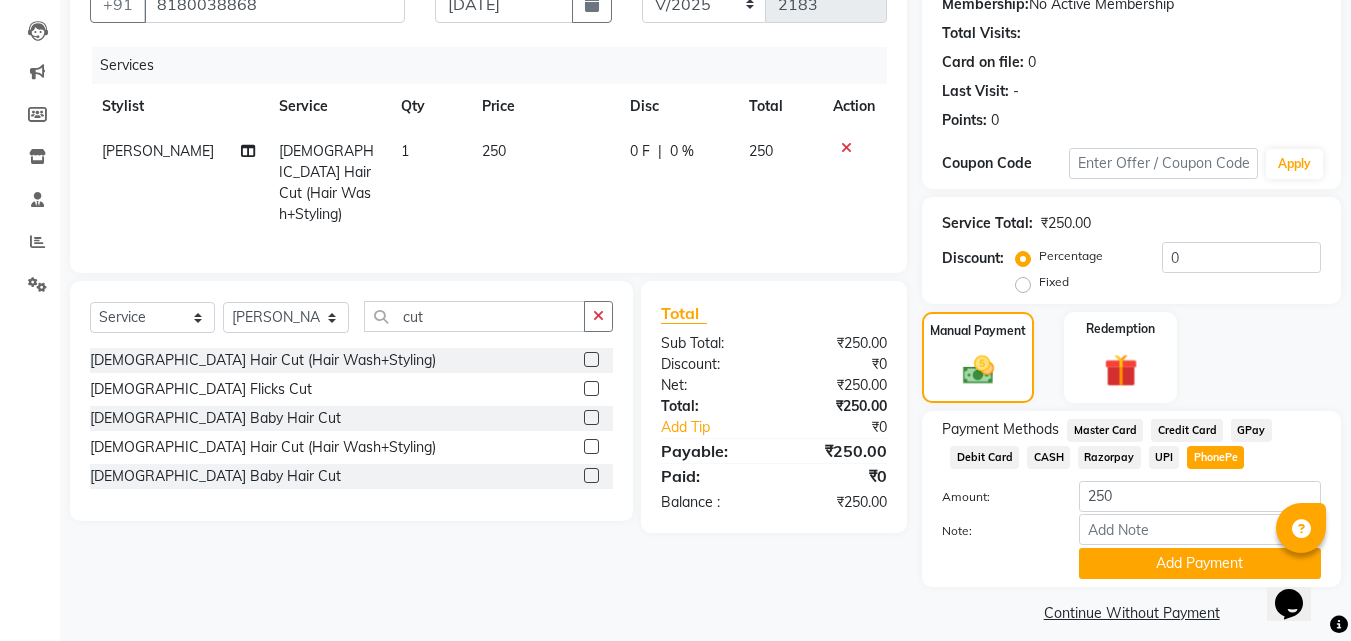scroll, scrollTop: 218, scrollLeft: 0, axis: vertical 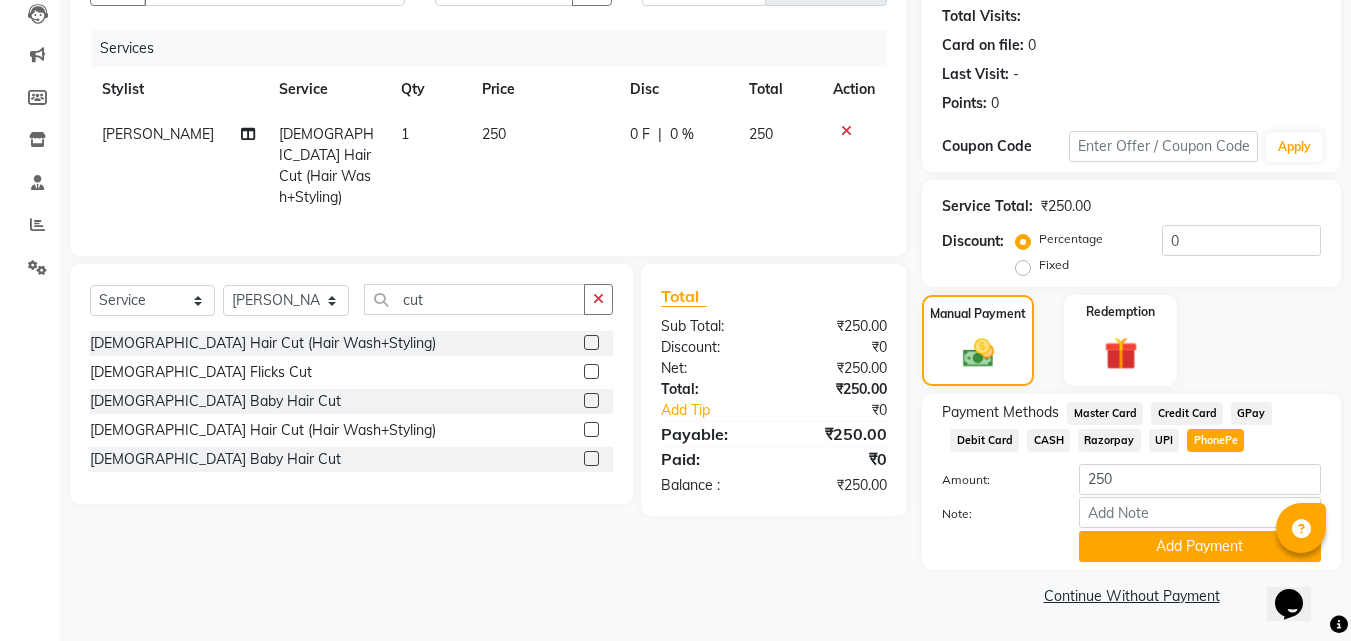 click on "Add Payment" 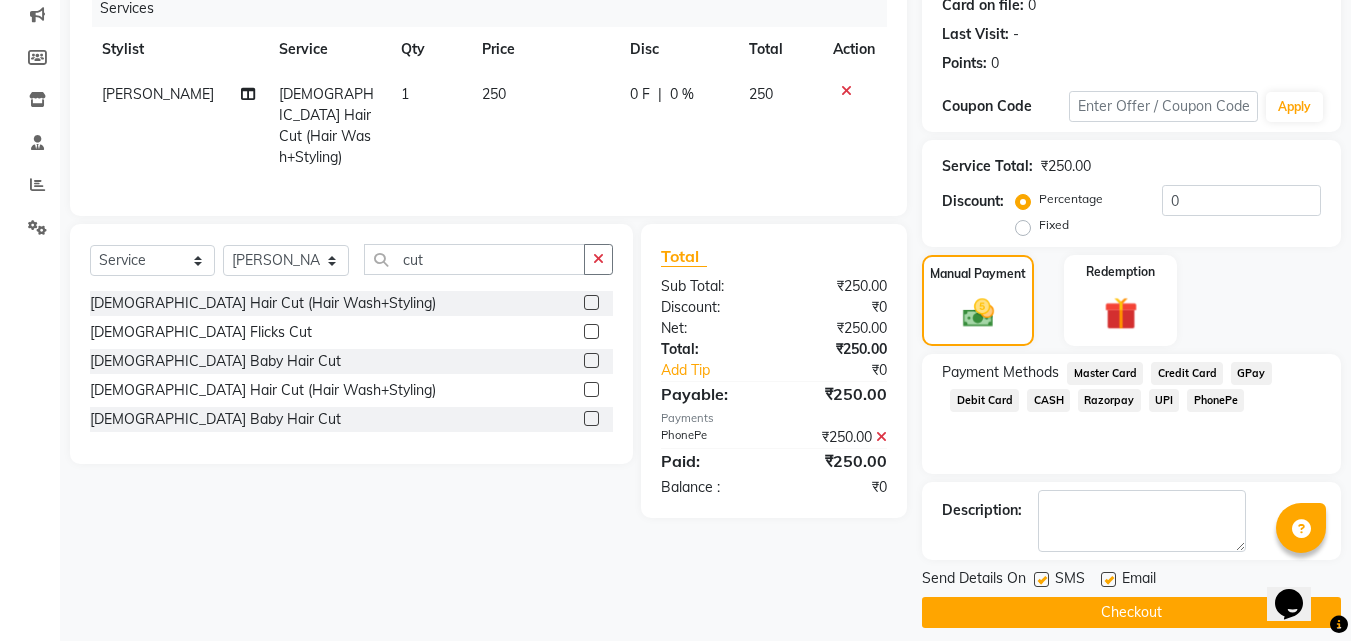 scroll, scrollTop: 275, scrollLeft: 0, axis: vertical 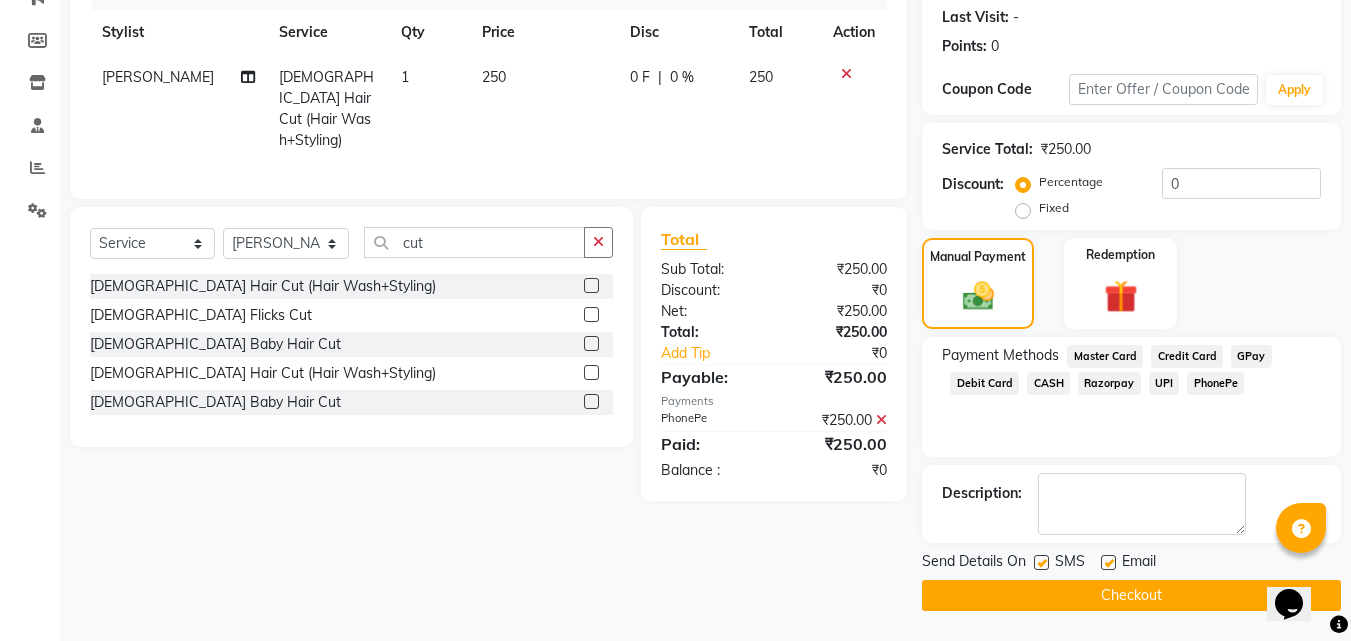 click on "Checkout" 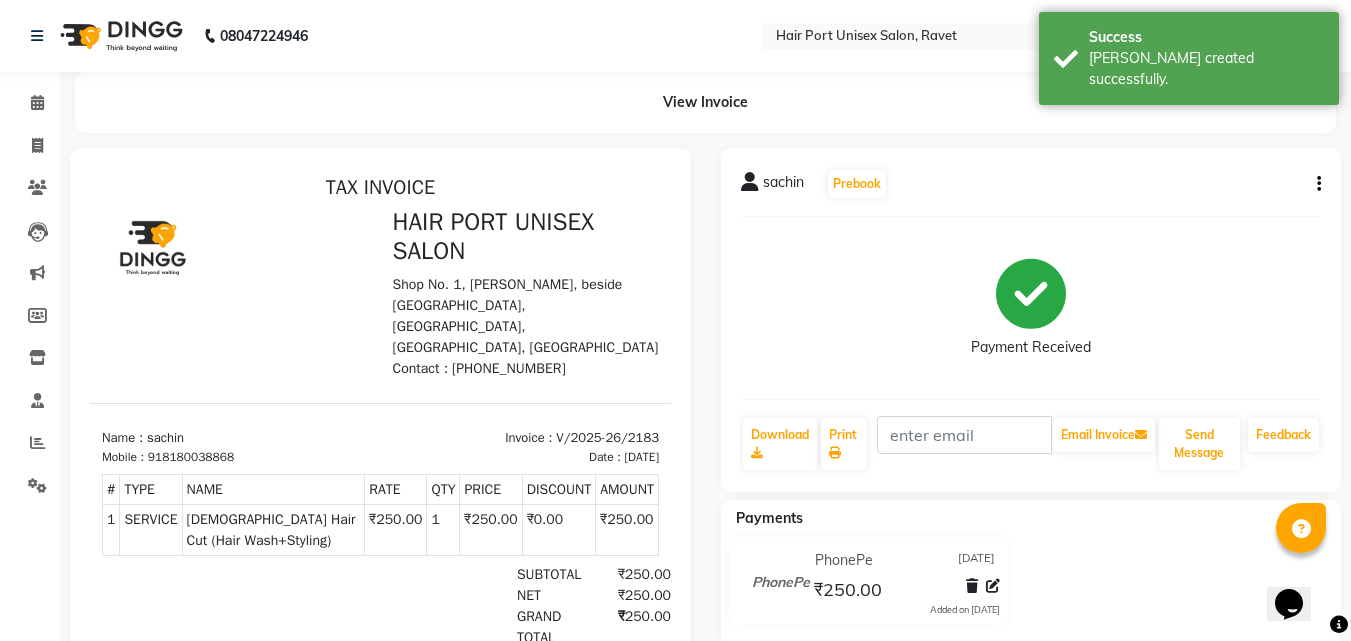 scroll, scrollTop: 0, scrollLeft: 0, axis: both 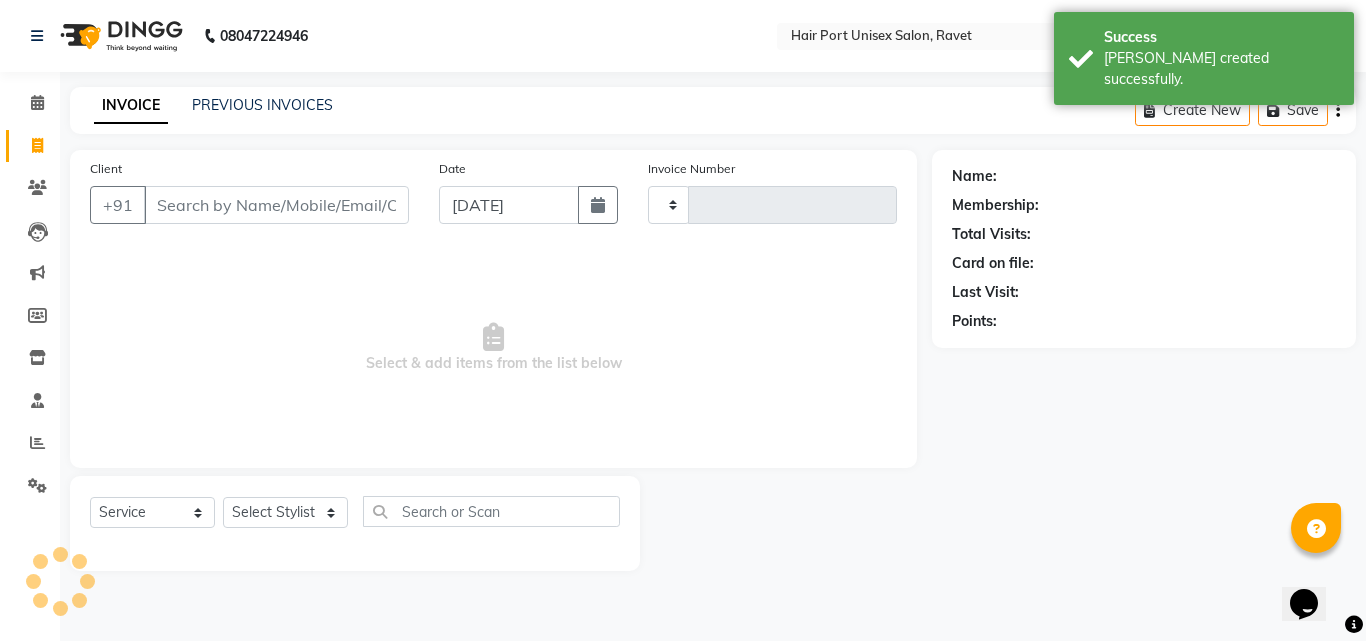 type on "2184" 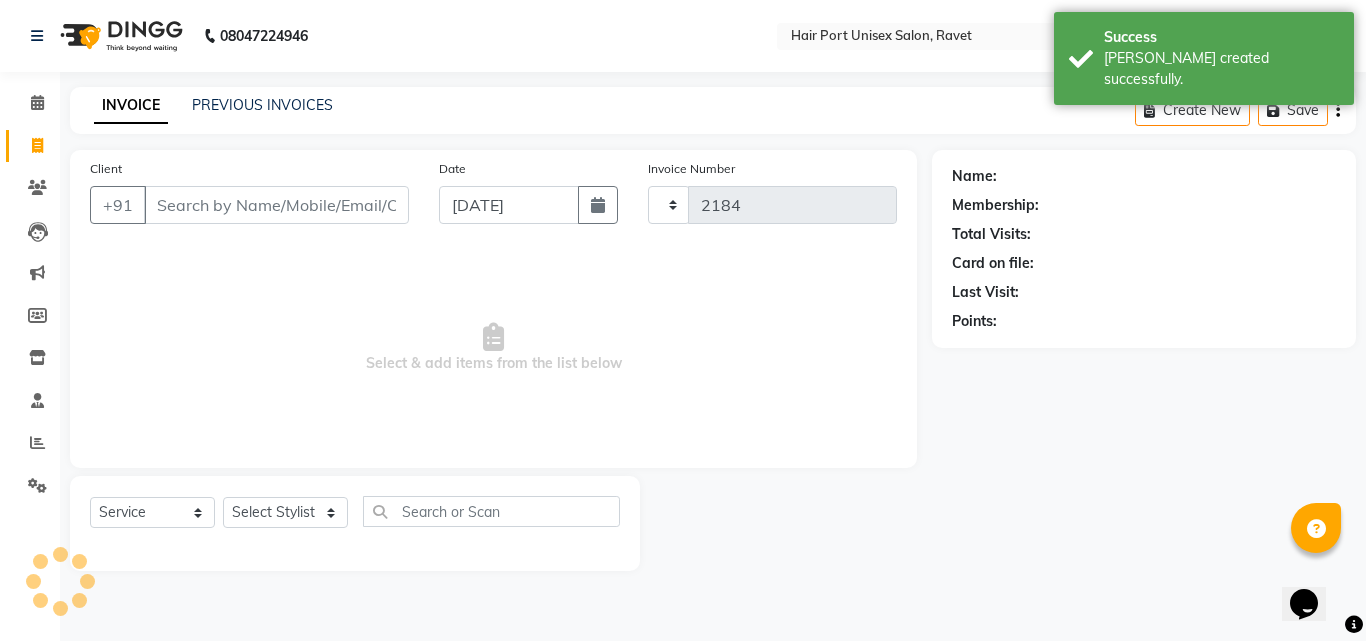 select on "7015" 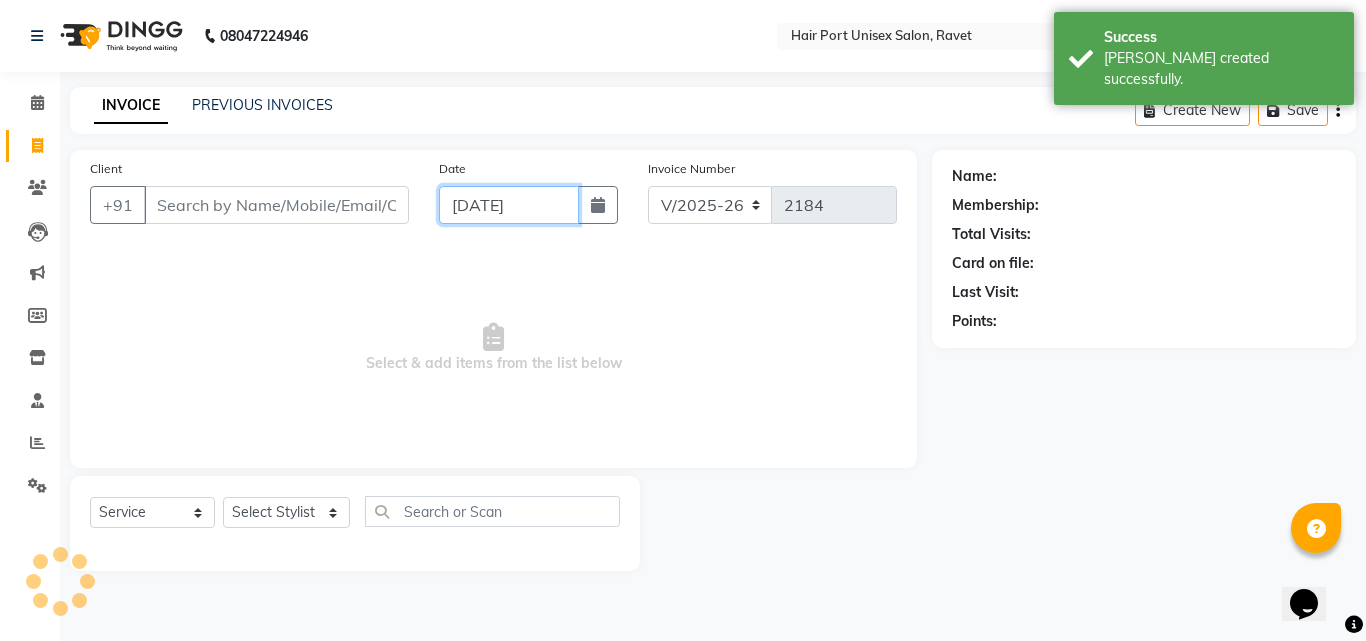 click on "[DATE]" 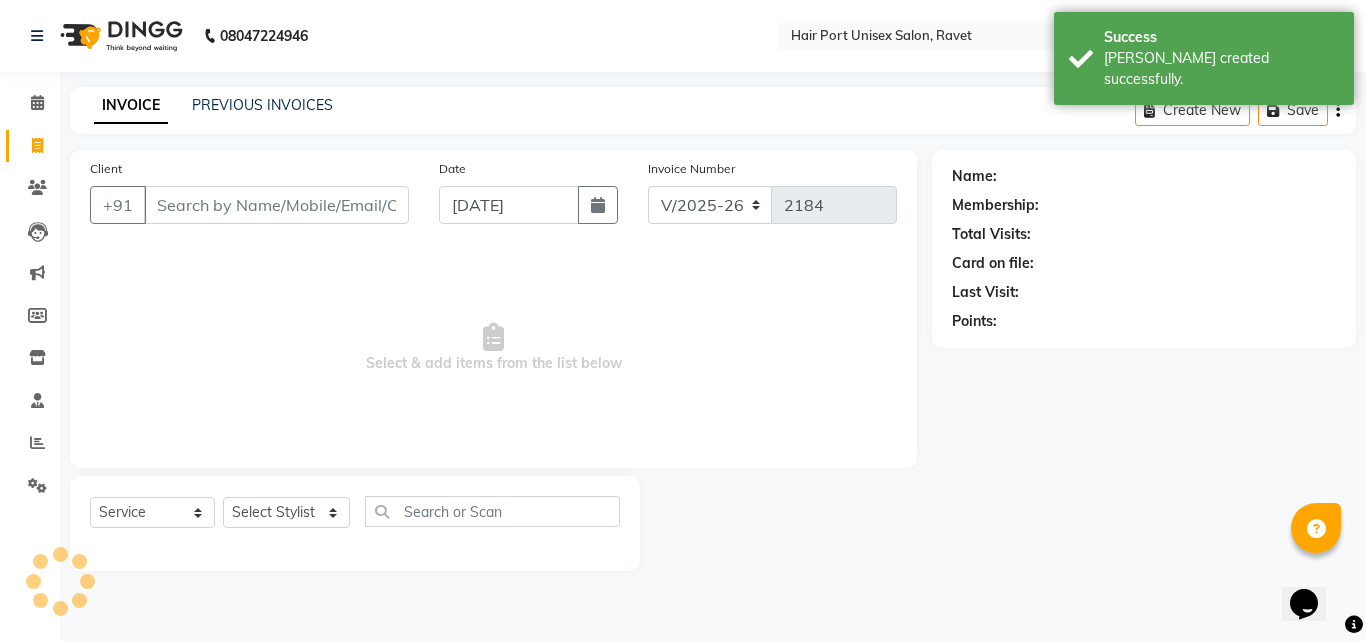 select on "7" 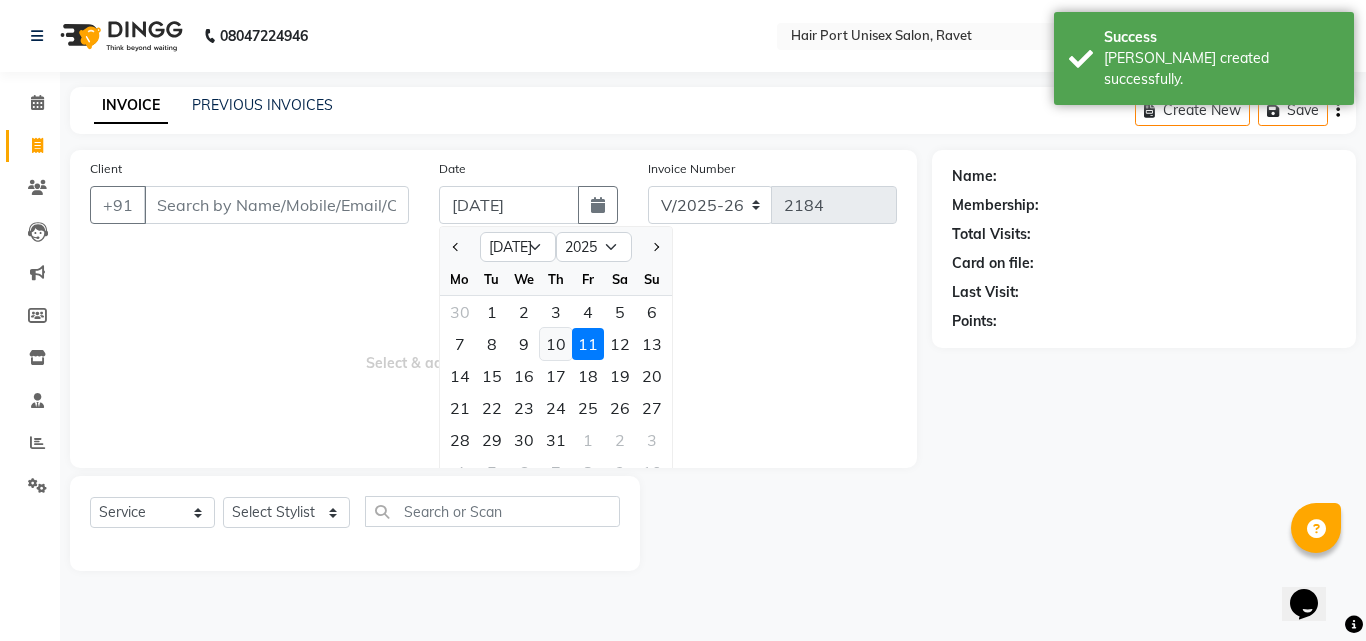click on "10" 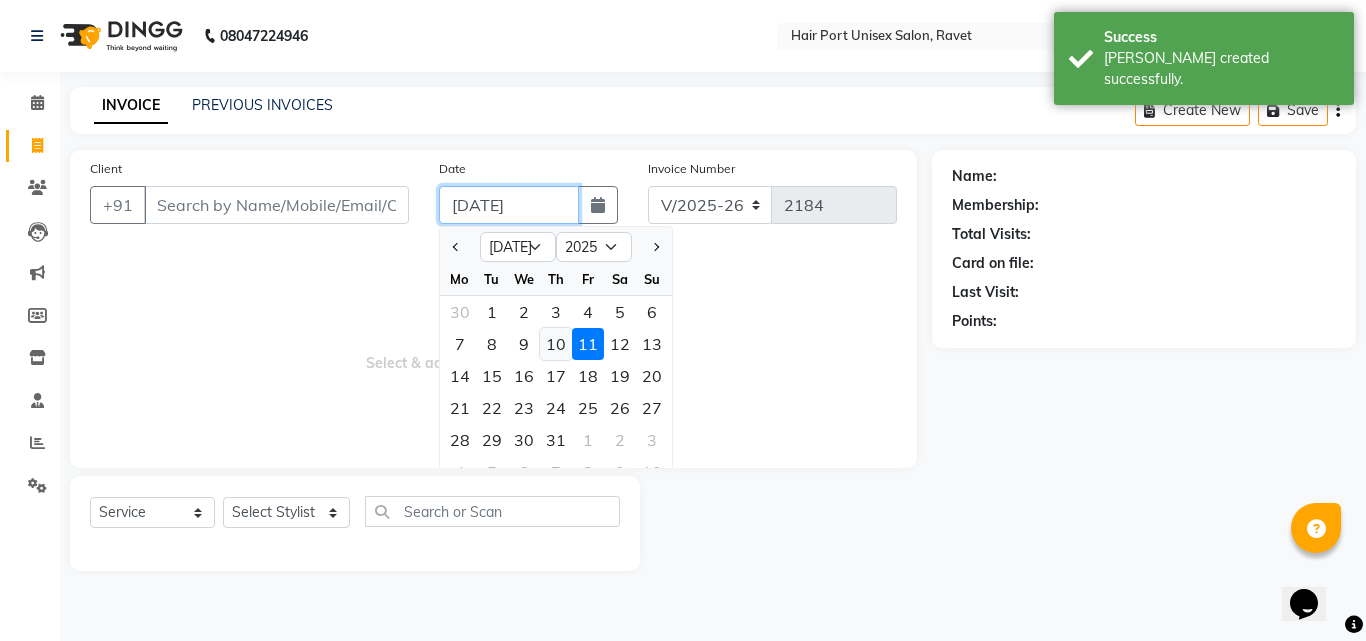 type on "[DATE]" 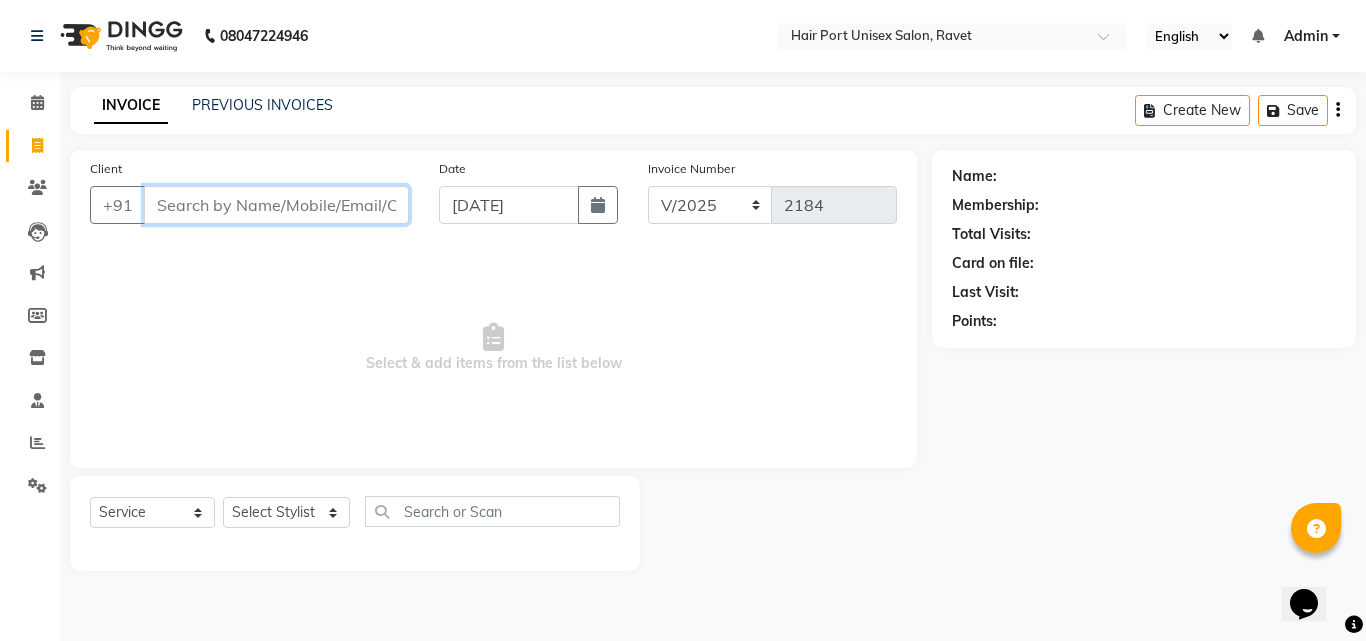 click on "Client" at bounding box center [276, 205] 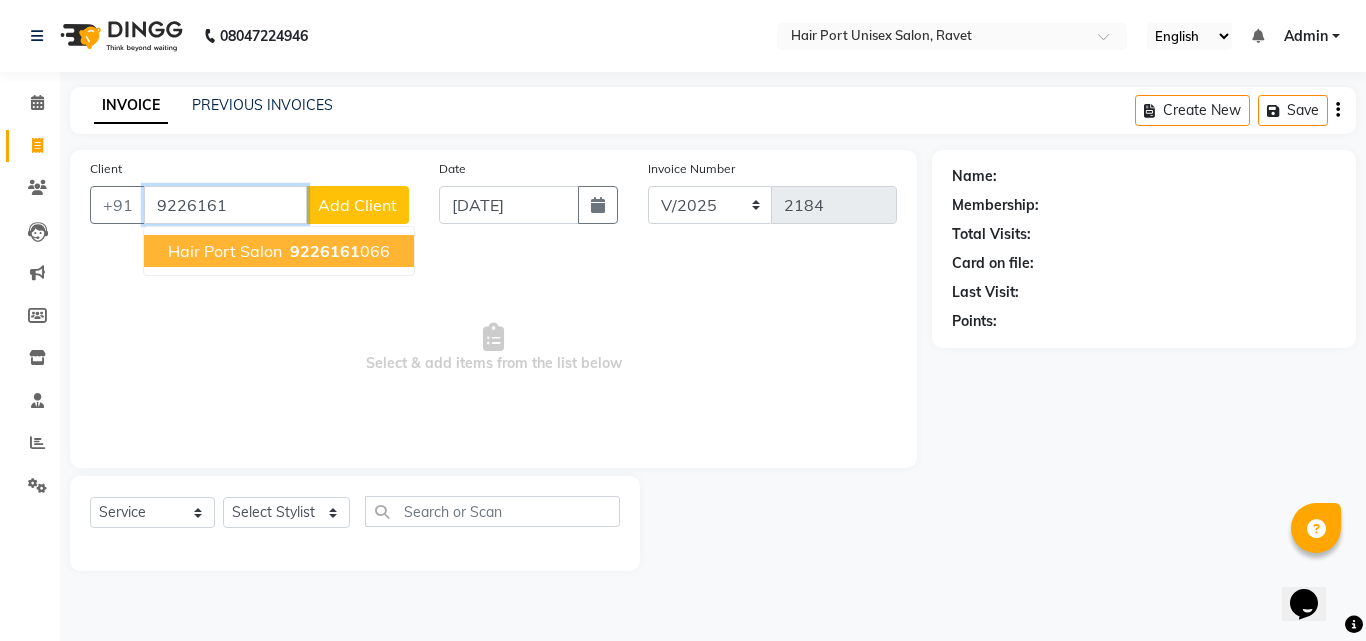 click on "Hair port salon" at bounding box center [225, 251] 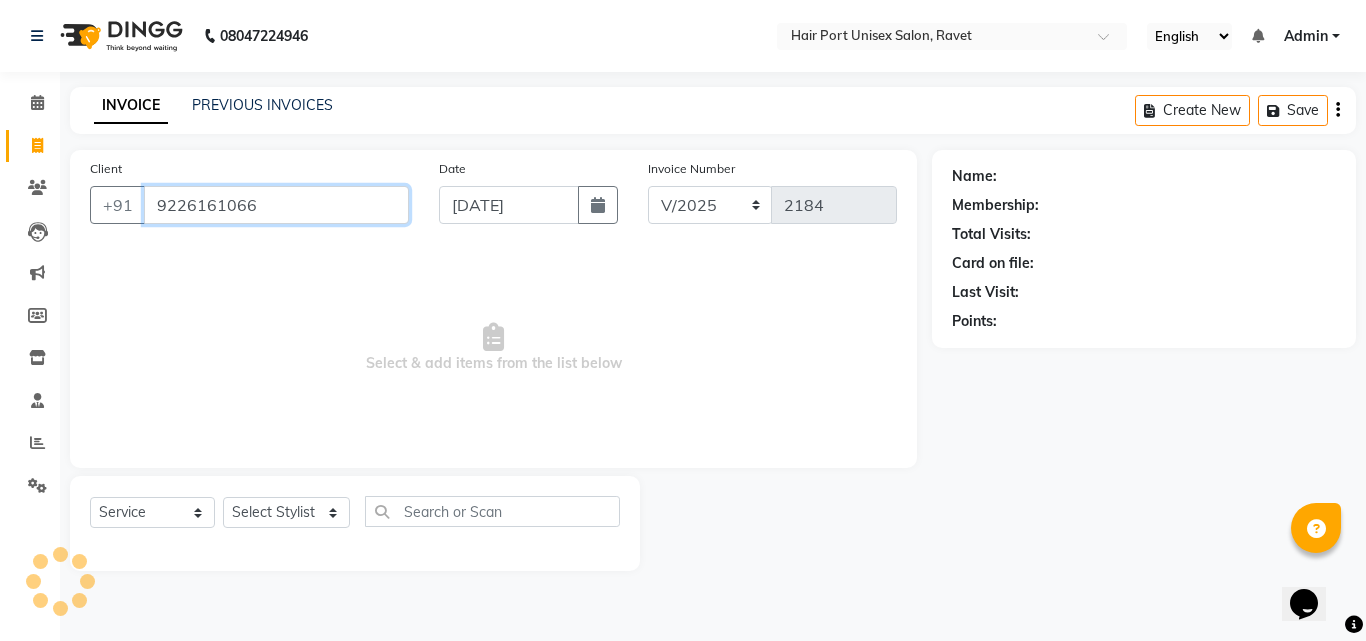 type on "9226161066" 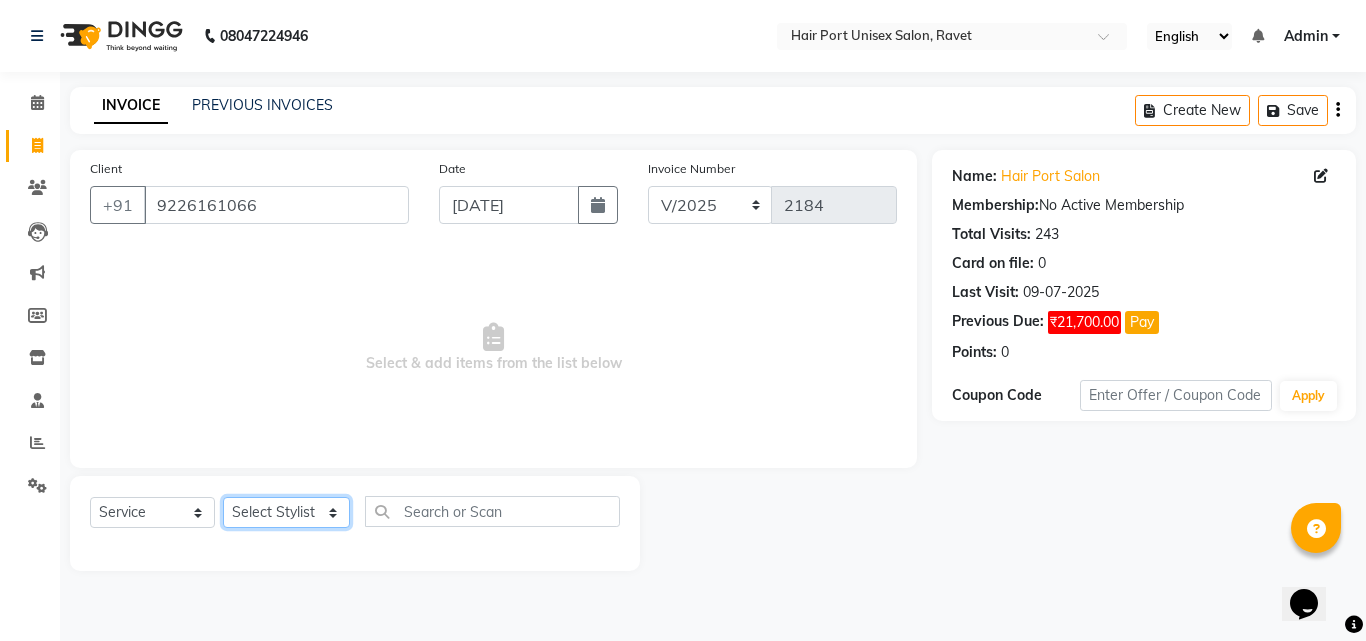 click on "Select Stylist [PERSON_NAME]  [PERSON_NAME] [PERSON_NAME] [PERSON_NAME] [PERSON_NAME]  [PERSON_NAME] [PERSON_NAME] Mane" 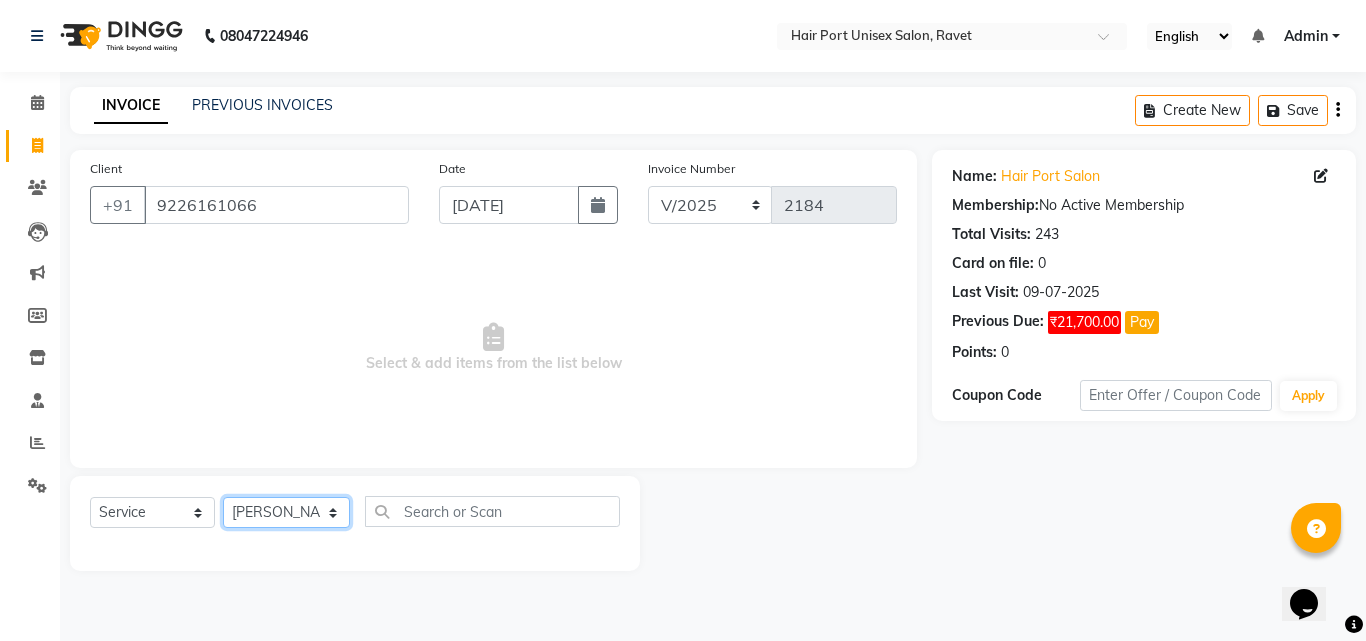 click on "Select Stylist [PERSON_NAME]  [PERSON_NAME] [PERSON_NAME] [PERSON_NAME] [PERSON_NAME]  [PERSON_NAME] [PERSON_NAME] Mane" 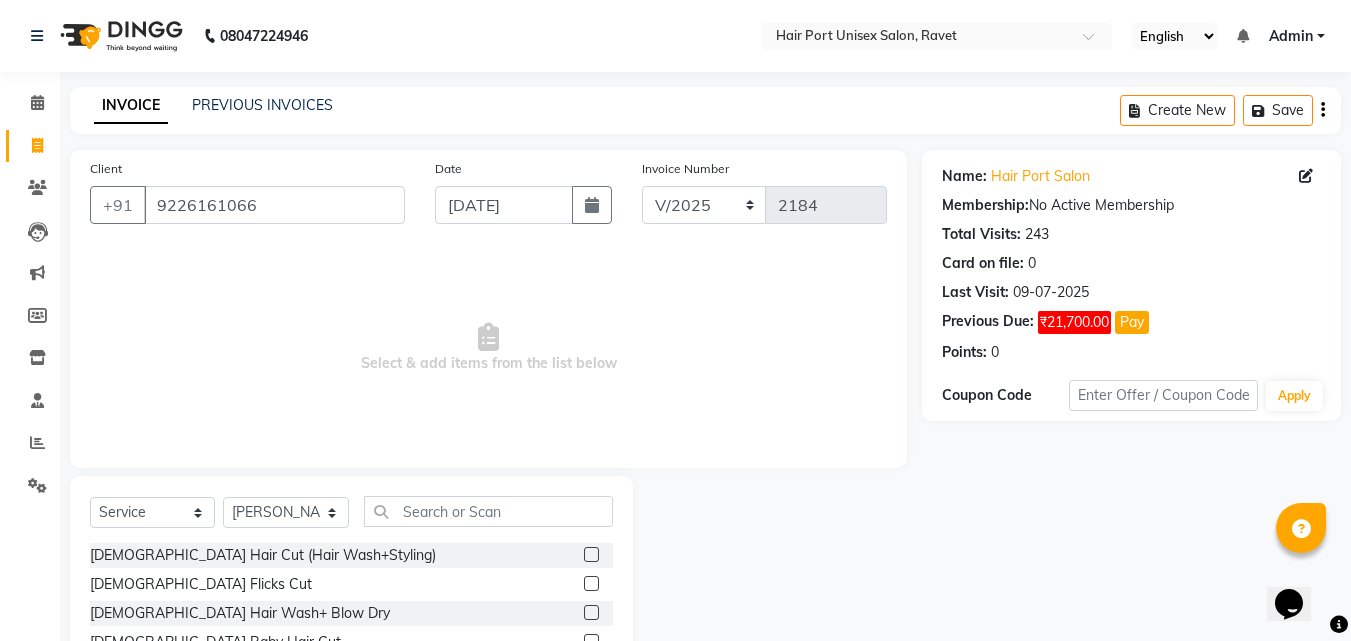 click on "Client [PHONE_NUMBER] Date [DATE] Invoice Number V/2025 V/[PHONE_NUMBER]  Select & add items from the list below" 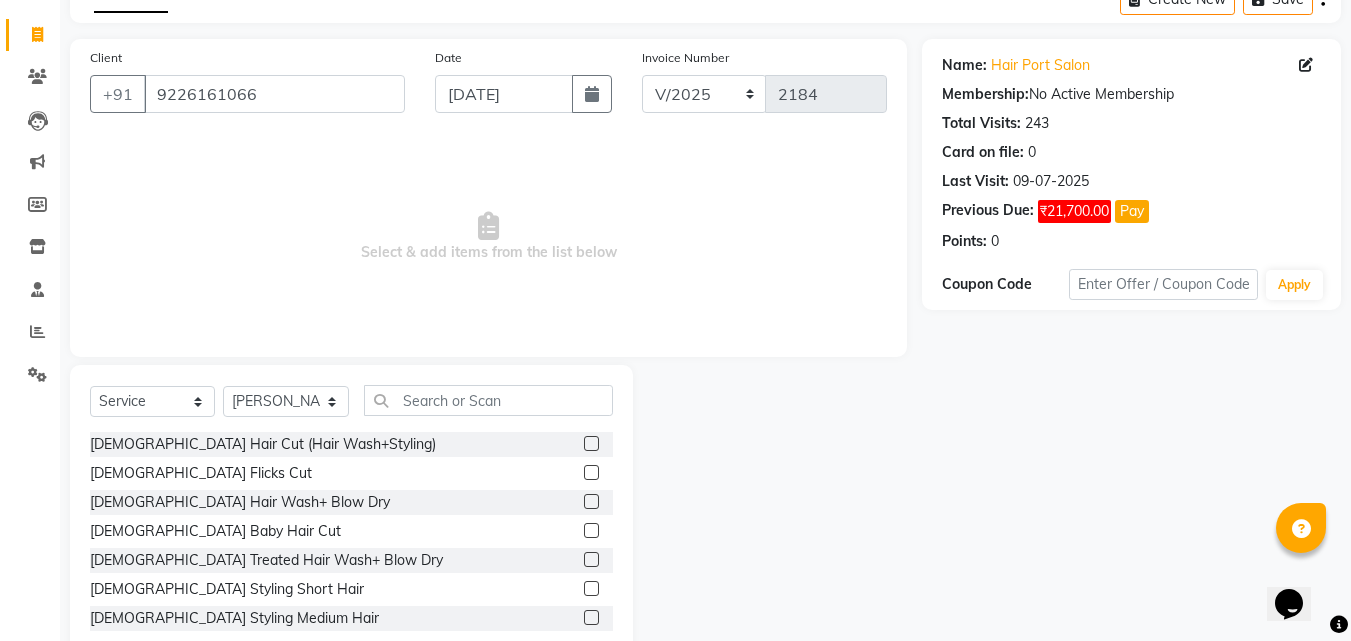 scroll, scrollTop: 160, scrollLeft: 0, axis: vertical 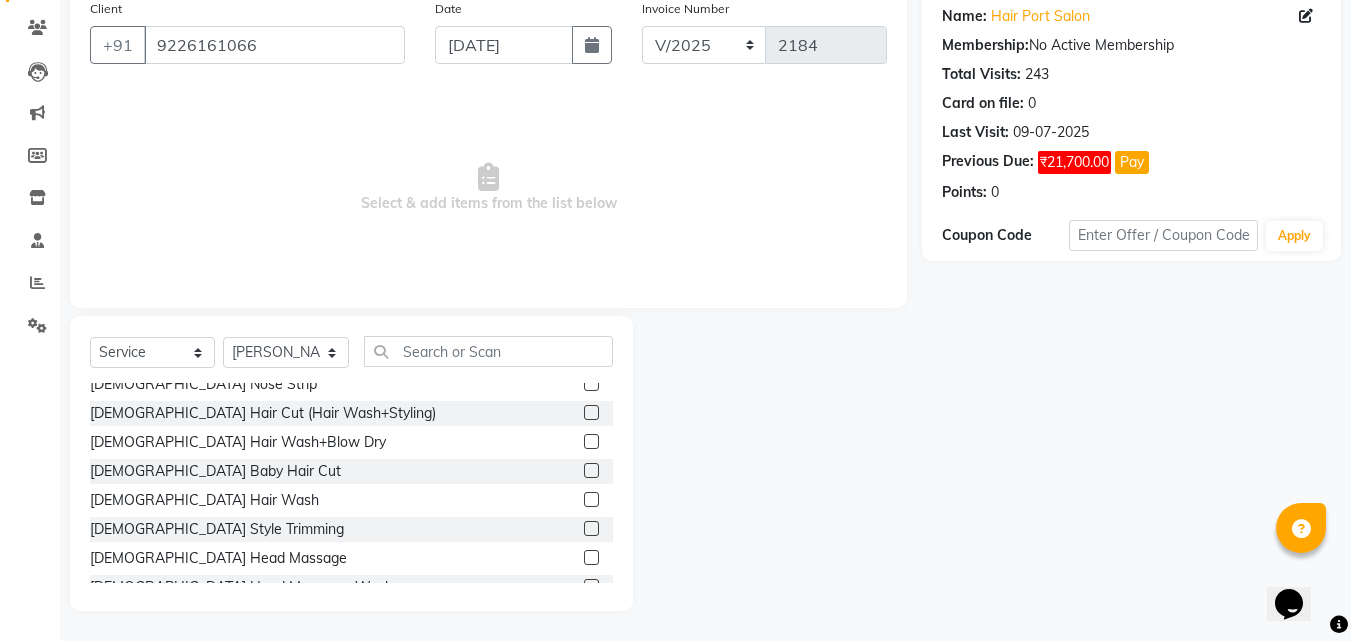 click 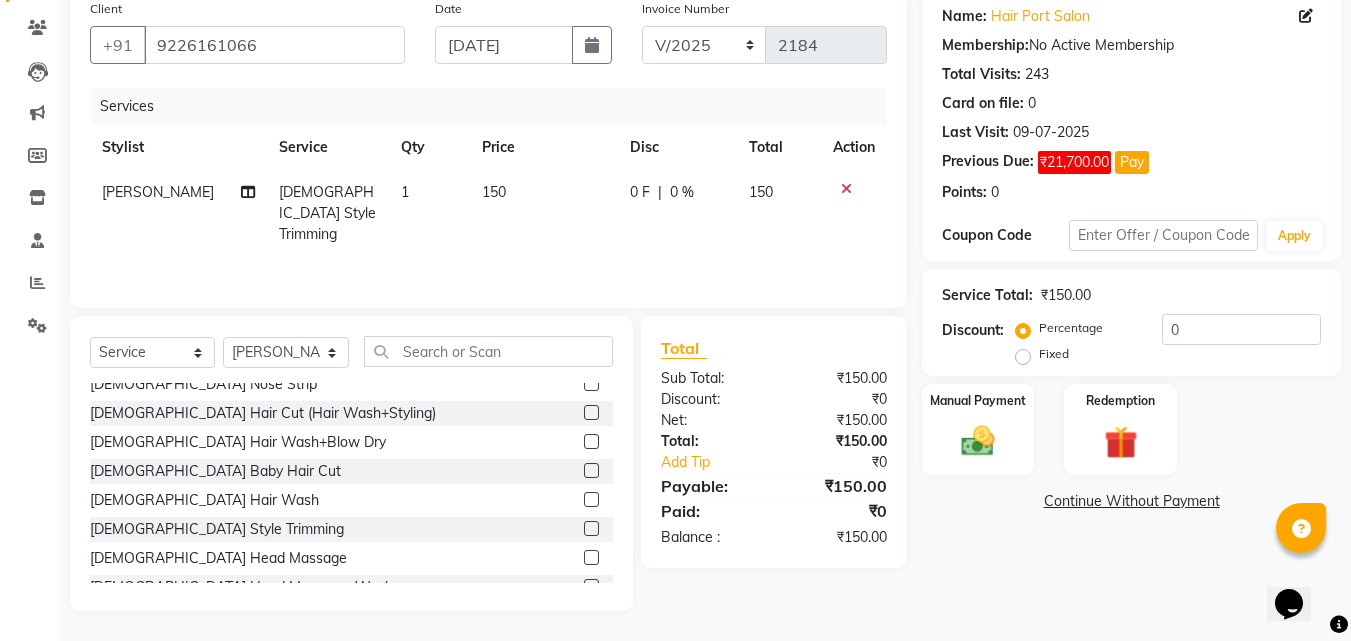 click 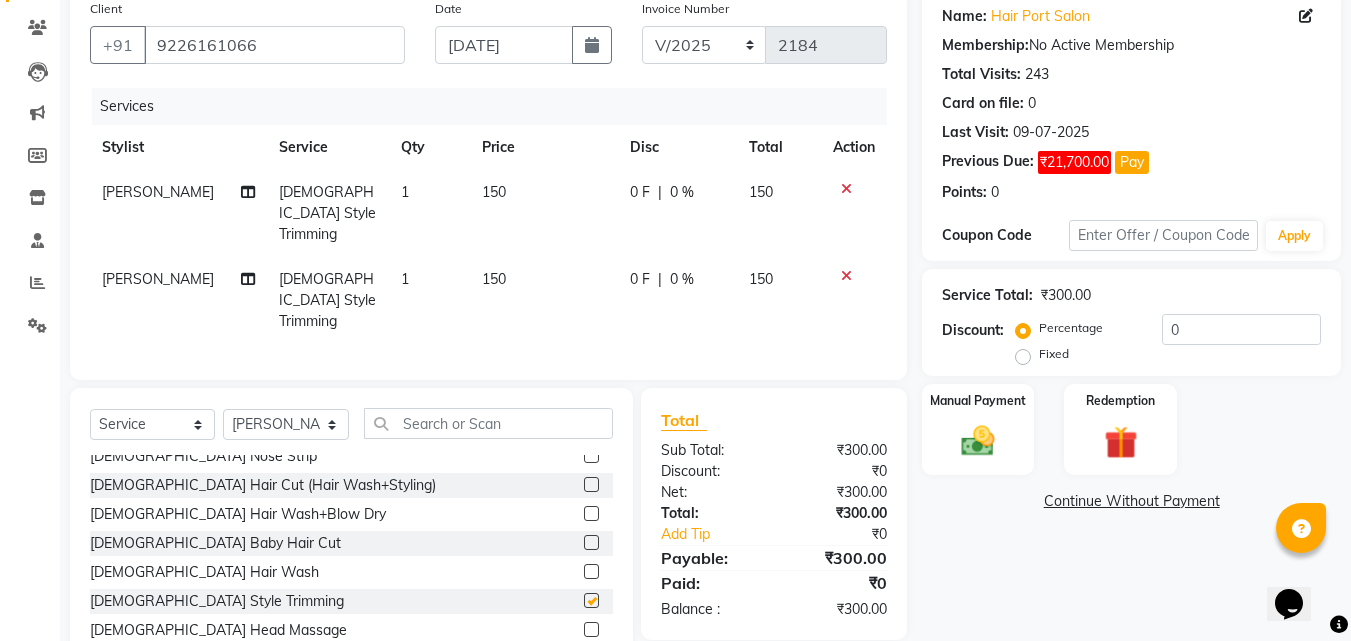 checkbox on "false" 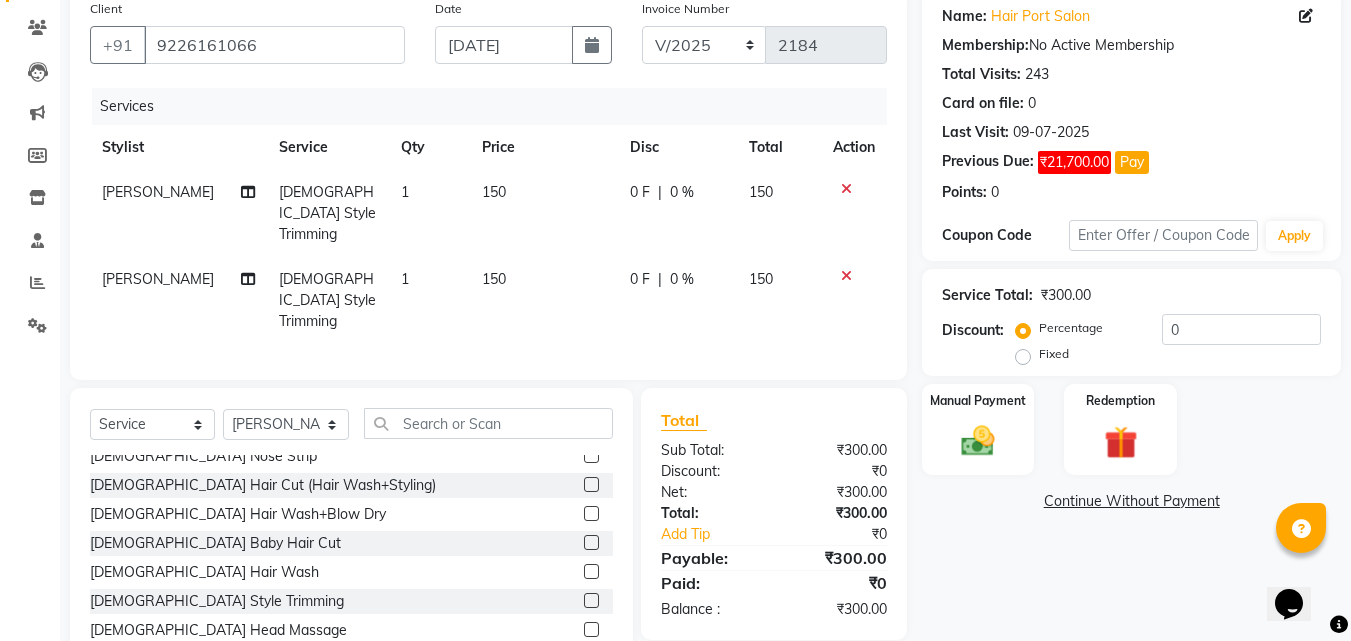 click 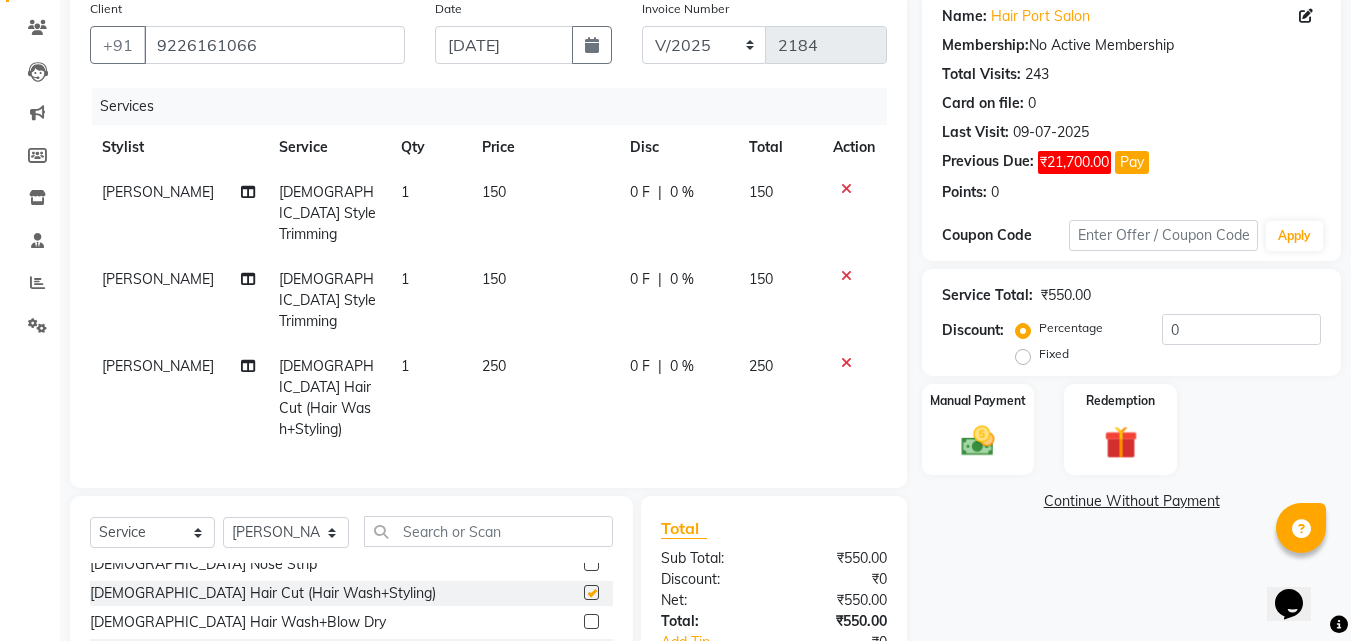 checkbox on "false" 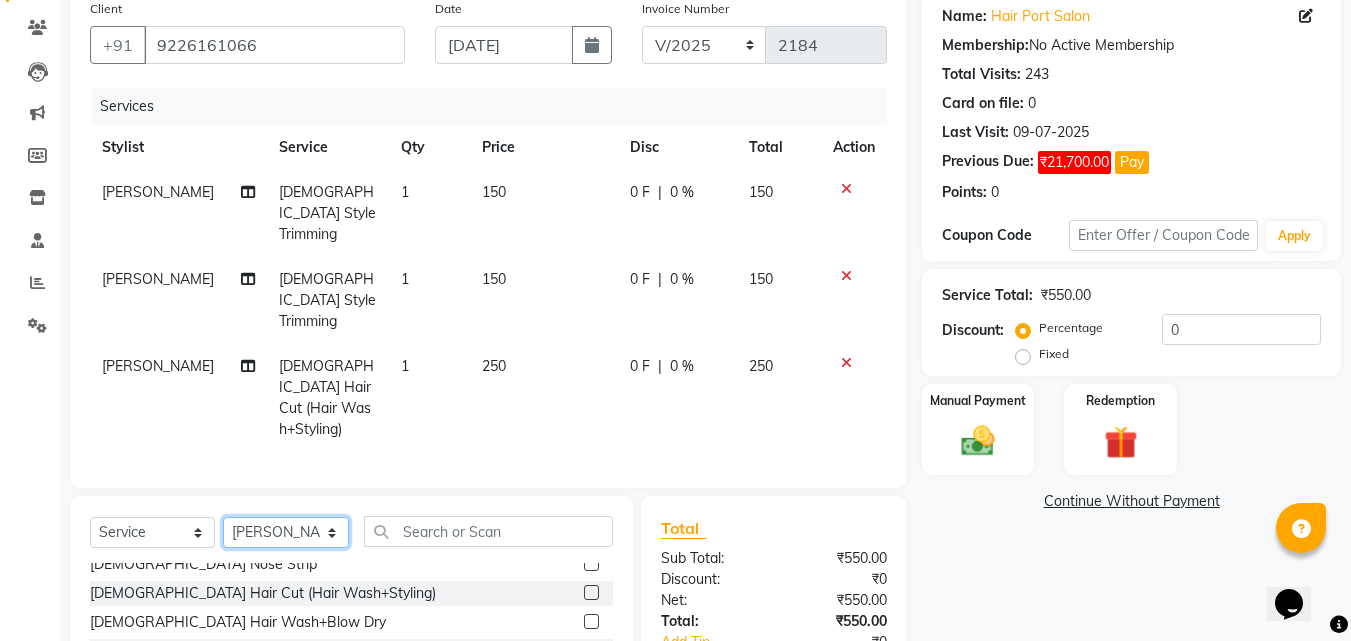 click on "Select Stylist [PERSON_NAME]  [PERSON_NAME] [PERSON_NAME] [PERSON_NAME] [PERSON_NAME]  [PERSON_NAME] [PERSON_NAME] Mane" 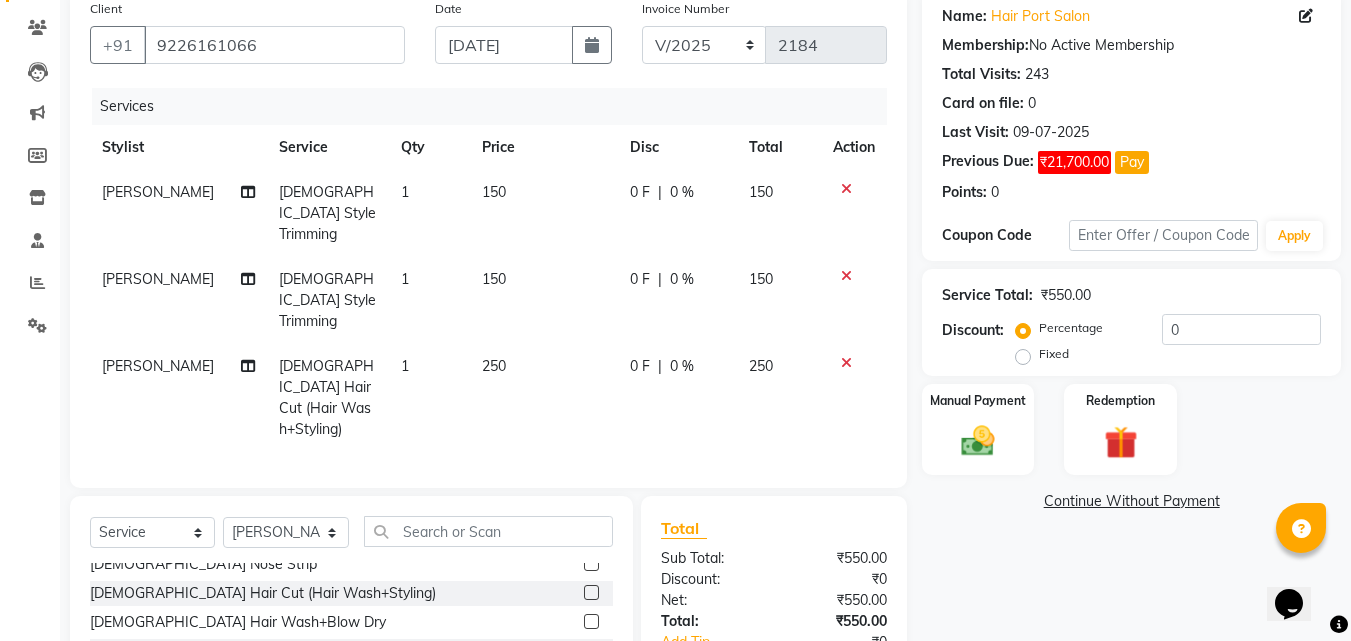 click on "Client [PHONE_NUMBER] Date [DATE] Invoice Number V/2025 V/[PHONE_NUMBER] Services Stylist Service Qty Price Disc Total Action [PERSON_NAME] [DEMOGRAPHIC_DATA] Style Trimming  1 150 0 F | 0 % 150 [PERSON_NAME] [DEMOGRAPHIC_DATA] Style Trimming  1 150 0 F | 0 % 150 [PERSON_NAME] [DEMOGRAPHIC_DATA] Hair Cut (Hair Wash+Styling) 1 250 0 F | 0 % 250" 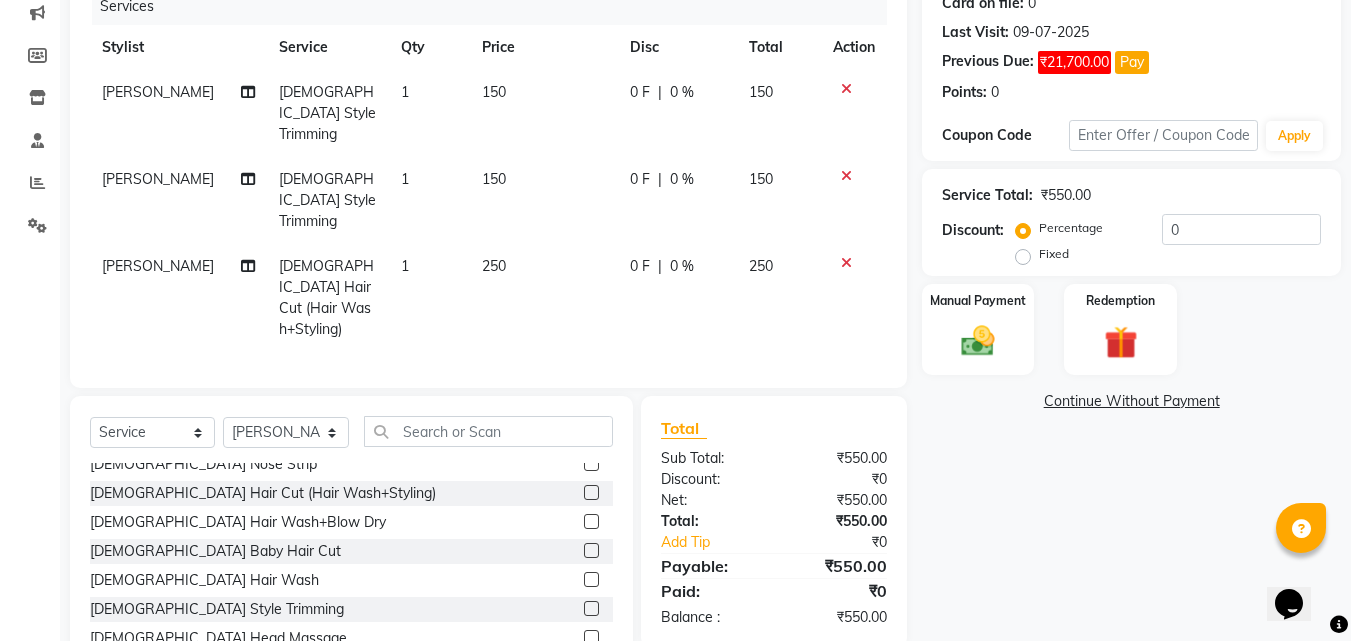 scroll, scrollTop: 292, scrollLeft: 0, axis: vertical 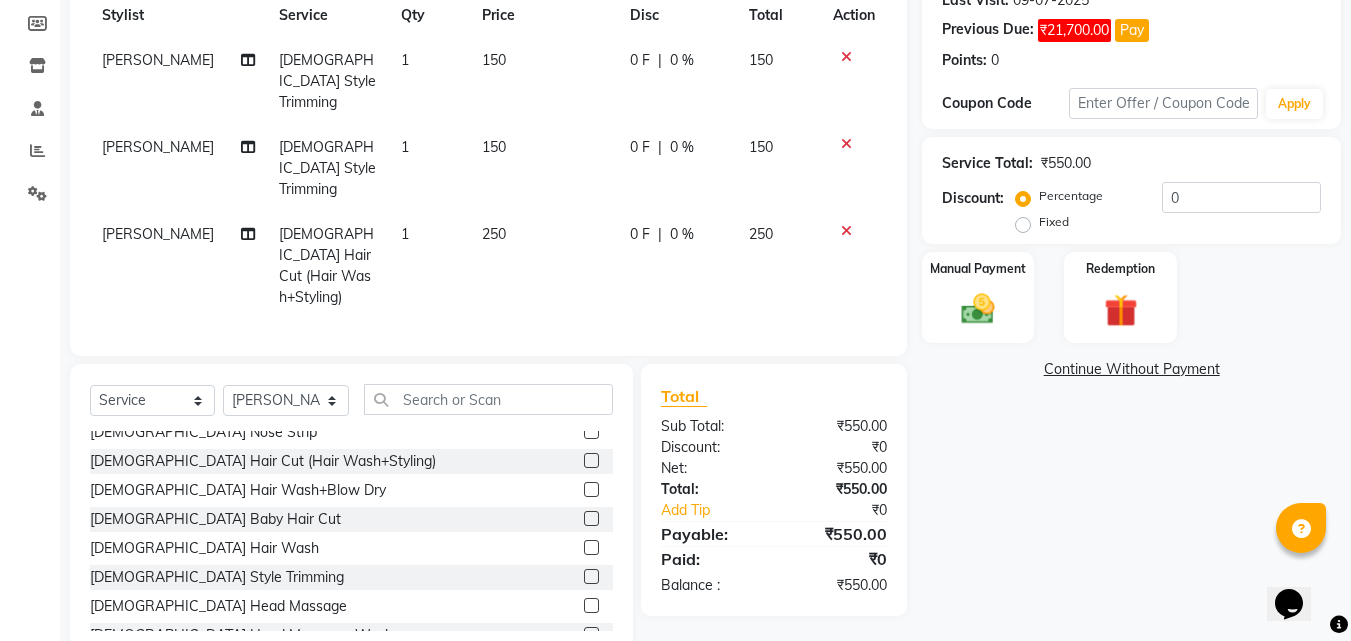 click 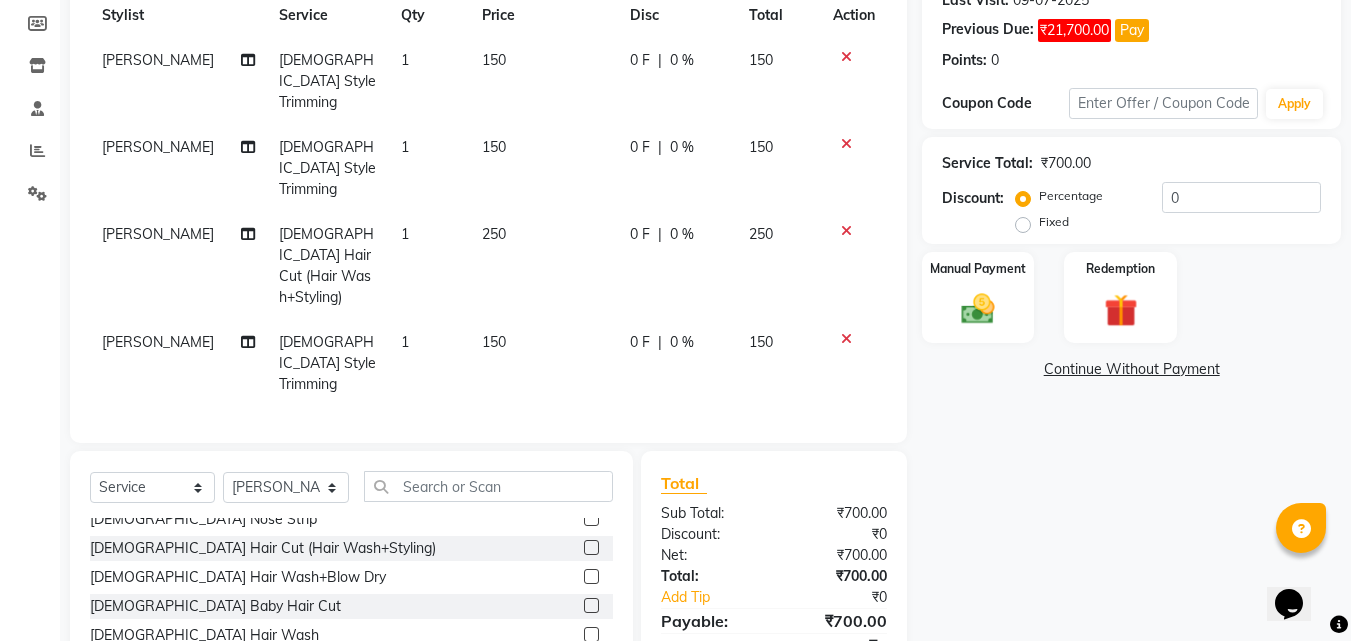 checkbox on "false" 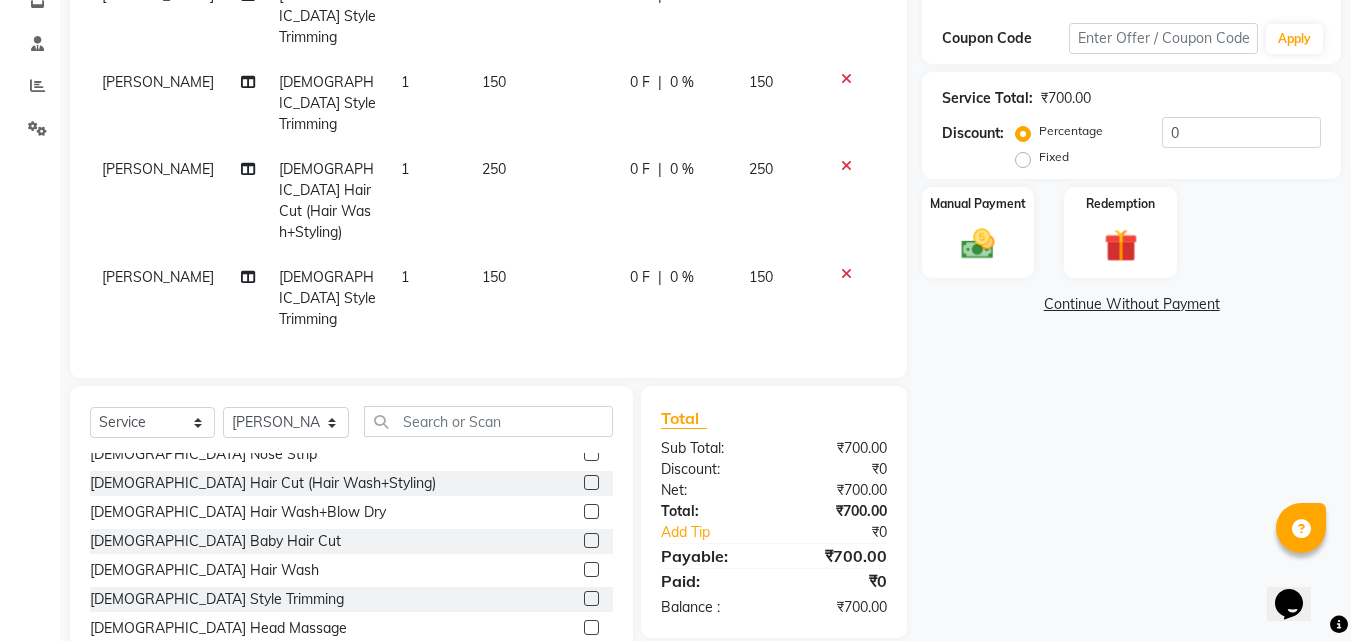 scroll, scrollTop: 358, scrollLeft: 0, axis: vertical 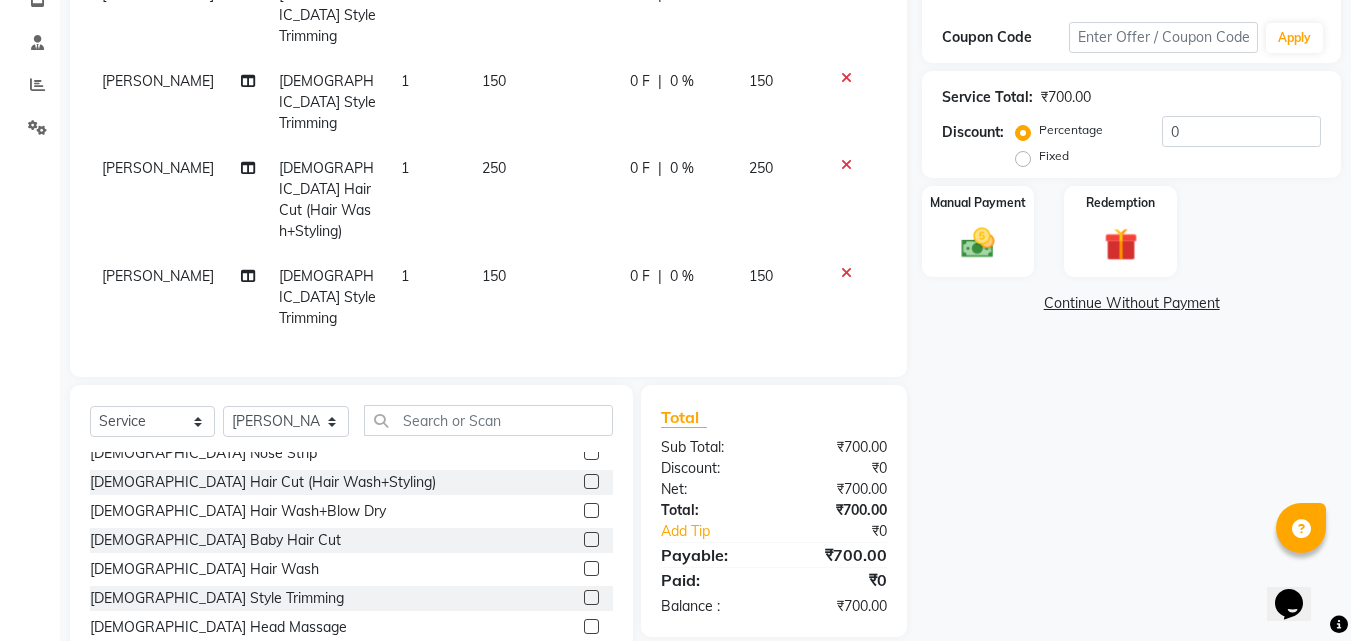 click 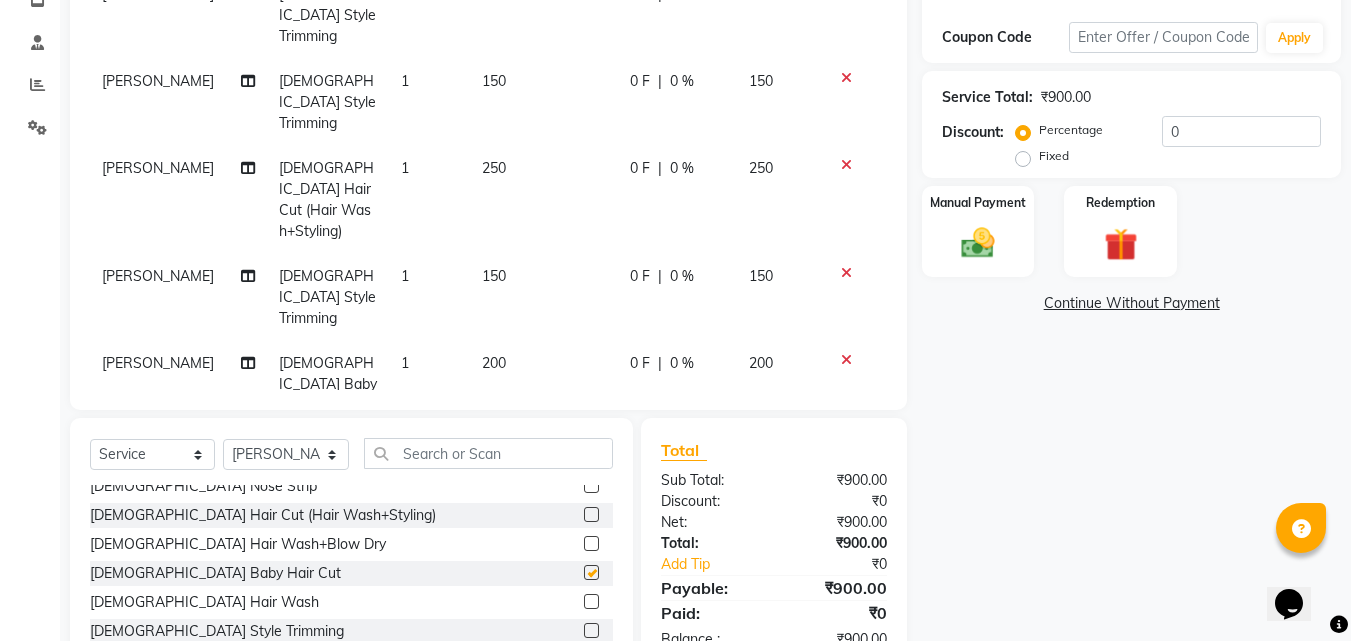 checkbox on "false" 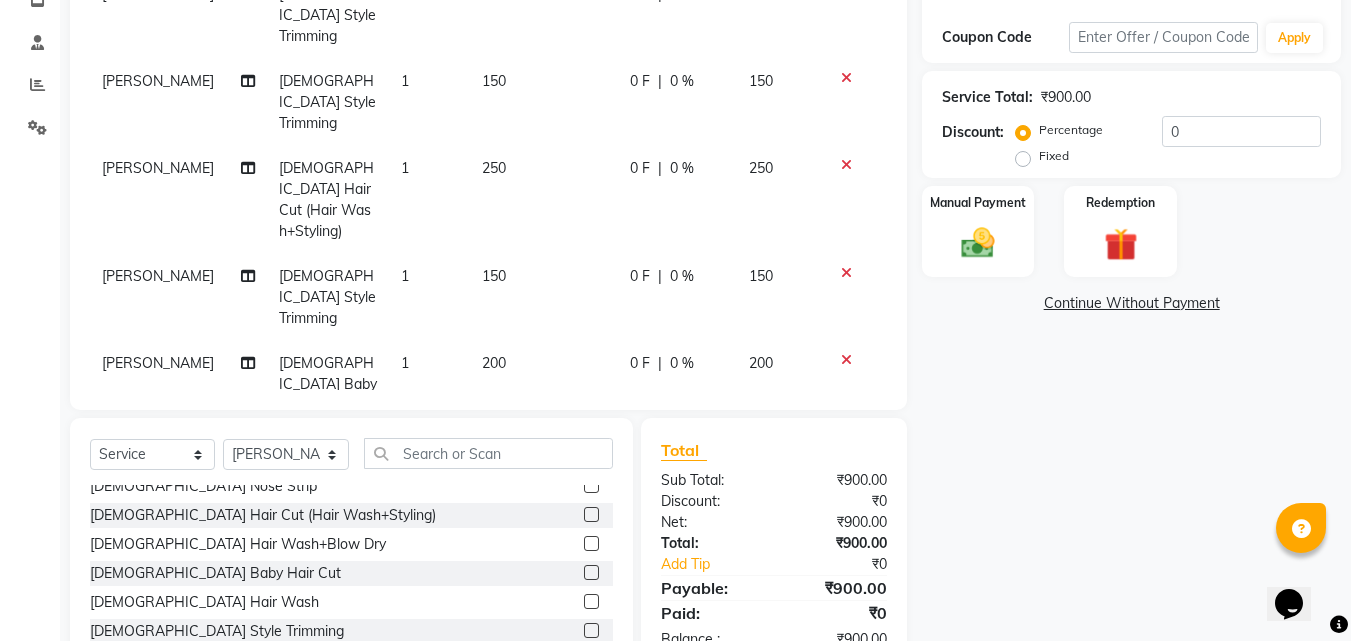 click on "Name: Hair Port Salon Membership:  No Active Membership  Total Visits:  243 Card on file:  0 Last Visit:   [DATE] Previous Due:  ₹21,700.00 Pay Points:   0  Coupon Code Apply Service Total:  ₹900.00  Discount:  Percentage   Fixed  0 Manual Payment Redemption  Continue Without Payment" 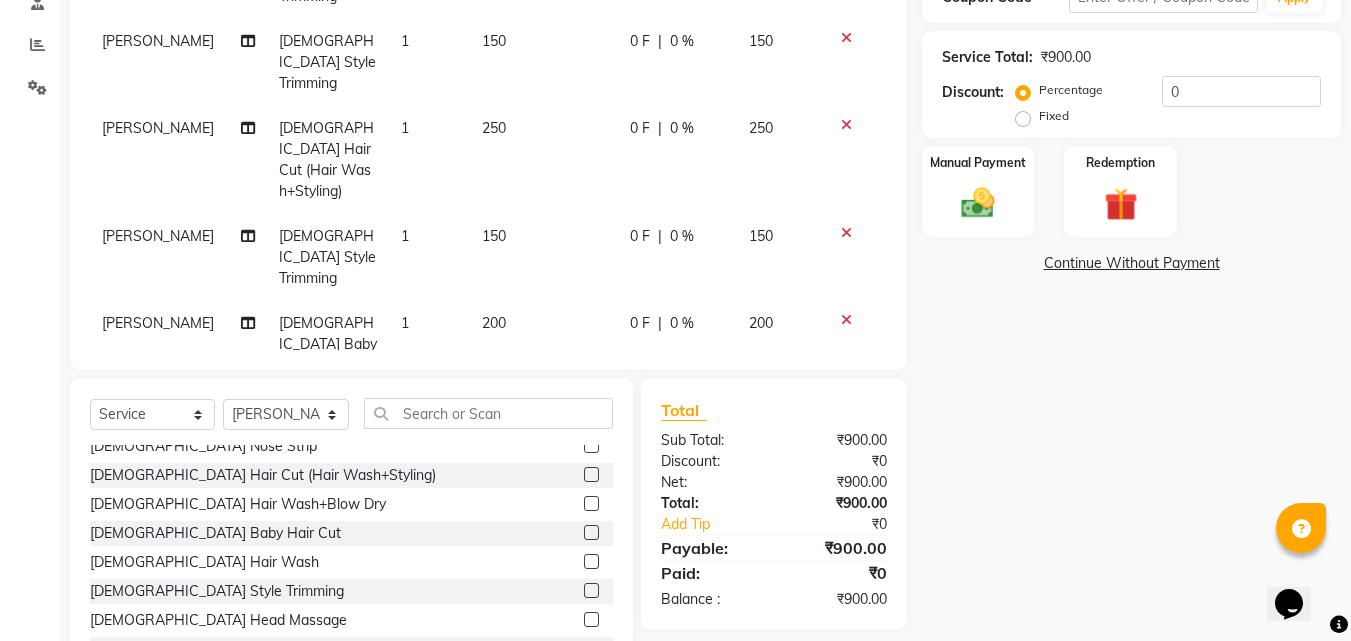 scroll, scrollTop: 424, scrollLeft: 0, axis: vertical 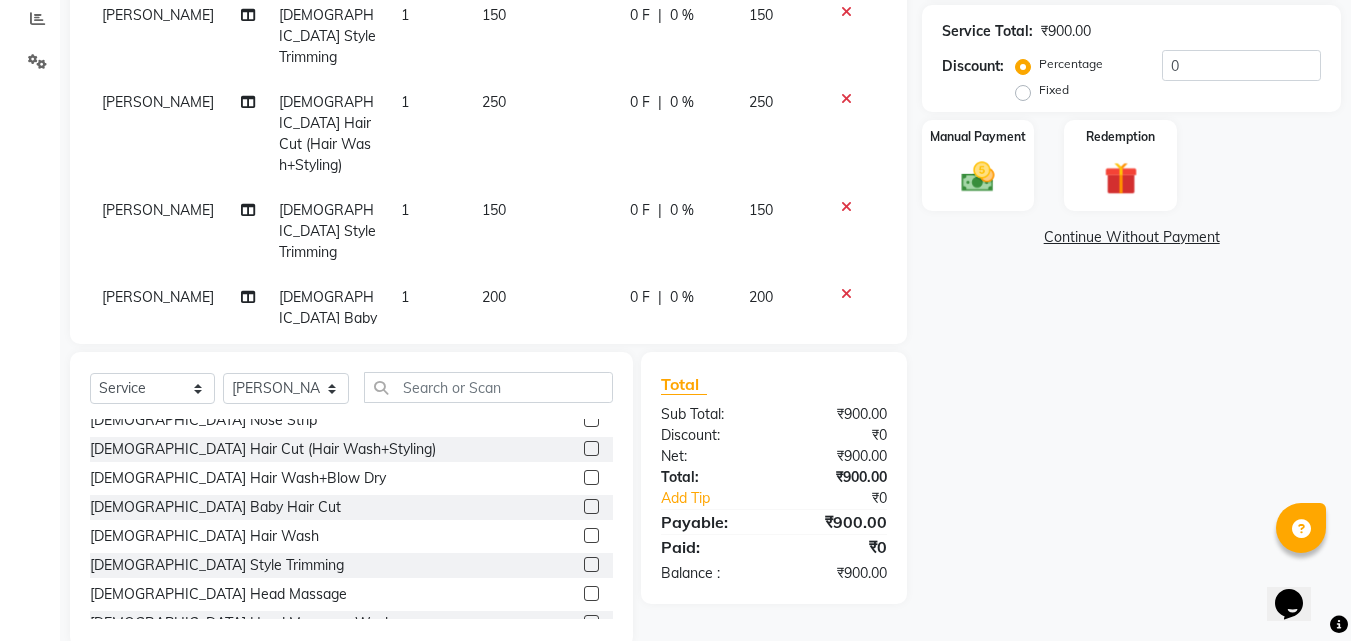 click 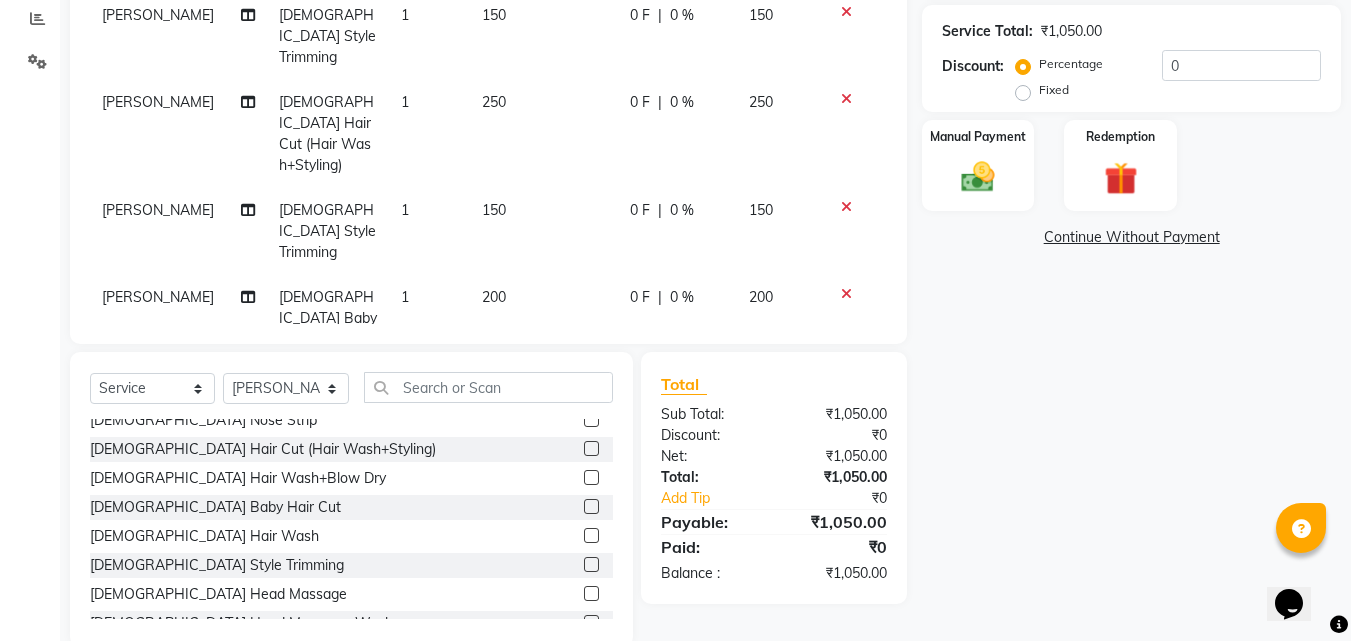 click 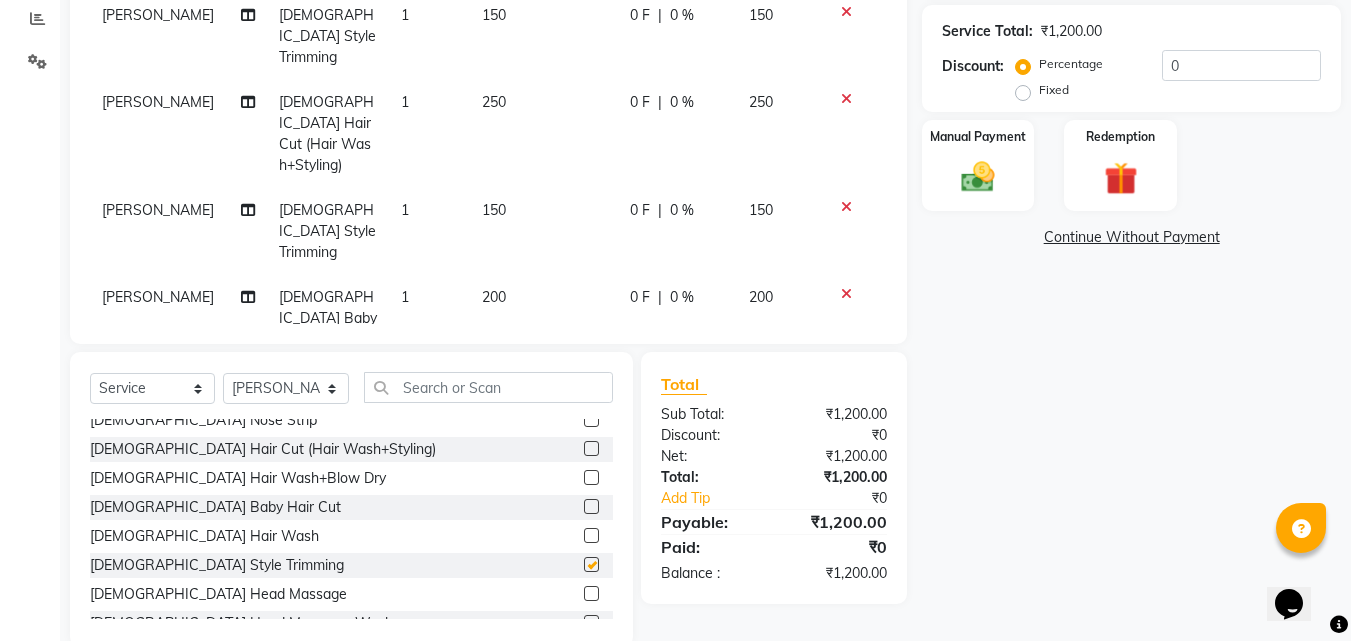 checkbox on "false" 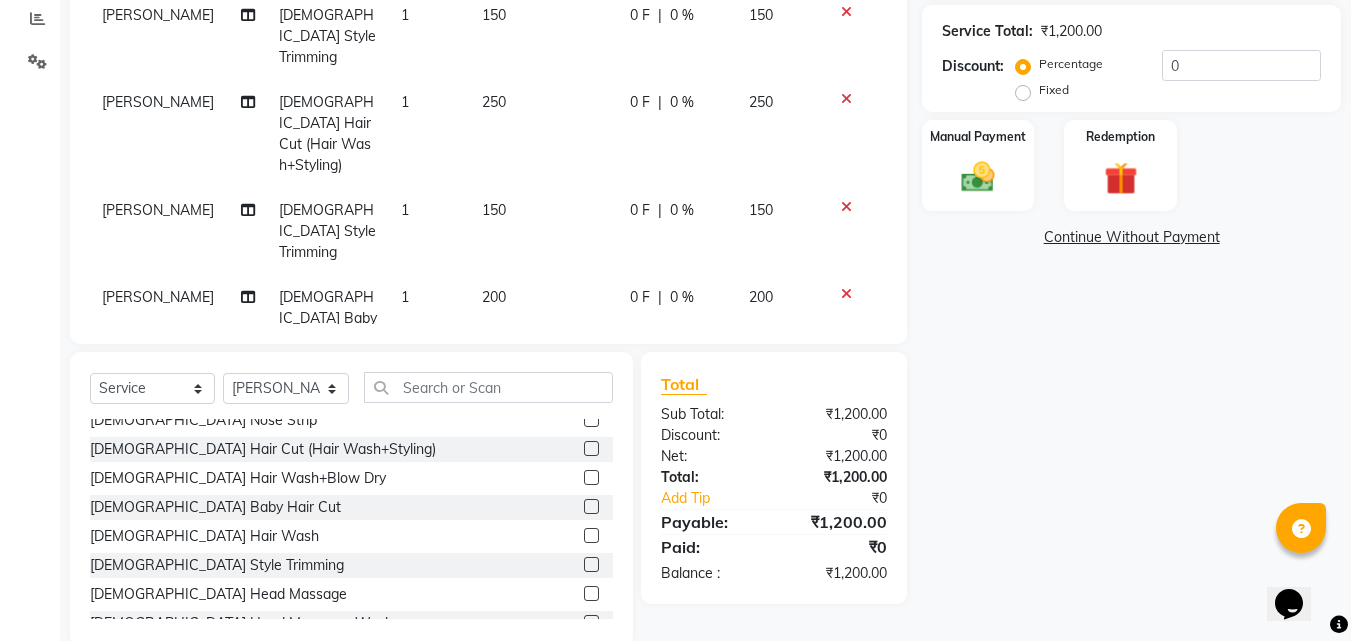 click 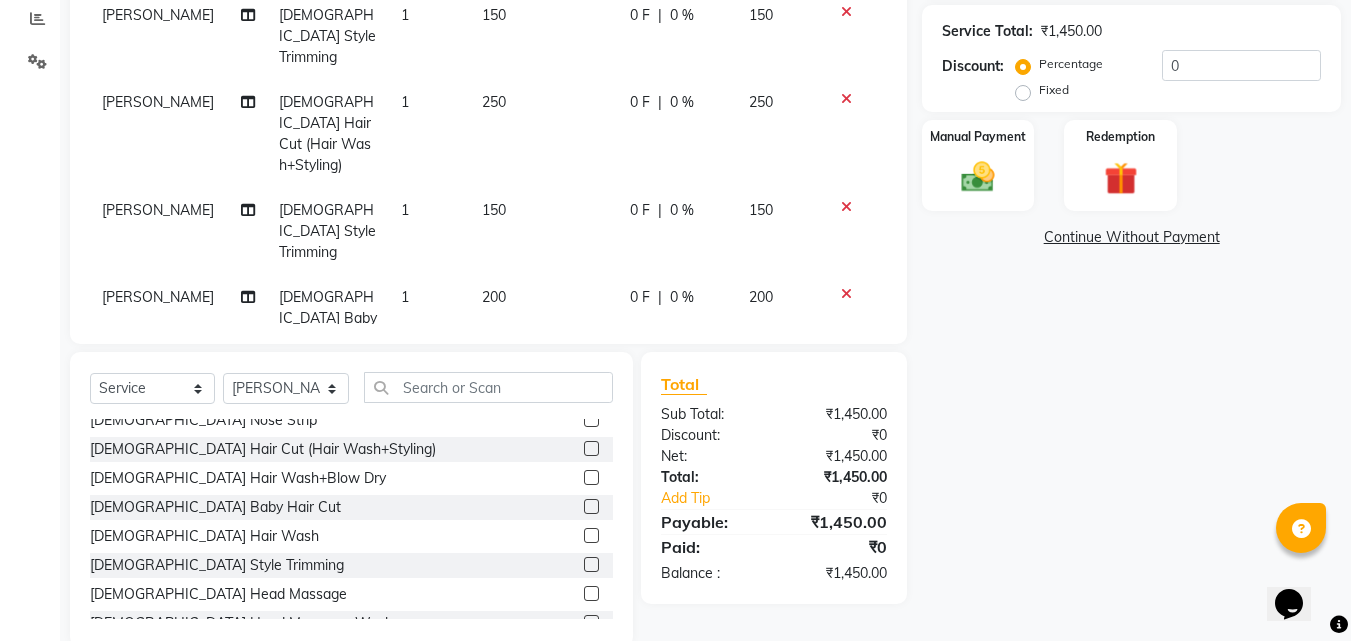 click 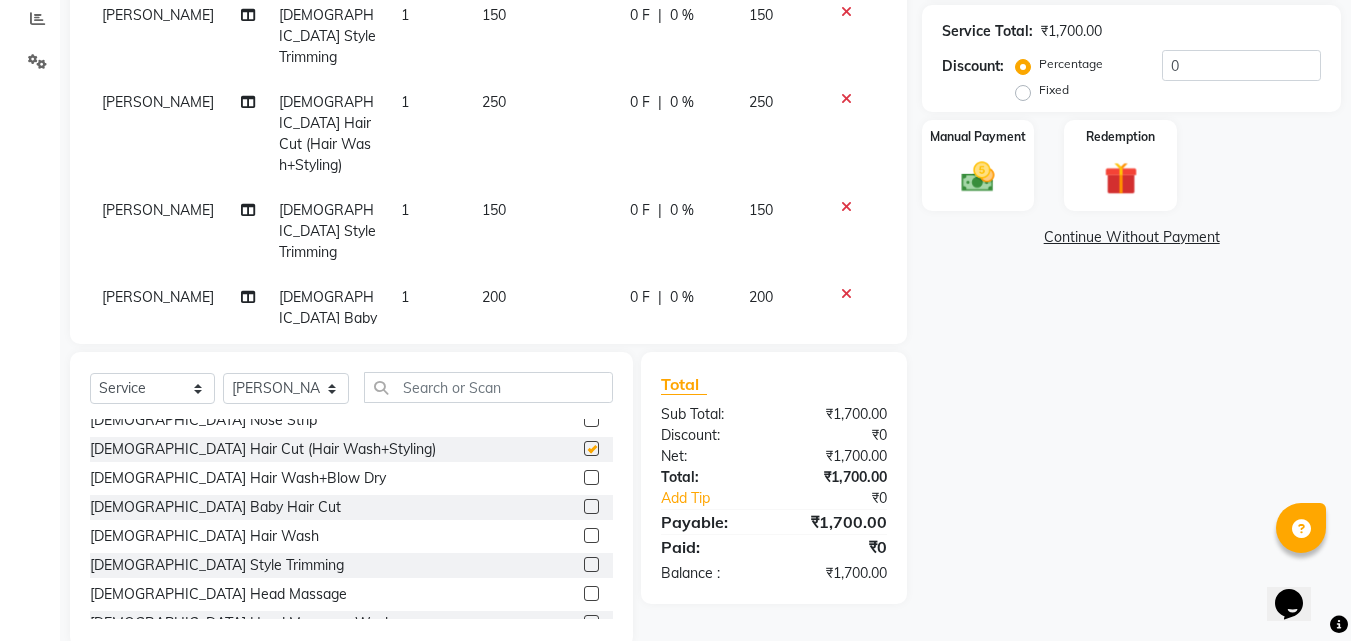checkbox on "false" 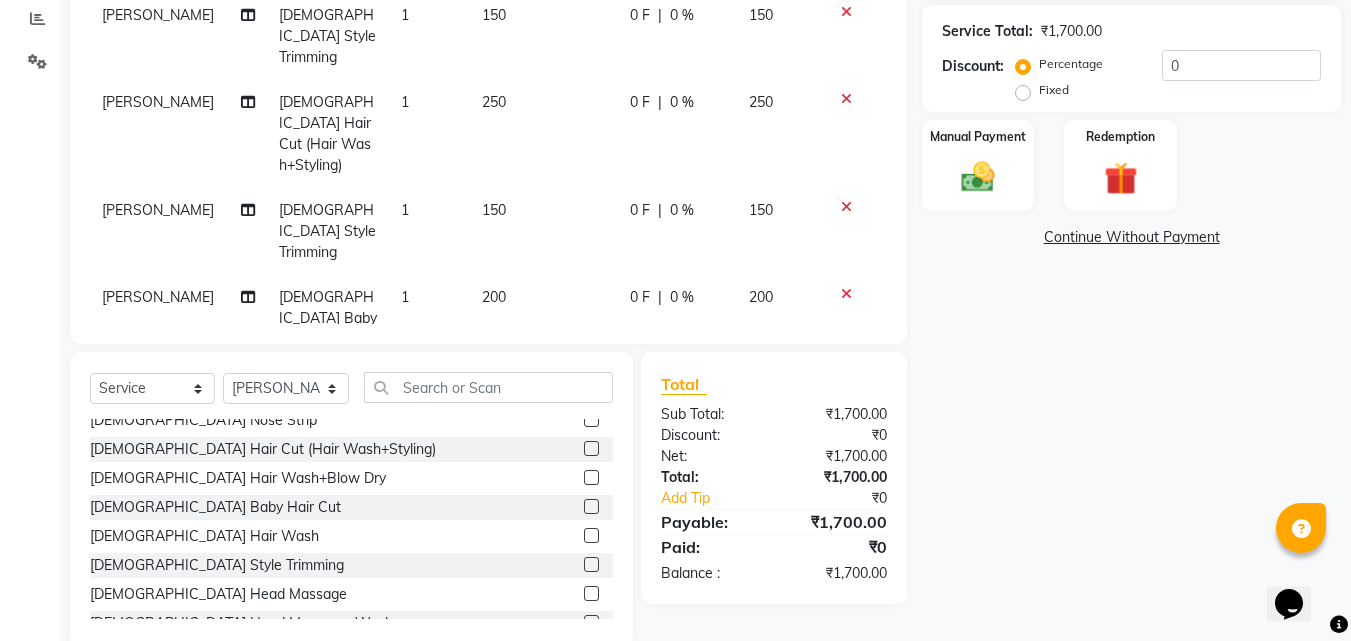 click 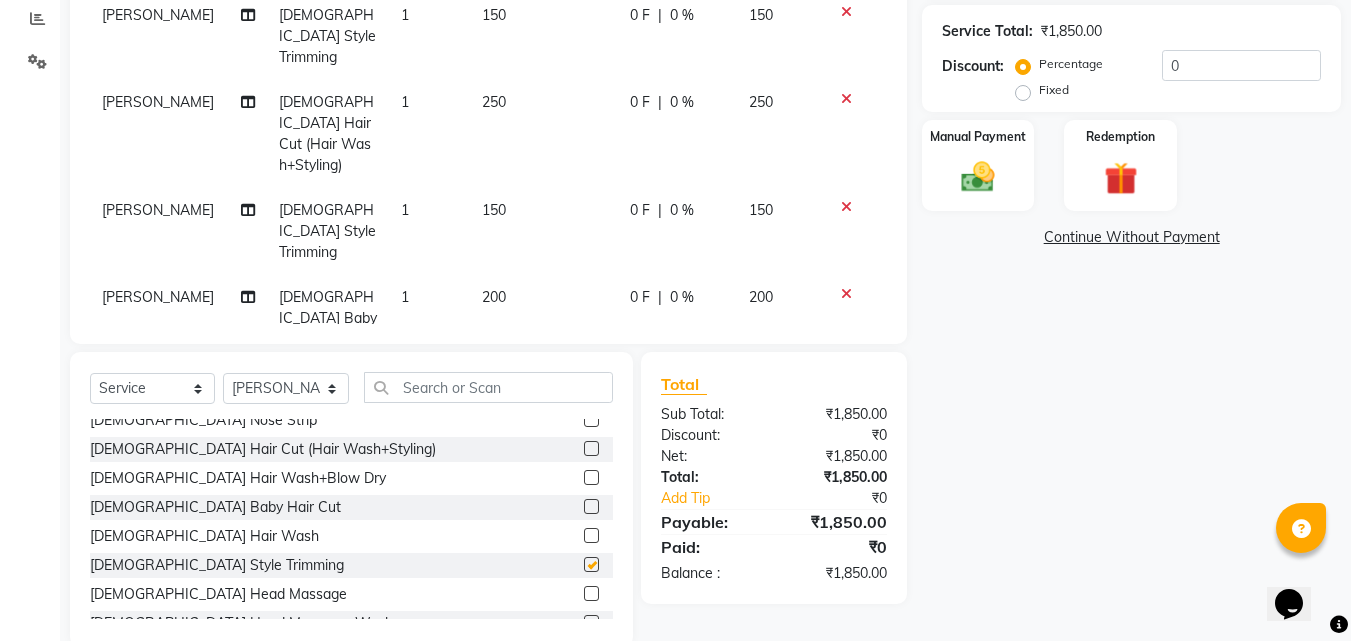 checkbox on "false" 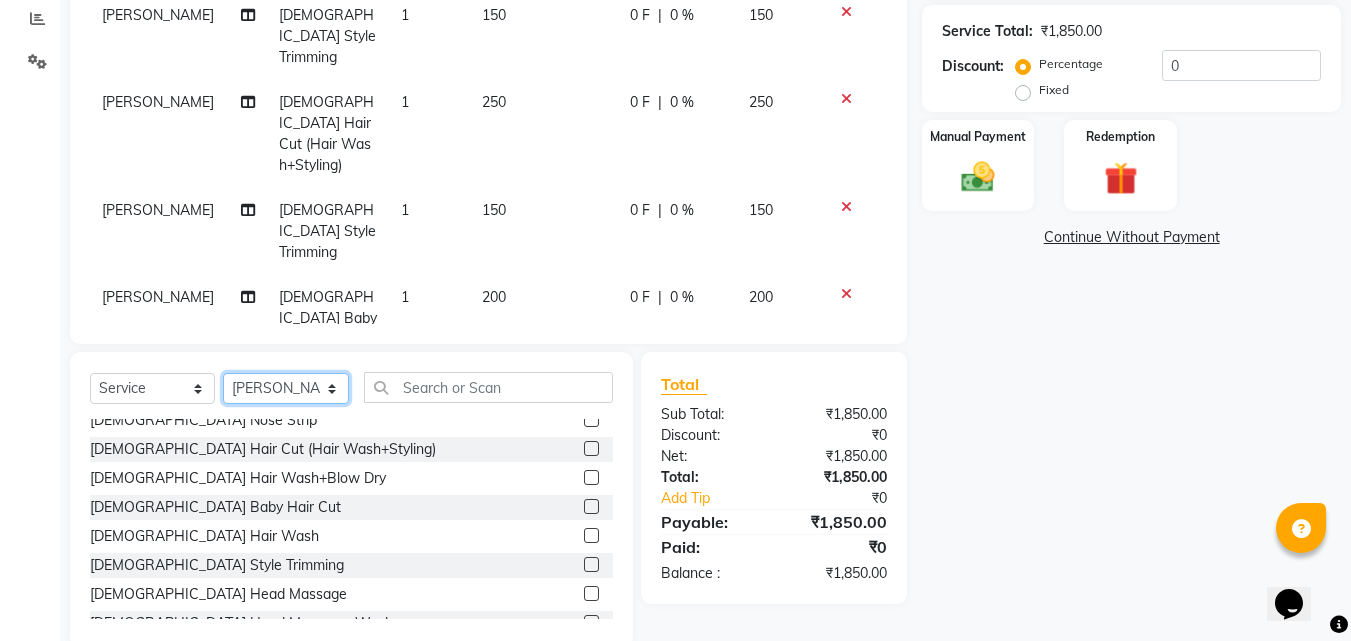 click on "Select Stylist [PERSON_NAME]  [PERSON_NAME] [PERSON_NAME] [PERSON_NAME] [PERSON_NAME]  [PERSON_NAME] [PERSON_NAME] Mane" 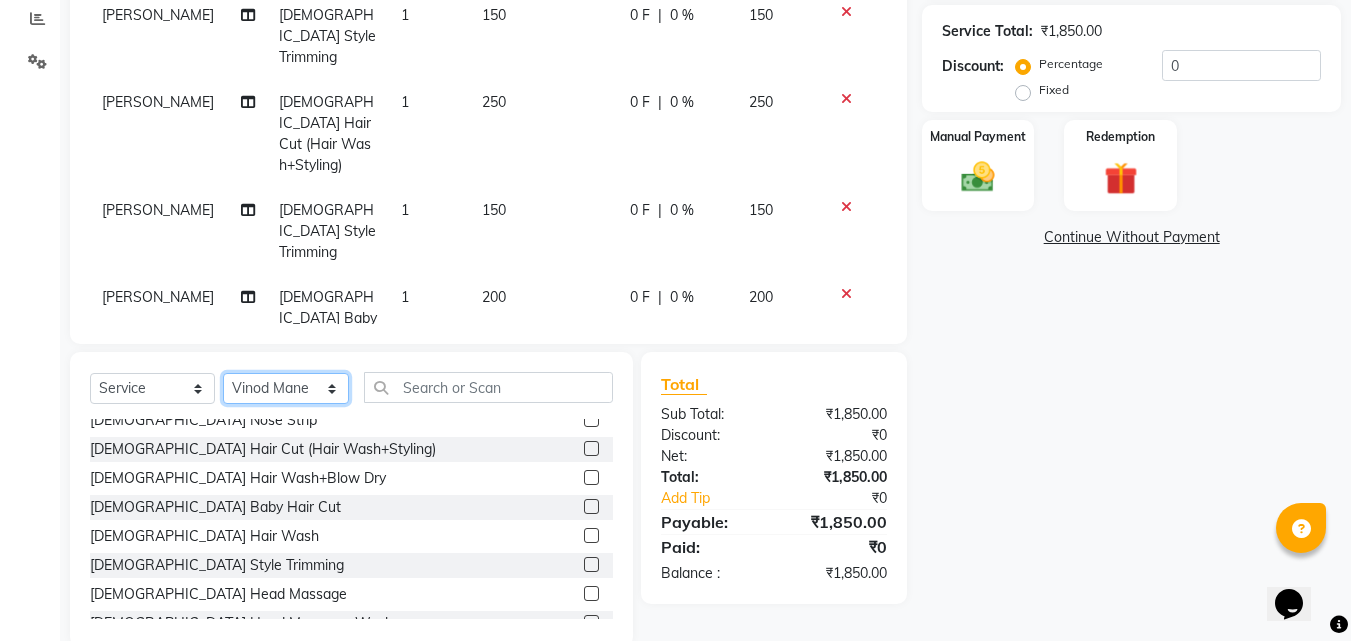 click on "Select Stylist [PERSON_NAME]  [PERSON_NAME] [PERSON_NAME] [PERSON_NAME] [PERSON_NAME]  [PERSON_NAME] [PERSON_NAME] Mane" 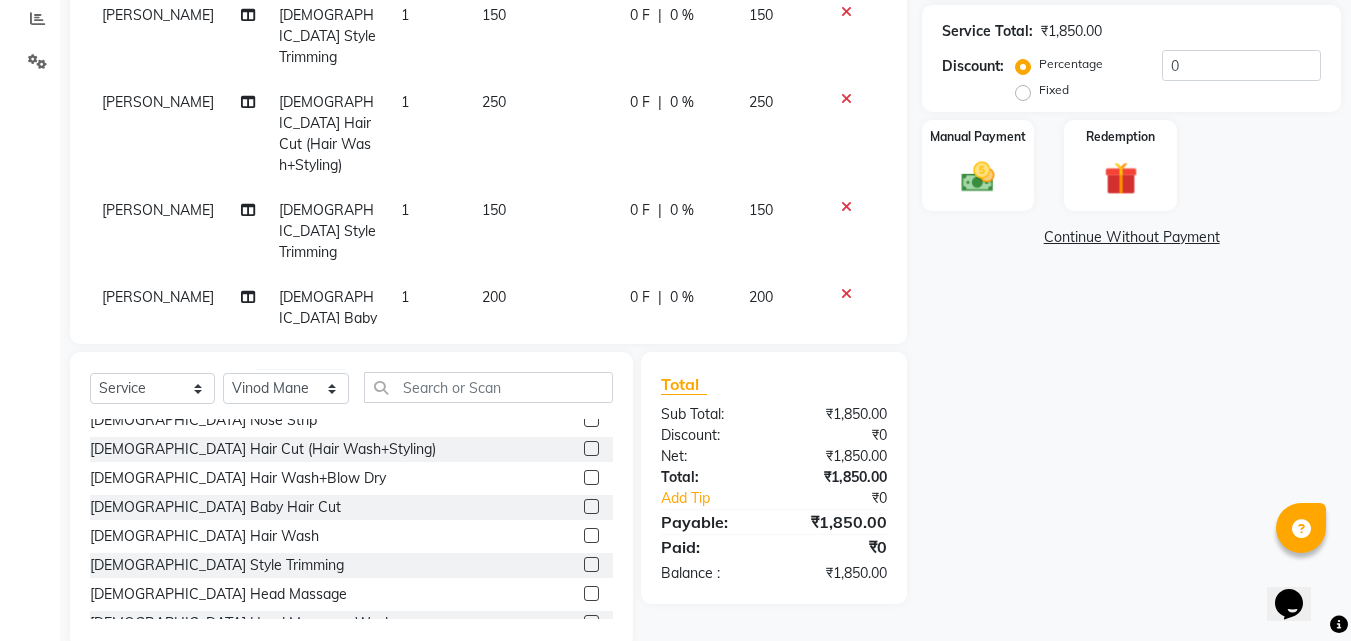 click on "Name: Hair Port Salon Membership:  No Active Membership  Total Visits:  243 Card on file:  0 Last Visit:   [DATE] Previous Due:  ₹21,700.00 Pay Points:   0  Coupon Code Apply Service Total:  ₹1,850.00  Discount:  Percentage   Fixed  0 Manual Payment Redemption  Continue Without Payment" 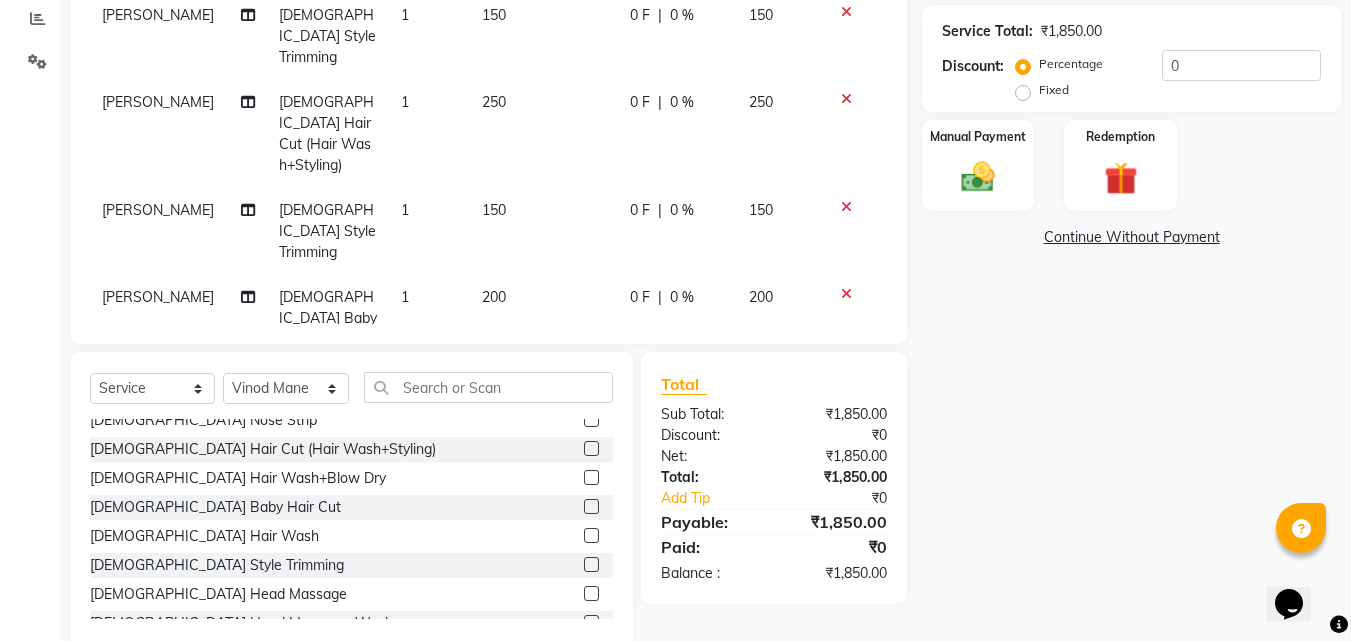 click 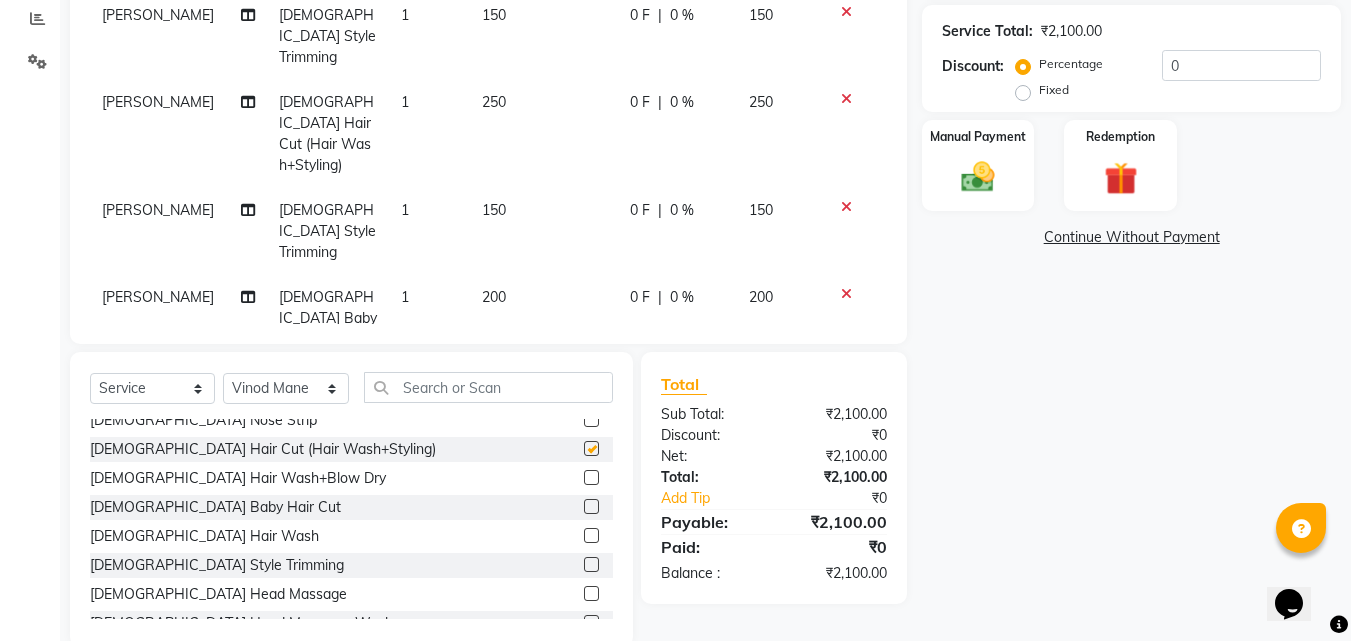 checkbox on "false" 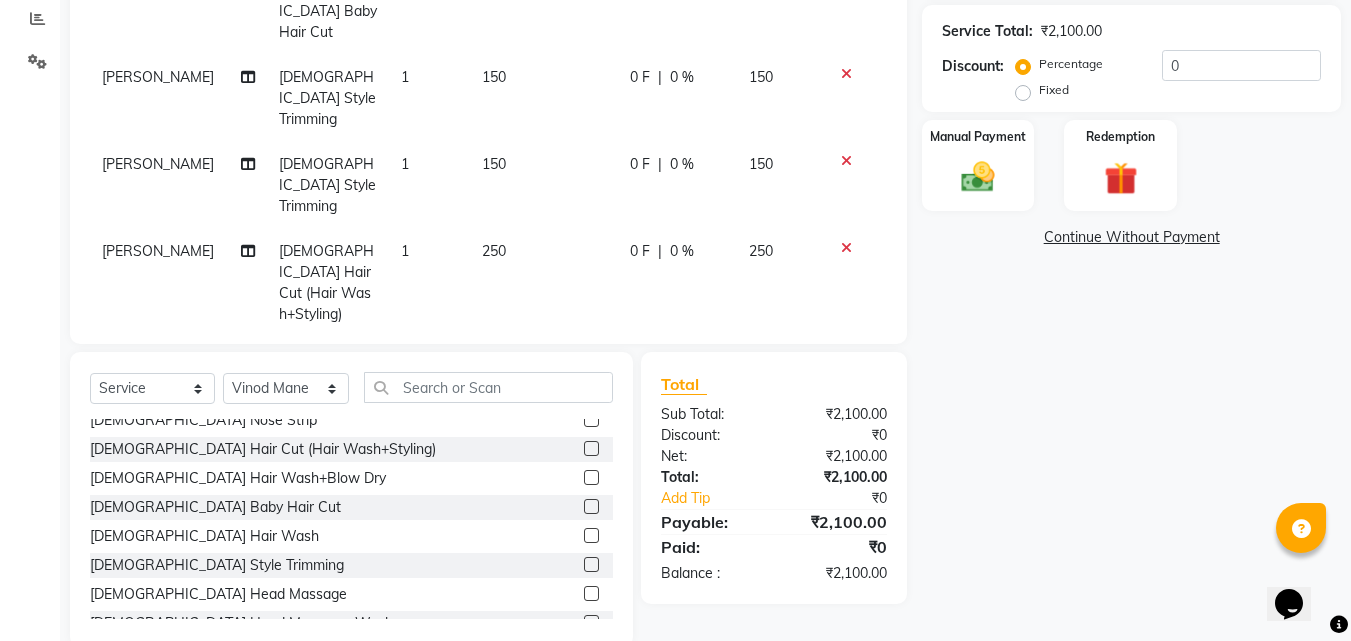 scroll, scrollTop: 423, scrollLeft: 0, axis: vertical 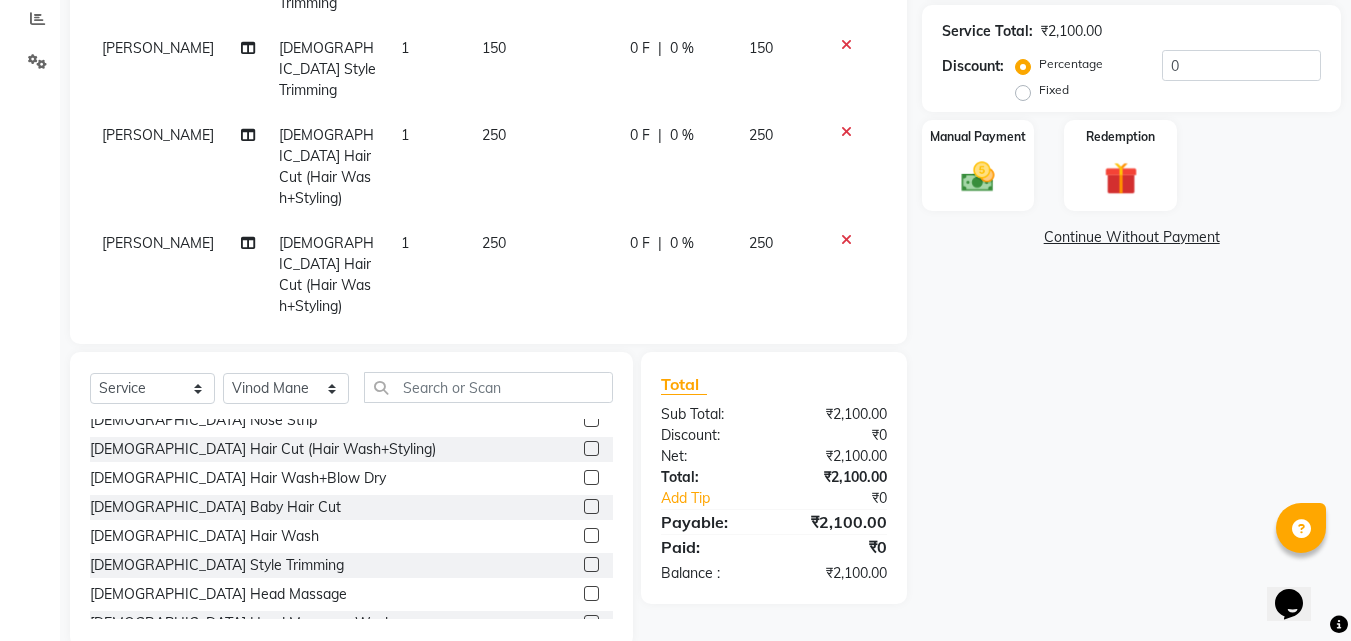 click on "0 F | 0 %" 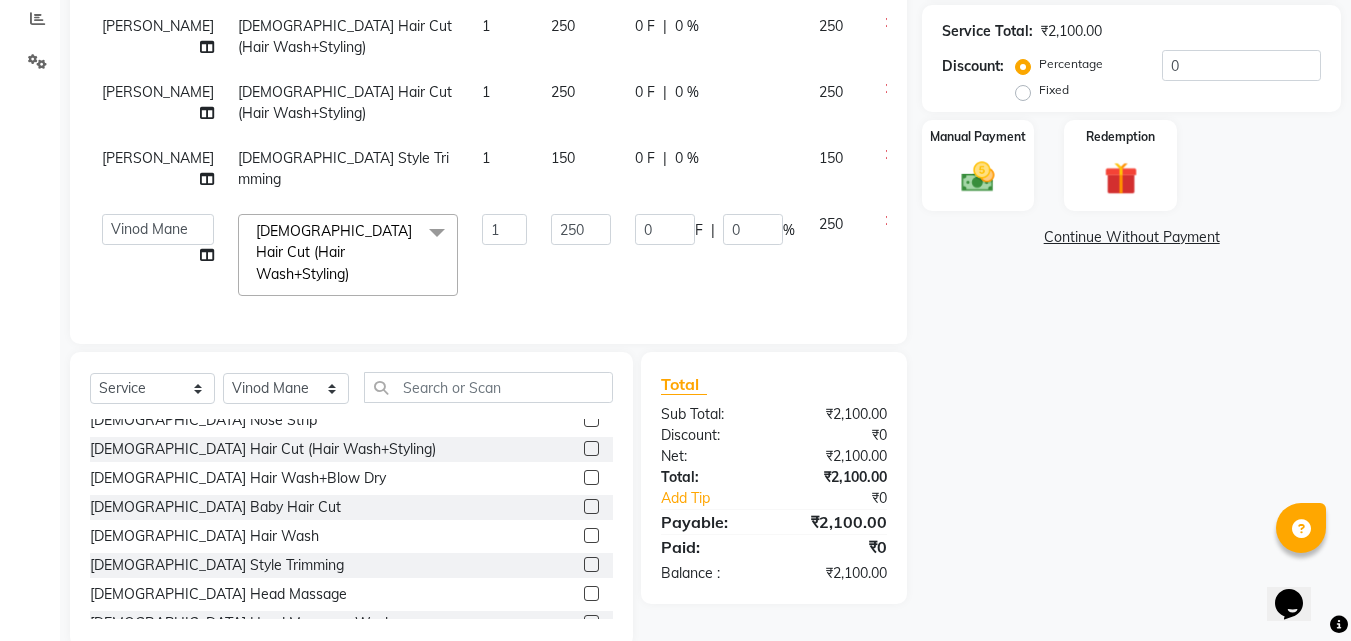 scroll, scrollTop: 358, scrollLeft: 0, axis: vertical 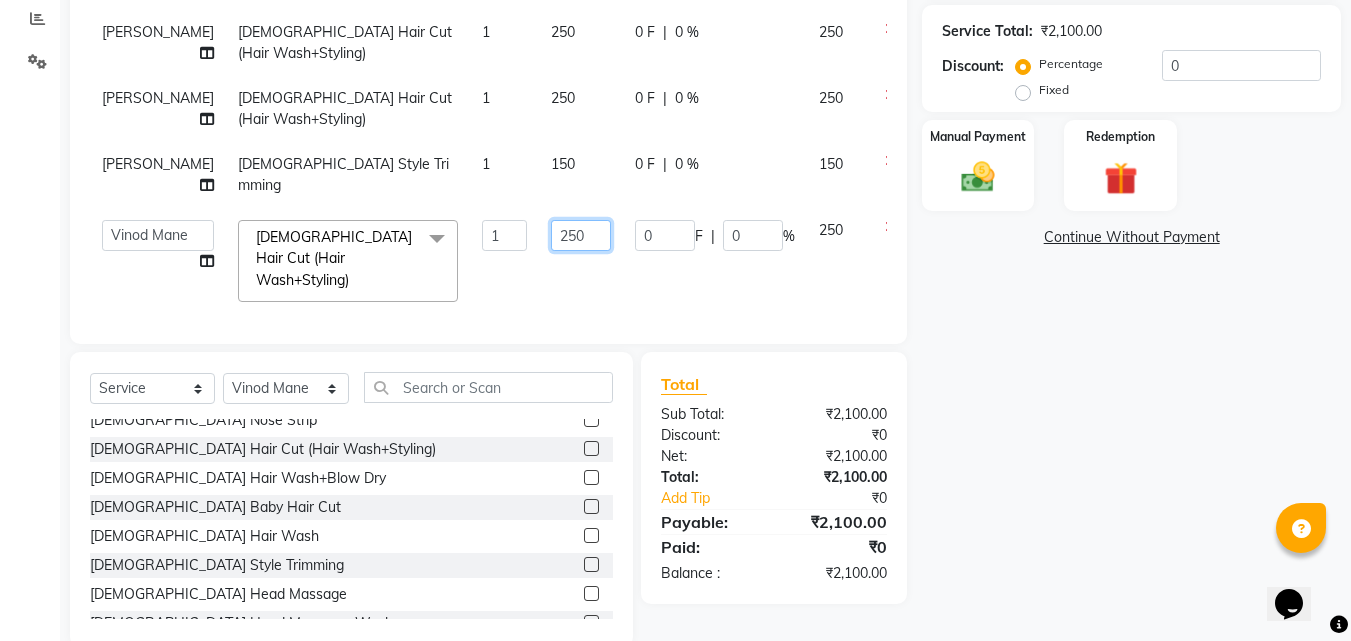 click on "250" 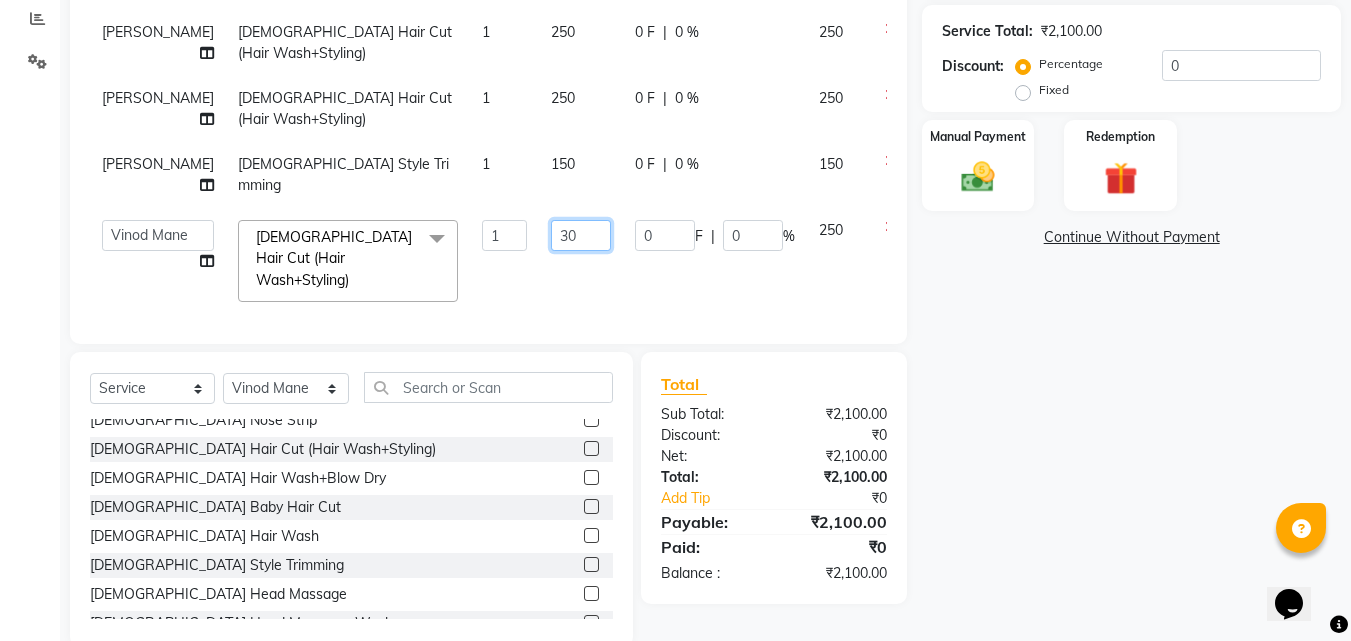 type on "300" 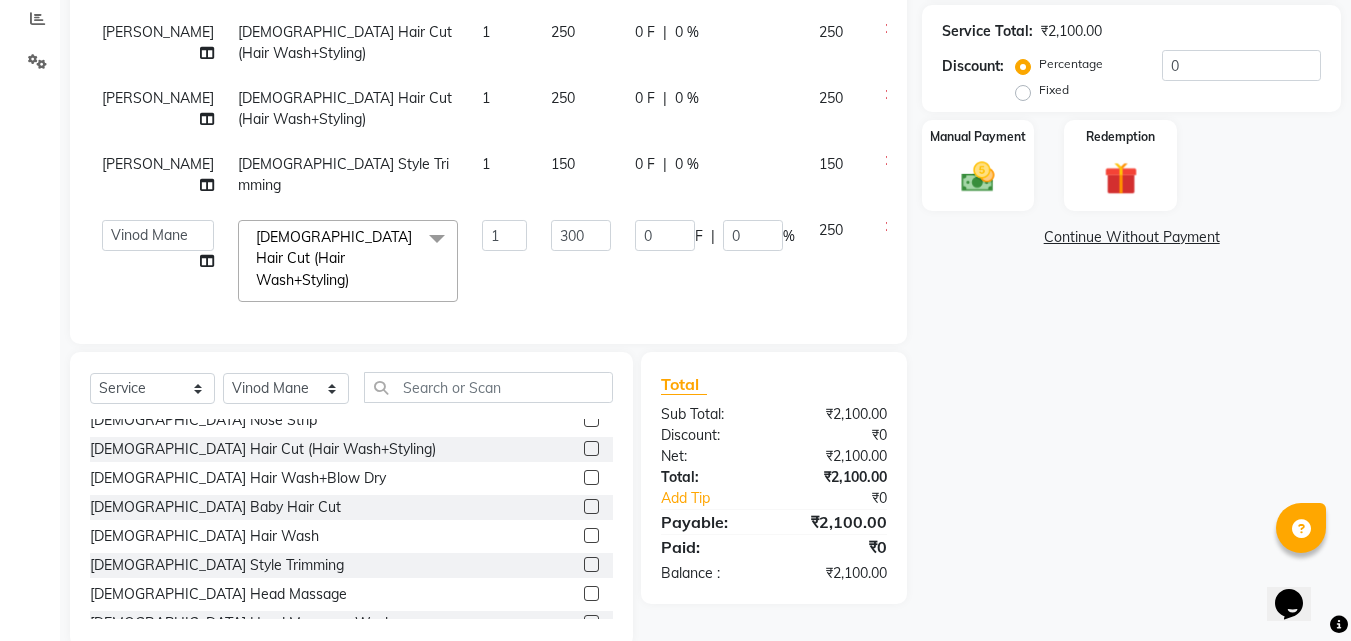 scroll, scrollTop: 379, scrollLeft: 0, axis: vertical 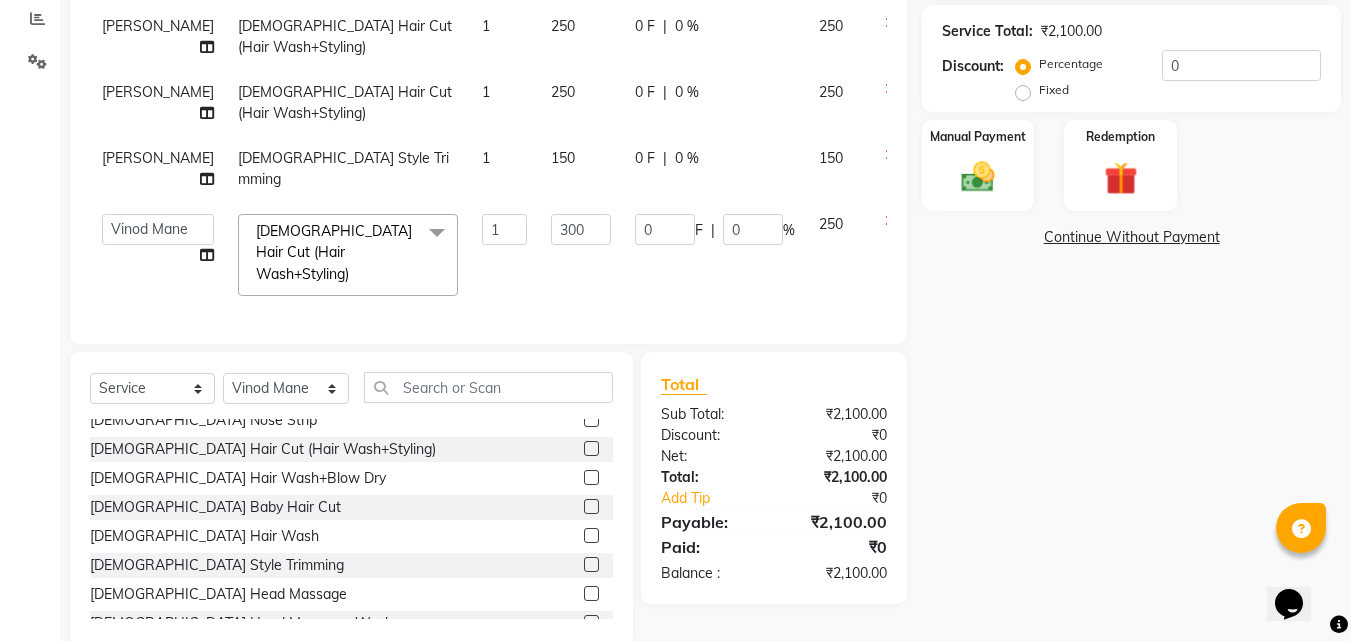click on "Name: Hair Port Salon Membership:  No Active Membership  Total Visits:  243 Card on file:  0 Last Visit:   [DATE] Previous Due:  ₹21,700.00 Pay Points:   0  Coupon Code Apply Service Total:  ₹2,100.00  Discount:  Percentage   Fixed  0 Manual Payment Redemption  Continue Without Payment" 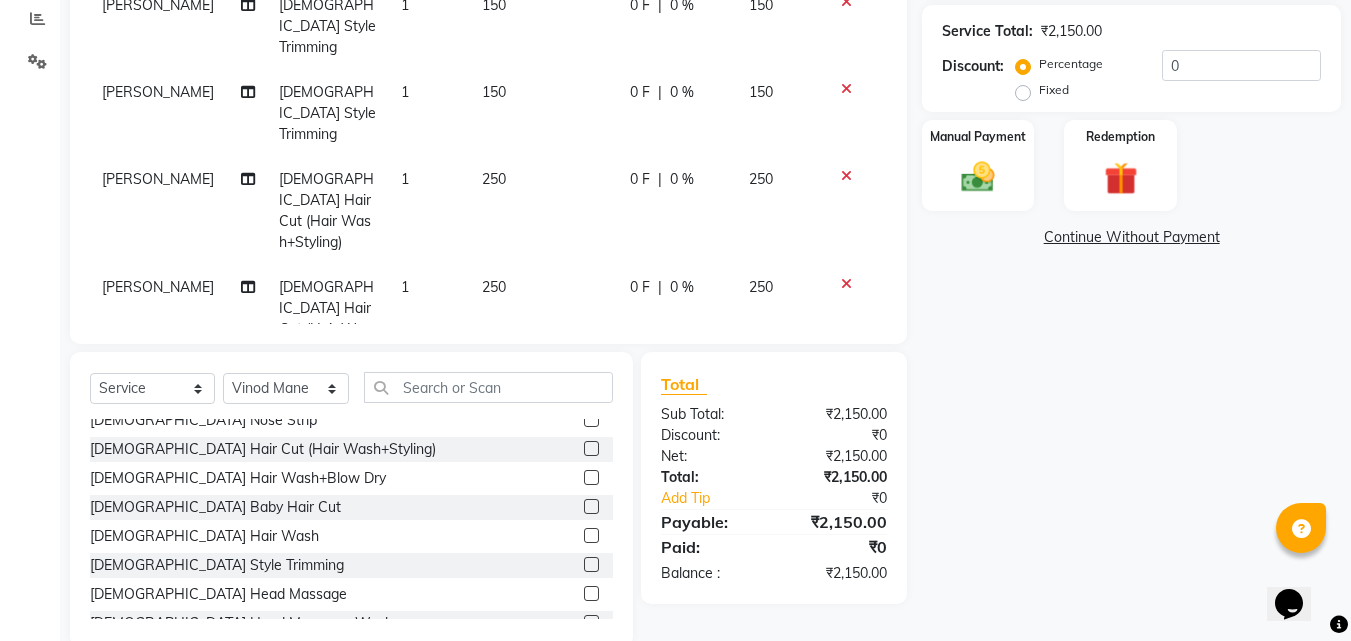 click 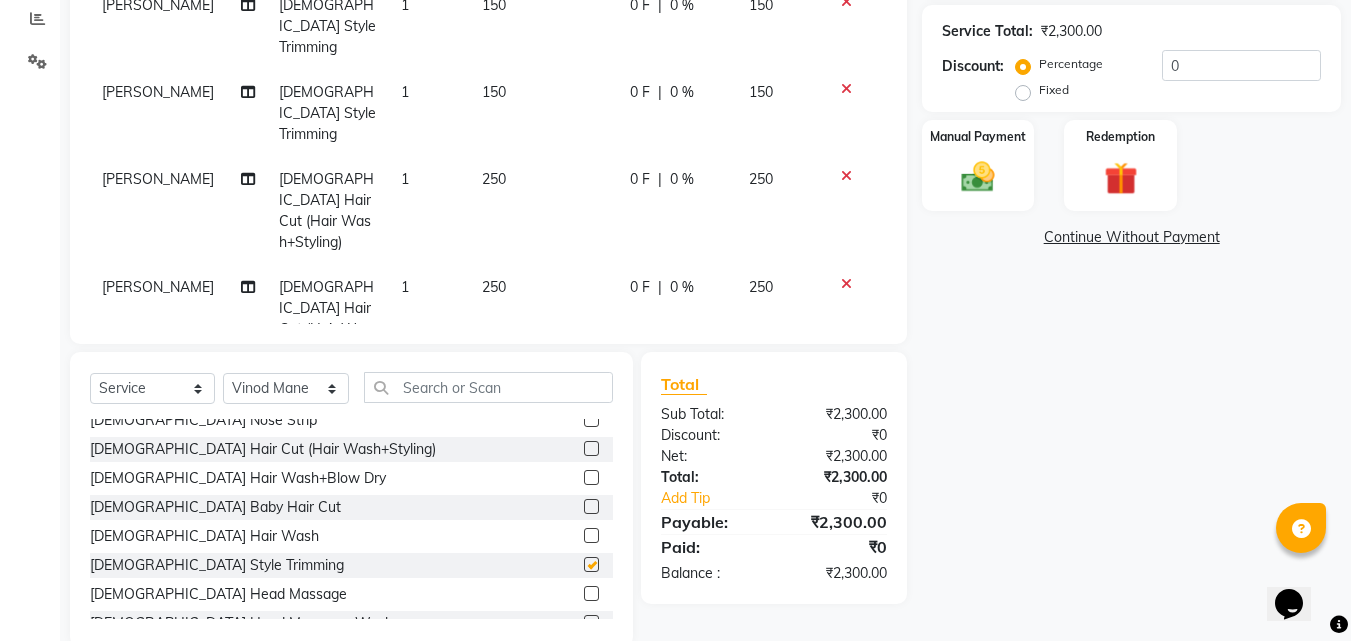 checkbox on "false" 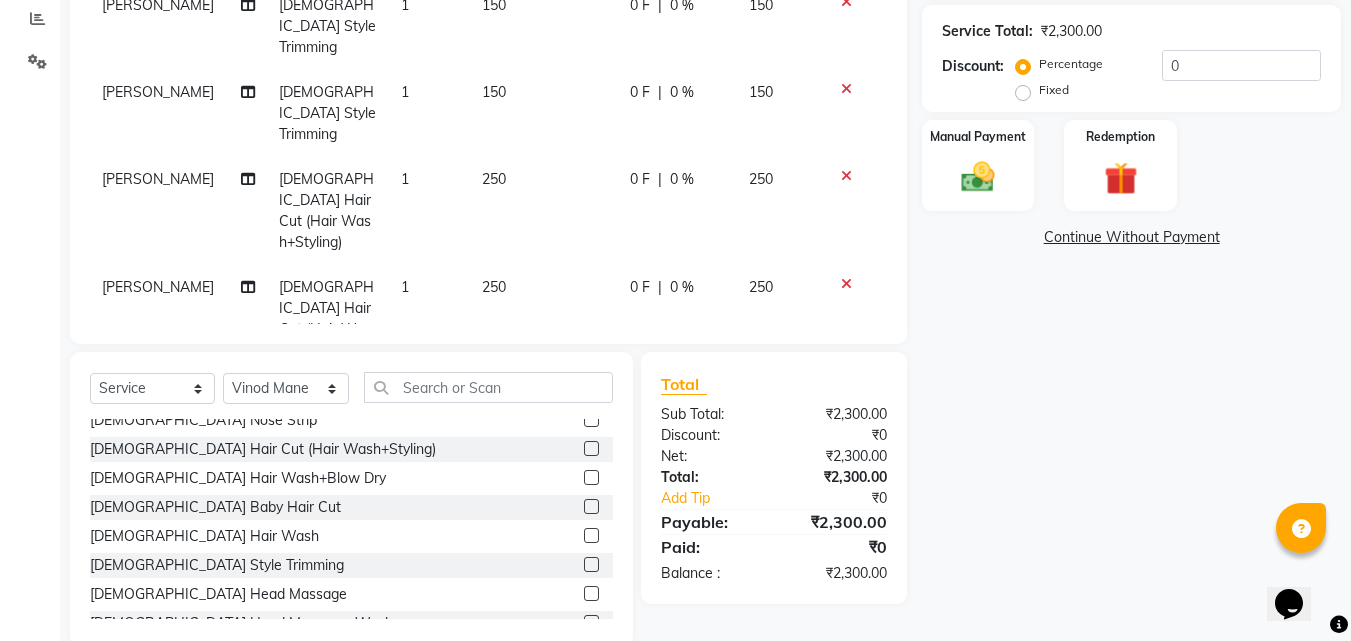 click 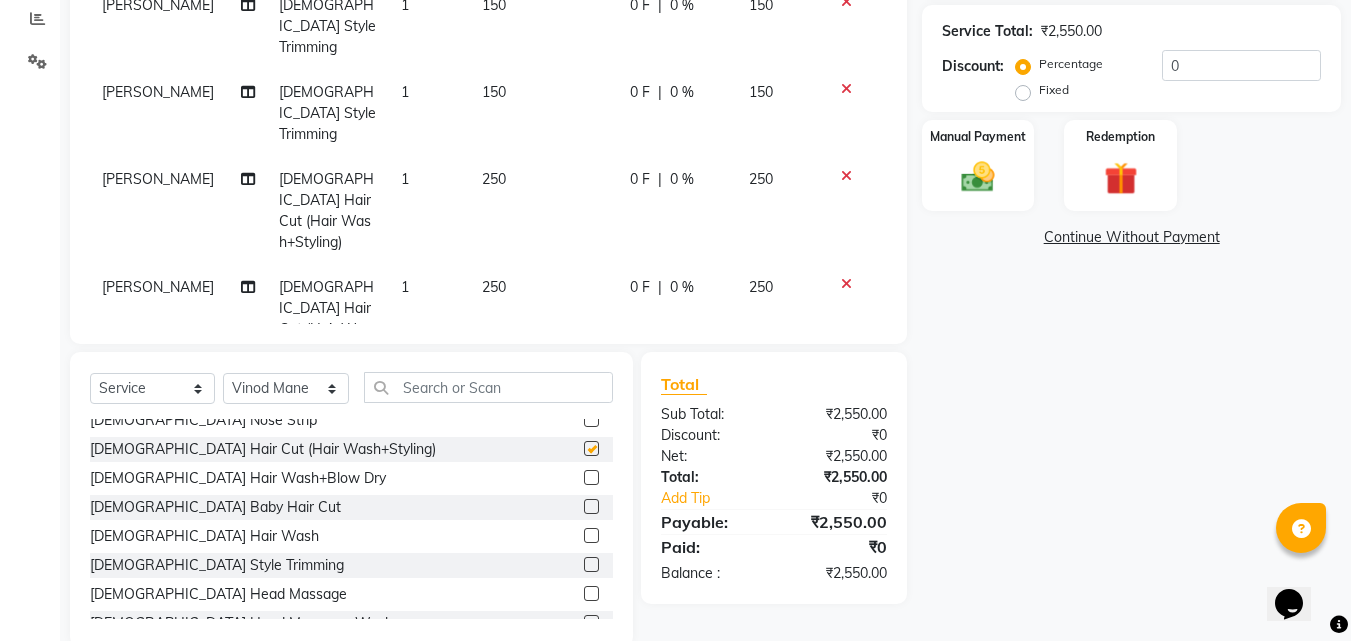 type 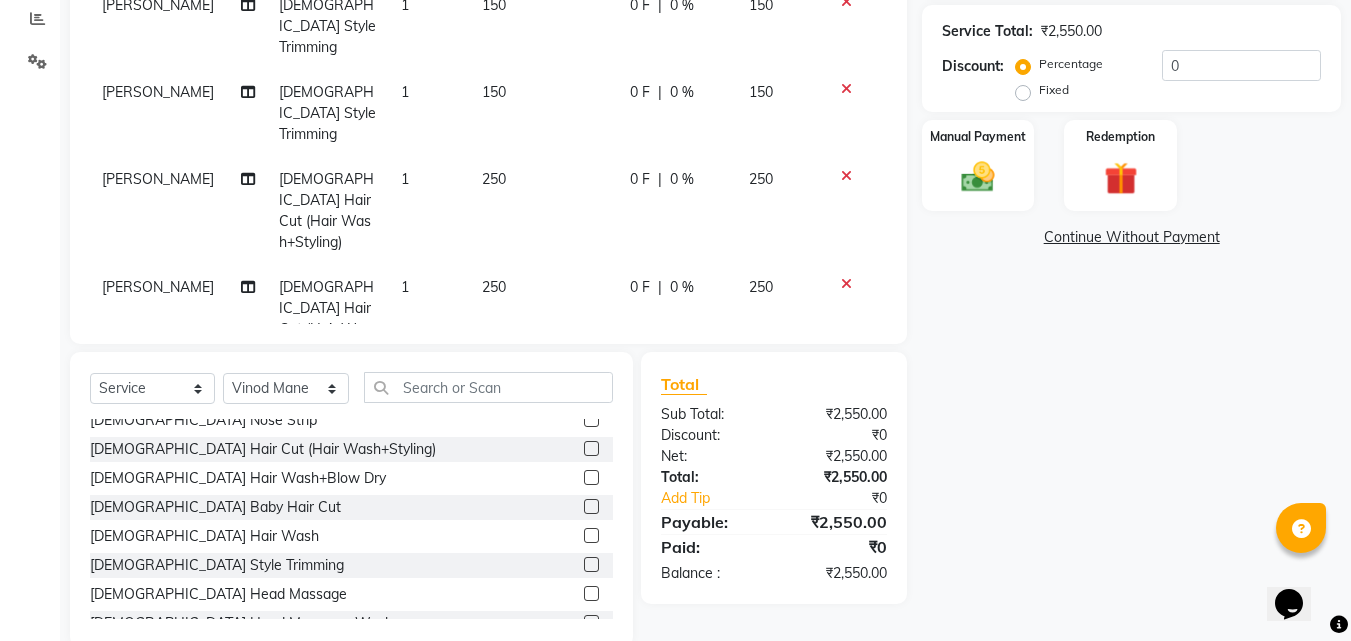 click 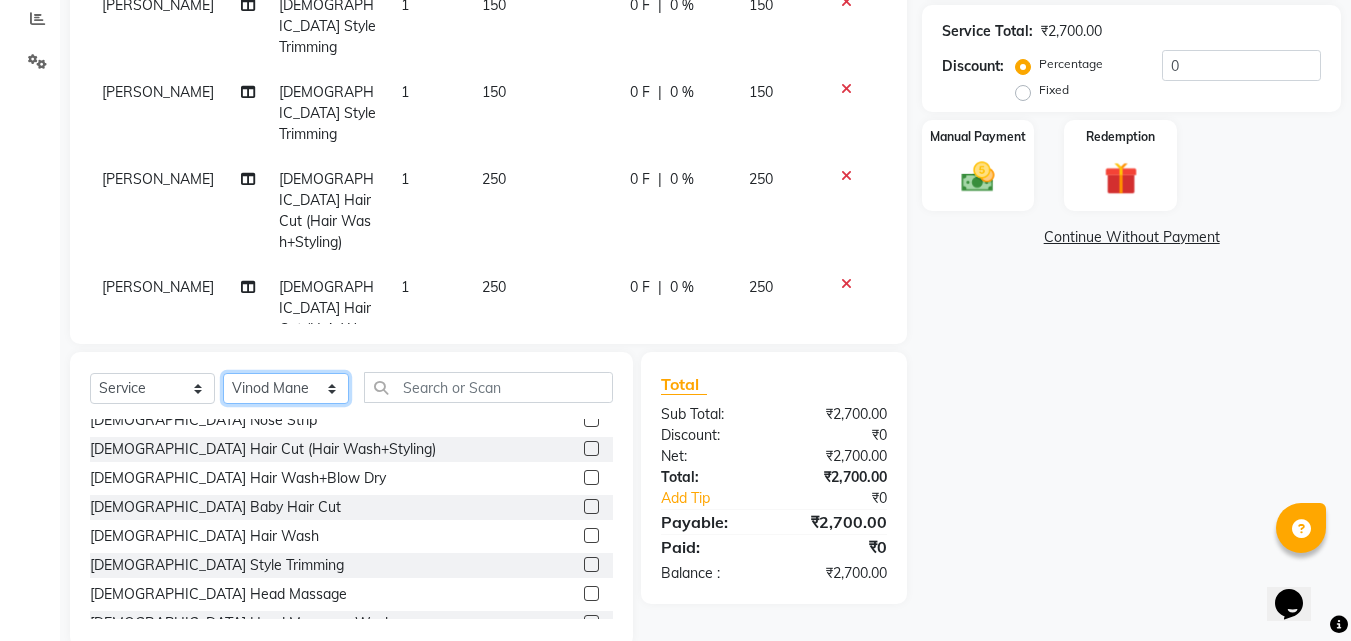 click on "Select Stylist [PERSON_NAME]  [PERSON_NAME] [PERSON_NAME] [PERSON_NAME] [PERSON_NAME]  [PERSON_NAME] [PERSON_NAME] Mane" 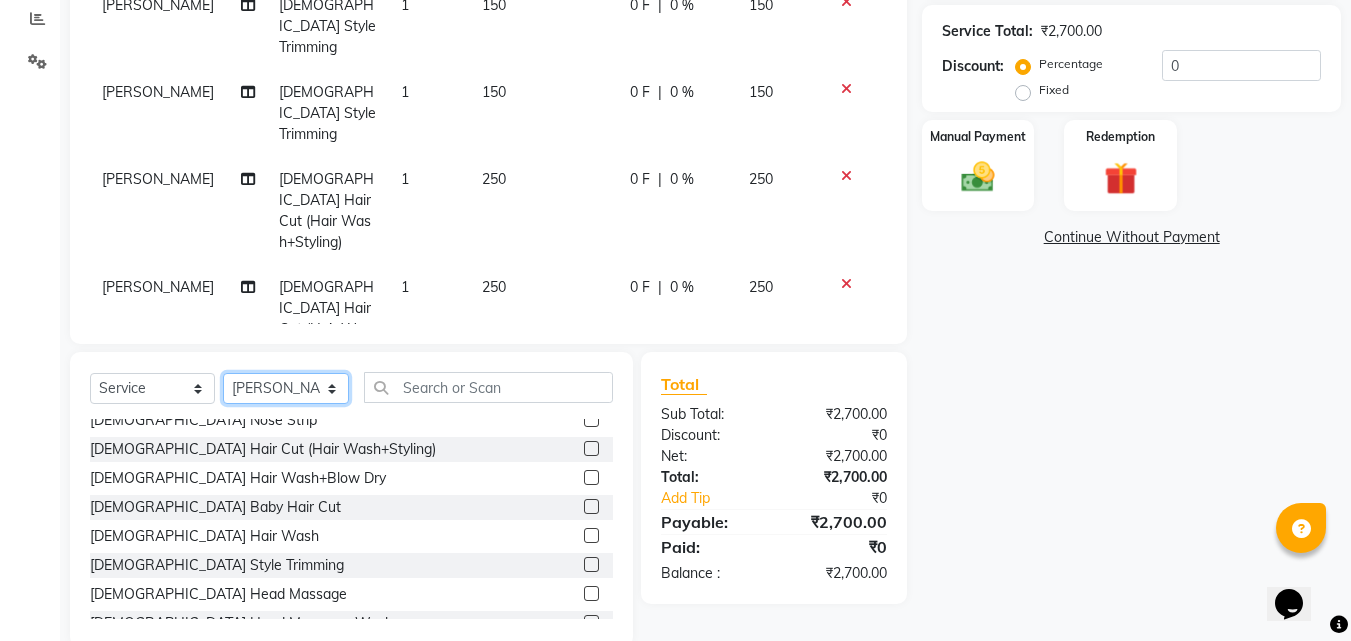 click on "Select Stylist [PERSON_NAME]  [PERSON_NAME] [PERSON_NAME] [PERSON_NAME] [PERSON_NAME]  [PERSON_NAME] [PERSON_NAME] Mane" 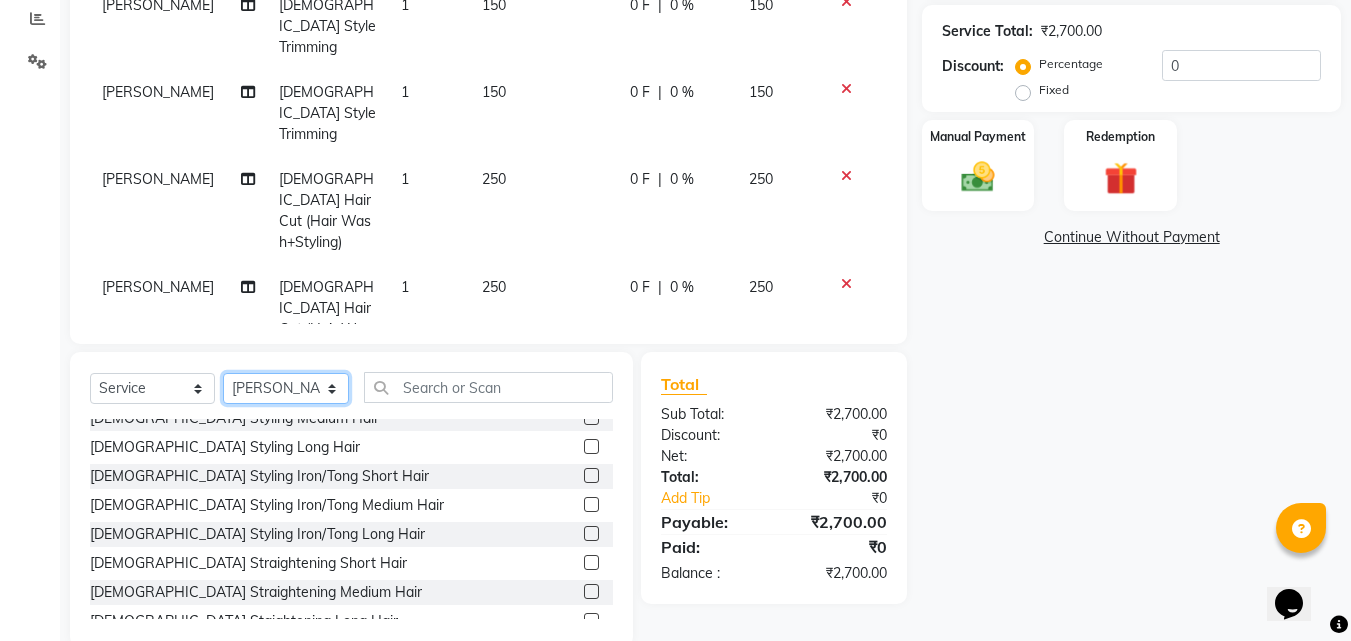 scroll, scrollTop: 0, scrollLeft: 0, axis: both 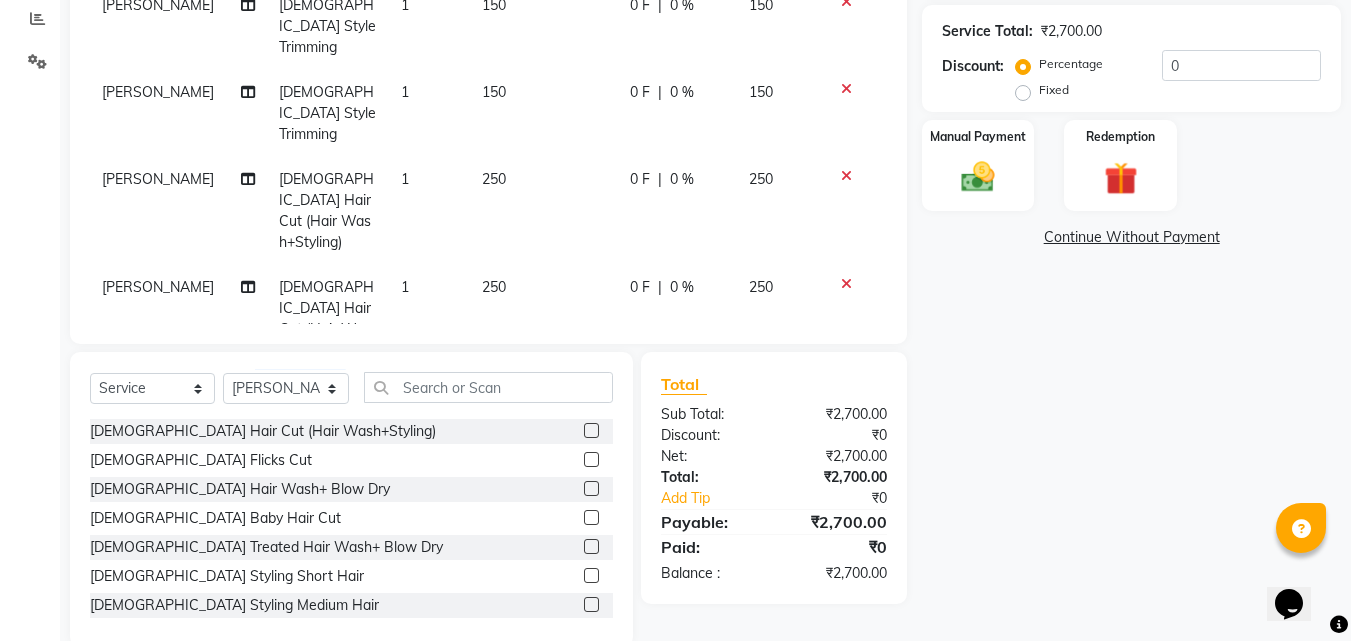 click 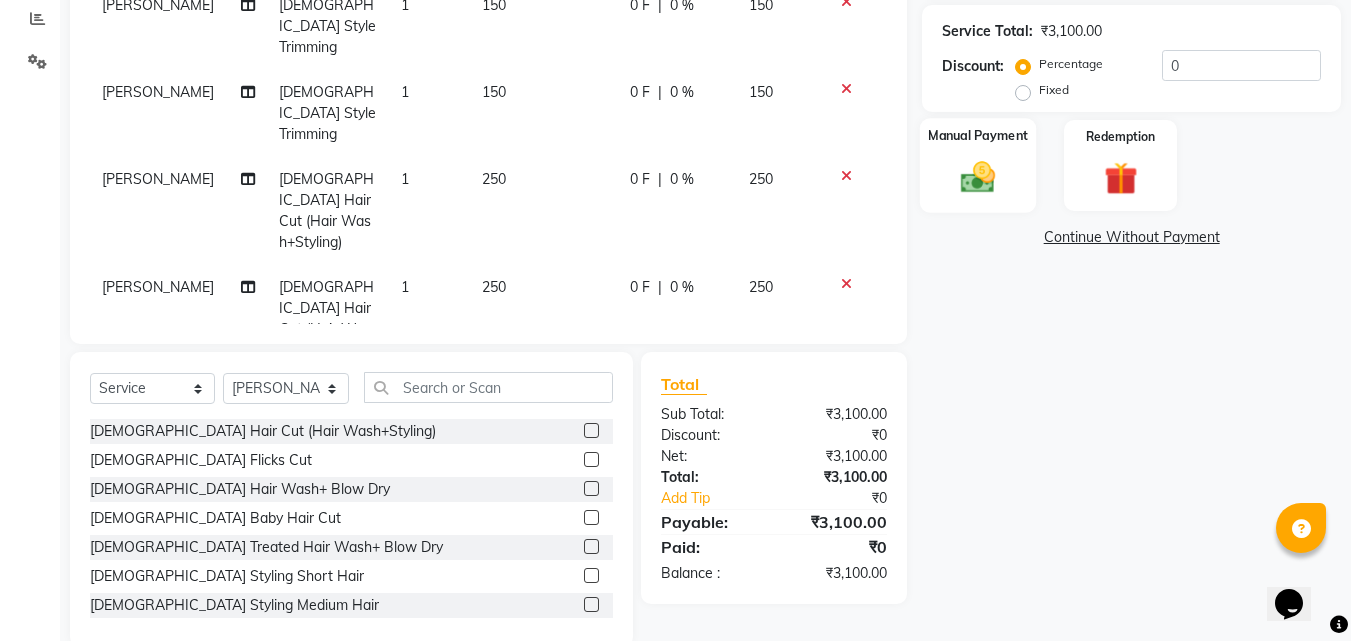 click on "Manual Payment" 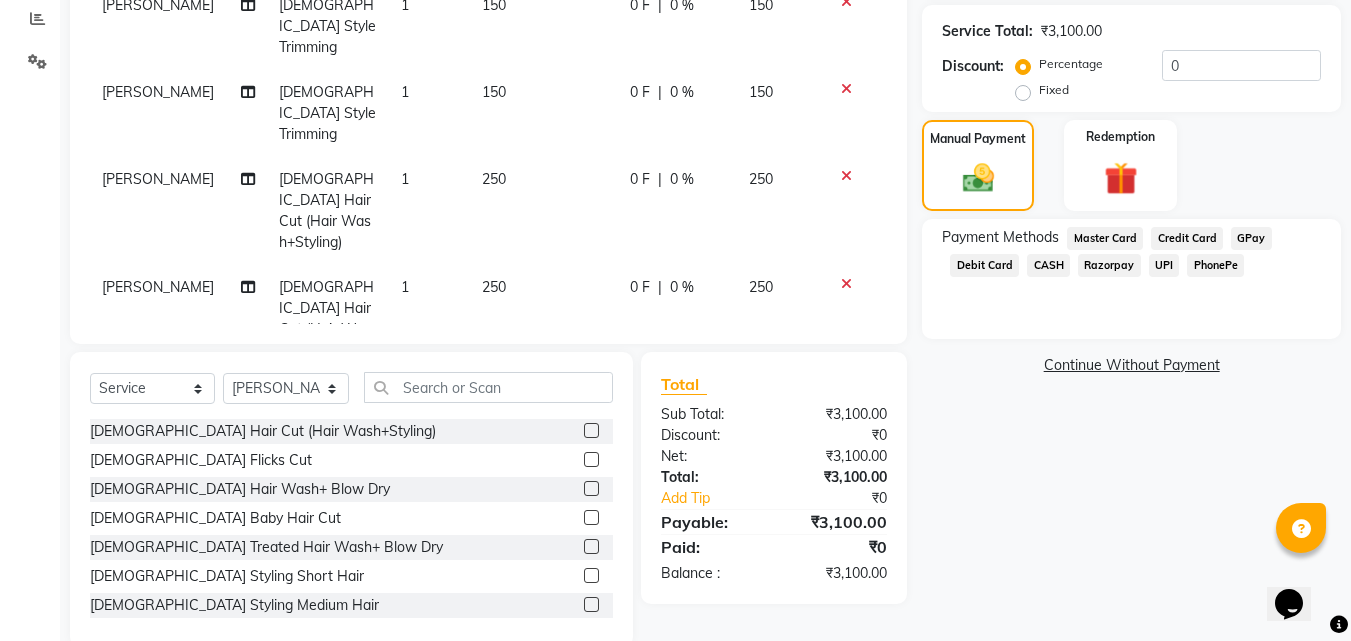 click on "PhonePe" 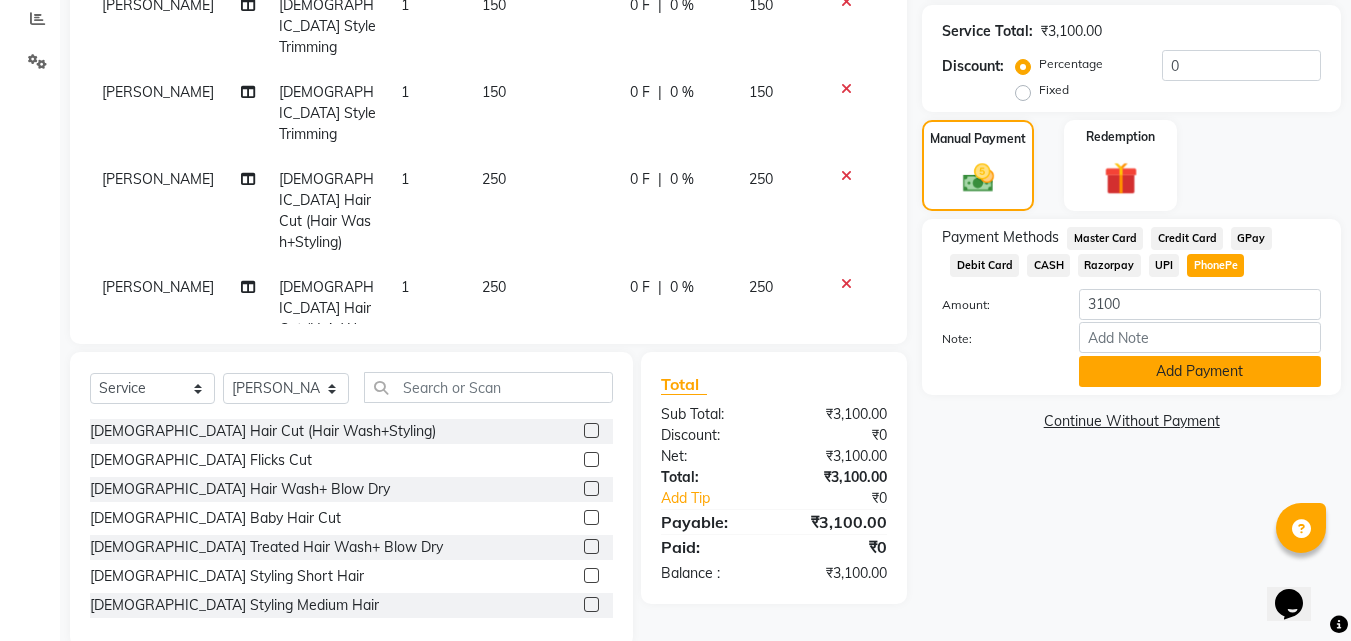 click on "Add Payment" 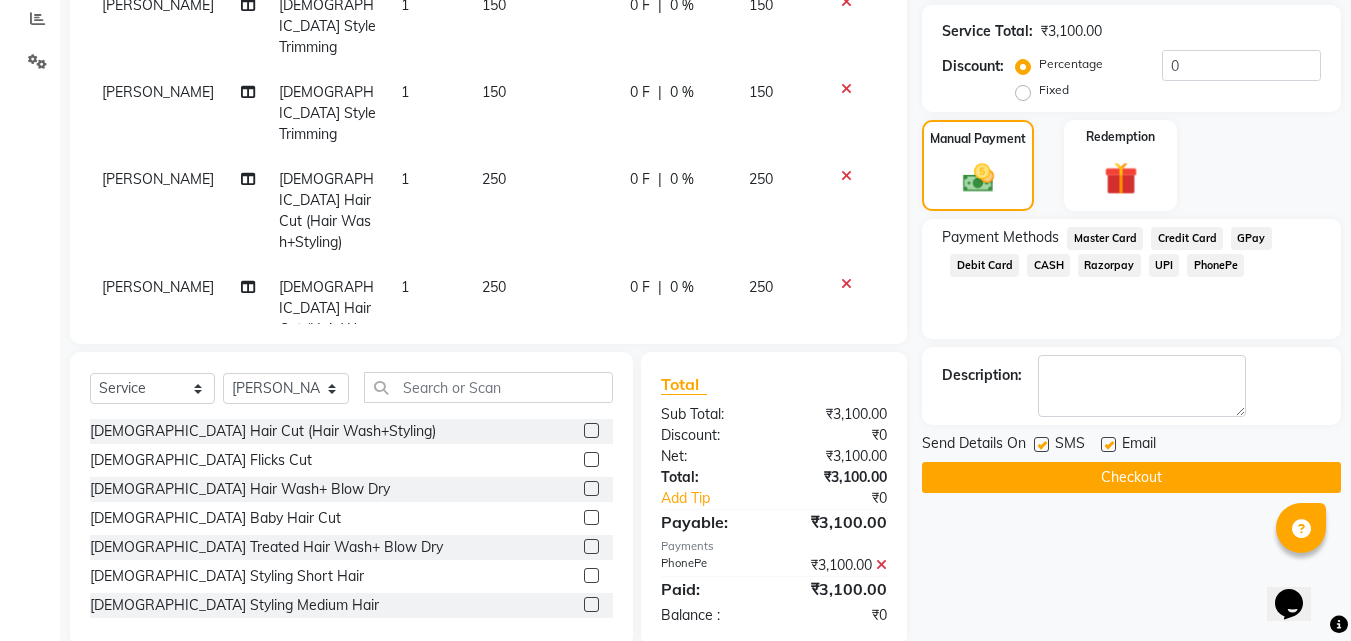 click on "Checkout" 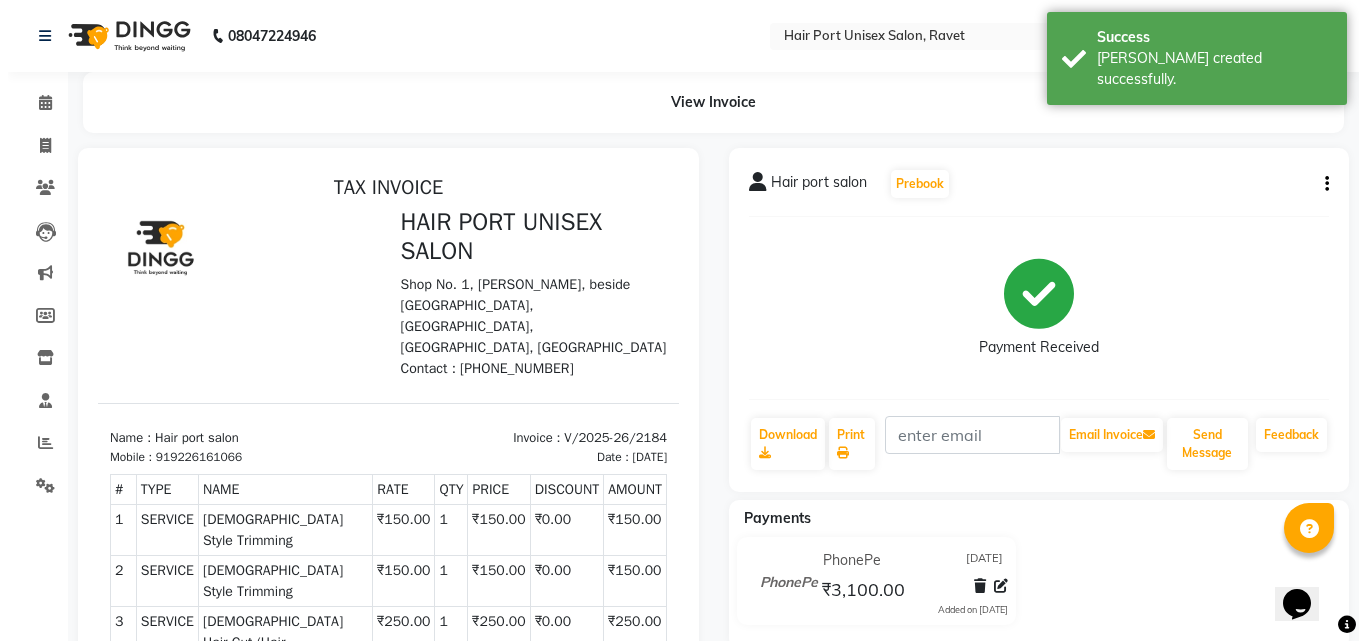 scroll, scrollTop: 0, scrollLeft: 0, axis: both 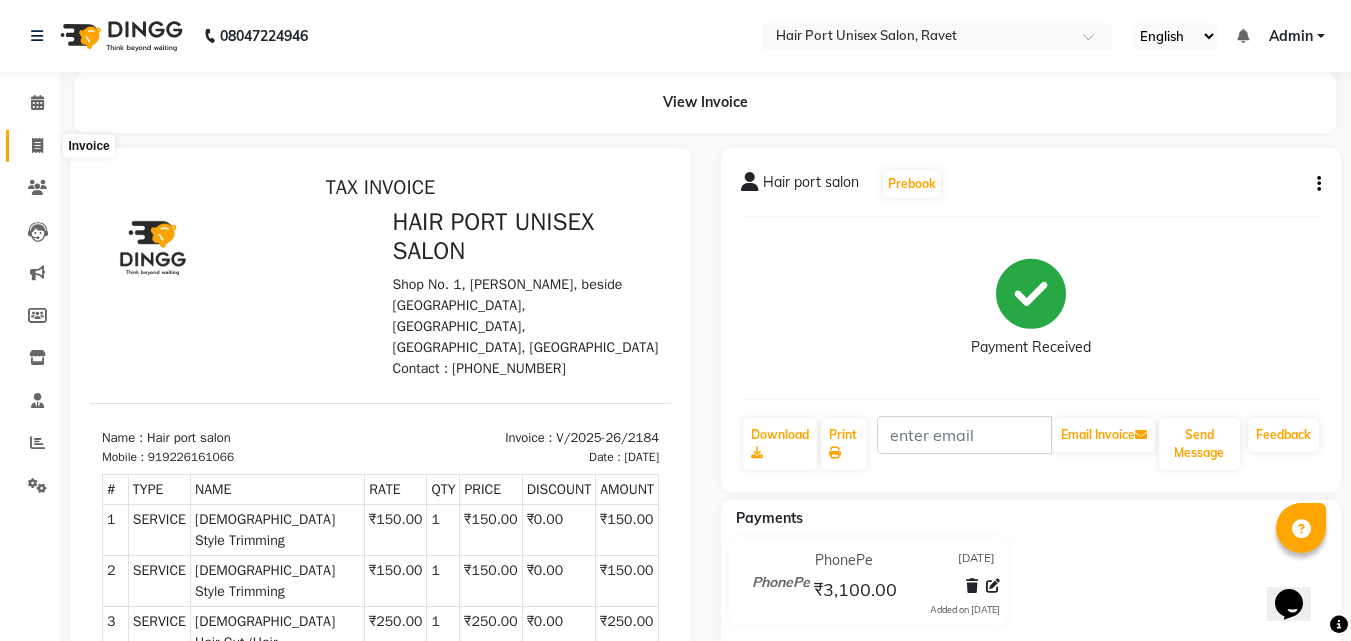 click 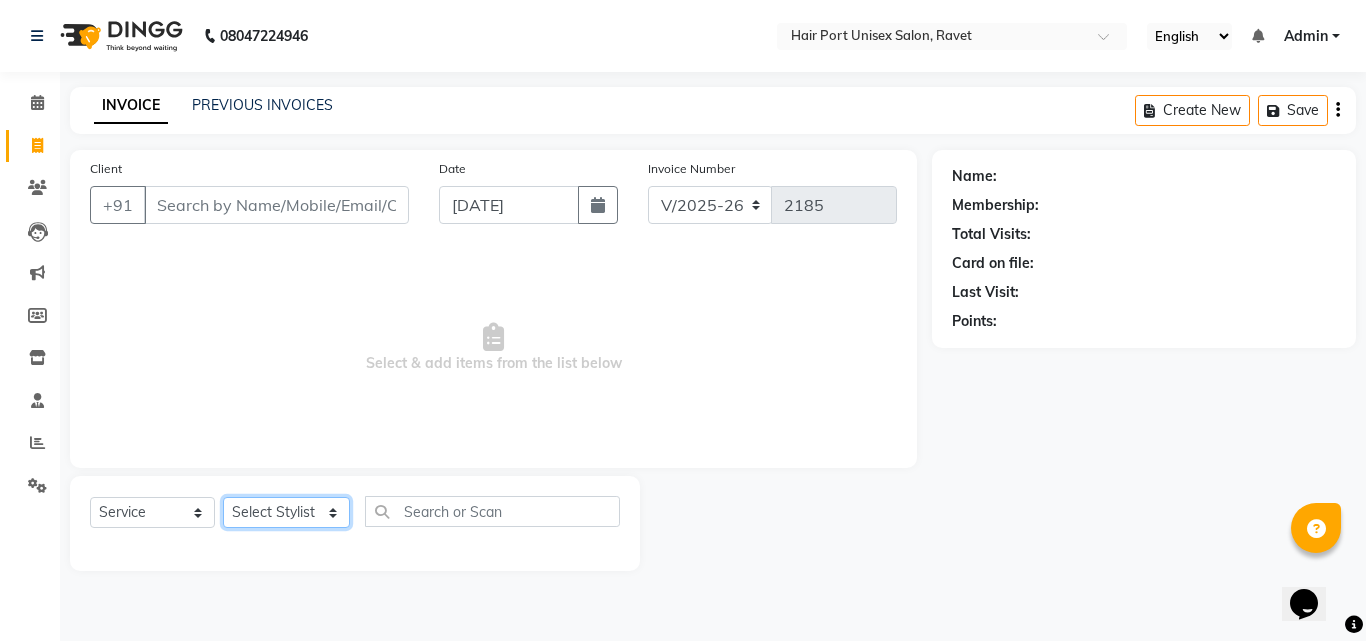 click on "Select Stylist [PERSON_NAME]  [PERSON_NAME] [PERSON_NAME] [PERSON_NAME] [PERSON_NAME]  [PERSON_NAME] [PERSON_NAME] Mane" 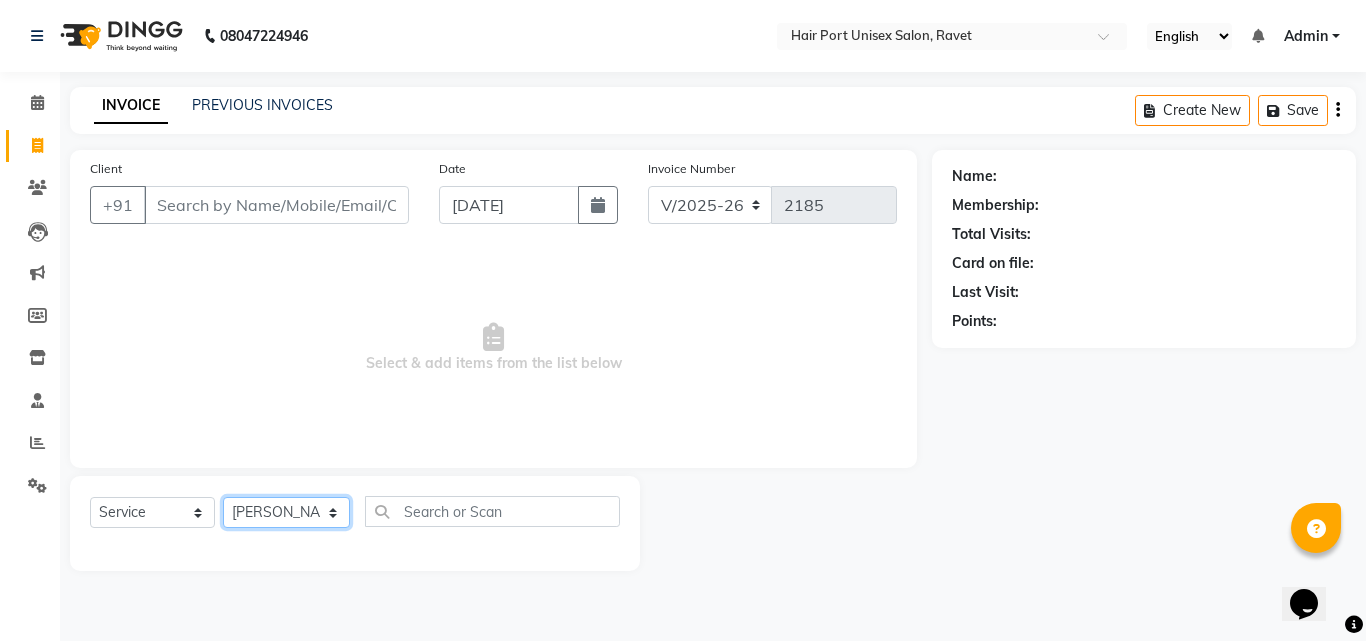 click on "Select Stylist [PERSON_NAME]  [PERSON_NAME] [PERSON_NAME] [PERSON_NAME] [PERSON_NAME]  [PERSON_NAME] [PERSON_NAME] Mane" 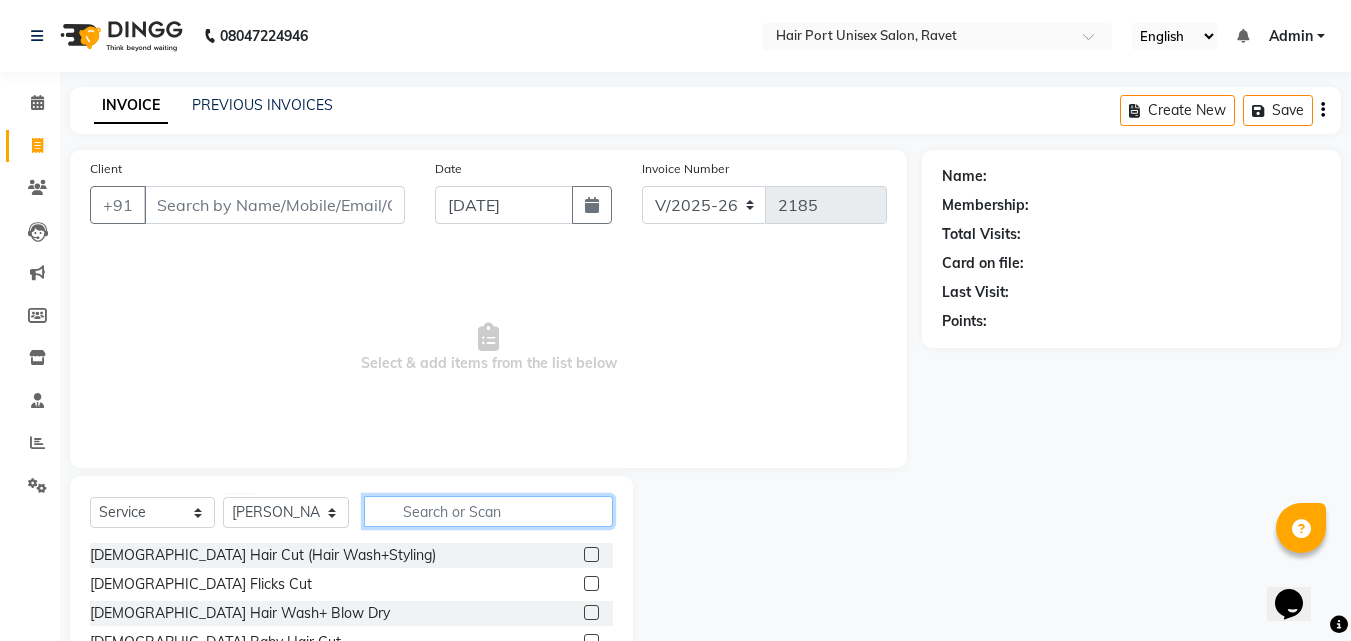 click 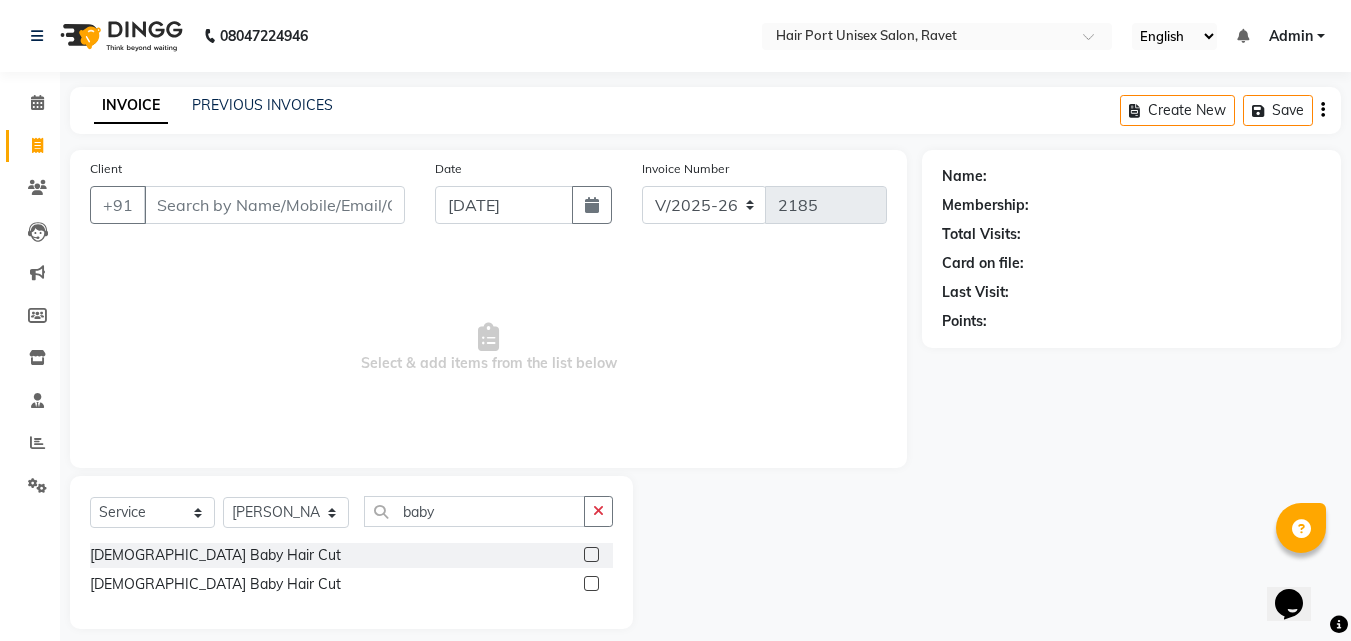 click 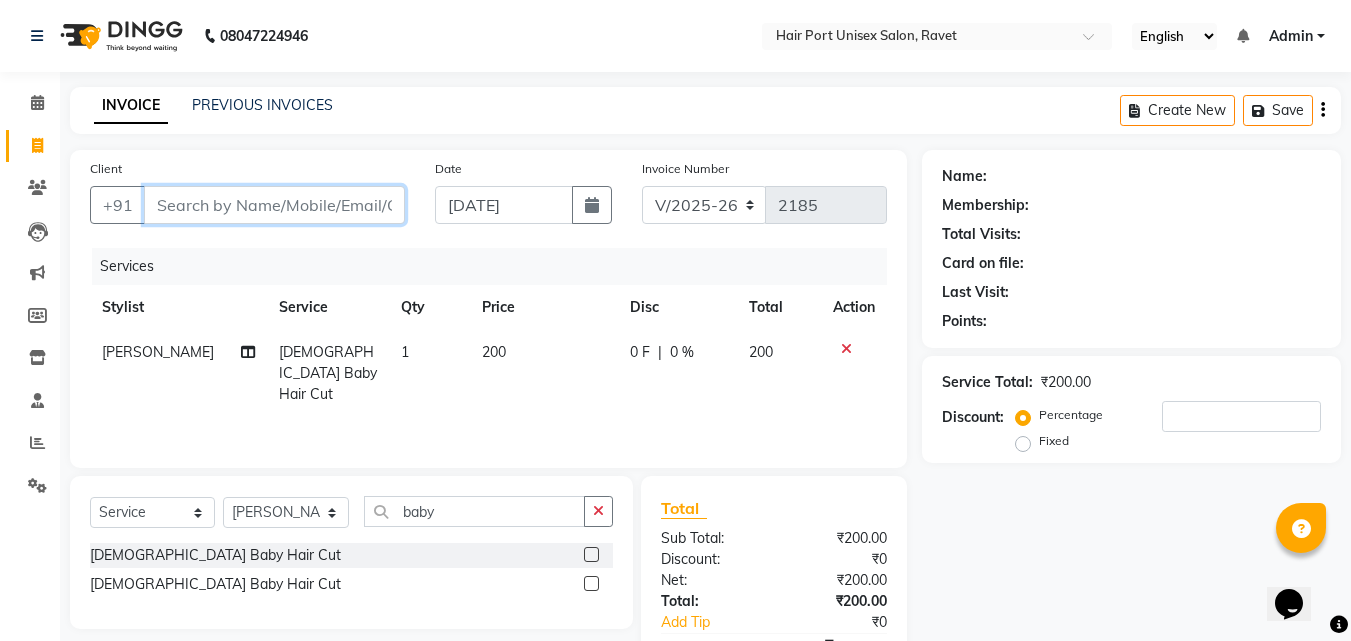 click on "Client" at bounding box center (274, 205) 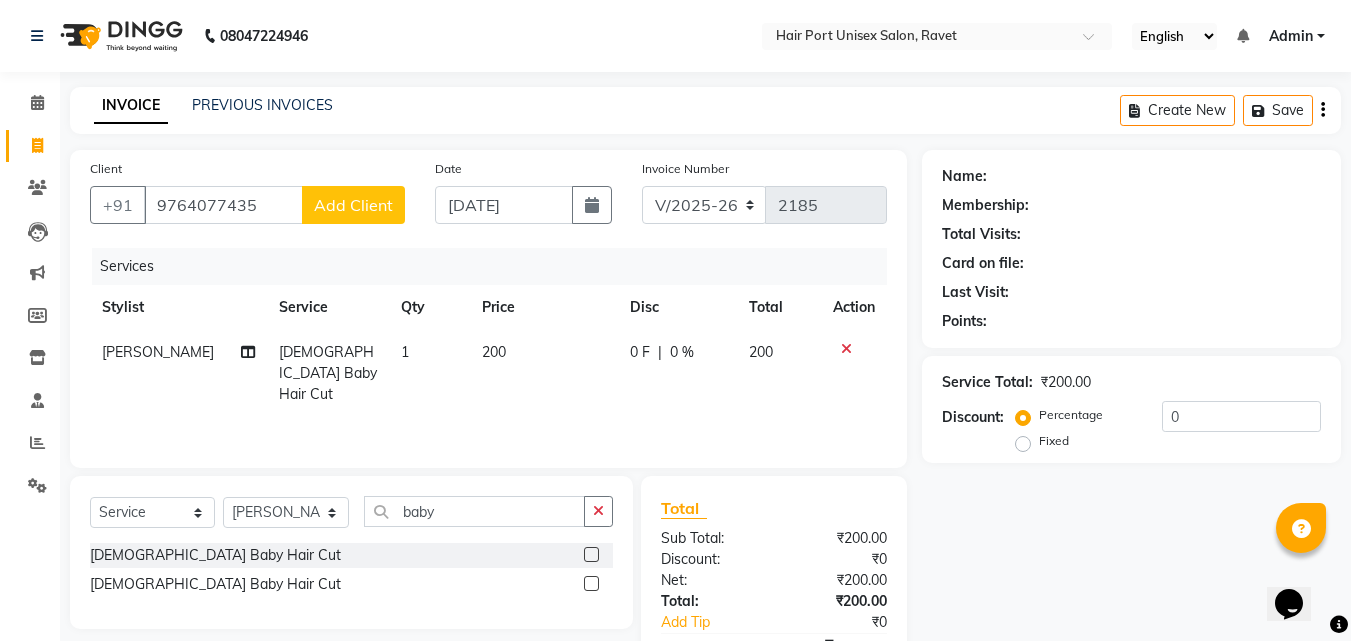 click on "Add Client" 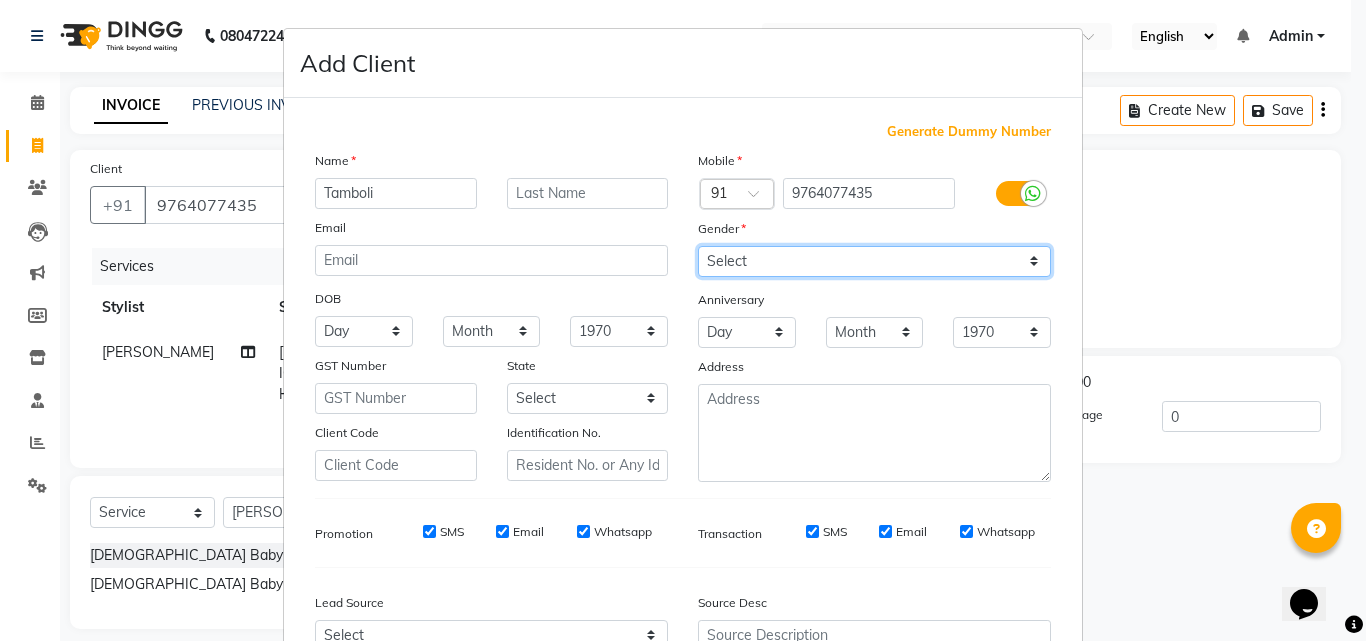 click on "Select [DEMOGRAPHIC_DATA] [DEMOGRAPHIC_DATA] Other Prefer Not To Say" at bounding box center [874, 261] 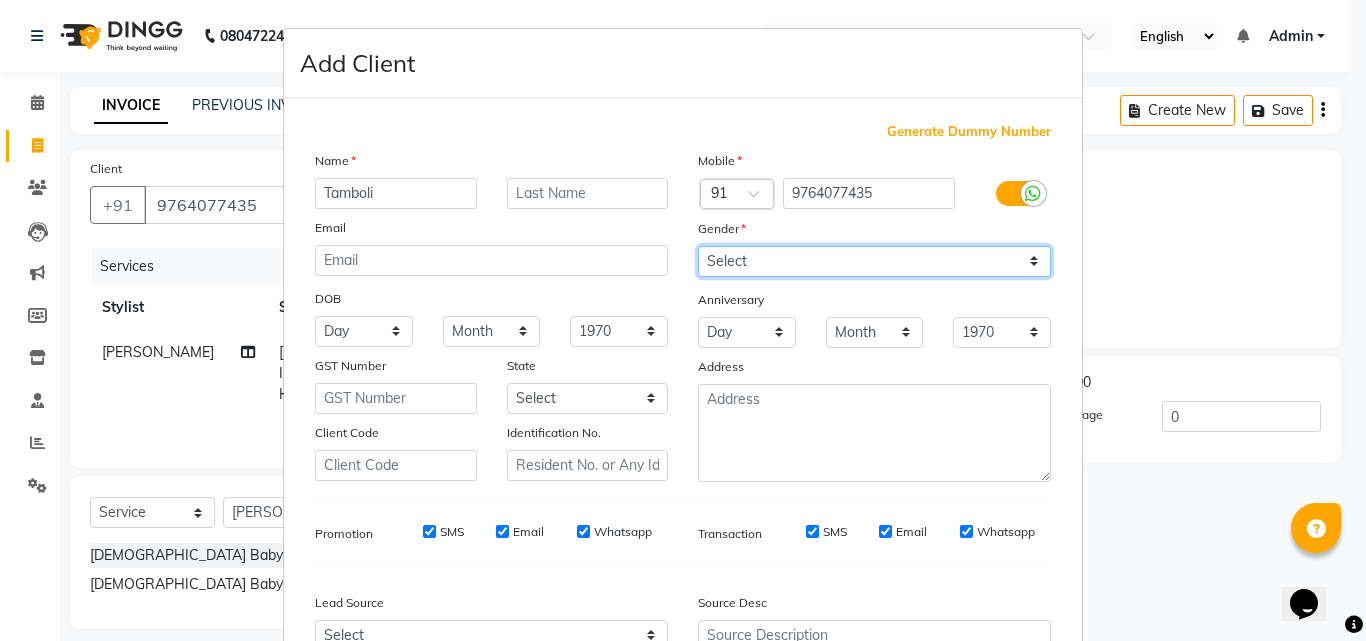 click on "Select [DEMOGRAPHIC_DATA] [DEMOGRAPHIC_DATA] Other Prefer Not To Say" at bounding box center [874, 261] 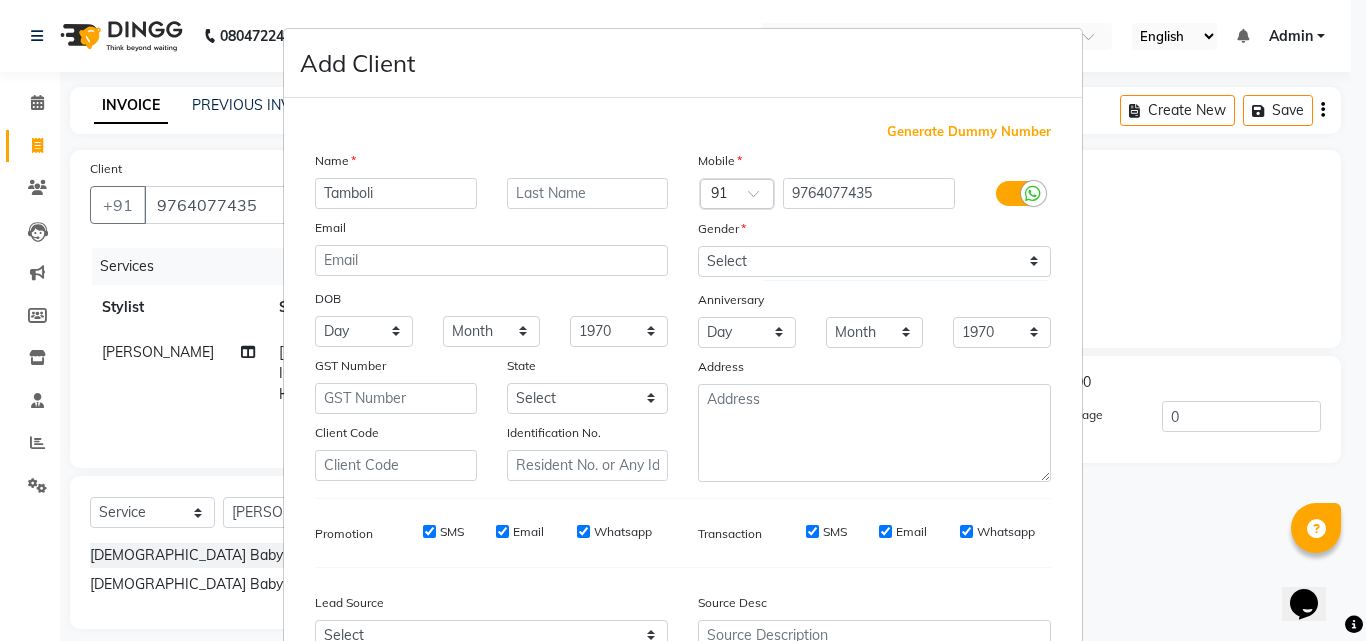 click on "Add Client Generate Dummy Number Name [GEOGRAPHIC_DATA] Email DOB Day 01 02 03 04 05 06 07 08 09 10 11 12 13 14 15 16 17 18 19 20 21 22 23 24 25 26 27 28 29 30 31 Month January February March April May June July August September October November [DATE] 1941 1942 1943 1944 1945 1946 1947 1948 1949 1950 1951 1952 1953 1954 1955 1956 1957 1958 1959 1960 1961 1962 1963 1964 1965 1966 1967 1968 1969 1970 1971 1972 1973 1974 1975 1976 1977 1978 1979 1980 1981 1982 1983 1984 1985 1986 1987 1988 1989 1990 1991 1992 1993 1994 1995 1996 1997 1998 1999 2000 2001 2002 2003 2004 2005 2006 2007 2008 2009 2010 2011 2012 2013 2014 2015 2016 2017 2018 2019 2020 2021 2022 2023 2024 GST Number State Select [GEOGRAPHIC_DATA] [GEOGRAPHIC_DATA] [GEOGRAPHIC_DATA] [GEOGRAPHIC_DATA] [GEOGRAPHIC_DATA] [GEOGRAPHIC_DATA] [GEOGRAPHIC_DATA] [GEOGRAPHIC_DATA] and [GEOGRAPHIC_DATA] [GEOGRAPHIC_DATA] [GEOGRAPHIC_DATA] [GEOGRAPHIC_DATA] [GEOGRAPHIC_DATA] [GEOGRAPHIC_DATA] [GEOGRAPHIC_DATA] [GEOGRAPHIC_DATA] [GEOGRAPHIC_DATA] [GEOGRAPHIC_DATA] [GEOGRAPHIC_DATA] [GEOGRAPHIC_DATA] [GEOGRAPHIC_DATA] [GEOGRAPHIC_DATA] [GEOGRAPHIC_DATA] [GEOGRAPHIC_DATA] [GEOGRAPHIC_DATA] [GEOGRAPHIC_DATA] [GEOGRAPHIC_DATA] [GEOGRAPHIC_DATA] [GEOGRAPHIC_DATA] [GEOGRAPHIC_DATA]" at bounding box center (683, 320) 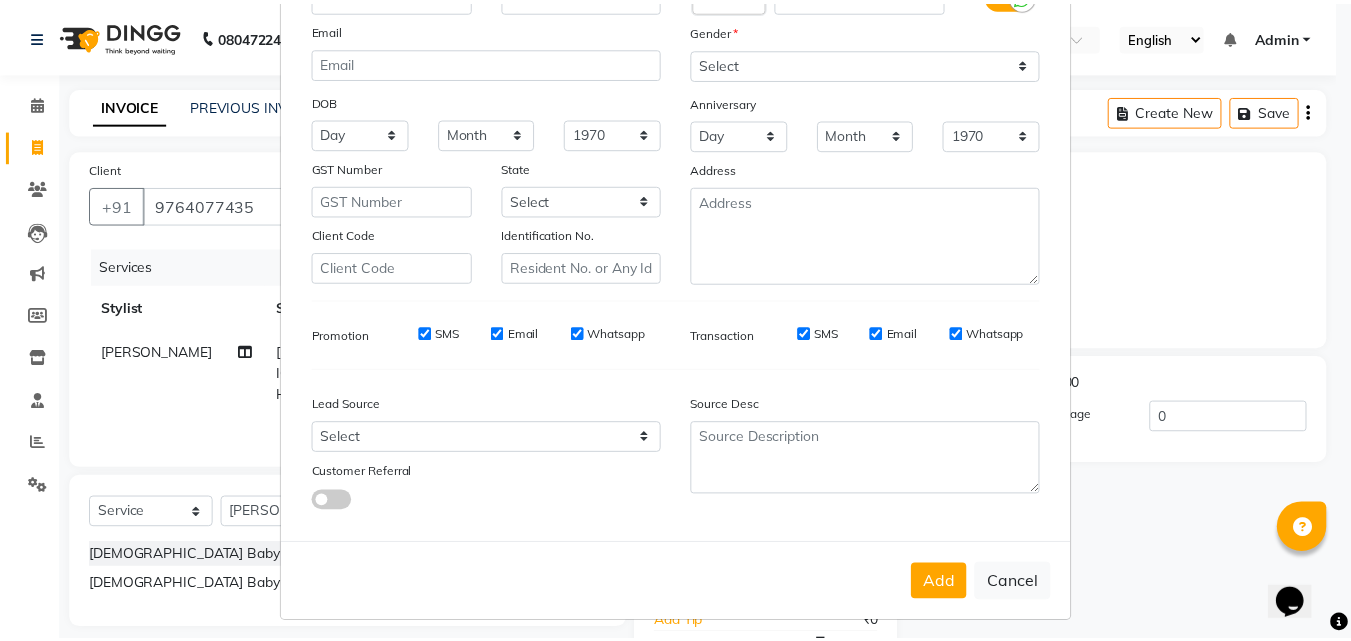 scroll, scrollTop: 208, scrollLeft: 0, axis: vertical 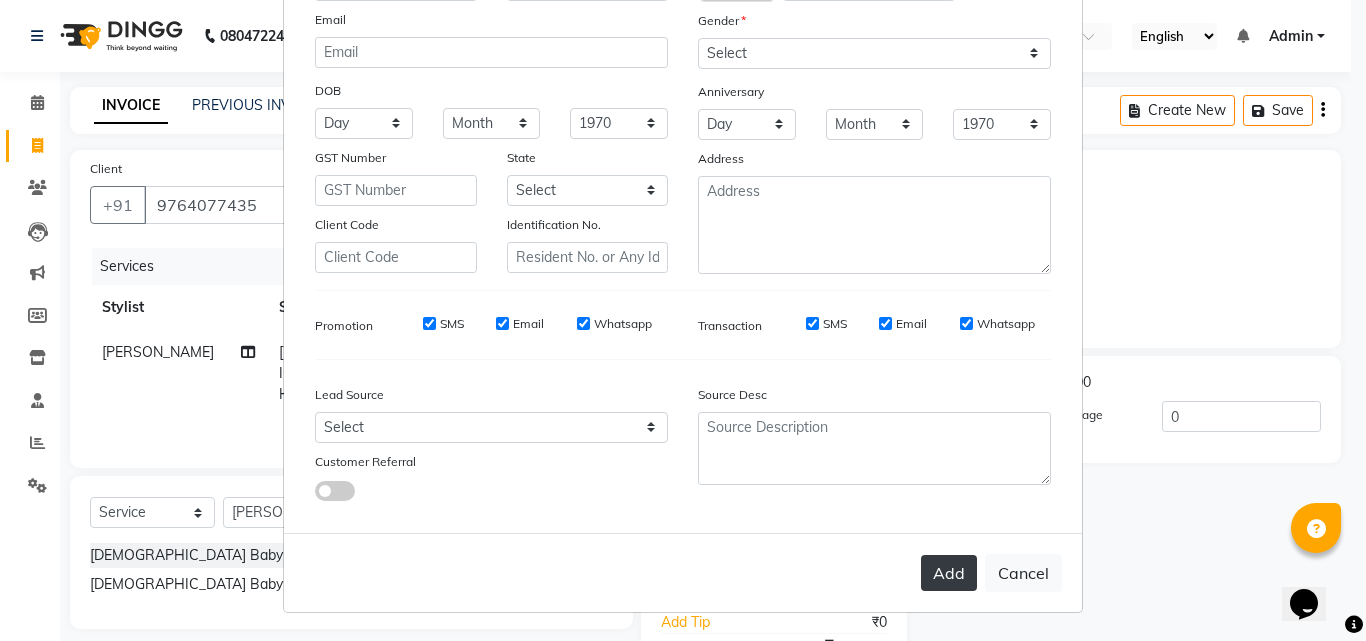 click on "Add" at bounding box center (949, 573) 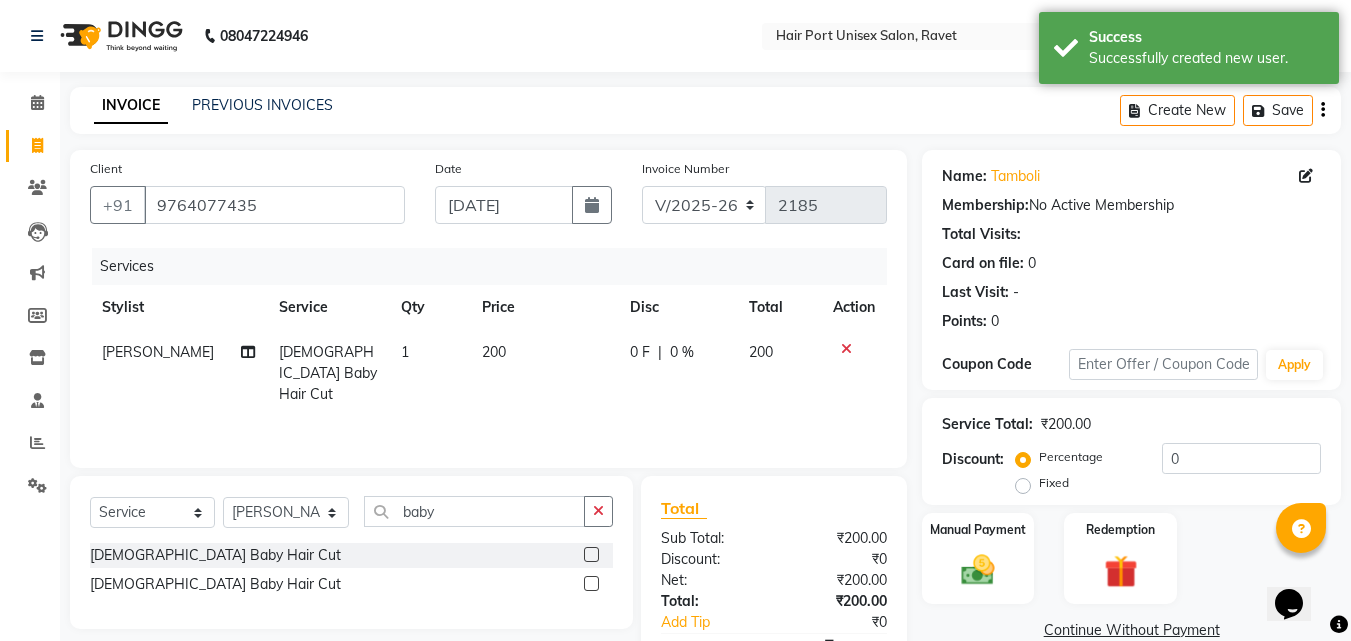 click 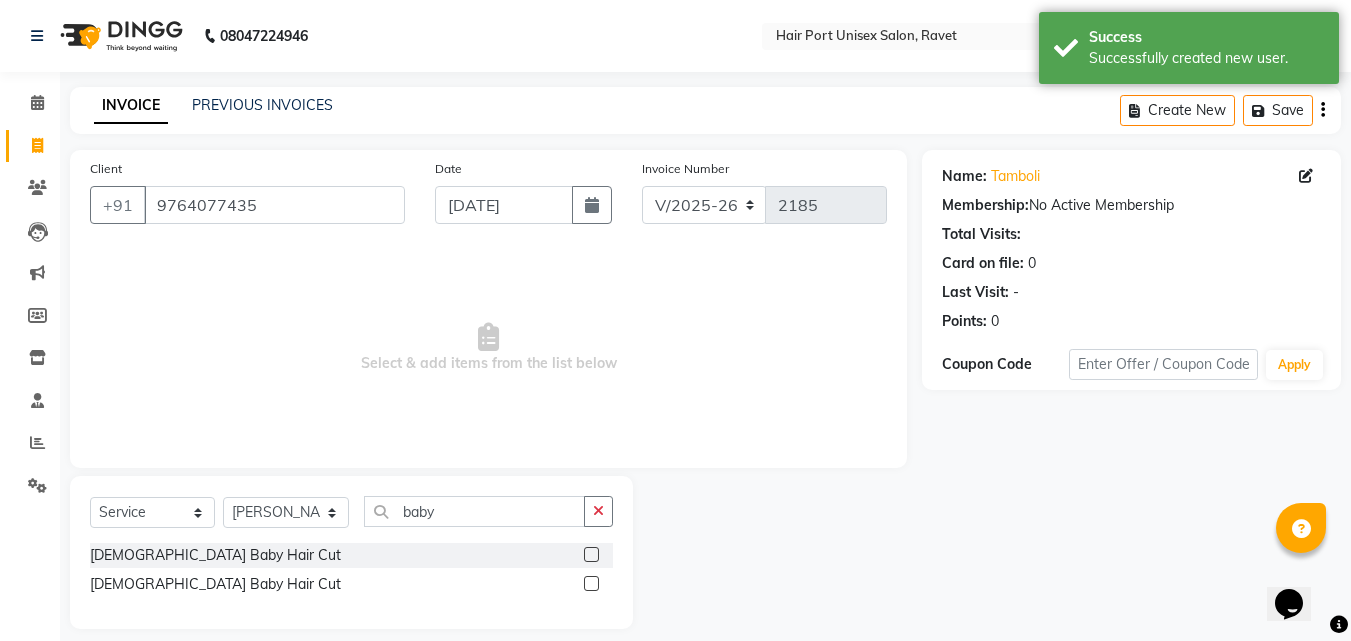 click 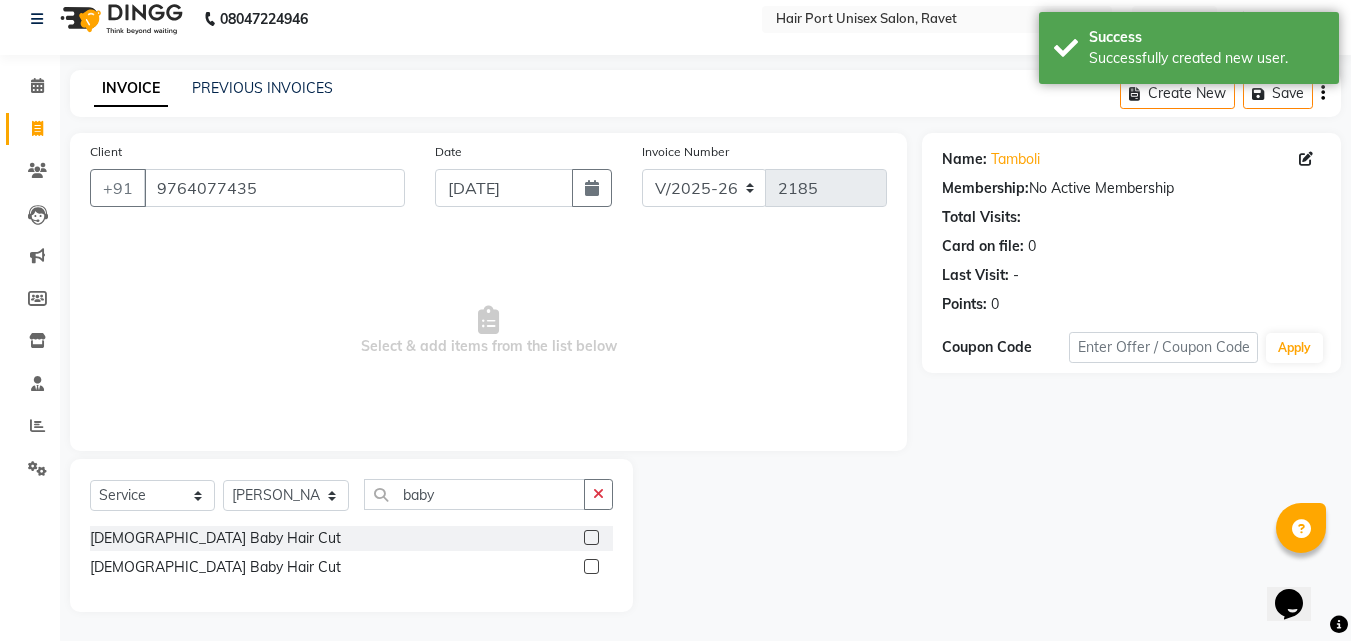 scroll, scrollTop: 18, scrollLeft: 0, axis: vertical 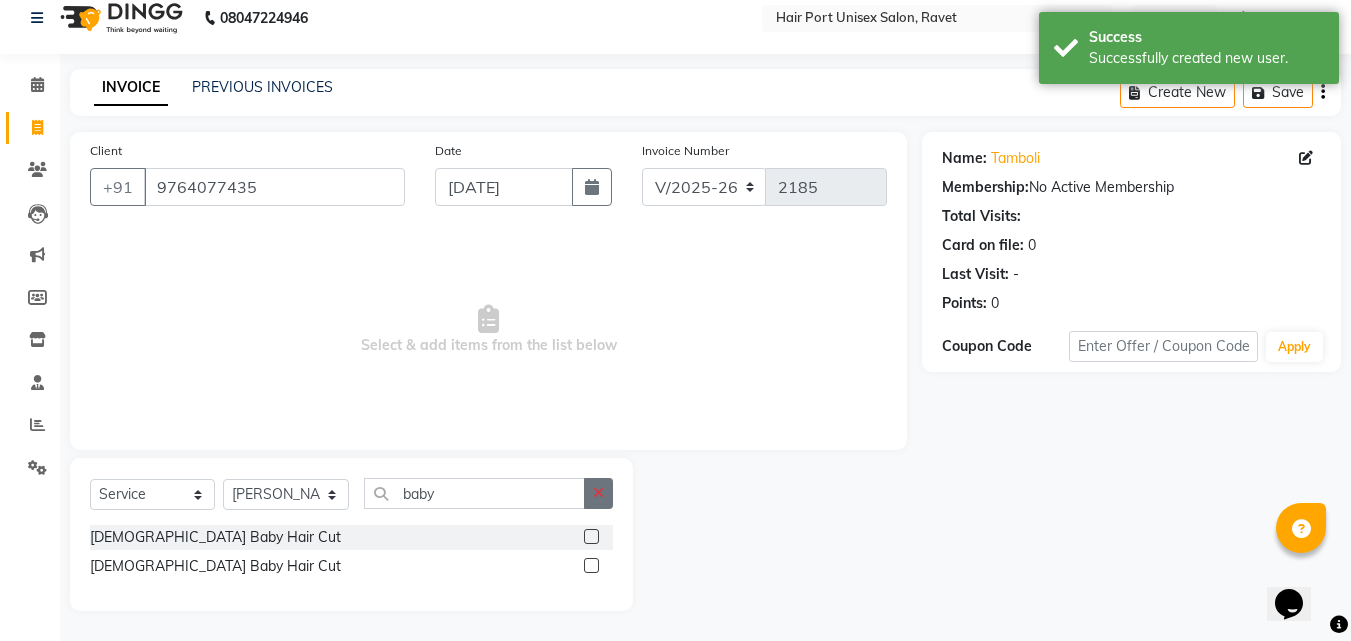 click 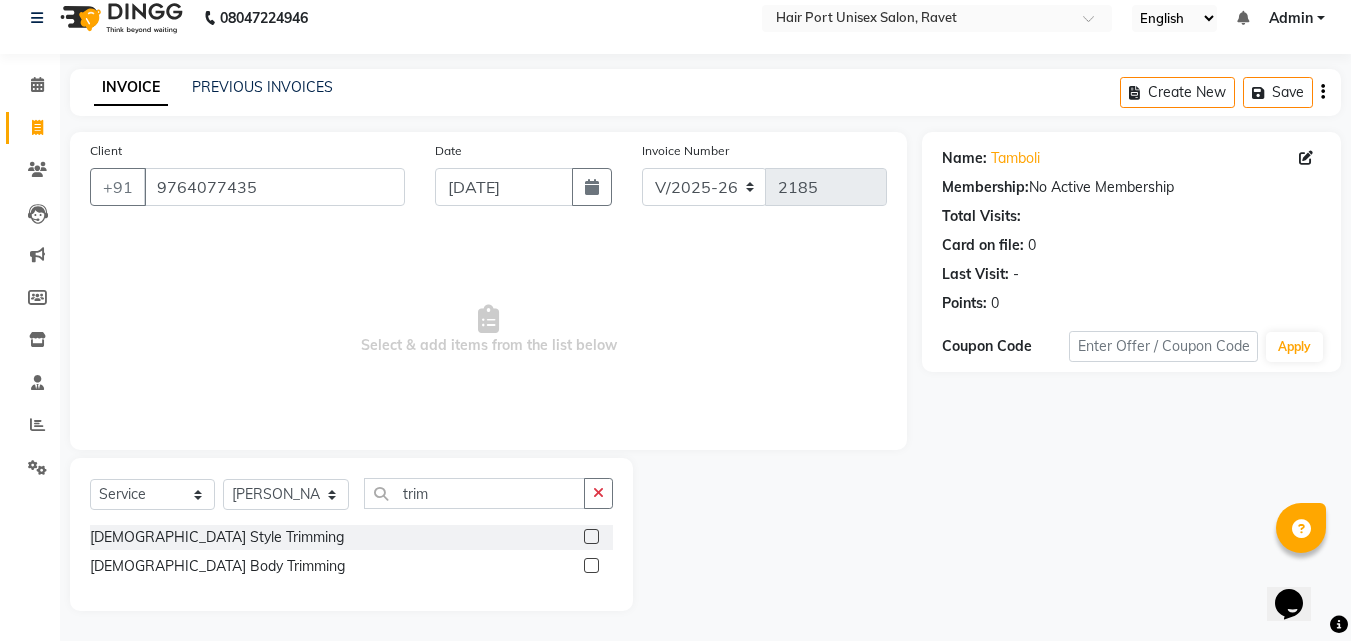click 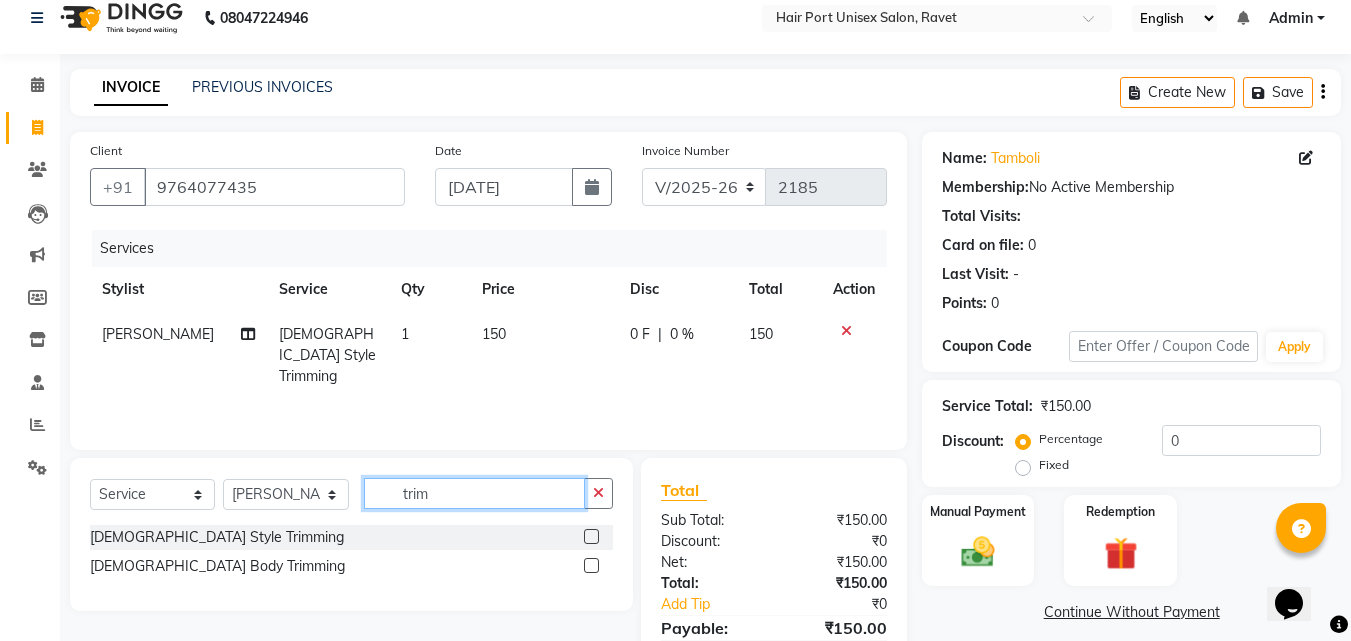 click on "trim" 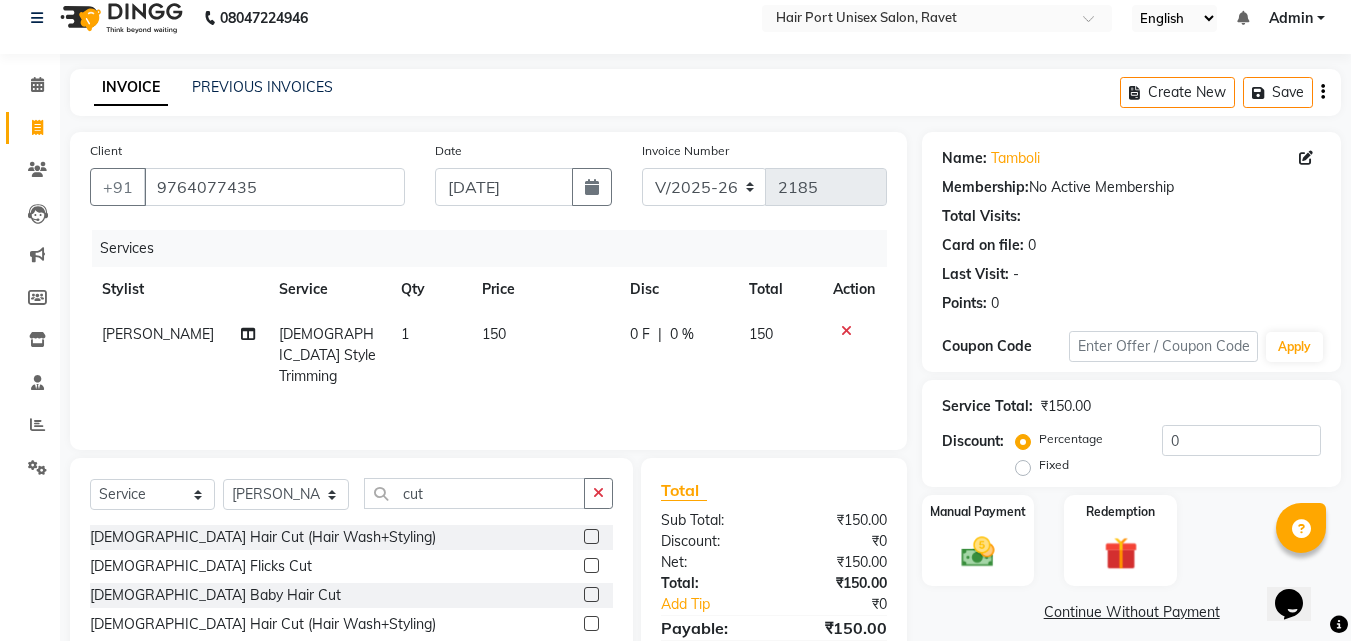 click on "[DEMOGRAPHIC_DATA] Baby Hair Cut" 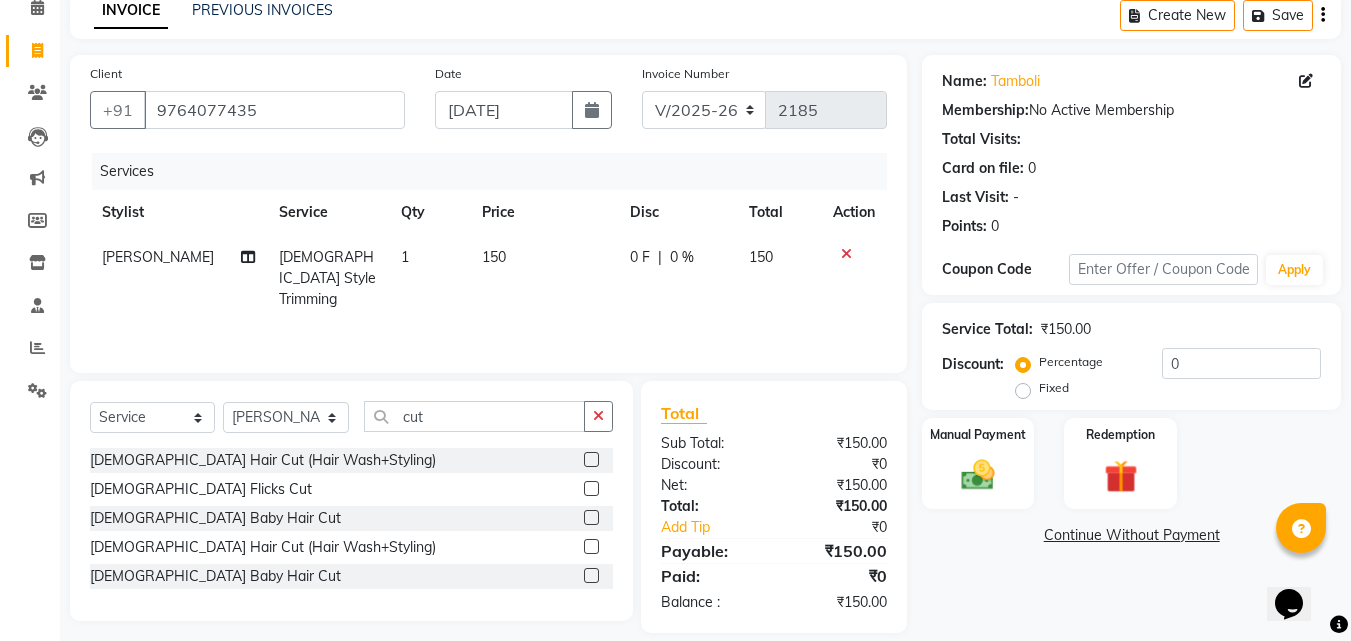 scroll, scrollTop: 98, scrollLeft: 0, axis: vertical 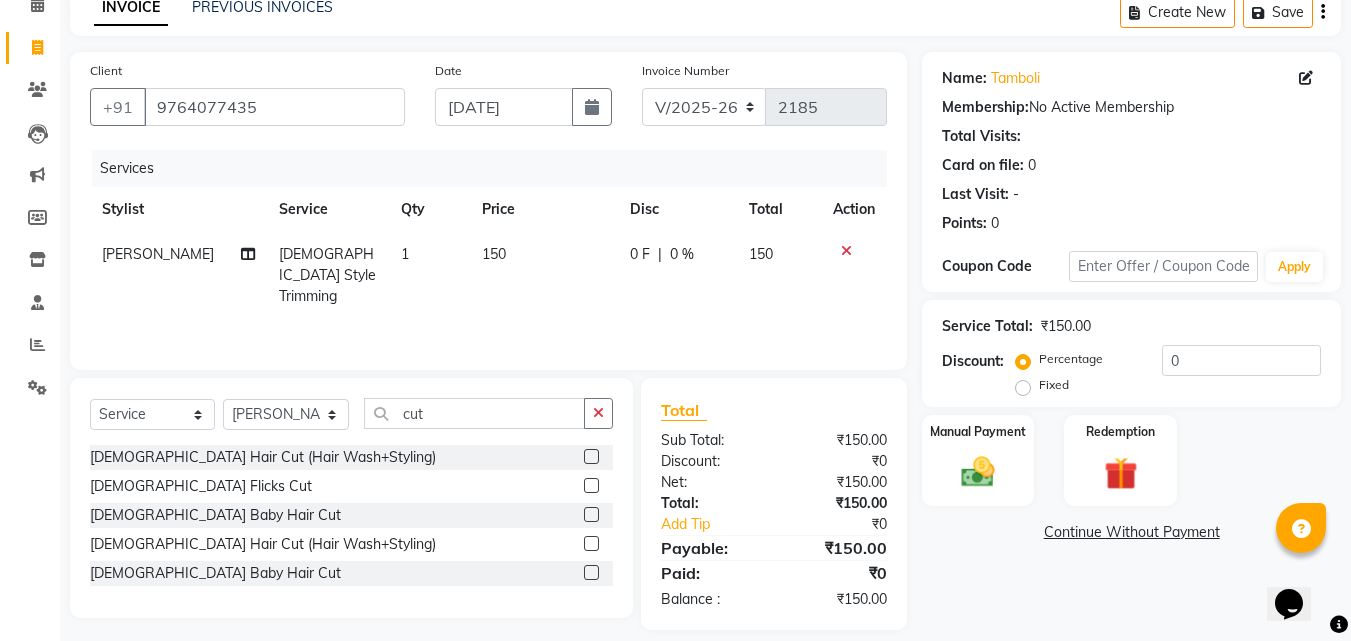 click 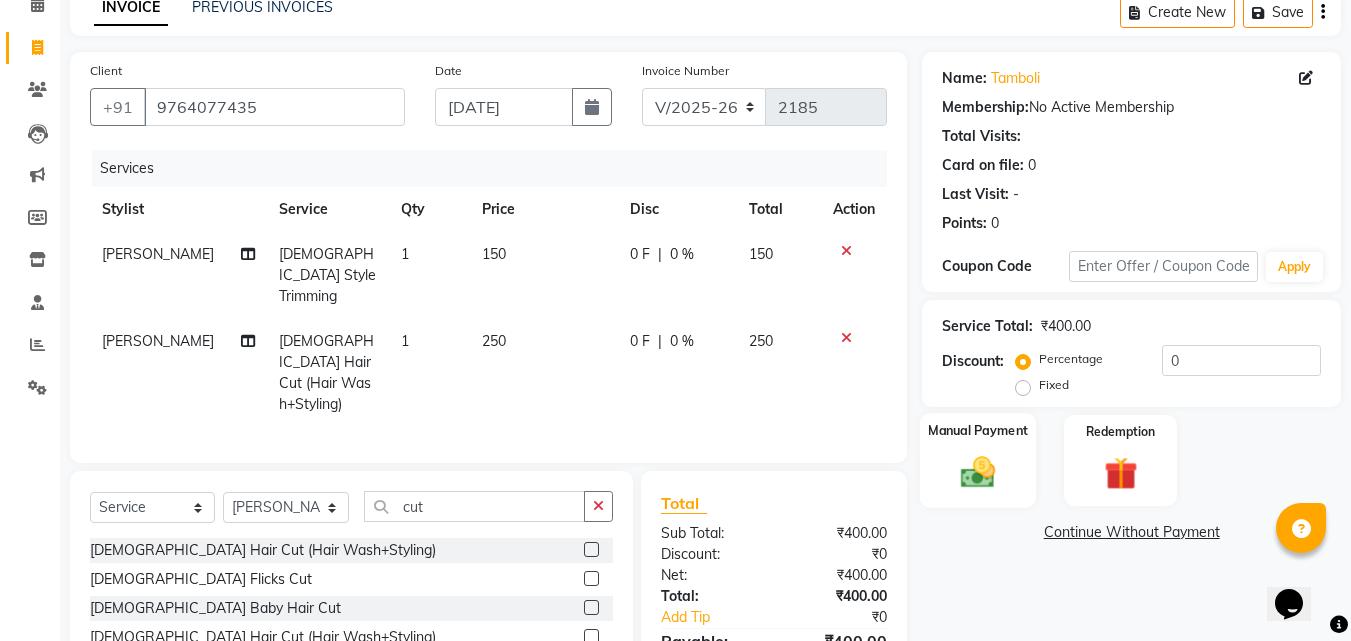 click on "Manual Payment" 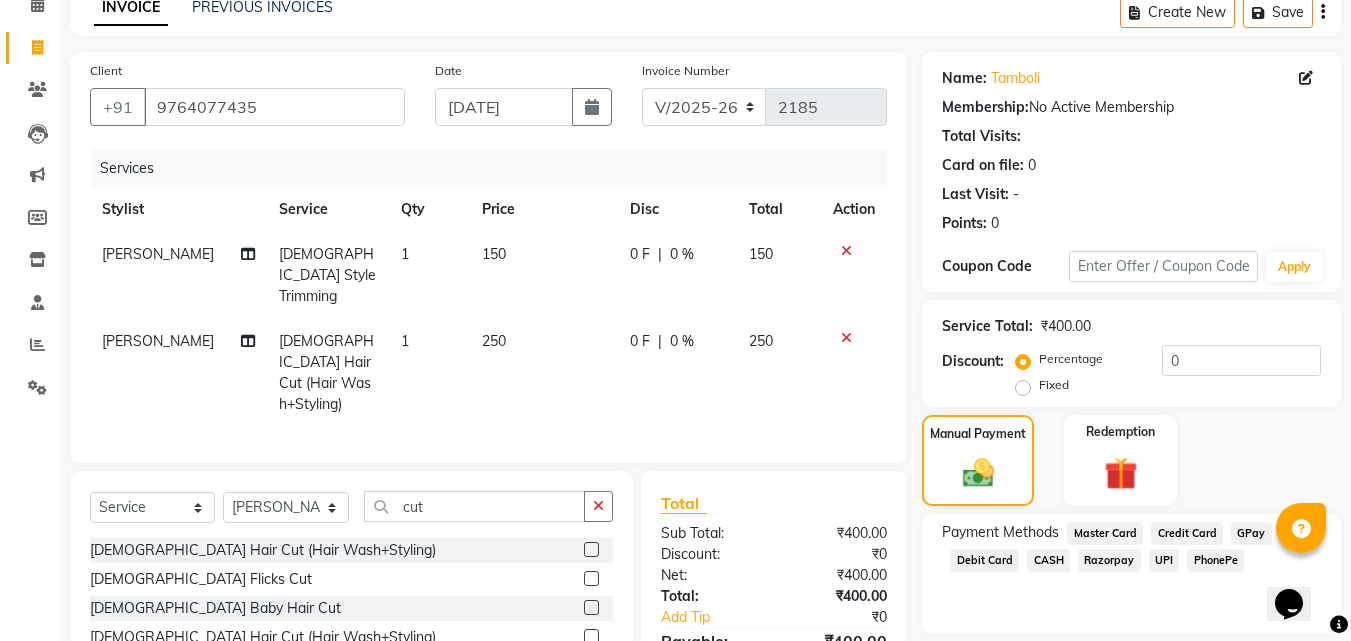 click on "PhonePe" 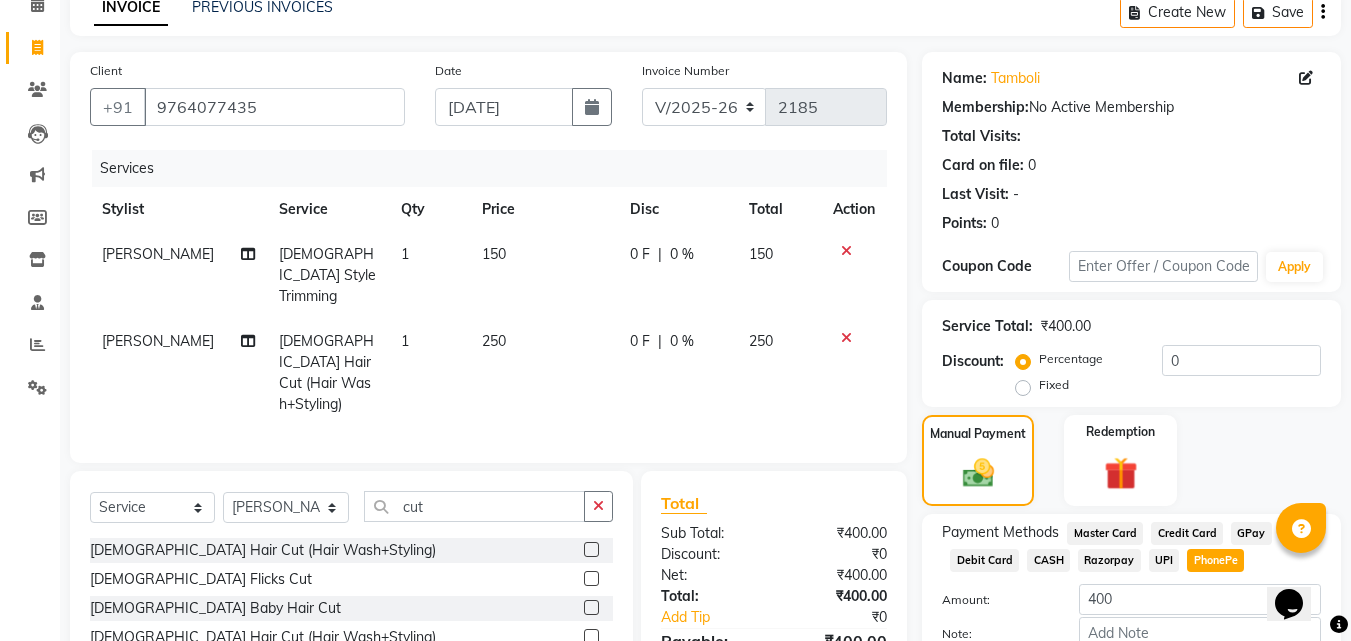 click on "Note:" 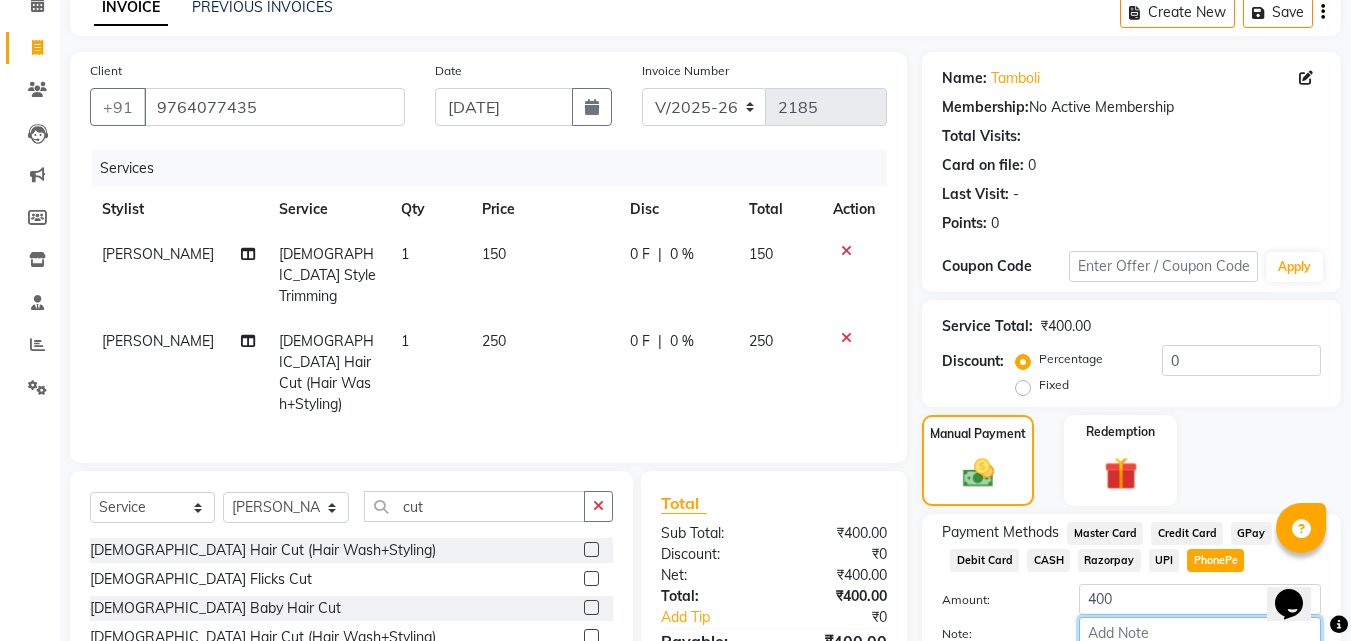 click on "Note:" at bounding box center [1200, 632] 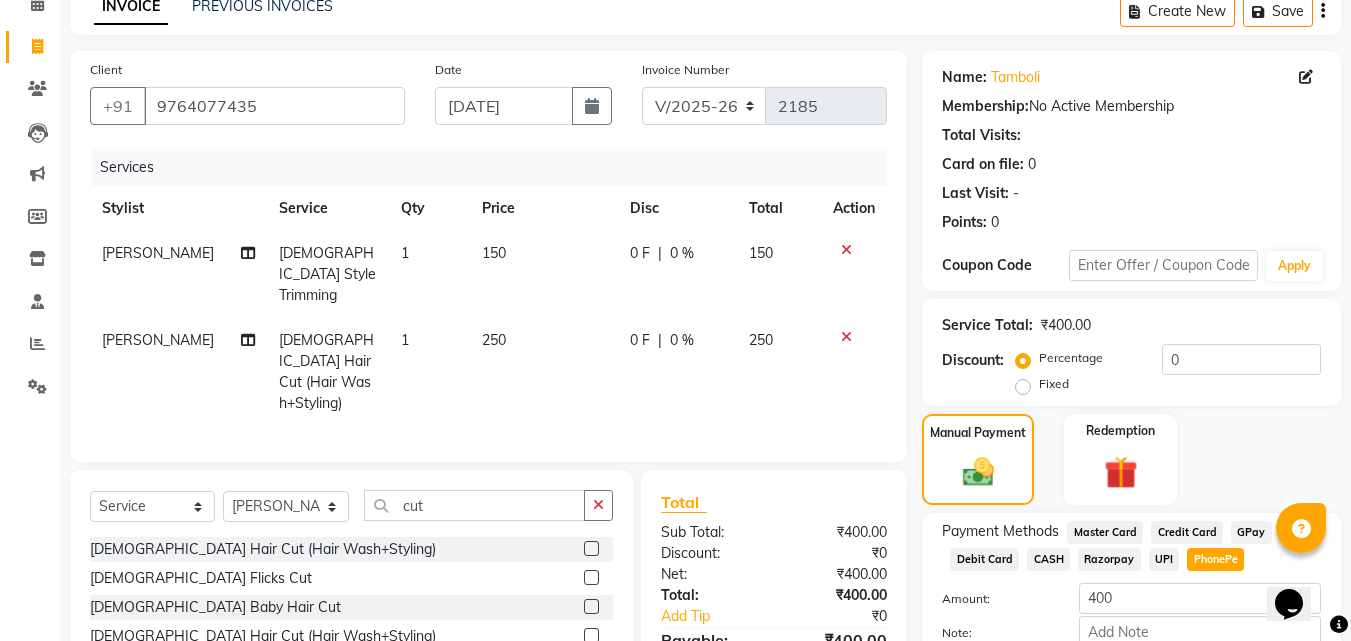 click on "Note:" 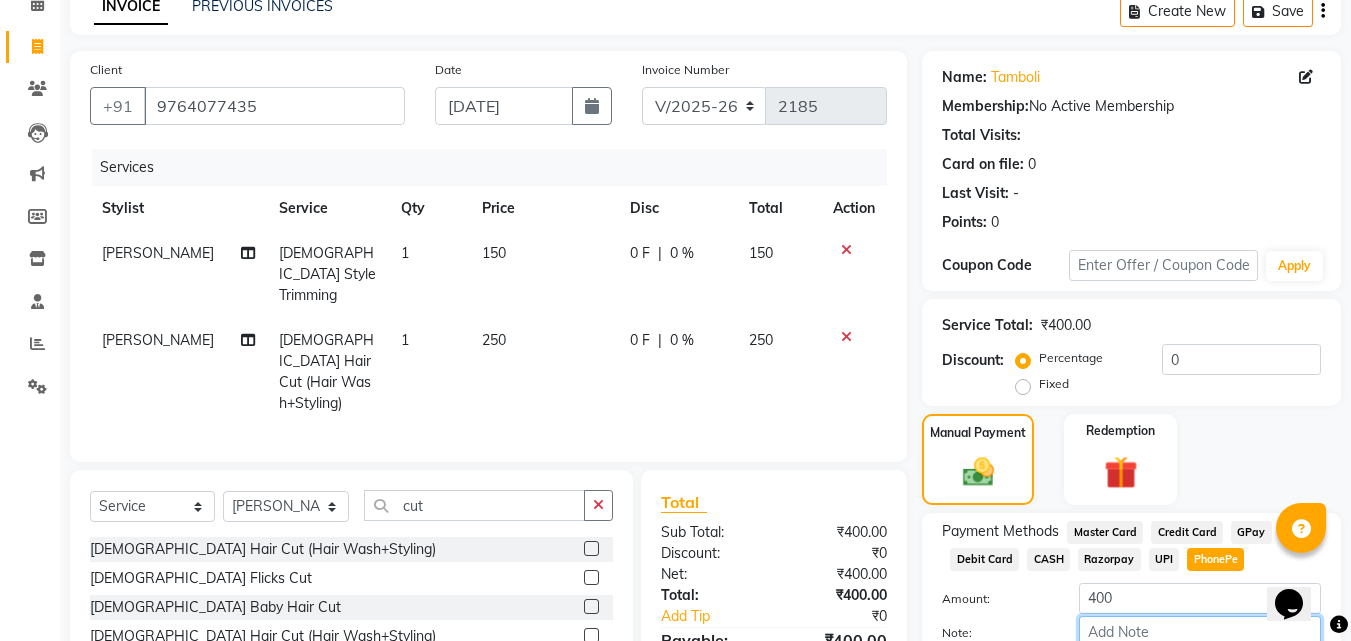 click on "Note:" at bounding box center (1200, 631) 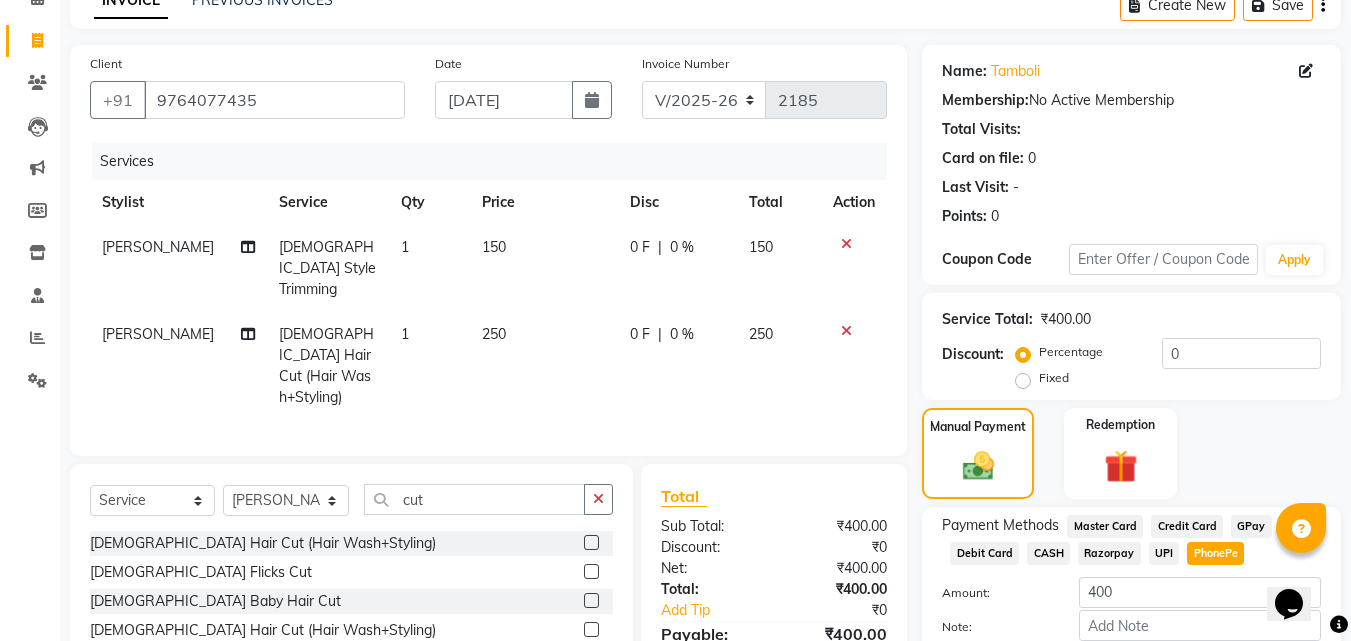 click on "Total Sub Total: ₹400.00 Discount: ₹0 Net: ₹400.00 Total: ₹400.00 Add Tip ₹0 Payable: ₹400.00 Paid: ₹0 Balance   : ₹400.00" 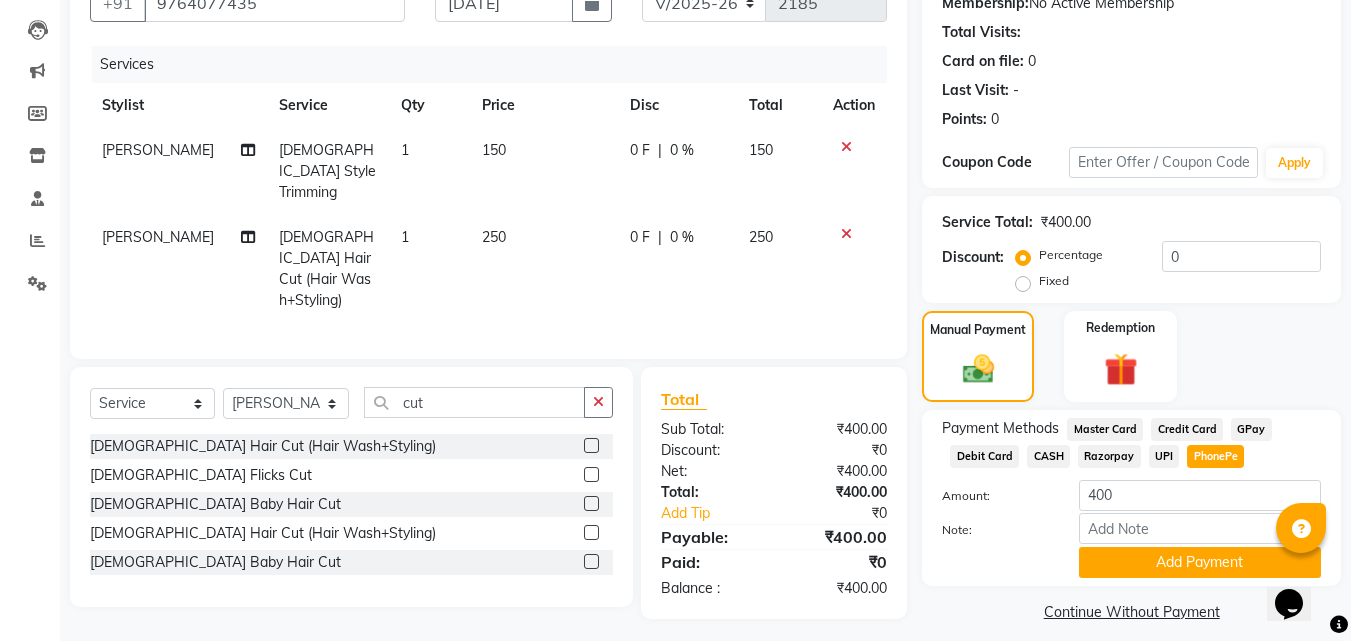 scroll, scrollTop: 218, scrollLeft: 0, axis: vertical 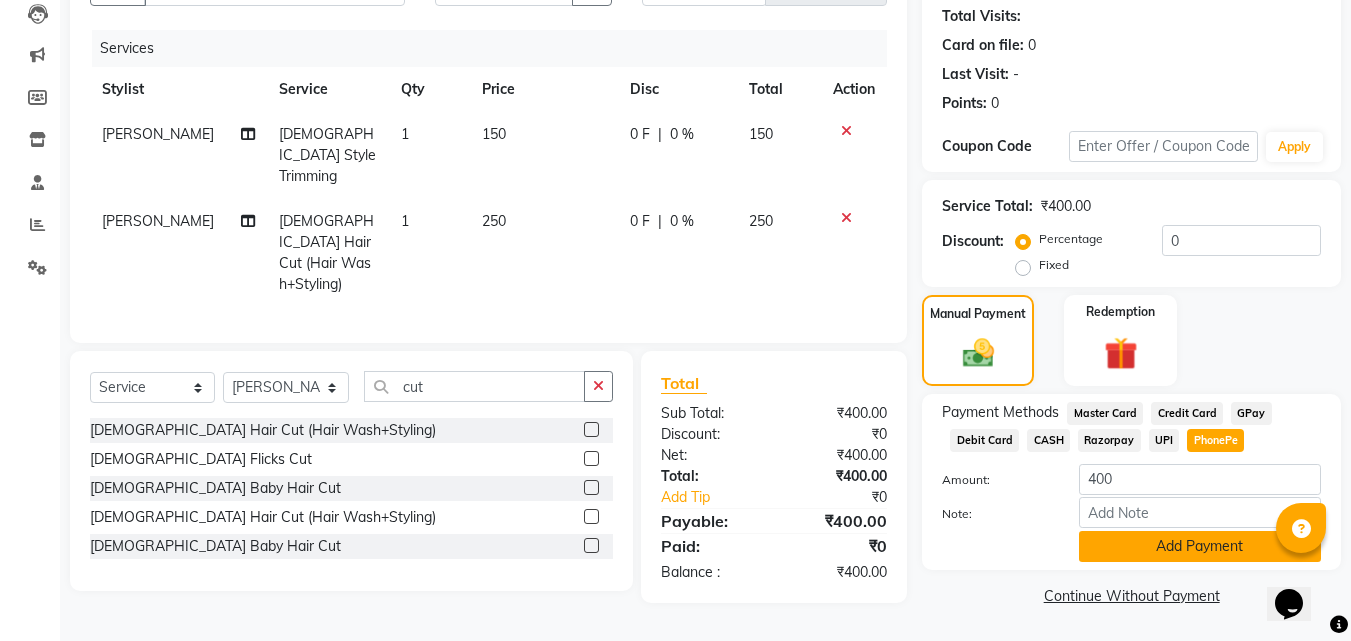 click on "Add Payment" 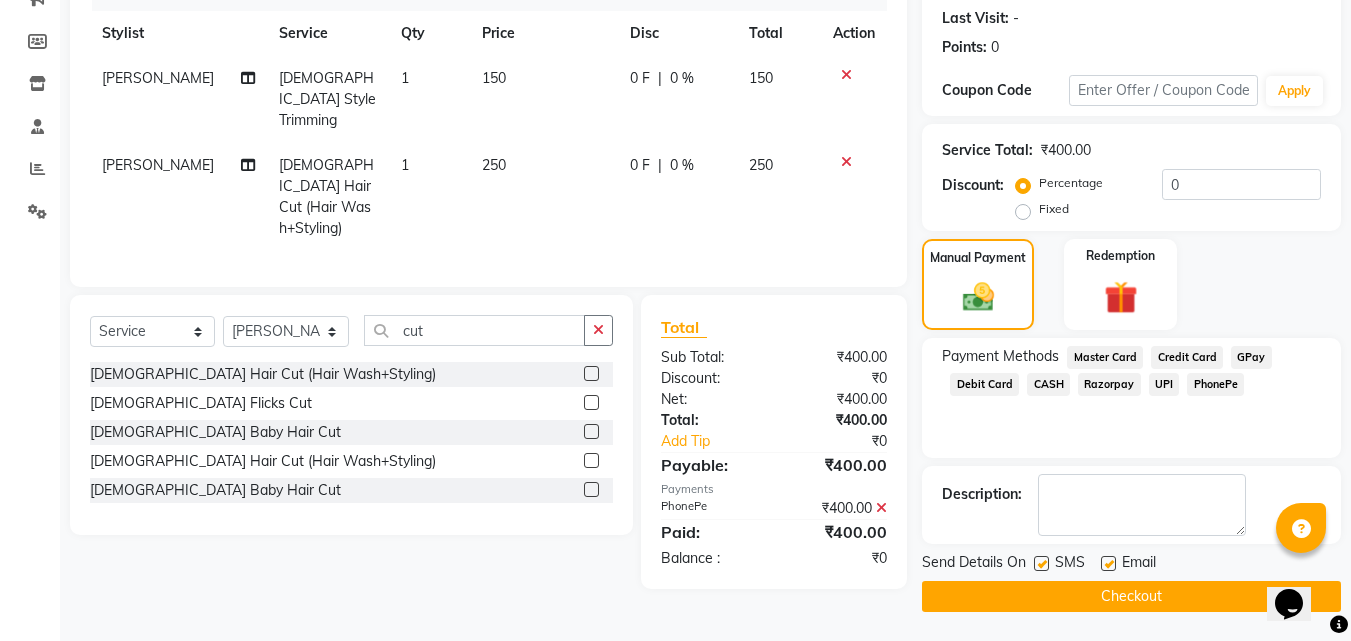 scroll, scrollTop: 275, scrollLeft: 0, axis: vertical 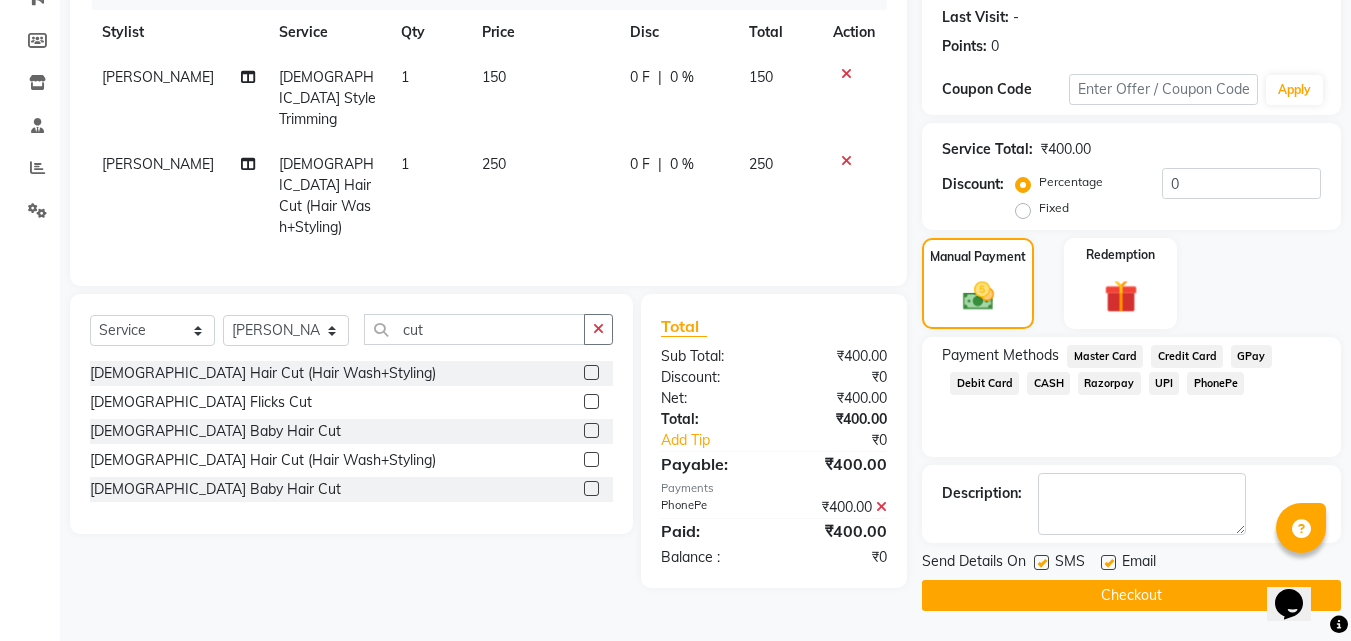 click on "Checkout" 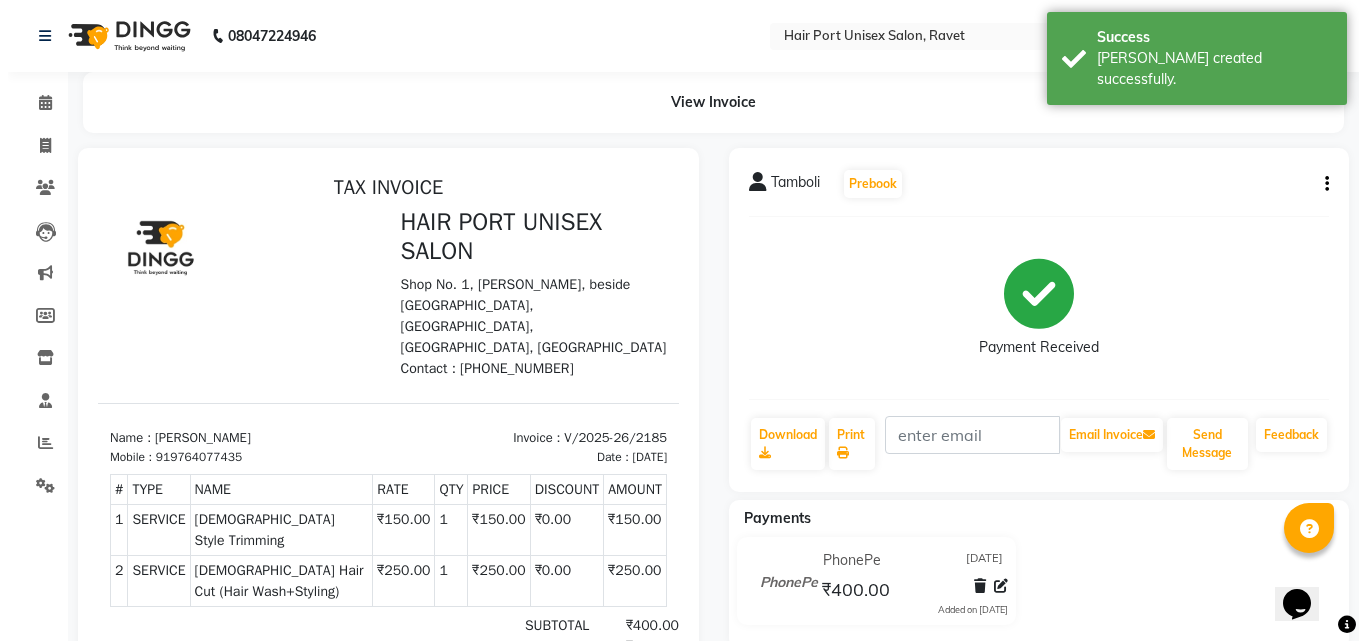 scroll, scrollTop: 0, scrollLeft: 0, axis: both 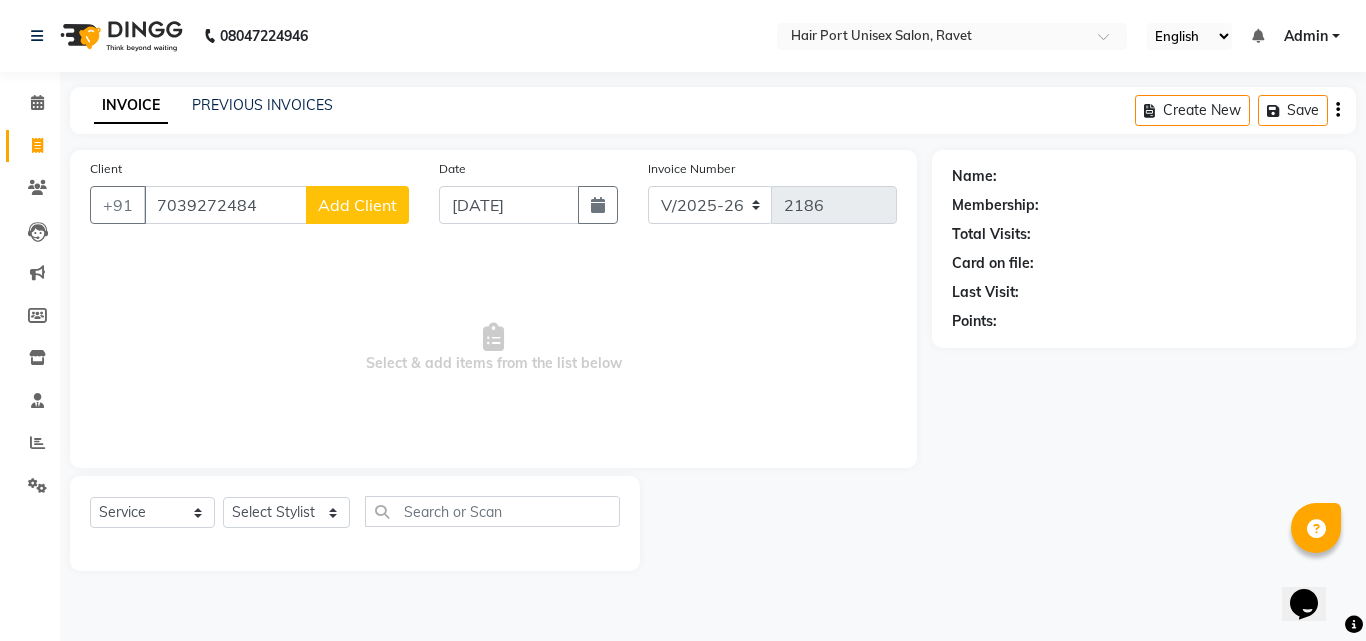click on "Add Client" 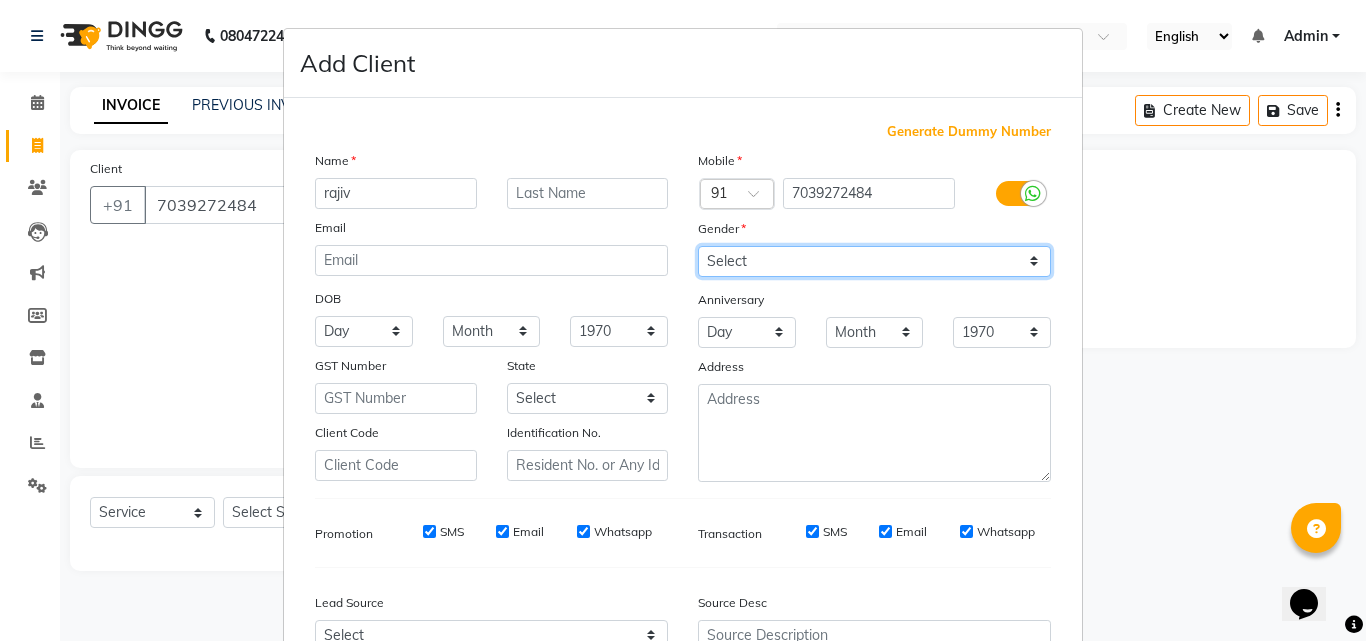 click on "Select [DEMOGRAPHIC_DATA] [DEMOGRAPHIC_DATA] Other Prefer Not To Say" at bounding box center [874, 261] 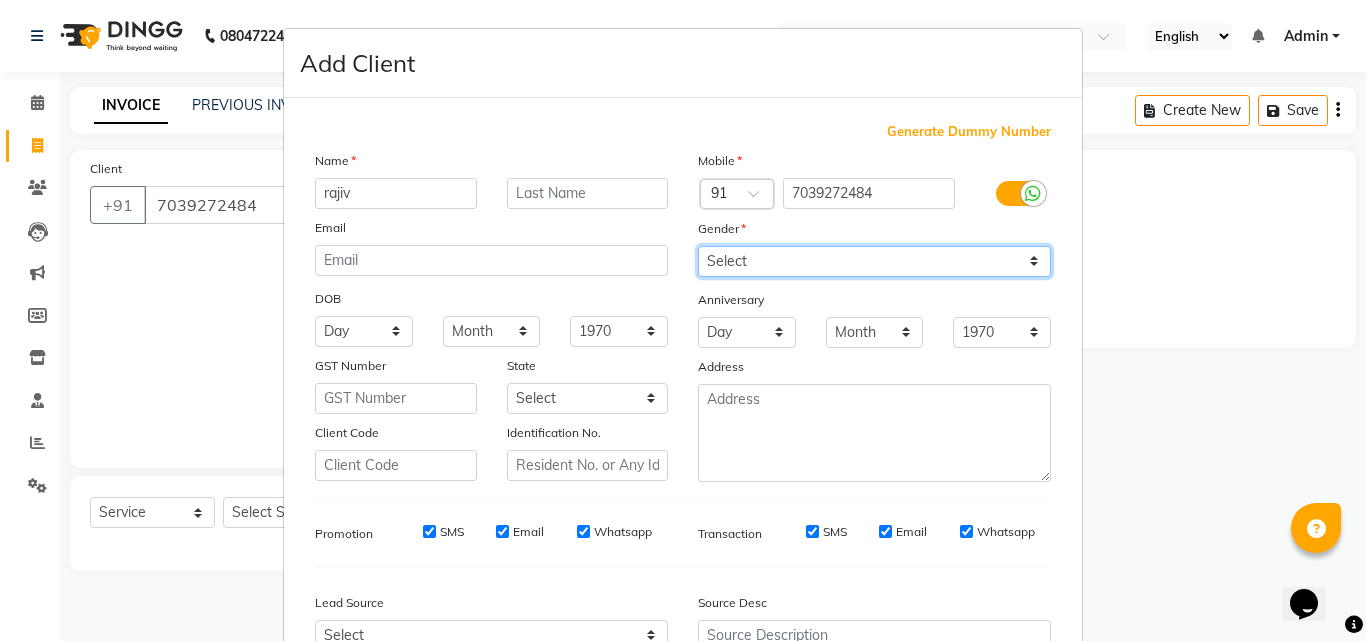 click on "Select [DEMOGRAPHIC_DATA] [DEMOGRAPHIC_DATA] Other Prefer Not To Say" at bounding box center [874, 261] 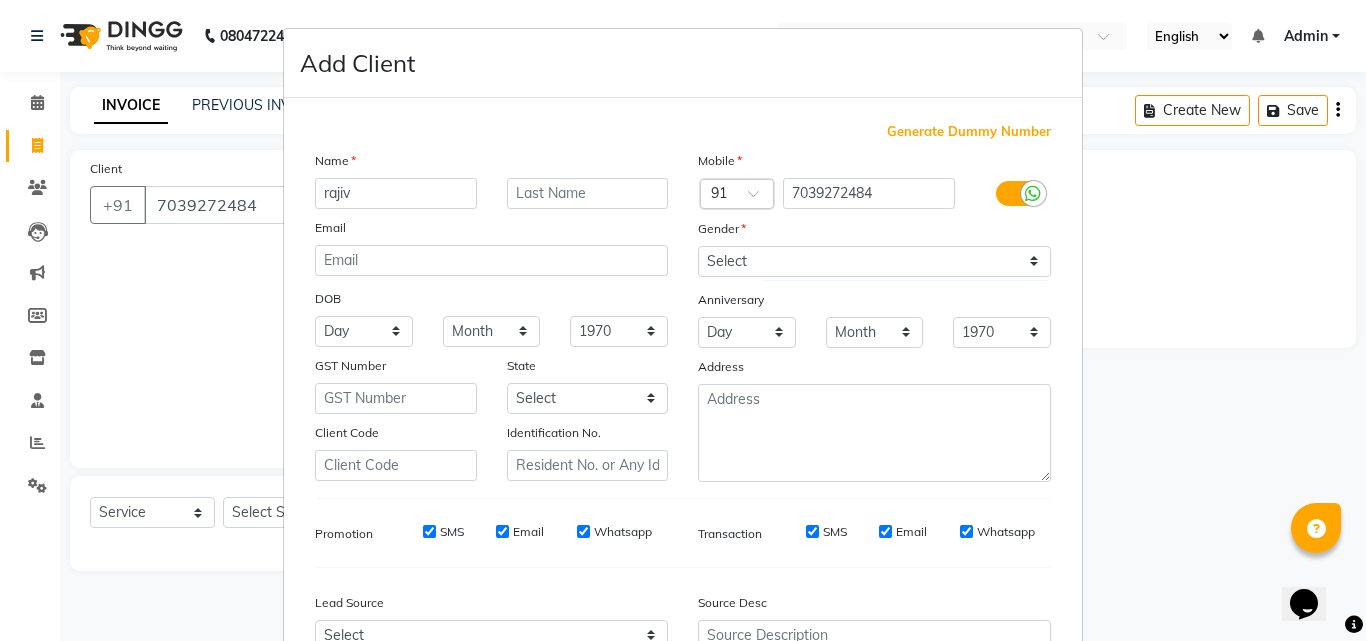 click on "Add Client Generate Dummy Number Name rajiv Email DOB Day 01 02 03 04 05 06 07 08 09 10 11 12 13 14 15 16 17 18 19 20 21 22 23 24 25 26 27 28 29 30 31 Month January February March April May June July August September October November [DATE] 1941 1942 1943 1944 1945 1946 1947 1948 1949 1950 1951 1952 1953 1954 1955 1956 1957 1958 1959 1960 1961 1962 1963 1964 1965 1966 1967 1968 1969 1970 1971 1972 1973 1974 1975 1976 1977 1978 1979 1980 1981 1982 1983 1984 1985 1986 1987 1988 1989 1990 1991 1992 1993 1994 1995 1996 1997 1998 1999 2000 2001 2002 2003 2004 2005 2006 2007 2008 2009 2010 2011 2012 2013 2014 2015 2016 2017 2018 2019 2020 2021 2022 2023 2024 GST Number State Select [GEOGRAPHIC_DATA] [GEOGRAPHIC_DATA] [GEOGRAPHIC_DATA] [GEOGRAPHIC_DATA] [GEOGRAPHIC_DATA] [GEOGRAPHIC_DATA] [GEOGRAPHIC_DATA] [GEOGRAPHIC_DATA] and [GEOGRAPHIC_DATA] [GEOGRAPHIC_DATA] [GEOGRAPHIC_DATA] [GEOGRAPHIC_DATA] [GEOGRAPHIC_DATA] [GEOGRAPHIC_DATA] [GEOGRAPHIC_DATA] [GEOGRAPHIC_DATA] [GEOGRAPHIC_DATA] [GEOGRAPHIC_DATA] [GEOGRAPHIC_DATA] [GEOGRAPHIC_DATA] [GEOGRAPHIC_DATA] [GEOGRAPHIC_DATA] [GEOGRAPHIC_DATA] [GEOGRAPHIC_DATA] [GEOGRAPHIC_DATA] [GEOGRAPHIC_DATA] [GEOGRAPHIC_DATA] [GEOGRAPHIC_DATA] [GEOGRAPHIC_DATA] [GEOGRAPHIC_DATA]" at bounding box center (683, 320) 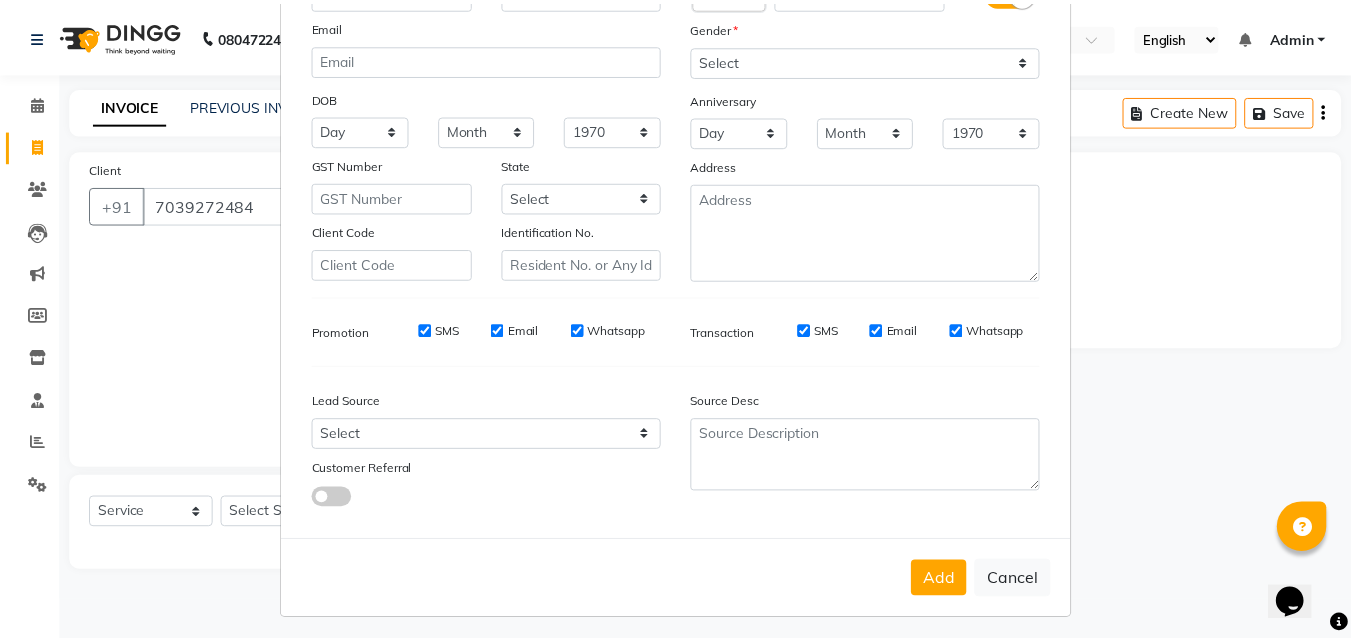 scroll, scrollTop: 208, scrollLeft: 0, axis: vertical 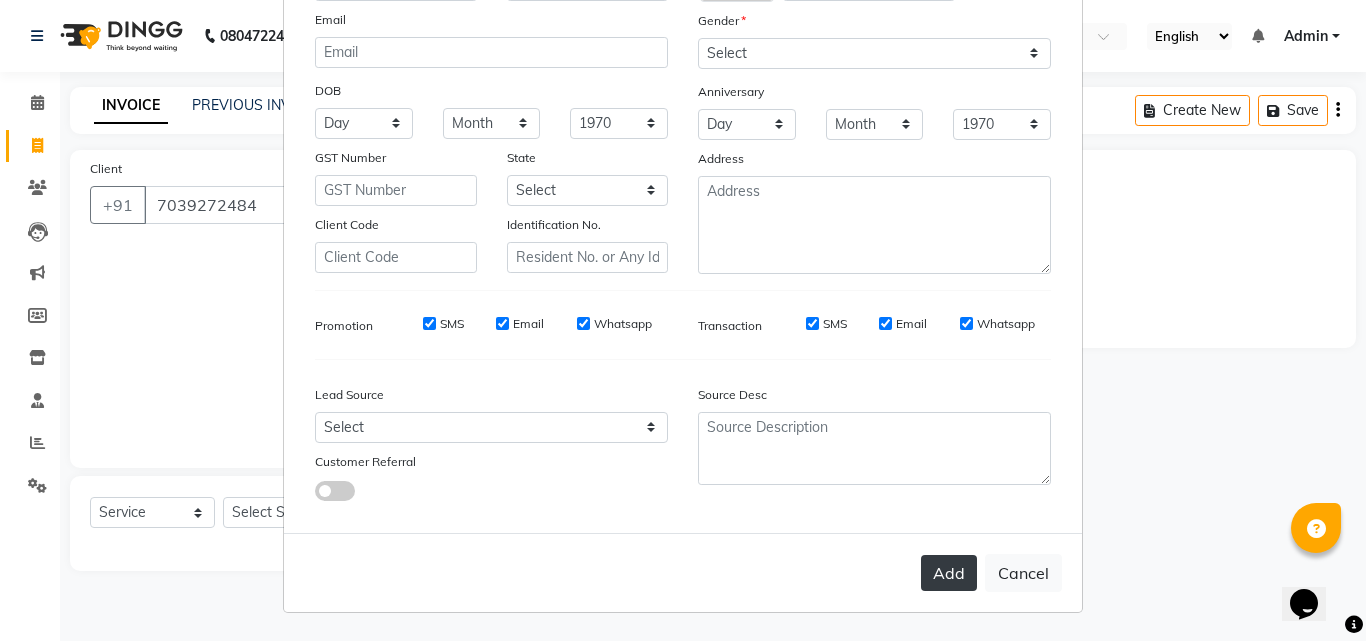 click on "Add" at bounding box center [949, 573] 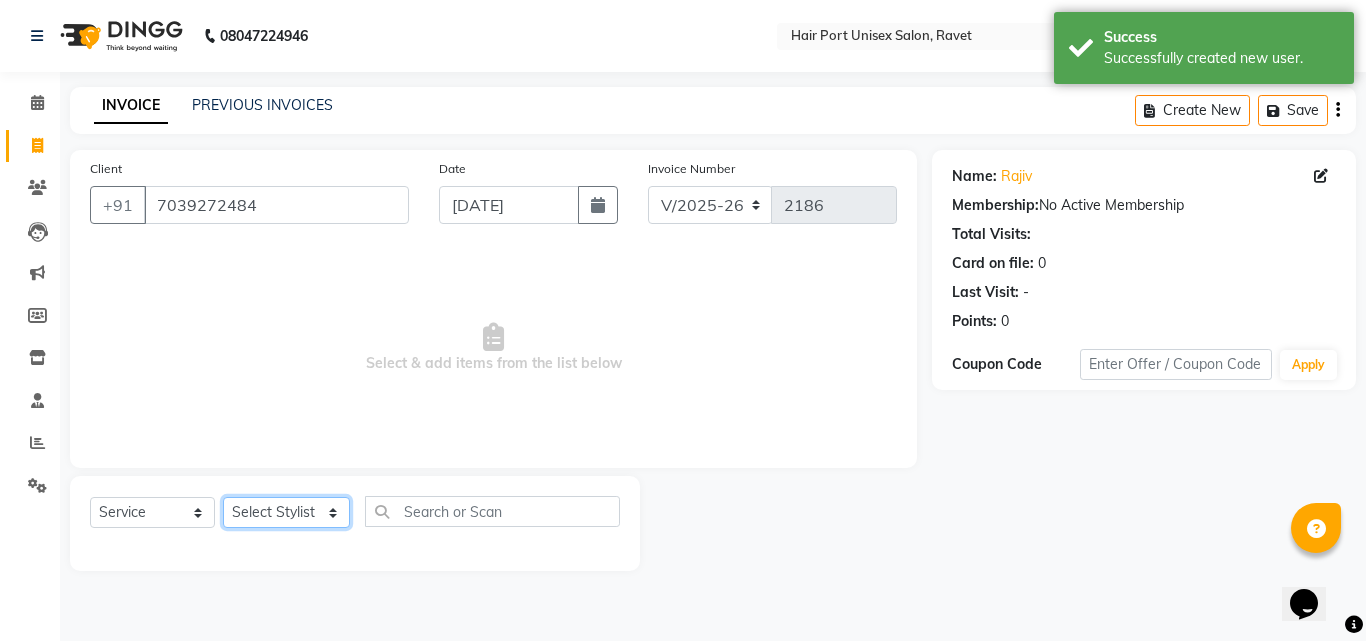 click on "Select Stylist [PERSON_NAME]  [PERSON_NAME] [PERSON_NAME] [PERSON_NAME] [PERSON_NAME]  [PERSON_NAME] [PERSON_NAME] Mane" 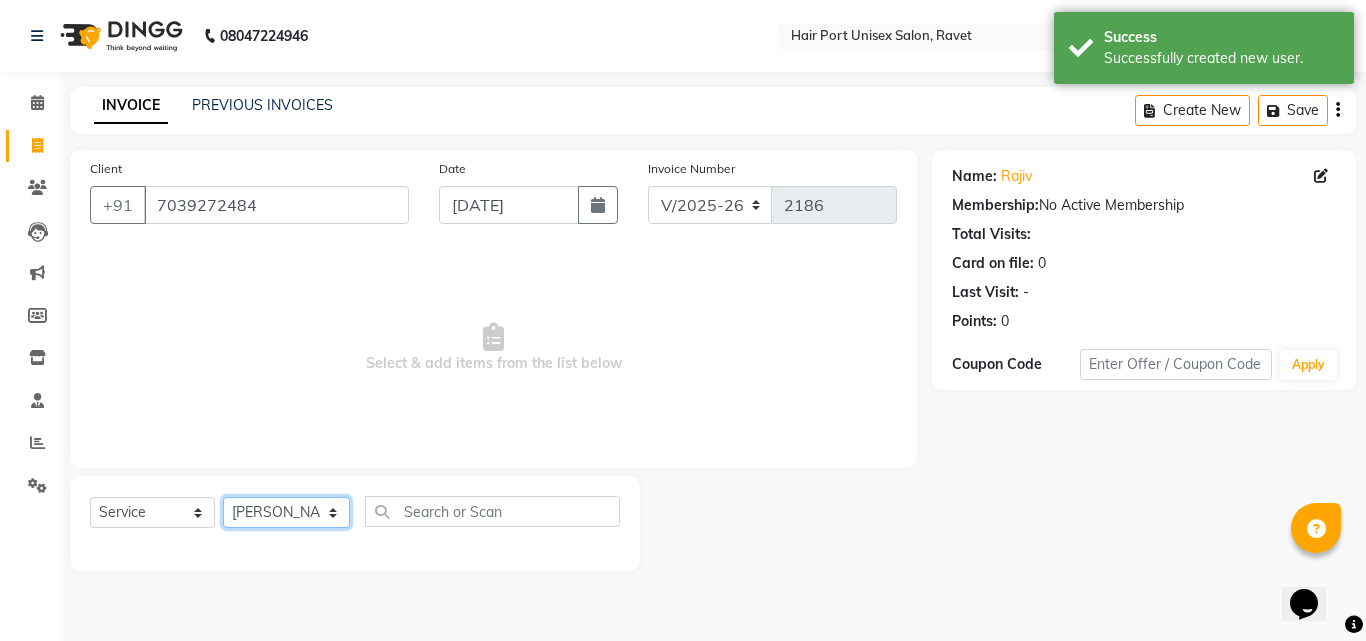 click on "Select Stylist [PERSON_NAME]  [PERSON_NAME] [PERSON_NAME] [PERSON_NAME] [PERSON_NAME]  [PERSON_NAME] [PERSON_NAME] Mane" 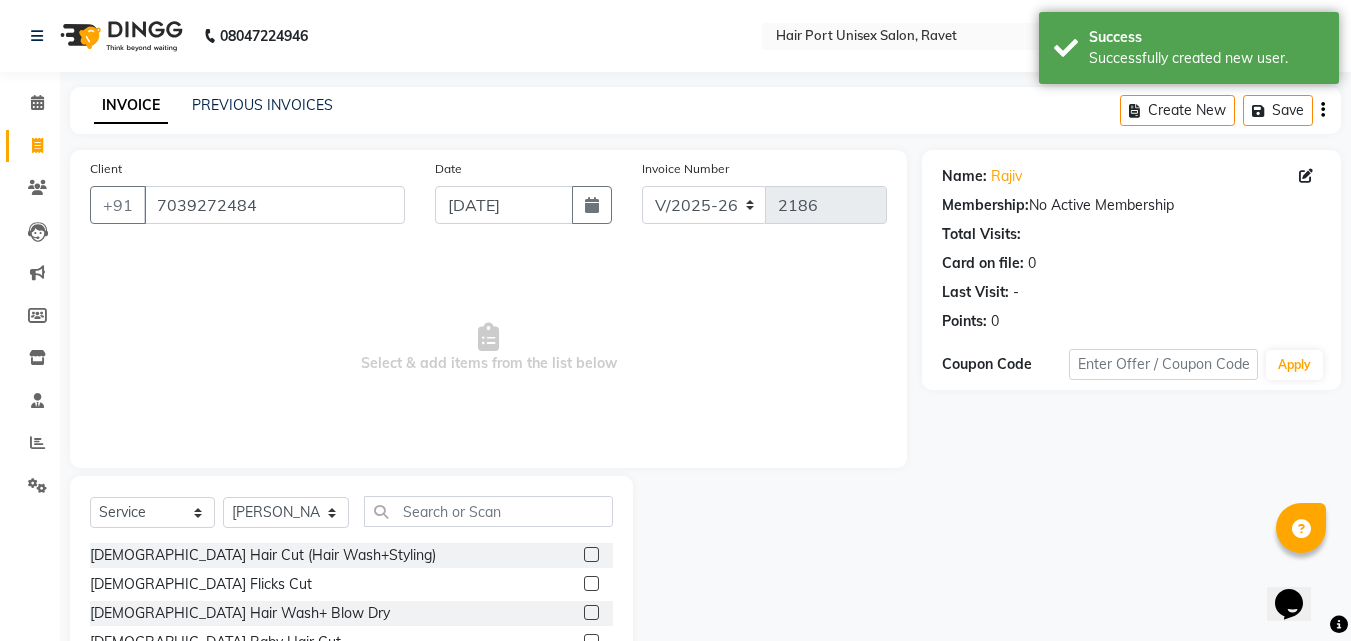 click 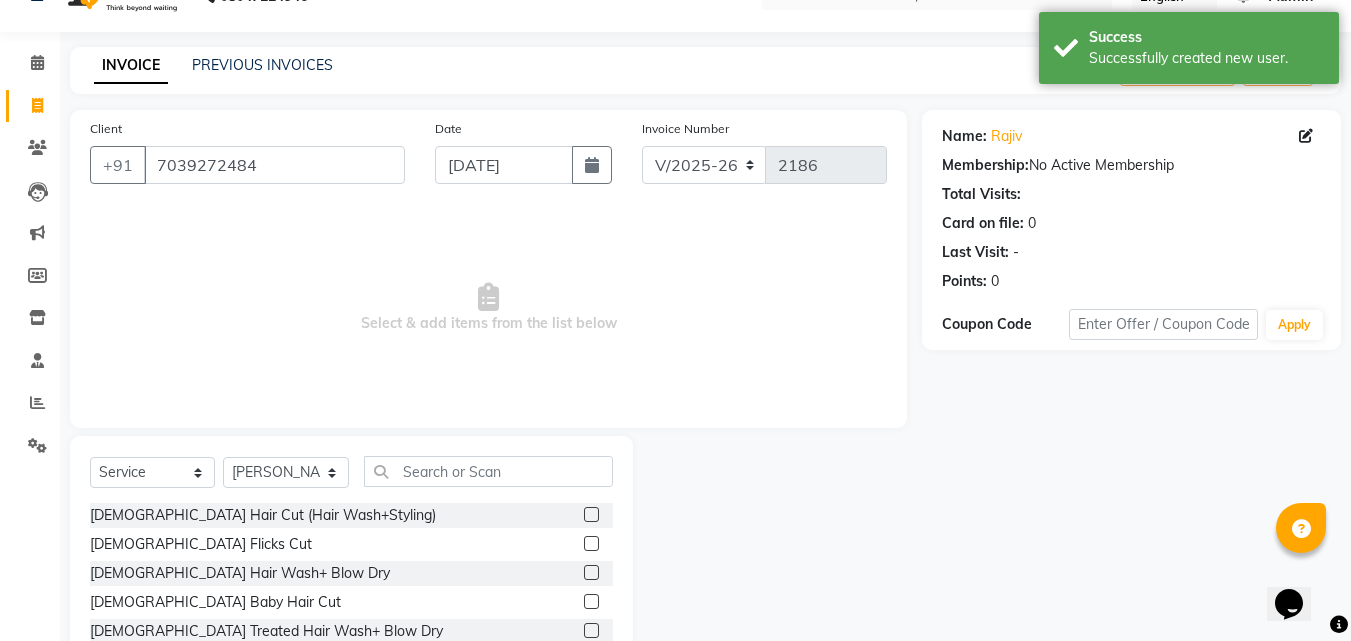 scroll, scrollTop: 160, scrollLeft: 0, axis: vertical 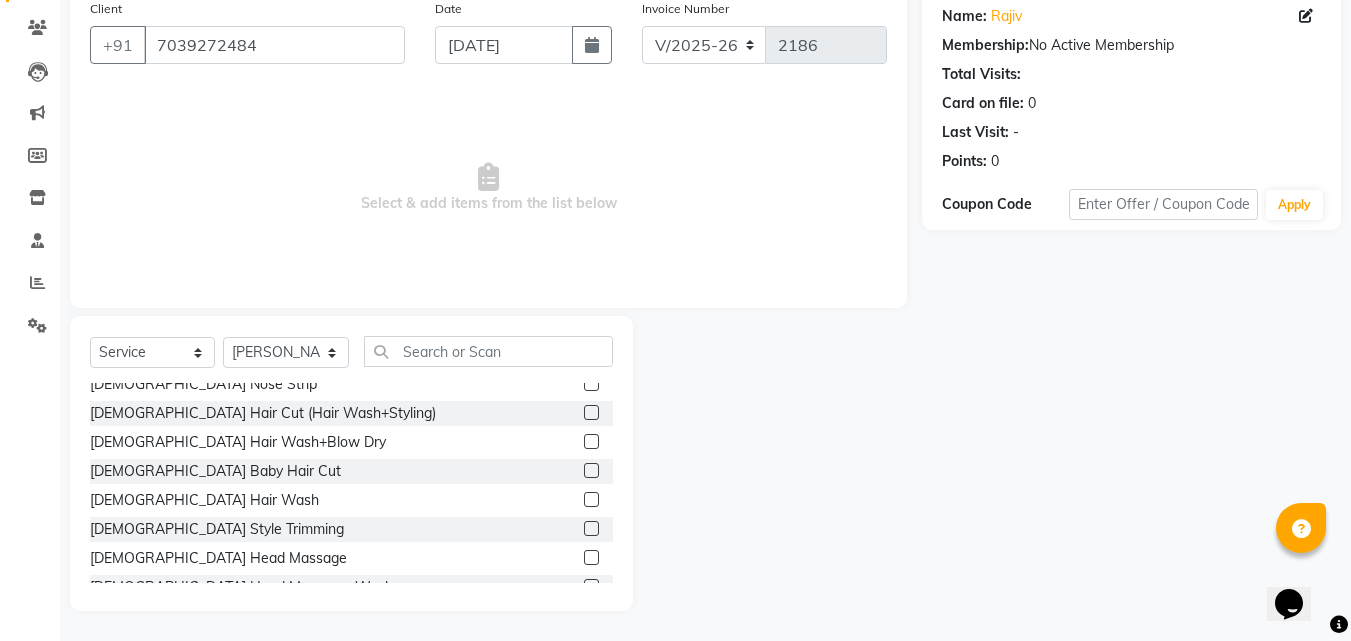 click 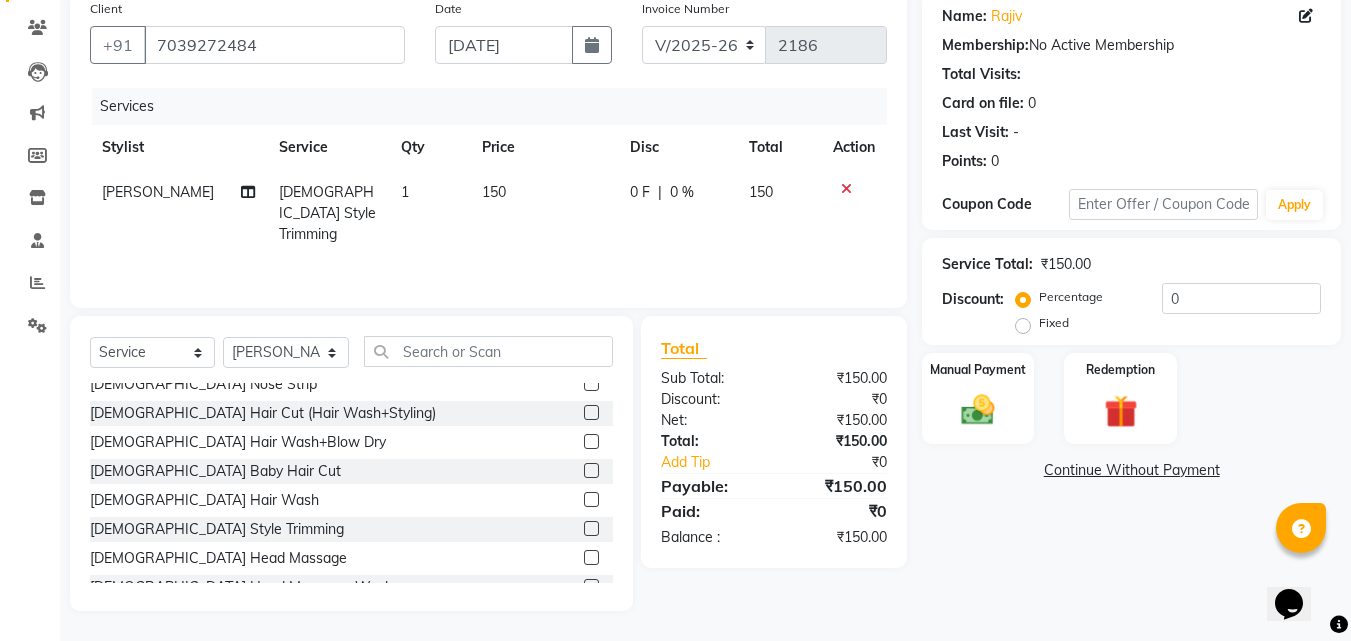 click 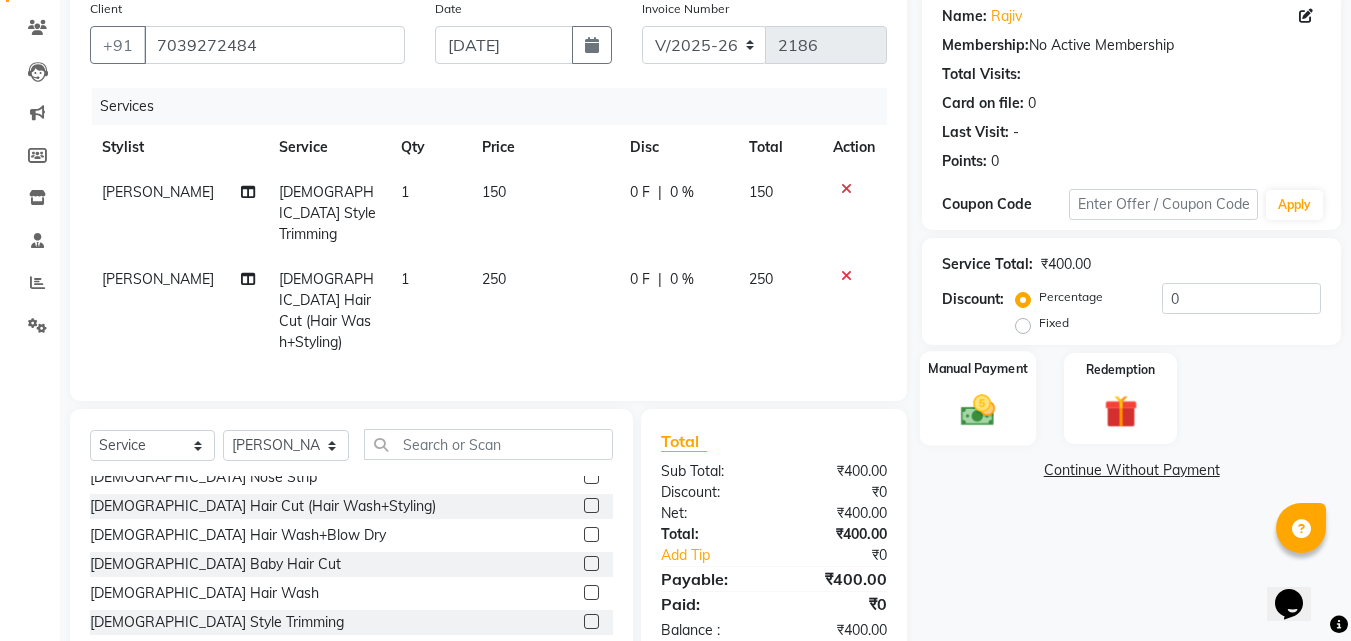 click 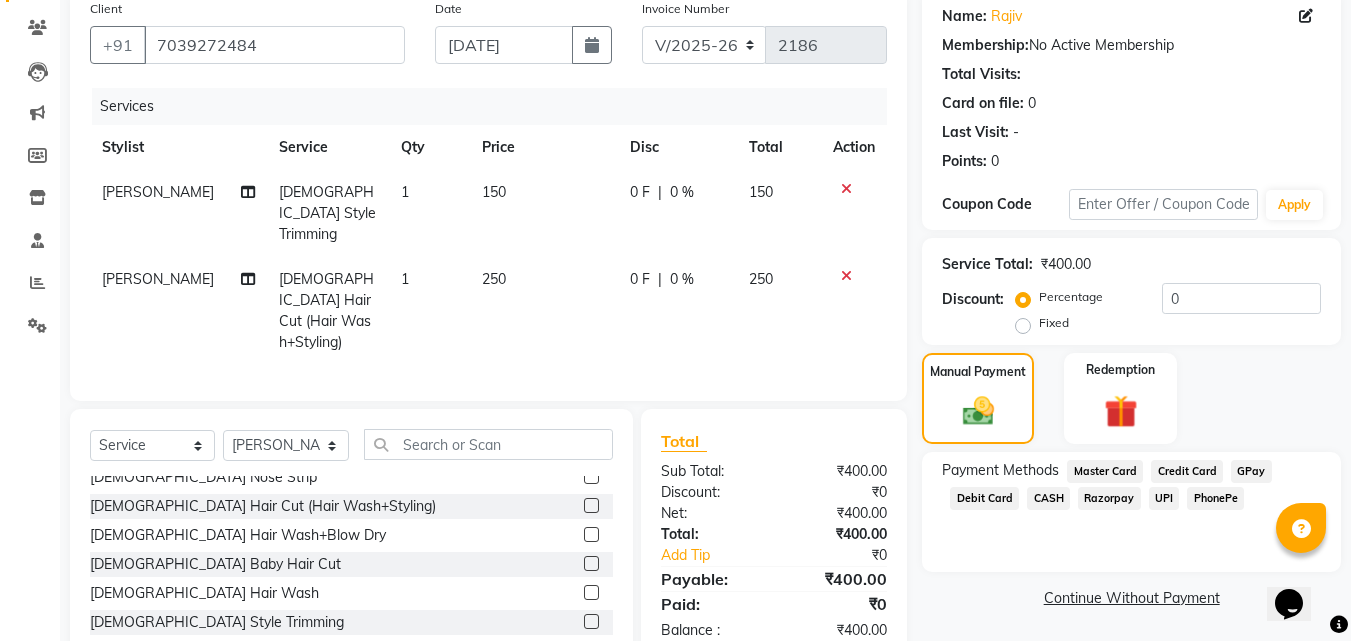 click on "PhonePe" 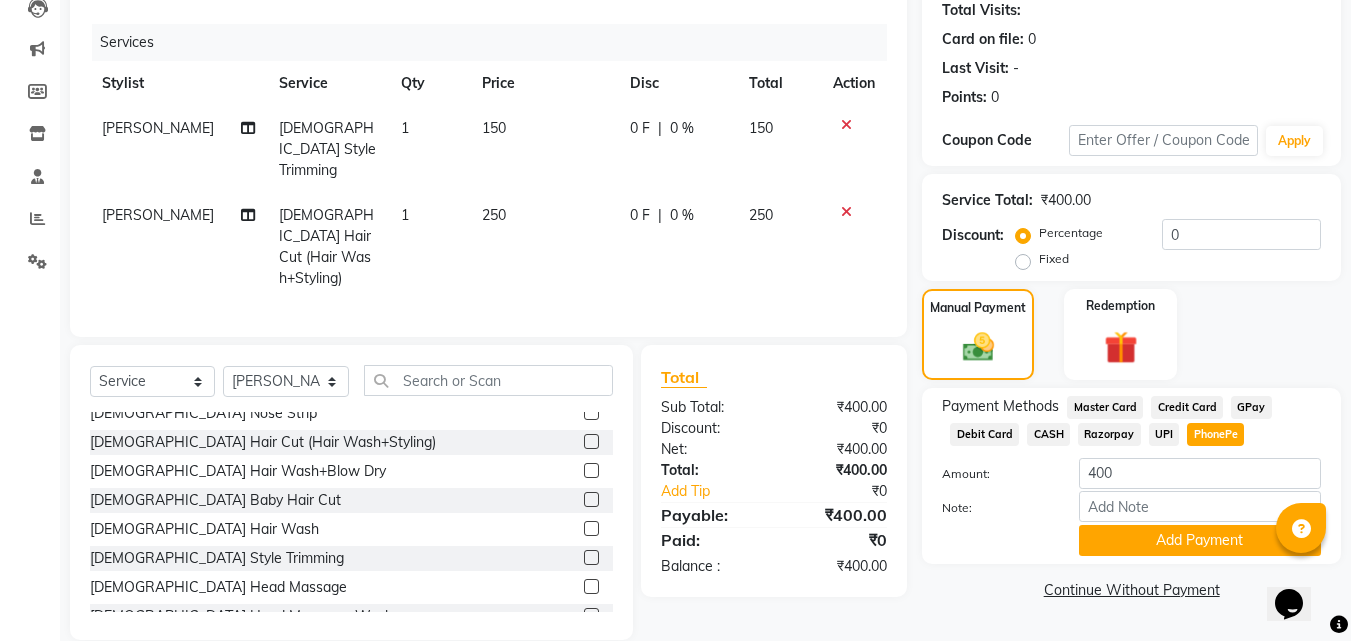 scroll, scrollTop: 226, scrollLeft: 0, axis: vertical 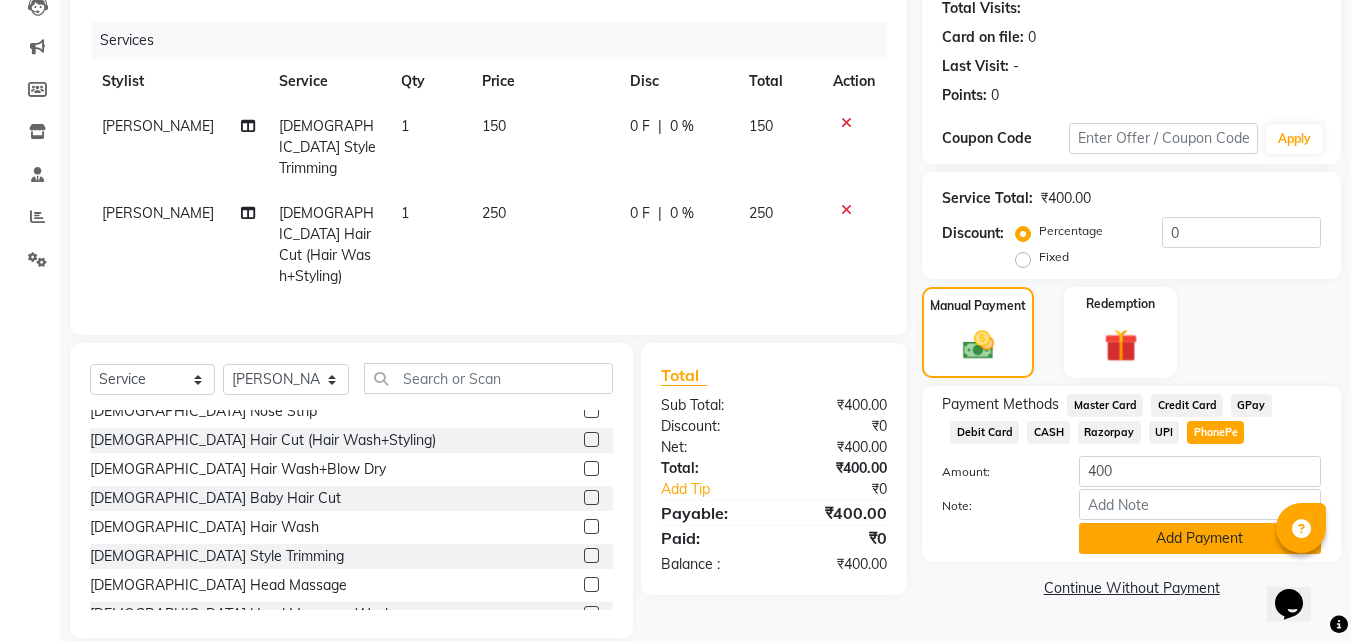 click on "Add Payment" 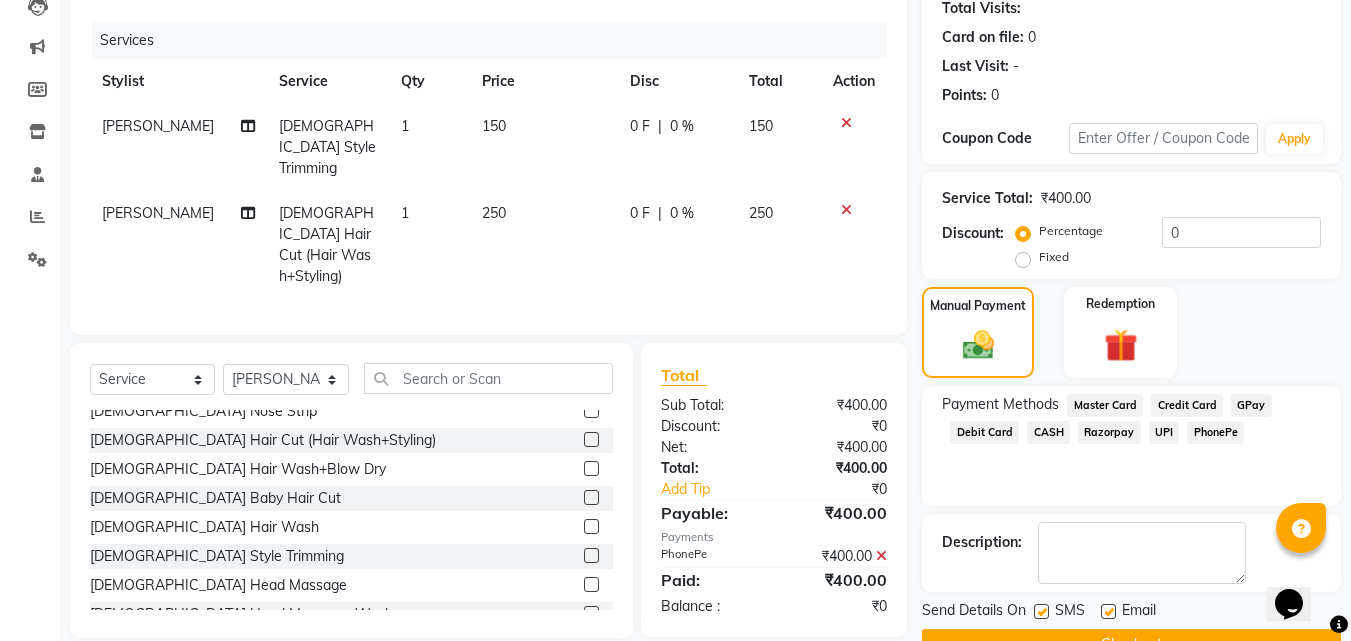 click on "Checkout" 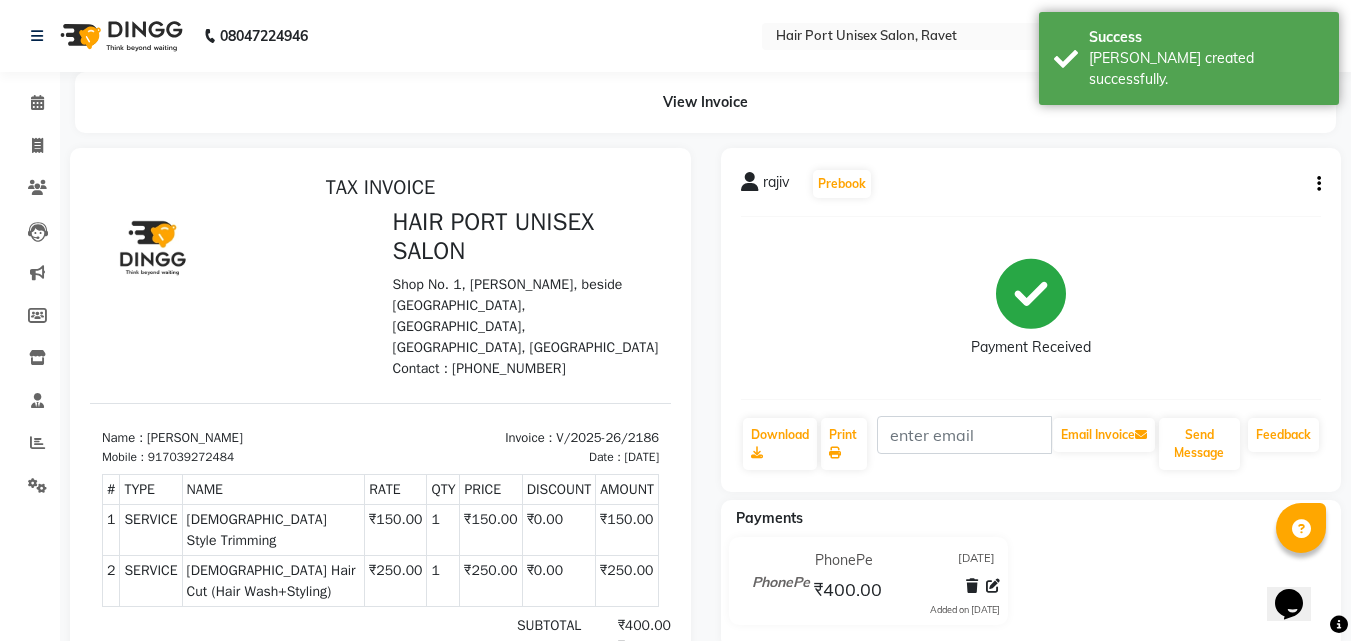 scroll, scrollTop: 0, scrollLeft: 0, axis: both 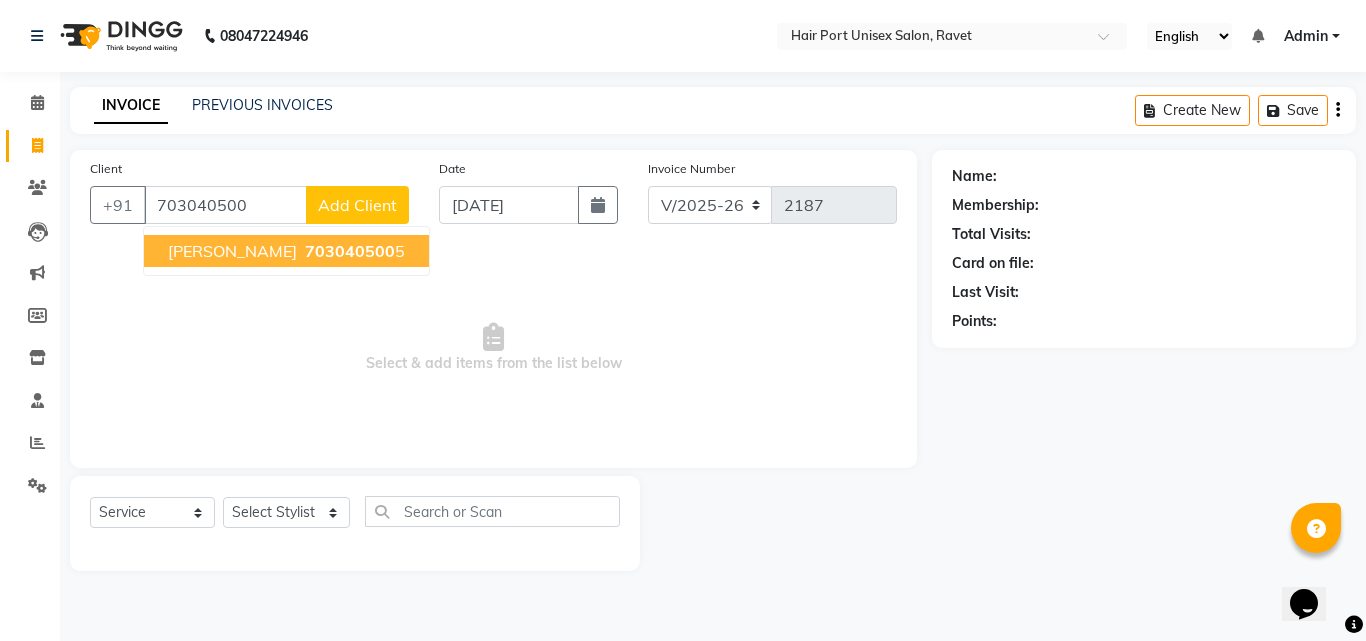 click on "703040500" at bounding box center [350, 251] 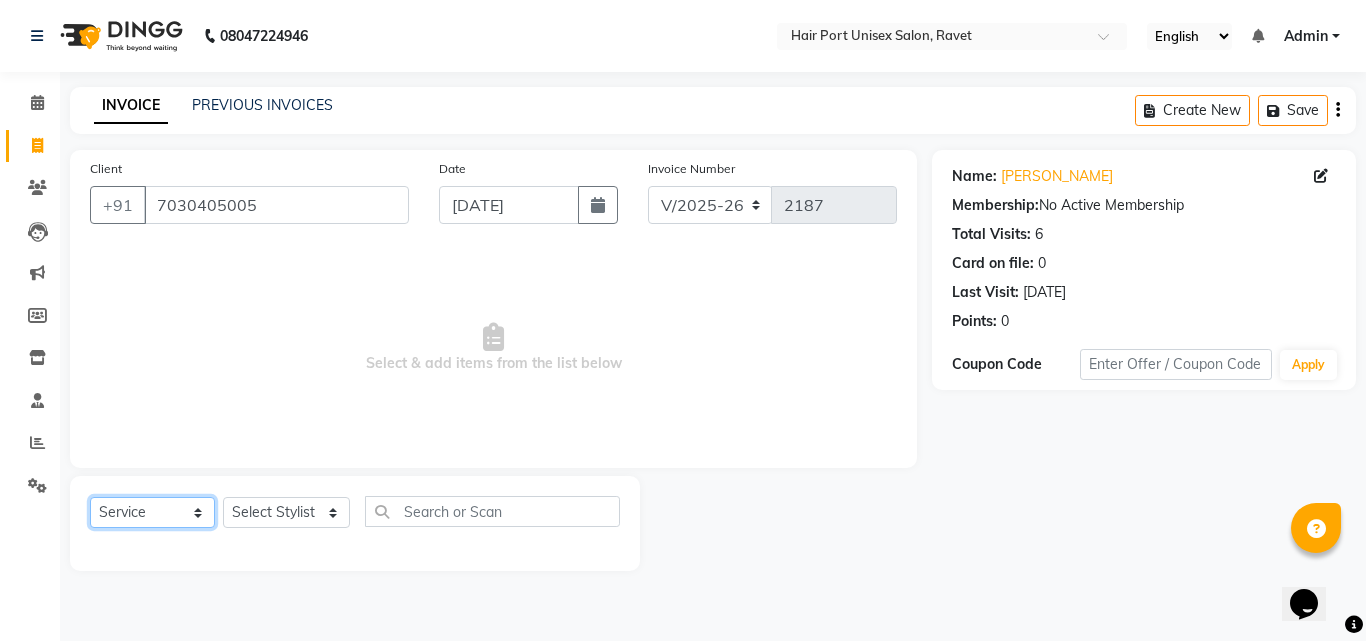 click on "Select  Service  Product  Membership  Package Voucher Prepaid Gift Card" 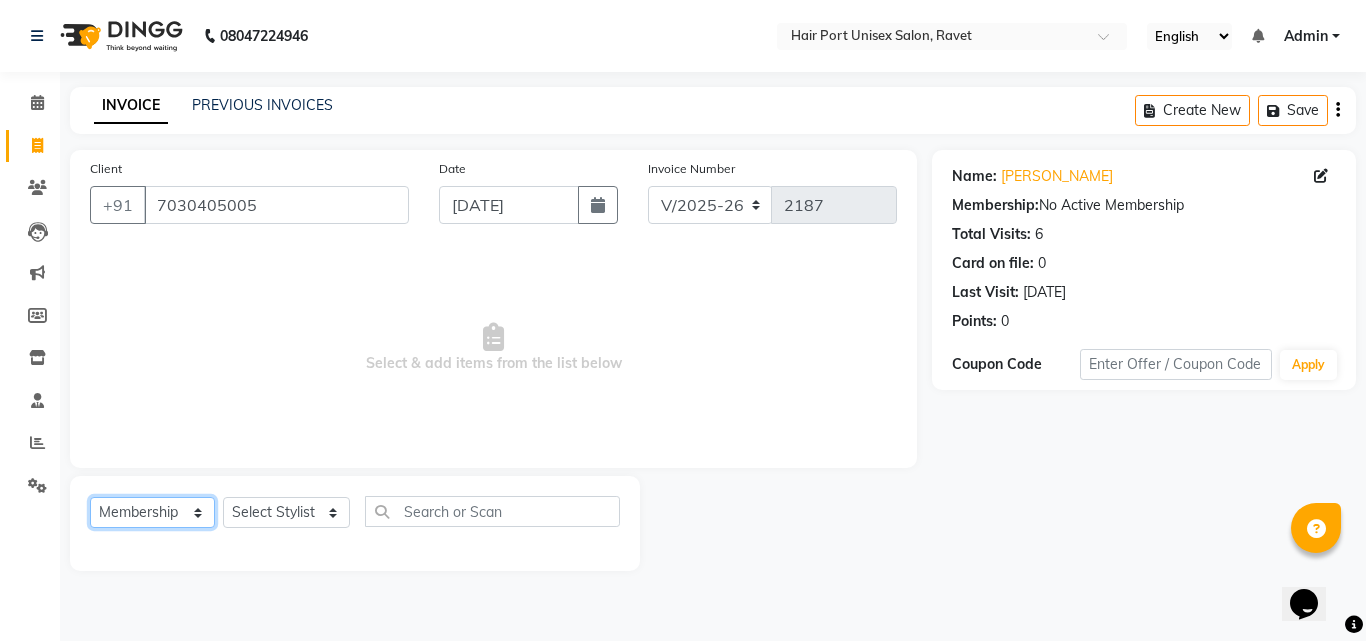 click on "Select  Service  Product  Membership  Package Voucher Prepaid Gift Card" 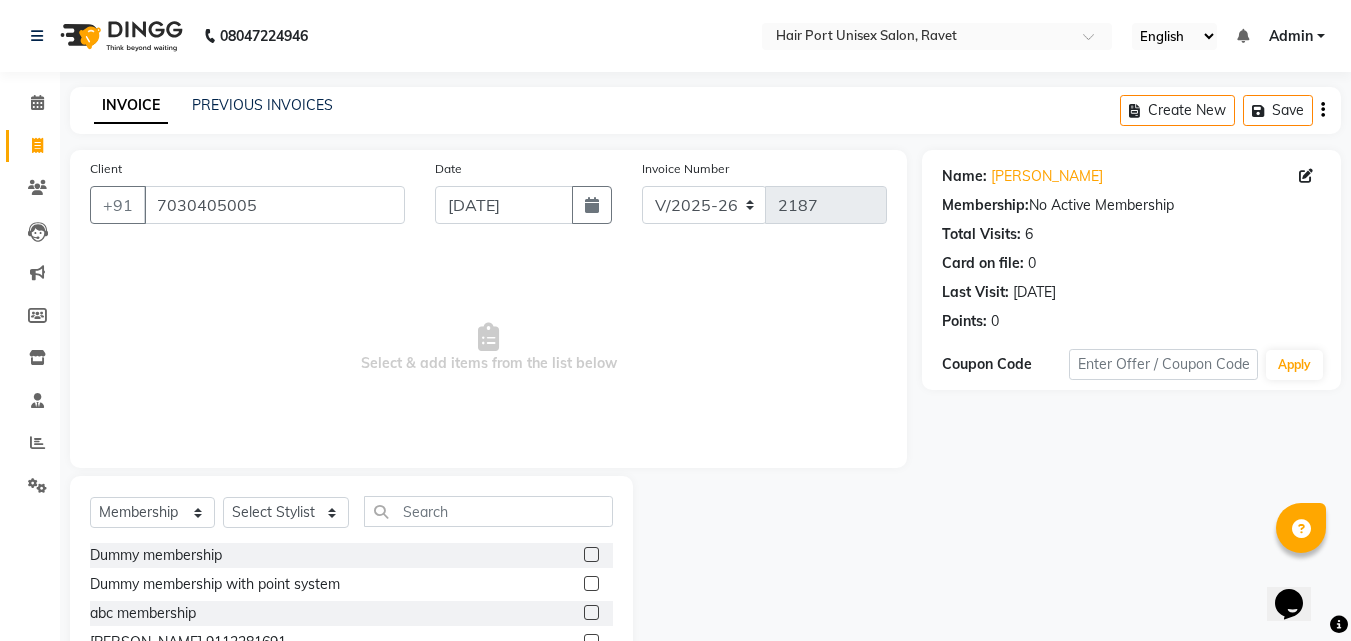 click 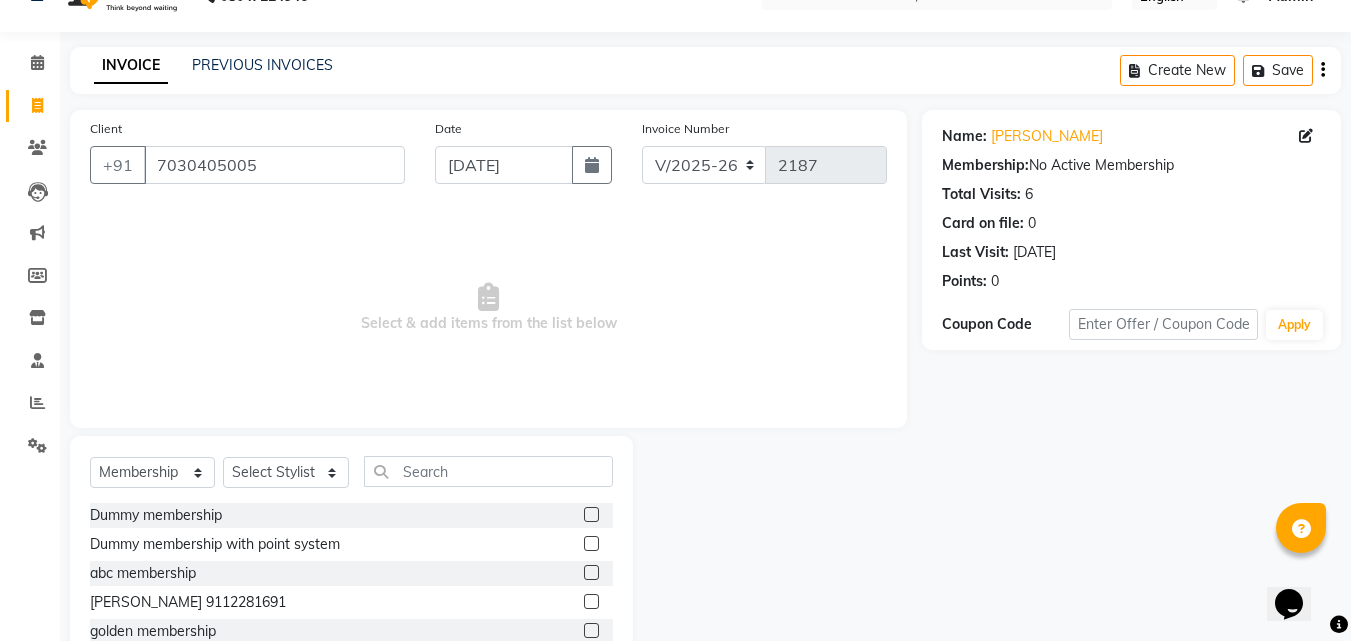scroll, scrollTop: 160, scrollLeft: 0, axis: vertical 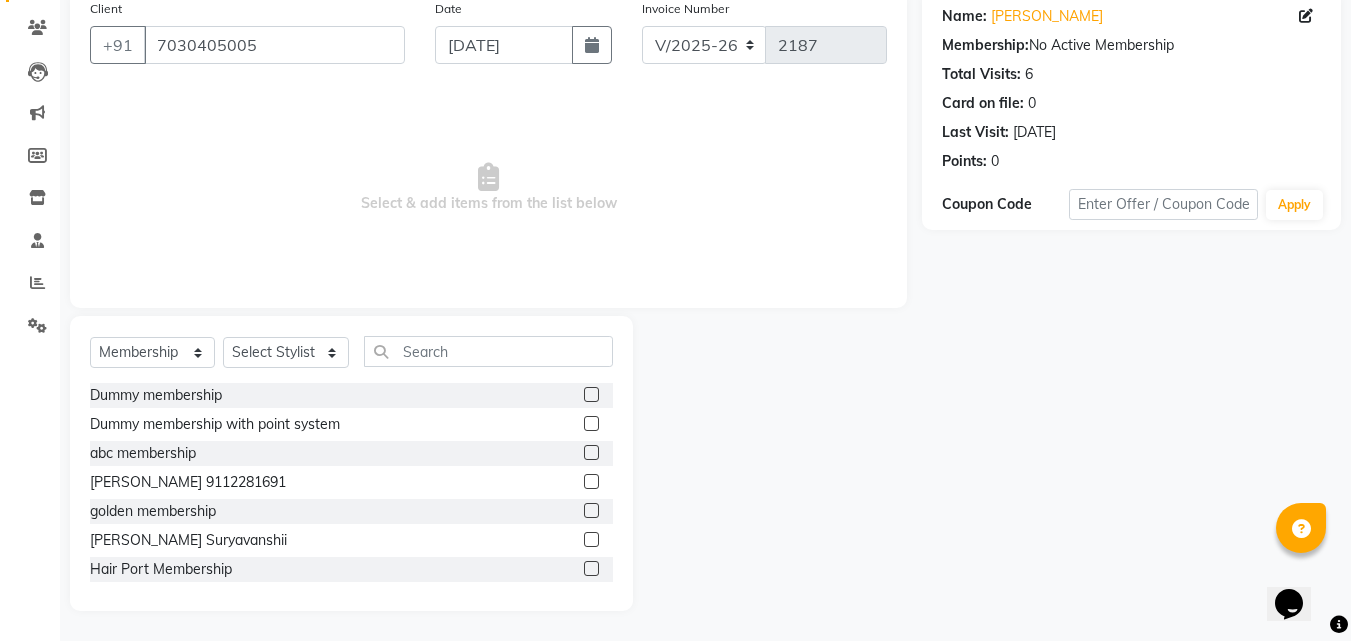 click 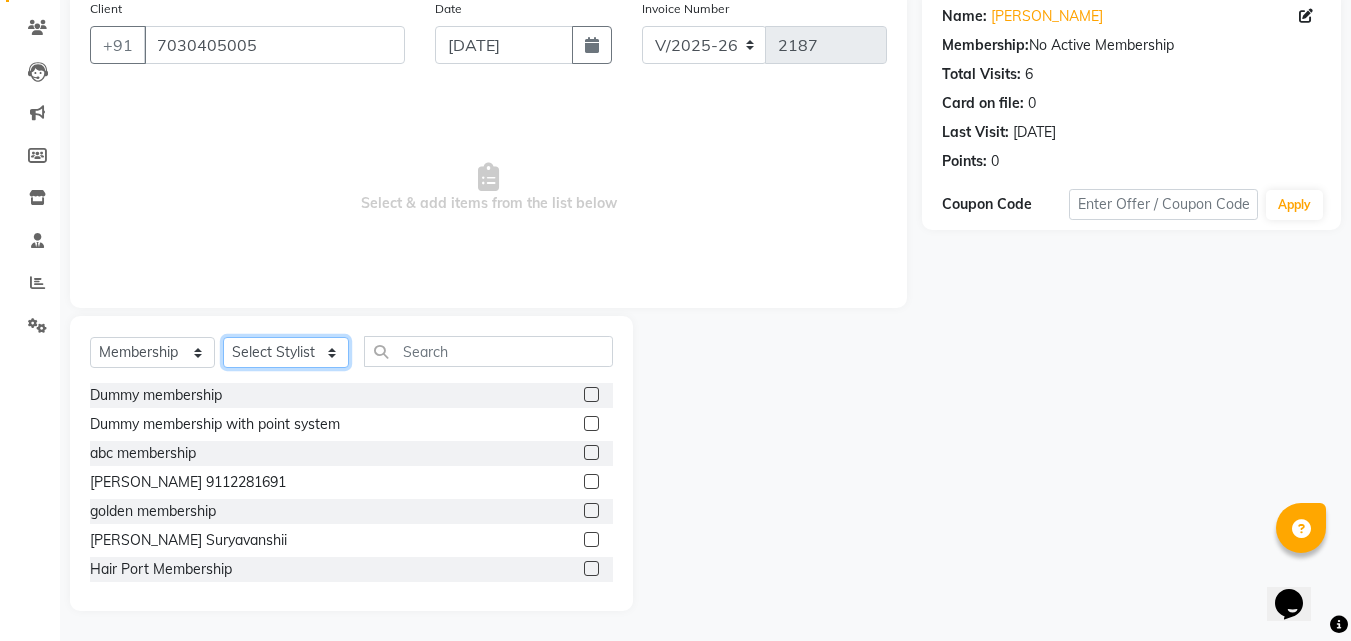 click on "Select Stylist [PERSON_NAME]  [PERSON_NAME] [PERSON_NAME] [PERSON_NAME] [PERSON_NAME]  [PERSON_NAME] [PERSON_NAME] Mane" 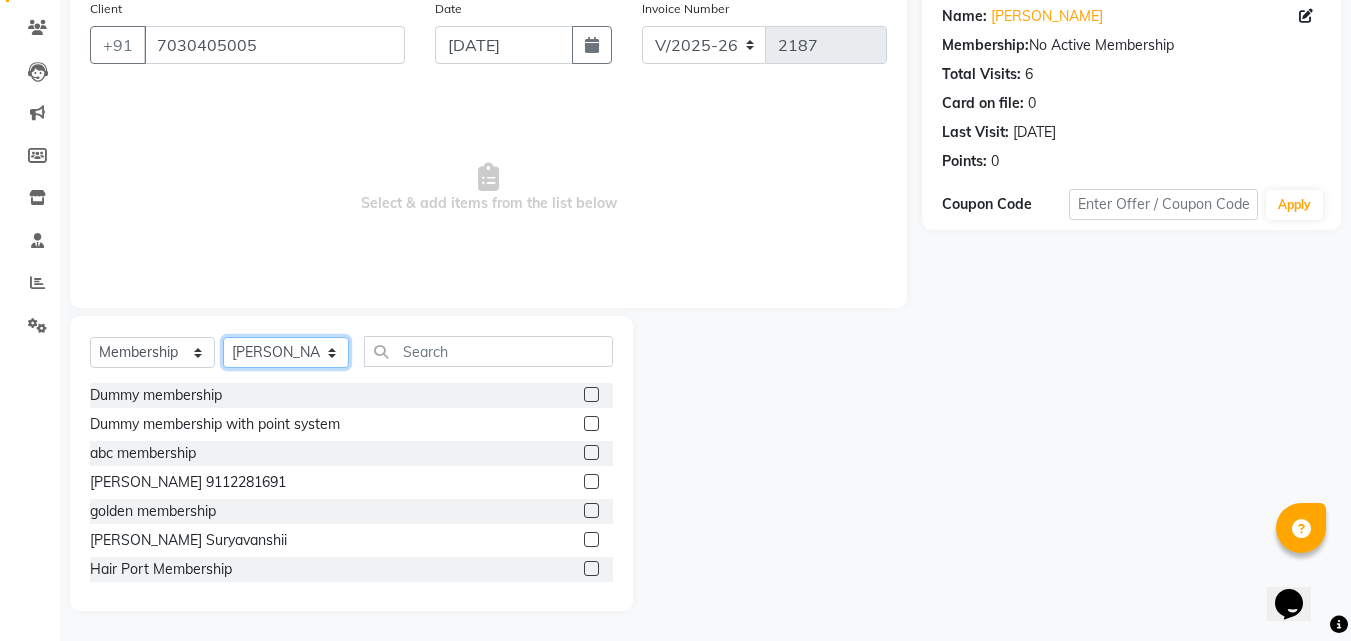 click on "Select Stylist [PERSON_NAME]  [PERSON_NAME] [PERSON_NAME] [PERSON_NAME] [PERSON_NAME]  [PERSON_NAME] [PERSON_NAME] Mane" 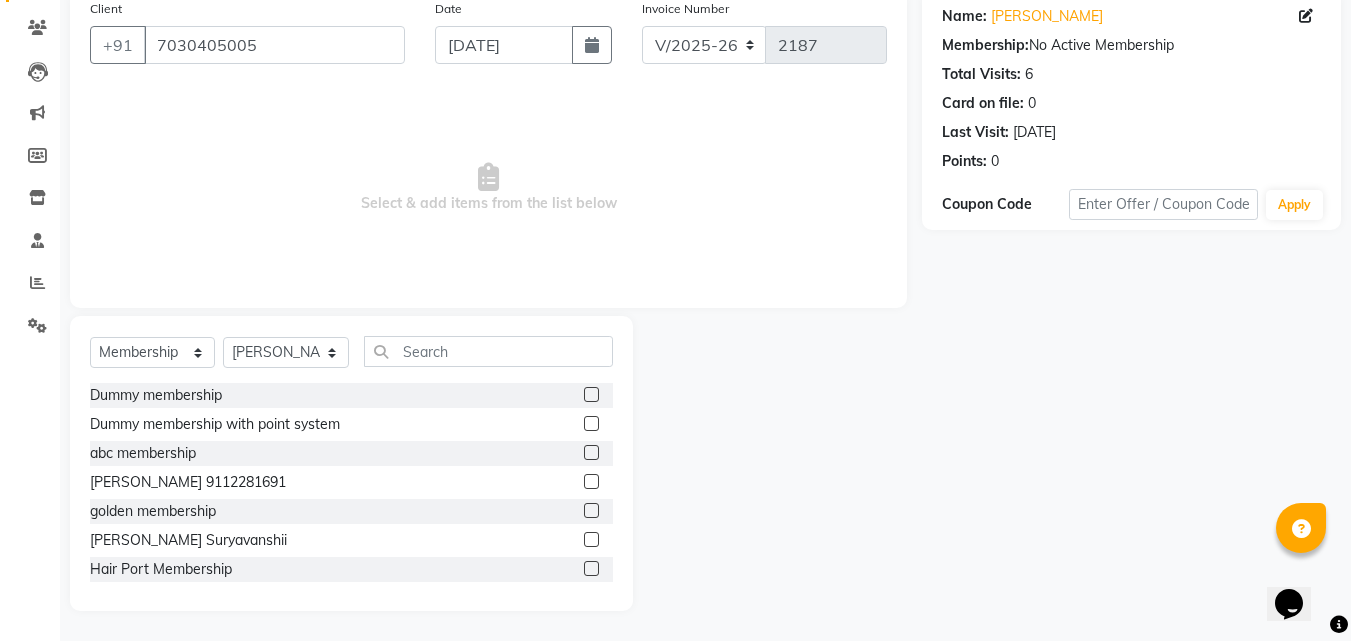 click 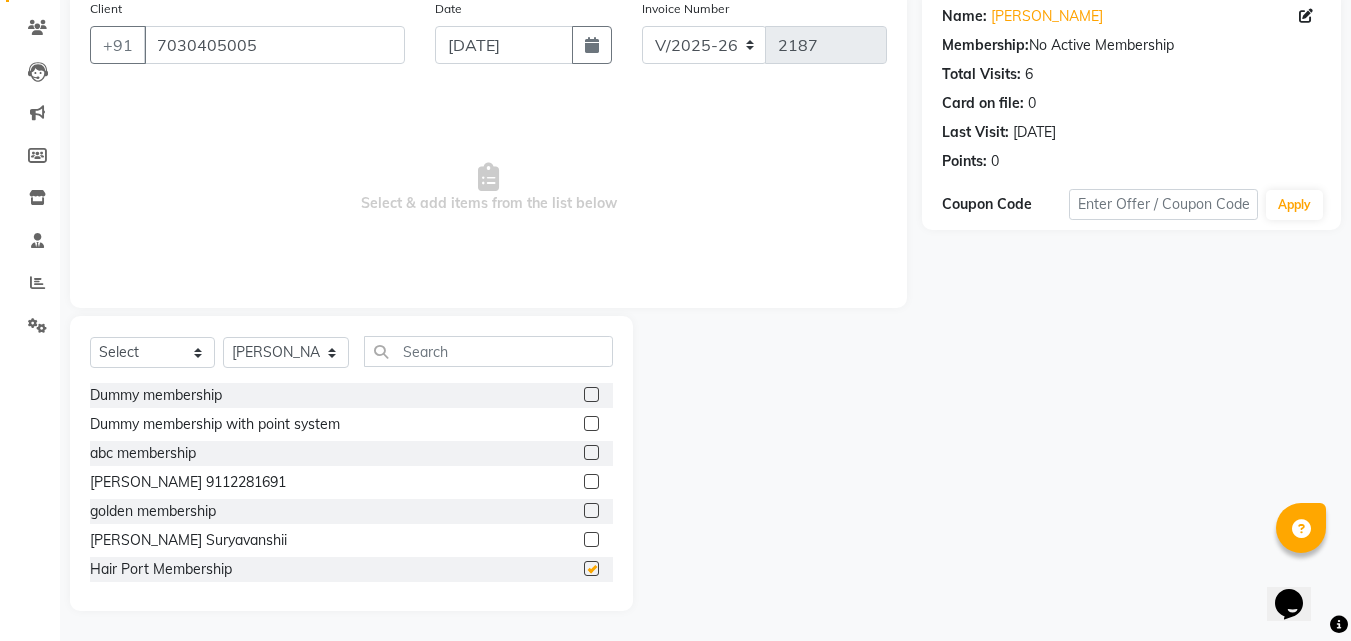 scroll, scrollTop: 96, scrollLeft: 0, axis: vertical 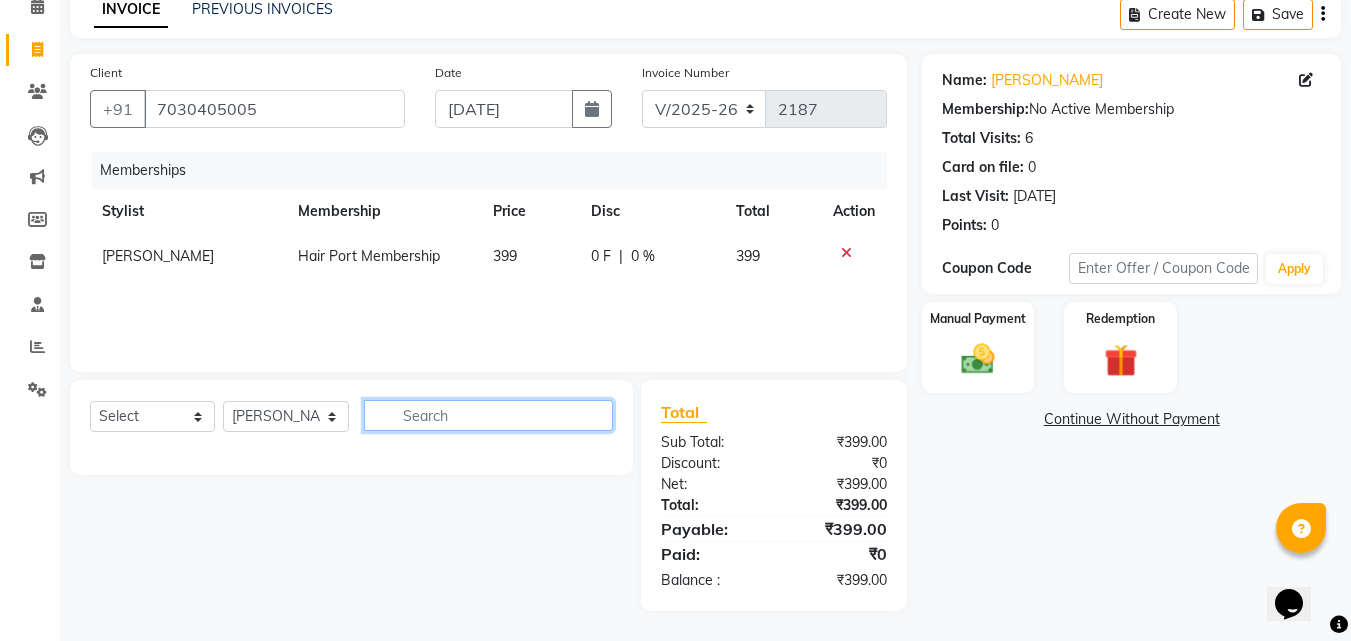 click 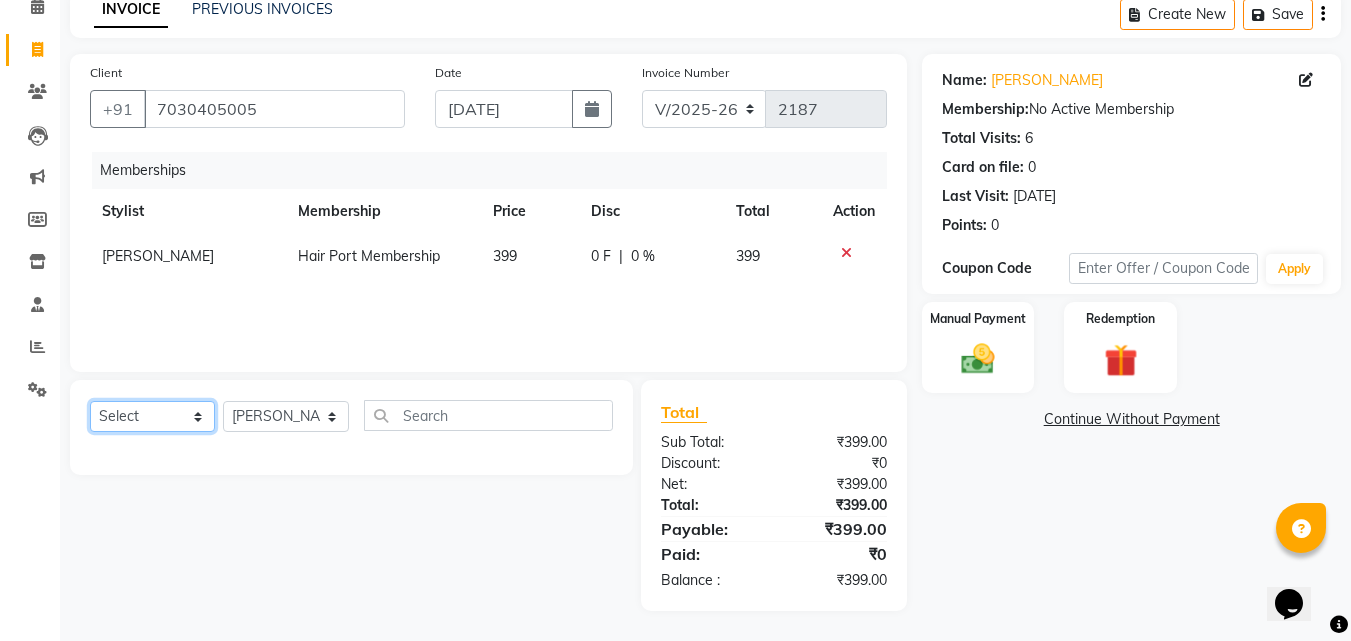 click on "Select  Service  Product  Package Voucher Prepaid Gift Card" 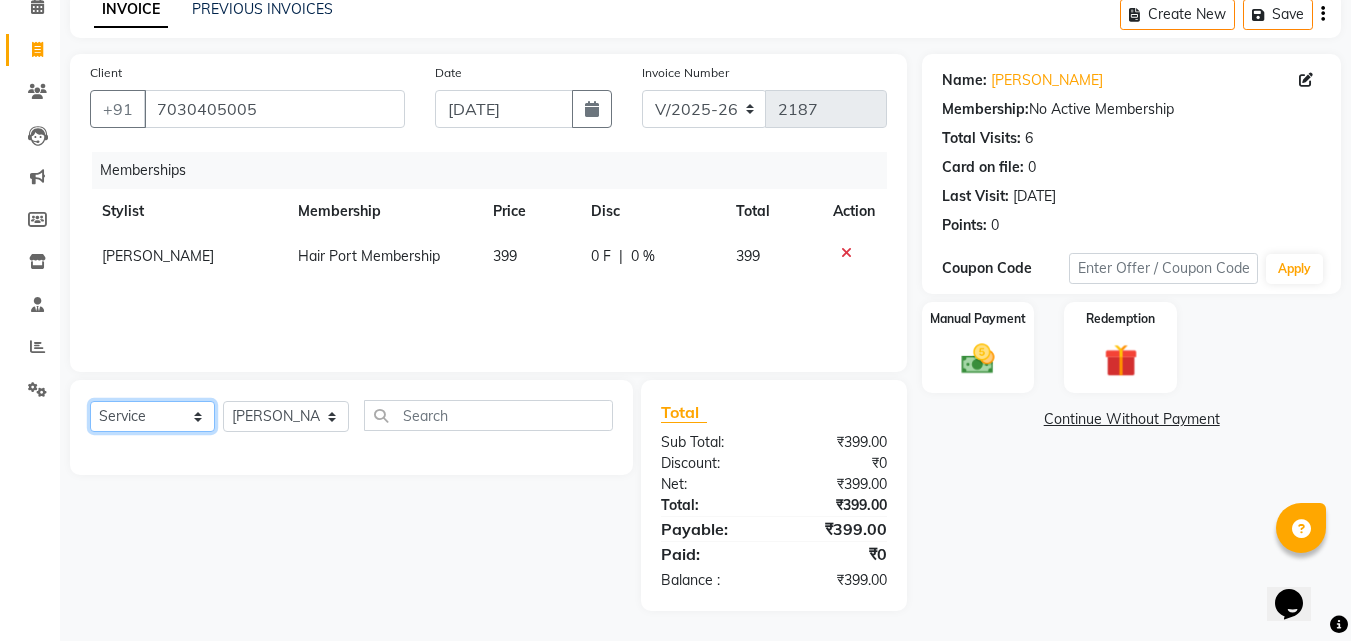 click on "Select  Service  Product  Package Voucher Prepaid Gift Card" 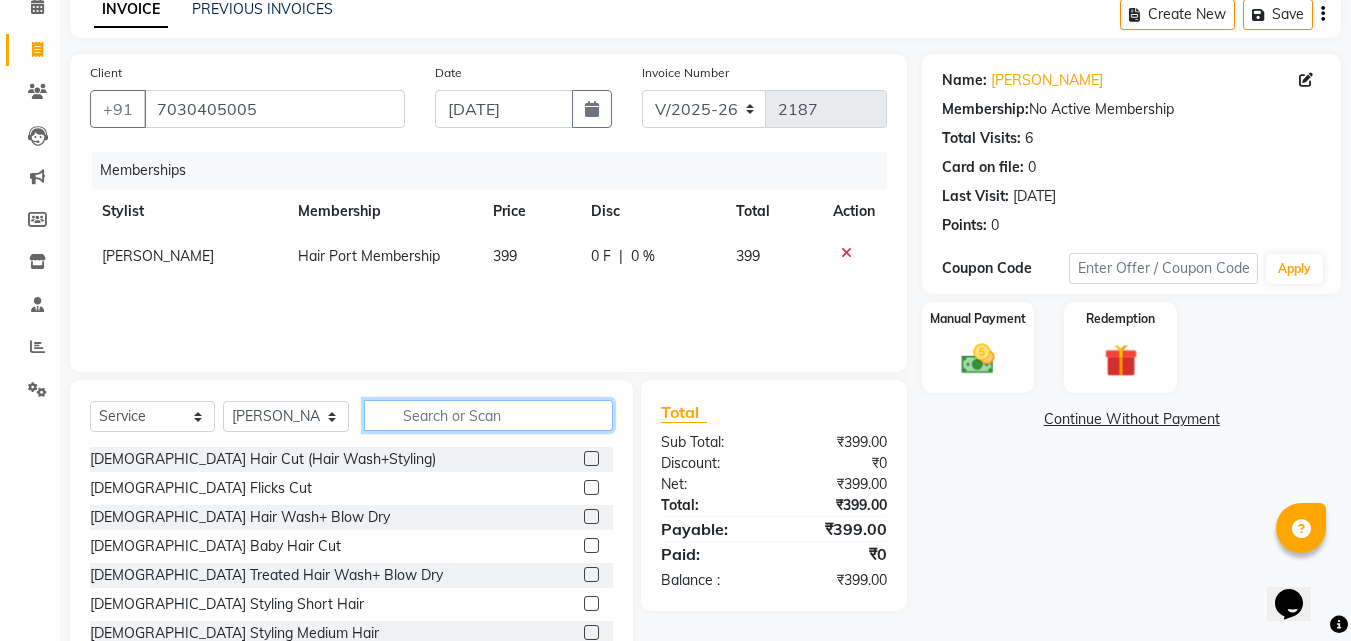 click 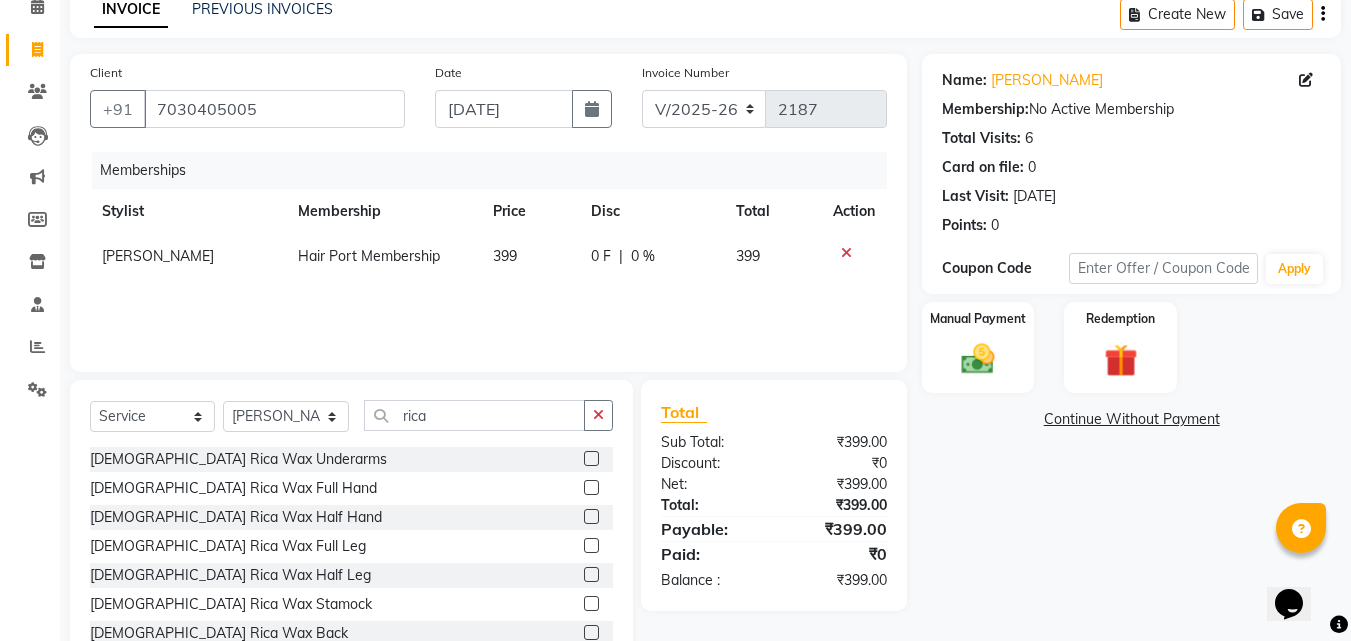 click 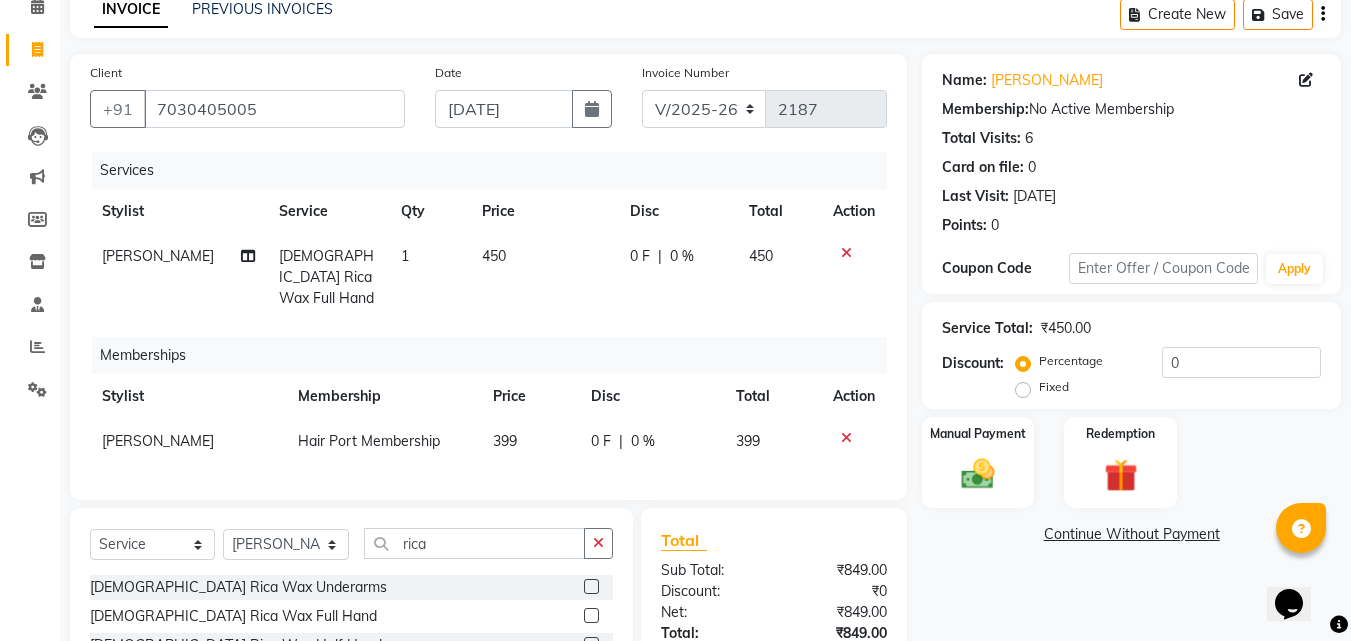 click on "0 F | 0 %" 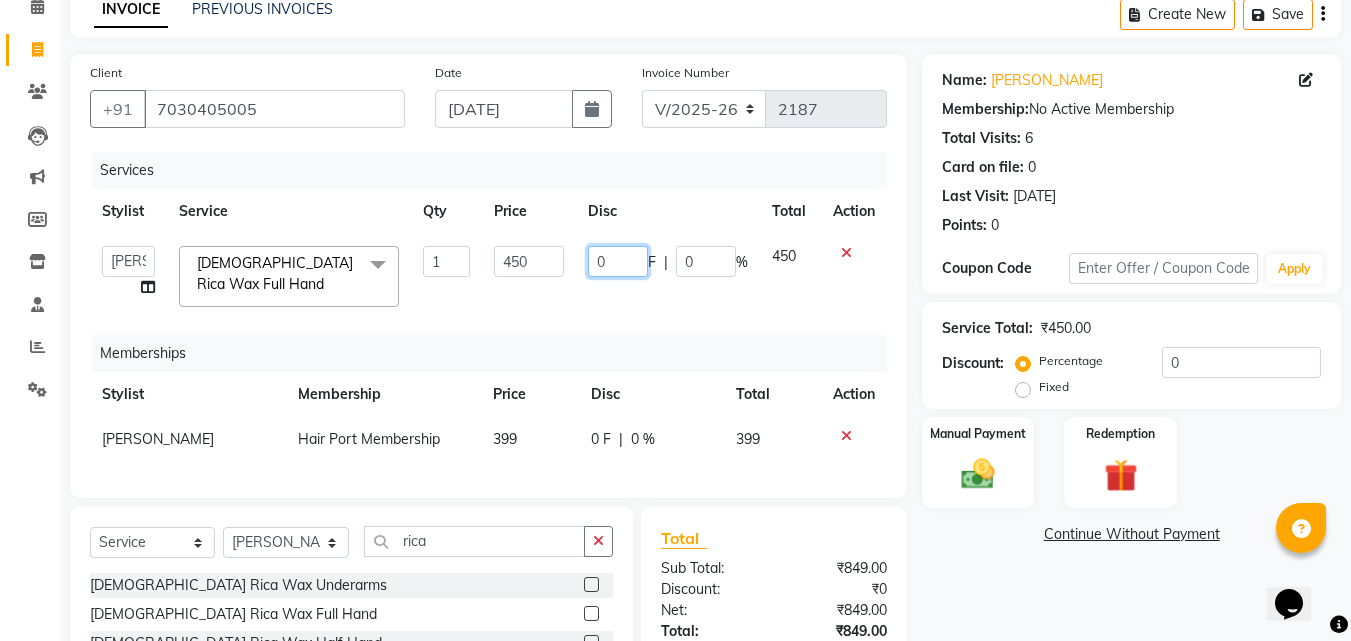click on "0" 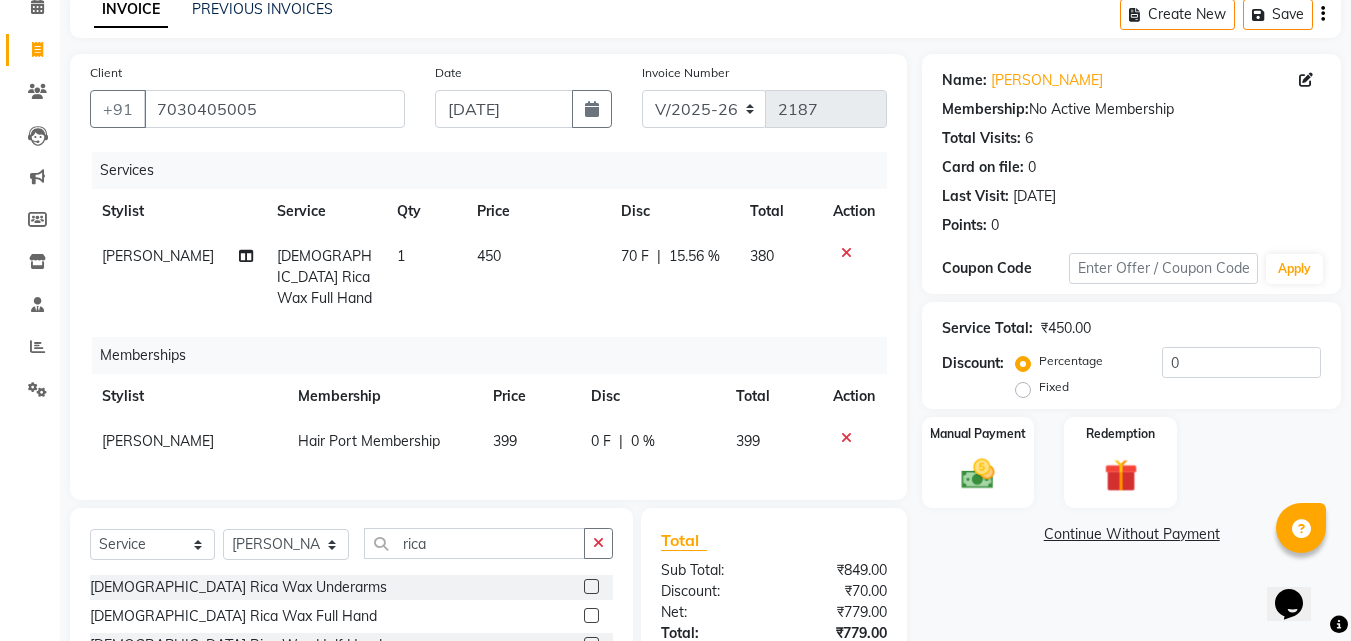 click on "Continue Without Payment" 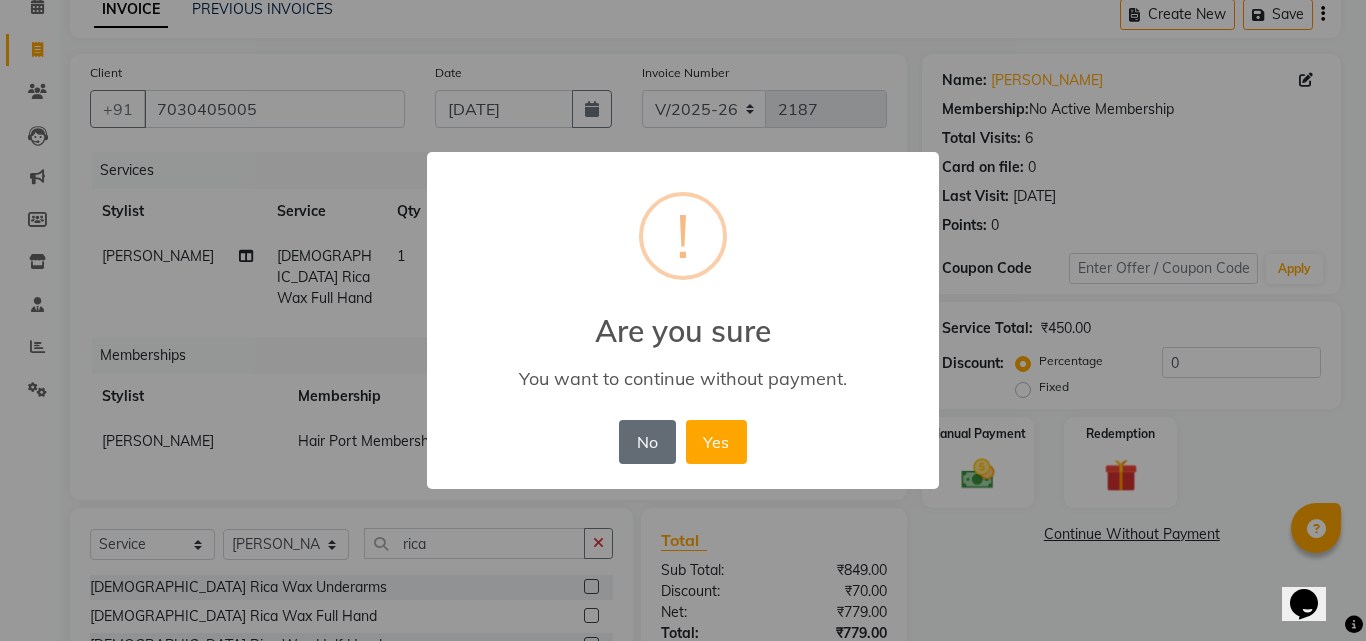 click on "No" at bounding box center [647, 442] 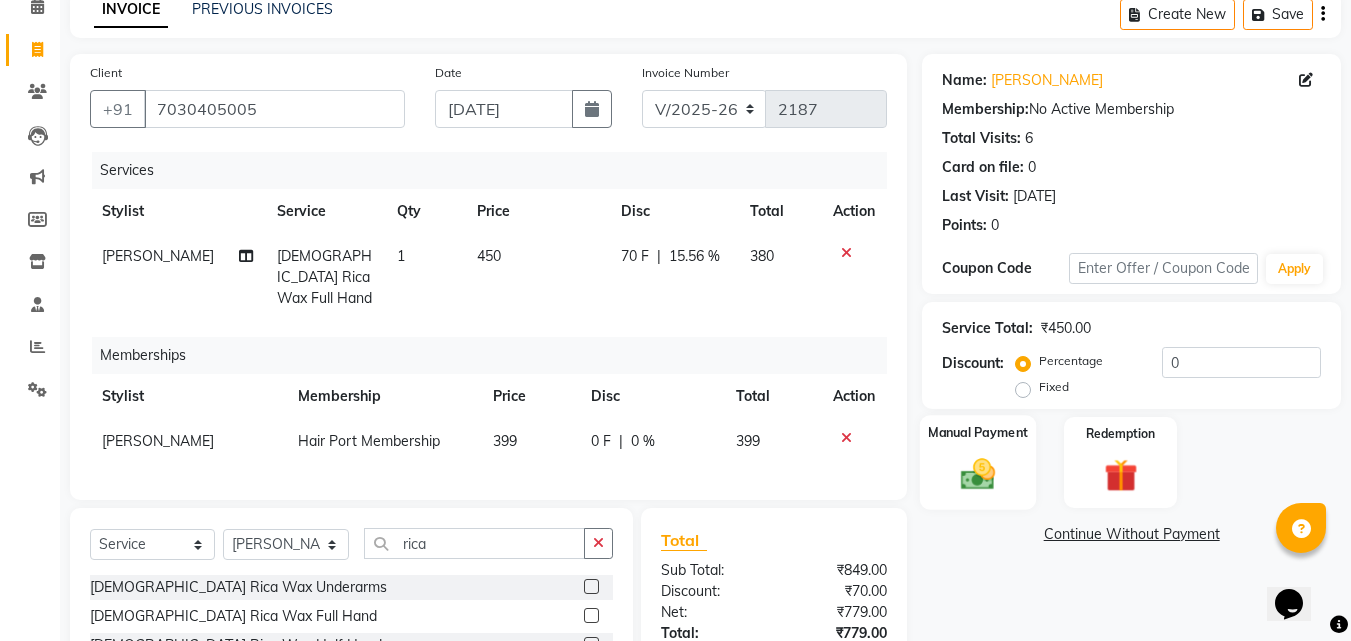 click 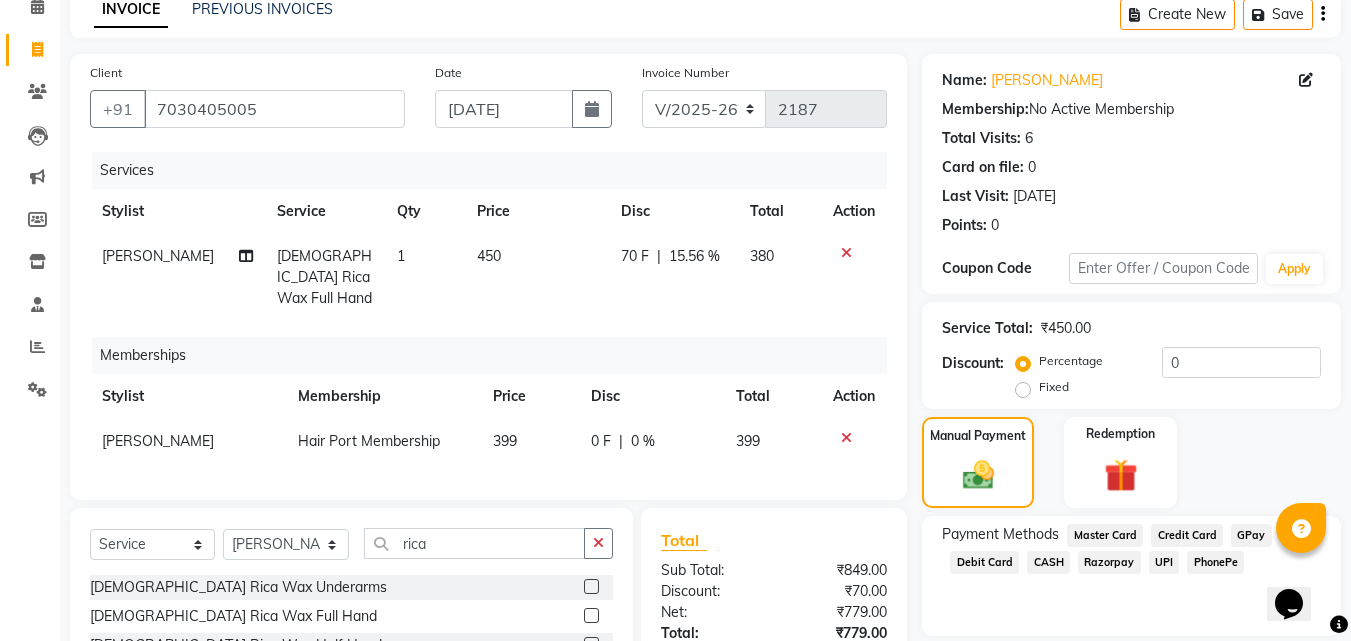 click on "PhonePe" 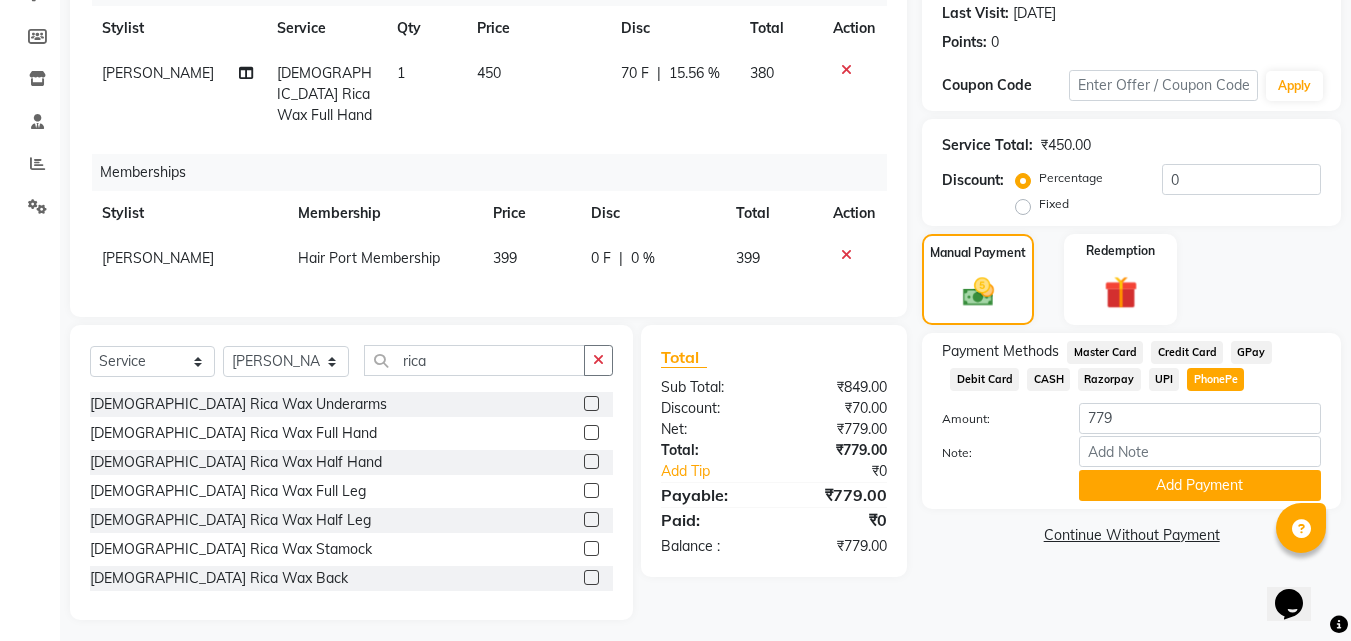 scroll, scrollTop: 282, scrollLeft: 0, axis: vertical 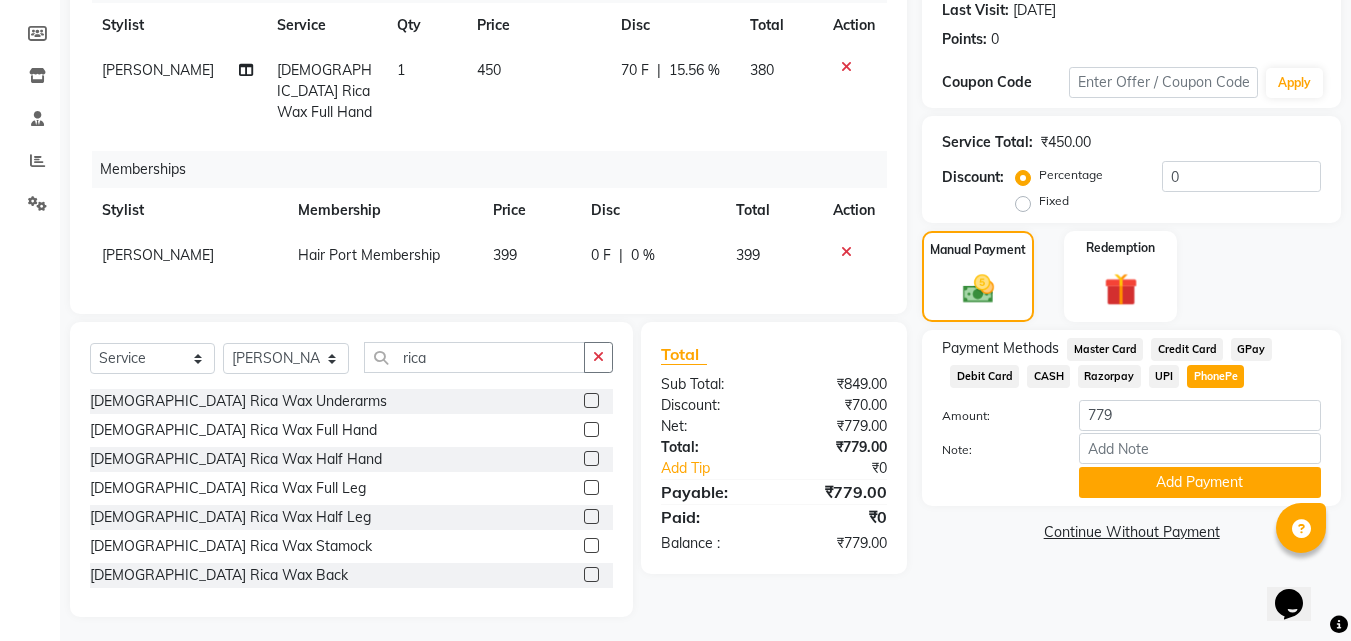 drag, startPoint x: 1129, startPoint y: 479, endPoint x: 1117, endPoint y: 576, distance: 97.73945 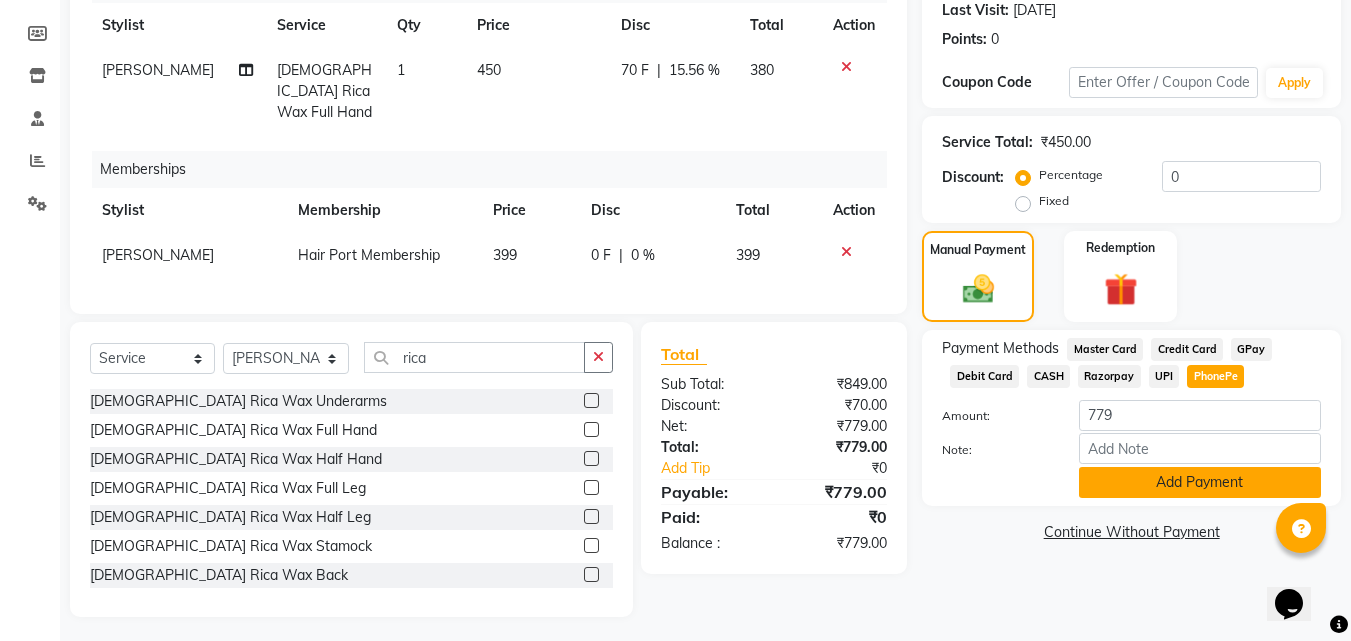 click on "Add Payment" 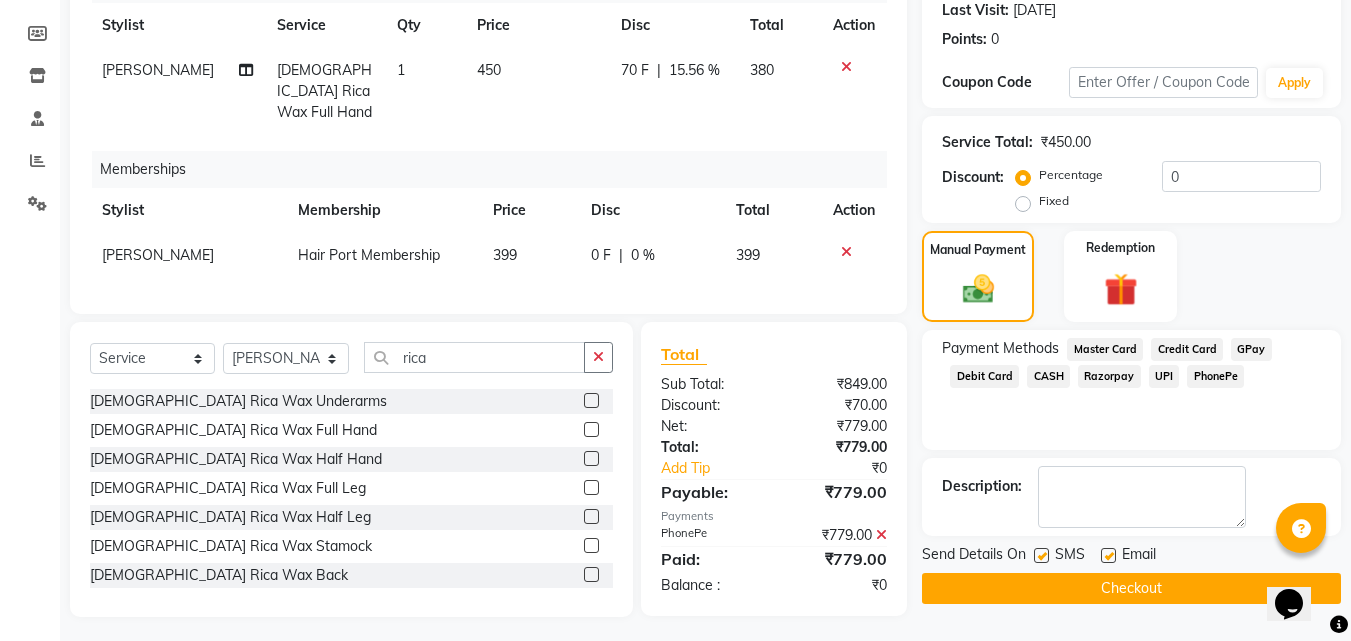 click on "Checkout" 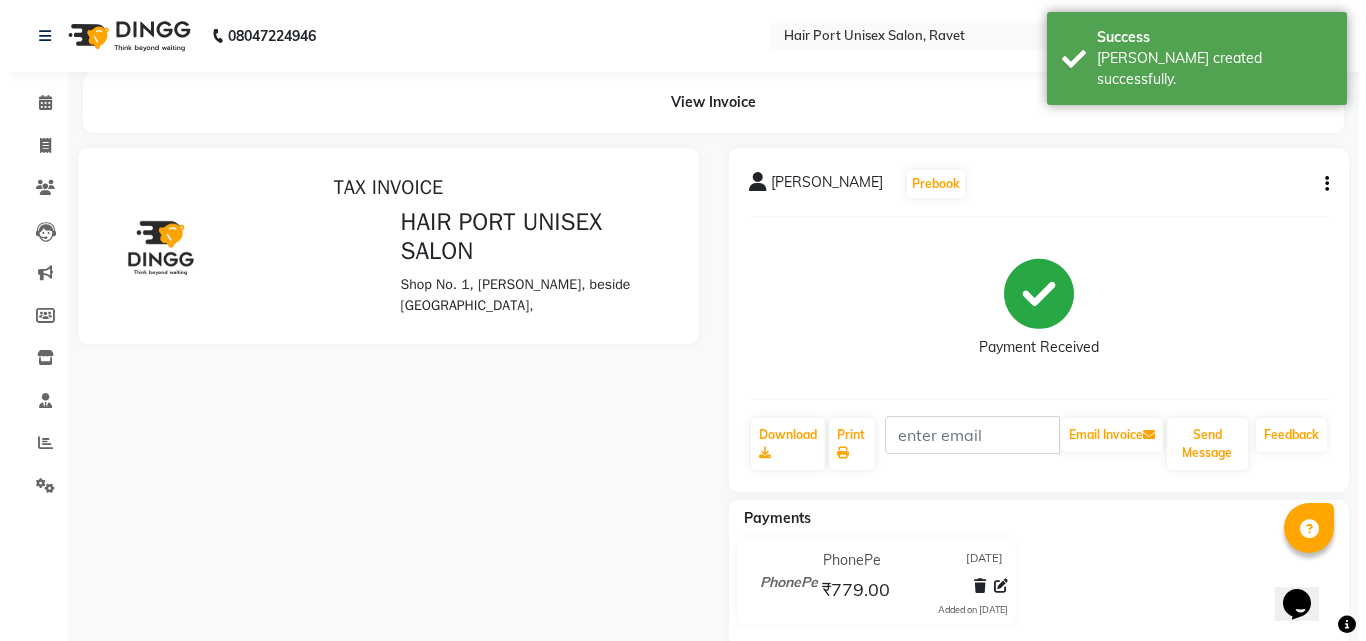 scroll, scrollTop: 0, scrollLeft: 0, axis: both 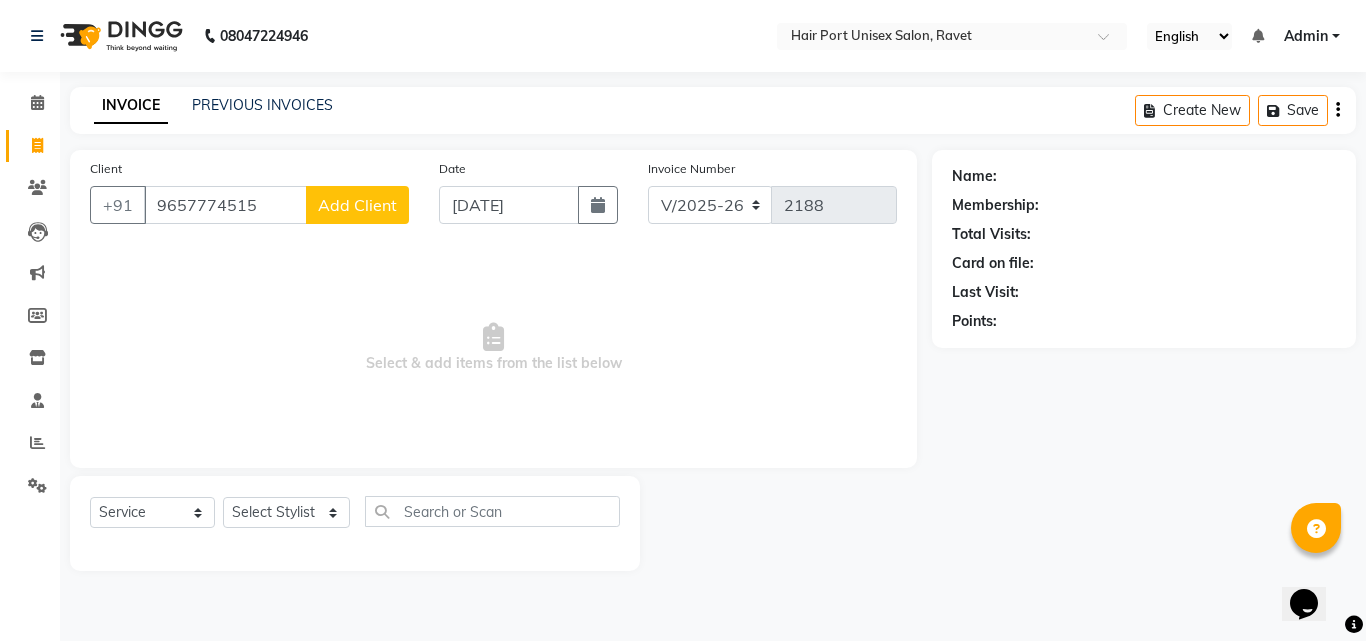 click on "Add Client" 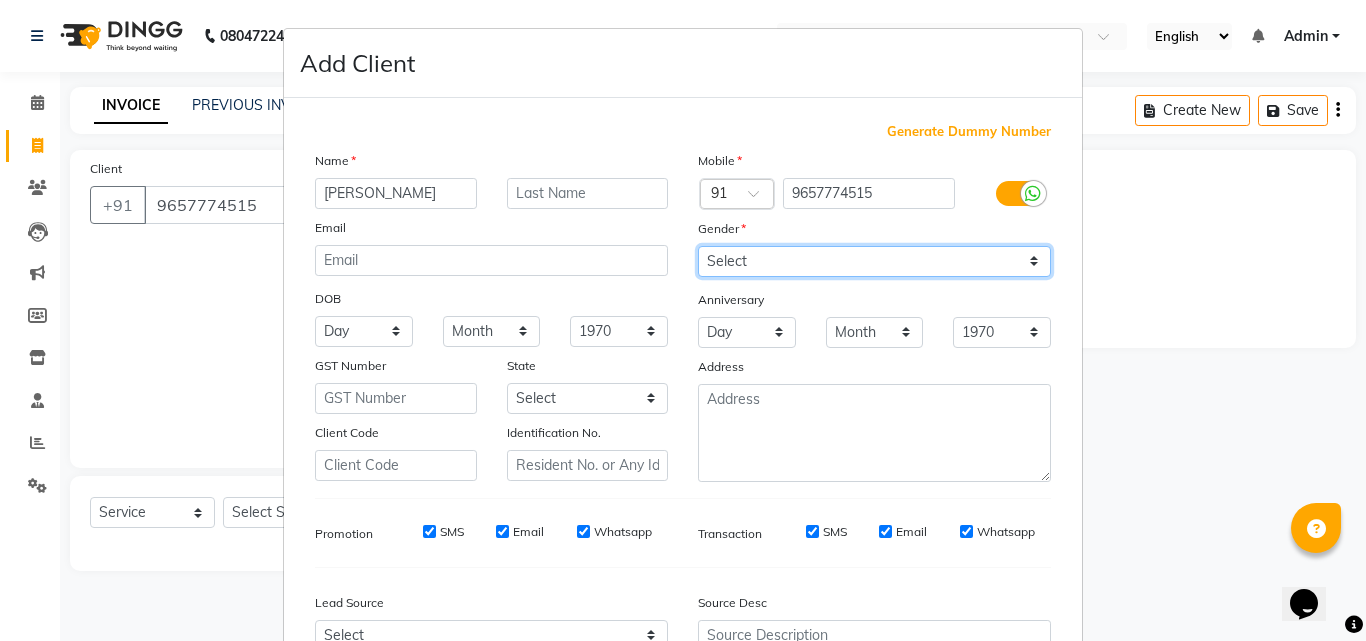 click on "Select [DEMOGRAPHIC_DATA] [DEMOGRAPHIC_DATA] Other Prefer Not To Say" at bounding box center (874, 261) 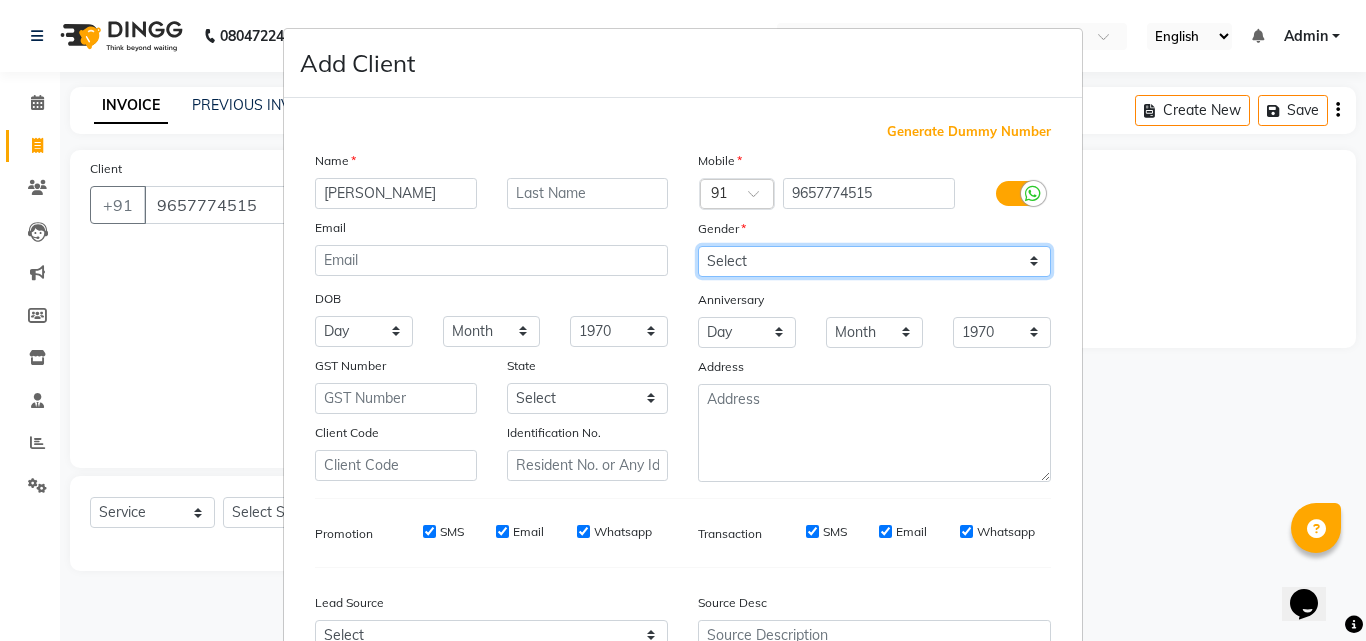 click on "Select [DEMOGRAPHIC_DATA] [DEMOGRAPHIC_DATA] Other Prefer Not To Say" at bounding box center (874, 261) 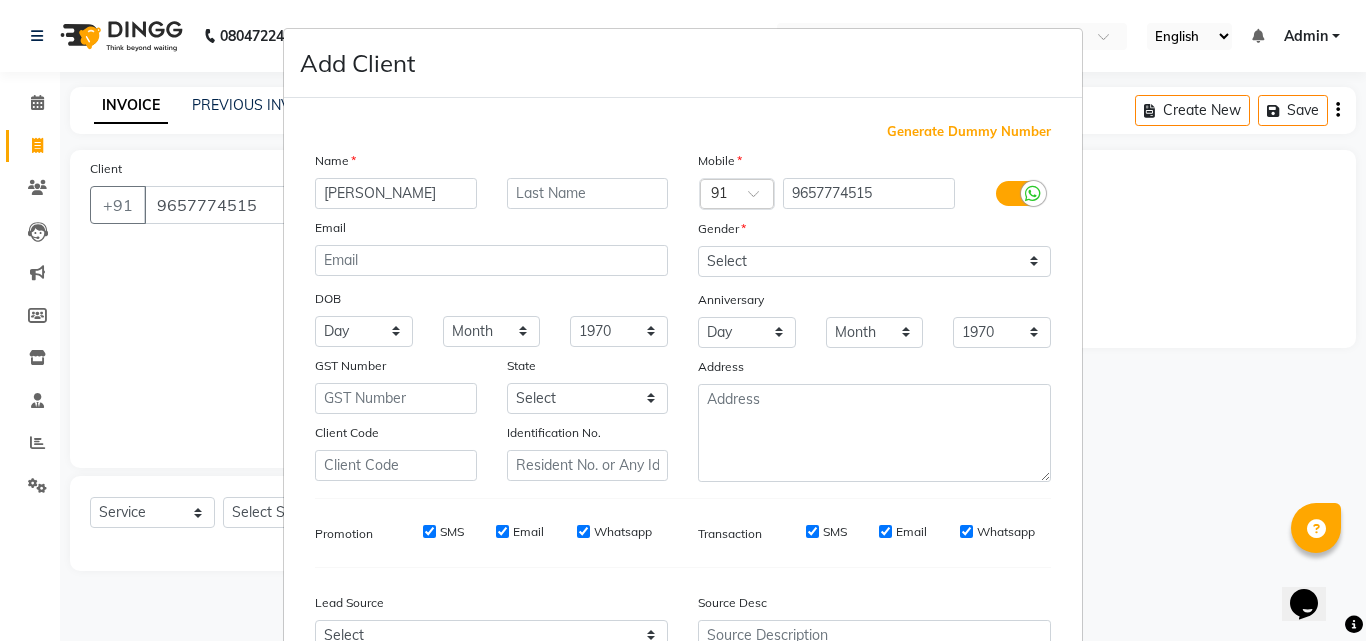 click on "Add Client Generate Dummy Number Name [PERSON_NAME] Email DOB Day 01 02 03 04 05 06 07 08 09 10 11 12 13 14 15 16 17 18 19 20 21 22 23 24 25 26 27 28 29 30 31 Month January February March April May June July August September October November [DATE] 1941 1942 1943 1944 1945 1946 1947 1948 1949 1950 1951 1952 1953 1954 1955 1956 1957 1958 1959 1960 1961 1962 1963 1964 1965 1966 1967 1968 1969 1970 1971 1972 1973 1974 1975 1976 1977 1978 1979 1980 1981 1982 1983 1984 1985 1986 1987 1988 1989 1990 1991 1992 1993 1994 1995 1996 1997 1998 1999 2000 2001 2002 2003 2004 2005 2006 2007 2008 2009 2010 2011 2012 2013 2014 2015 2016 2017 2018 2019 2020 2021 2022 2023 2024 GST Number State Select [GEOGRAPHIC_DATA] [GEOGRAPHIC_DATA] [GEOGRAPHIC_DATA] [GEOGRAPHIC_DATA] [GEOGRAPHIC_DATA] [GEOGRAPHIC_DATA] [GEOGRAPHIC_DATA] [GEOGRAPHIC_DATA] [GEOGRAPHIC_DATA] [GEOGRAPHIC_DATA] [GEOGRAPHIC_DATA] [GEOGRAPHIC_DATA] [GEOGRAPHIC_DATA] [GEOGRAPHIC_DATA] [GEOGRAPHIC_DATA] [GEOGRAPHIC_DATA] [GEOGRAPHIC_DATA] [GEOGRAPHIC_DATA] [GEOGRAPHIC_DATA] [GEOGRAPHIC_DATA] [GEOGRAPHIC_DATA] [GEOGRAPHIC_DATA] [GEOGRAPHIC_DATA] [GEOGRAPHIC_DATA] [GEOGRAPHIC_DATA] [GEOGRAPHIC_DATA] [GEOGRAPHIC_DATA] [GEOGRAPHIC_DATA] ×" at bounding box center (683, 320) 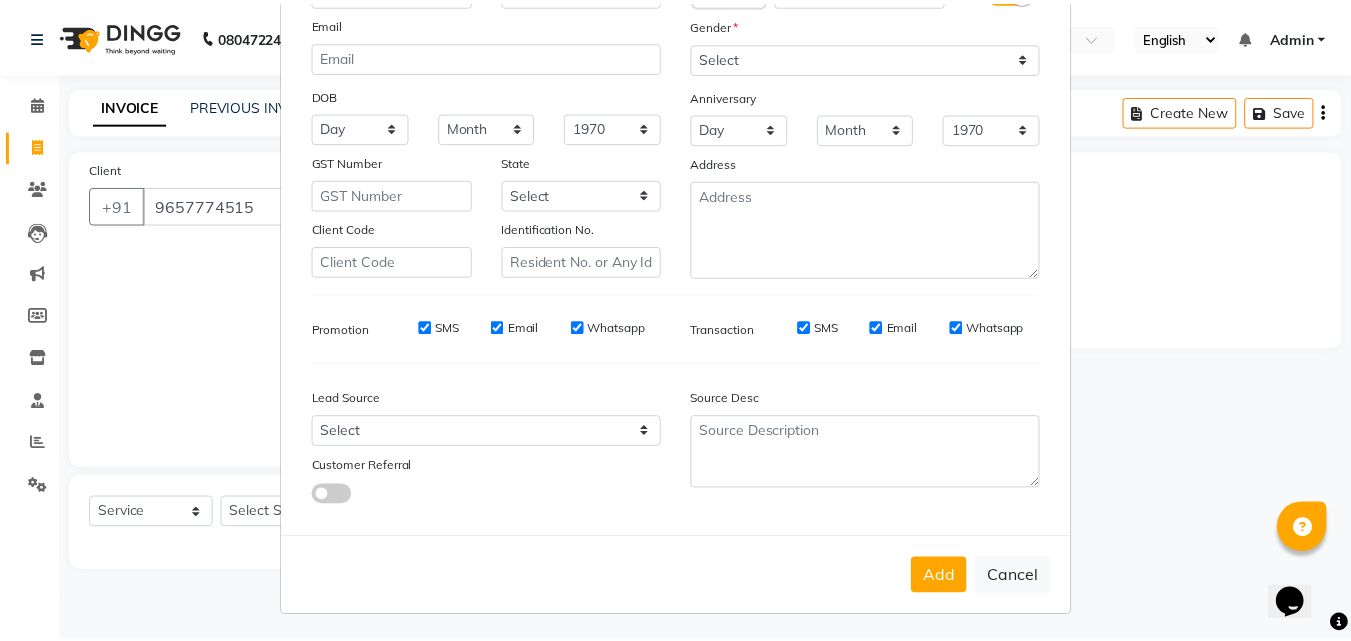 scroll, scrollTop: 208, scrollLeft: 0, axis: vertical 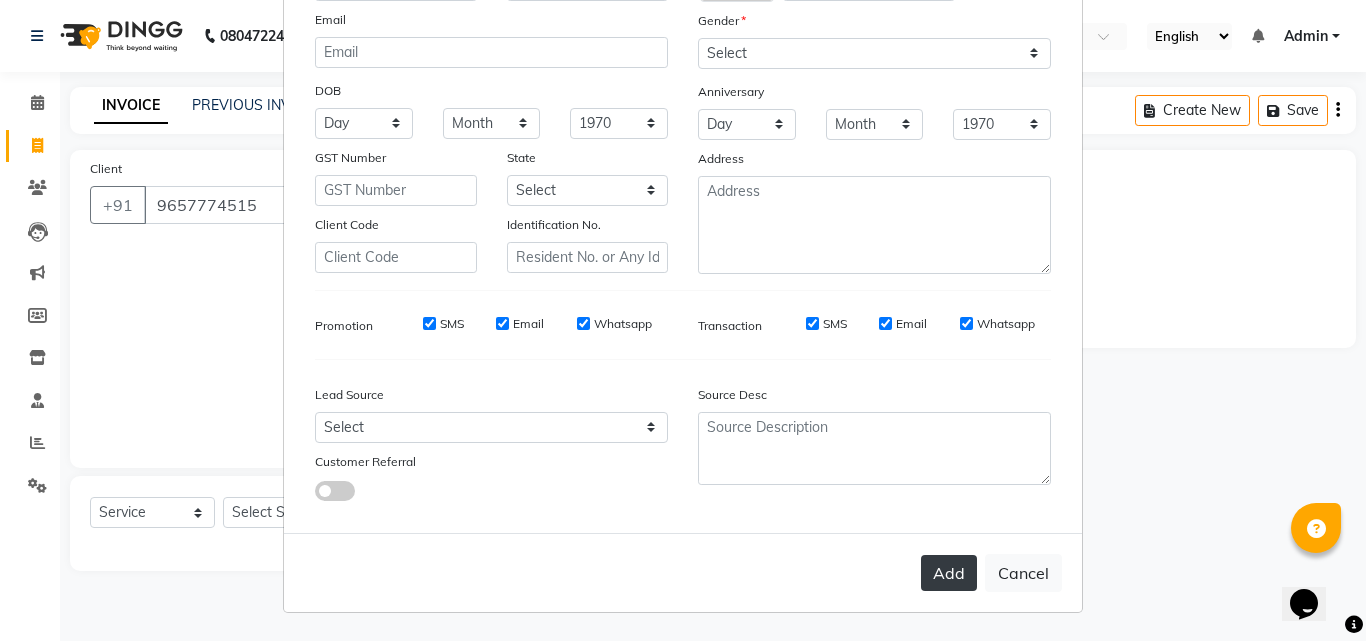 click on "Add" at bounding box center [949, 573] 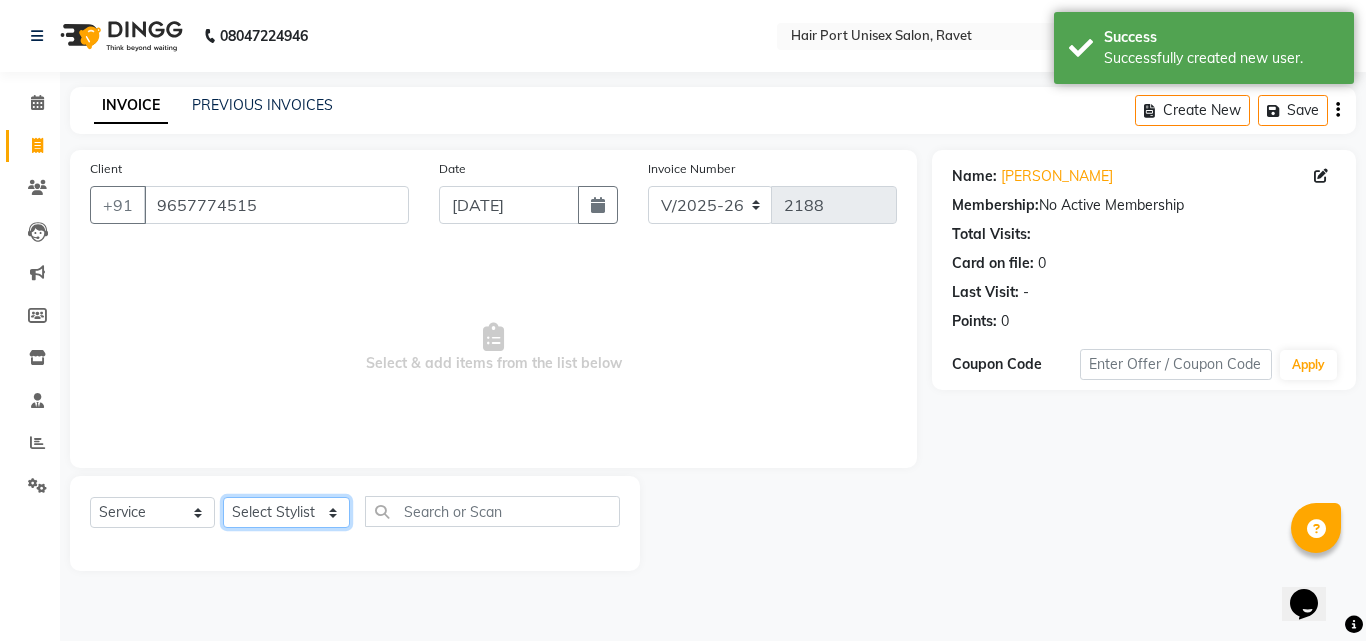 click on "Select Stylist [PERSON_NAME]  [PERSON_NAME] [PERSON_NAME] [PERSON_NAME] [PERSON_NAME]  [PERSON_NAME] [PERSON_NAME] Mane" 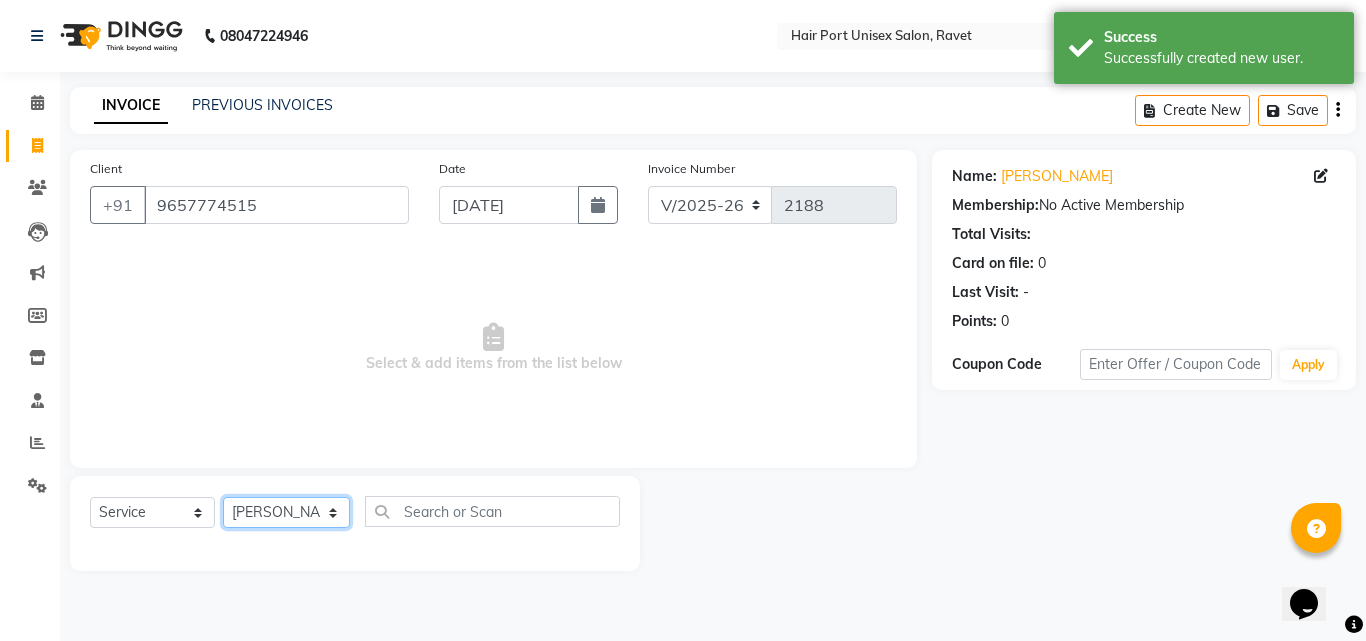 click on "Select Stylist [PERSON_NAME]  [PERSON_NAME] [PERSON_NAME] [PERSON_NAME] [PERSON_NAME]  [PERSON_NAME] [PERSON_NAME] Mane" 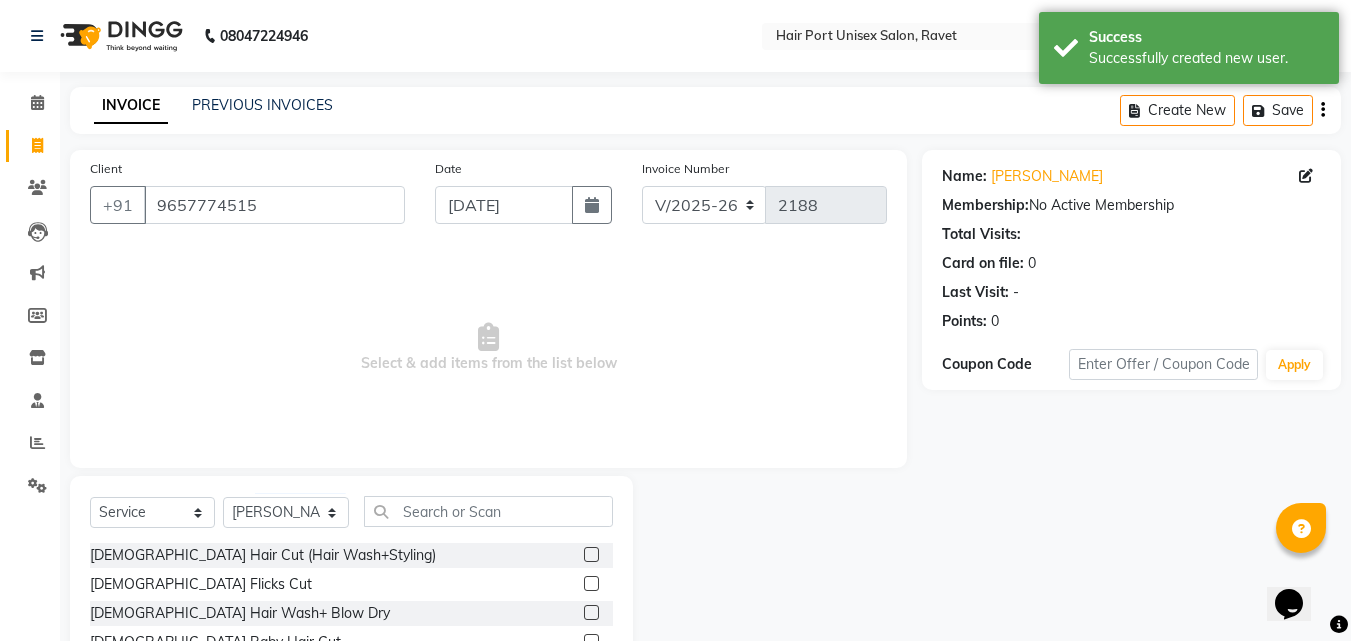 click 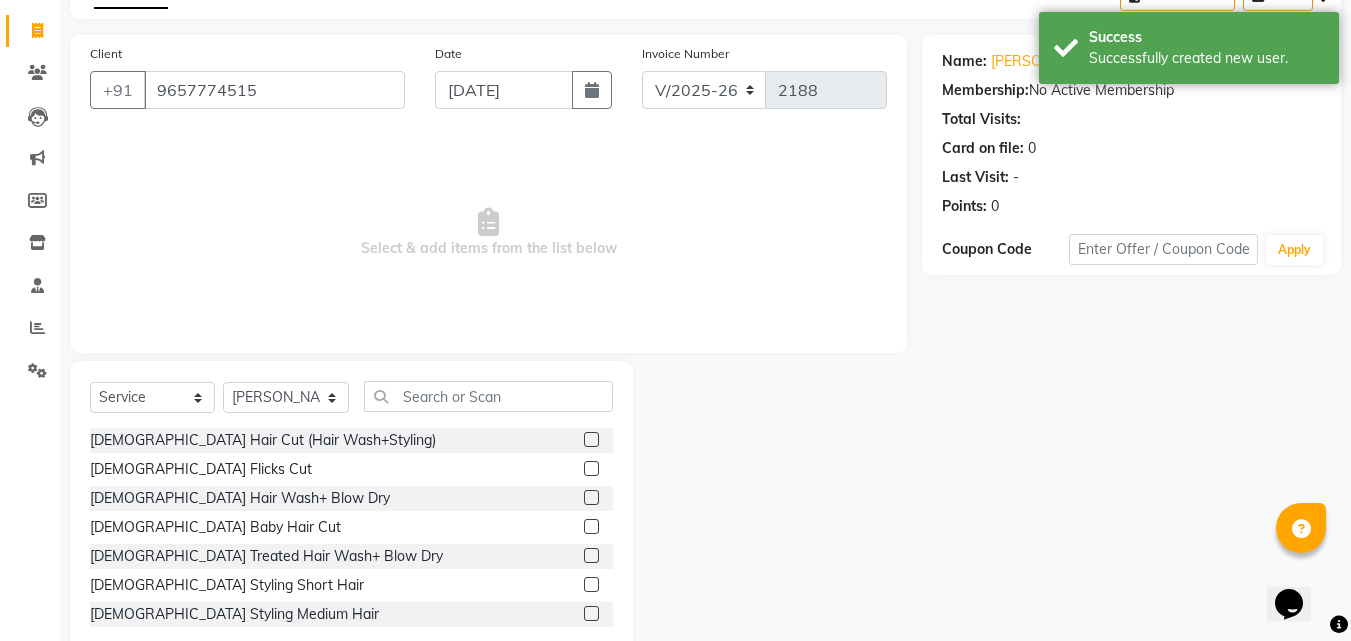 scroll, scrollTop: 160, scrollLeft: 0, axis: vertical 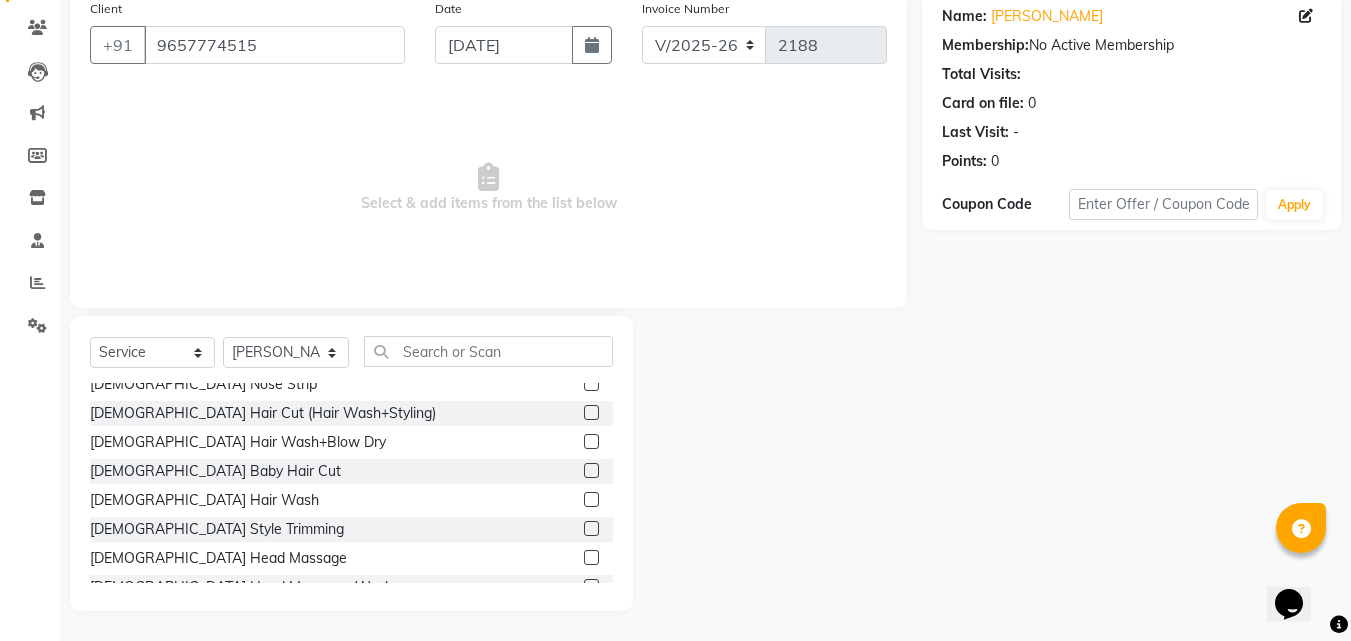 click 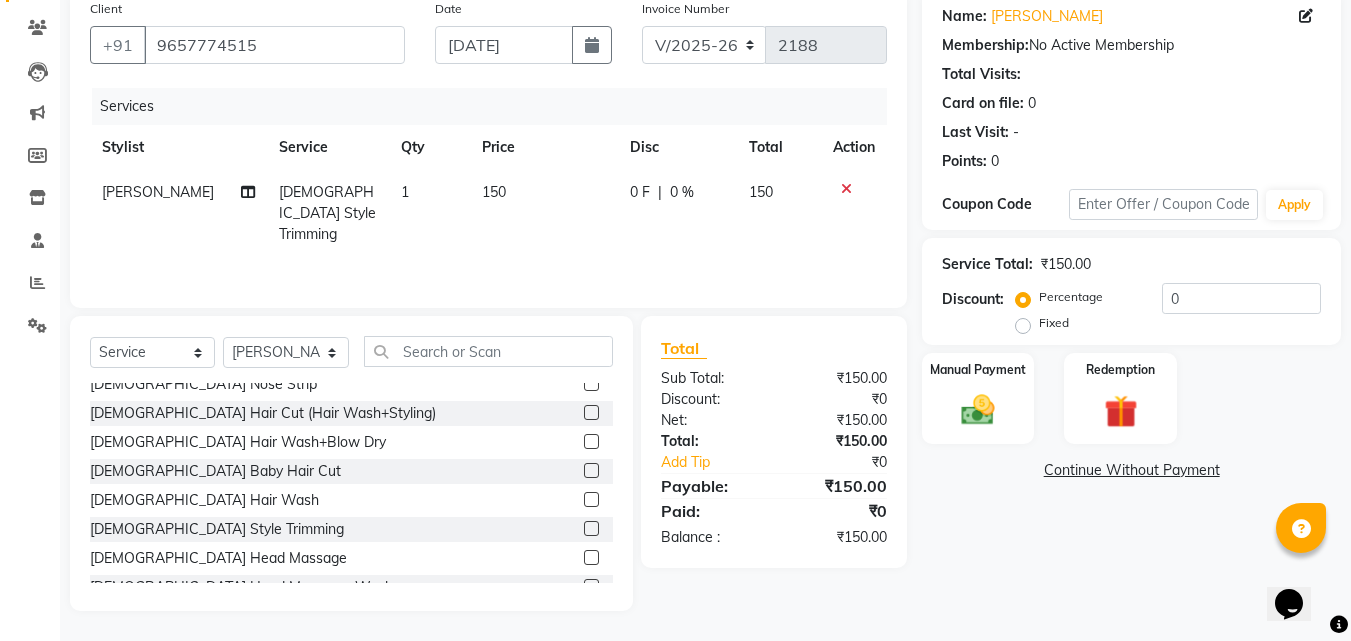 click 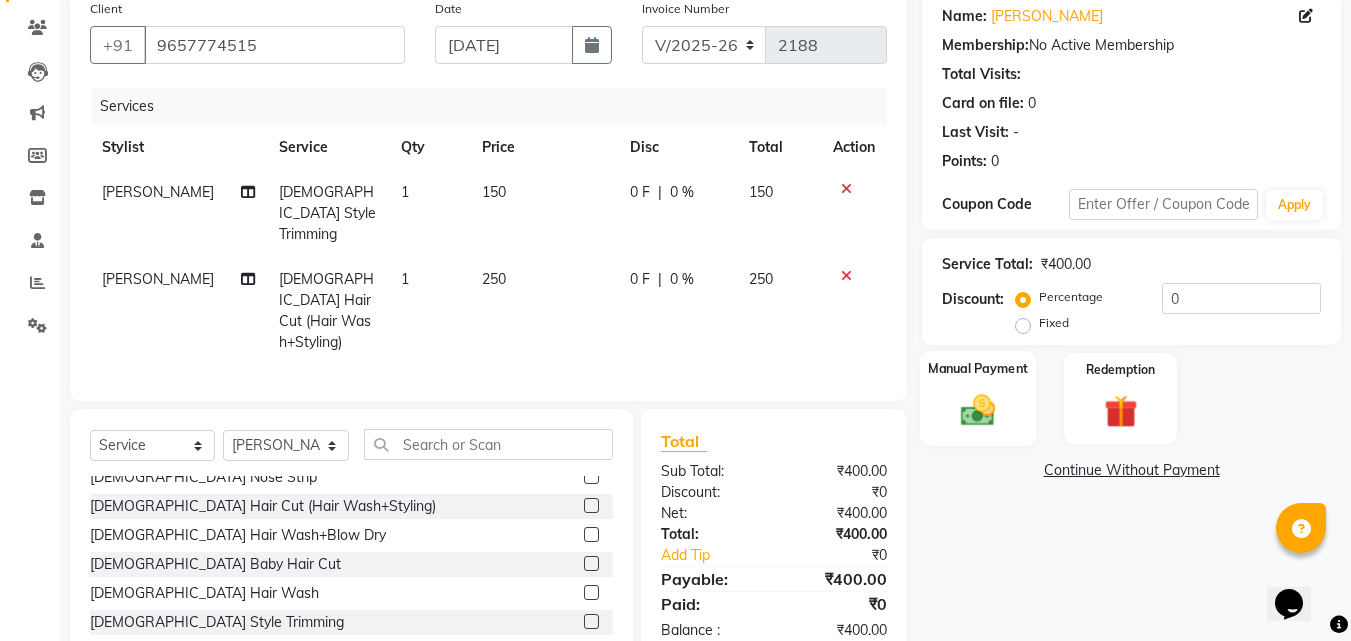click on "Manual Payment" 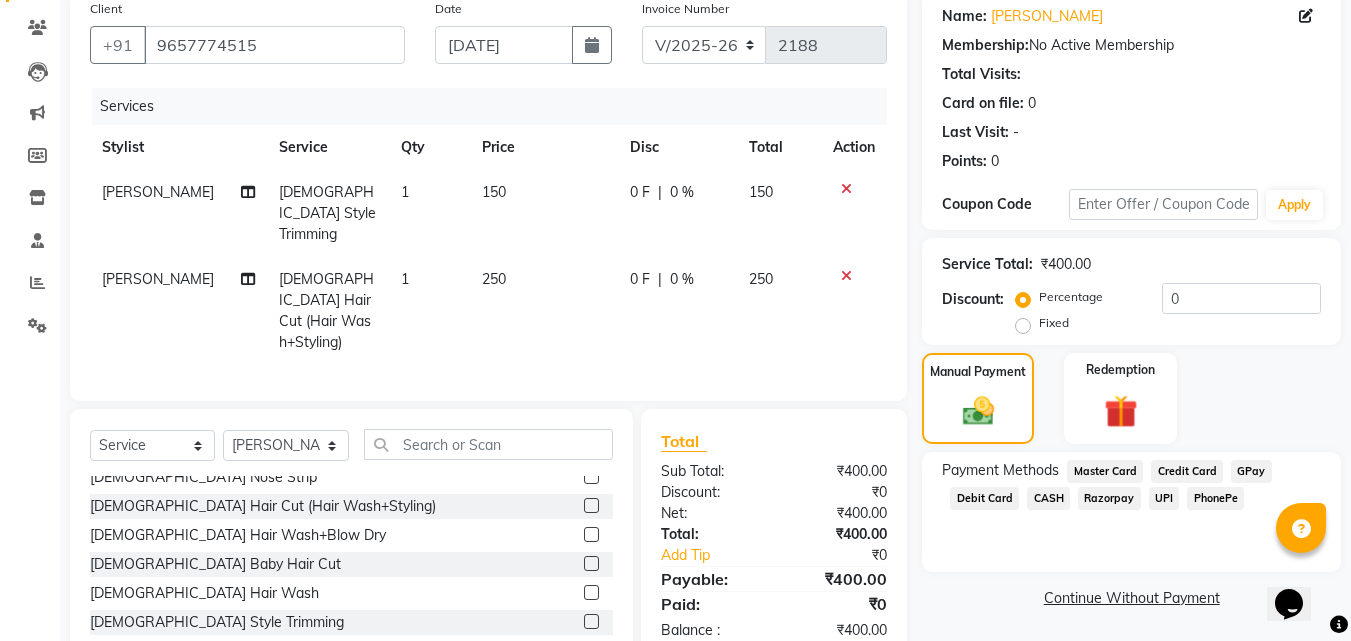 click on "PhonePe" 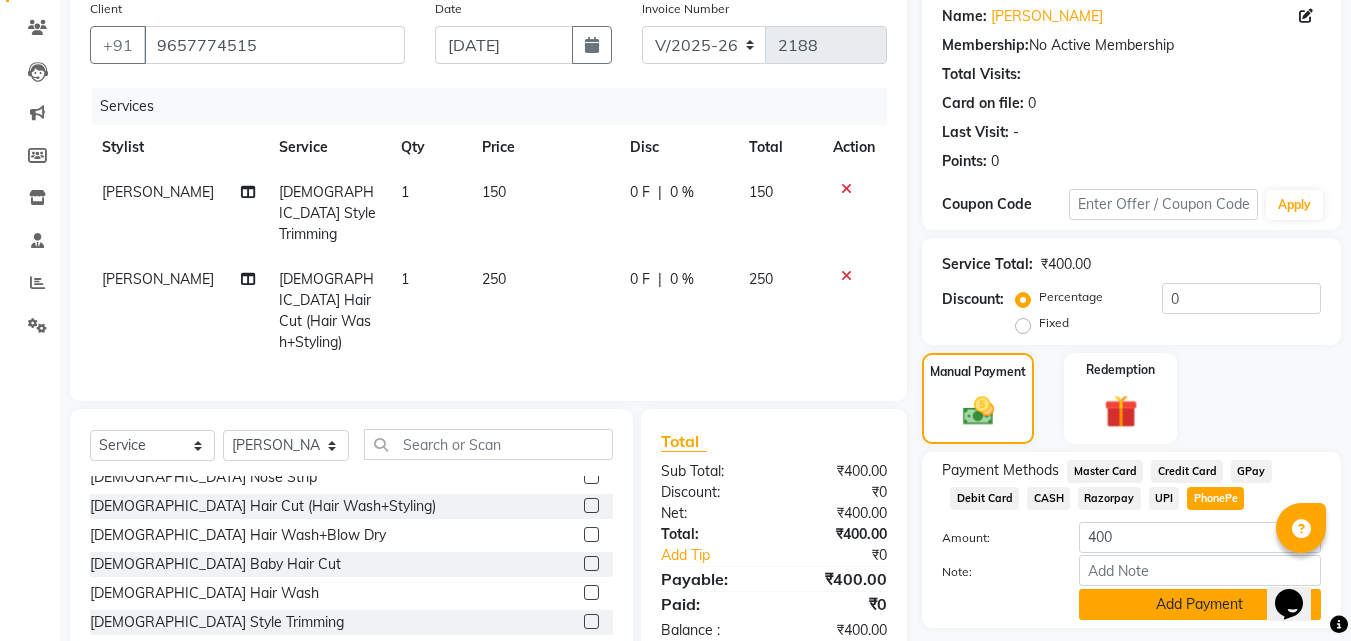 click on "Add Payment" 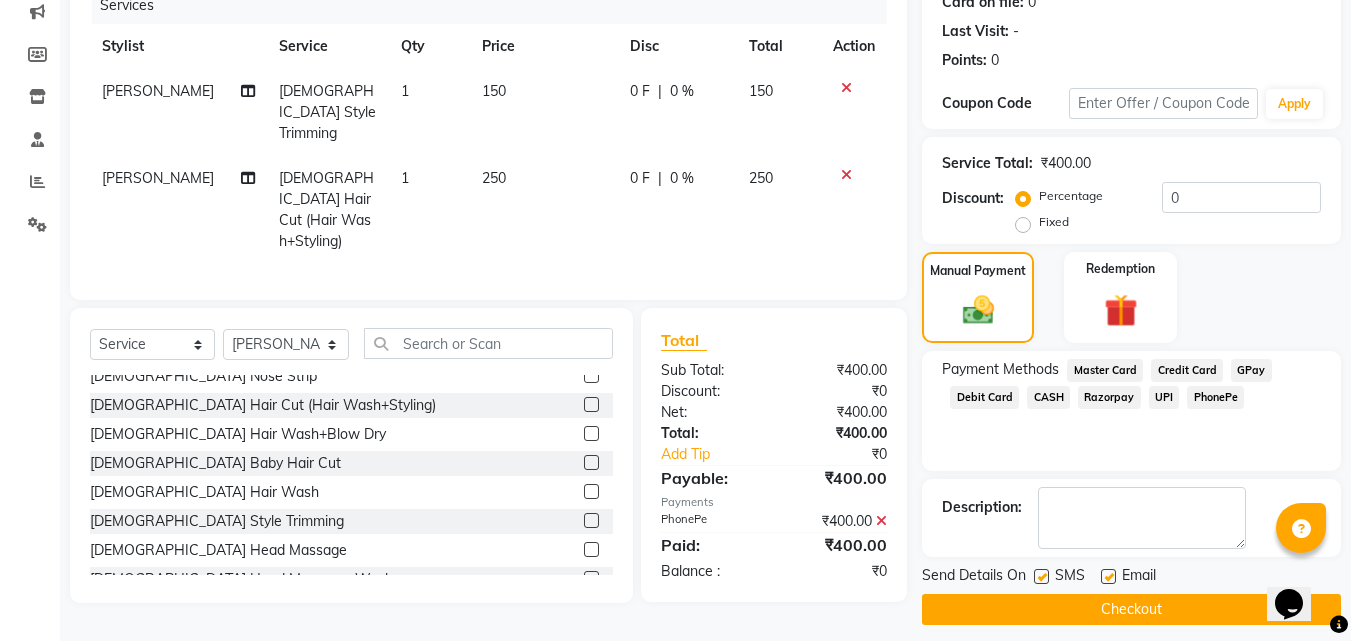 scroll, scrollTop: 275, scrollLeft: 0, axis: vertical 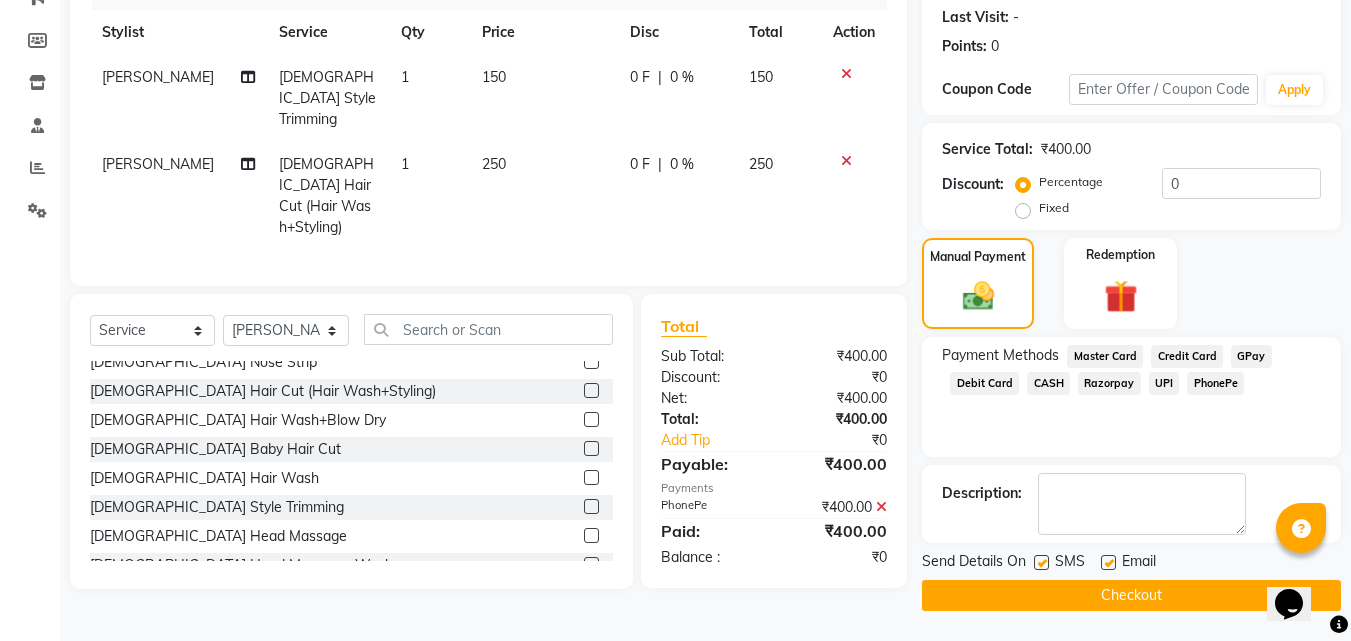 click on "Checkout" 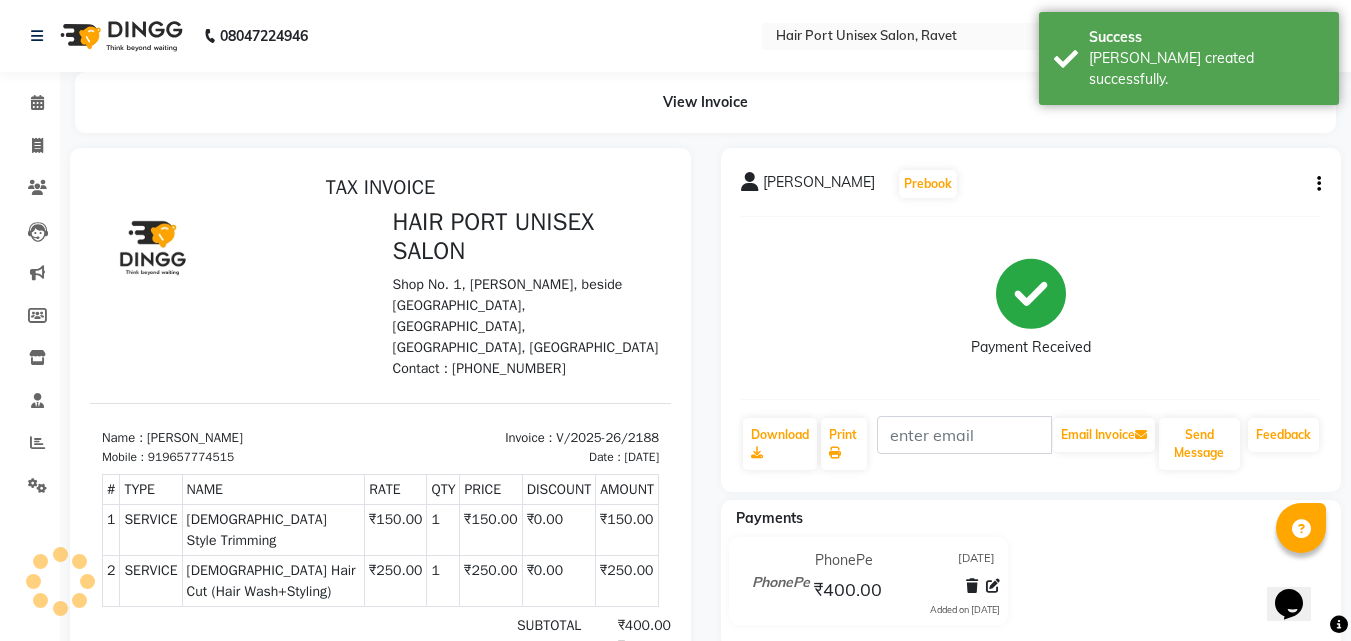 scroll, scrollTop: 0, scrollLeft: 0, axis: both 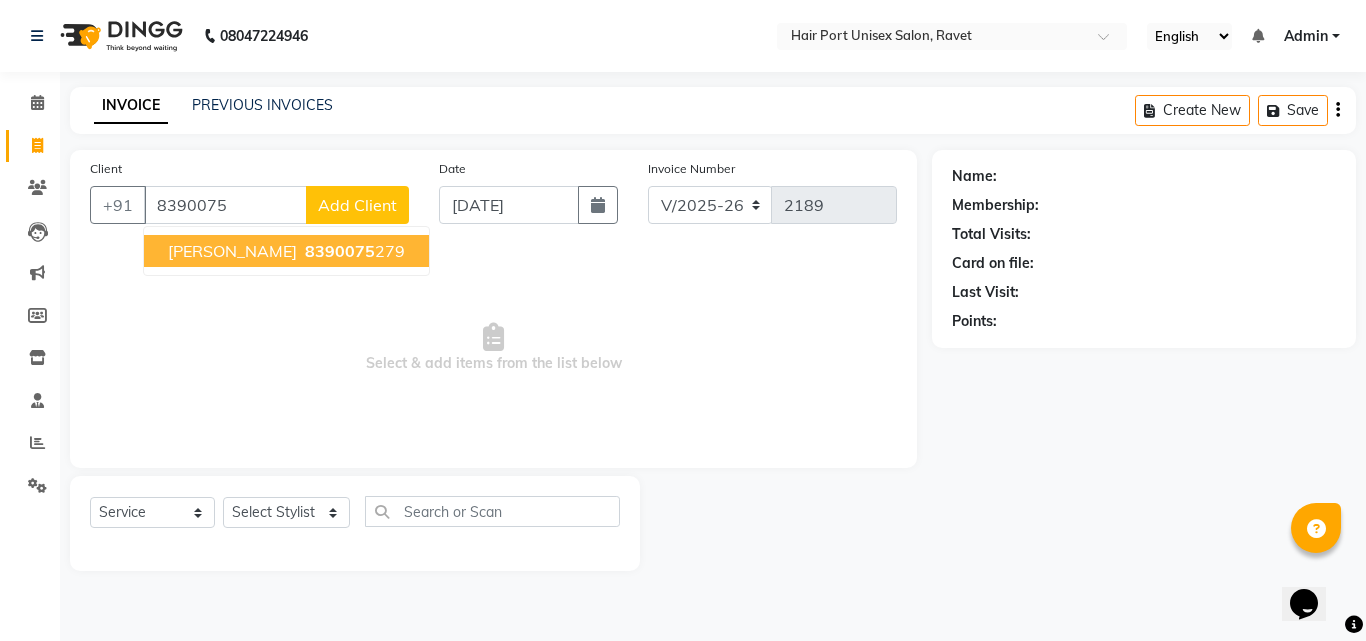 click on "[PERSON_NAME]" at bounding box center (232, 251) 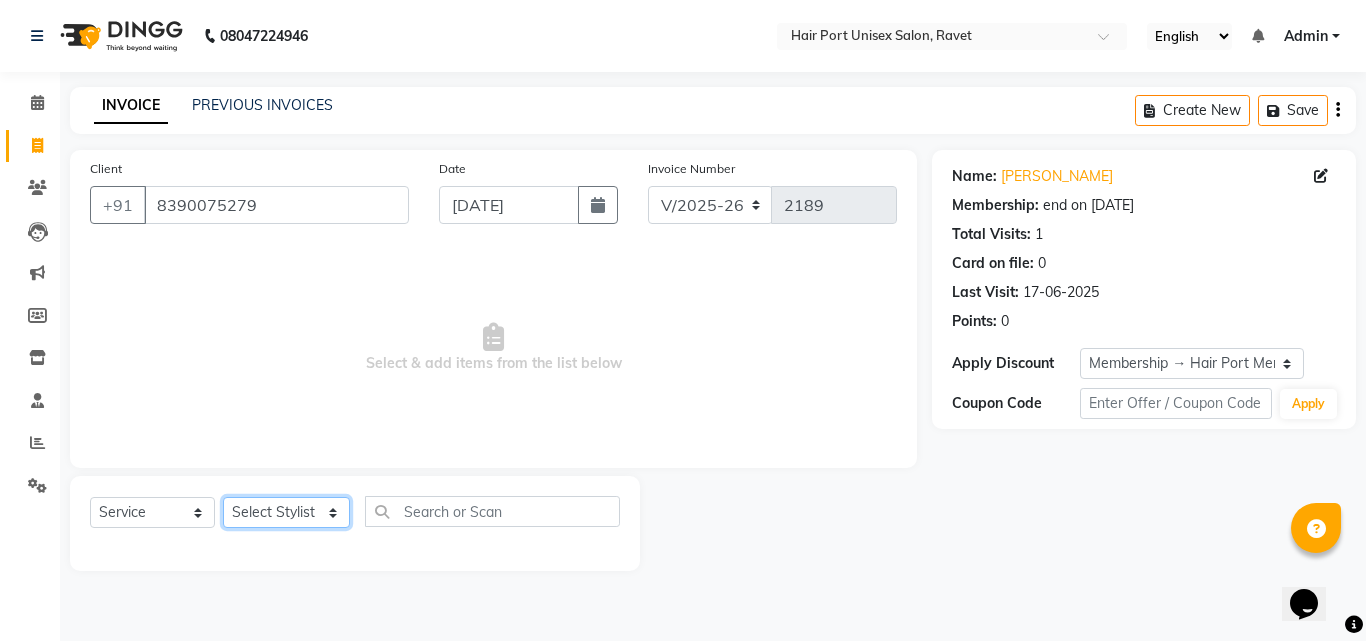 click on "Select Stylist [PERSON_NAME]  [PERSON_NAME] [PERSON_NAME] [PERSON_NAME] [PERSON_NAME]  [PERSON_NAME] [PERSON_NAME] Mane" 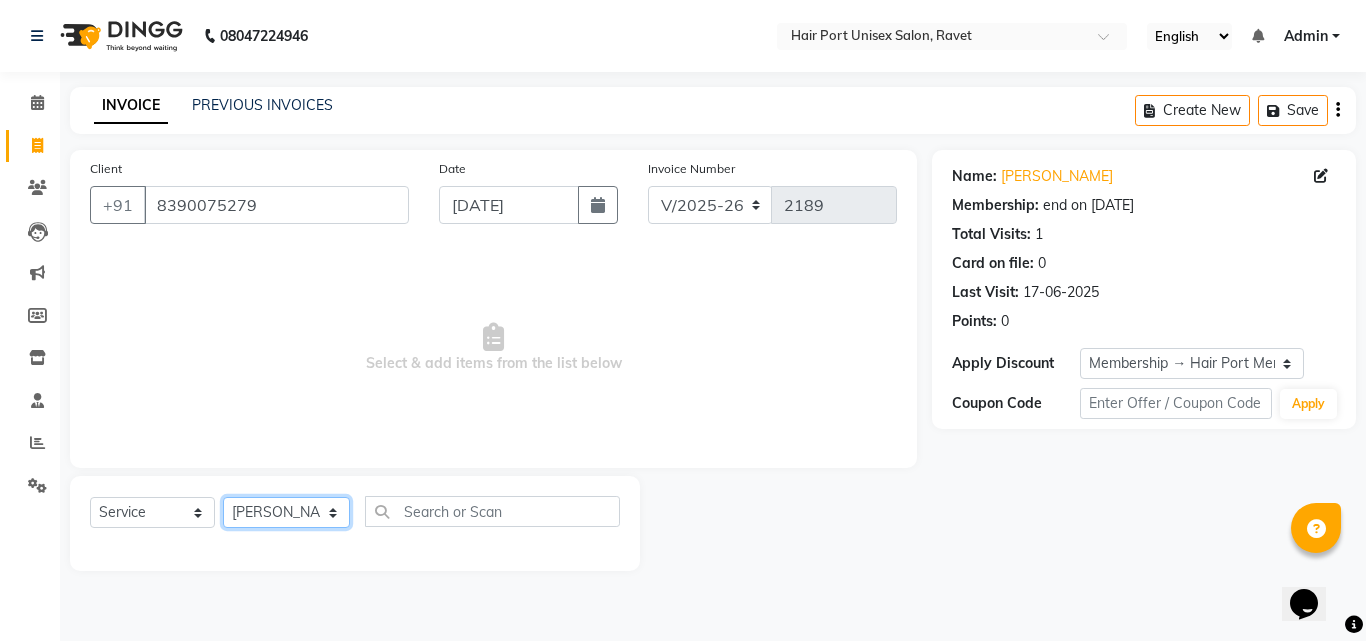 click on "Select Stylist [PERSON_NAME]  [PERSON_NAME] [PERSON_NAME] [PERSON_NAME] [PERSON_NAME]  [PERSON_NAME] [PERSON_NAME] Mane" 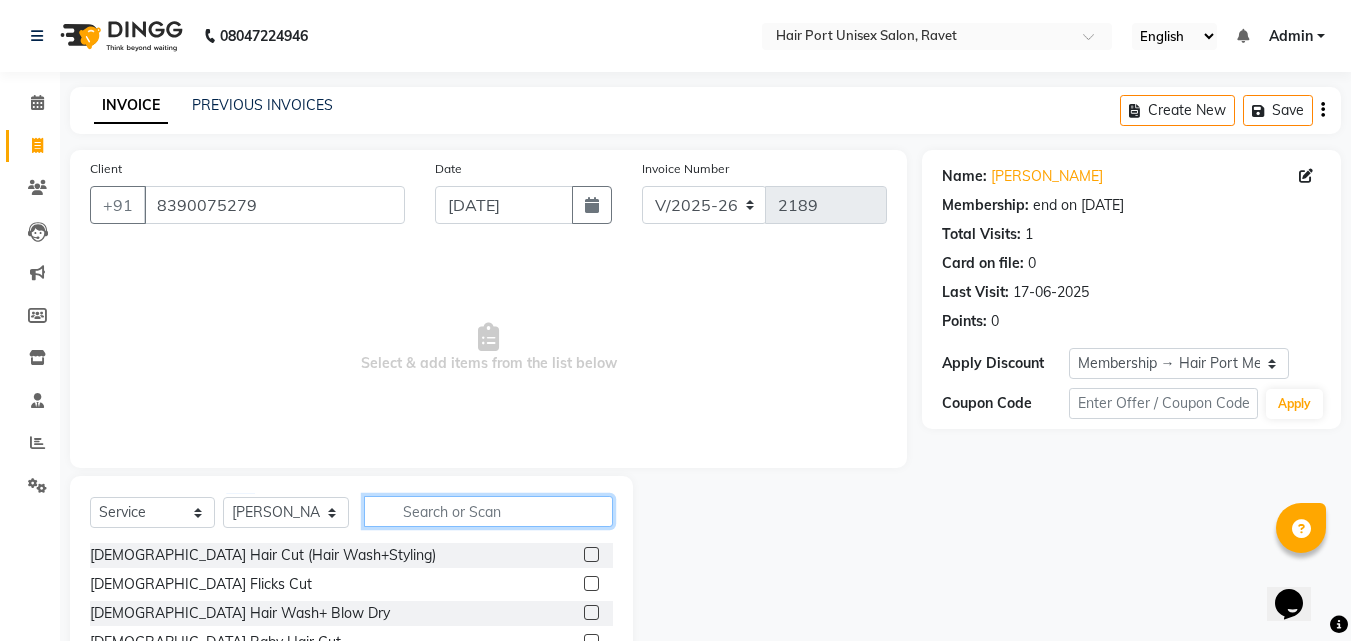 click 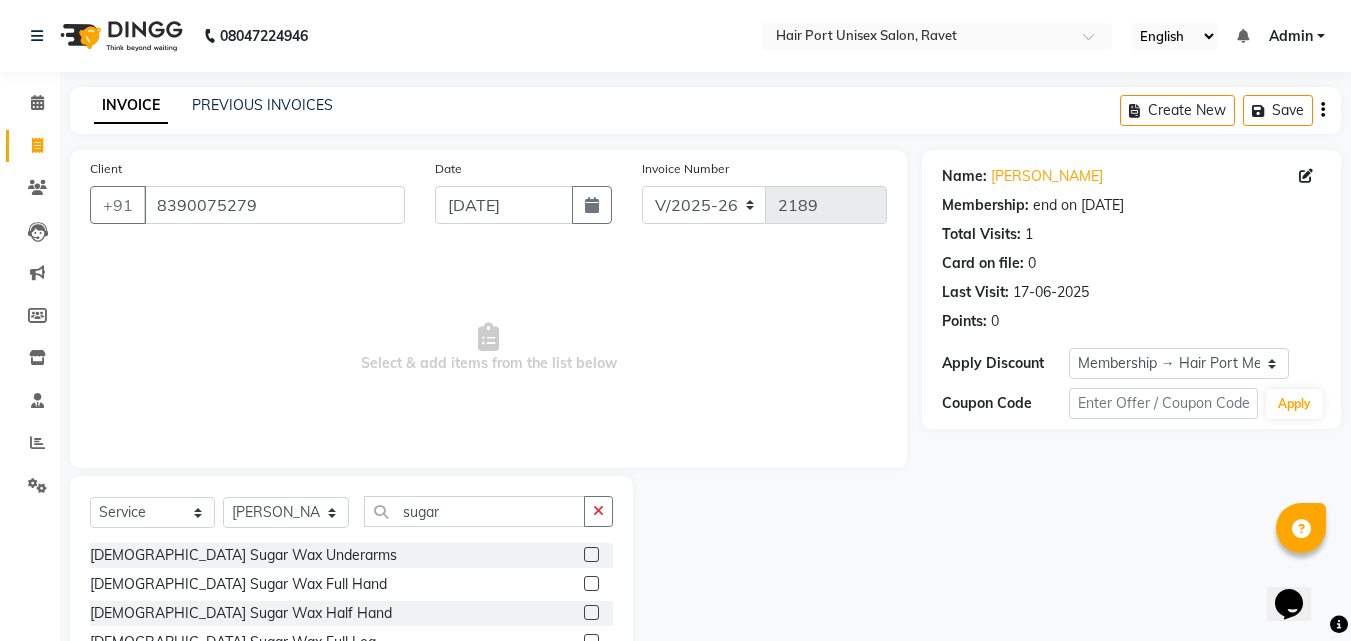 click 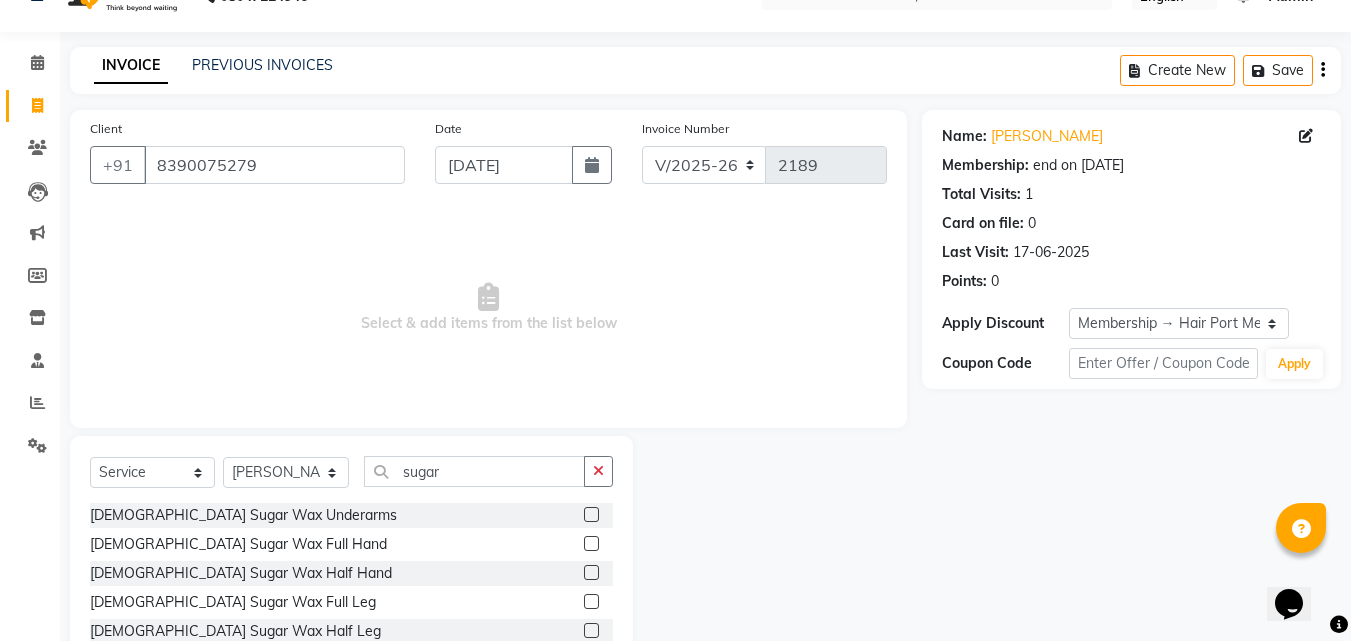 scroll, scrollTop: 160, scrollLeft: 0, axis: vertical 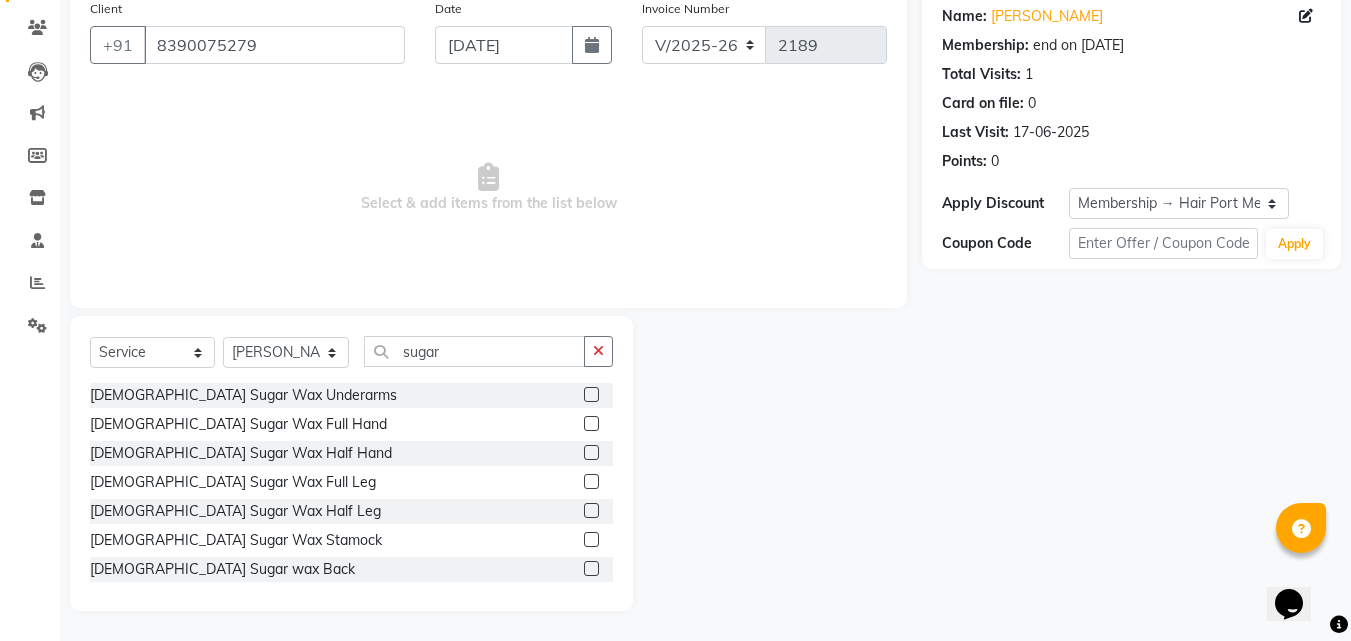 click 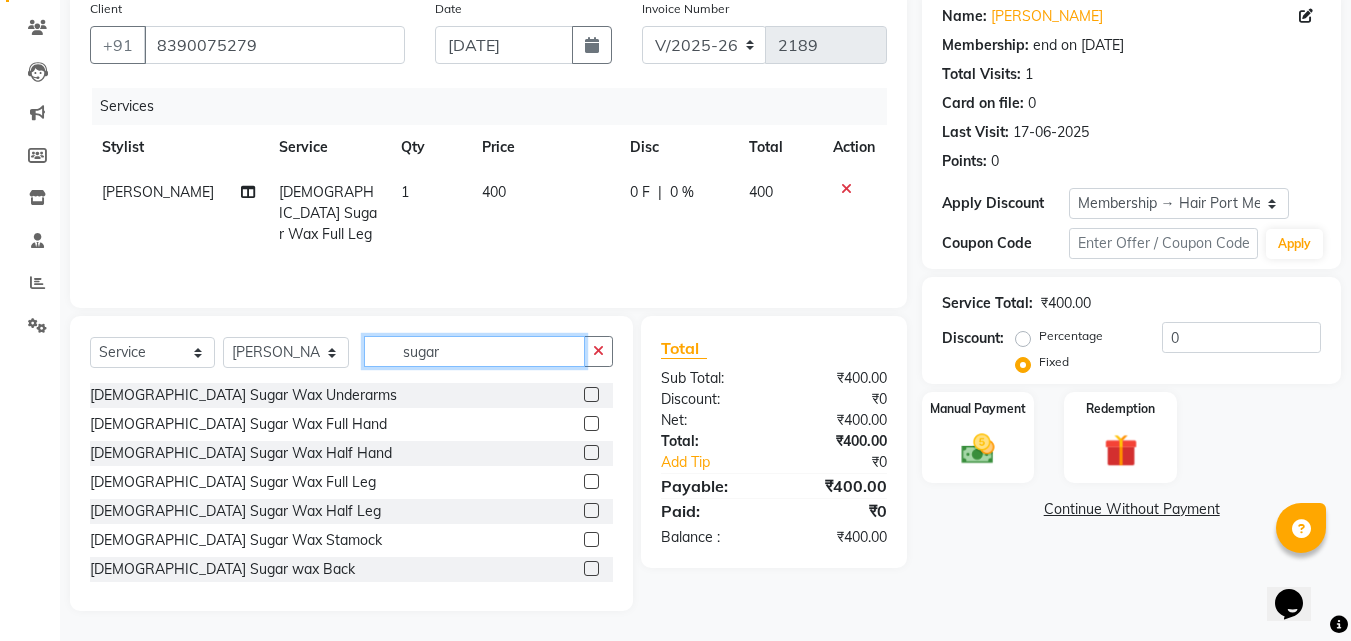 click on "sugar" 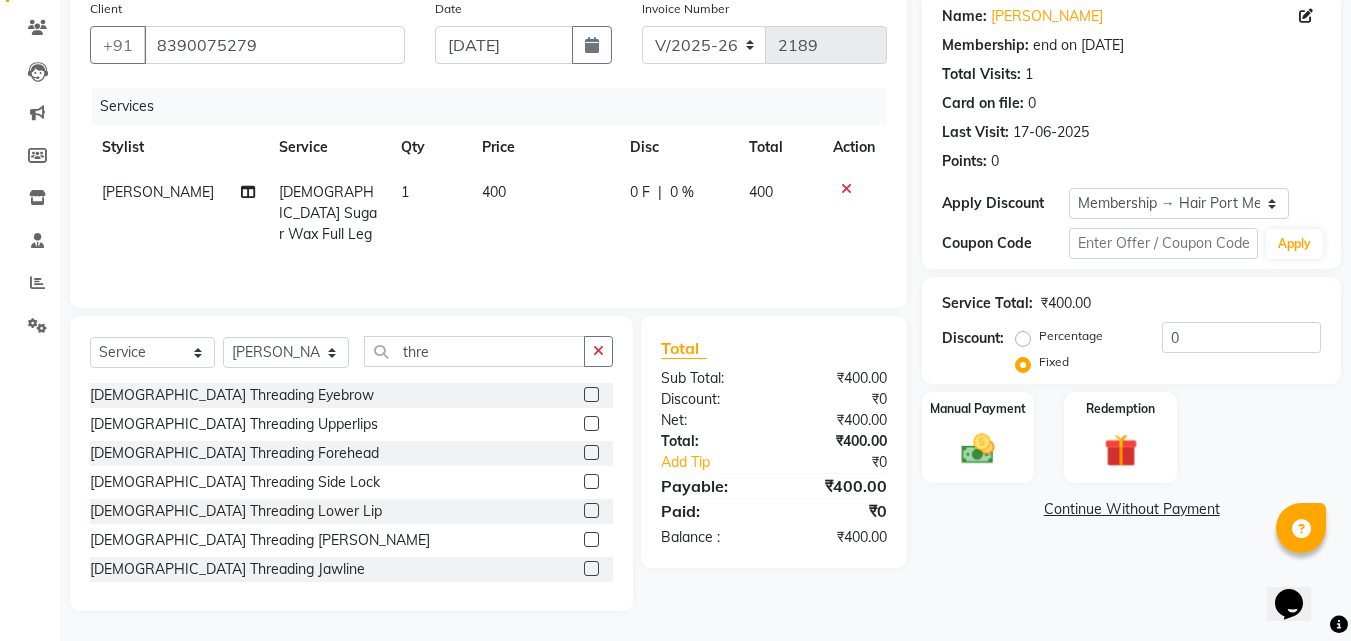 click 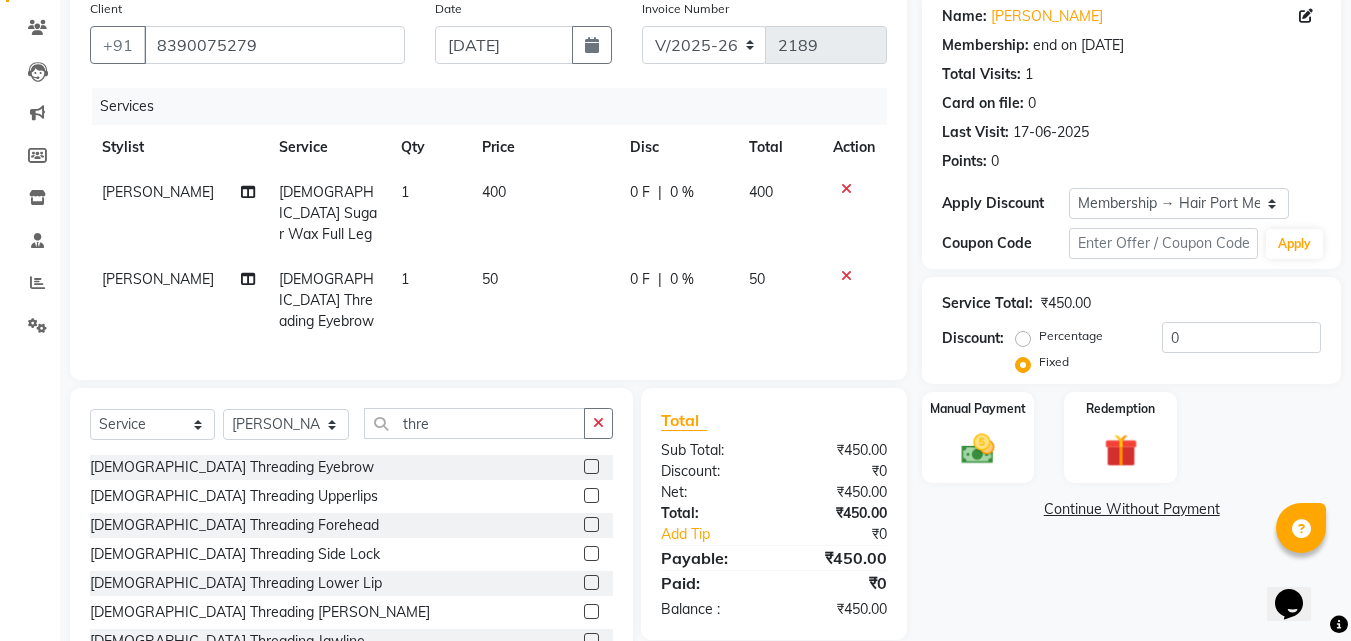 click 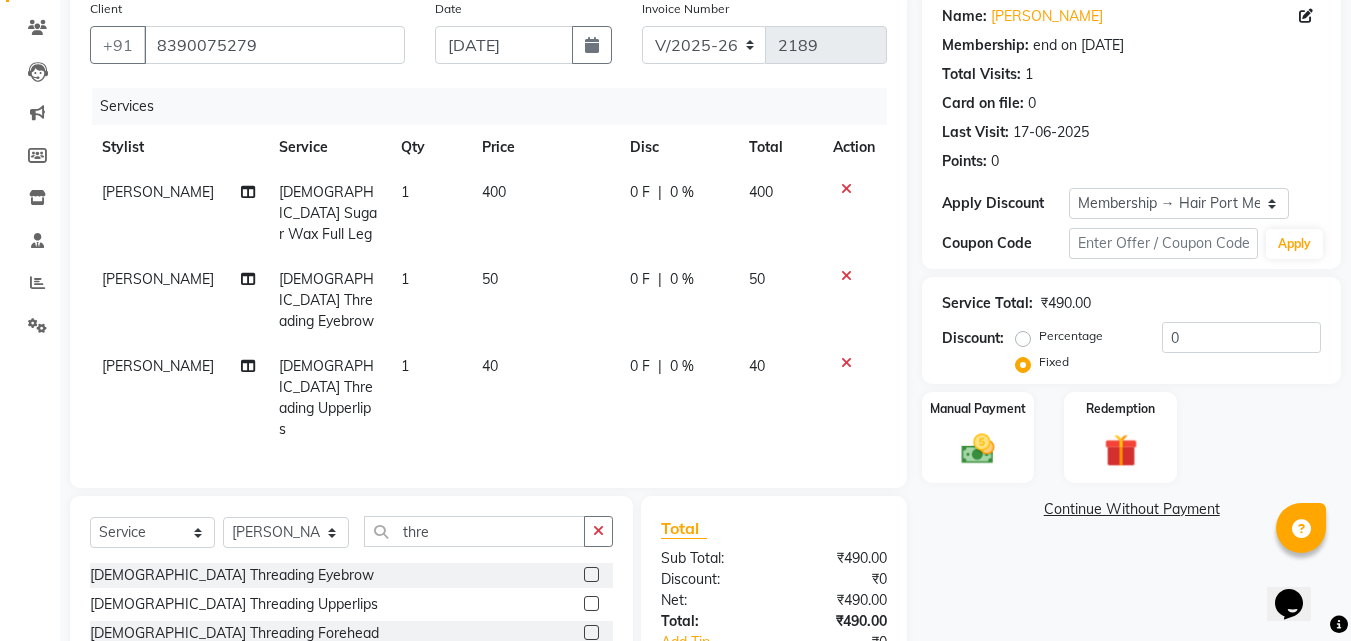 click on "0 F | 0 %" 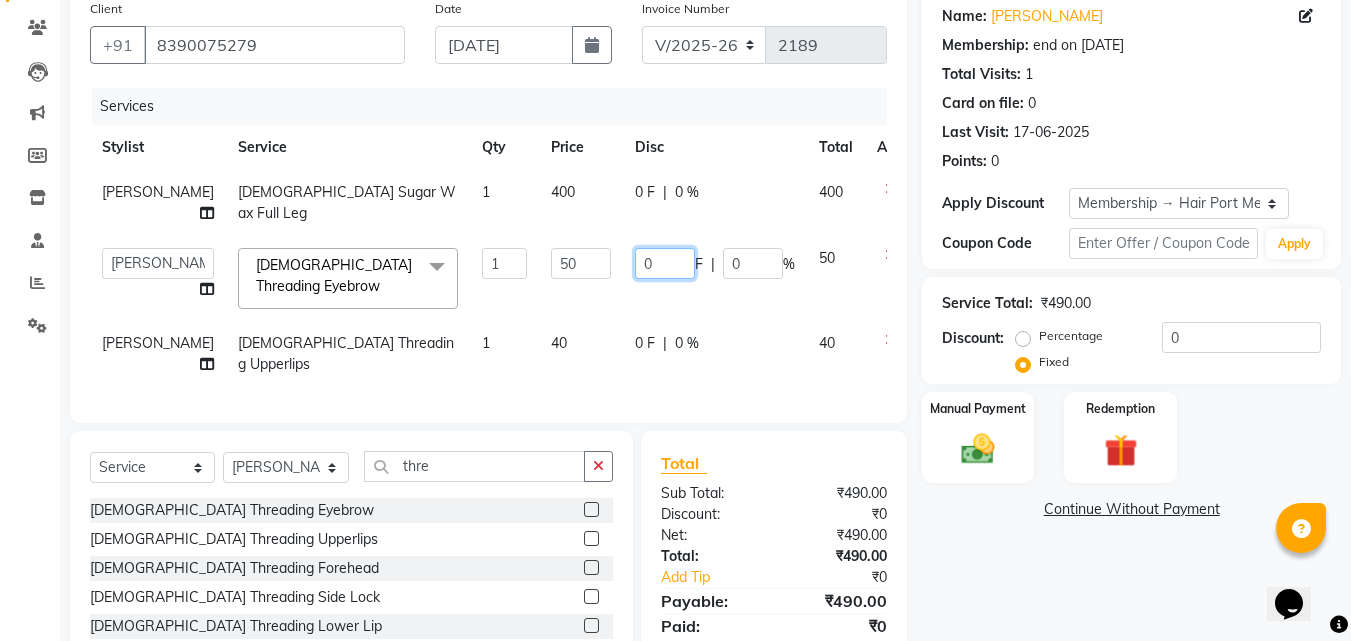 click on "0" 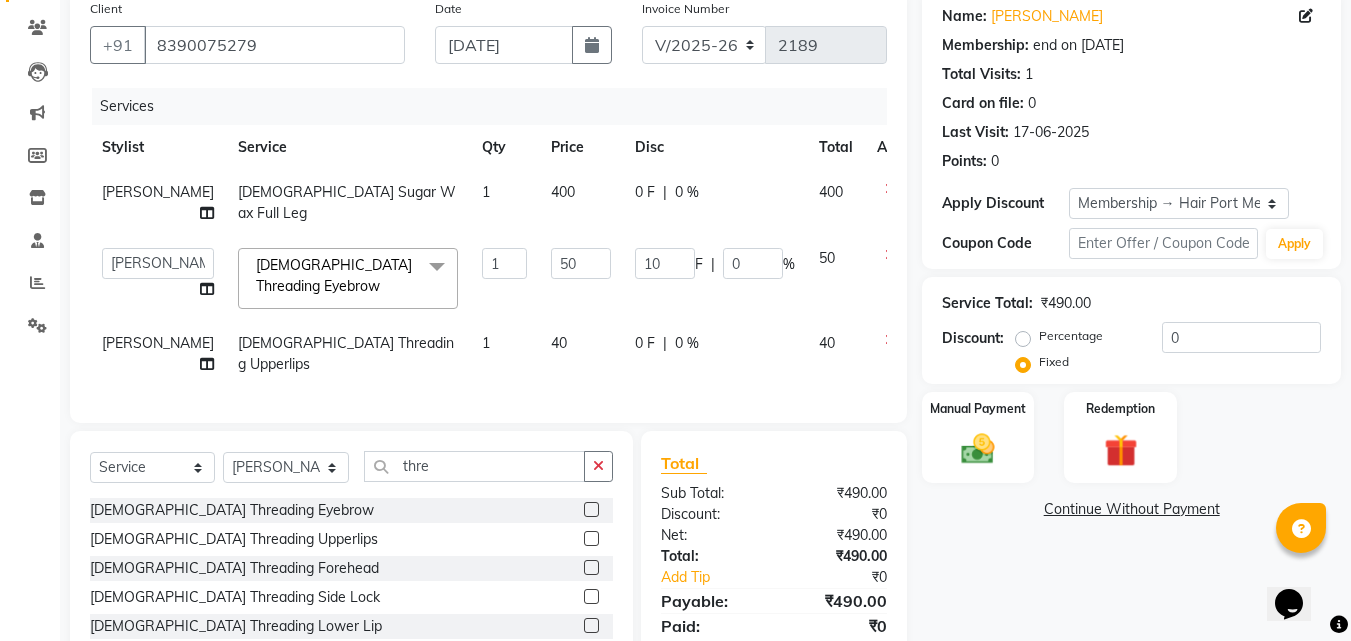 click on "[PERSON_NAME]  [DEMOGRAPHIC_DATA] Threading Upperlips 1 40 0 F | 0 % 40" 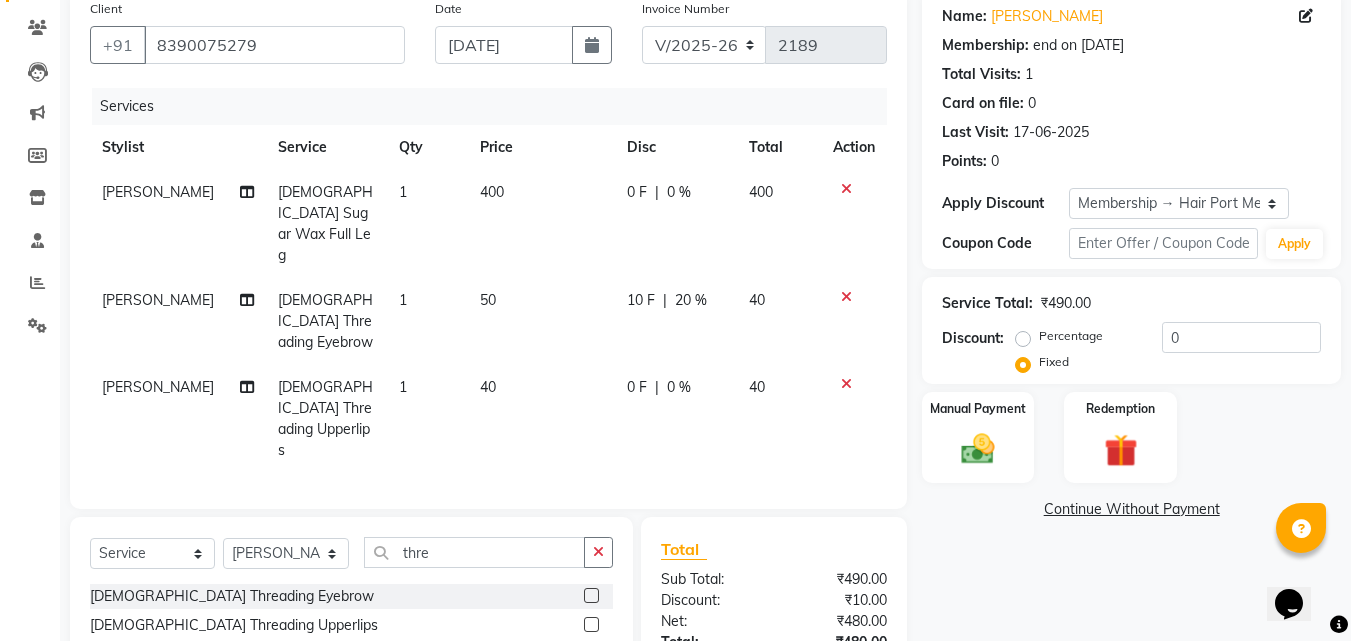 click on "40" 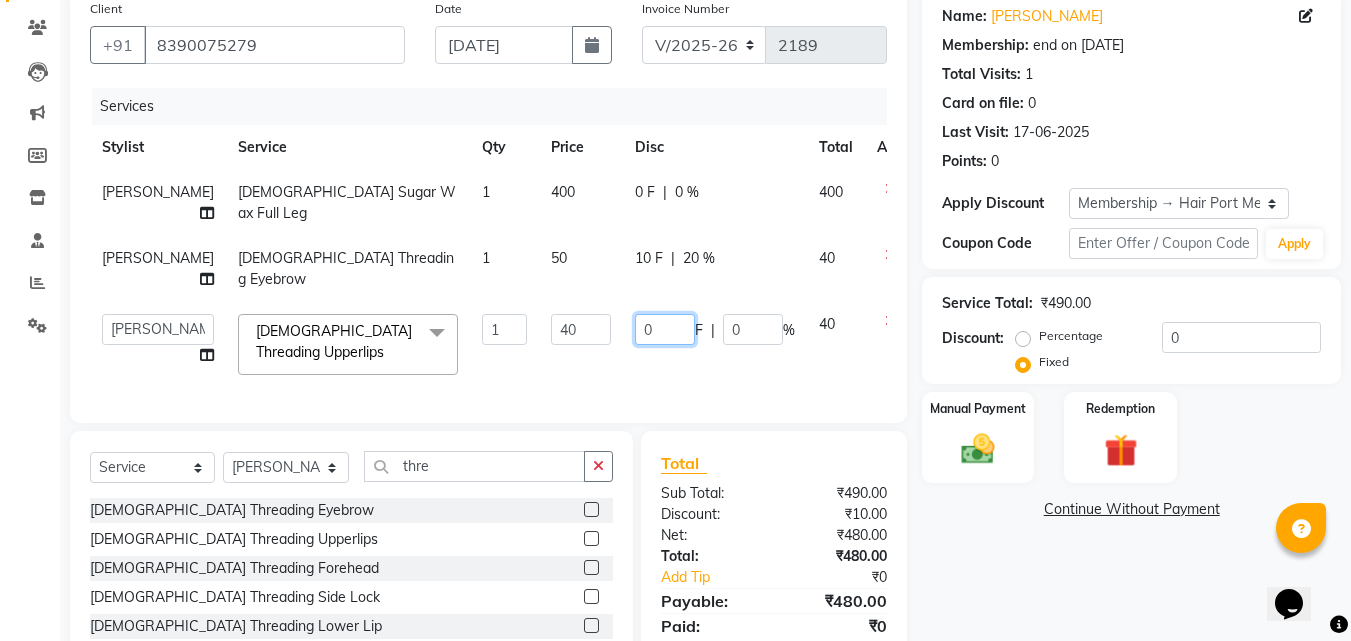 click on "0" 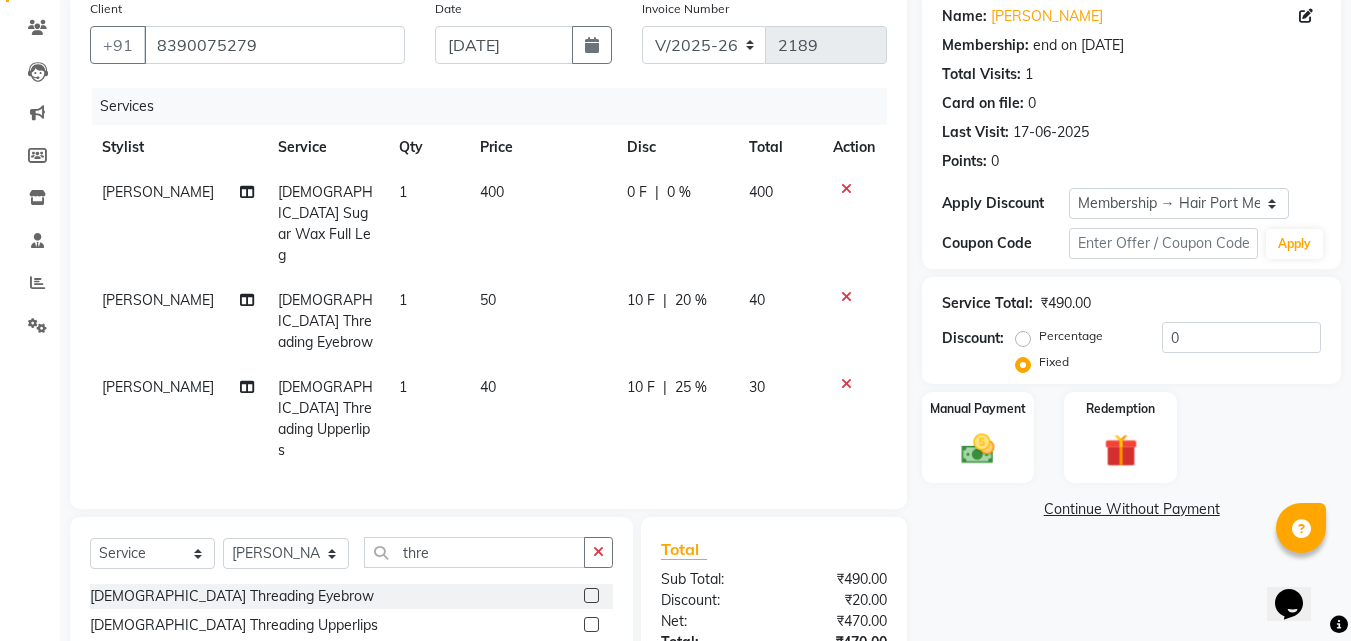 click on "0 F | 0 %" 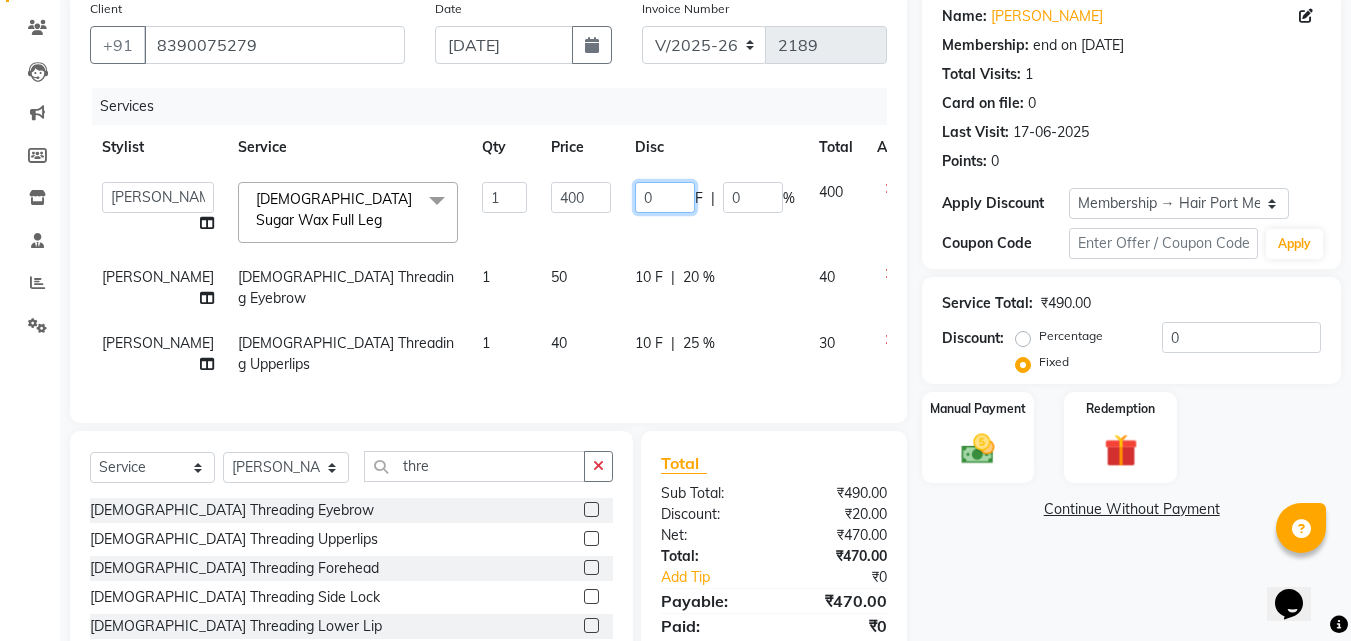 click on "0" 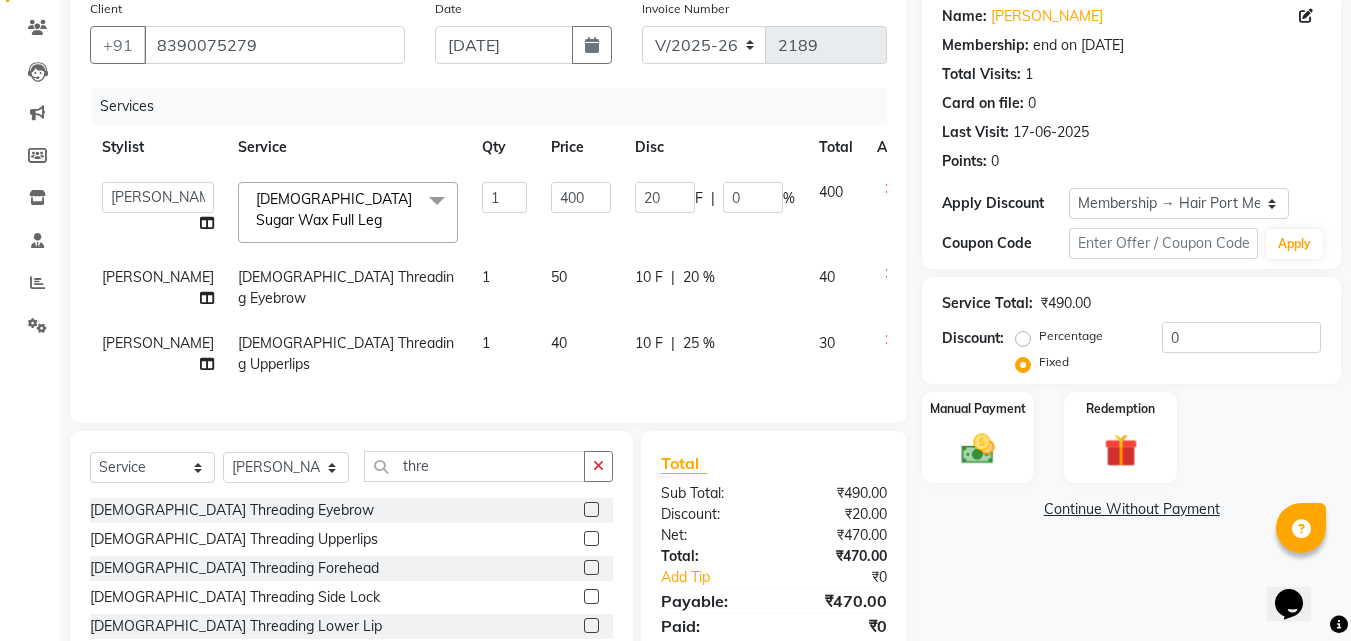 click on "Continue Without Payment" 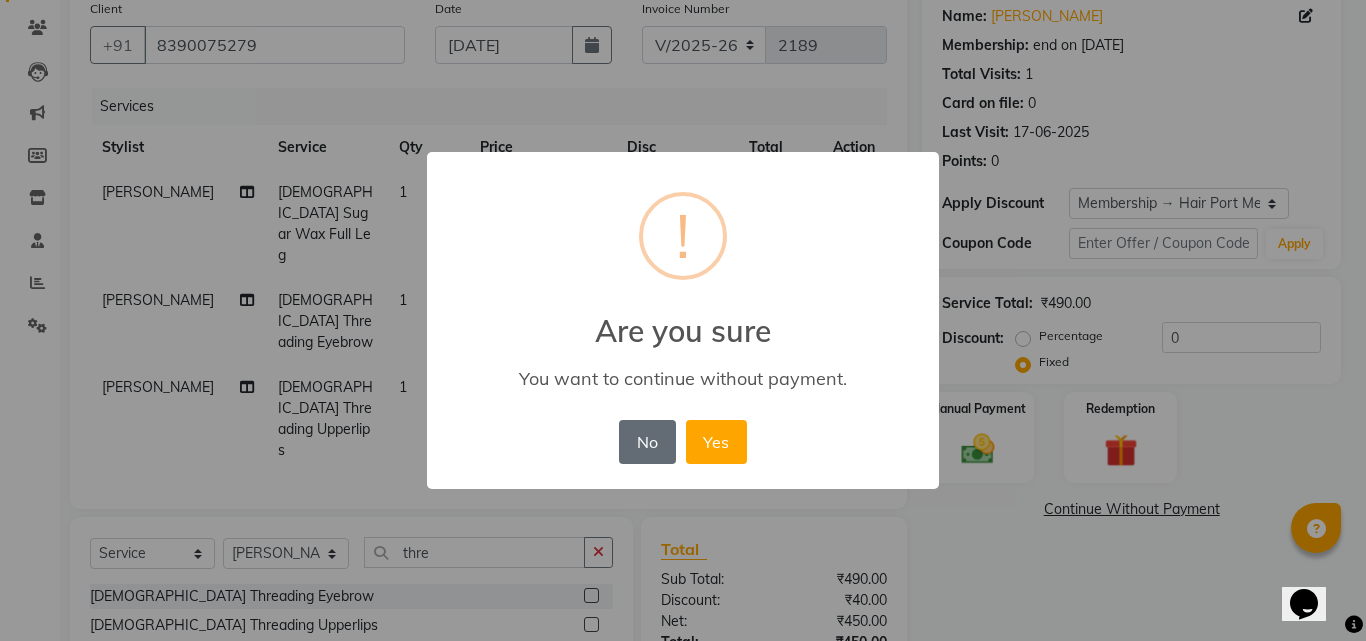 click on "No" at bounding box center (647, 442) 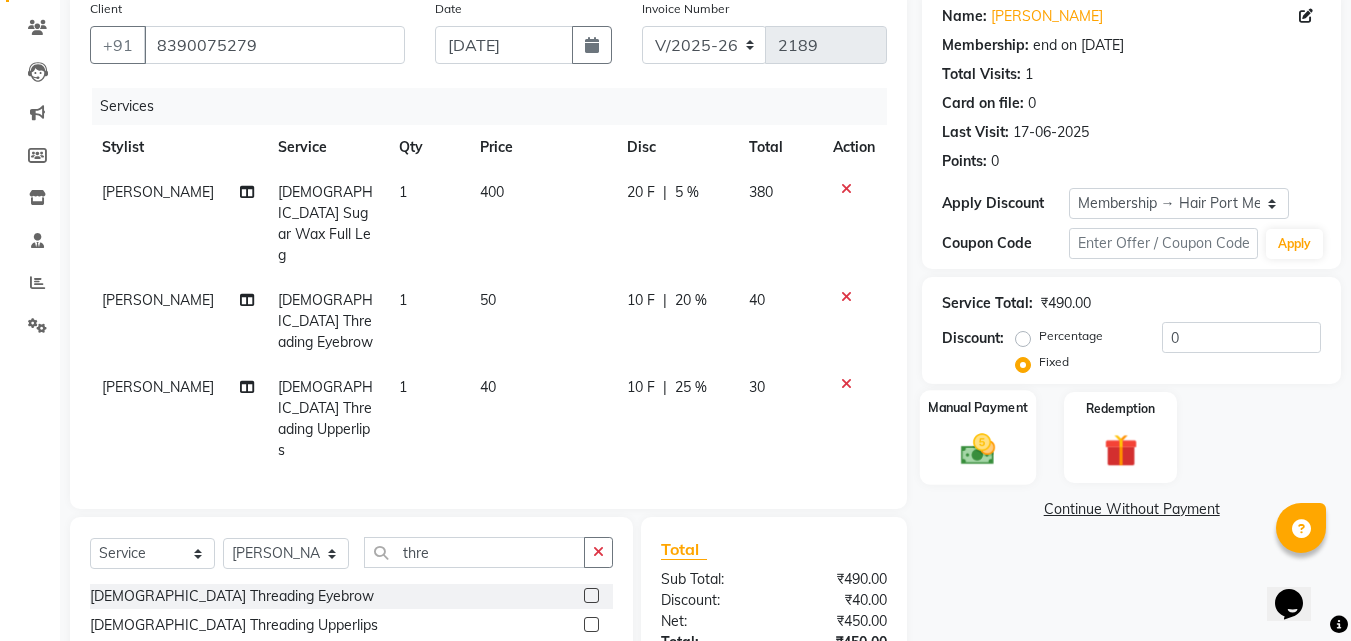 click 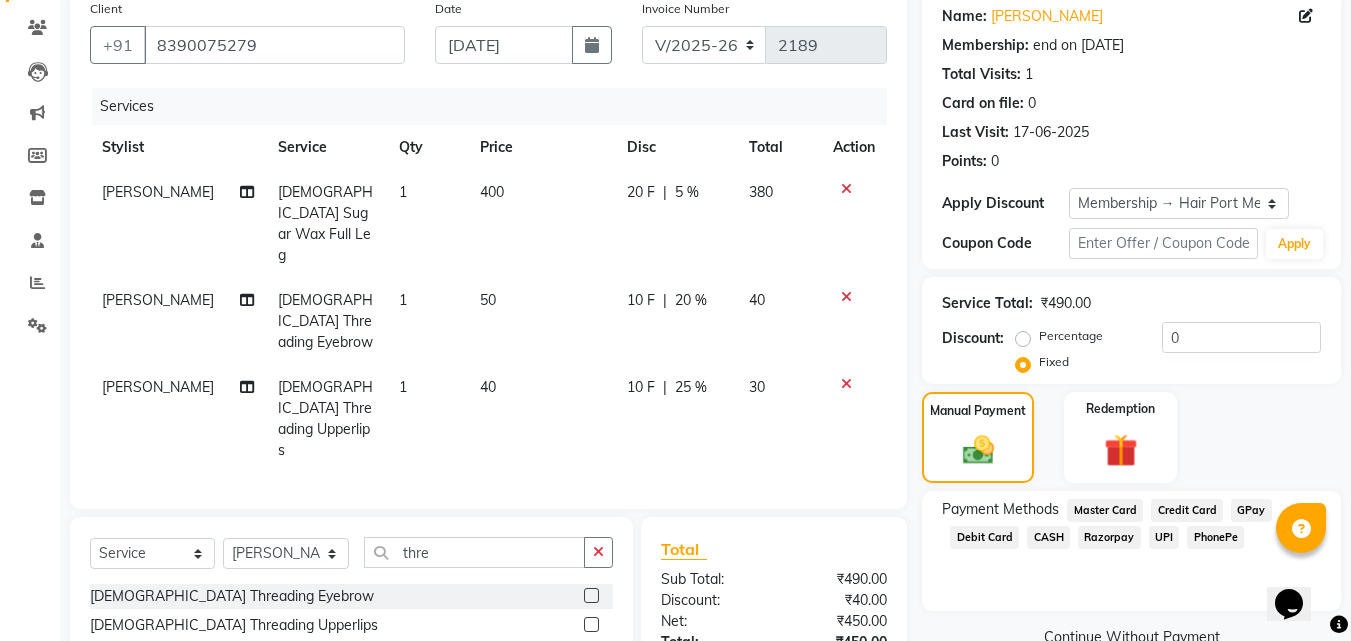 click on "PhonePe" 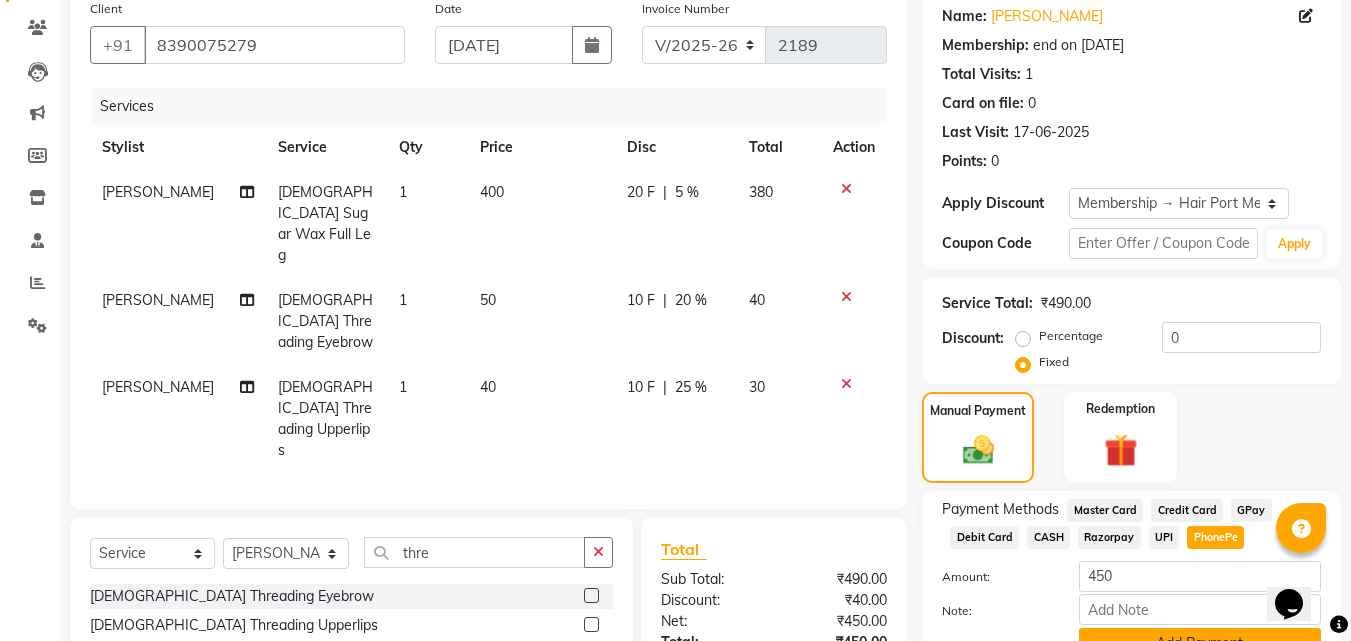click on "Add Payment" 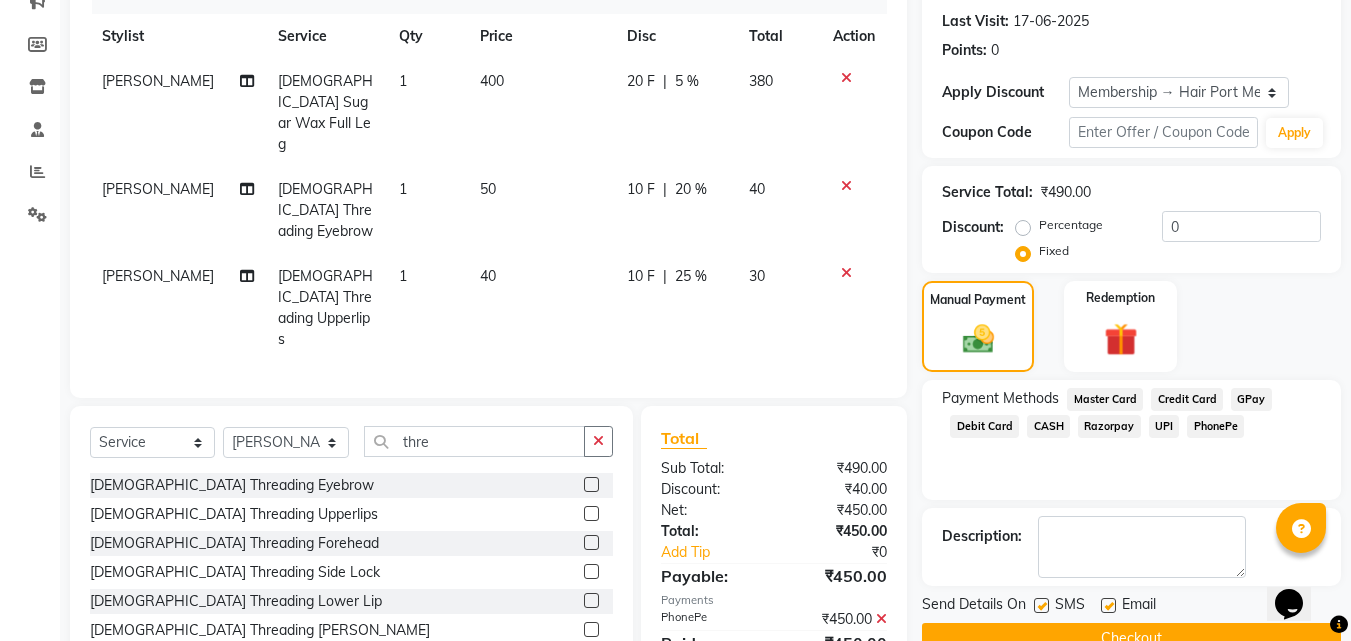 scroll, scrollTop: 314, scrollLeft: 0, axis: vertical 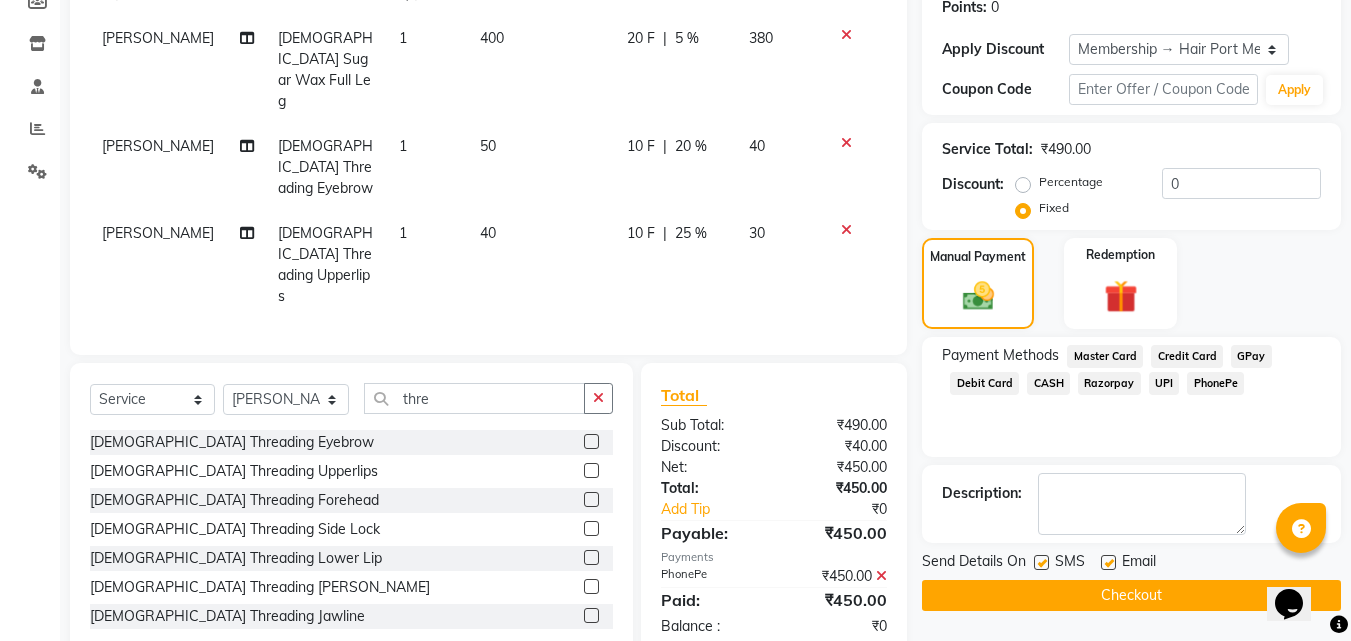 click on "Checkout" 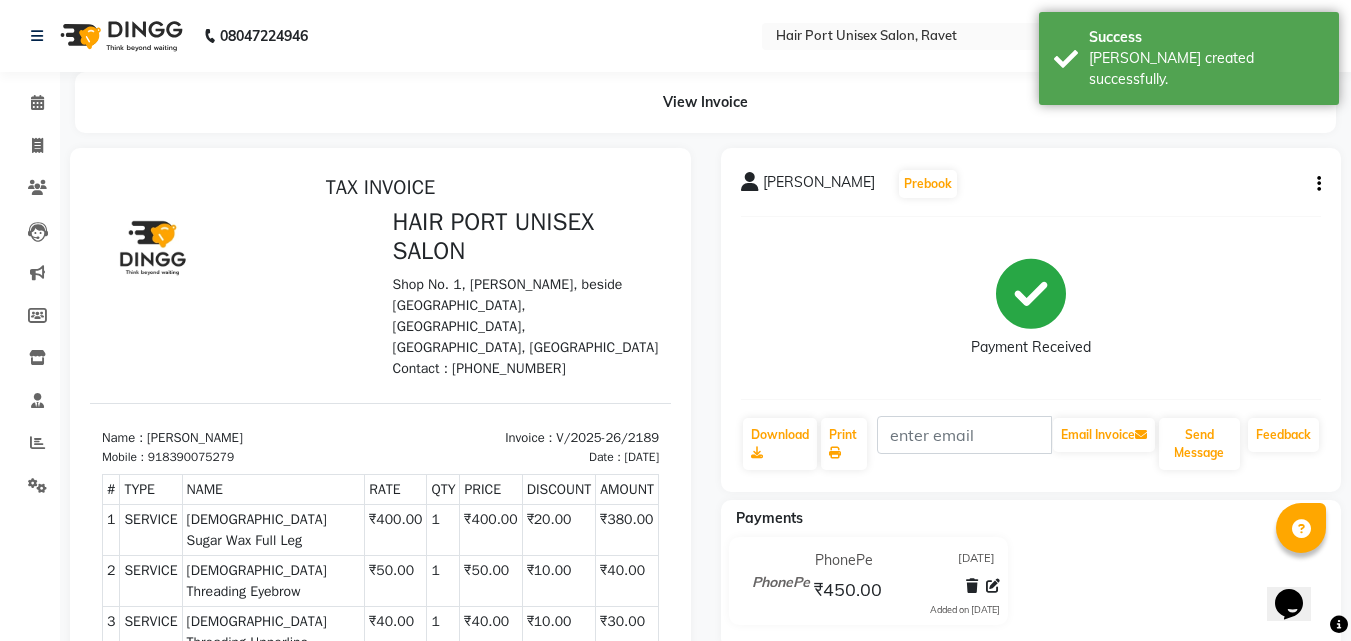 scroll, scrollTop: 0, scrollLeft: 0, axis: both 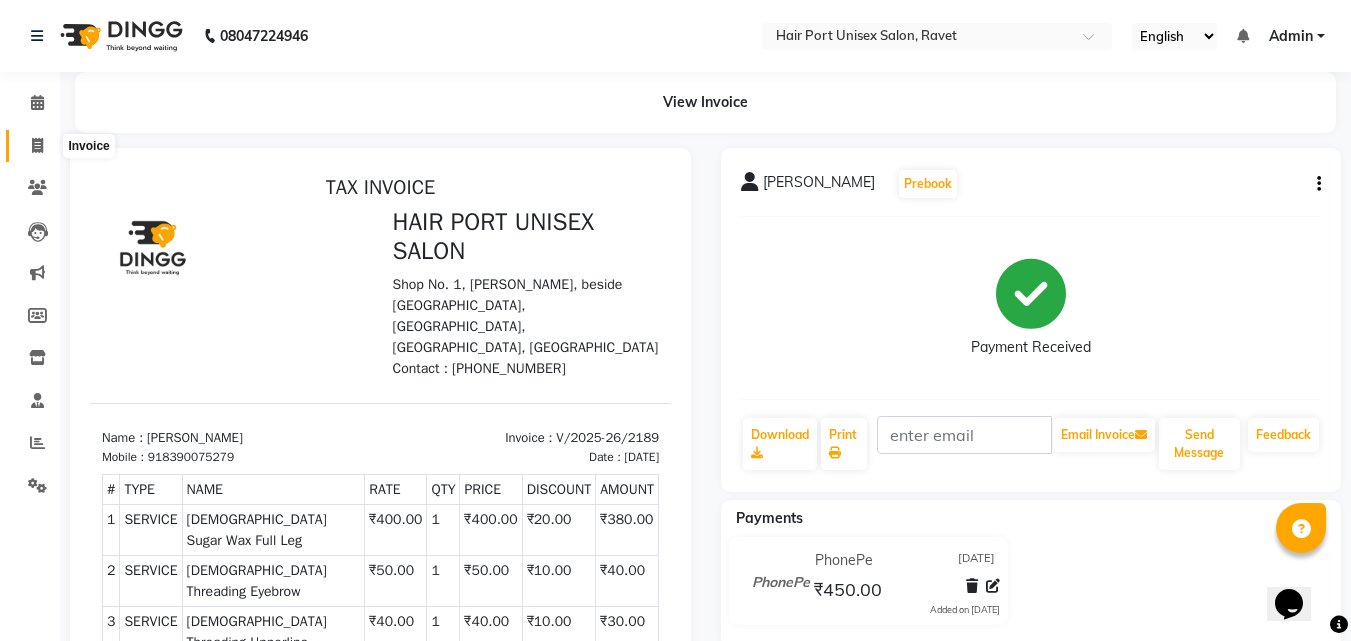 click 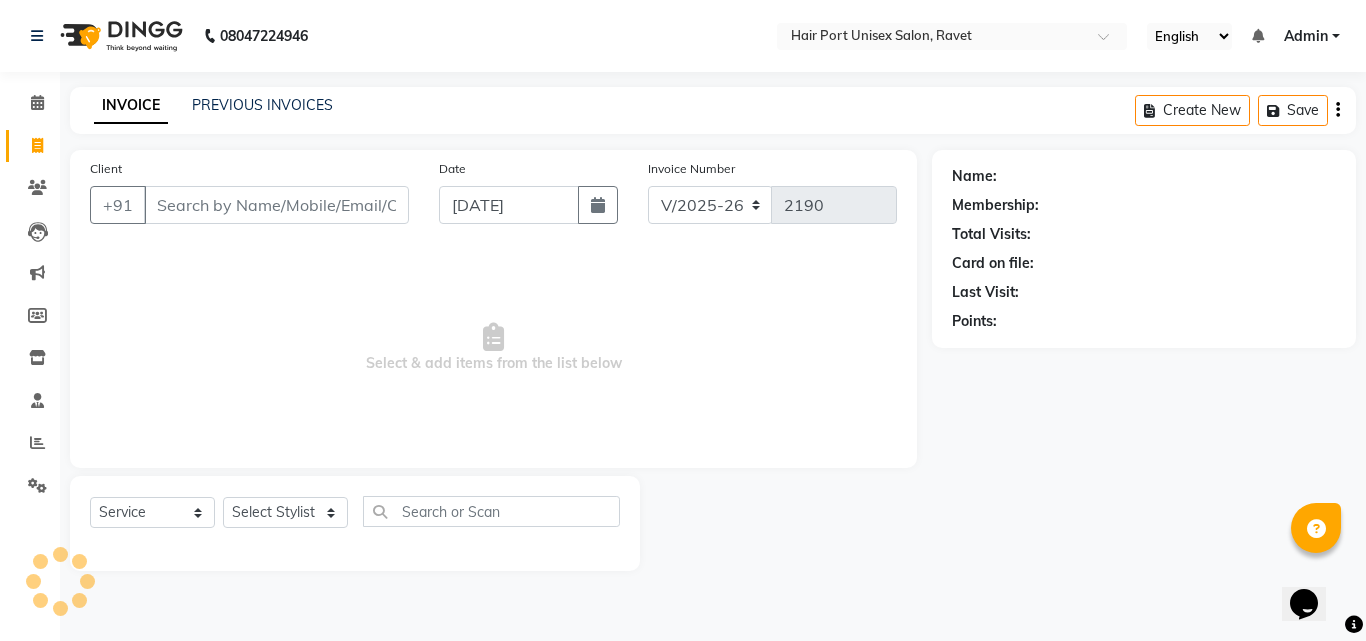 click on "Client" at bounding box center (276, 205) 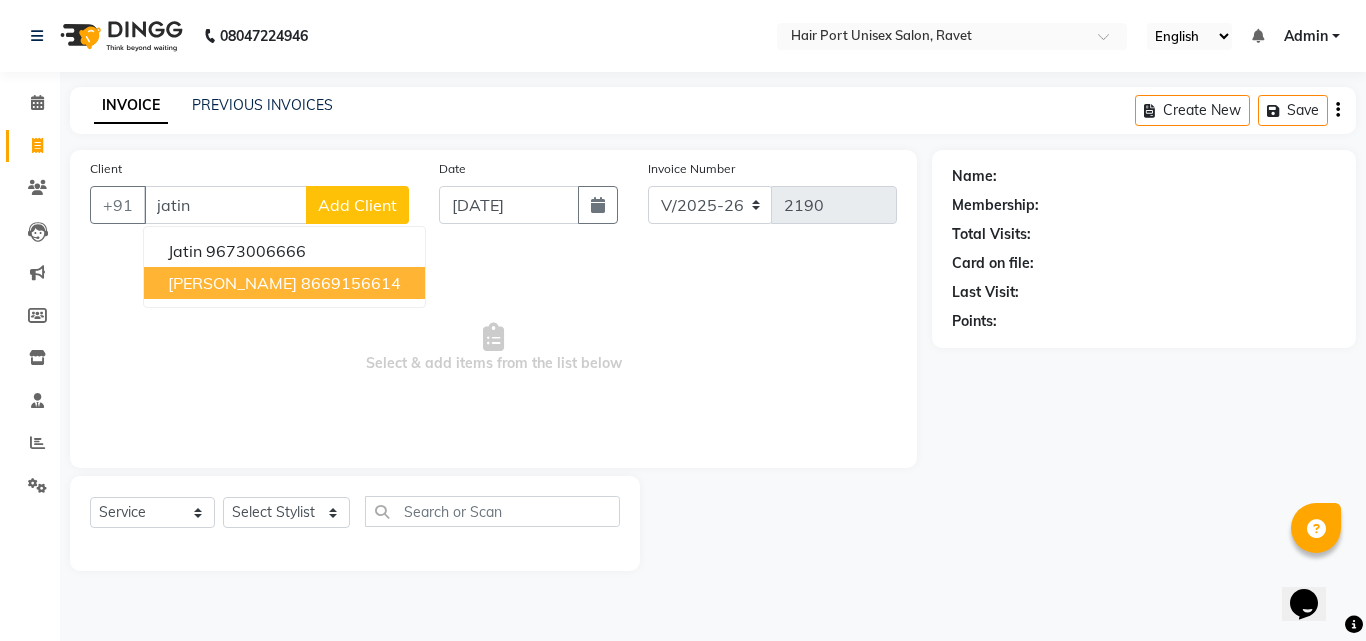 click on "8669156614" at bounding box center (351, 283) 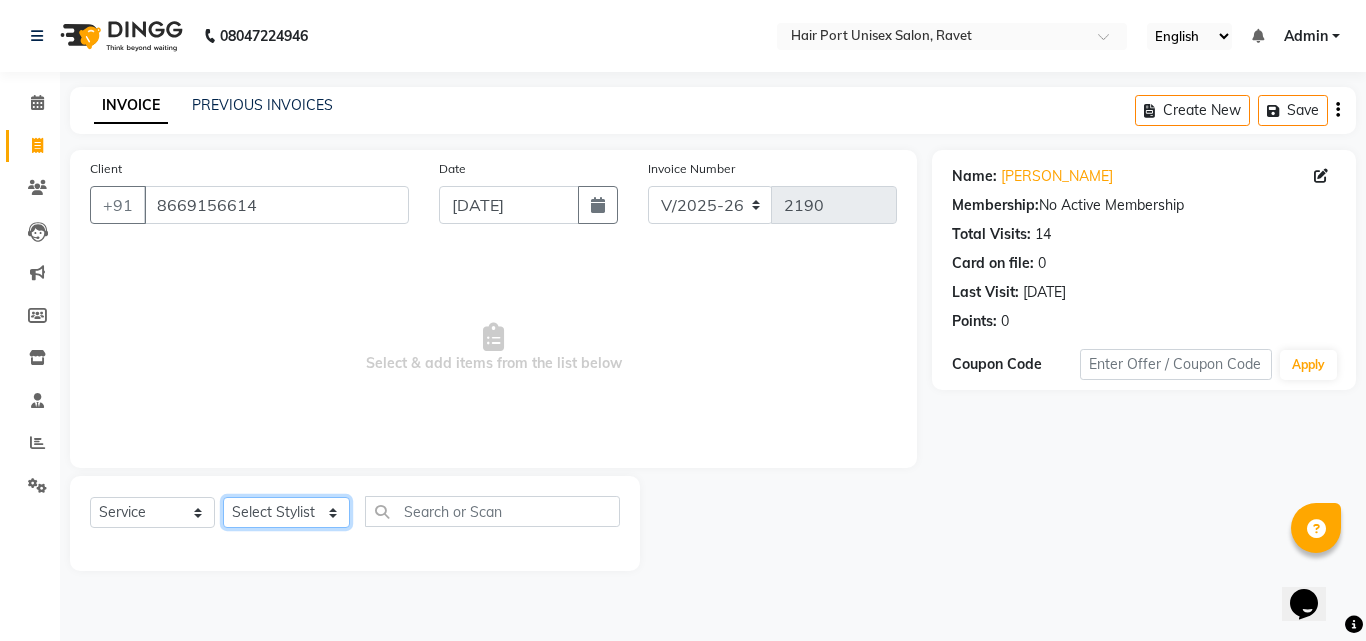 click on "Select Stylist [PERSON_NAME]  [PERSON_NAME] [PERSON_NAME] [PERSON_NAME] [PERSON_NAME]  [PERSON_NAME] [PERSON_NAME] Mane" 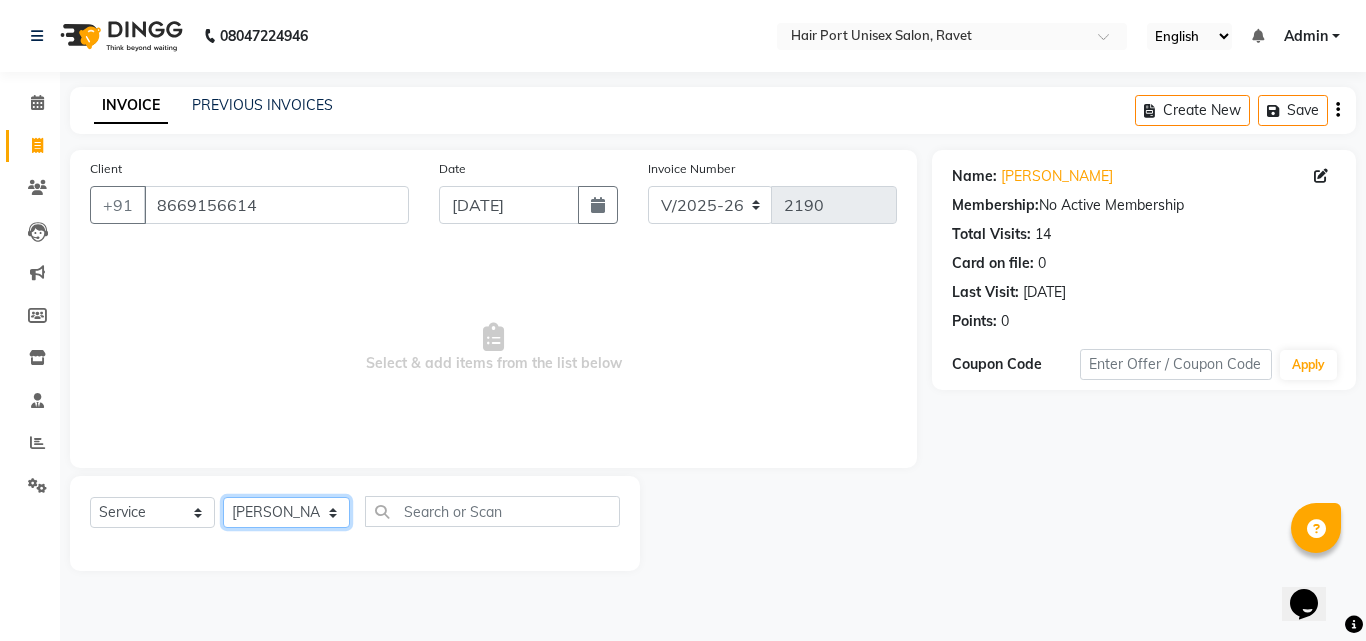 click on "Select Stylist [PERSON_NAME]  [PERSON_NAME] [PERSON_NAME] [PERSON_NAME] [PERSON_NAME]  [PERSON_NAME] [PERSON_NAME] Mane" 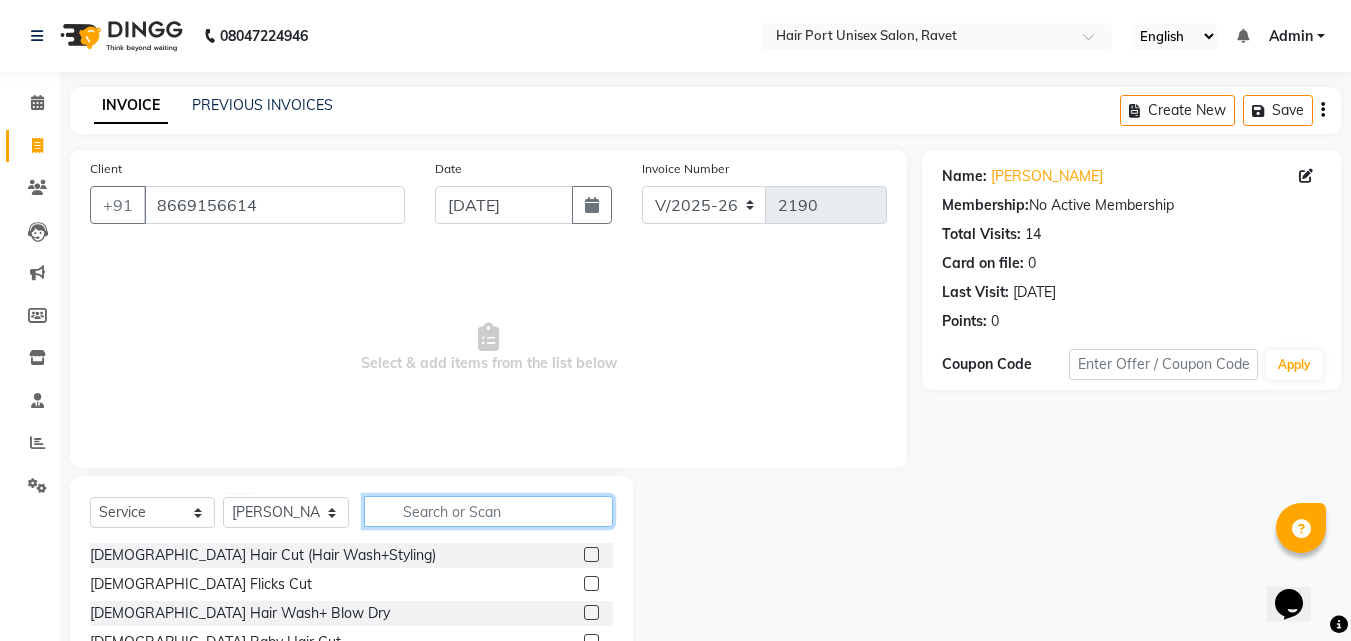 click 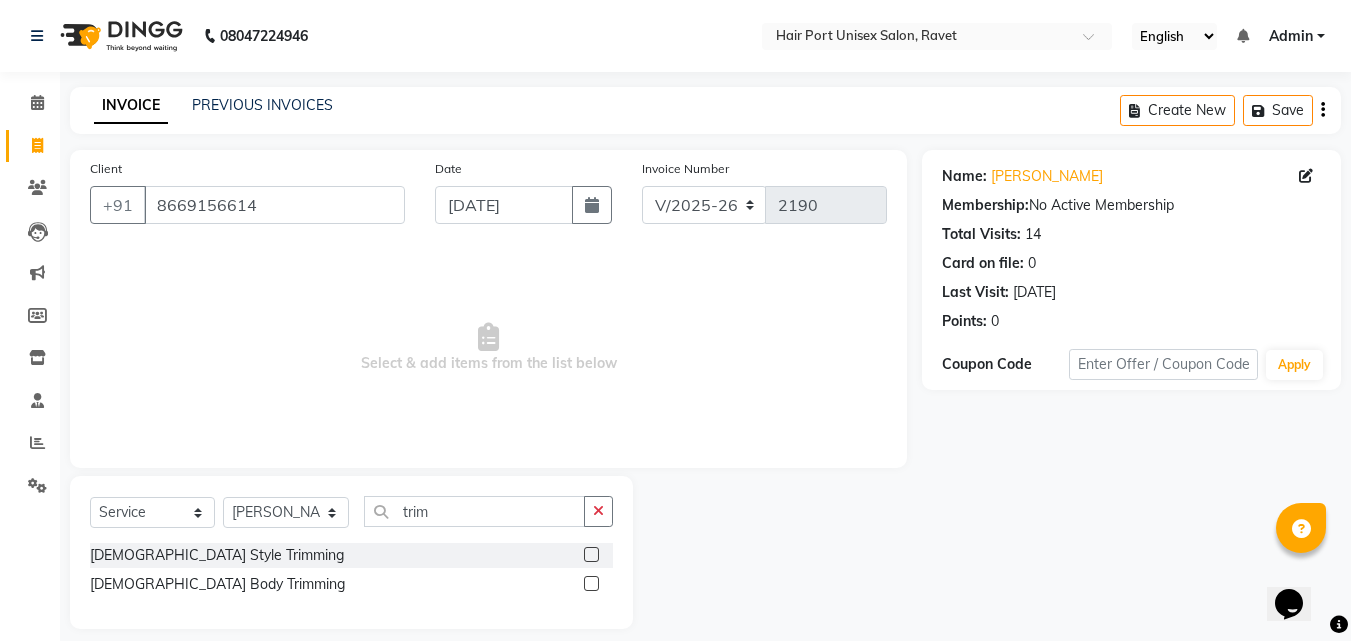 click 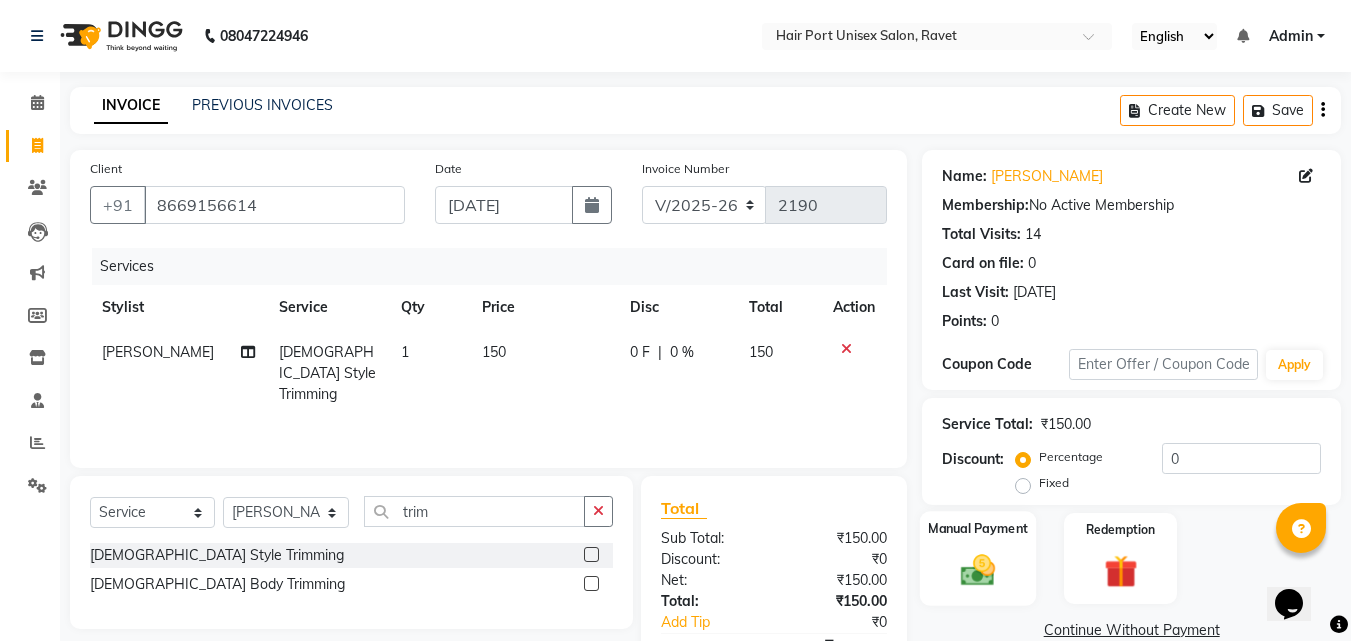 click on "Manual Payment" 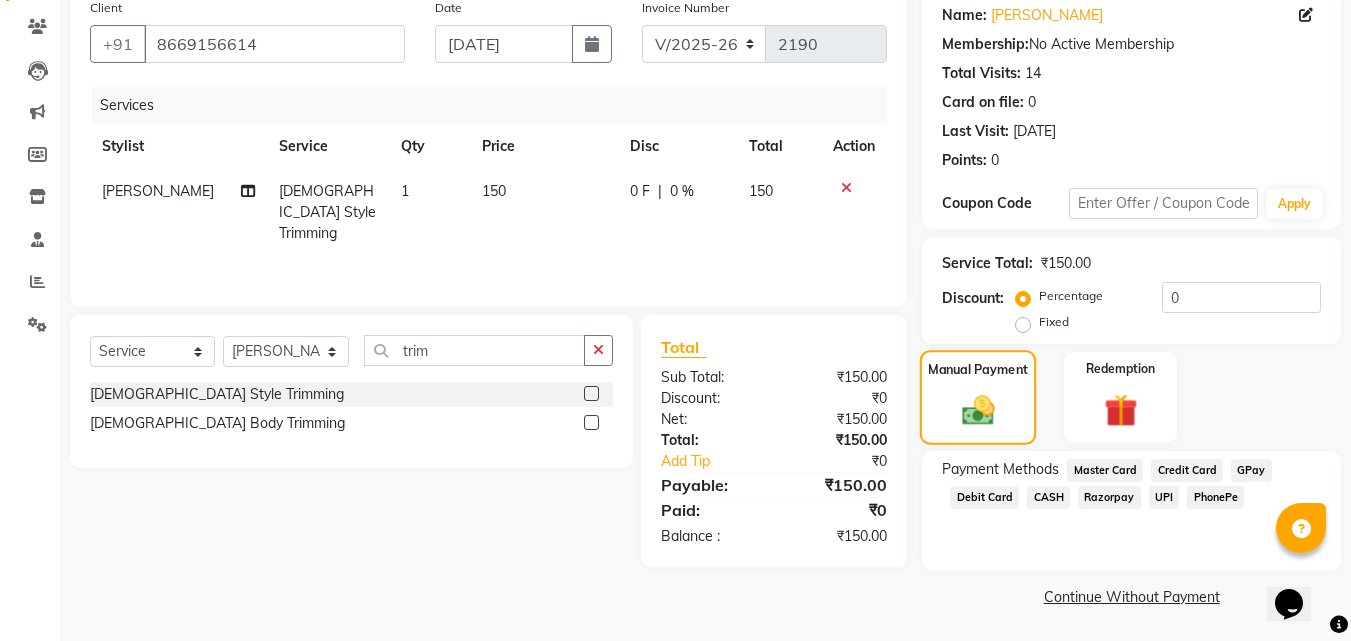 scroll, scrollTop: 162, scrollLeft: 0, axis: vertical 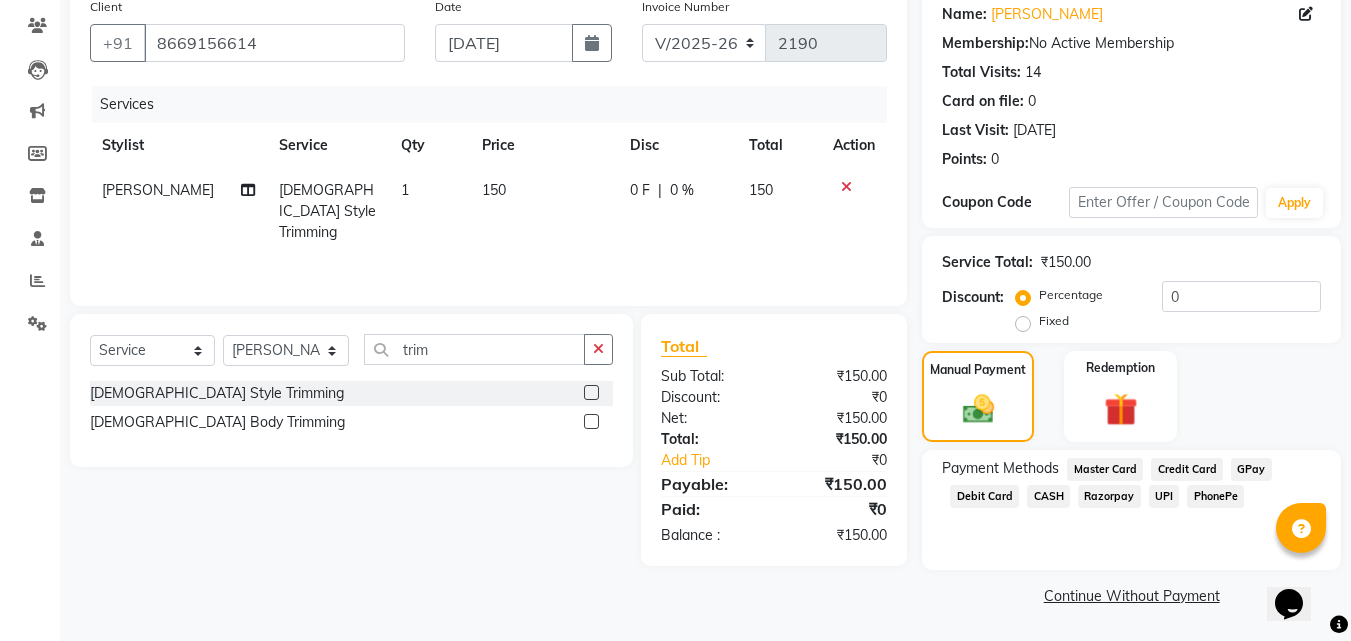 click on "PhonePe" 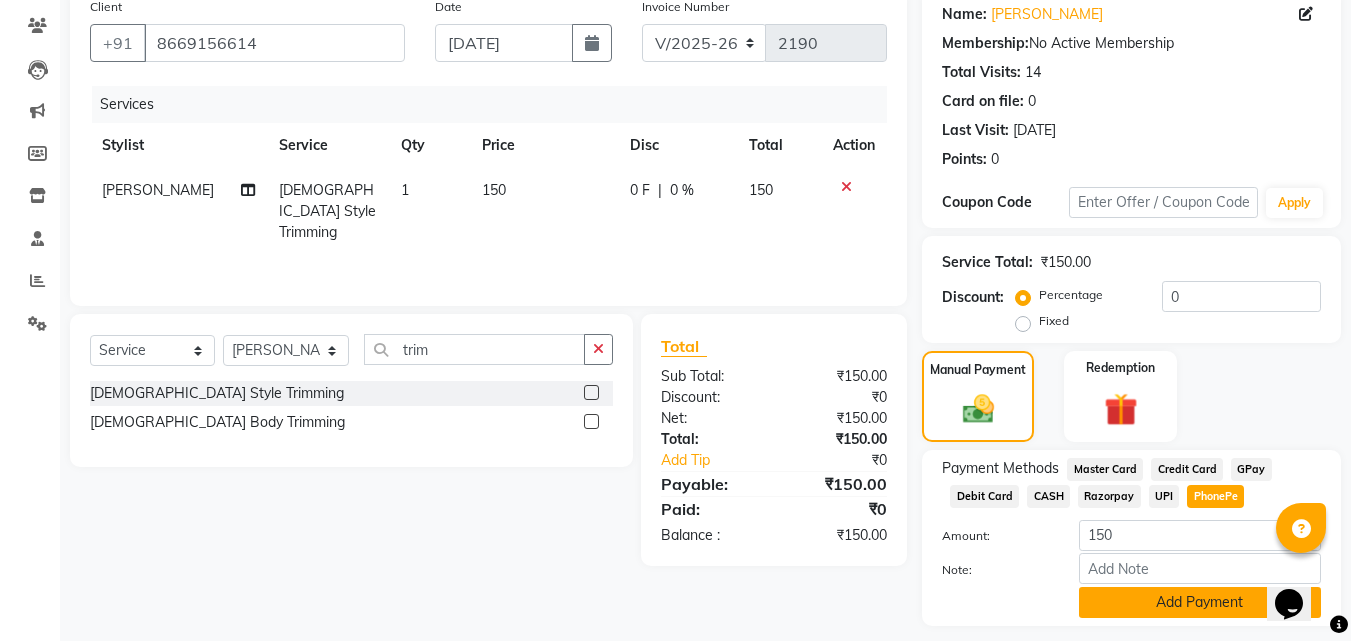 click on "Add Payment" 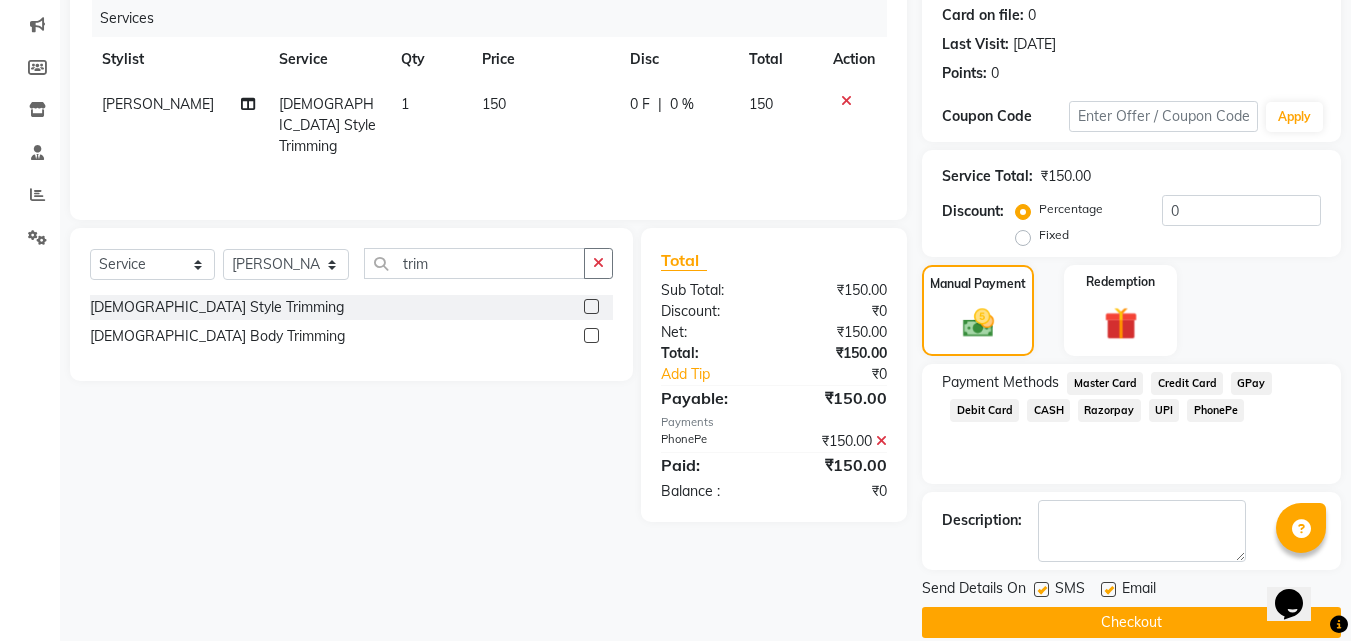 scroll, scrollTop: 275, scrollLeft: 0, axis: vertical 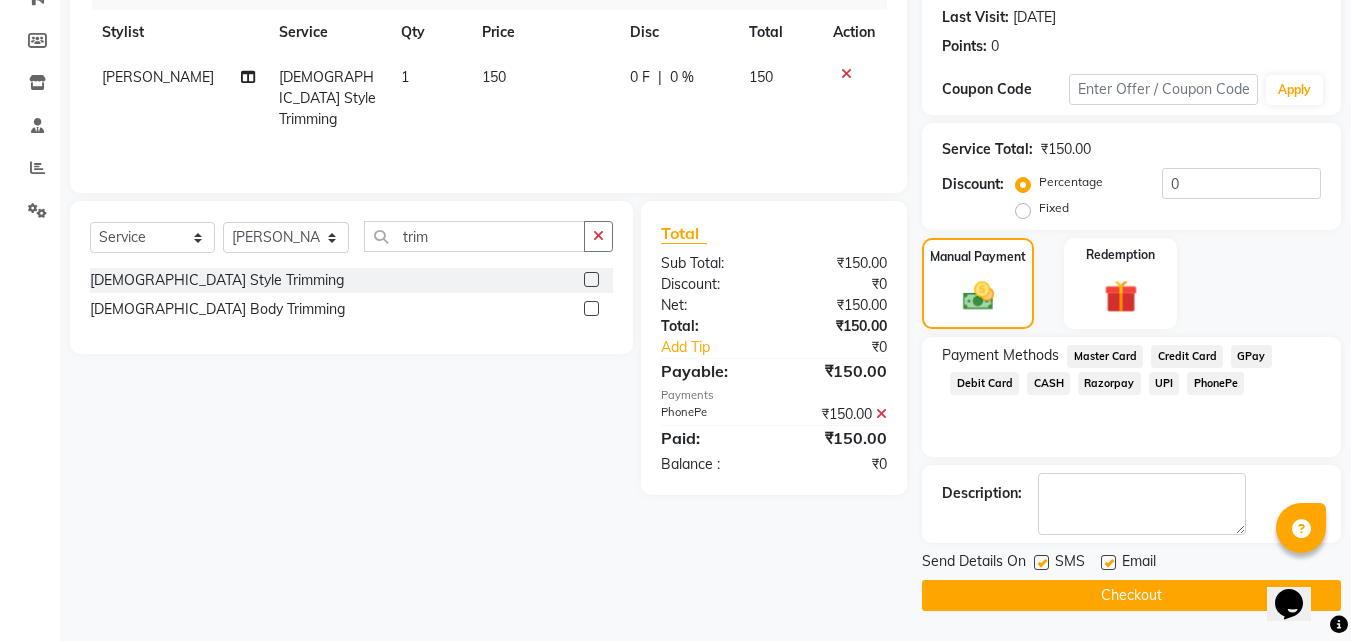 click on "Checkout" 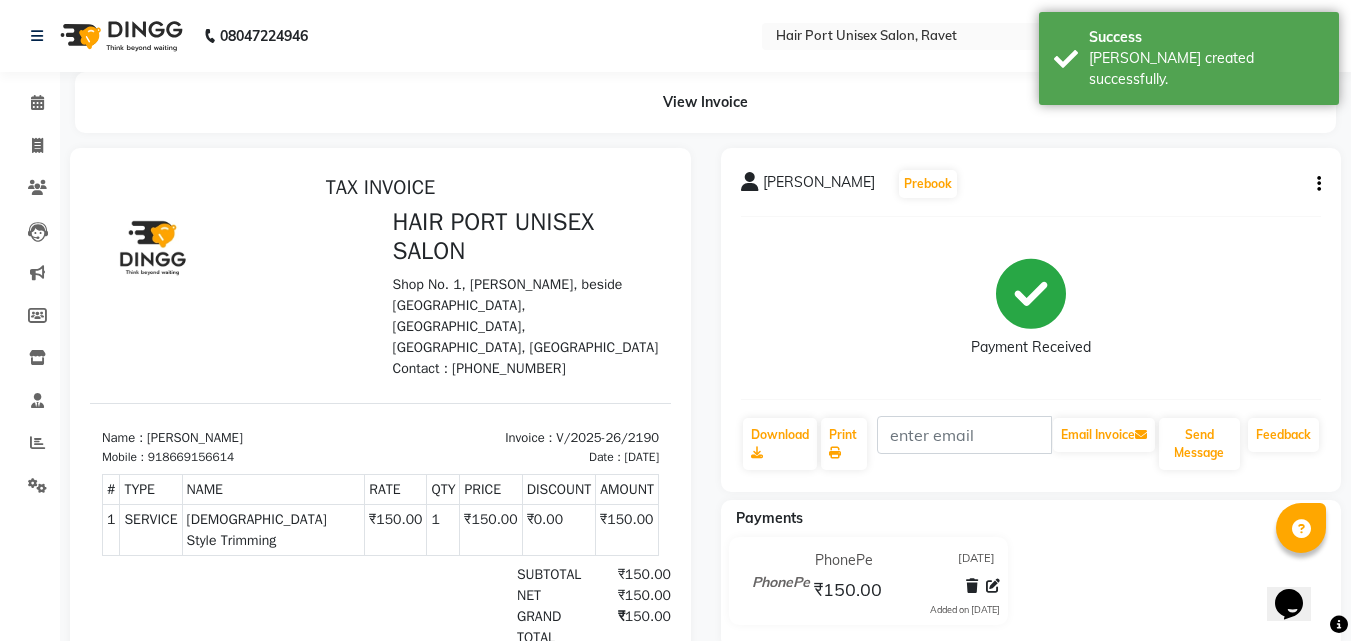 scroll, scrollTop: 0, scrollLeft: 0, axis: both 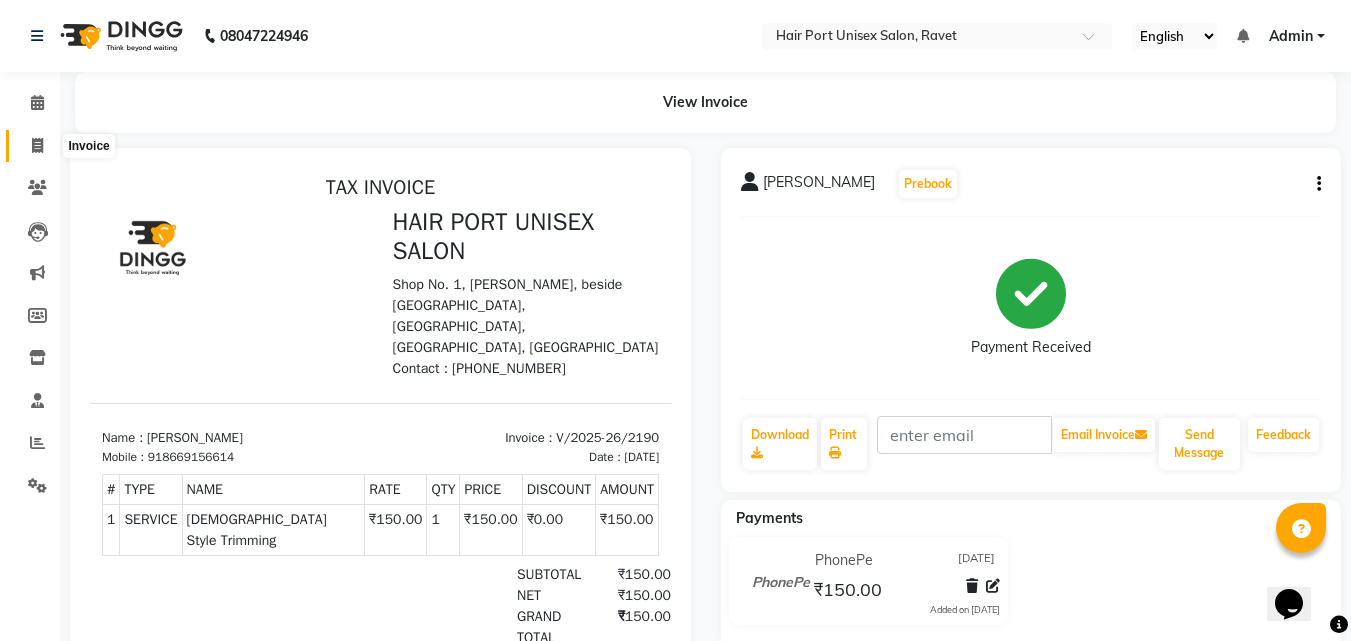 click 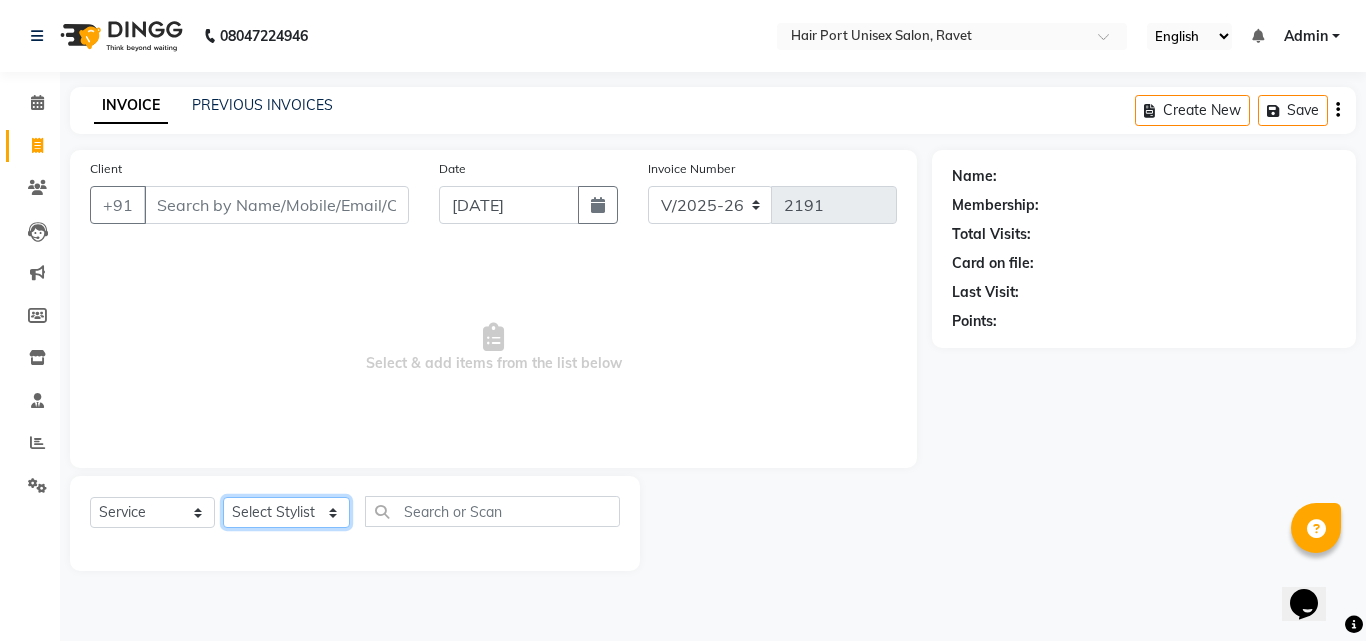 click on "Select Stylist [PERSON_NAME]  [PERSON_NAME] [PERSON_NAME] [PERSON_NAME] [PERSON_NAME]  [PERSON_NAME] [PERSON_NAME] Mane" 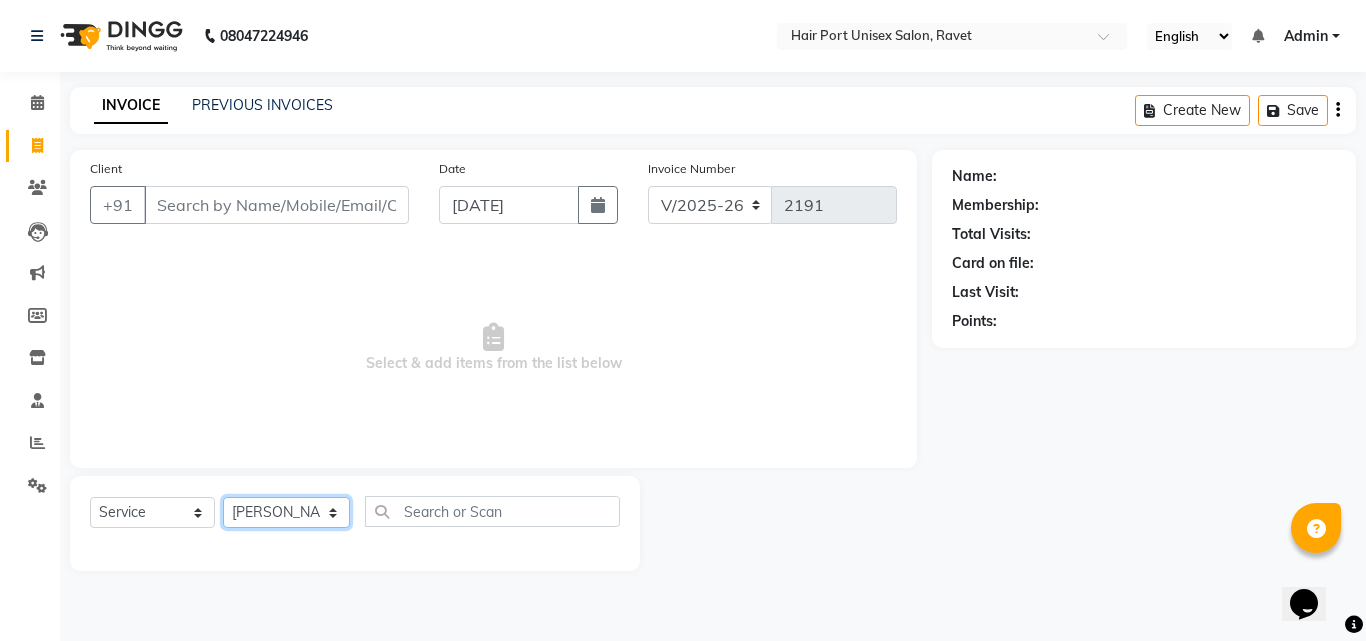 click on "Select Stylist [PERSON_NAME]  [PERSON_NAME] [PERSON_NAME] [PERSON_NAME] [PERSON_NAME]  [PERSON_NAME] [PERSON_NAME] Mane" 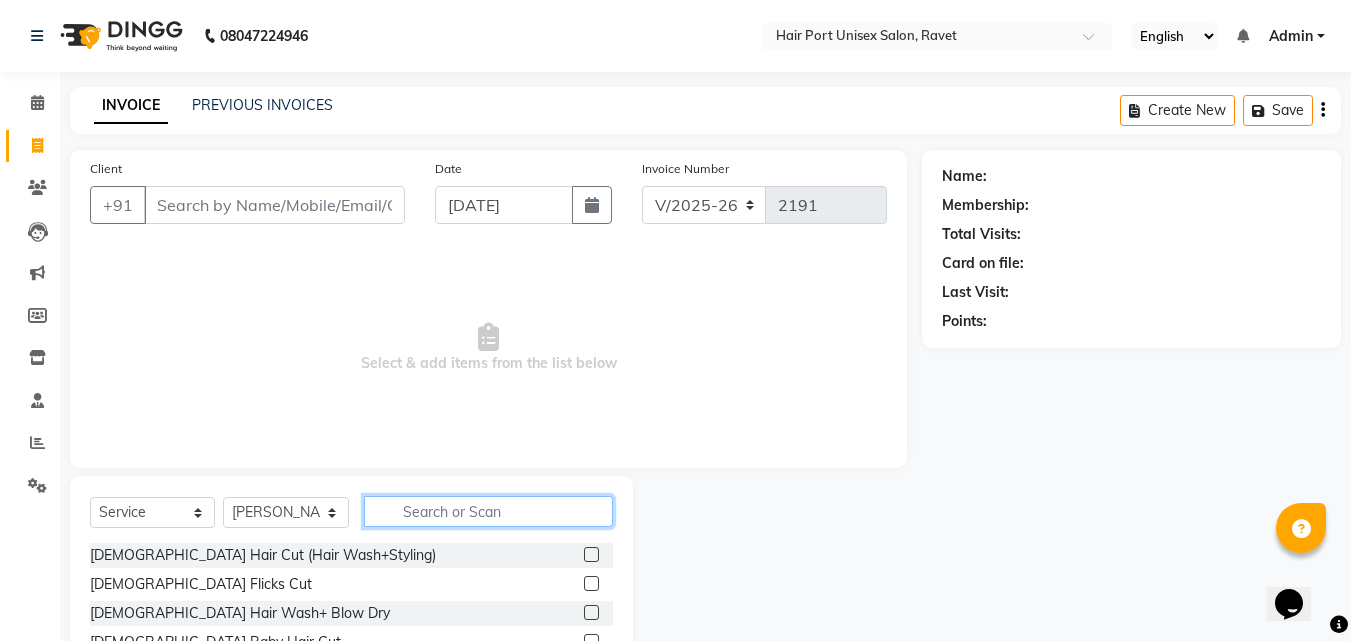 click 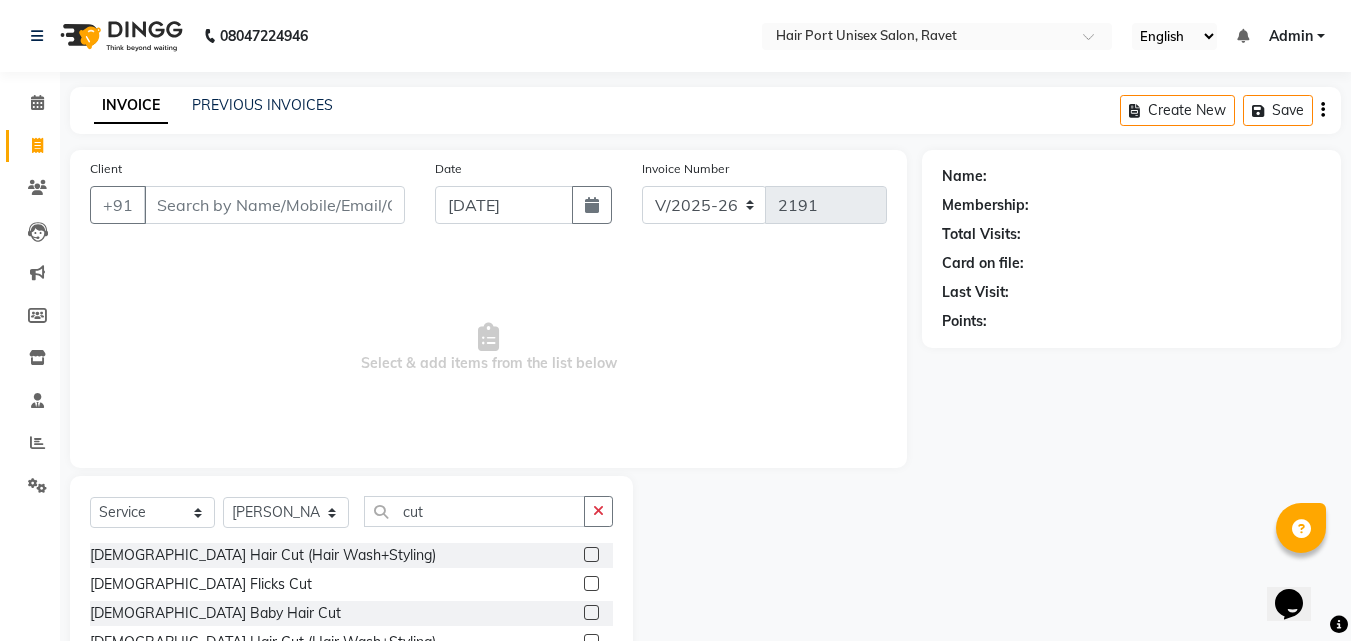 click 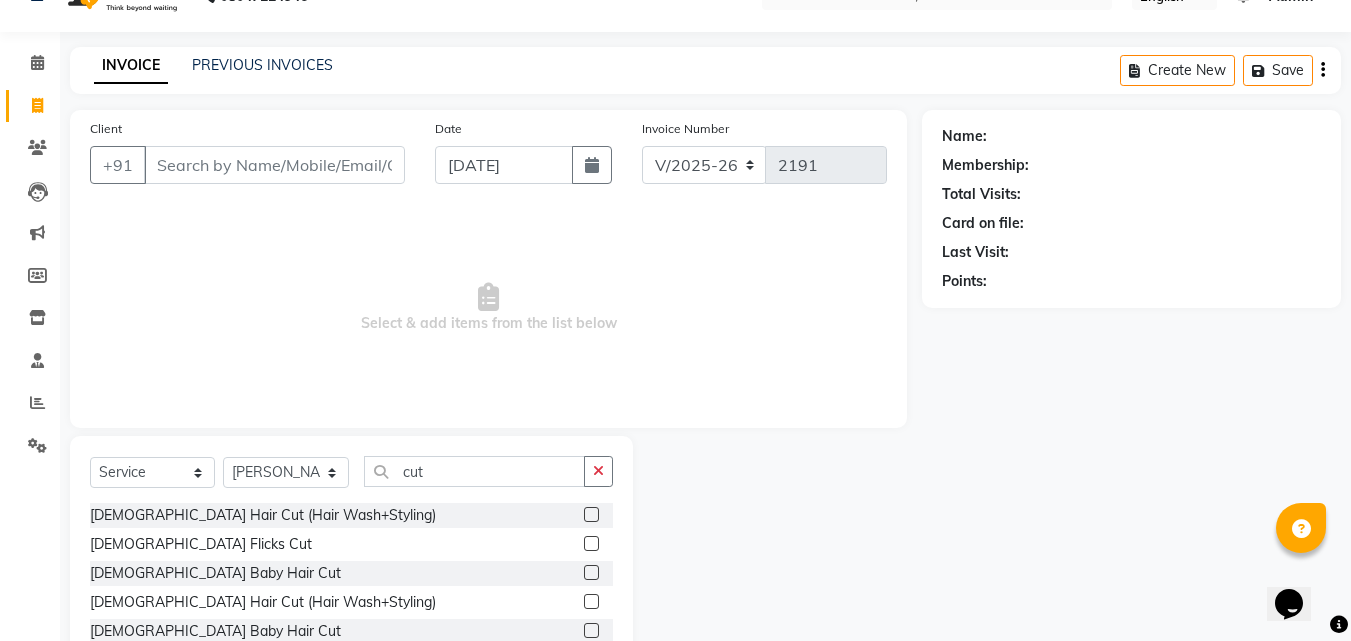click 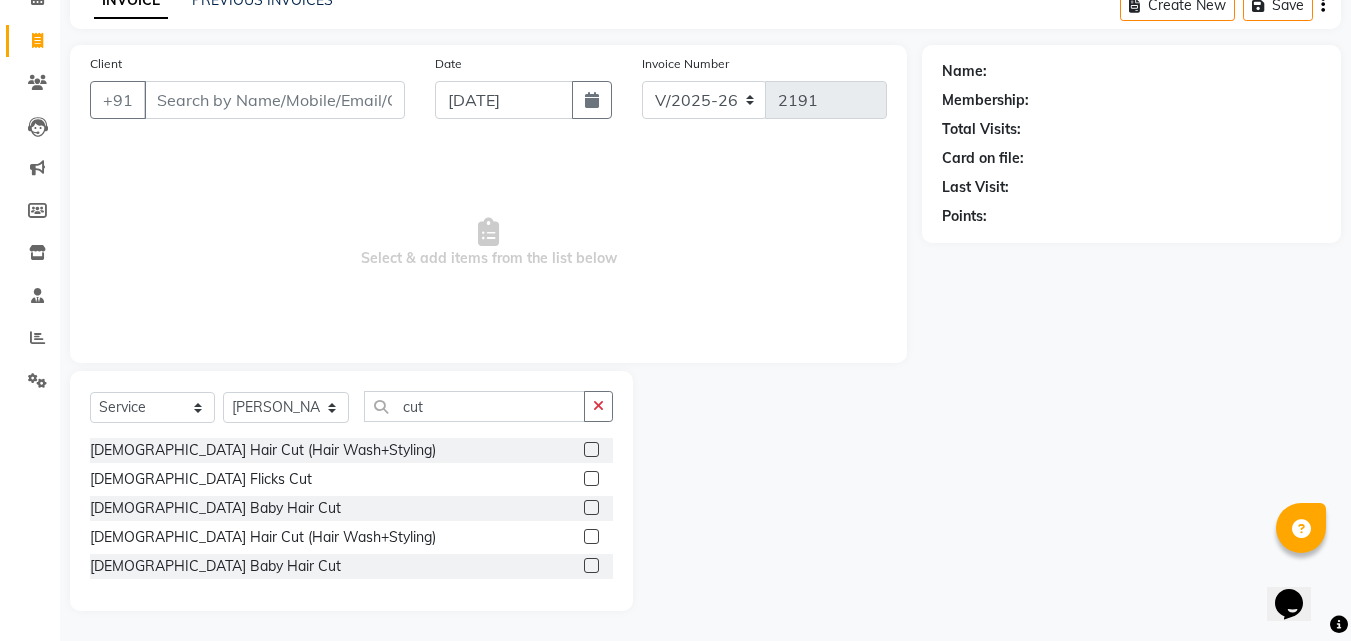 click 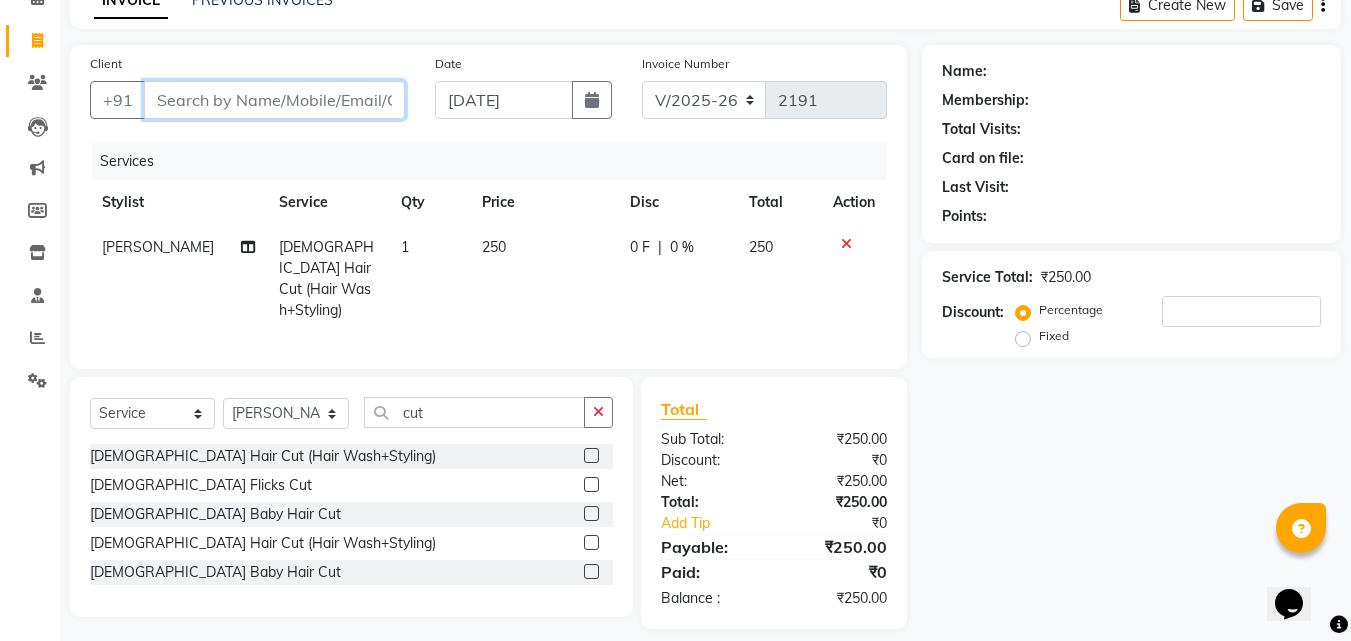click on "Client" at bounding box center [274, 100] 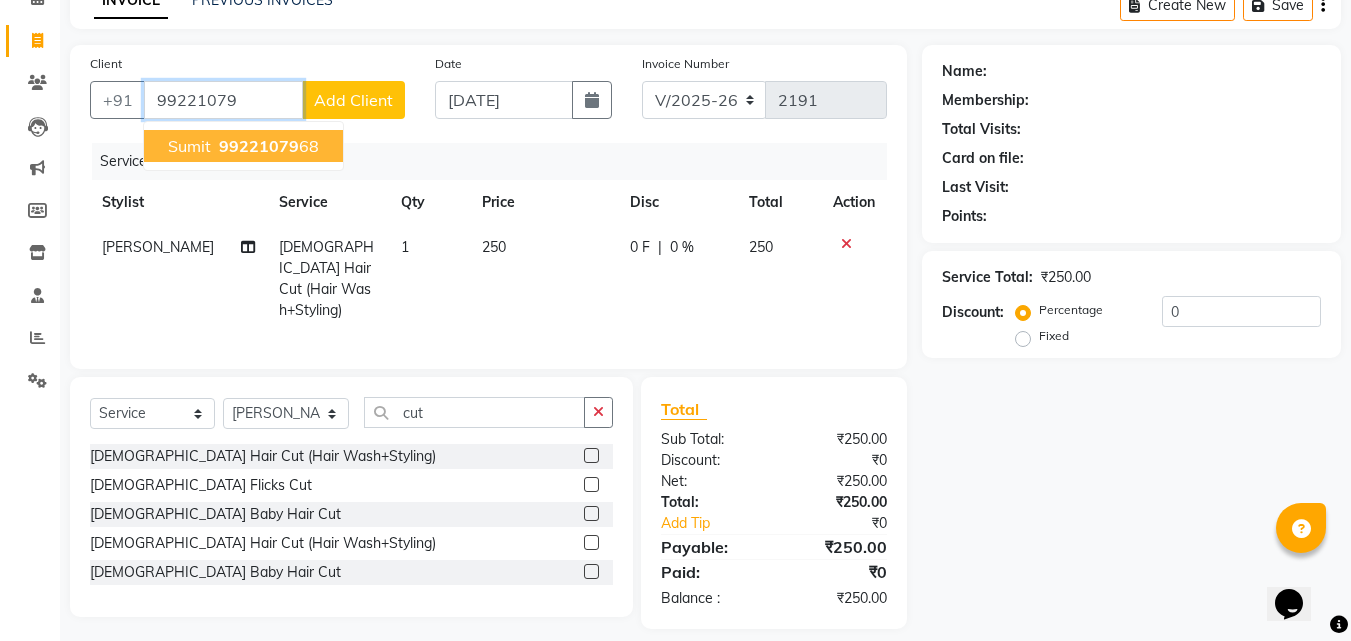 click on "99221079" at bounding box center [259, 146] 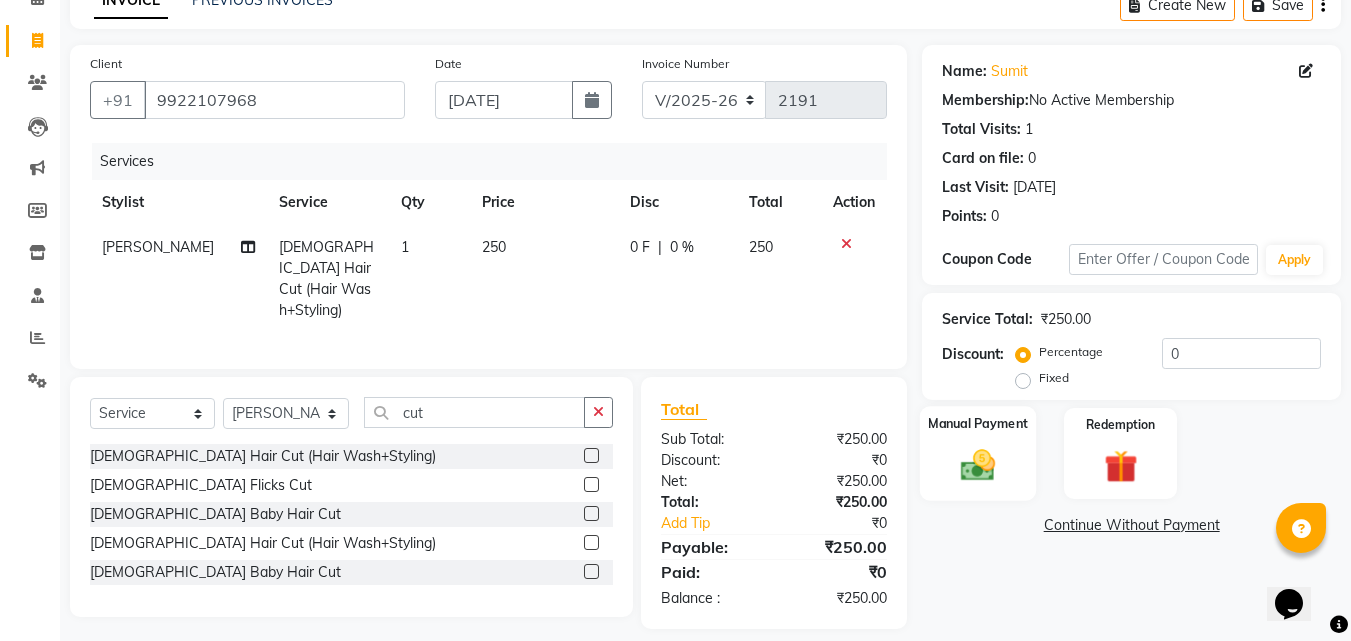 click 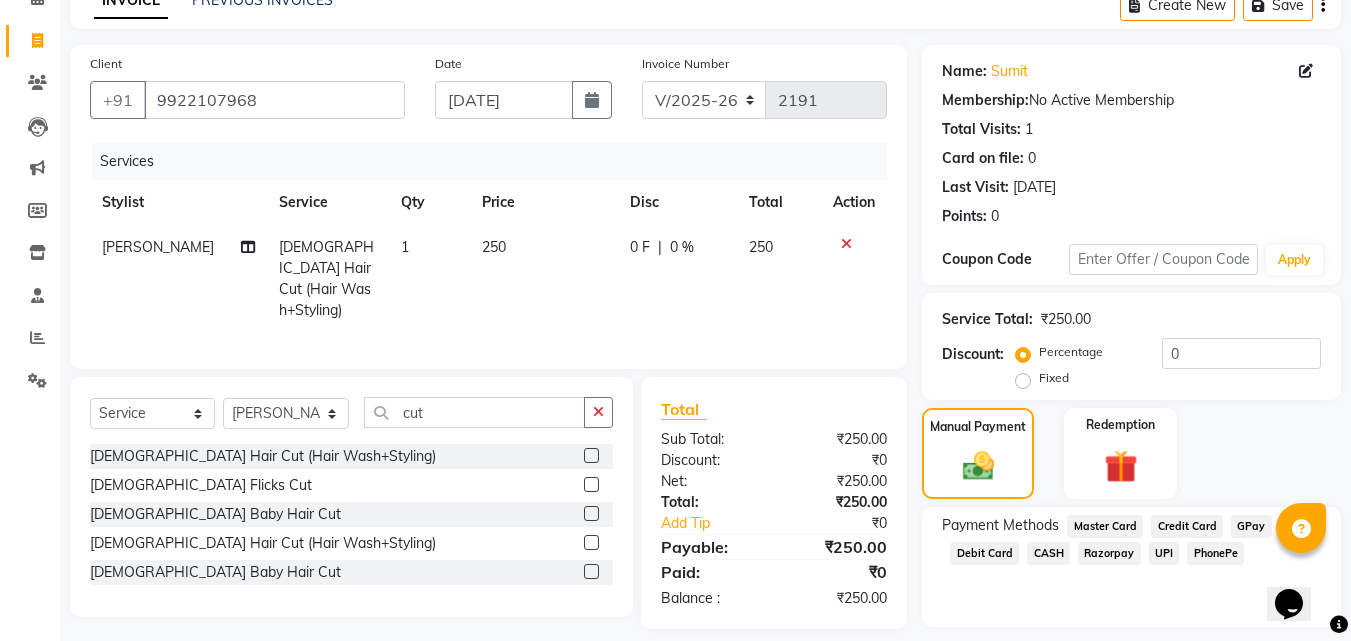 click on "PhonePe" 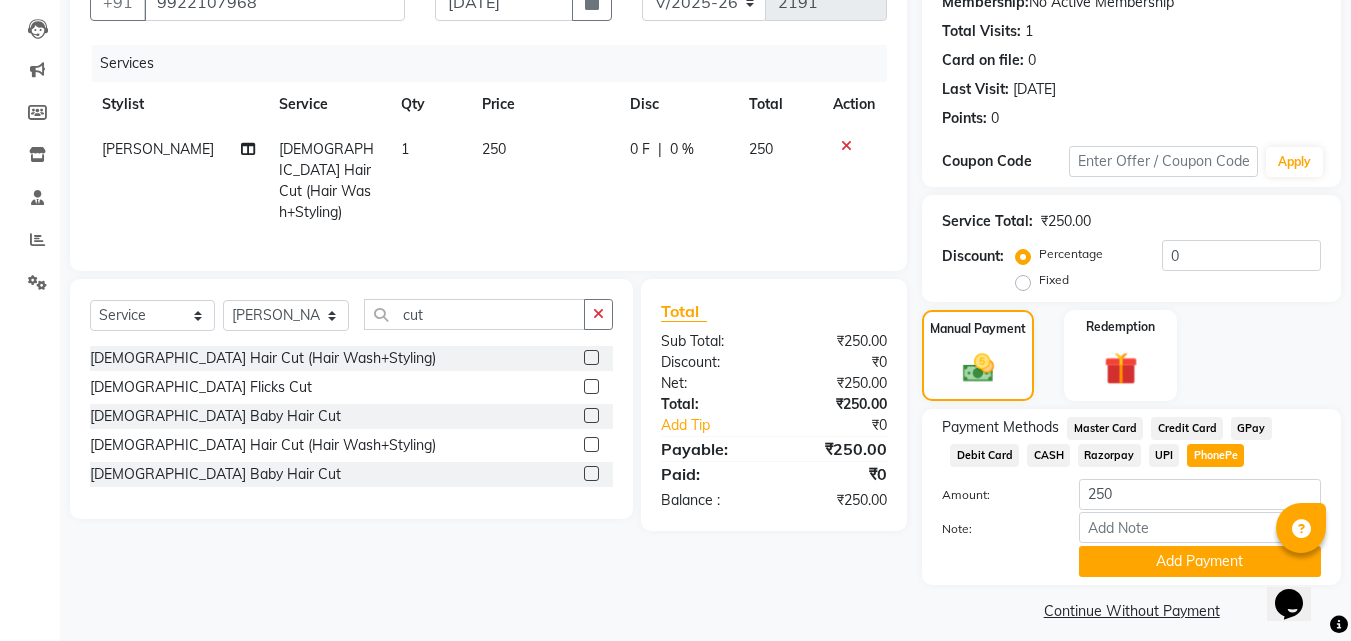 scroll, scrollTop: 218, scrollLeft: 0, axis: vertical 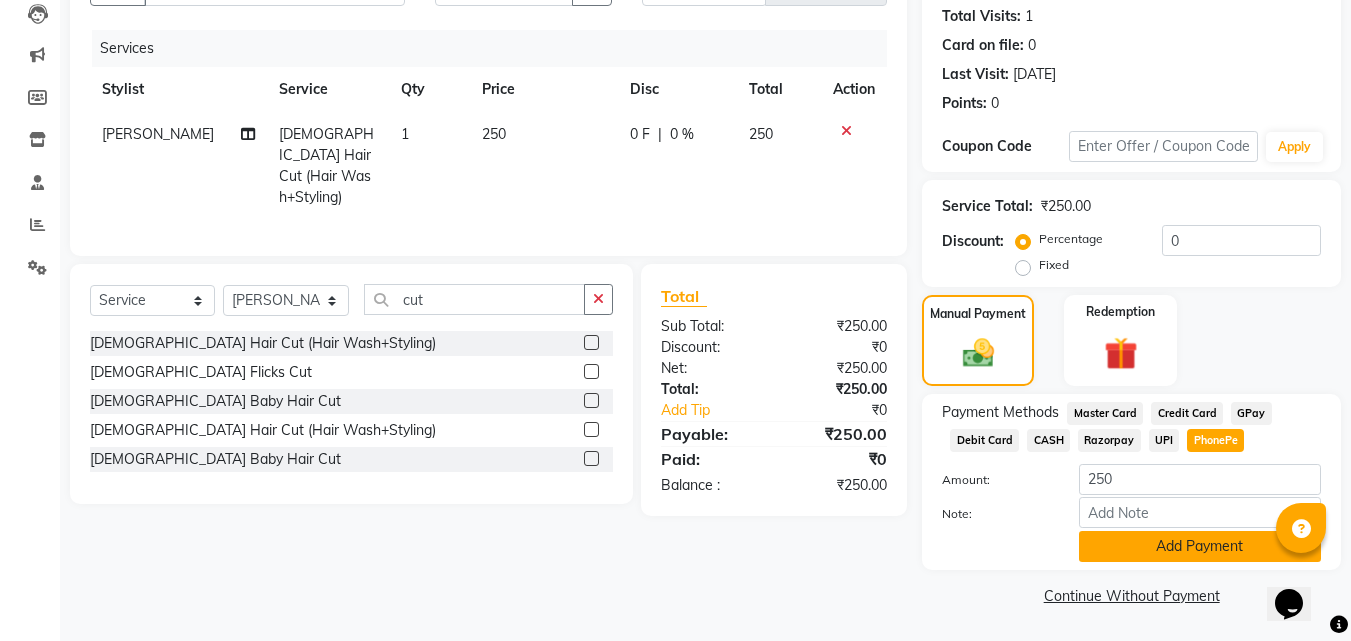 click on "Add Payment" 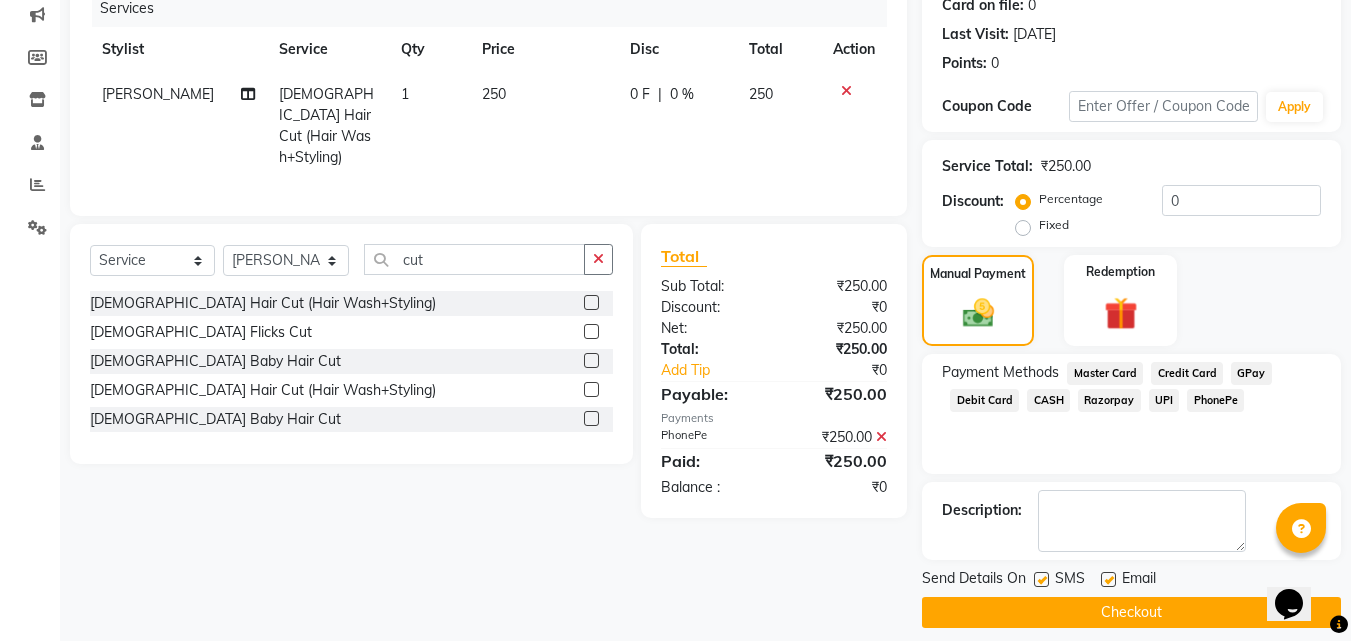 scroll, scrollTop: 275, scrollLeft: 0, axis: vertical 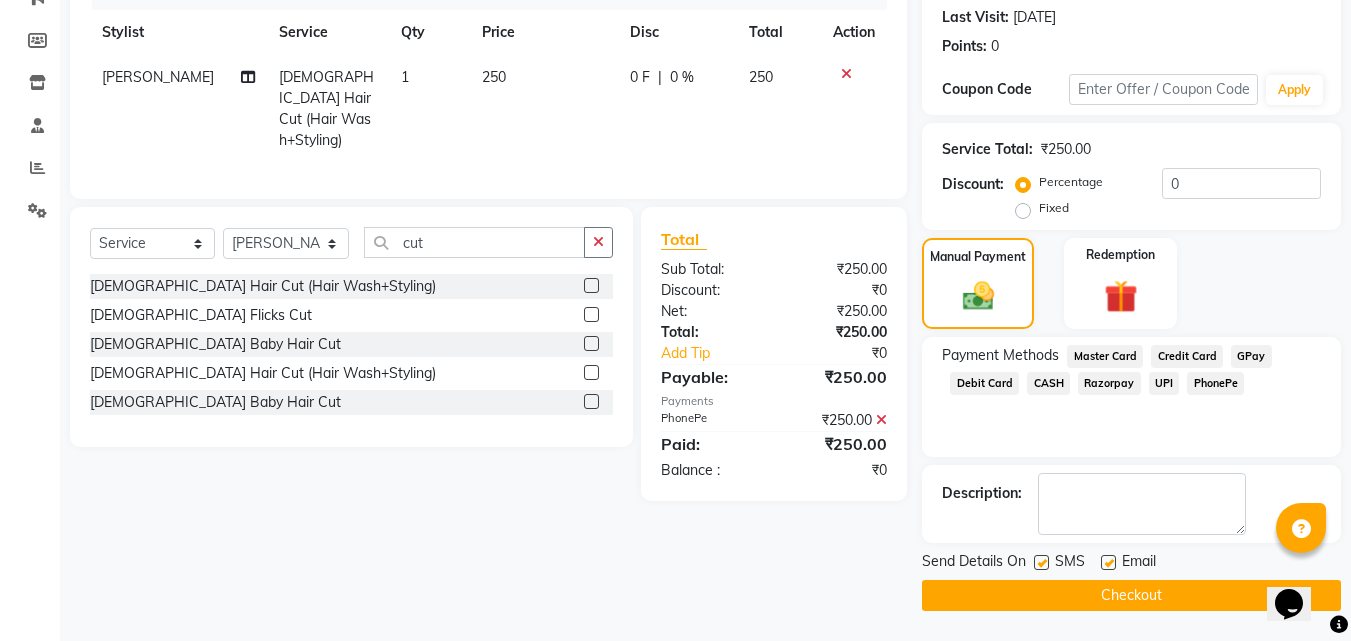 click on "Checkout" 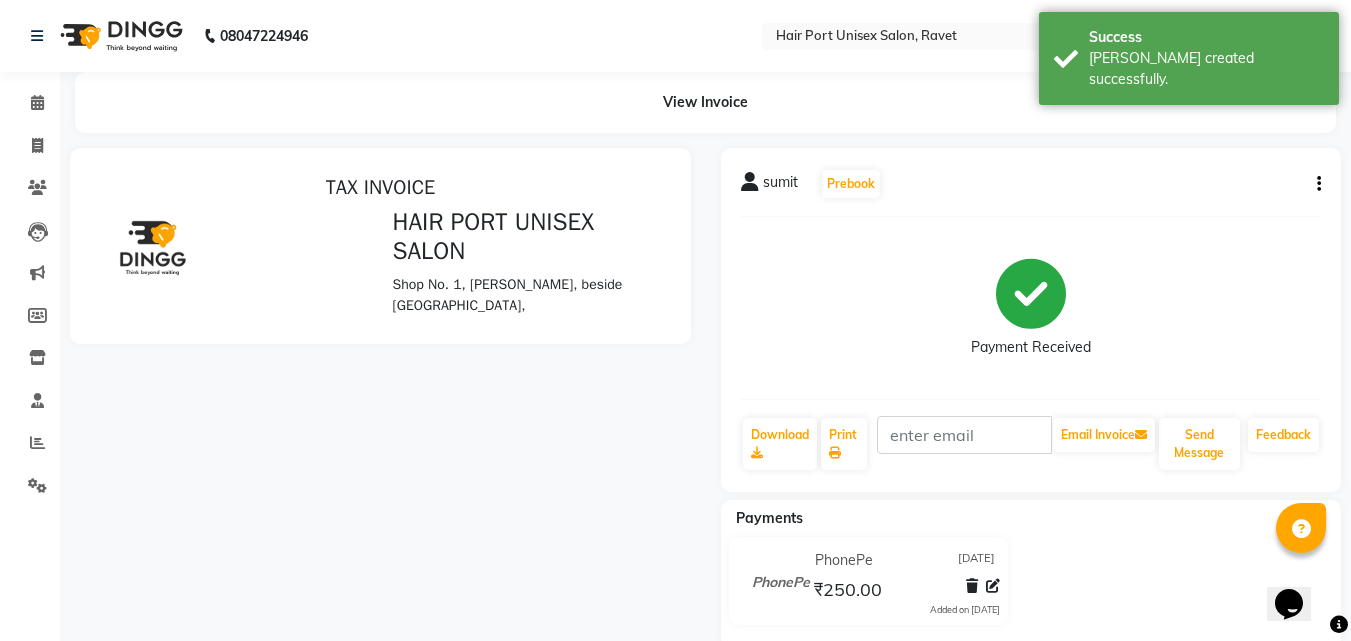 scroll, scrollTop: 0, scrollLeft: 0, axis: both 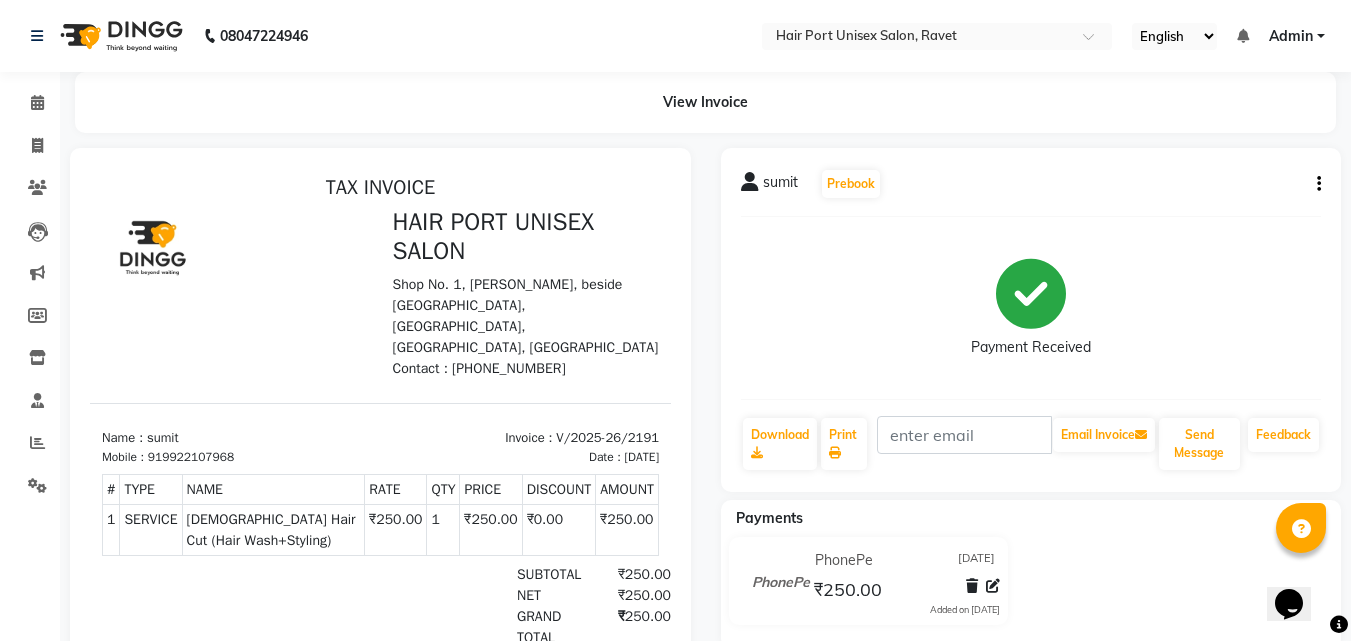 click on "PhonePe [DATE] ₹250.00  Added on [DATE]" 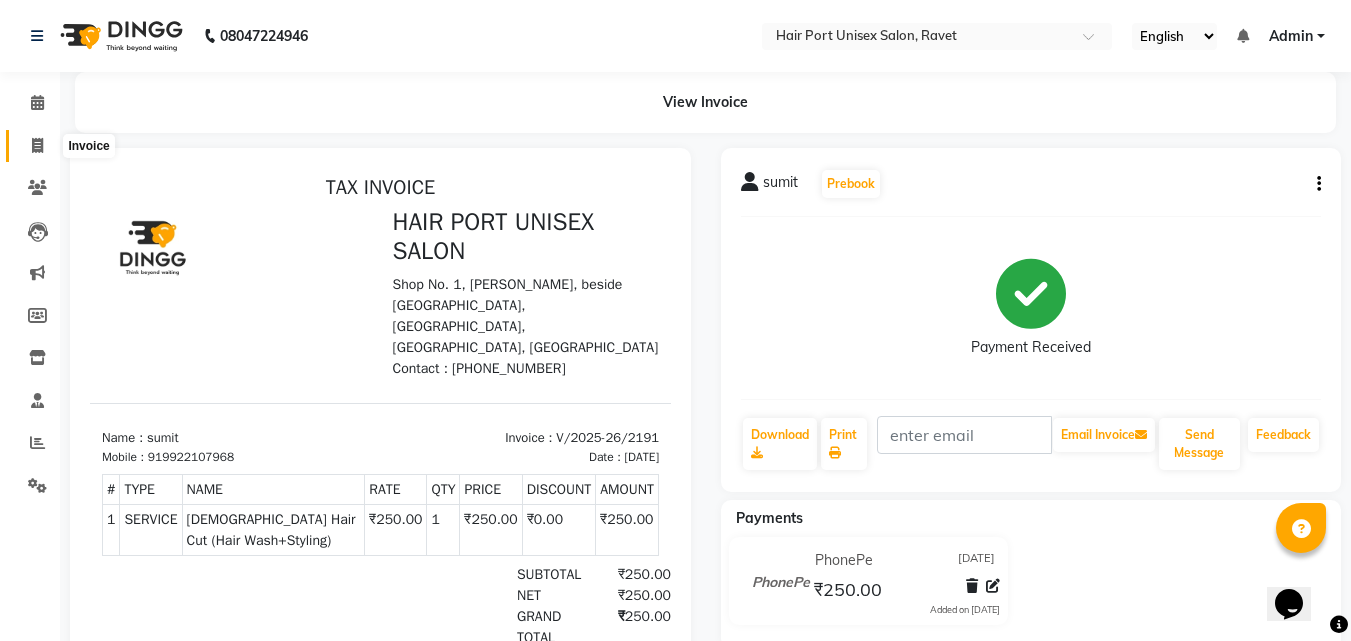 click 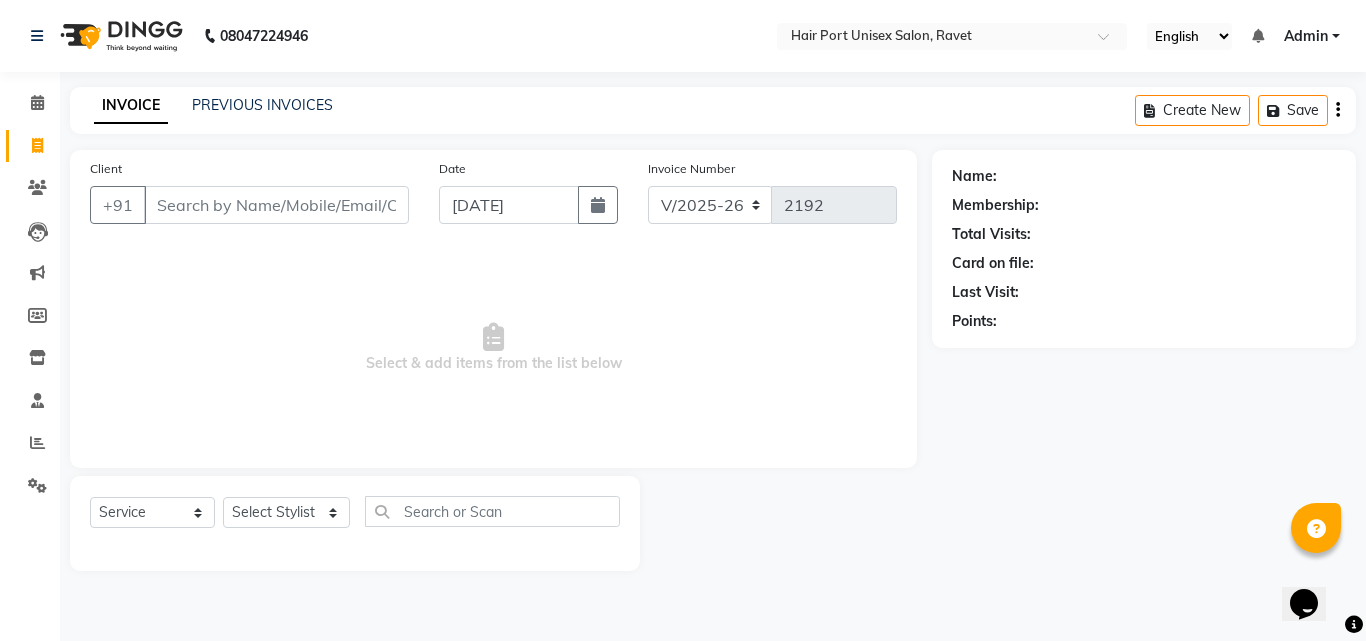 click on "Client" at bounding box center [276, 205] 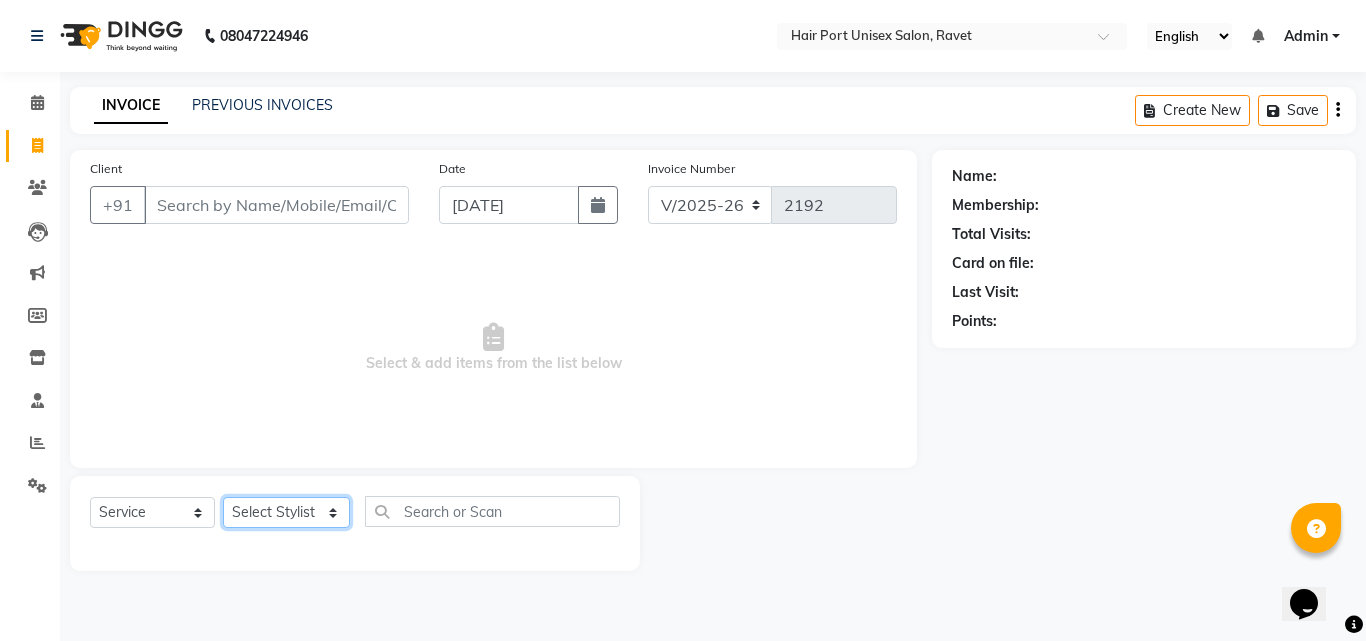 click on "Select Stylist [PERSON_NAME]  [PERSON_NAME] [PERSON_NAME] [PERSON_NAME] [PERSON_NAME]  [PERSON_NAME] [PERSON_NAME] Mane" 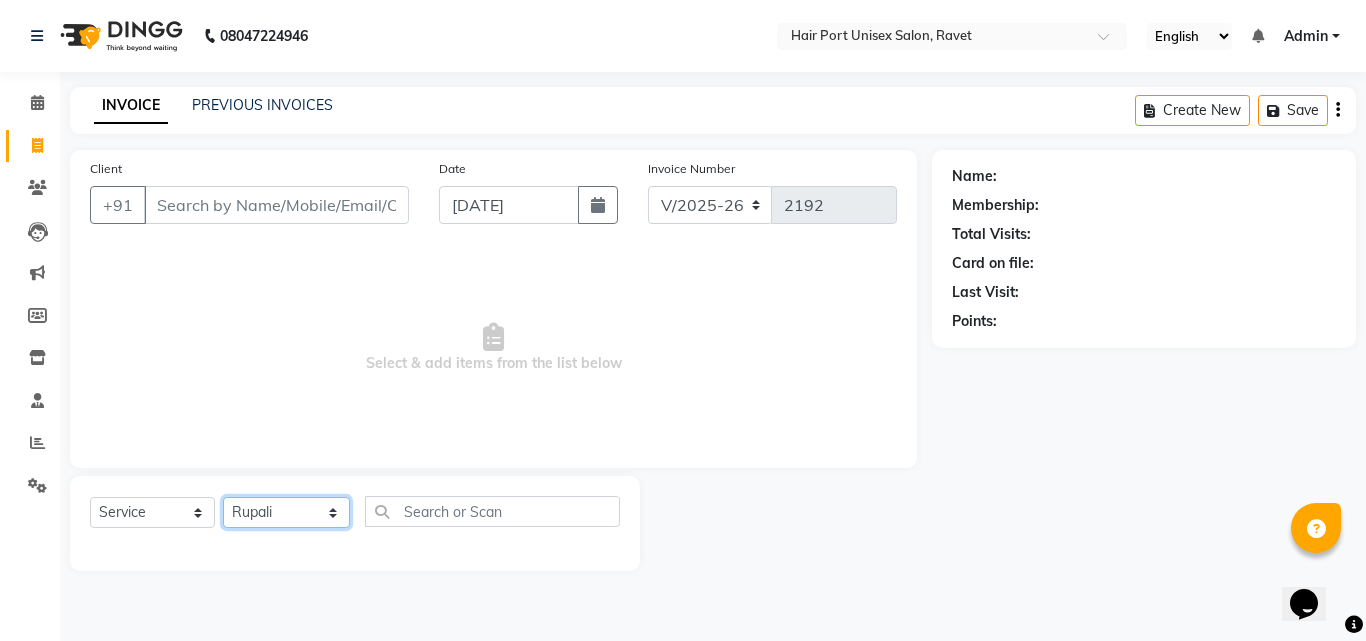 click on "Select Stylist [PERSON_NAME]  [PERSON_NAME] [PERSON_NAME] [PERSON_NAME] [PERSON_NAME]  [PERSON_NAME] [PERSON_NAME] Mane" 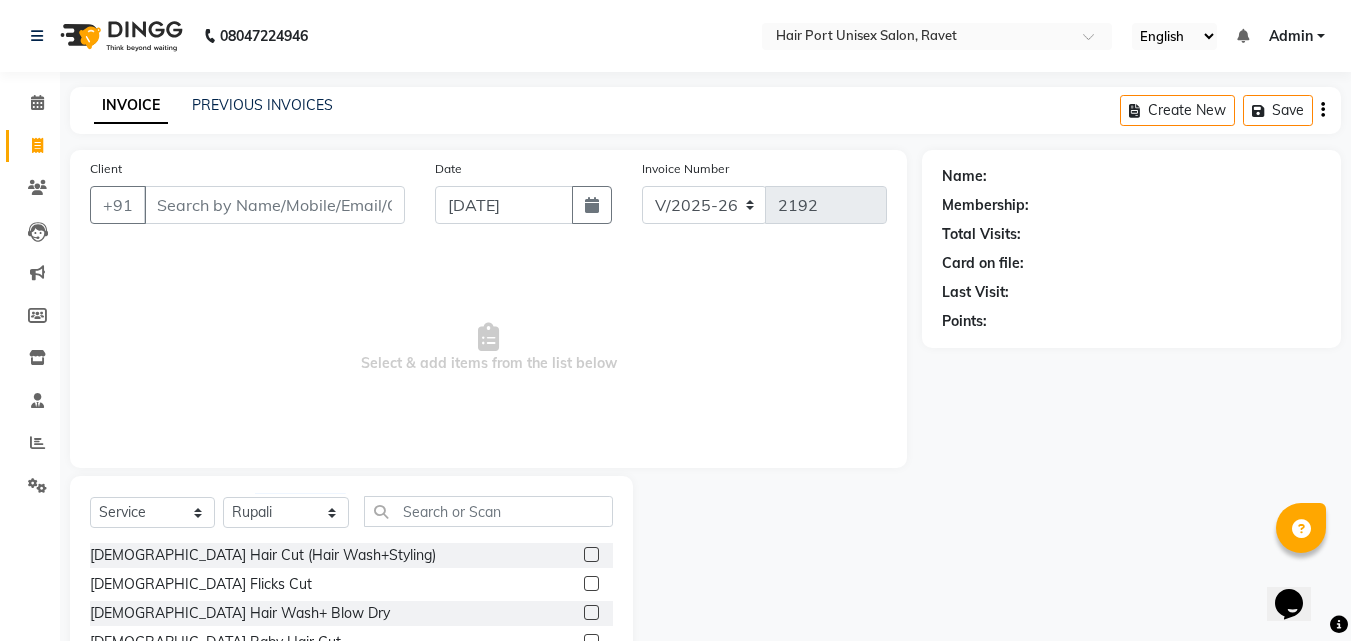 click 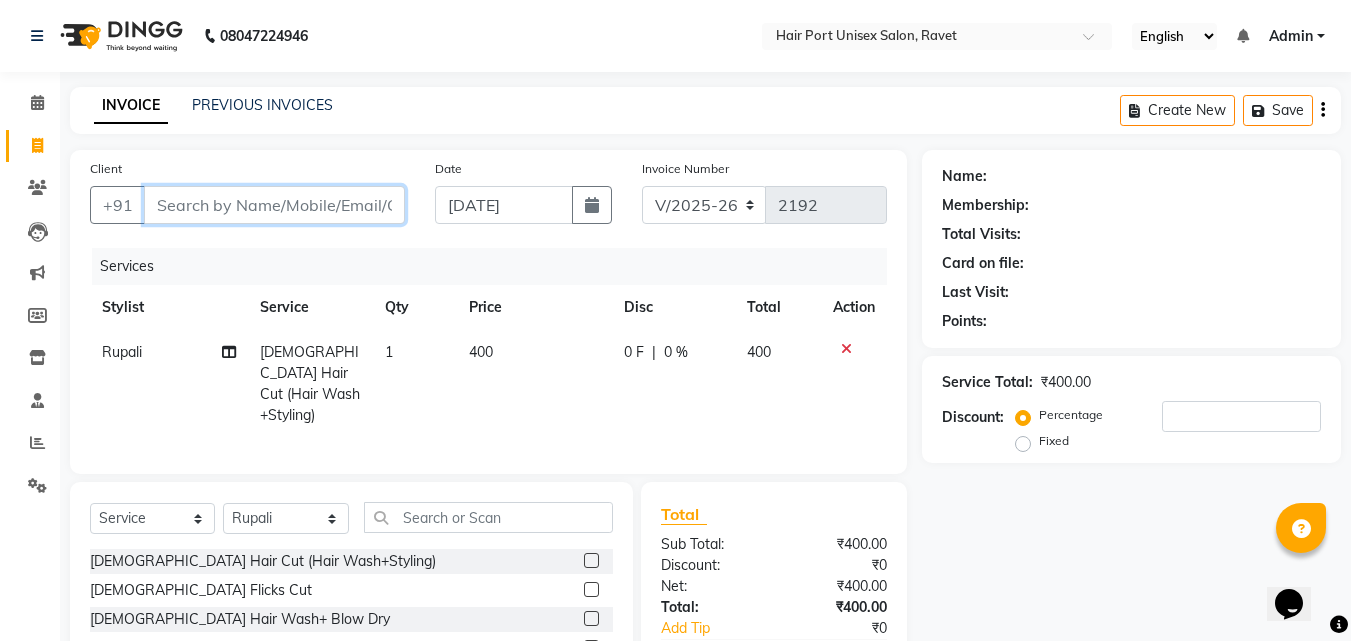 click on "Client" at bounding box center (274, 205) 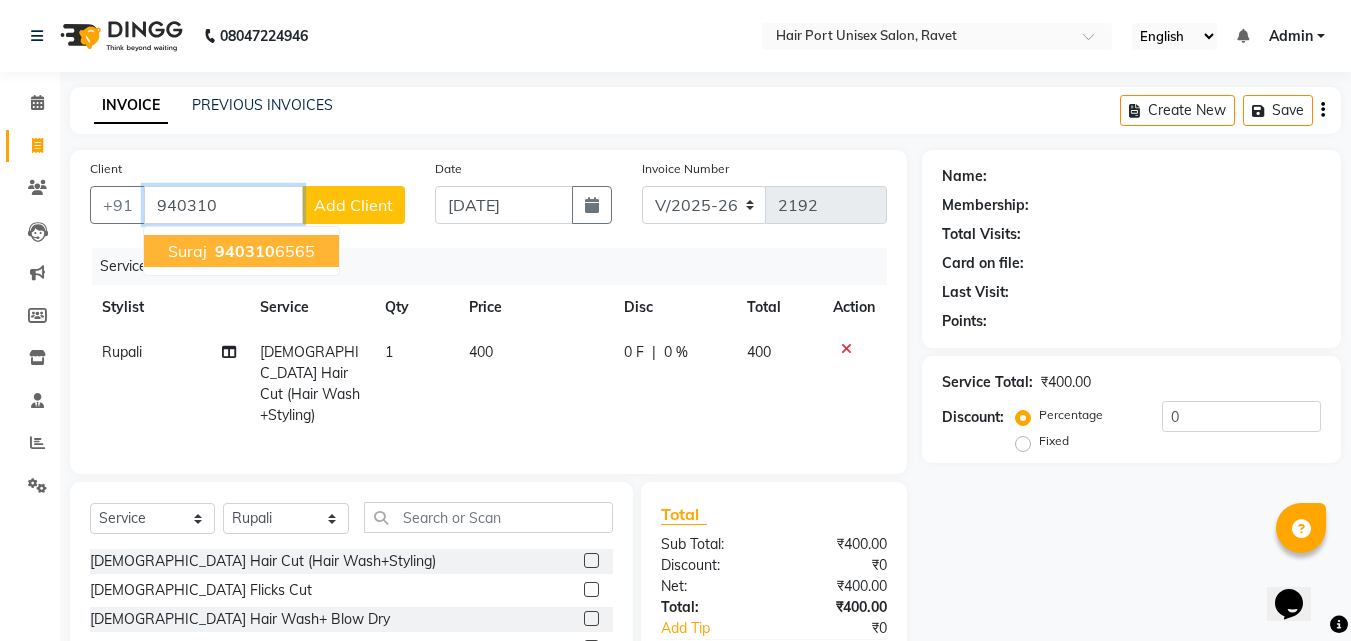 click on "940310" at bounding box center (245, 251) 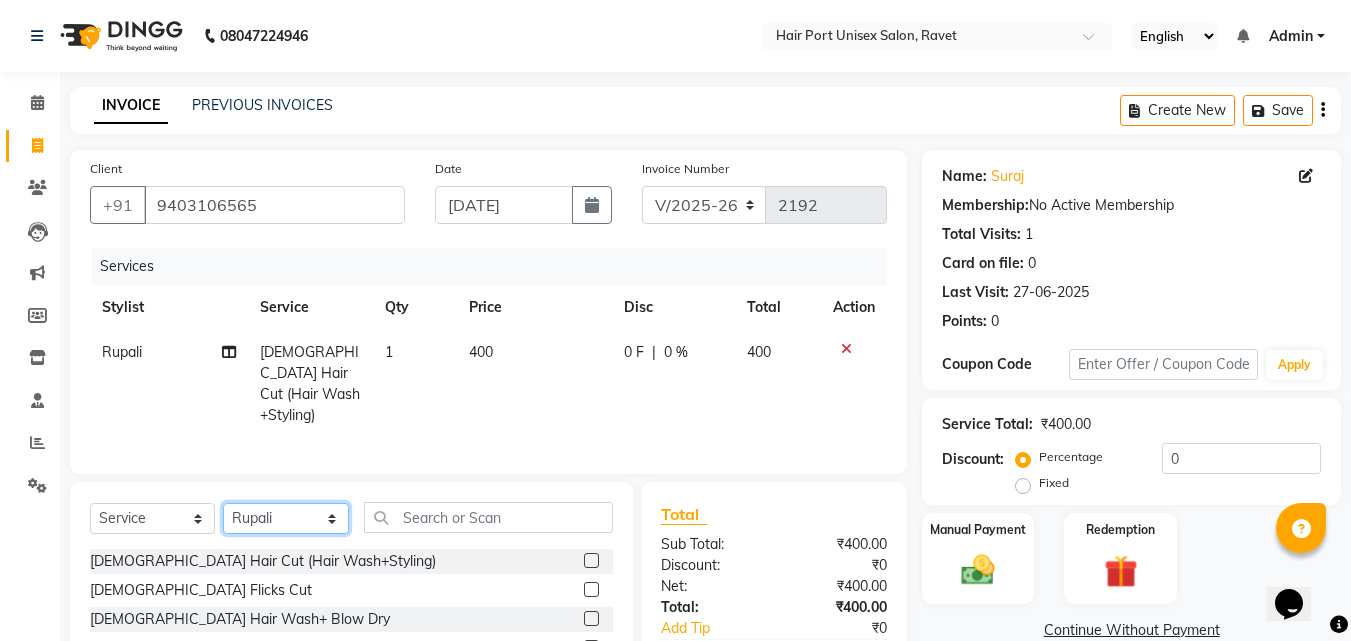 click on "Select Stylist [PERSON_NAME]  [PERSON_NAME] [PERSON_NAME] [PERSON_NAME] [PERSON_NAME]  [PERSON_NAME] [PERSON_NAME] Mane" 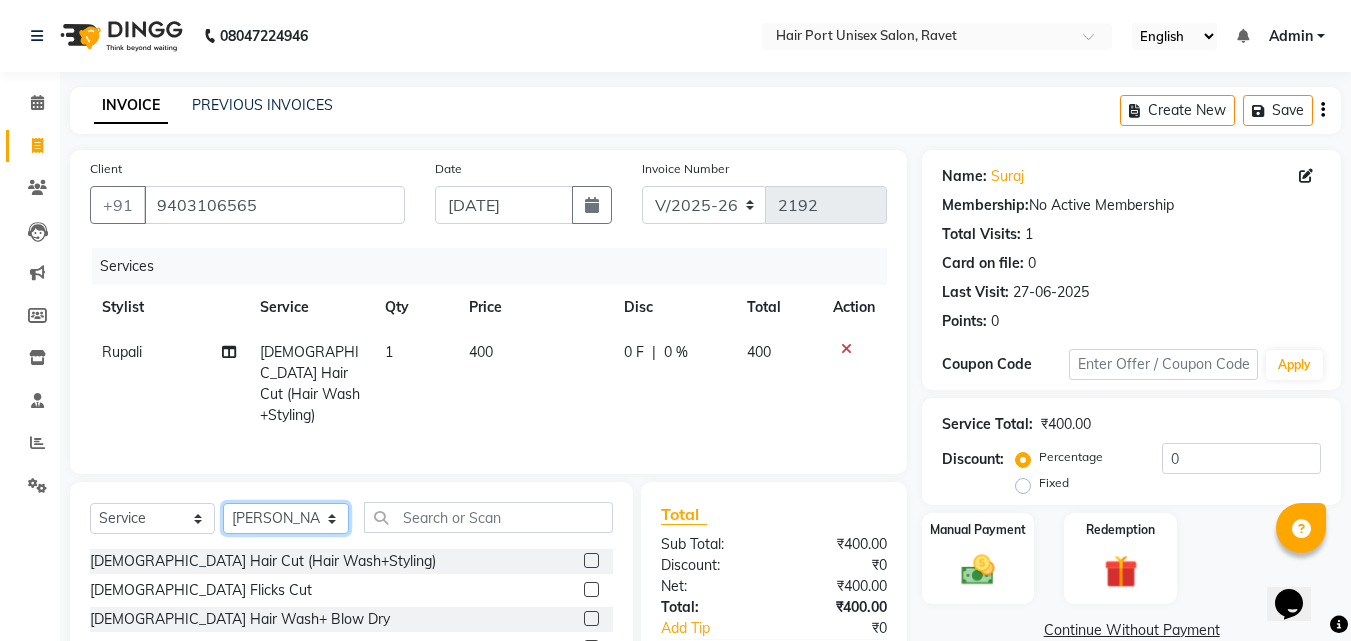 click on "Select Stylist [PERSON_NAME]  [PERSON_NAME] [PERSON_NAME] [PERSON_NAME] [PERSON_NAME]  [PERSON_NAME] [PERSON_NAME] Mane" 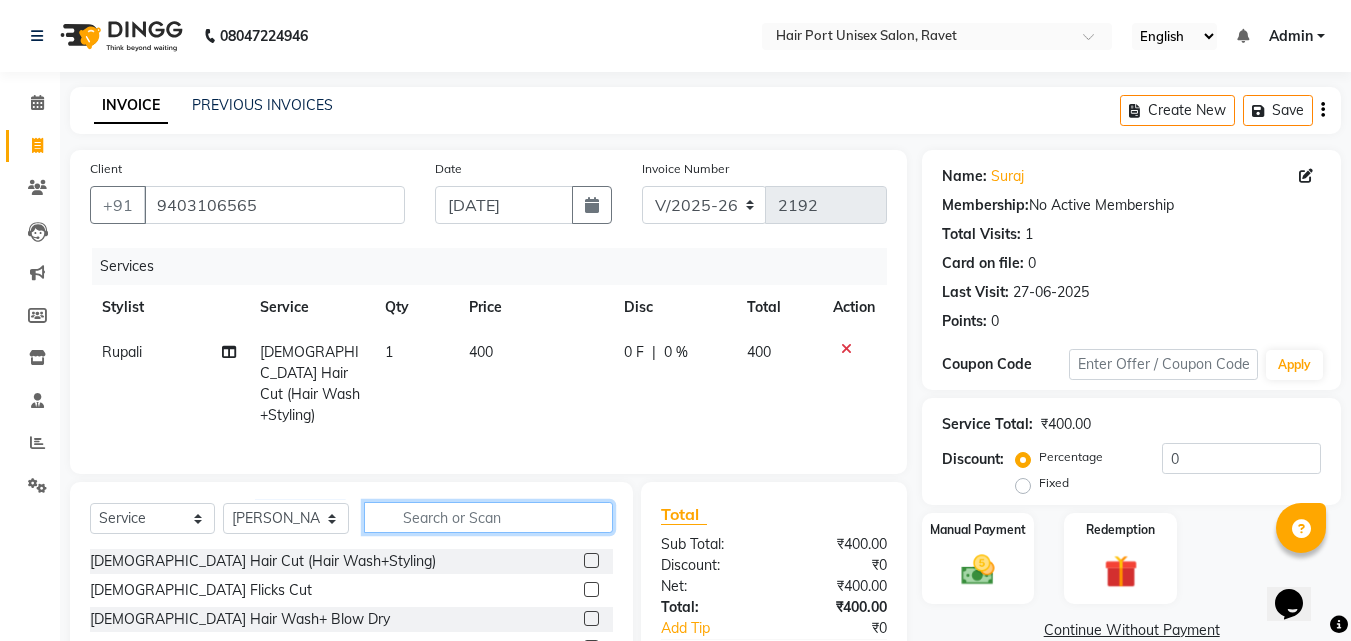 click 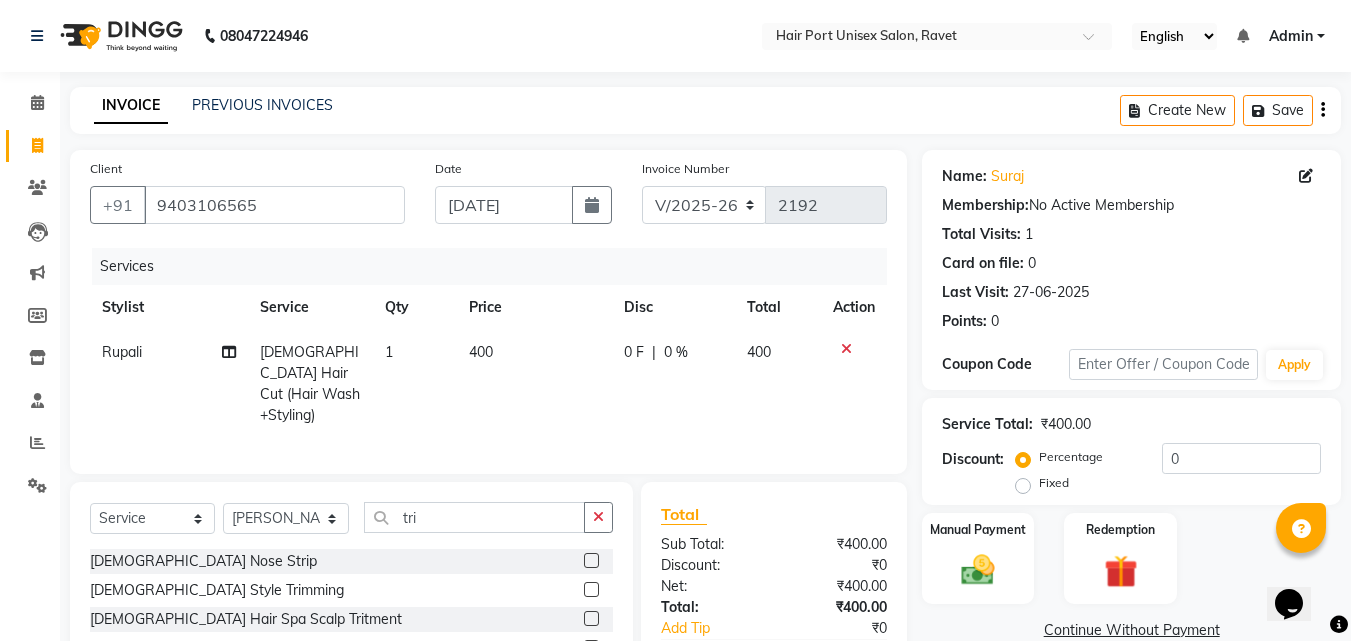 click 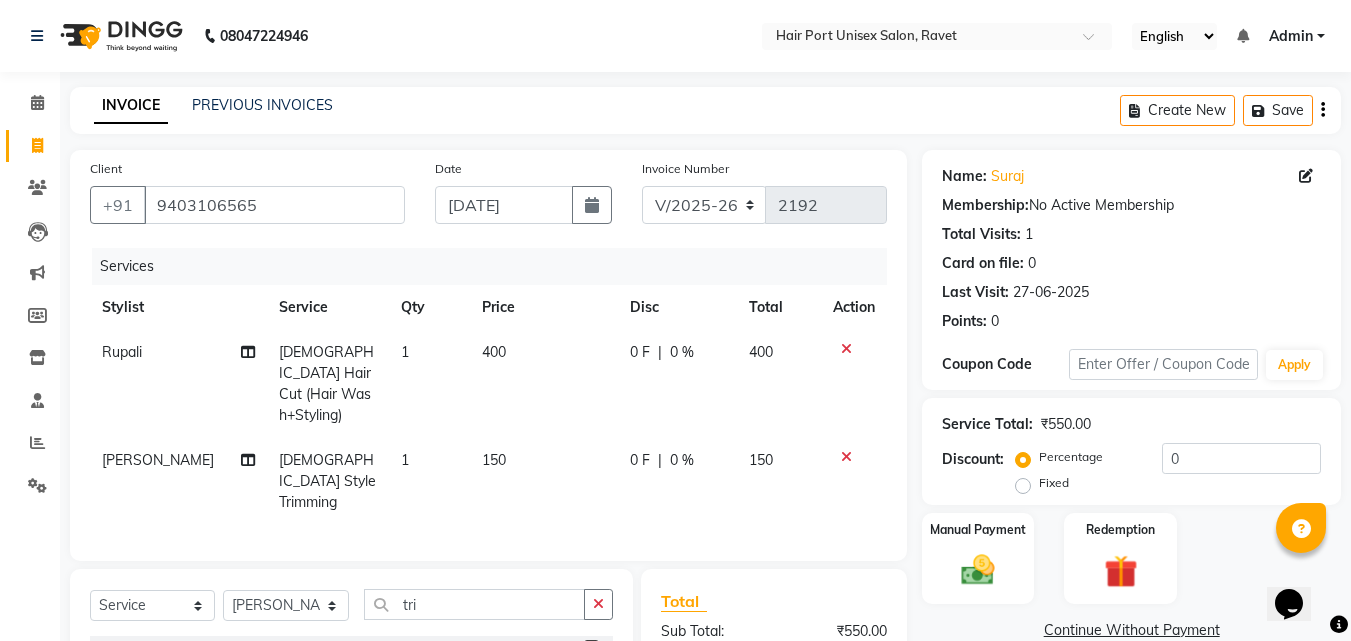 click 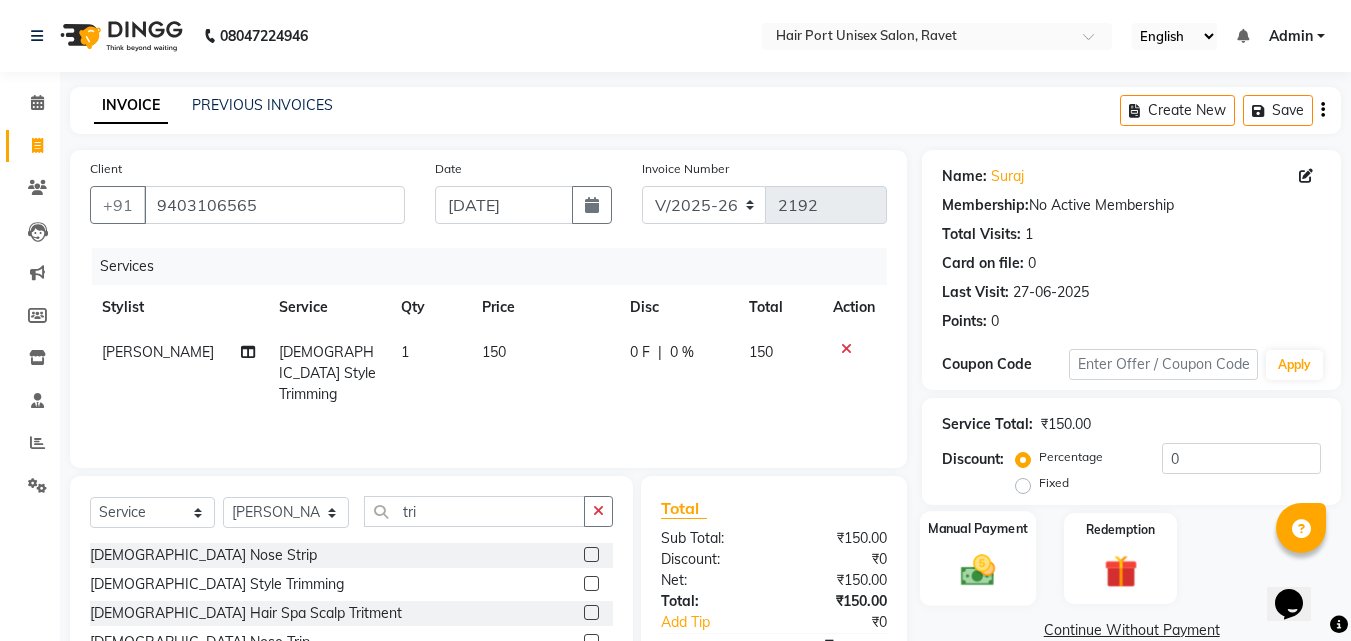 click 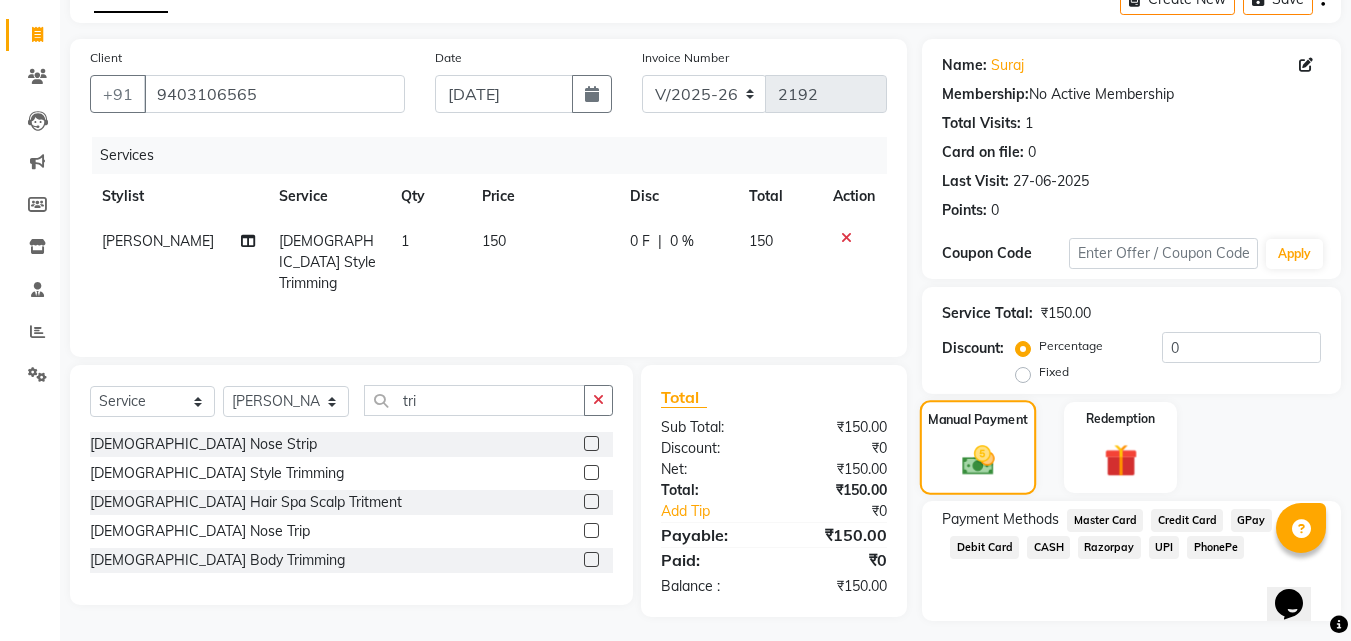 scroll, scrollTop: 162, scrollLeft: 0, axis: vertical 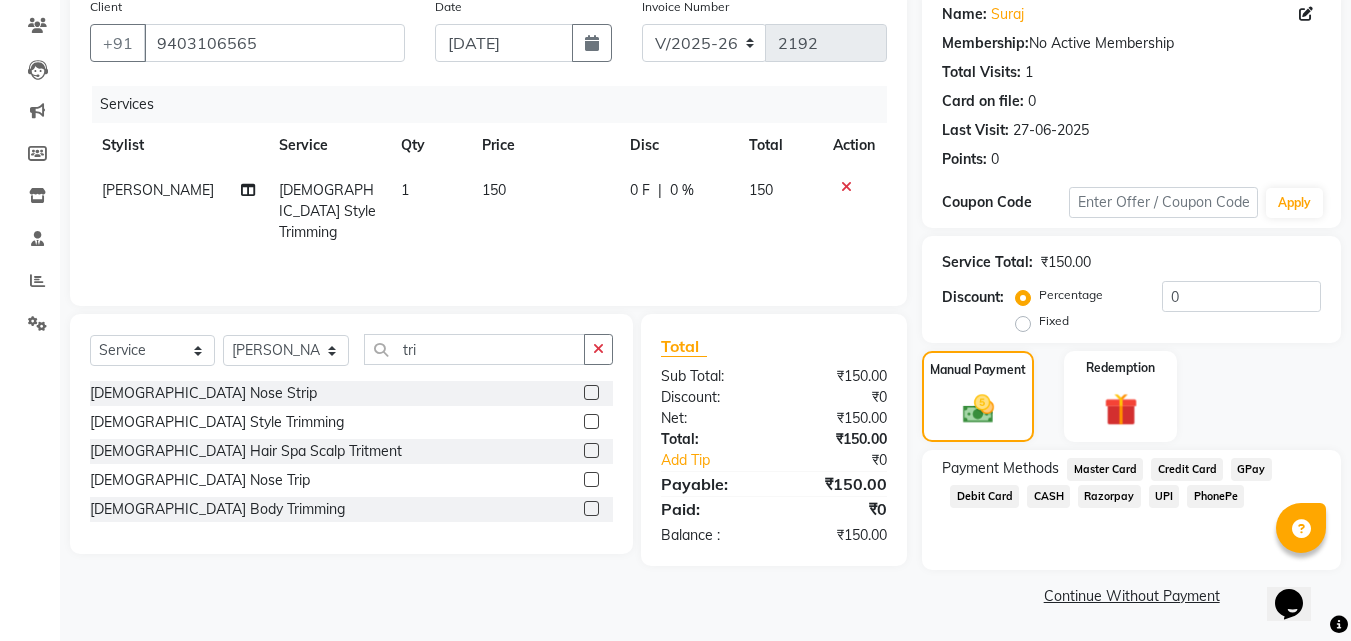 click on "UPI" 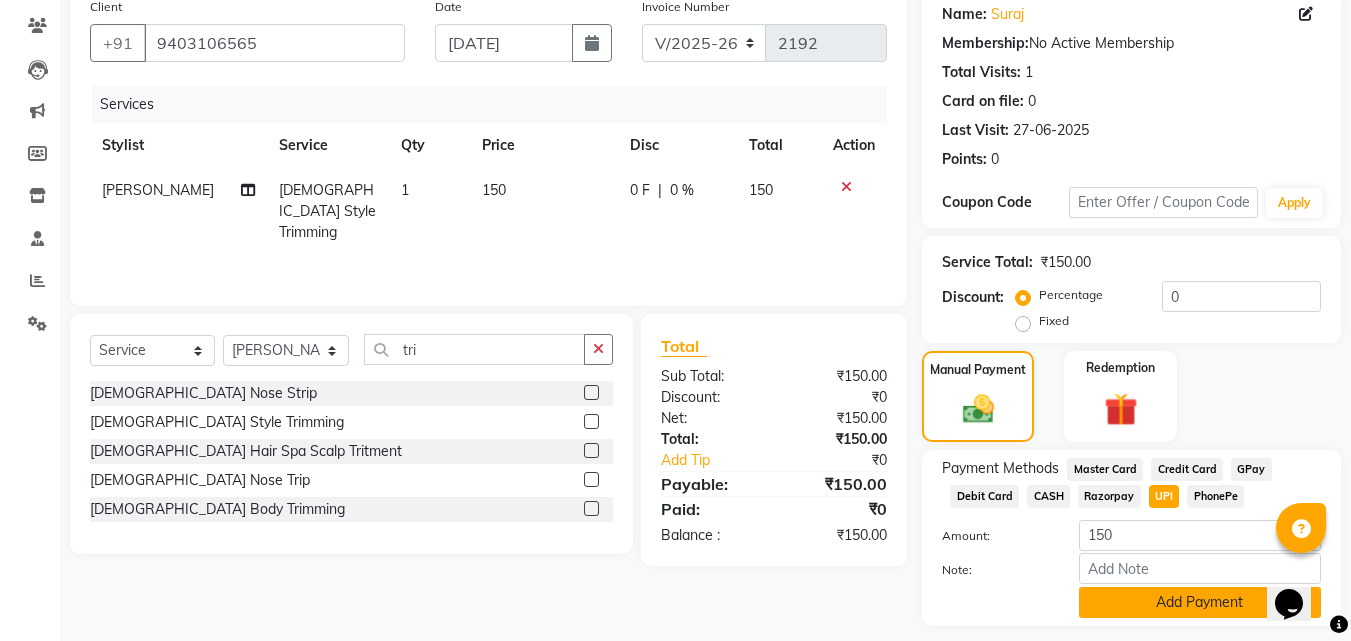 click on "Add Payment" 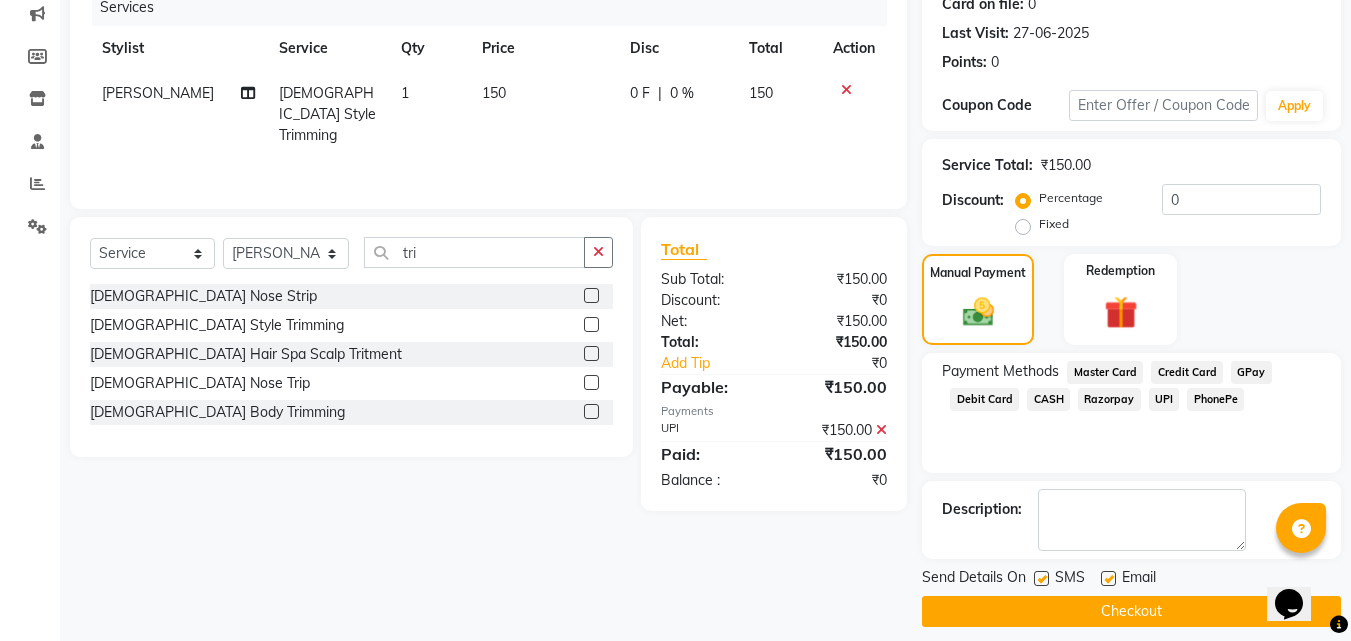 scroll, scrollTop: 275, scrollLeft: 0, axis: vertical 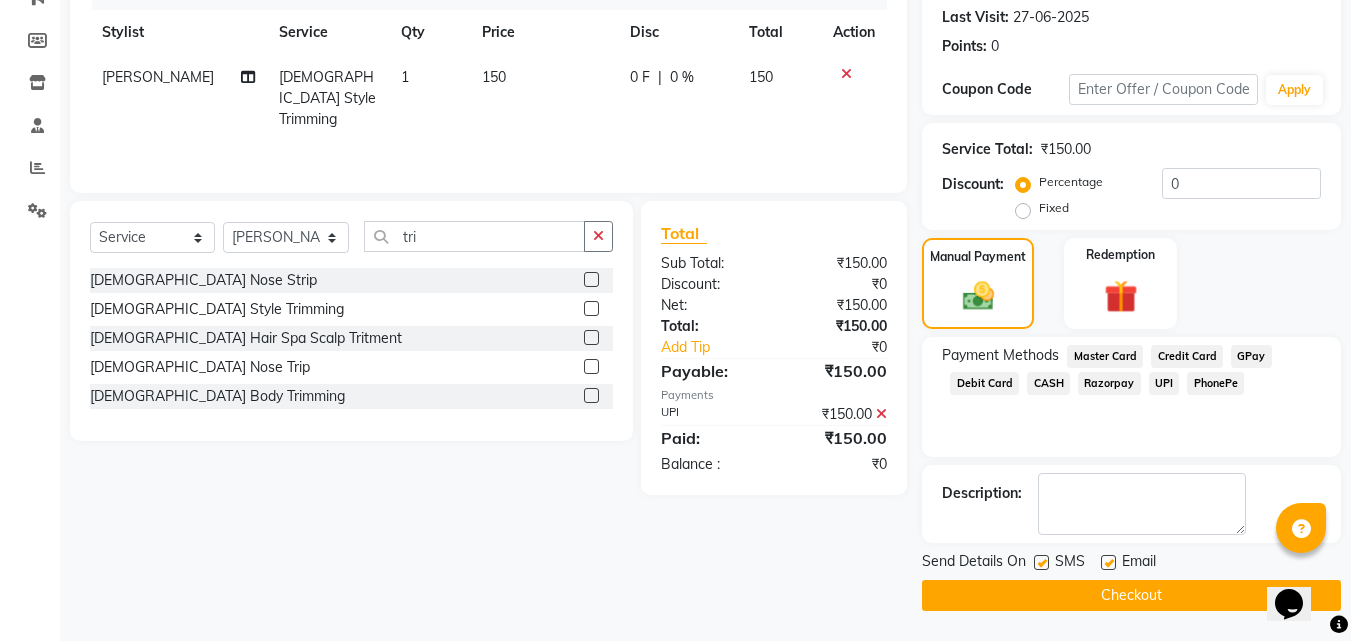 click on "Checkout" 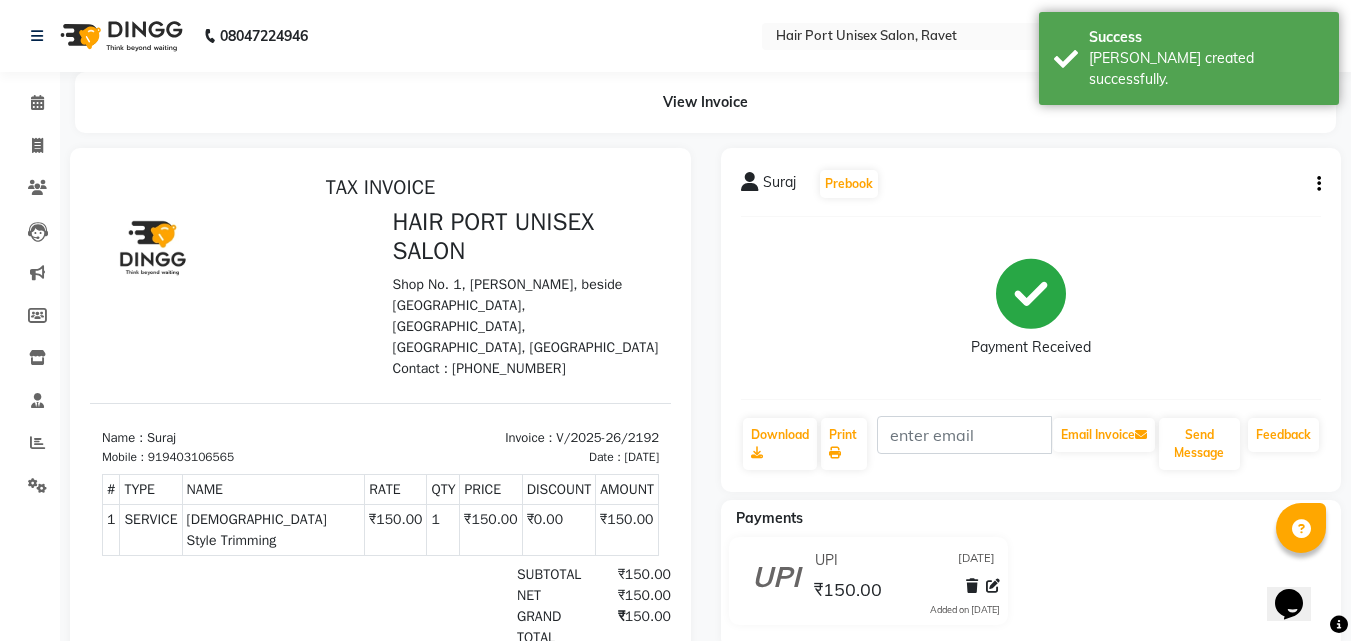 scroll, scrollTop: 0, scrollLeft: 0, axis: both 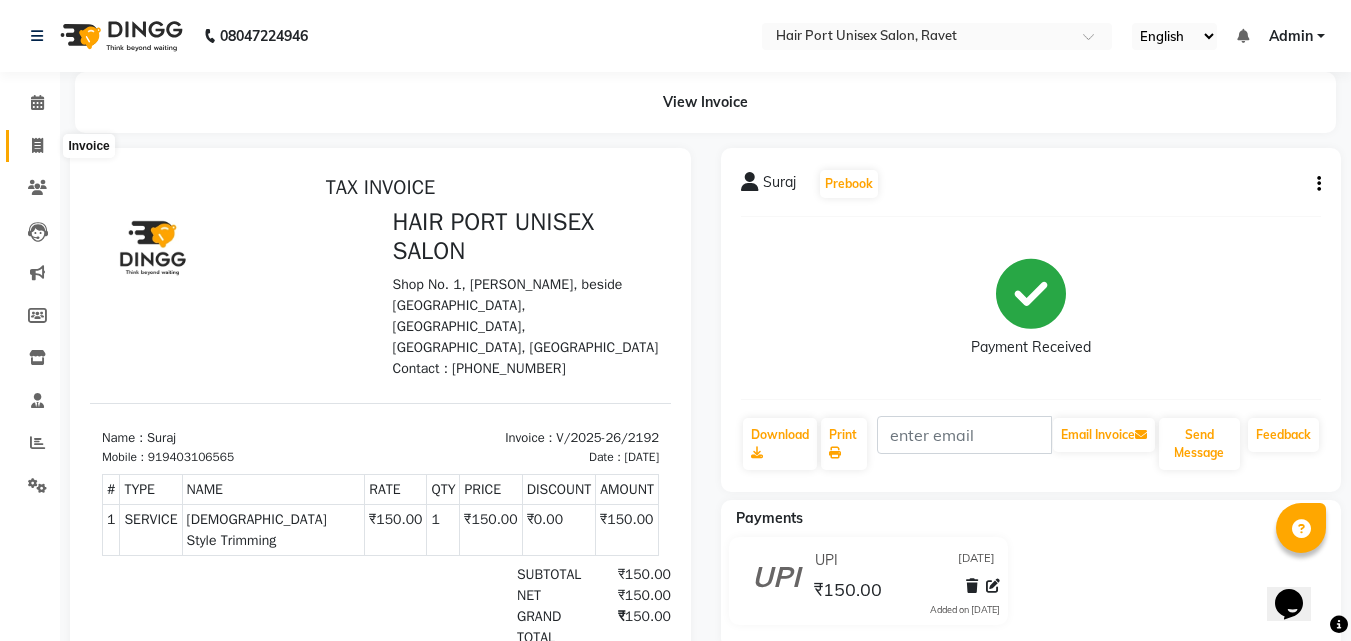 click 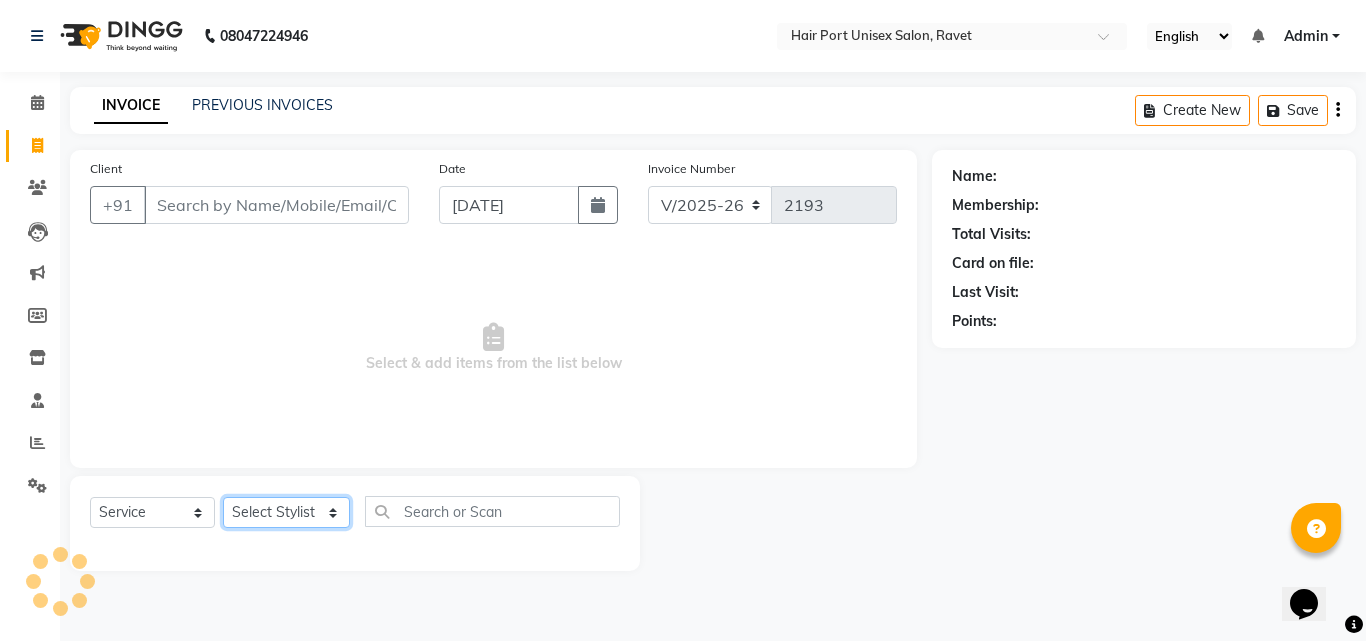 click on "Select Stylist [PERSON_NAME]  [PERSON_NAME] [PERSON_NAME] [PERSON_NAME] [PERSON_NAME]  [PERSON_NAME] [PERSON_NAME] Mane" 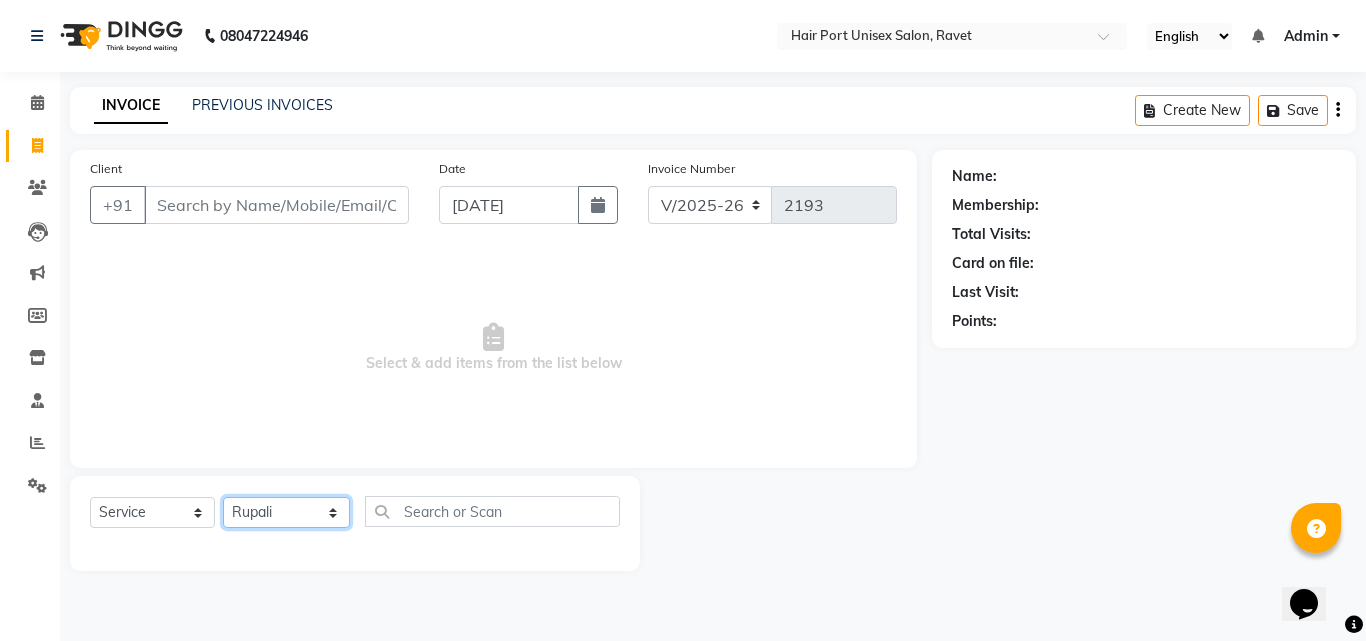 click on "Select Stylist [PERSON_NAME]  [PERSON_NAME] [PERSON_NAME] [PERSON_NAME] [PERSON_NAME]  [PERSON_NAME] [PERSON_NAME] Mane" 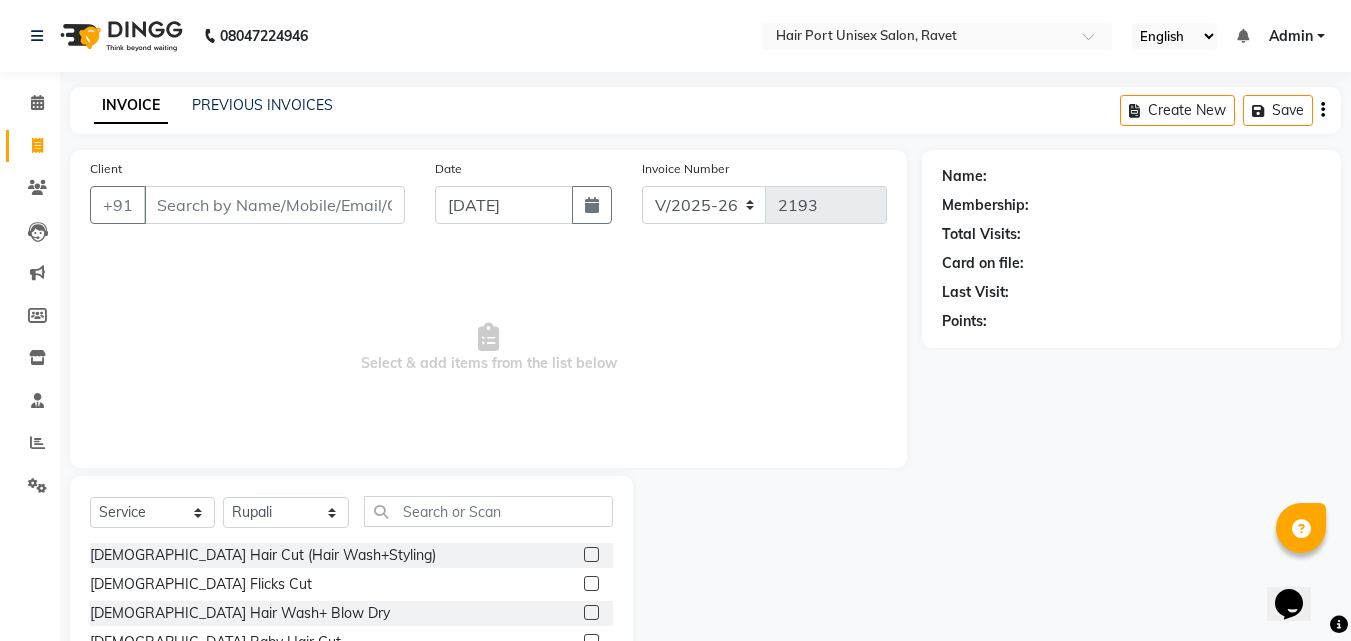 click 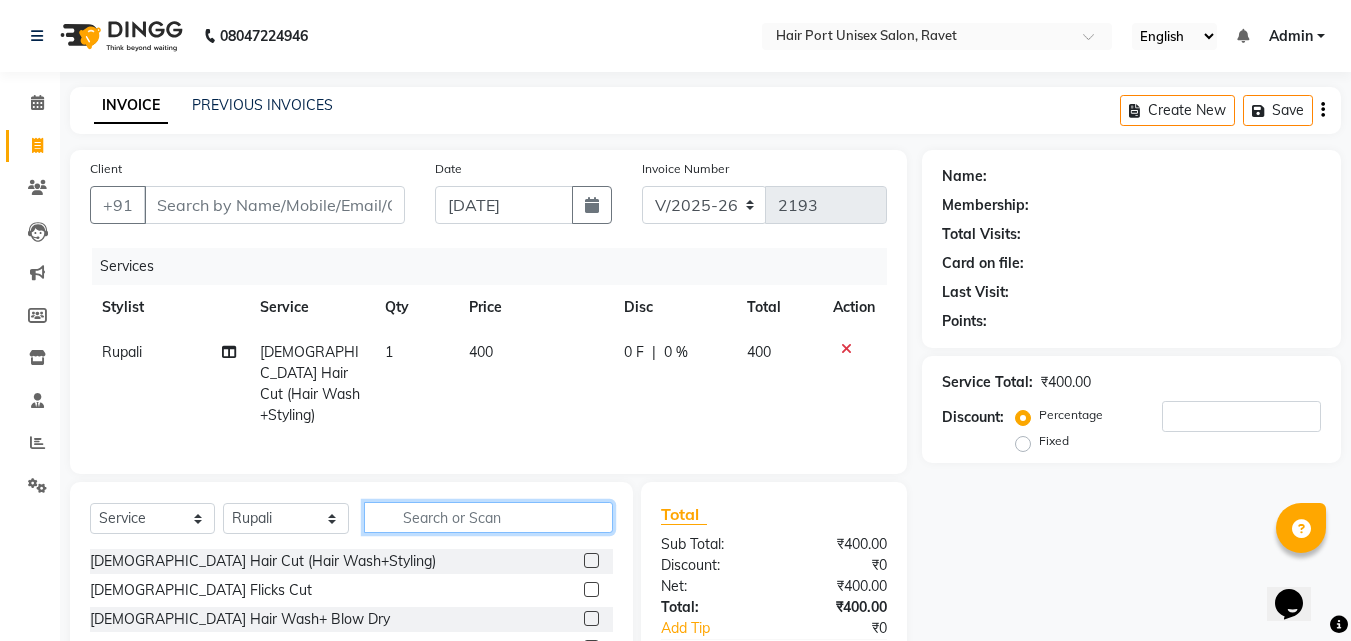 click 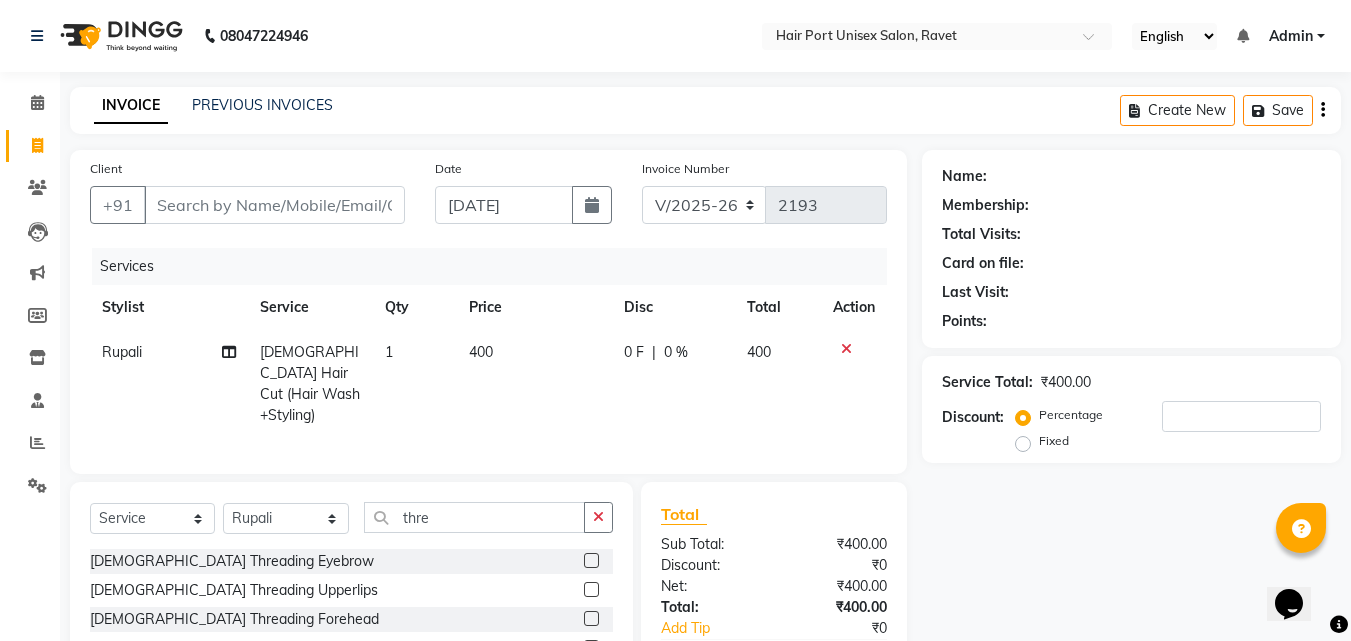 click on "Name: Membership: Total Visits: Card on file: Last Visit:  Points:  Service Total:  ₹400.00  Discount:  Percentage   Fixed" 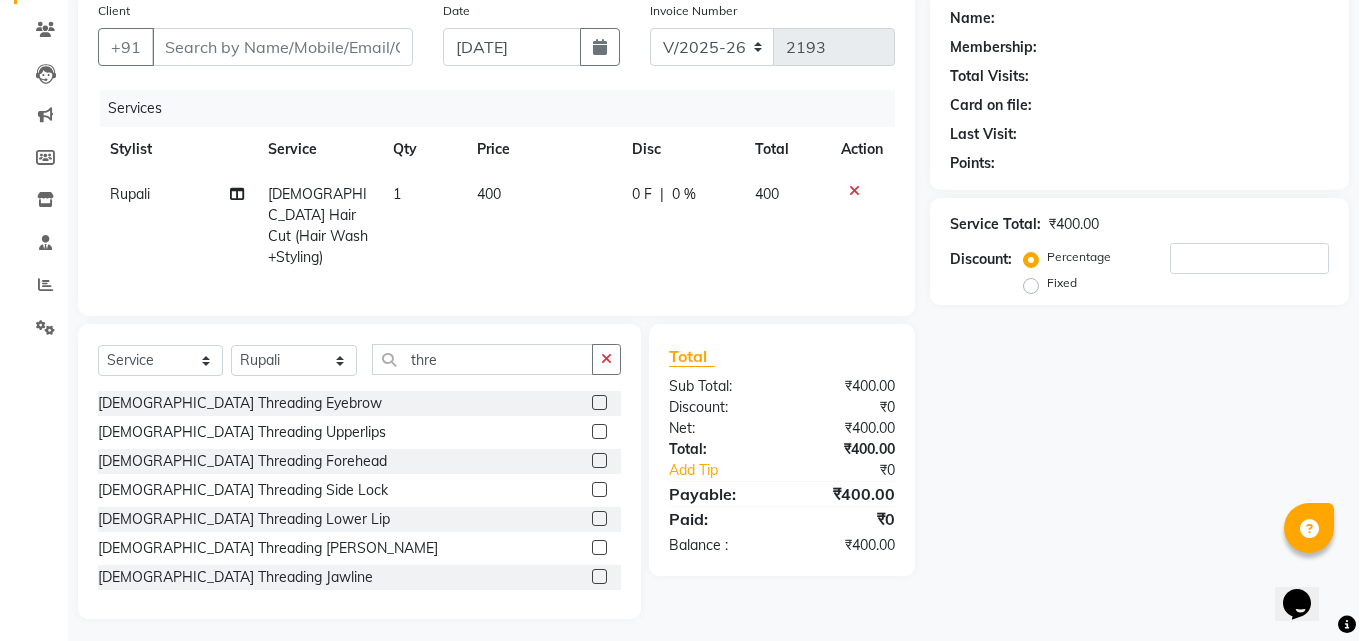 scroll, scrollTop: 160, scrollLeft: 0, axis: vertical 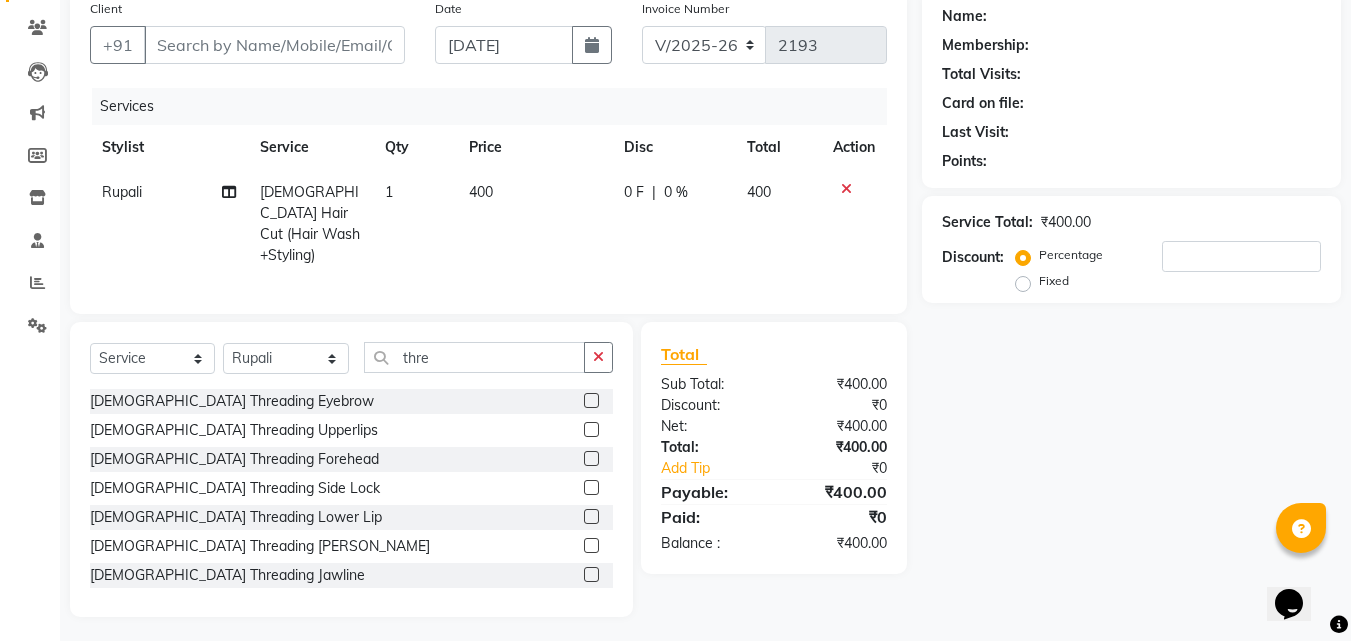 click 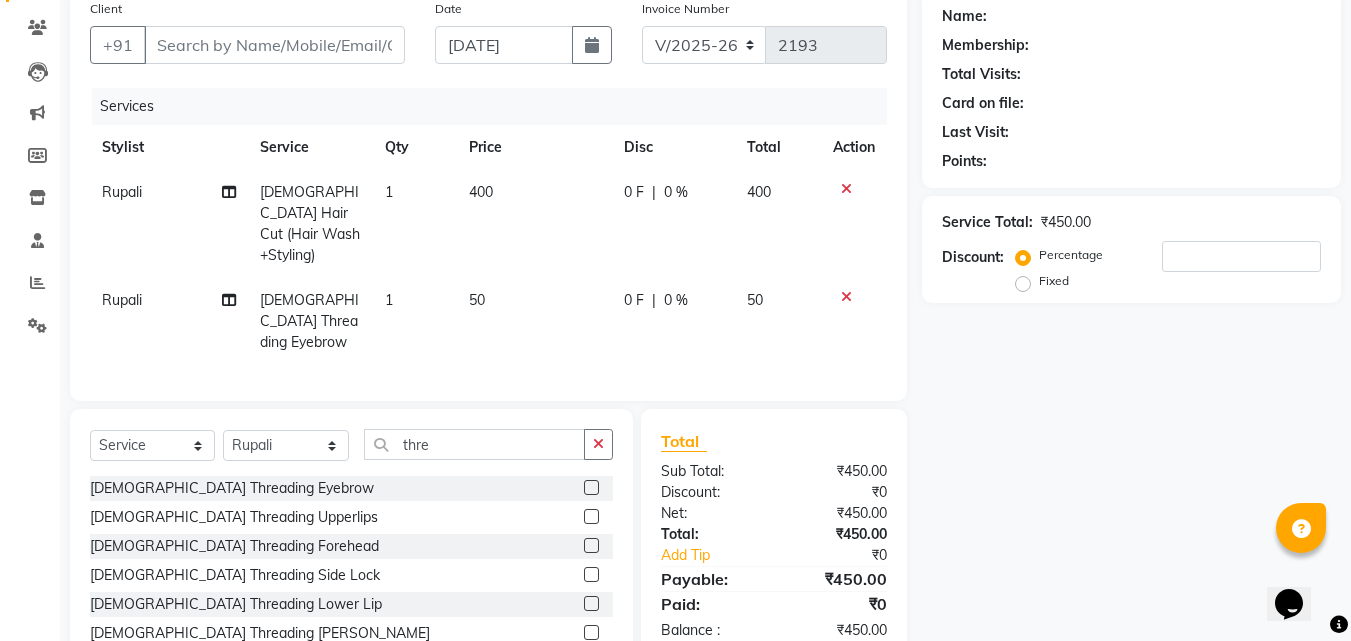 click 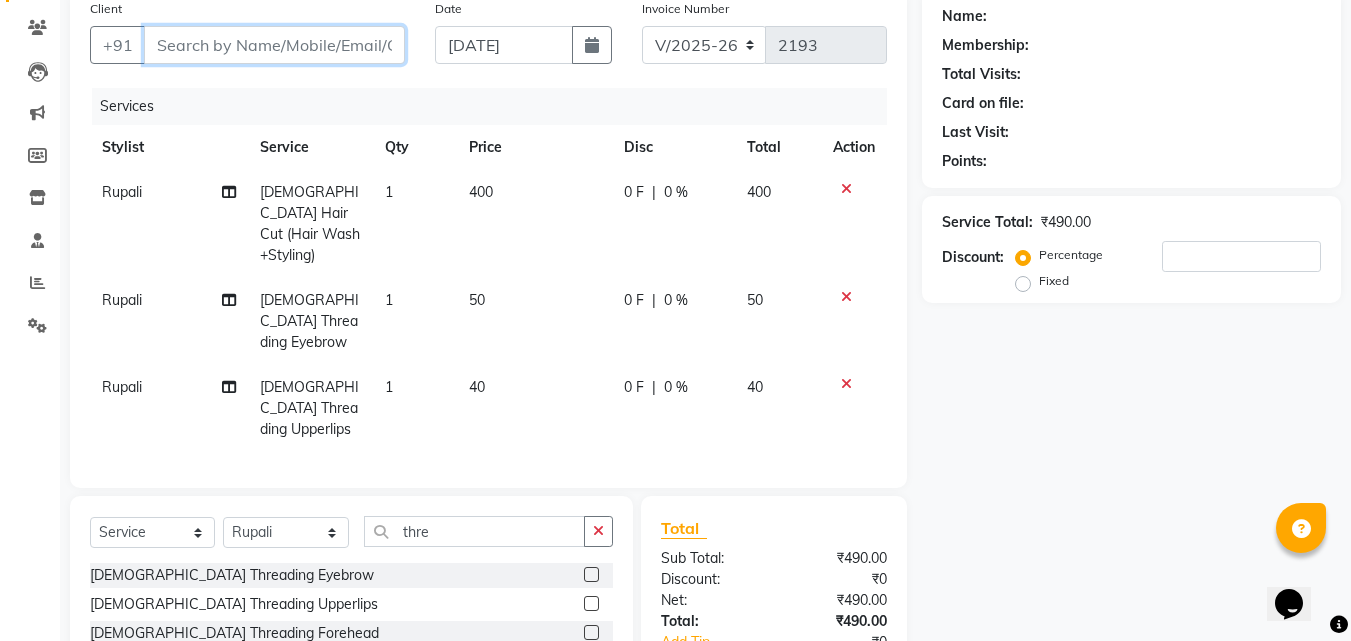 click on "Client" at bounding box center (274, 45) 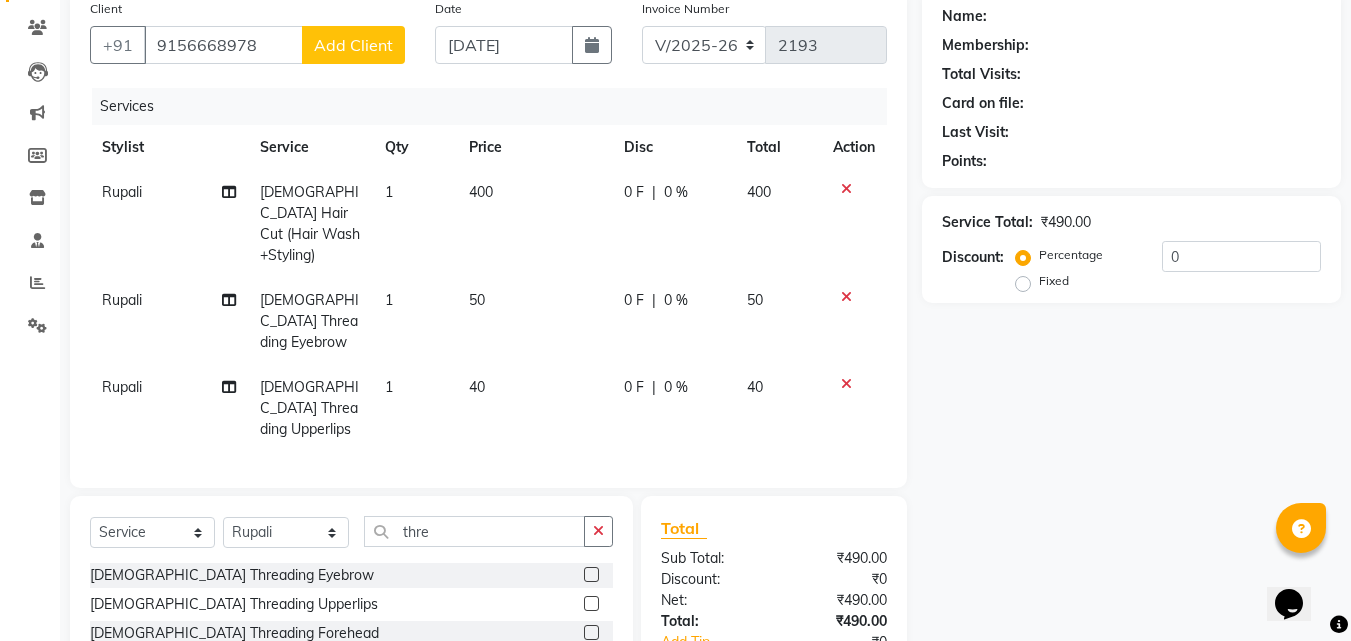 click on "Add Client" 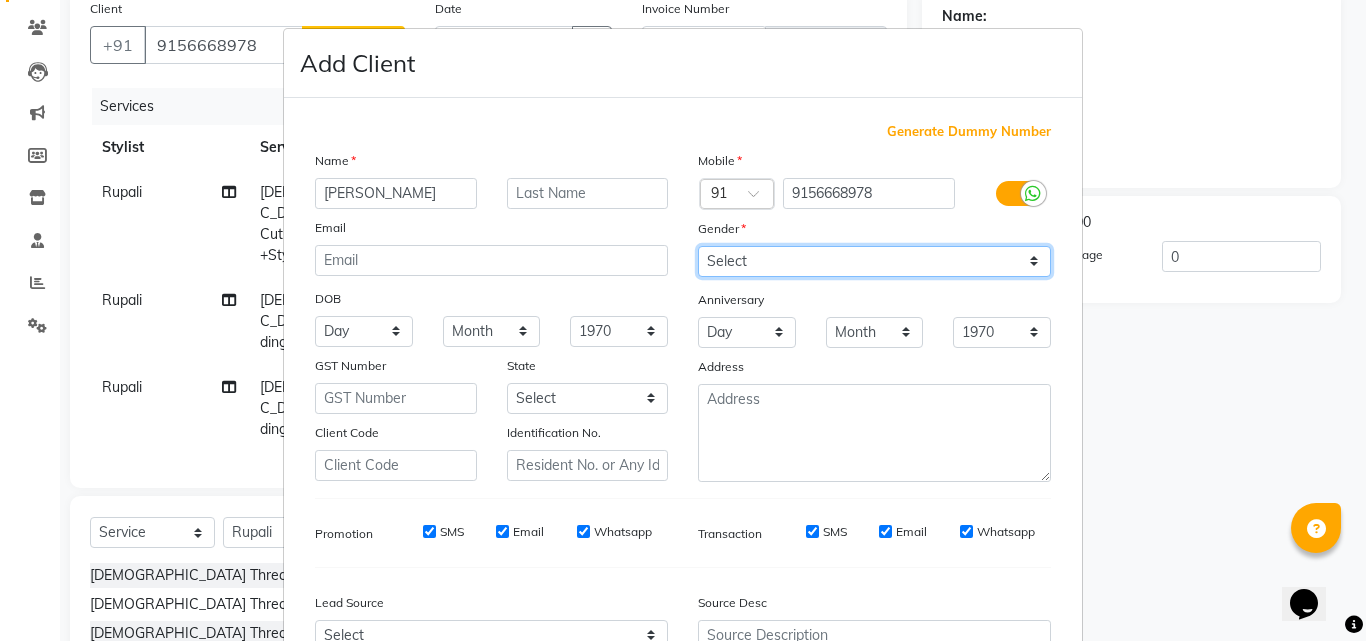 click on "Select [DEMOGRAPHIC_DATA] [DEMOGRAPHIC_DATA] Other Prefer Not To Say" at bounding box center (874, 261) 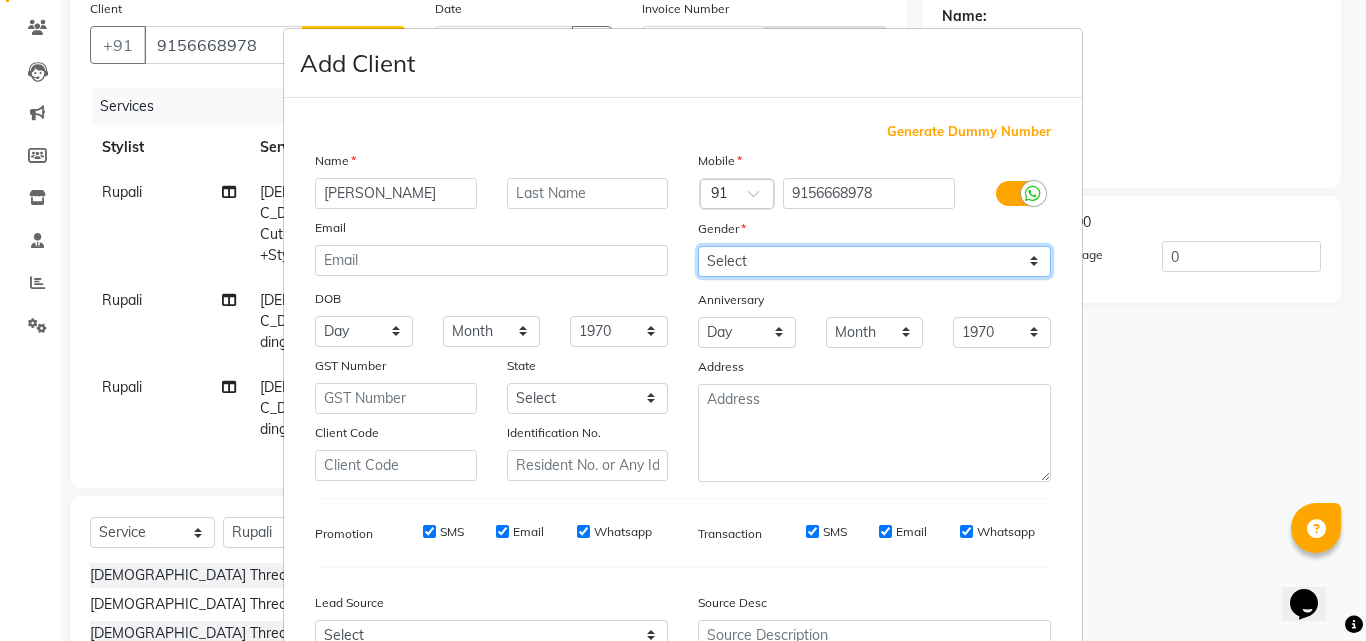 click on "Select [DEMOGRAPHIC_DATA] [DEMOGRAPHIC_DATA] Other Prefer Not To Say" at bounding box center [874, 261] 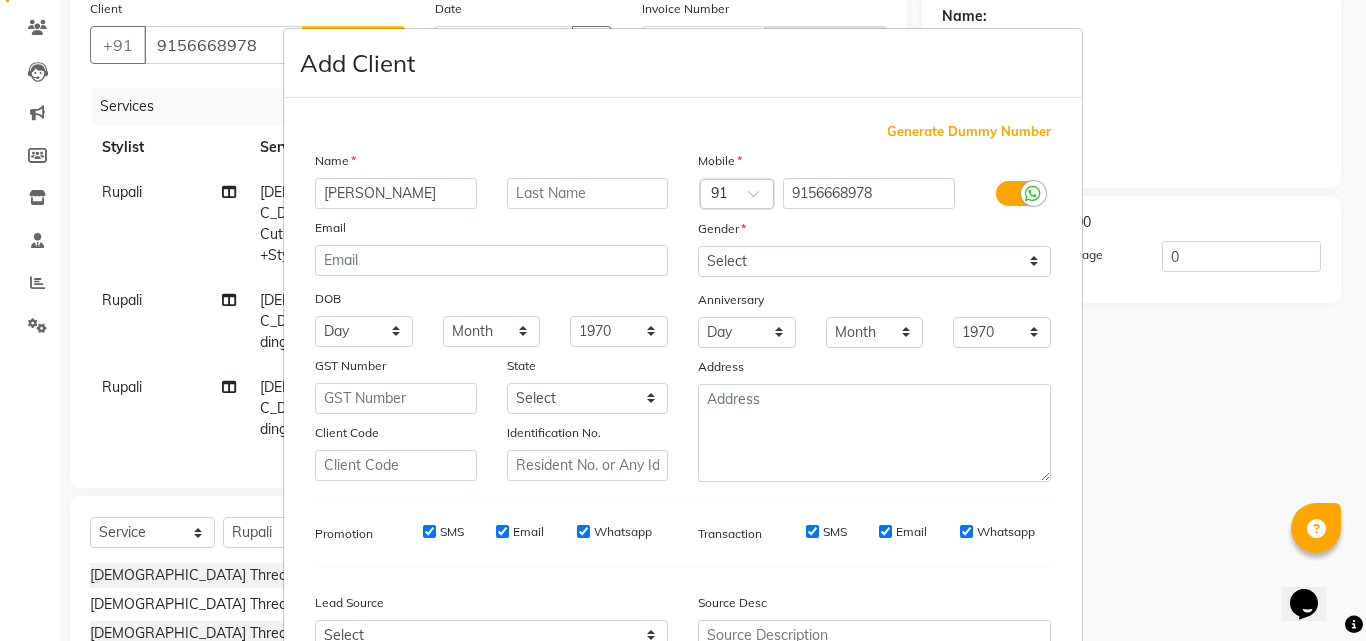click on "Add Client Generate Dummy Number Name [PERSON_NAME] Email DOB Day 01 02 03 04 05 06 07 08 09 10 11 12 13 14 15 16 17 18 19 20 21 22 23 24 25 26 27 28 29 30 31 Month January February March April May June July August September October November [DATE] 1941 1942 1943 1944 1945 1946 1947 1948 1949 1950 1951 1952 1953 1954 1955 1956 1957 1958 1959 1960 1961 1962 1963 1964 1965 1966 1967 1968 1969 1970 1971 1972 1973 1974 1975 1976 1977 1978 1979 1980 1981 1982 1983 1984 1985 1986 1987 1988 1989 1990 1991 1992 1993 1994 1995 1996 1997 1998 1999 2000 2001 2002 2003 2004 2005 2006 2007 2008 2009 2010 2011 2012 2013 2014 2015 2016 2017 2018 2019 2020 2021 2022 2023 2024 GST Number State Select [GEOGRAPHIC_DATA] [GEOGRAPHIC_DATA] [GEOGRAPHIC_DATA] [GEOGRAPHIC_DATA] [GEOGRAPHIC_DATA] [GEOGRAPHIC_DATA] [GEOGRAPHIC_DATA] [GEOGRAPHIC_DATA] and [GEOGRAPHIC_DATA] [GEOGRAPHIC_DATA] [GEOGRAPHIC_DATA] [GEOGRAPHIC_DATA] [GEOGRAPHIC_DATA] [GEOGRAPHIC_DATA] [GEOGRAPHIC_DATA] [GEOGRAPHIC_DATA] [GEOGRAPHIC_DATA] [GEOGRAPHIC_DATA] [GEOGRAPHIC_DATA] [GEOGRAPHIC_DATA] [GEOGRAPHIC_DATA] [GEOGRAPHIC_DATA] [GEOGRAPHIC_DATA] [GEOGRAPHIC_DATA] [GEOGRAPHIC_DATA] [GEOGRAPHIC_DATA] [GEOGRAPHIC_DATA] [GEOGRAPHIC_DATA] [GEOGRAPHIC_DATA] Sikkim" at bounding box center [683, 320] 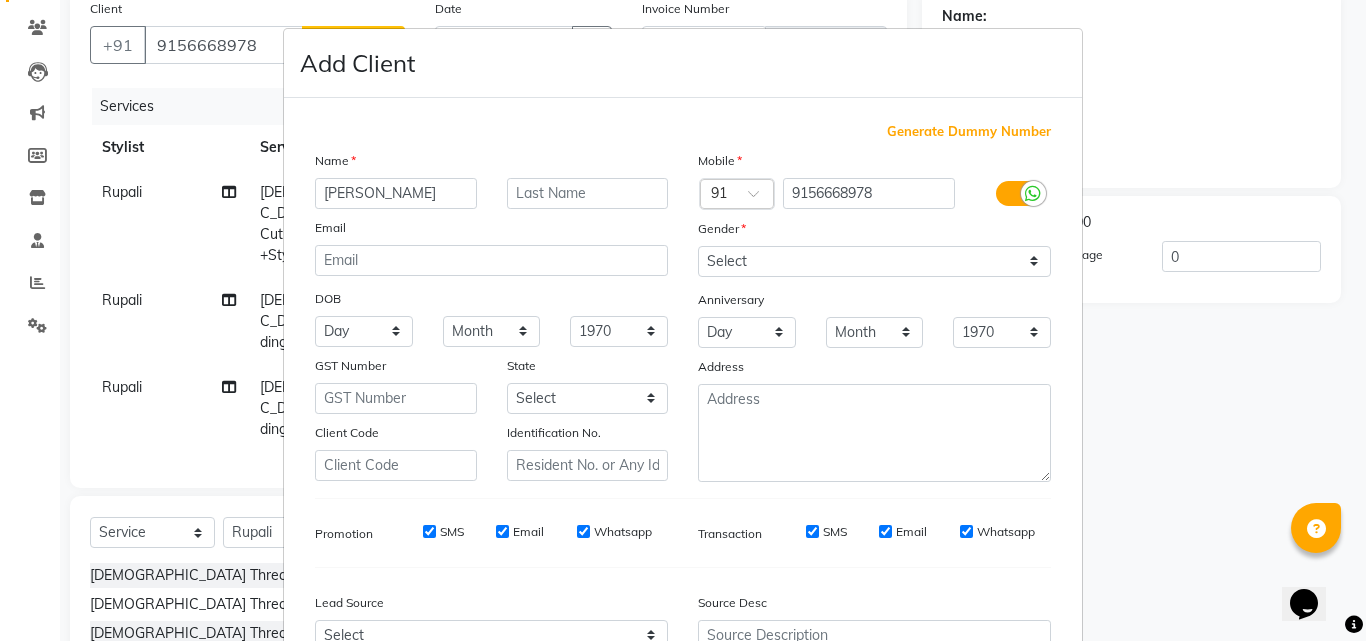 click on "Add Client Generate Dummy Number Name [PERSON_NAME] Email DOB Day 01 02 03 04 05 06 07 08 09 10 11 12 13 14 15 16 17 18 19 20 21 22 23 24 25 26 27 28 29 30 31 Month January February March April May June July August September October November [DATE] 1941 1942 1943 1944 1945 1946 1947 1948 1949 1950 1951 1952 1953 1954 1955 1956 1957 1958 1959 1960 1961 1962 1963 1964 1965 1966 1967 1968 1969 1970 1971 1972 1973 1974 1975 1976 1977 1978 1979 1980 1981 1982 1983 1984 1985 1986 1987 1988 1989 1990 1991 1992 1993 1994 1995 1996 1997 1998 1999 2000 2001 2002 2003 2004 2005 2006 2007 2008 2009 2010 2011 2012 2013 2014 2015 2016 2017 2018 2019 2020 2021 2022 2023 2024 GST Number State Select [GEOGRAPHIC_DATA] [GEOGRAPHIC_DATA] [GEOGRAPHIC_DATA] [GEOGRAPHIC_DATA] [GEOGRAPHIC_DATA] [GEOGRAPHIC_DATA] [GEOGRAPHIC_DATA] [GEOGRAPHIC_DATA] and [GEOGRAPHIC_DATA] [GEOGRAPHIC_DATA] [GEOGRAPHIC_DATA] [GEOGRAPHIC_DATA] [GEOGRAPHIC_DATA] [GEOGRAPHIC_DATA] [GEOGRAPHIC_DATA] [GEOGRAPHIC_DATA] [GEOGRAPHIC_DATA] [GEOGRAPHIC_DATA] [GEOGRAPHIC_DATA] [GEOGRAPHIC_DATA] [GEOGRAPHIC_DATA] [GEOGRAPHIC_DATA] [GEOGRAPHIC_DATA] [GEOGRAPHIC_DATA] [GEOGRAPHIC_DATA] [GEOGRAPHIC_DATA] [GEOGRAPHIC_DATA] [GEOGRAPHIC_DATA] [GEOGRAPHIC_DATA] Sikkim" at bounding box center (683, 320) 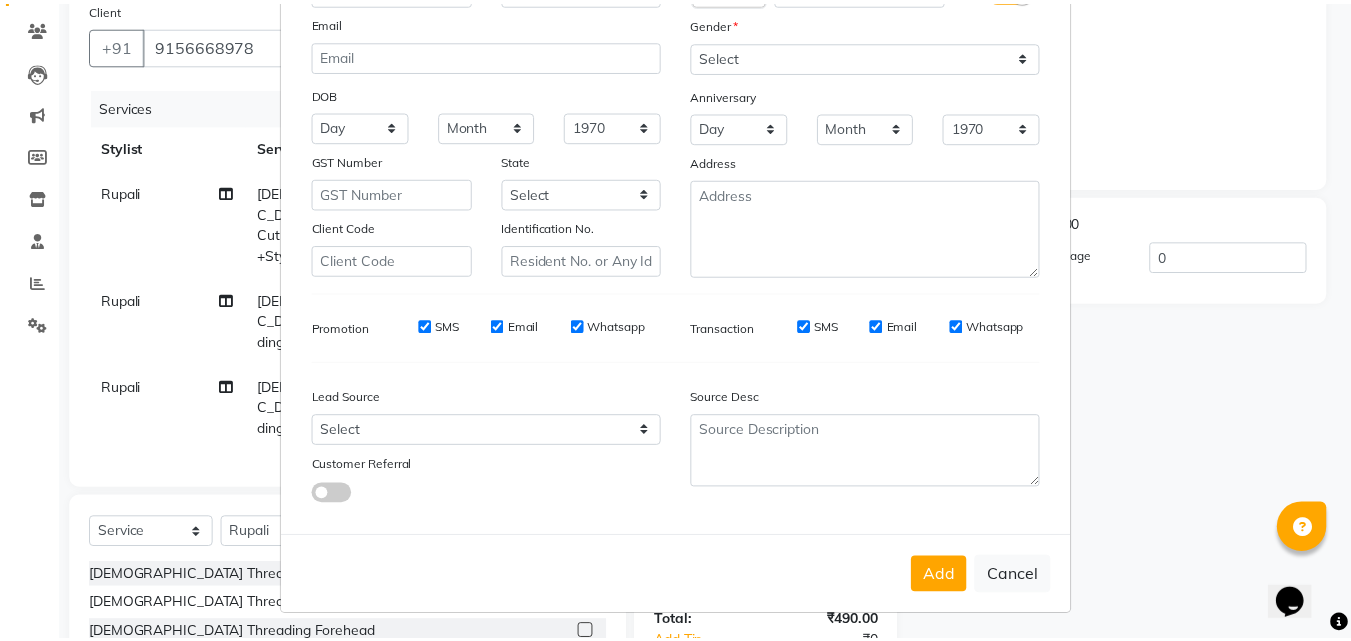 scroll, scrollTop: 208, scrollLeft: 0, axis: vertical 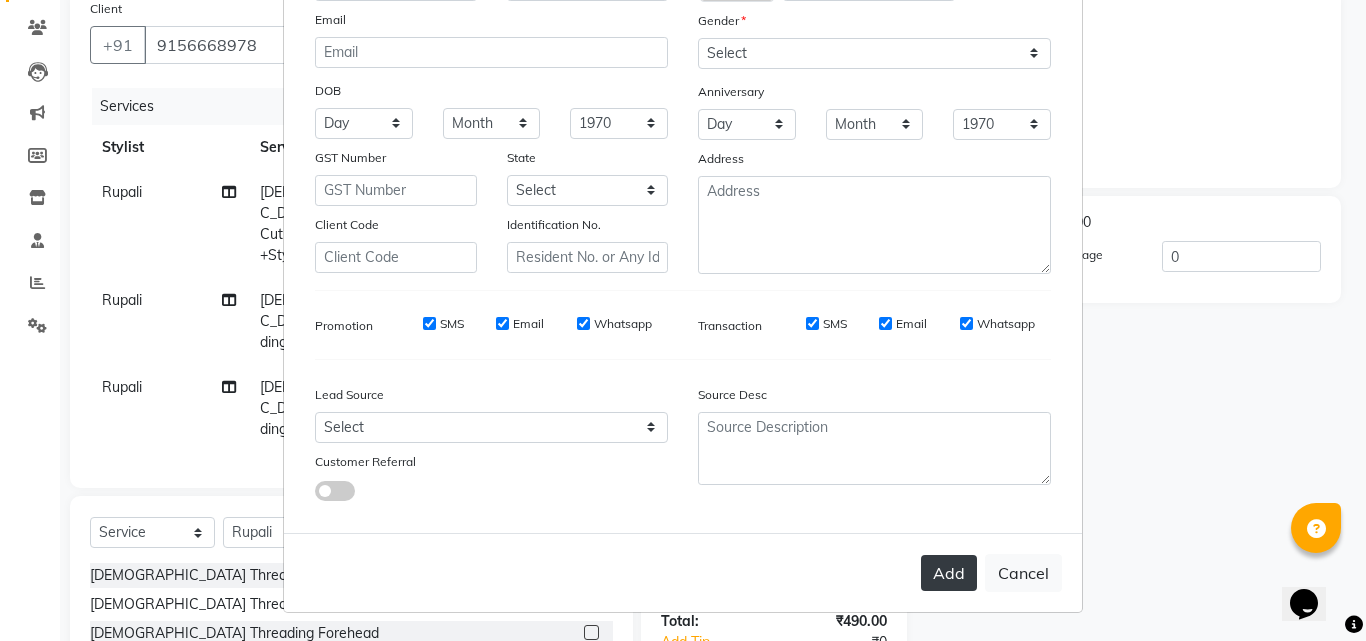 click on "Add" at bounding box center [949, 573] 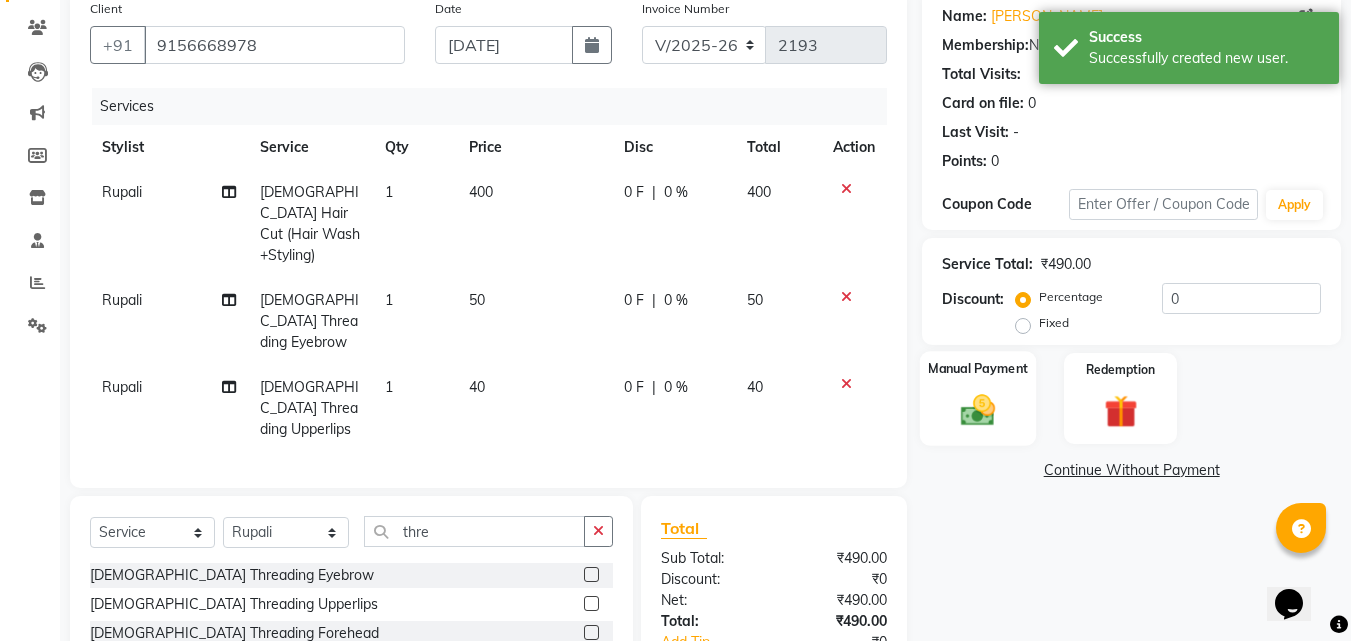 click 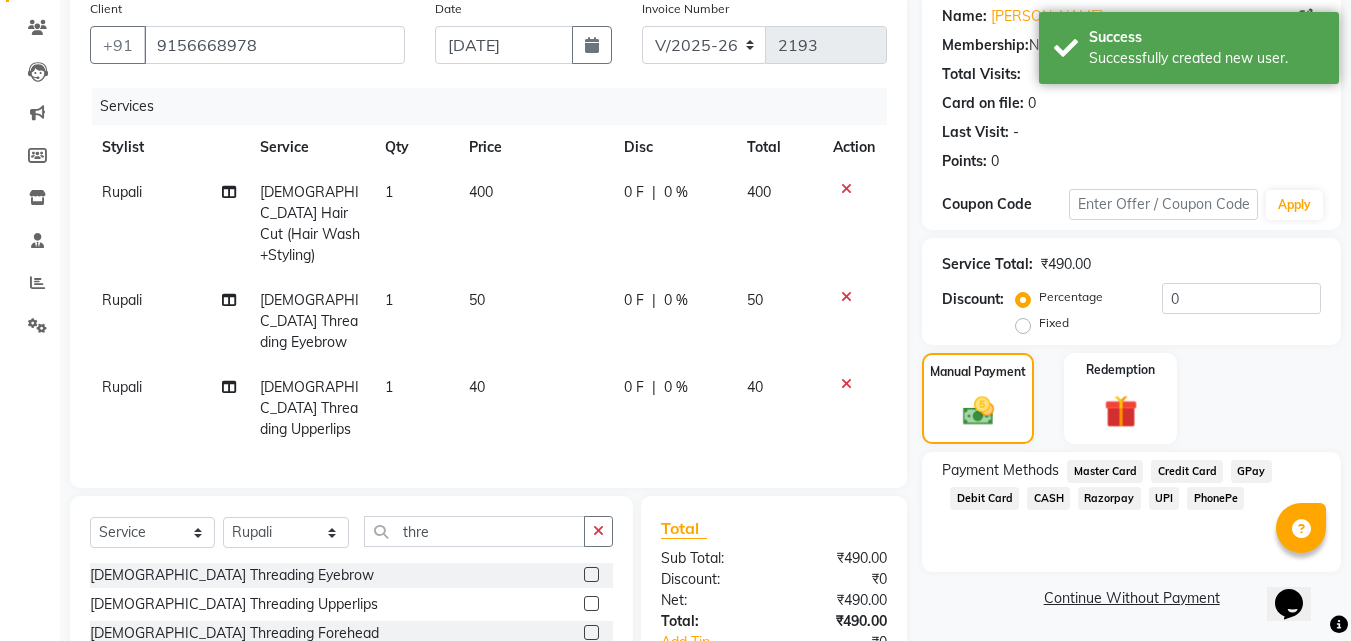 click on "PhonePe" 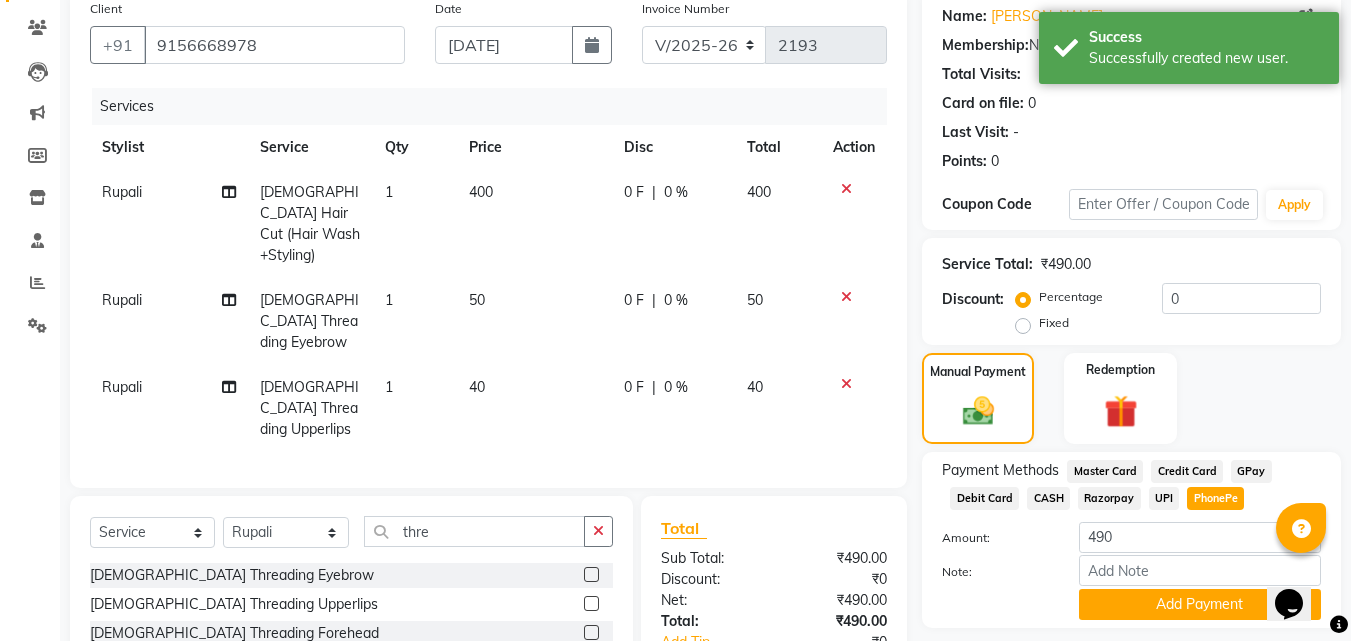 click on "Payment Methods  Master Card   Credit Card   GPay   Debit Card   CASH   Razorpay   UPI   PhonePe  Amount: 490 Note: Add Payment" 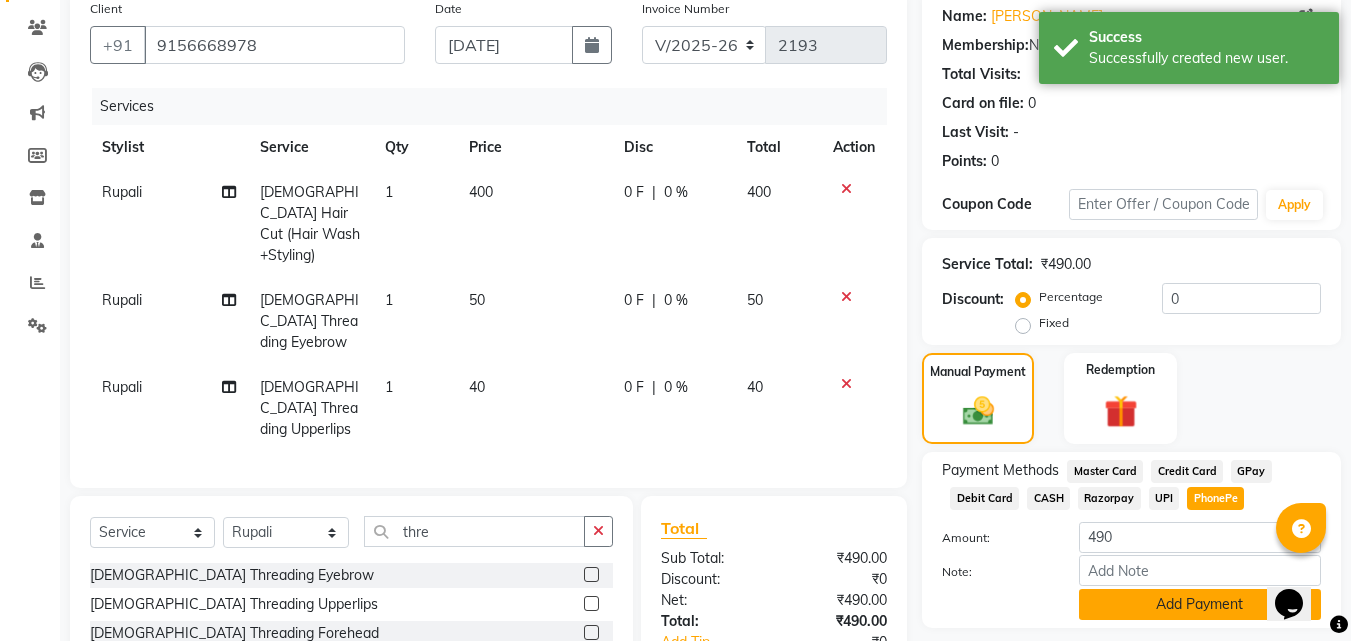 click on "Add Payment" 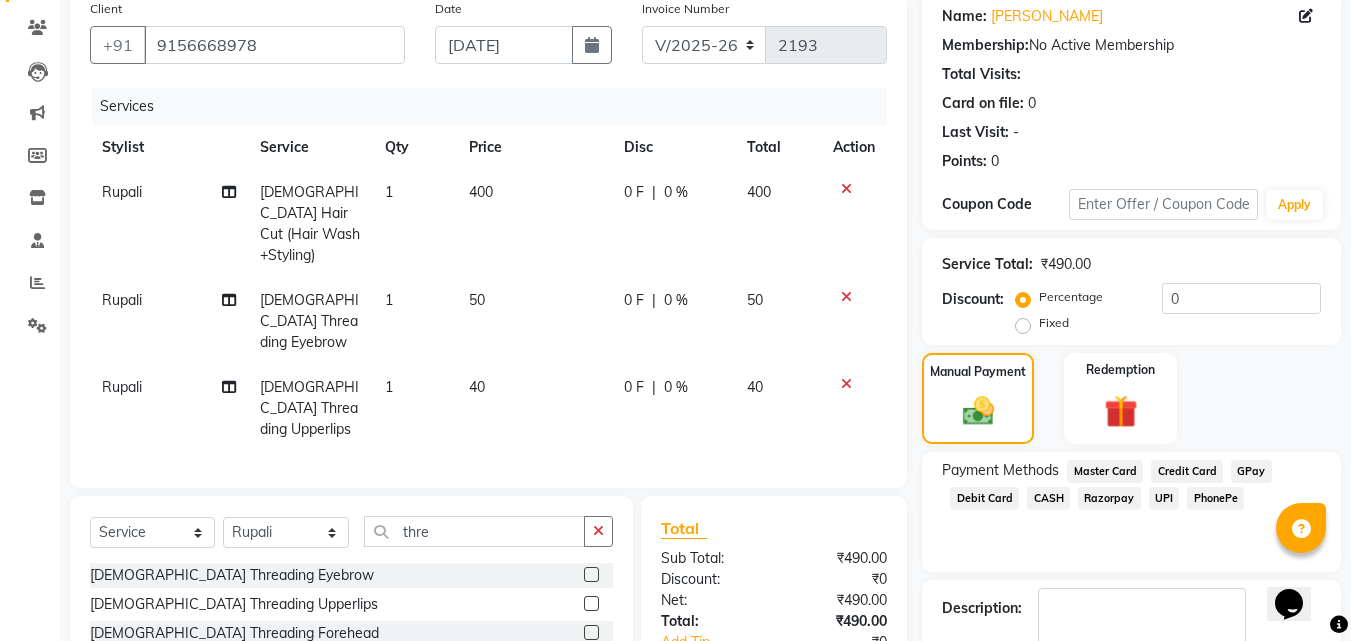 click on "Payment Methods  Master Card   Credit Card   GPay   Debit Card   CASH   Razorpay   UPI   PhonePe" 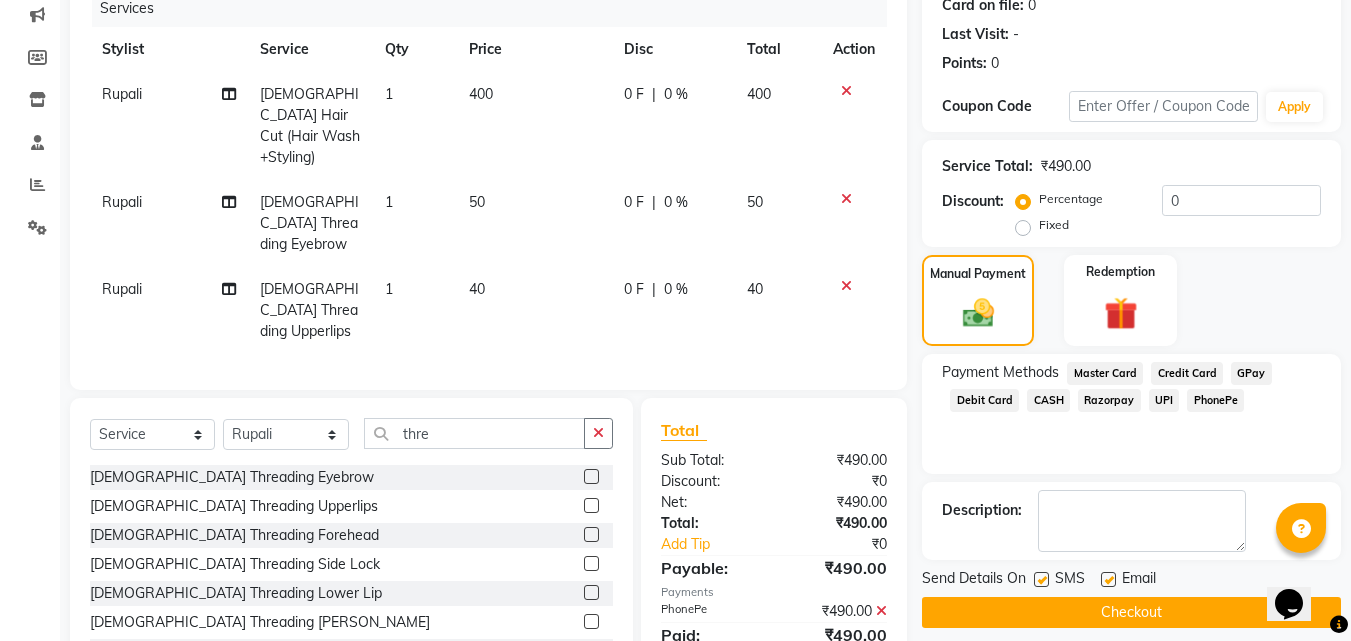 scroll, scrollTop: 292, scrollLeft: 0, axis: vertical 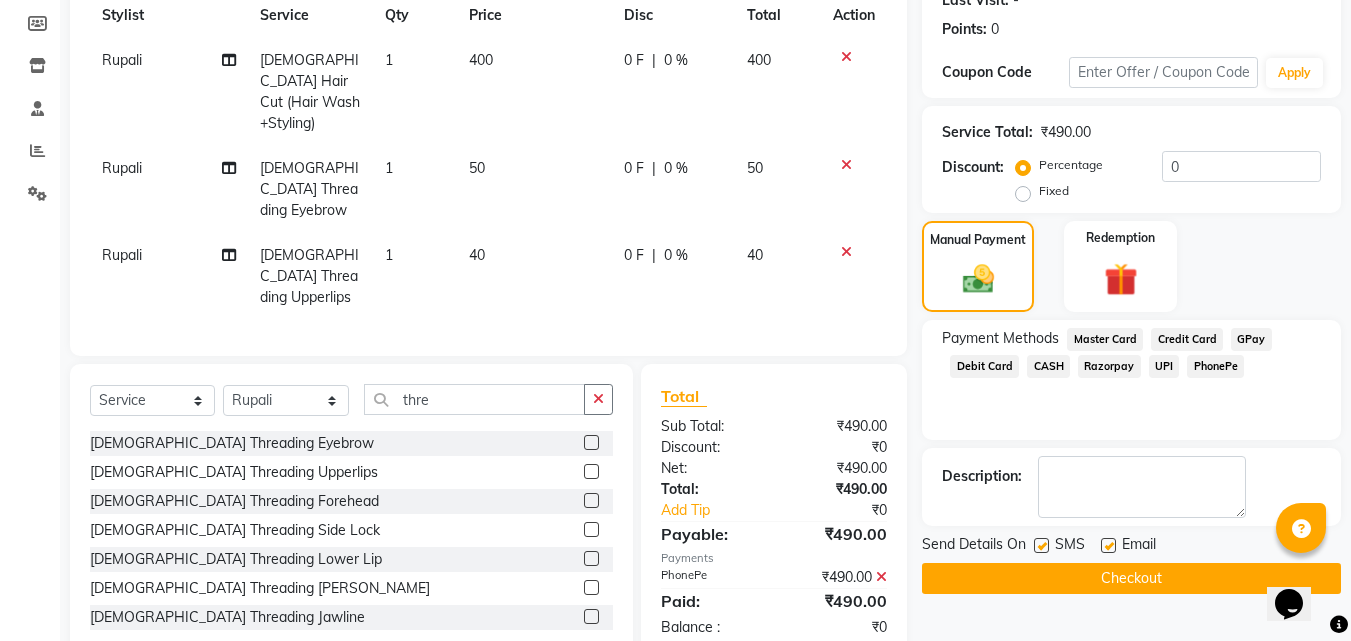 click on "Checkout" 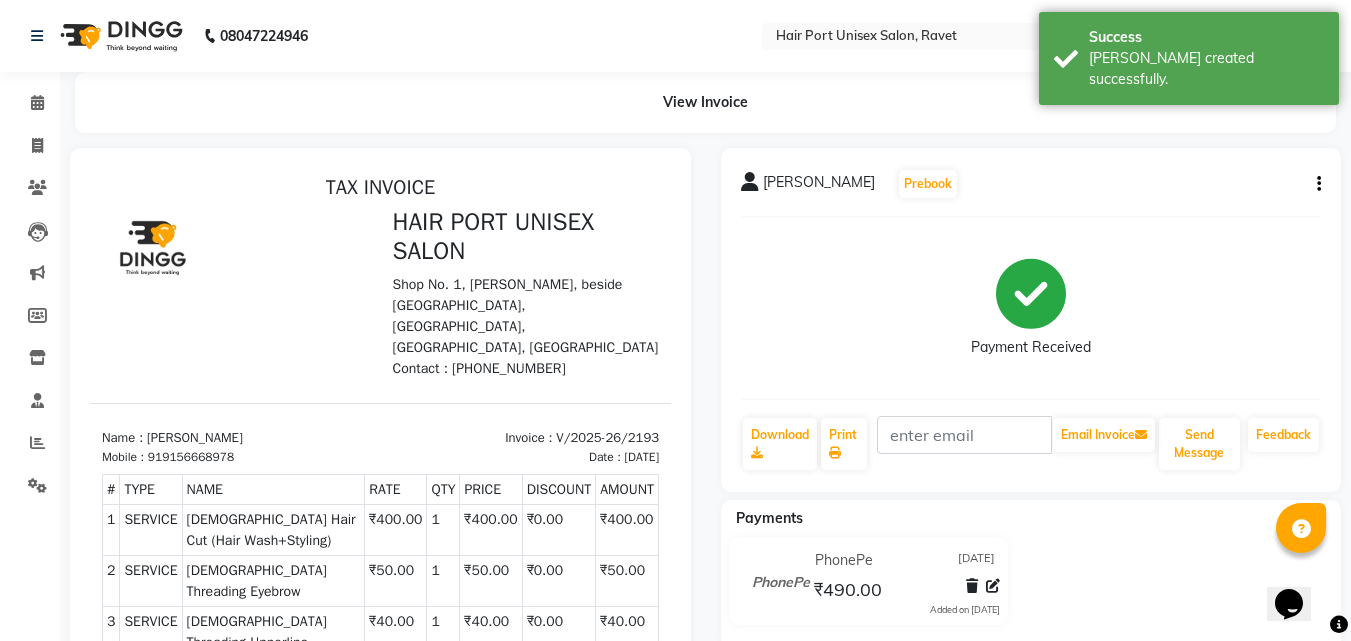 scroll, scrollTop: 0, scrollLeft: 0, axis: both 